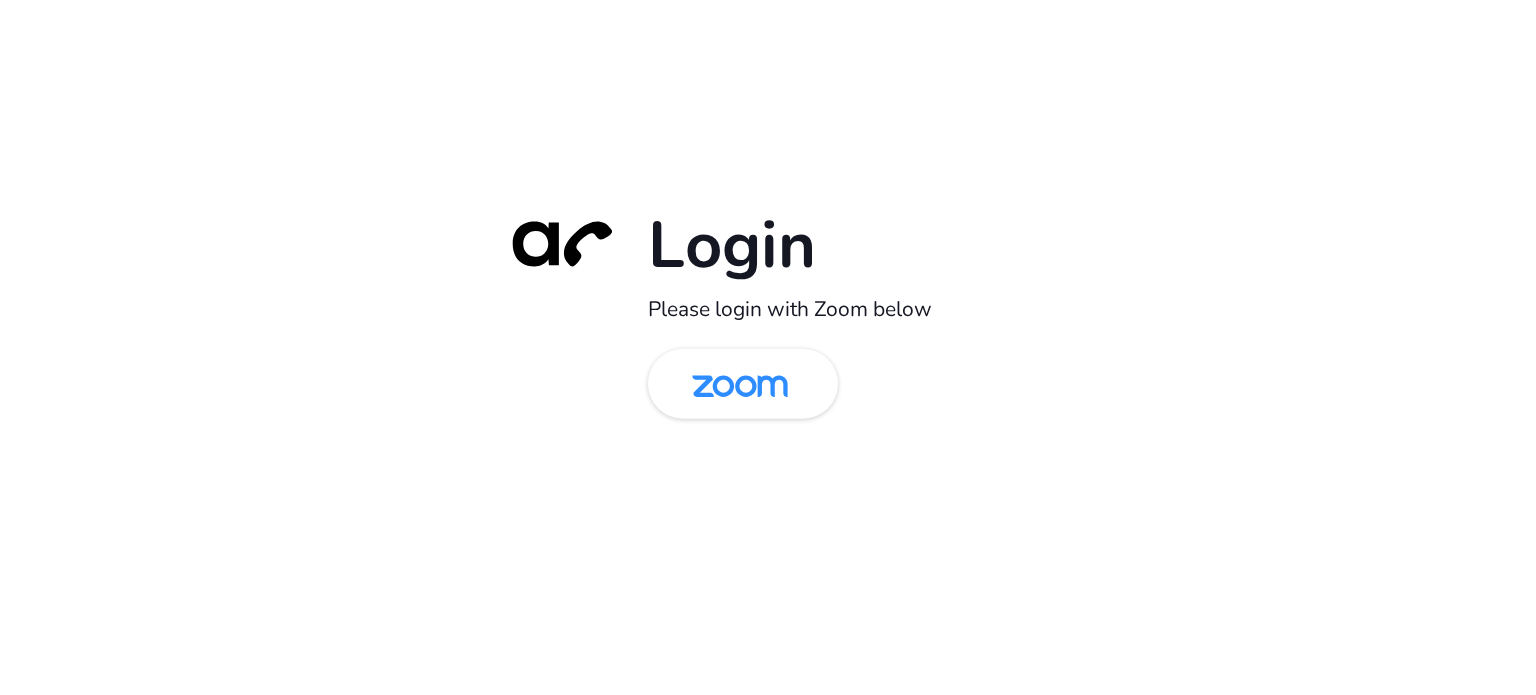 scroll, scrollTop: 0, scrollLeft: 0, axis: both 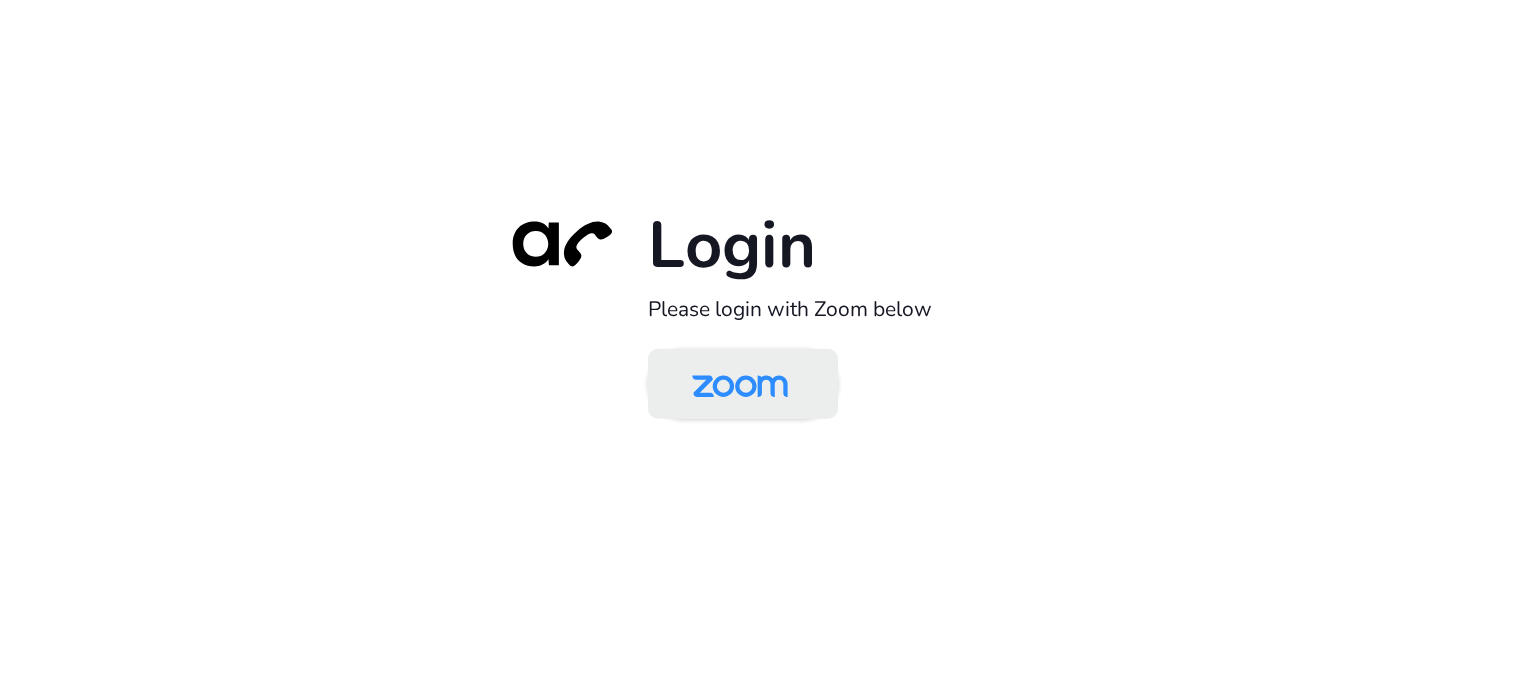 click at bounding box center (740, 385) 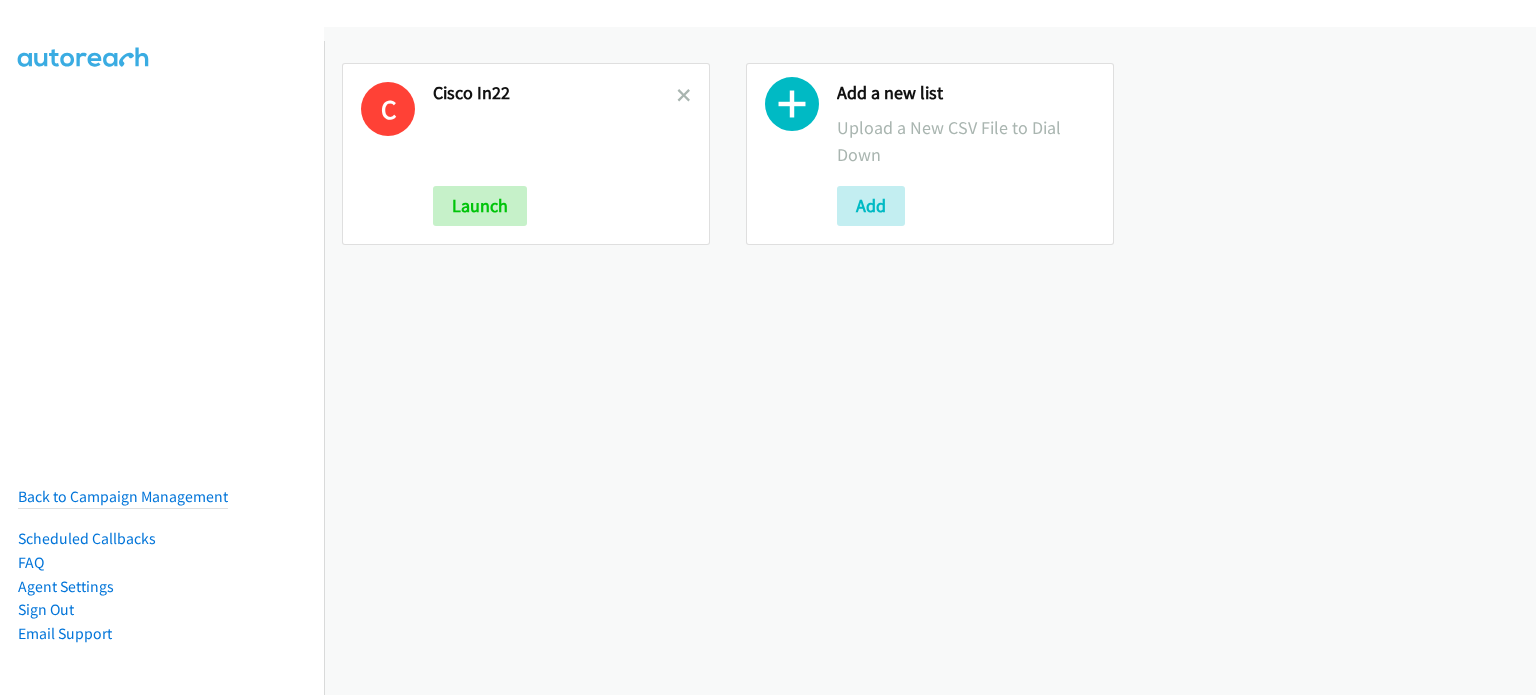 scroll, scrollTop: 0, scrollLeft: 0, axis: both 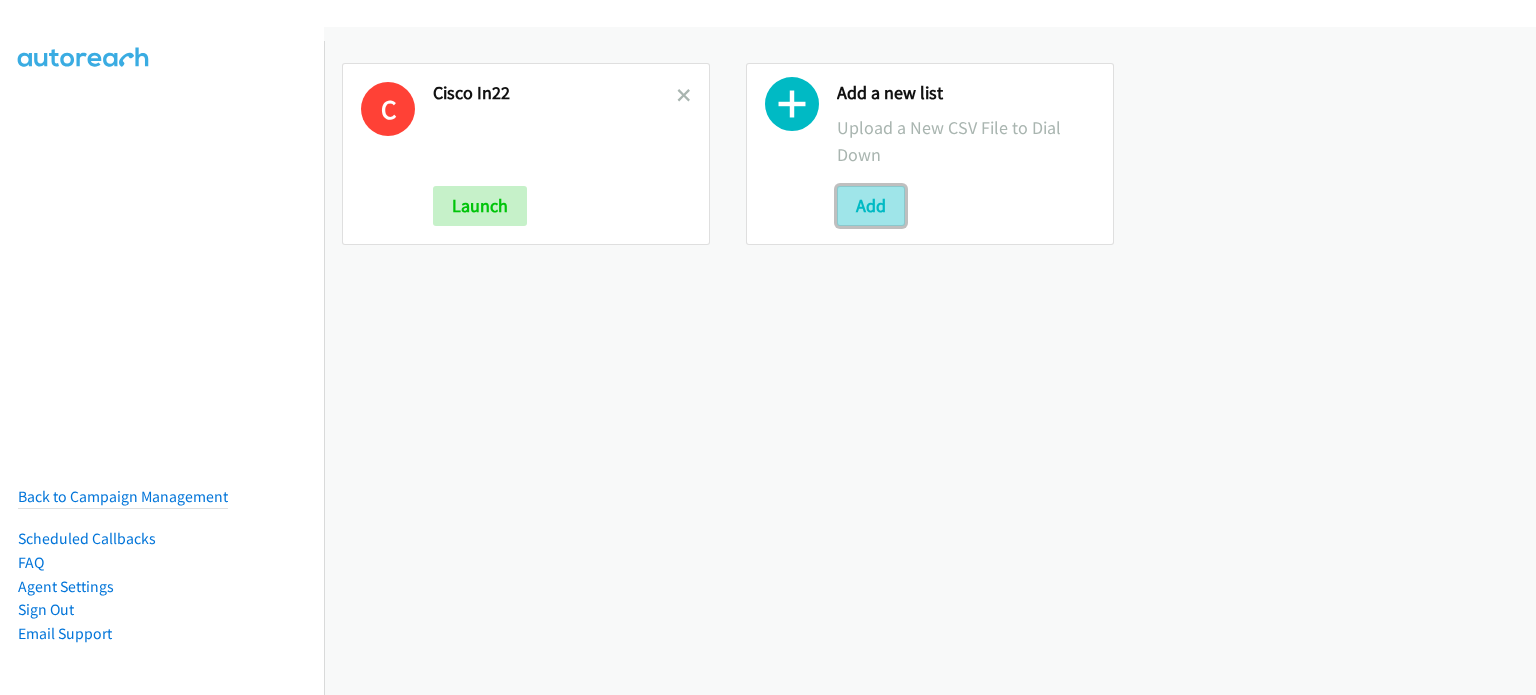 click on "Add" at bounding box center (871, 206) 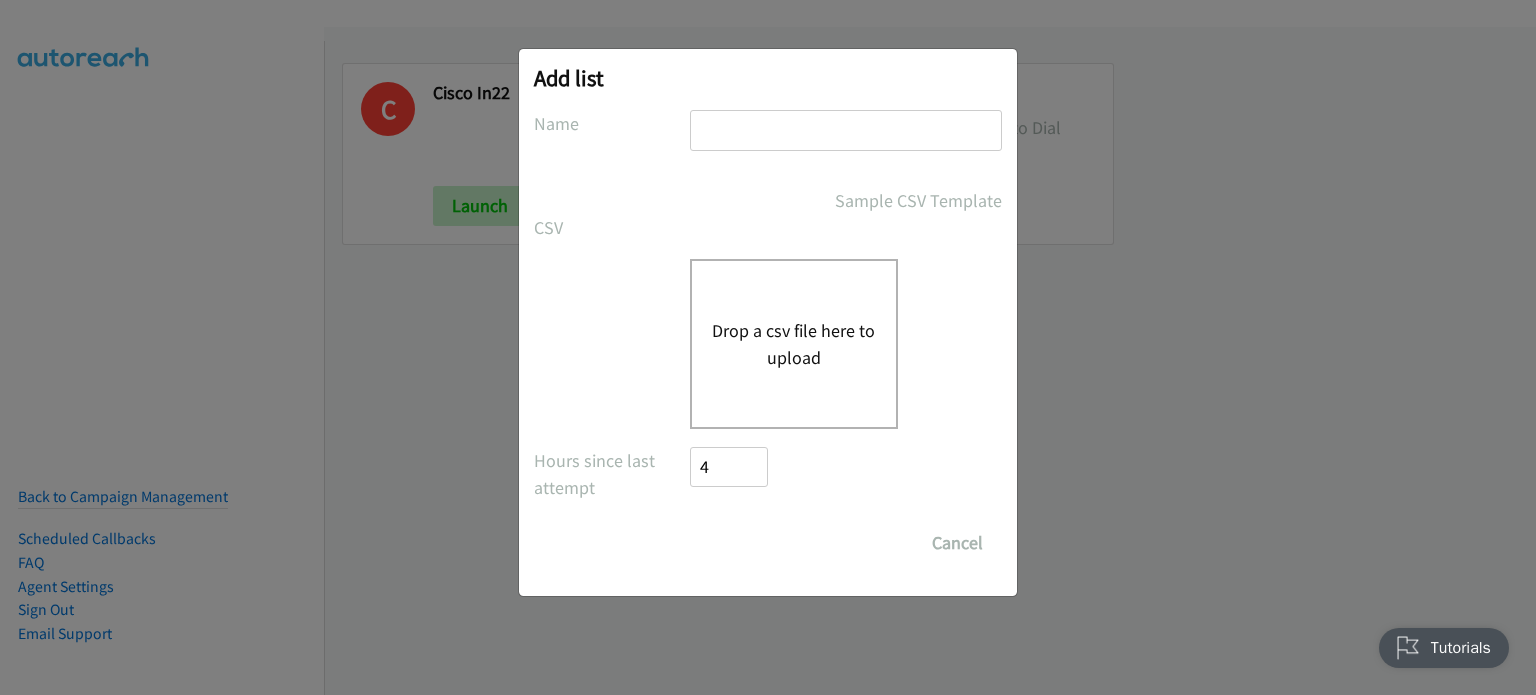 scroll, scrollTop: 0, scrollLeft: 0, axis: both 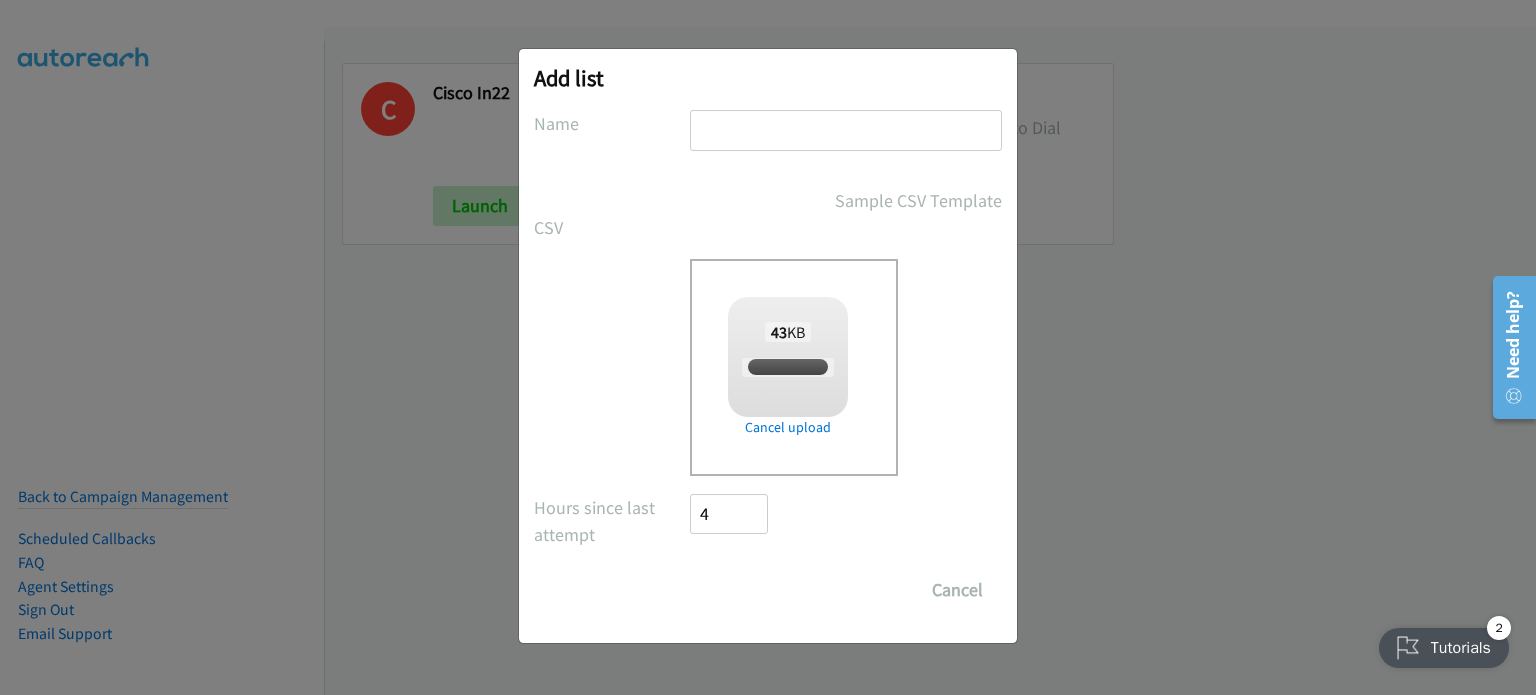 checkbox on "true" 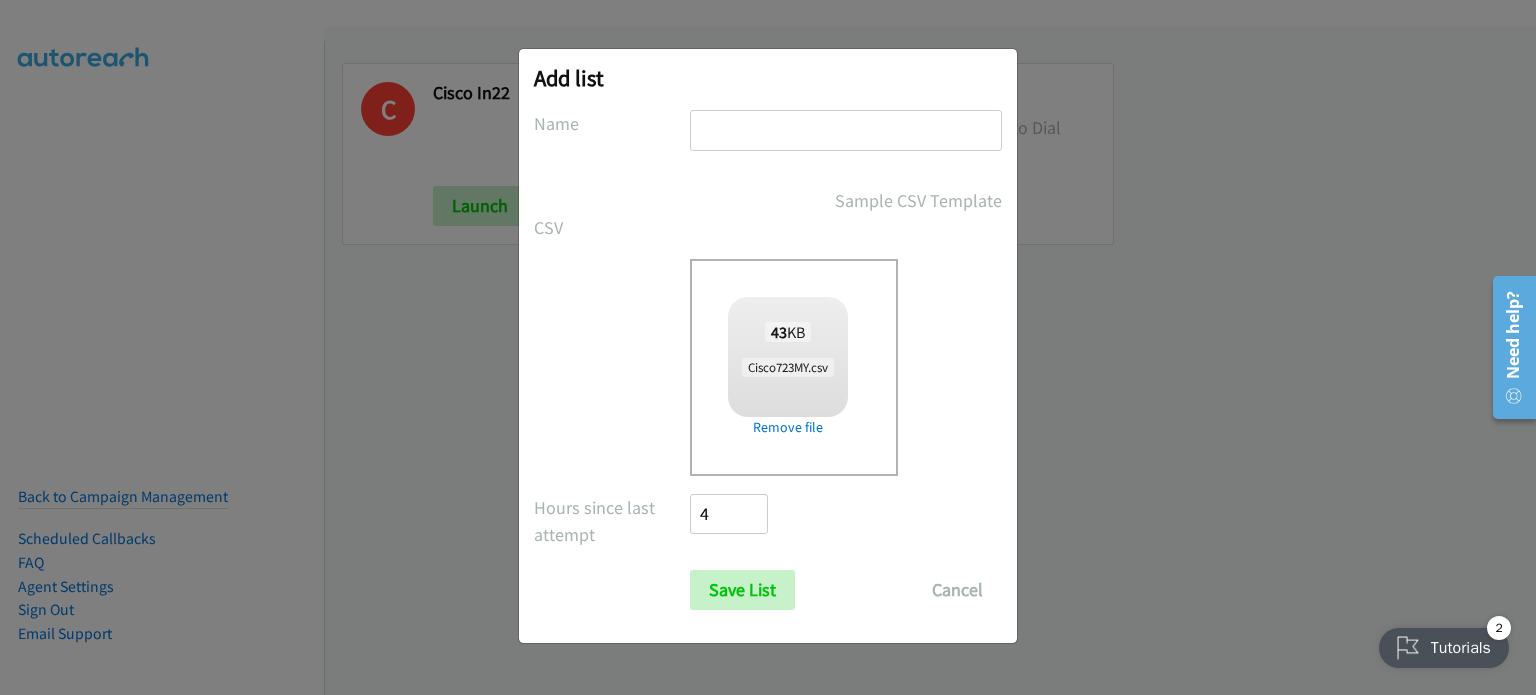 click at bounding box center [846, 130] 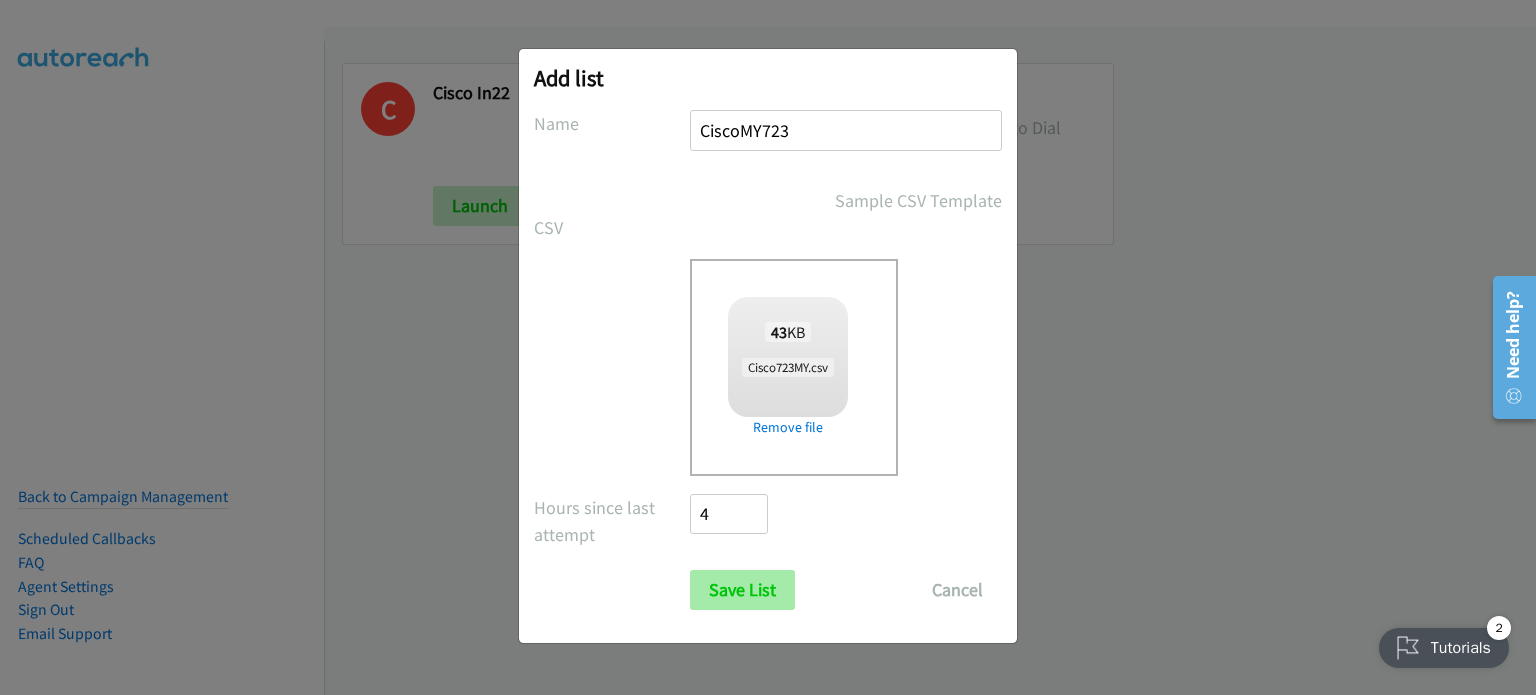 type on "CiscoMY723" 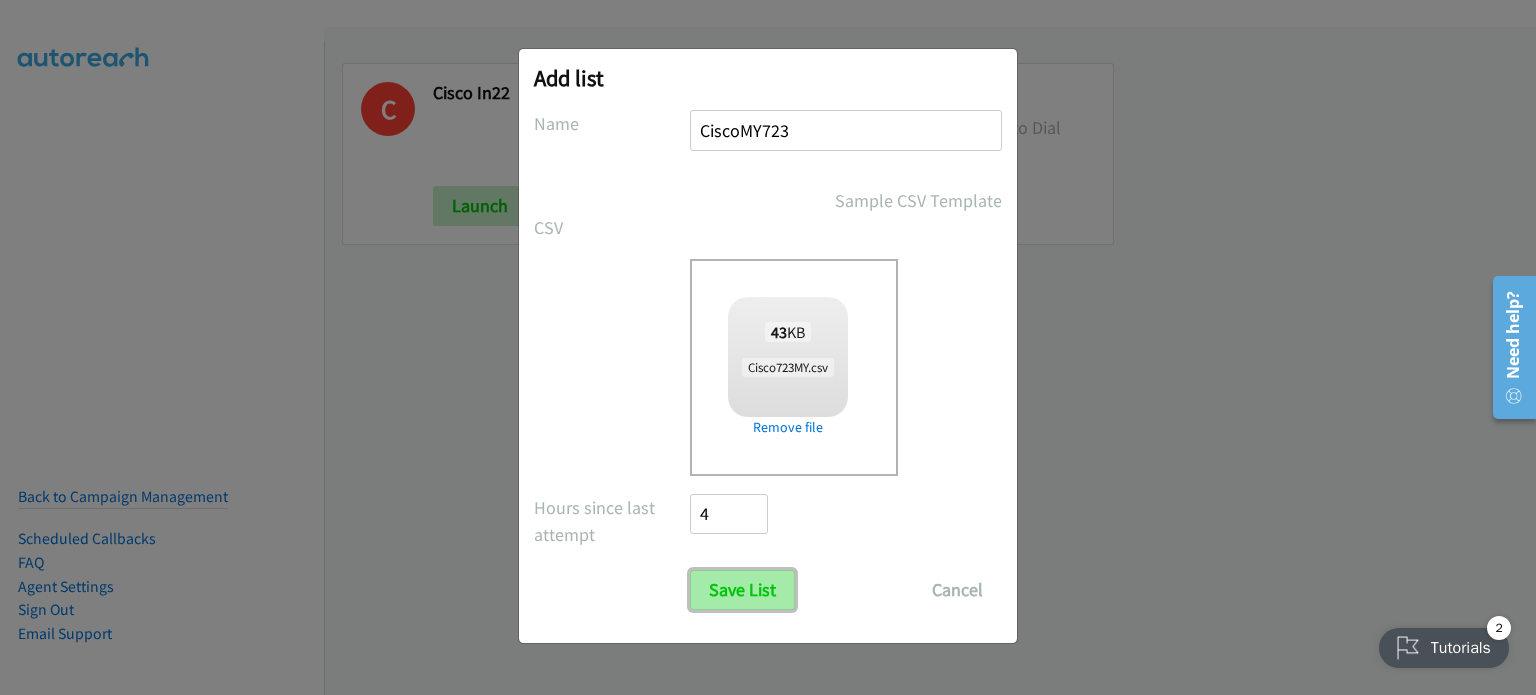 click on "Save List" at bounding box center (742, 590) 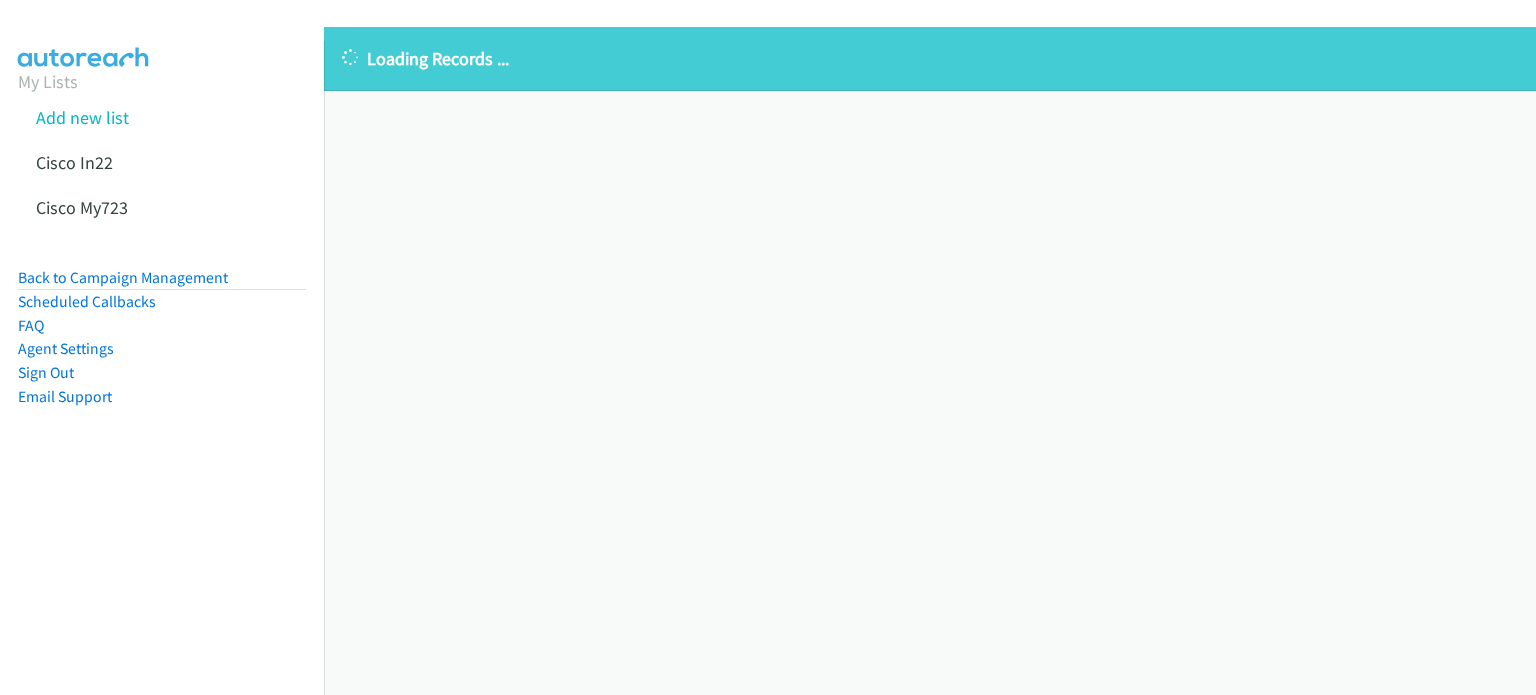 scroll, scrollTop: 0, scrollLeft: 0, axis: both 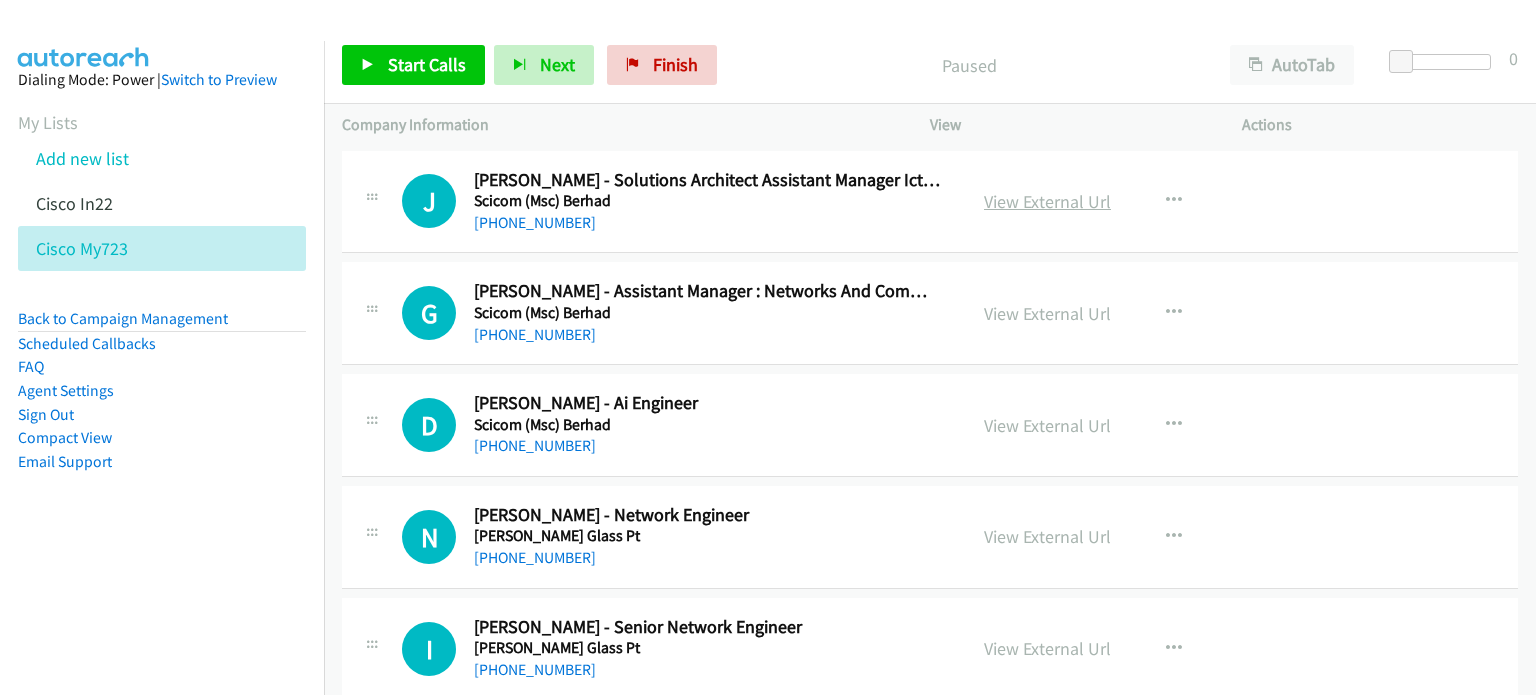 click on "View External Url" at bounding box center [1047, 201] 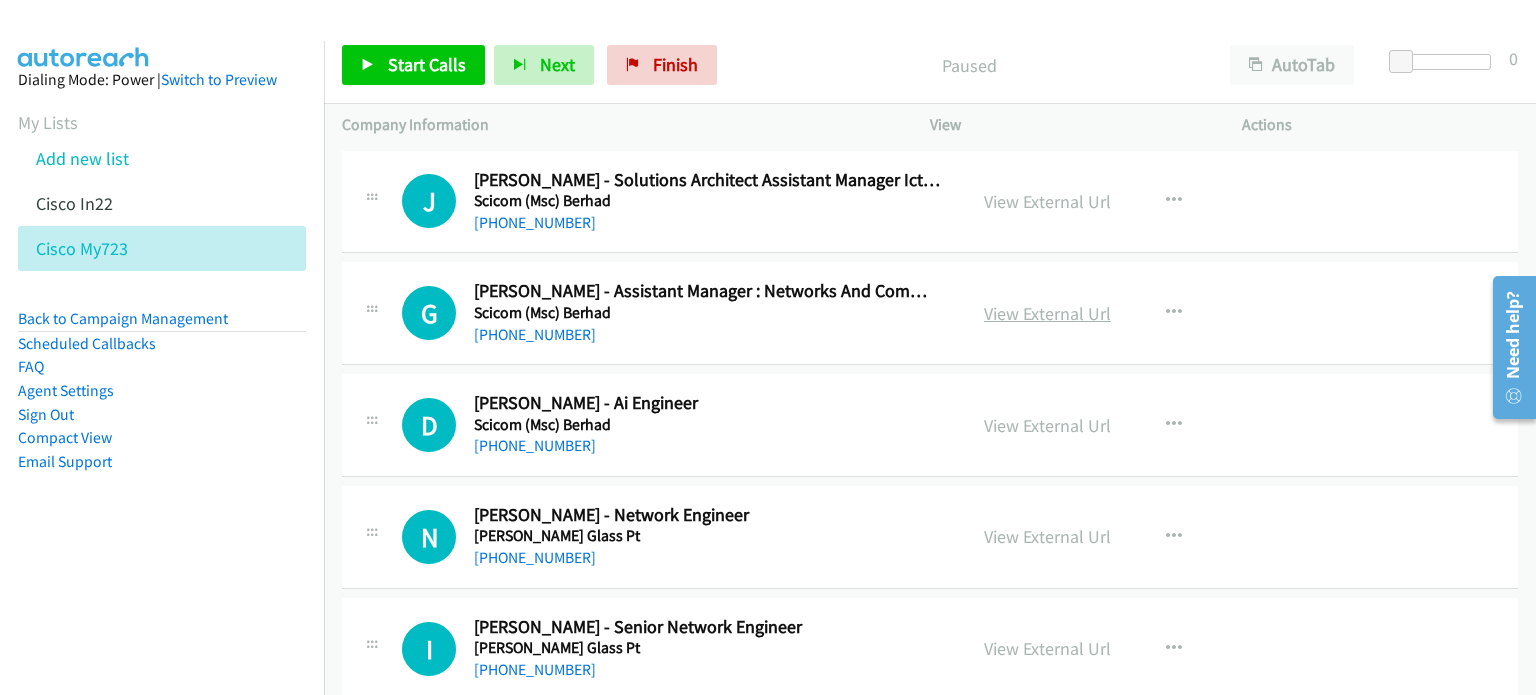 click on "View External Url" at bounding box center (1047, 313) 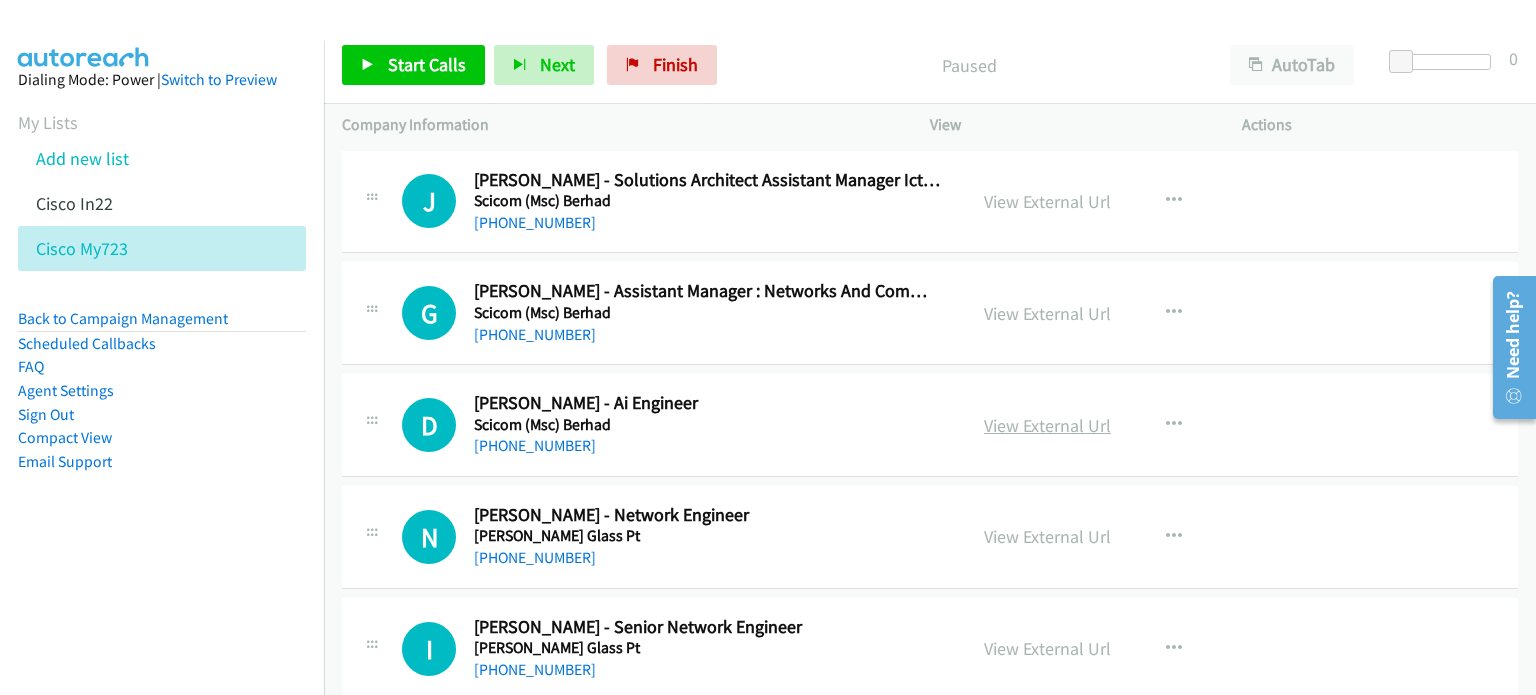 click on "View External Url" at bounding box center [1047, 425] 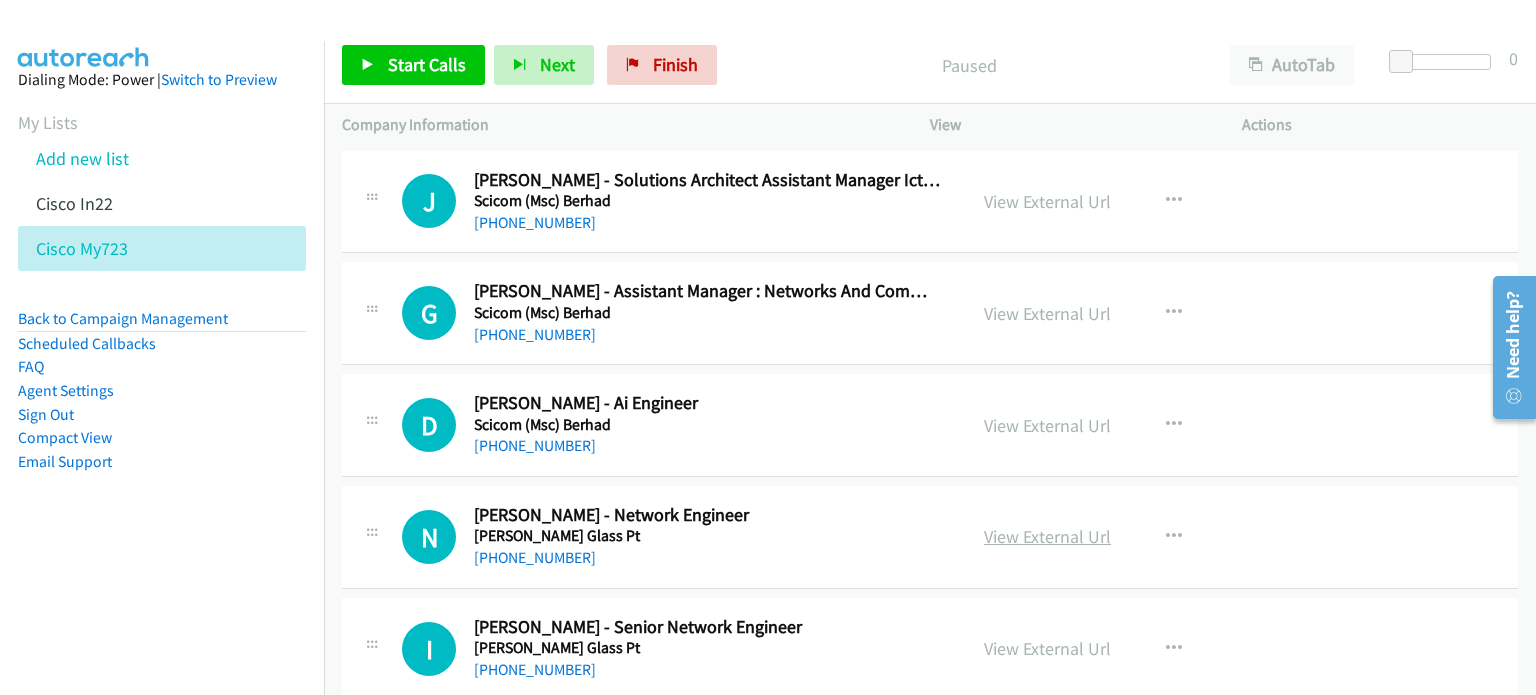 click on "View External Url" at bounding box center [1047, 536] 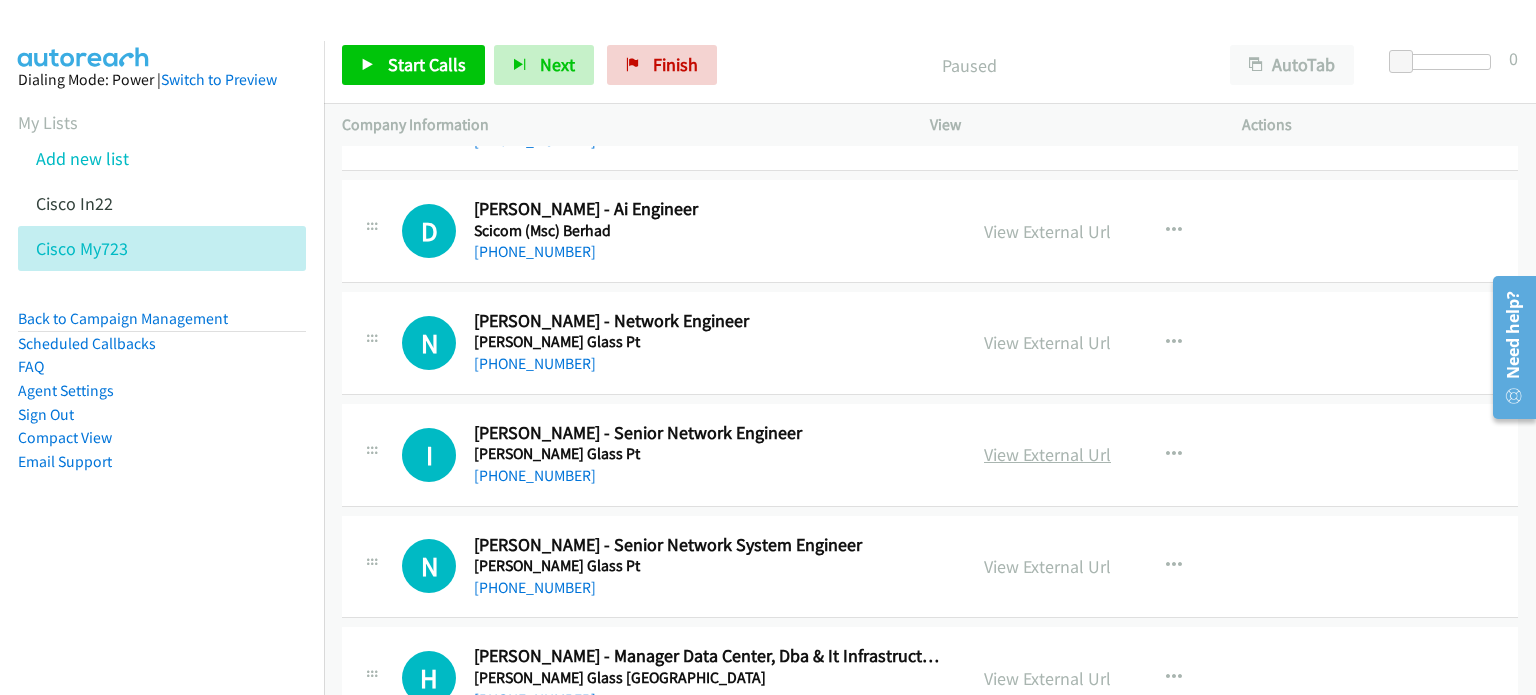 scroll, scrollTop: 195, scrollLeft: 0, axis: vertical 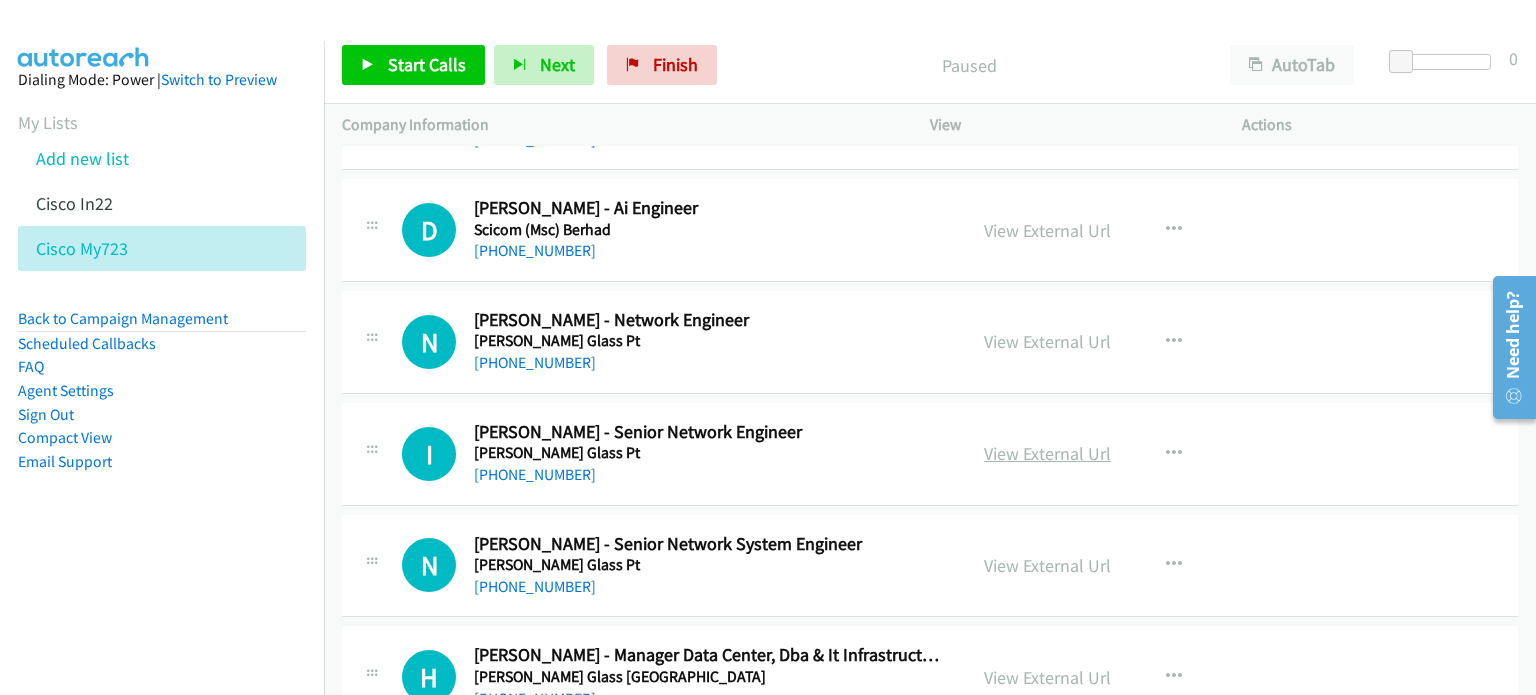 click on "View External Url" at bounding box center (1047, 453) 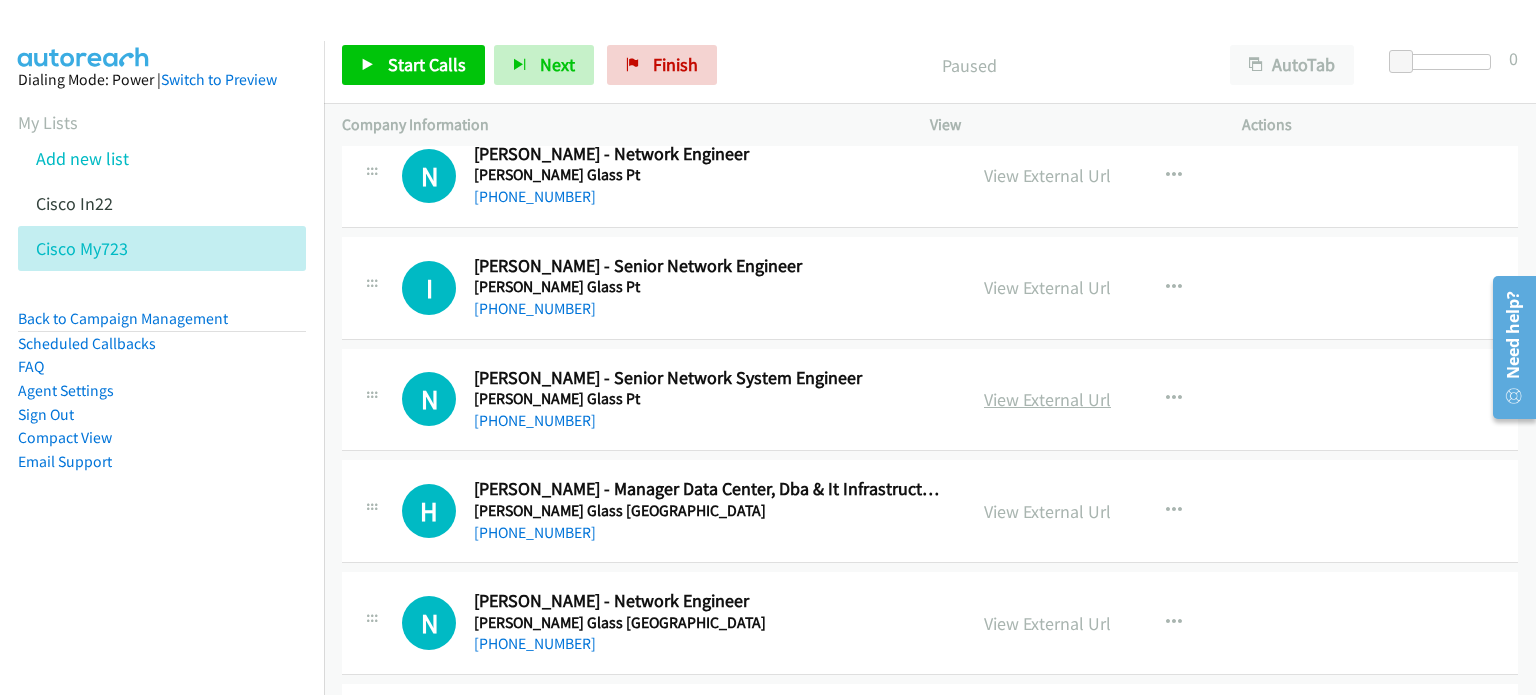scroll, scrollTop: 363, scrollLeft: 0, axis: vertical 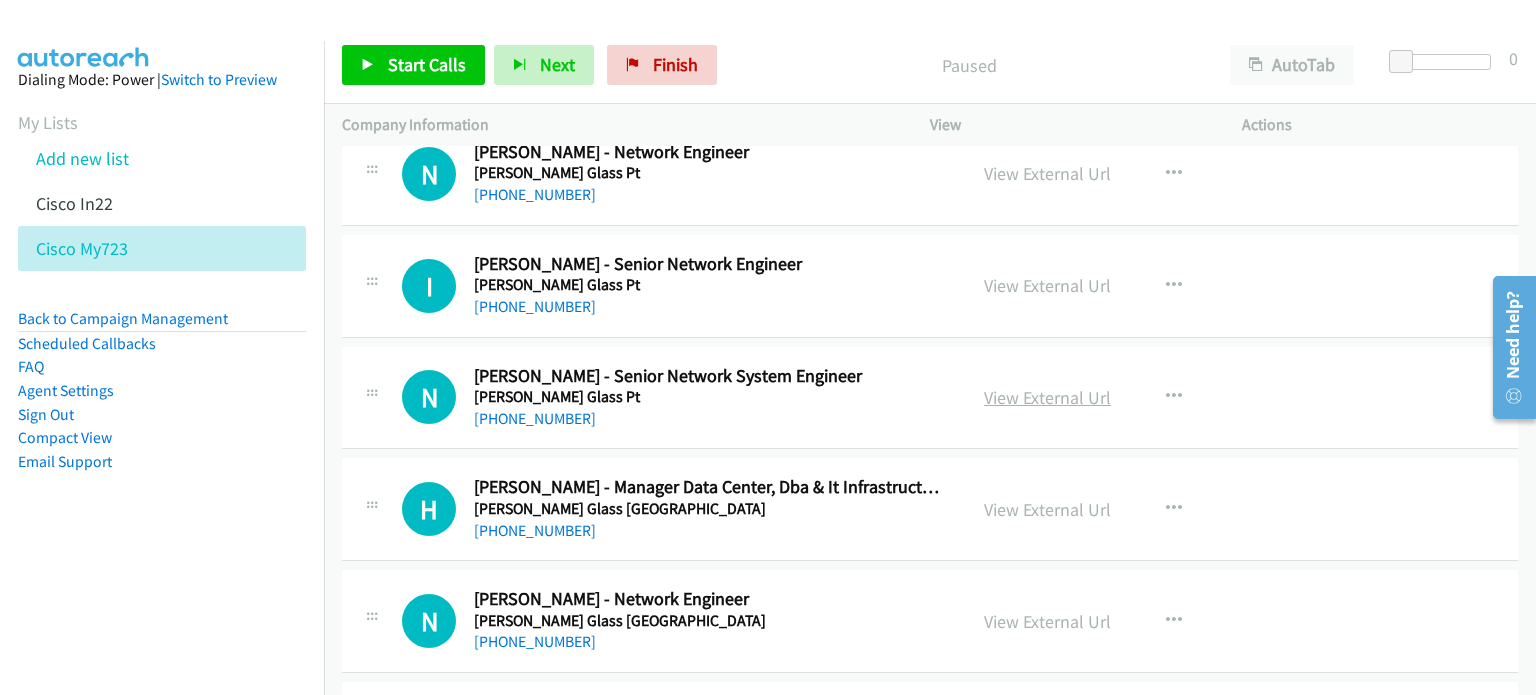 click on "View External Url" at bounding box center [1047, 397] 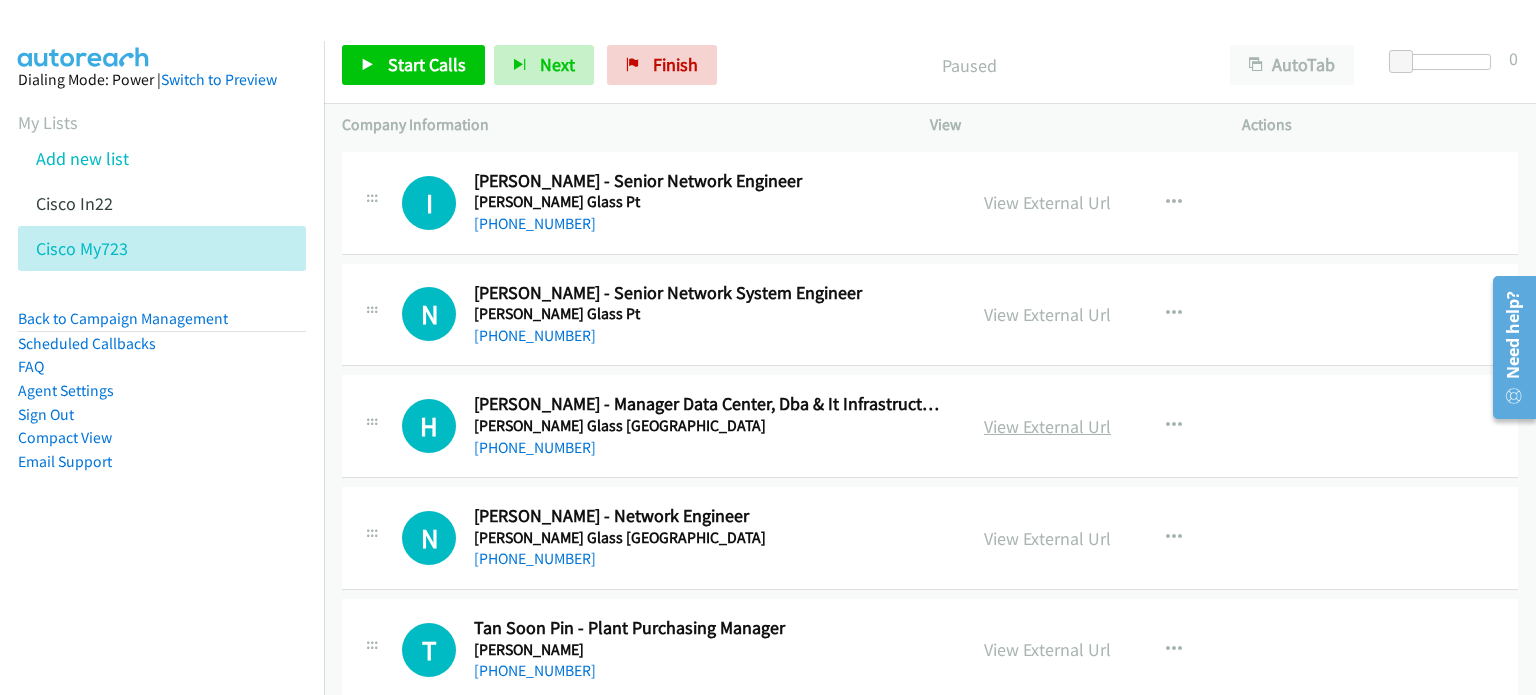 scroll, scrollTop: 447, scrollLeft: 0, axis: vertical 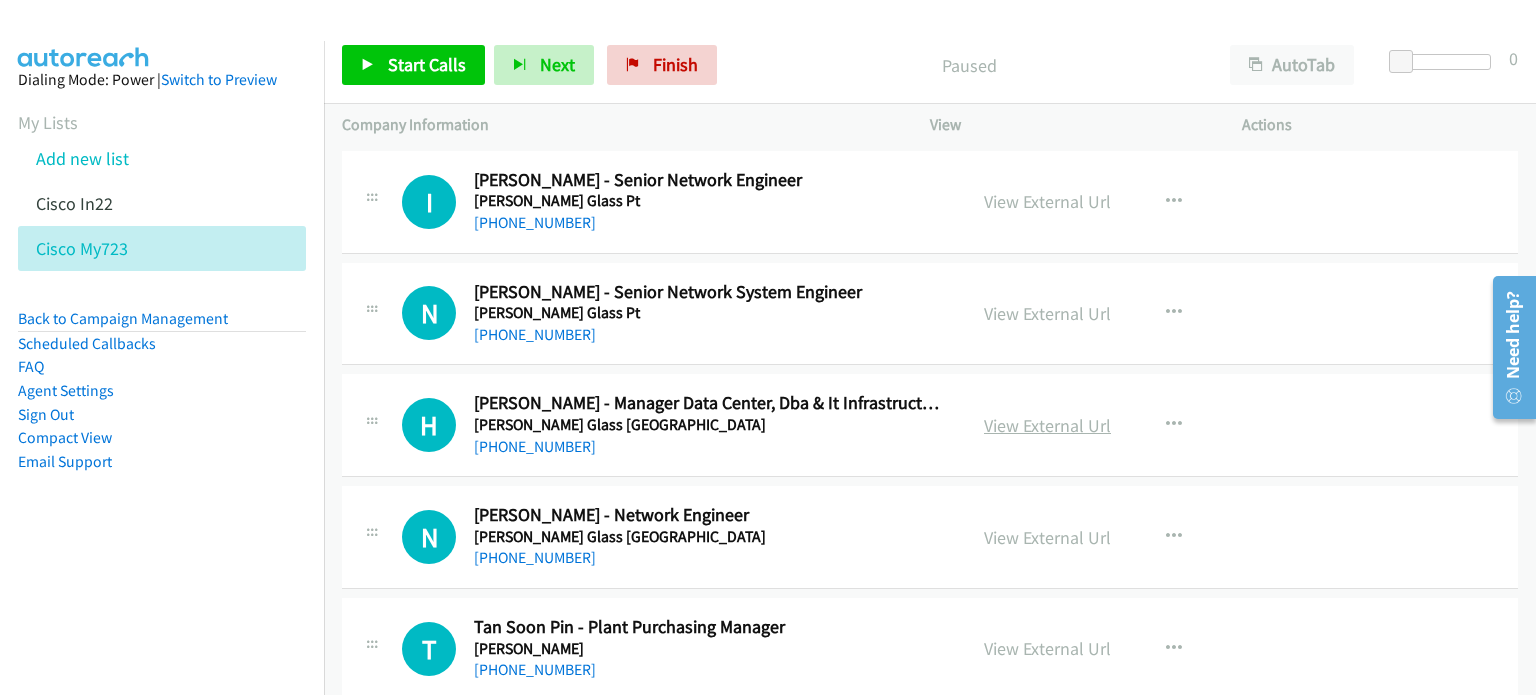 click on "View External Url" at bounding box center (1047, 425) 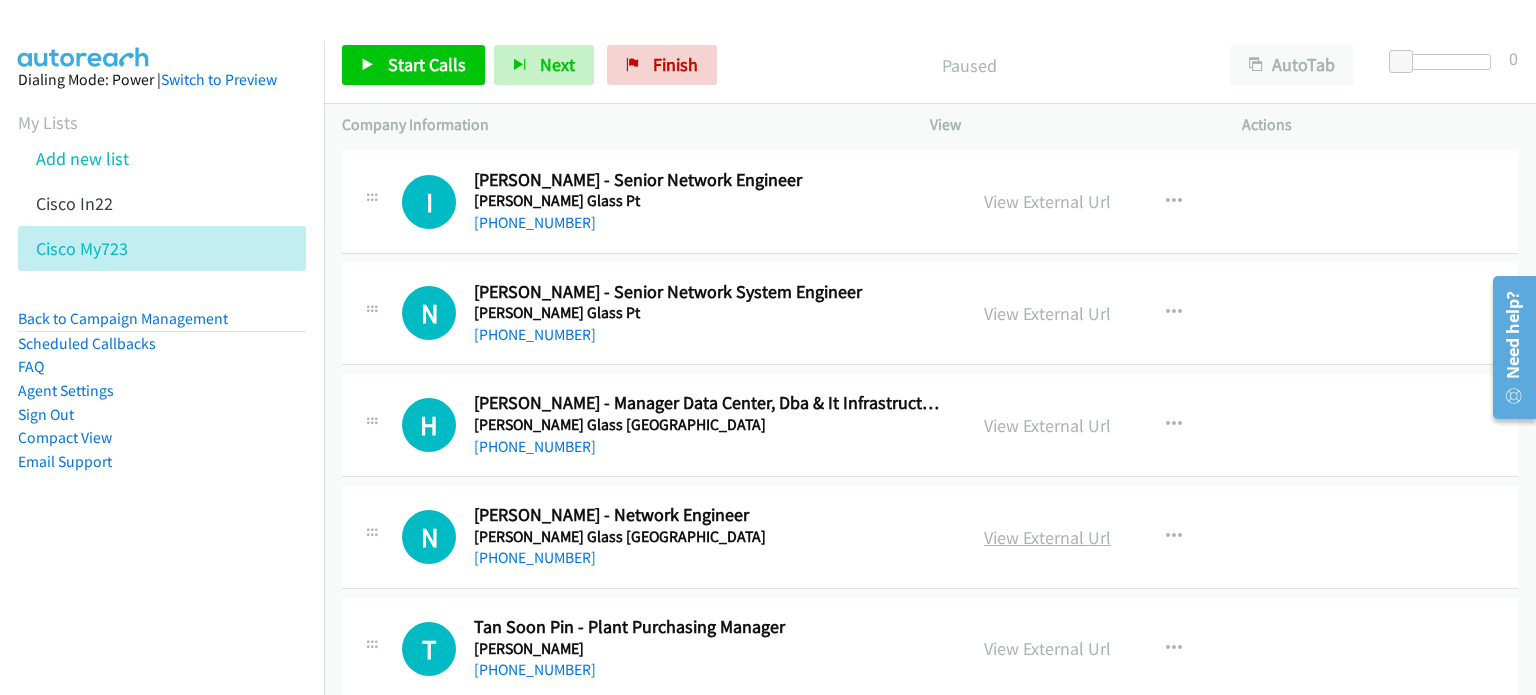 click on "View External Url" at bounding box center [1047, 537] 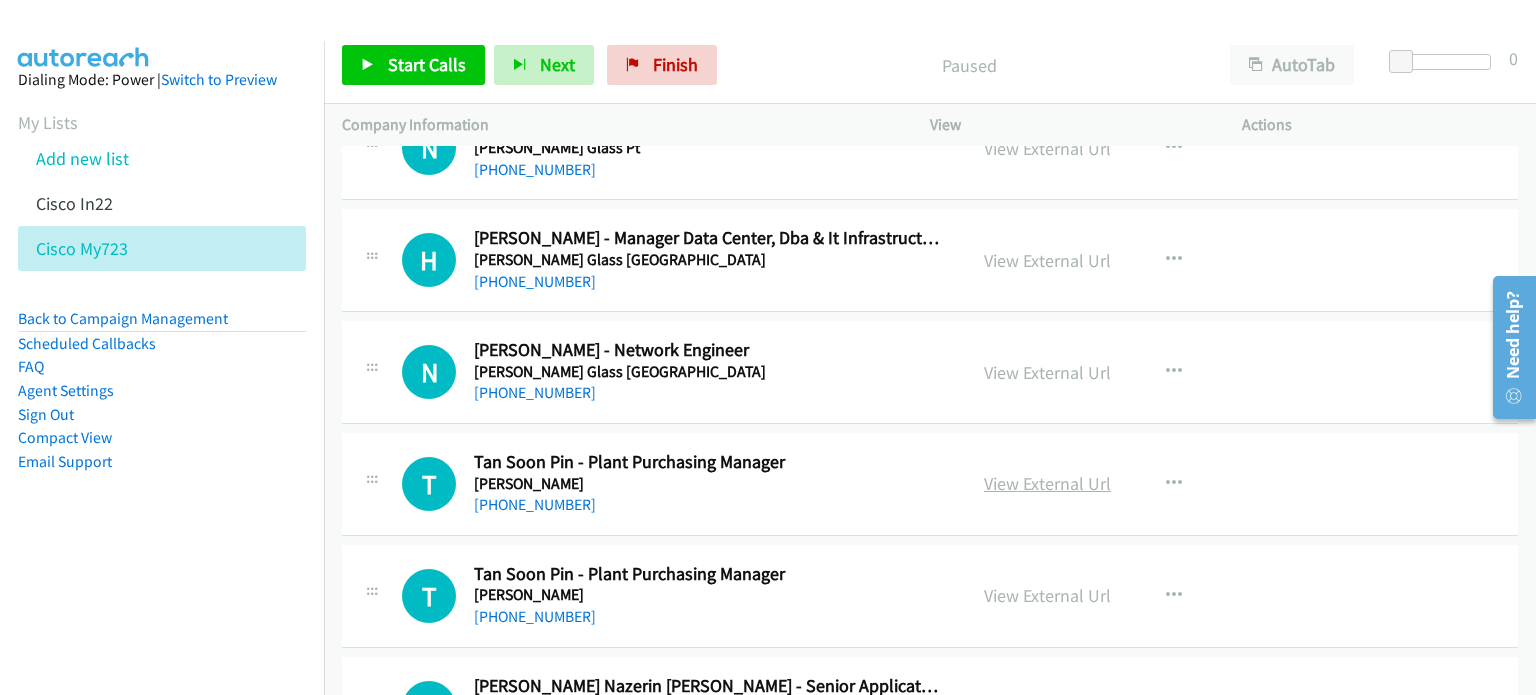 scroll, scrollTop: 613, scrollLeft: 0, axis: vertical 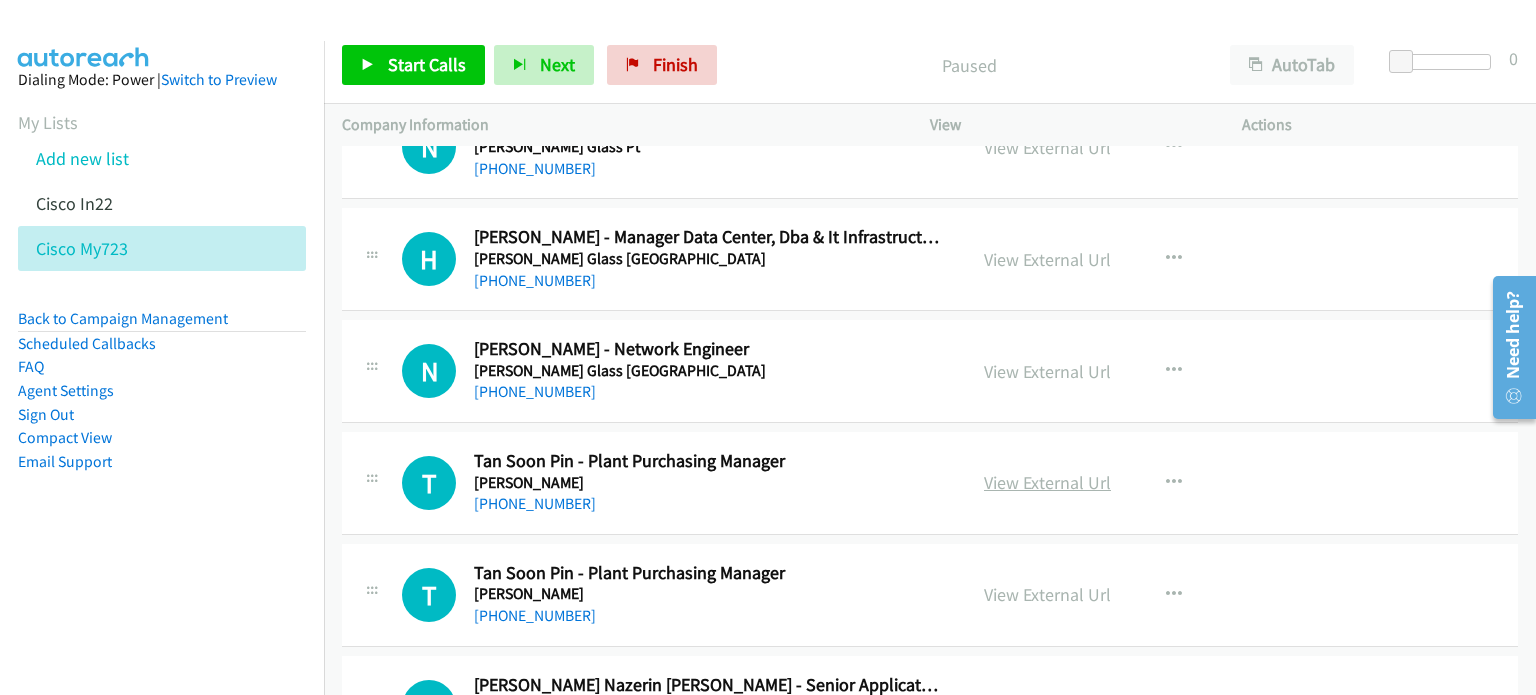 click on "View External Url" at bounding box center [1047, 482] 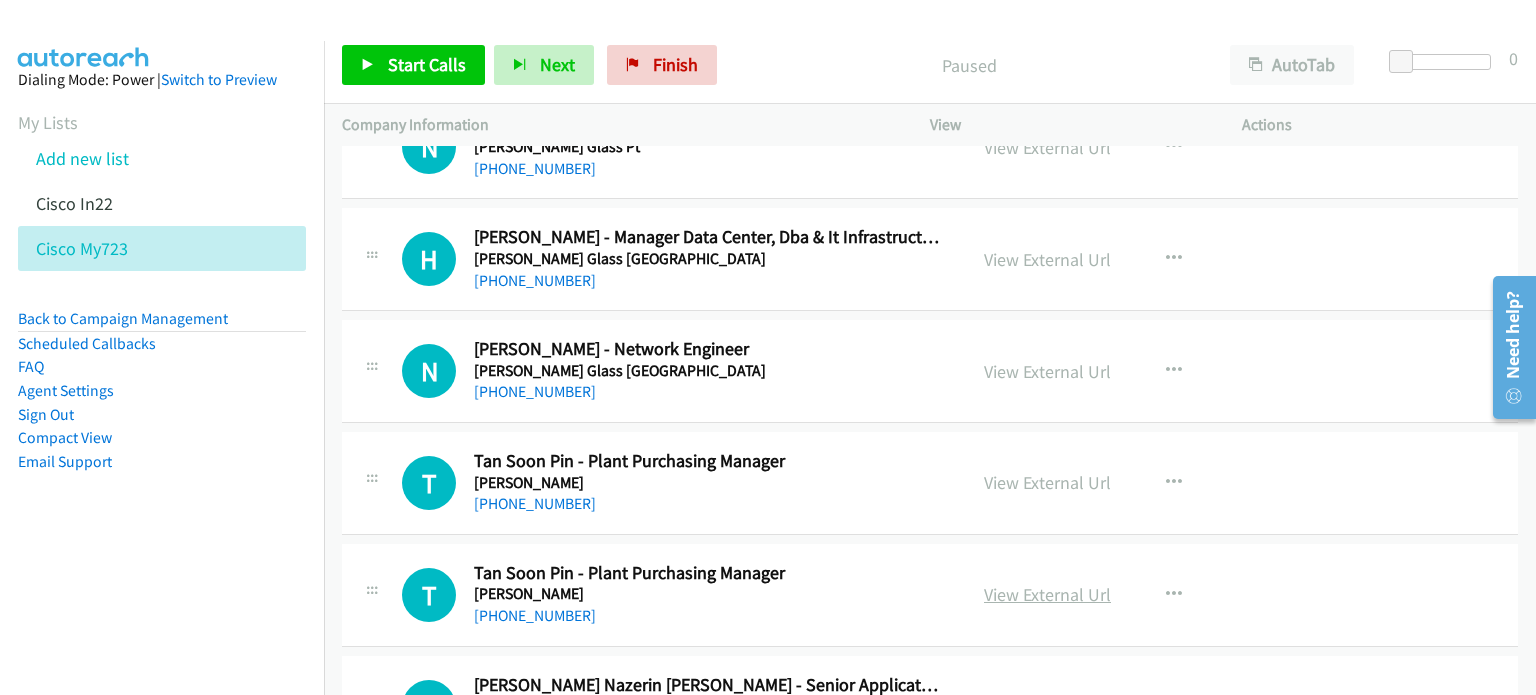 click on "View External Url" at bounding box center [1047, 594] 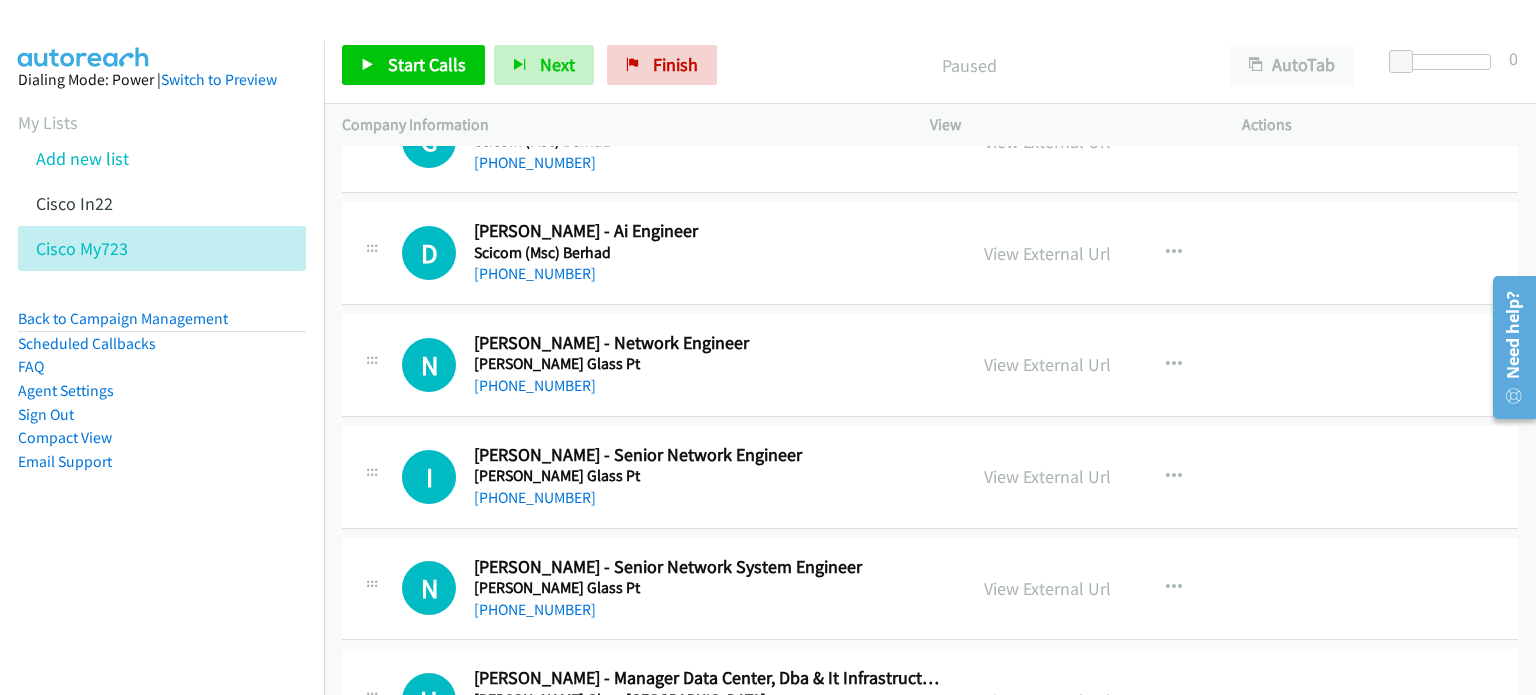 scroll, scrollTop: 0, scrollLeft: 0, axis: both 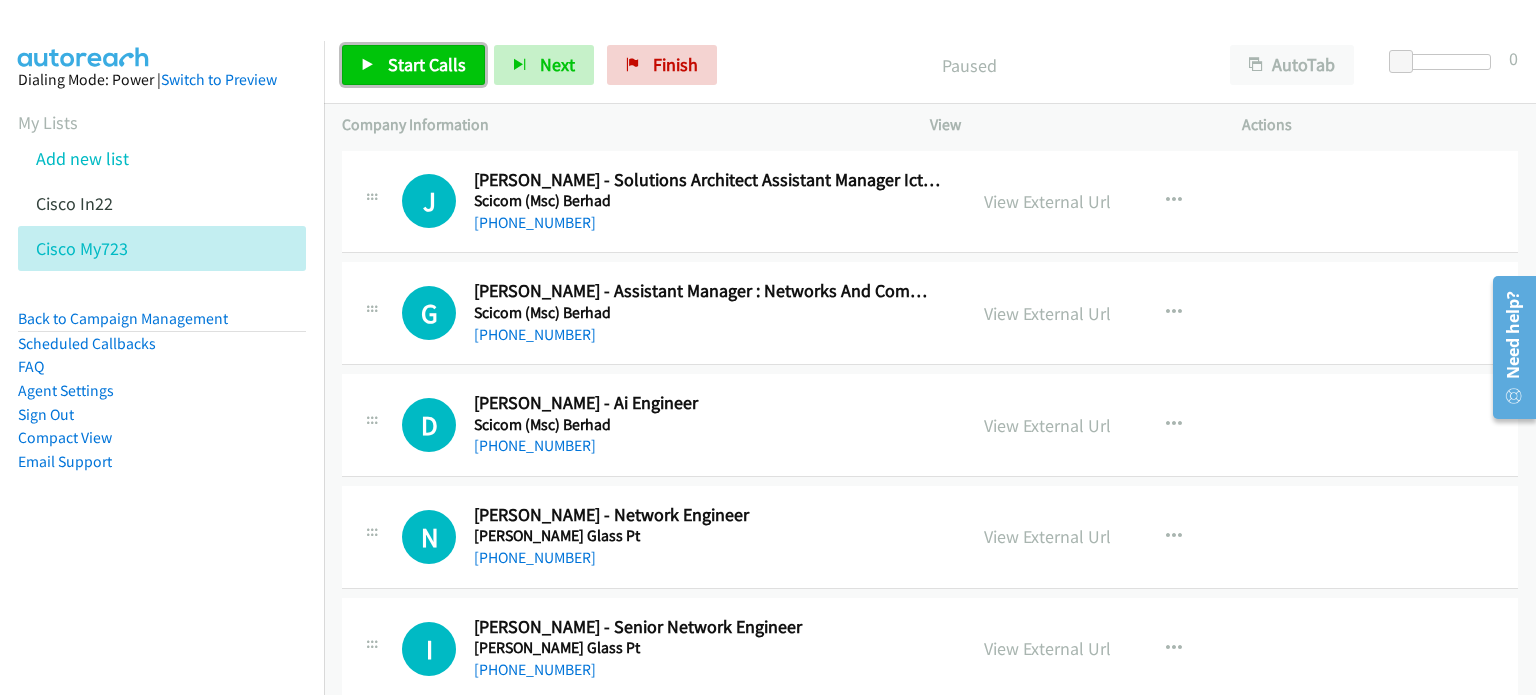 drag, startPoint x: 431, startPoint y: 67, endPoint x: 450, endPoint y: 72, distance: 19.646883 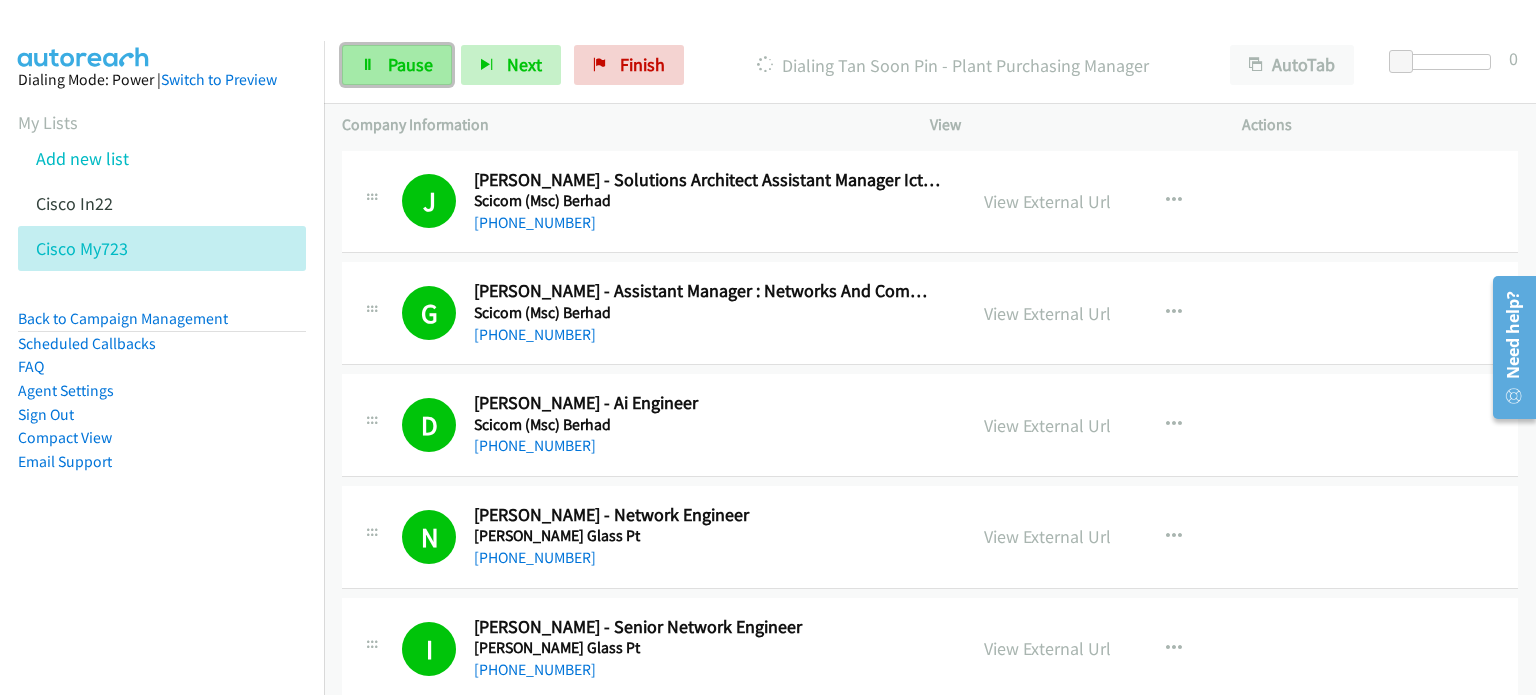 click on "Pause" at bounding box center [397, 65] 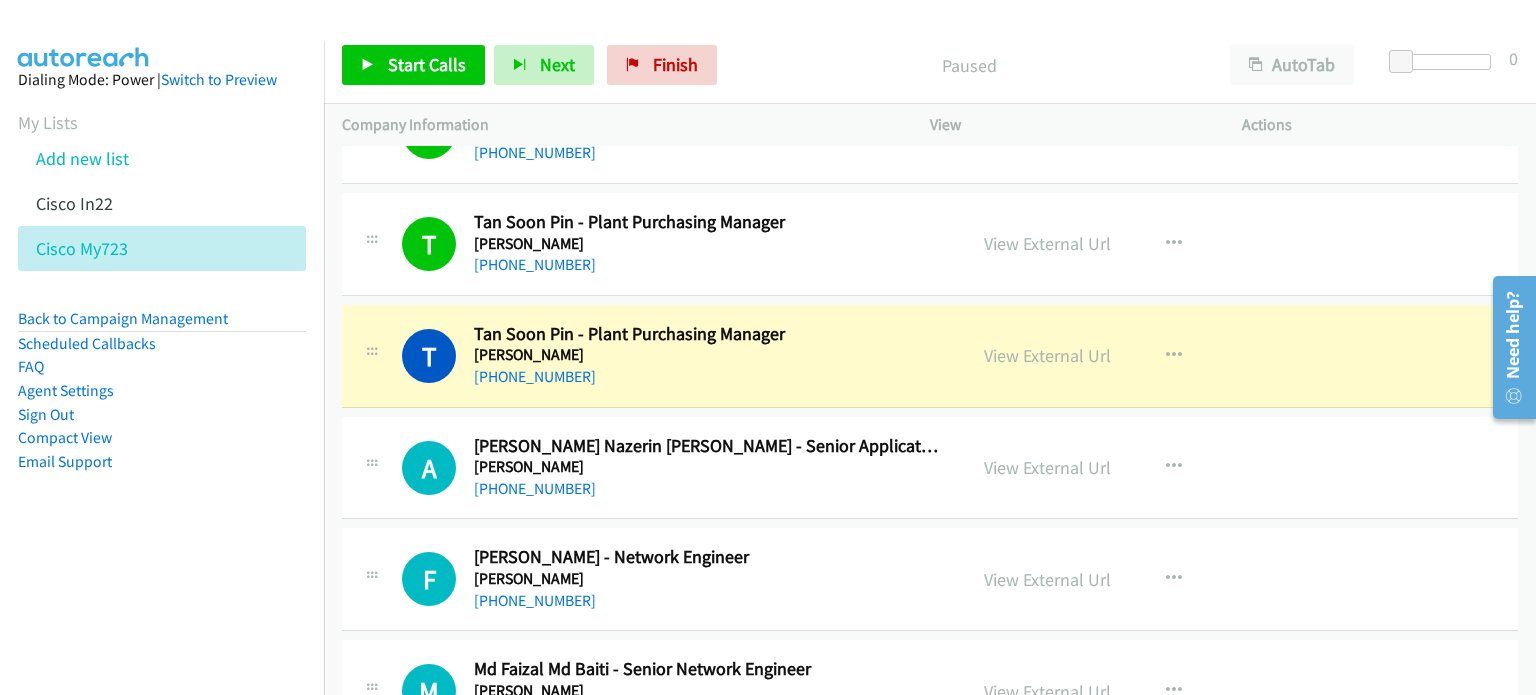 scroll, scrollTop: 853, scrollLeft: 0, axis: vertical 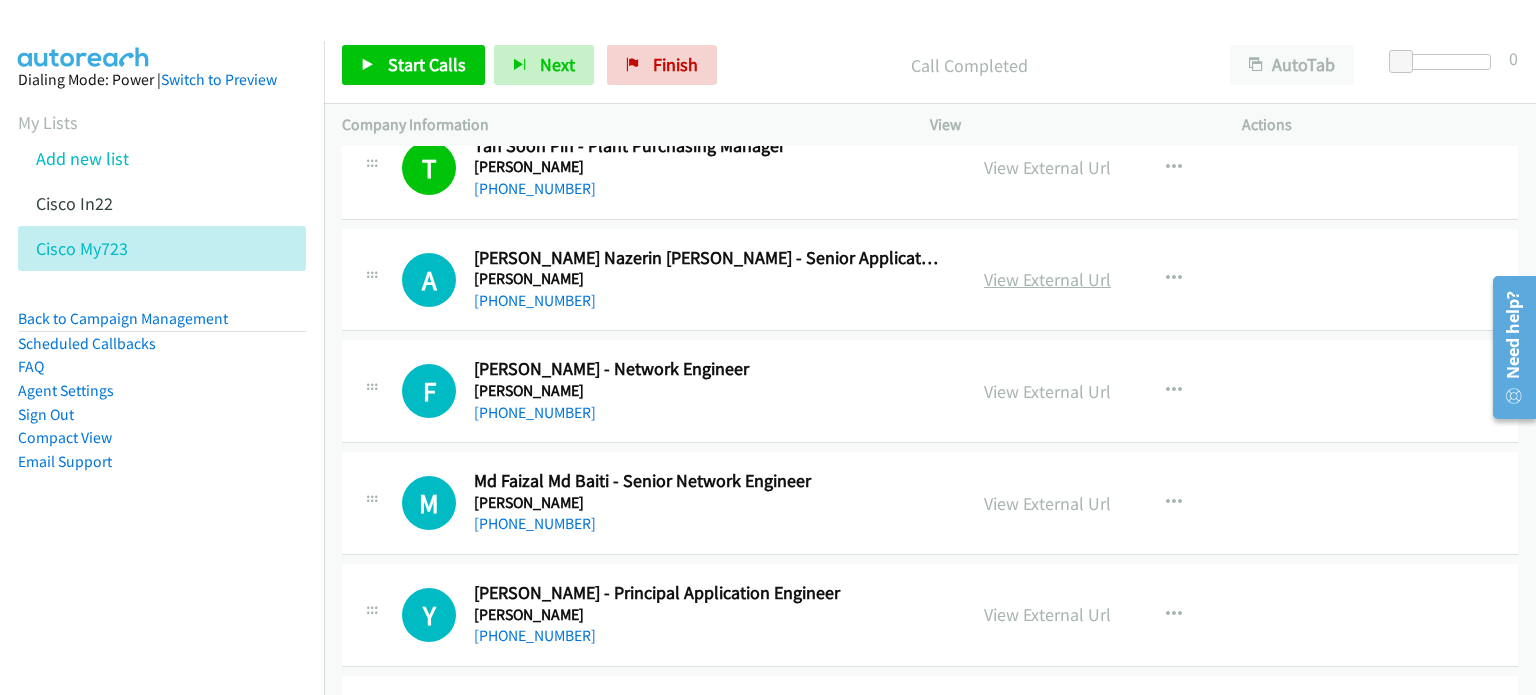 click on "View External Url" at bounding box center [1047, 279] 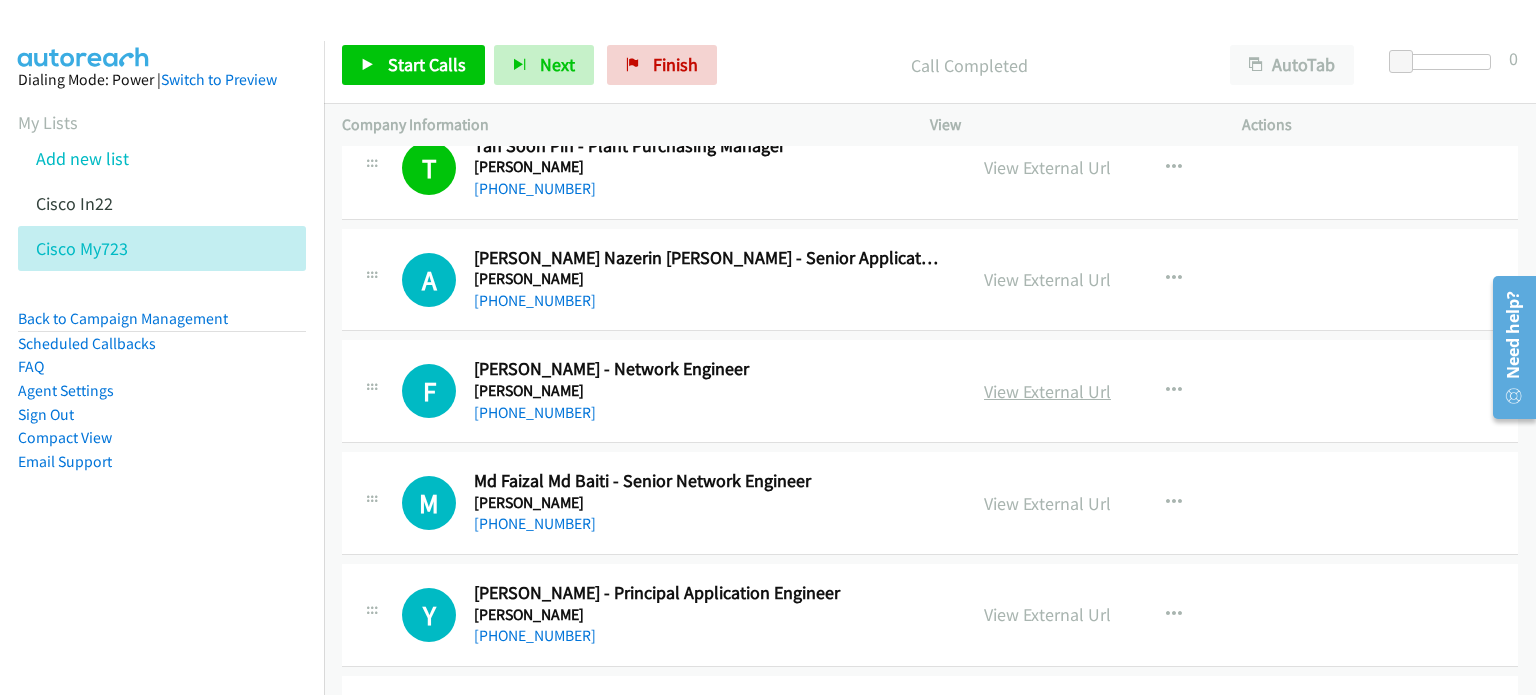 click on "View External Url" at bounding box center (1047, 391) 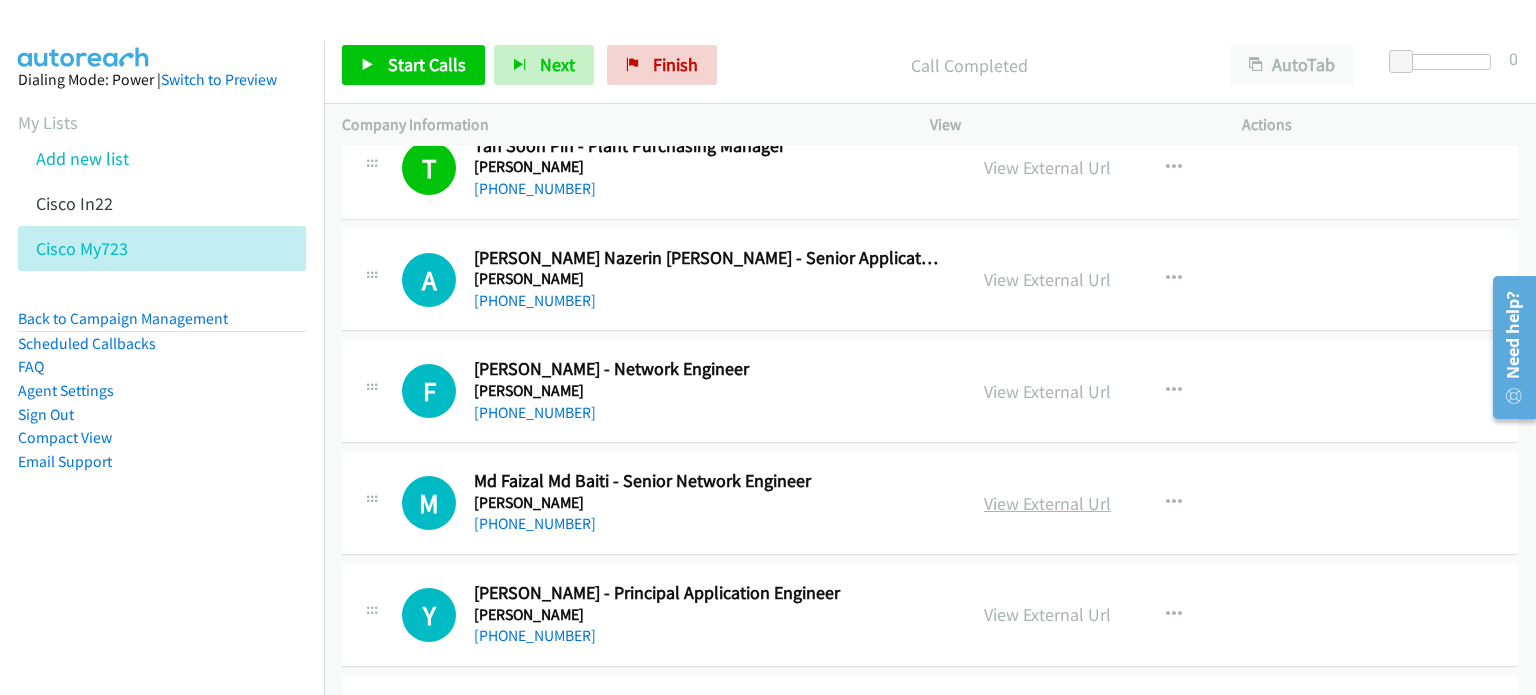 click on "View External Url" at bounding box center [1047, 503] 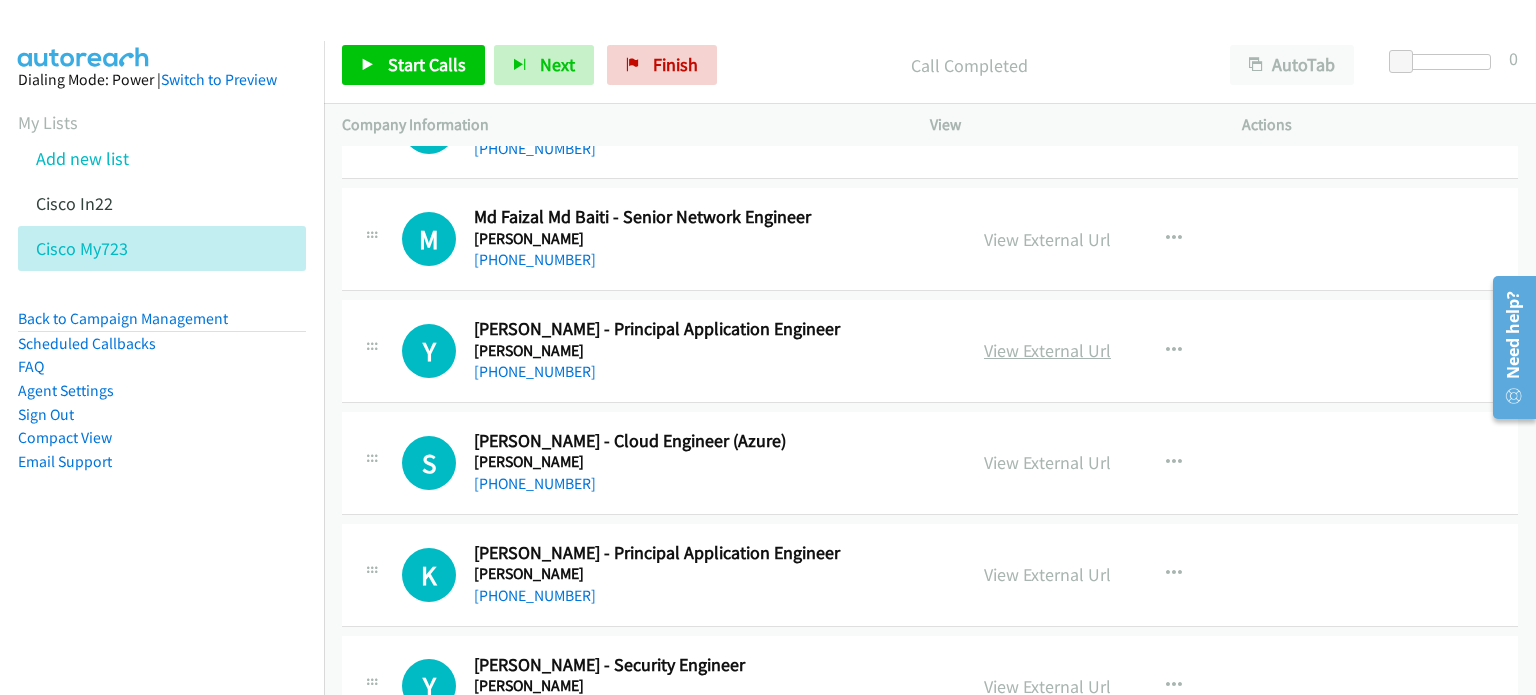 scroll, scrollTop: 1305, scrollLeft: 0, axis: vertical 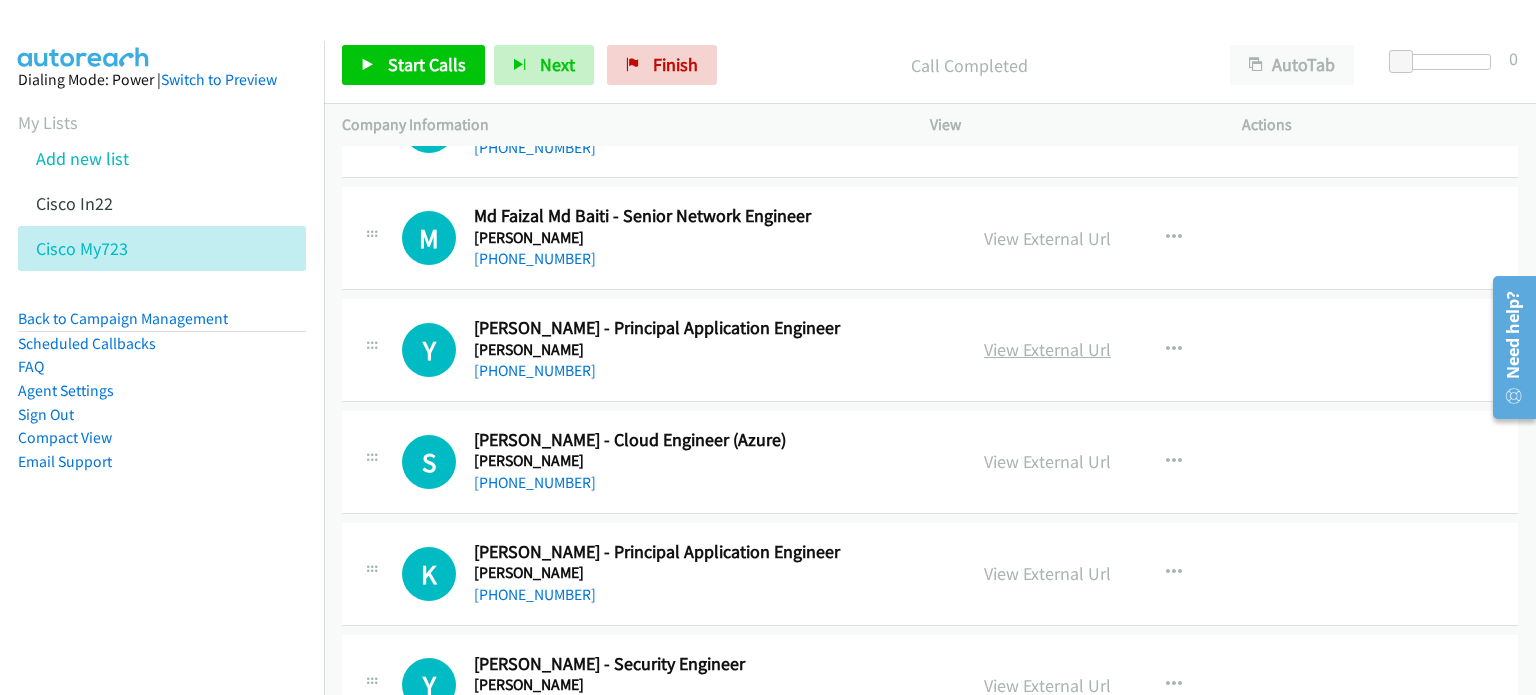 click on "View External Url" at bounding box center [1047, 349] 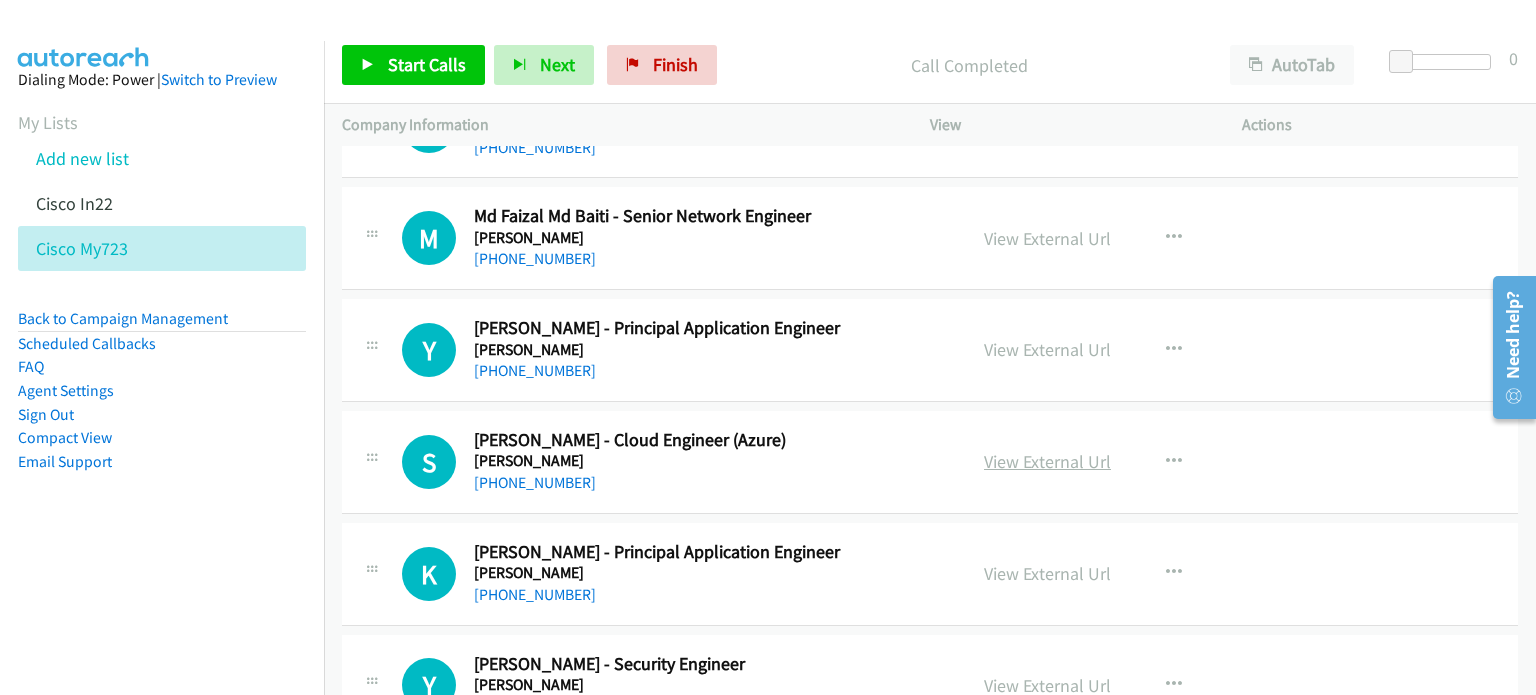 click on "View External Url" at bounding box center (1047, 461) 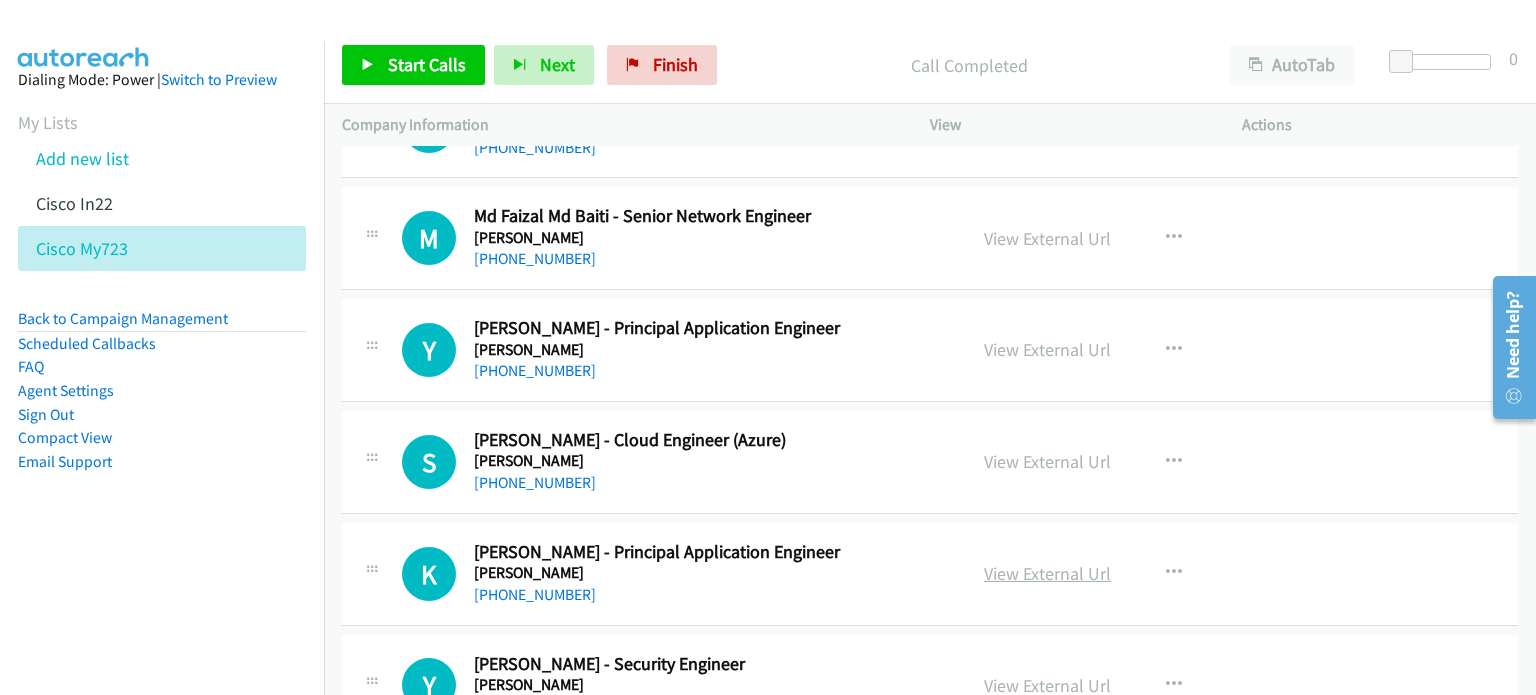 click on "View External Url" at bounding box center [1047, 573] 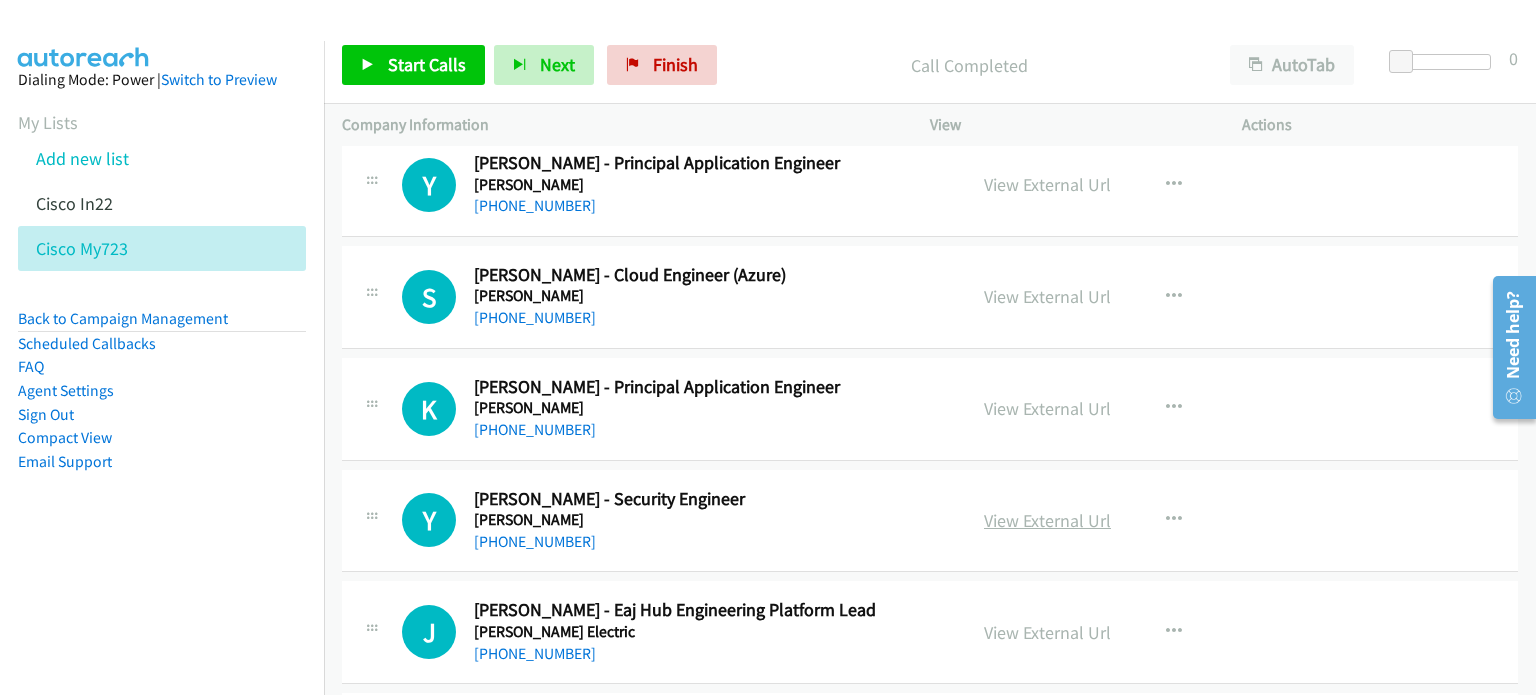 scroll, scrollTop: 1471, scrollLeft: 0, axis: vertical 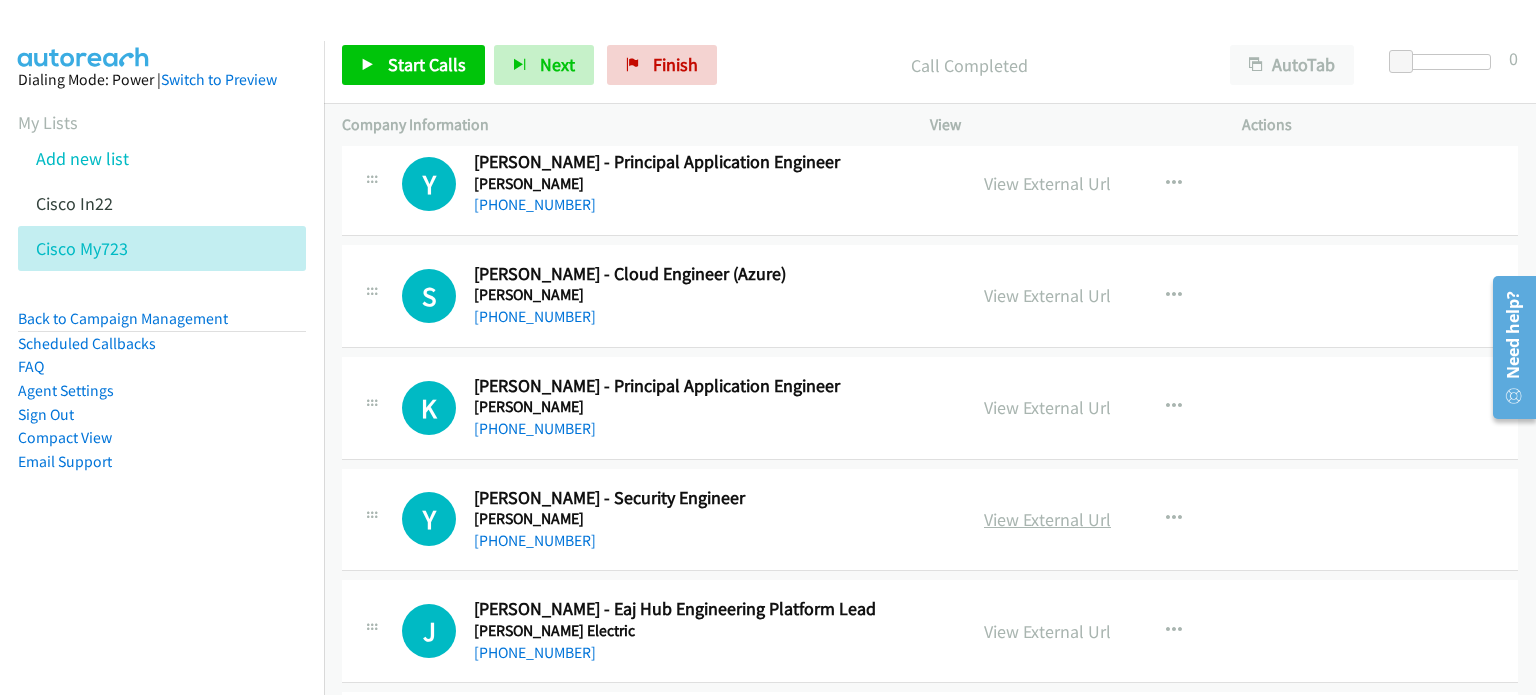 click on "View External Url" at bounding box center [1047, 519] 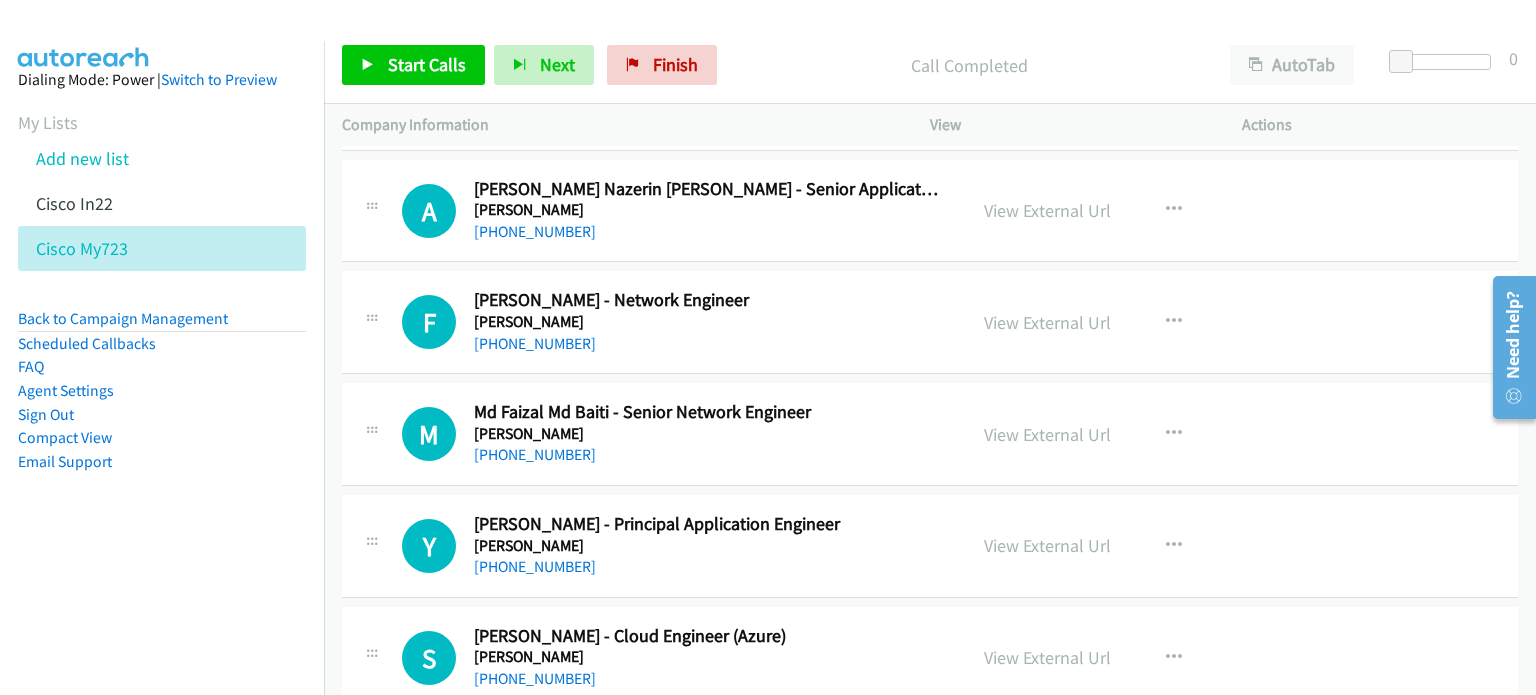 scroll, scrollTop: 1111, scrollLeft: 0, axis: vertical 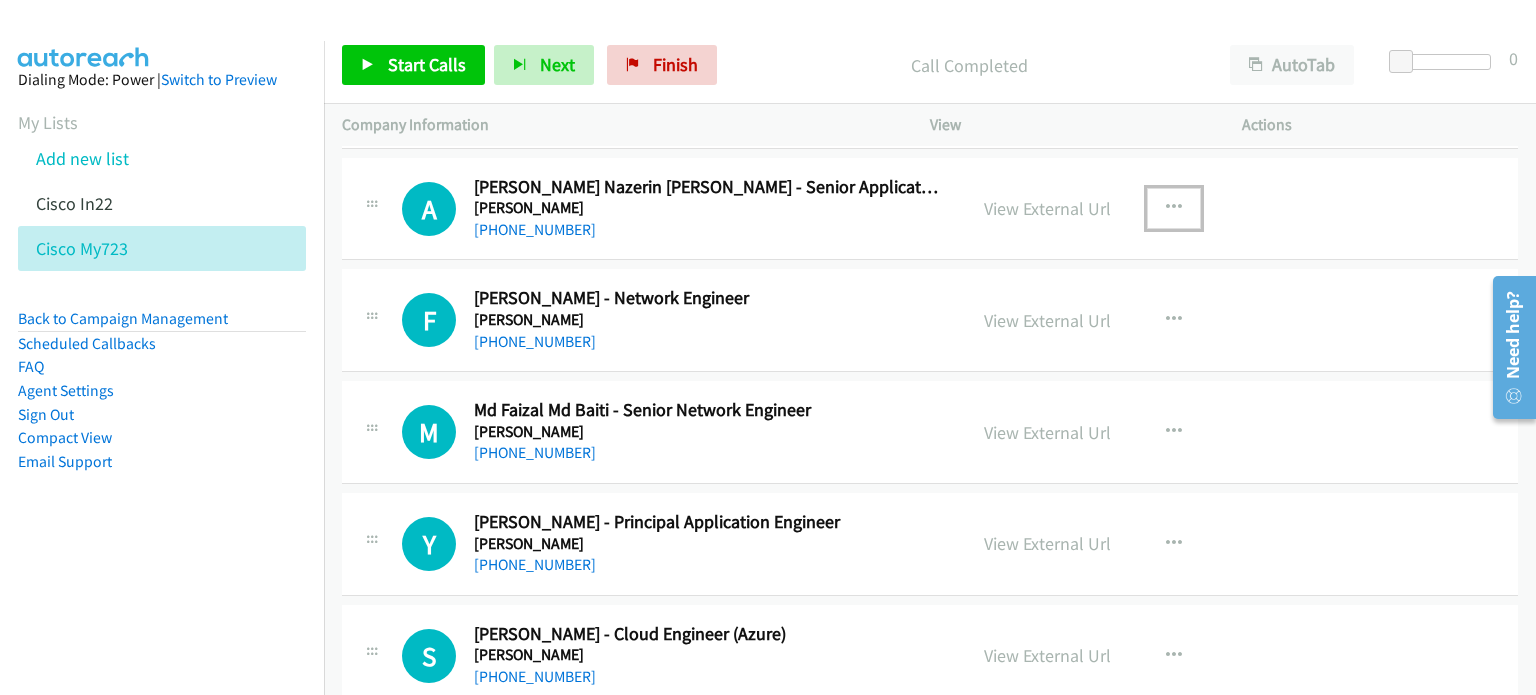 click at bounding box center (1174, 208) 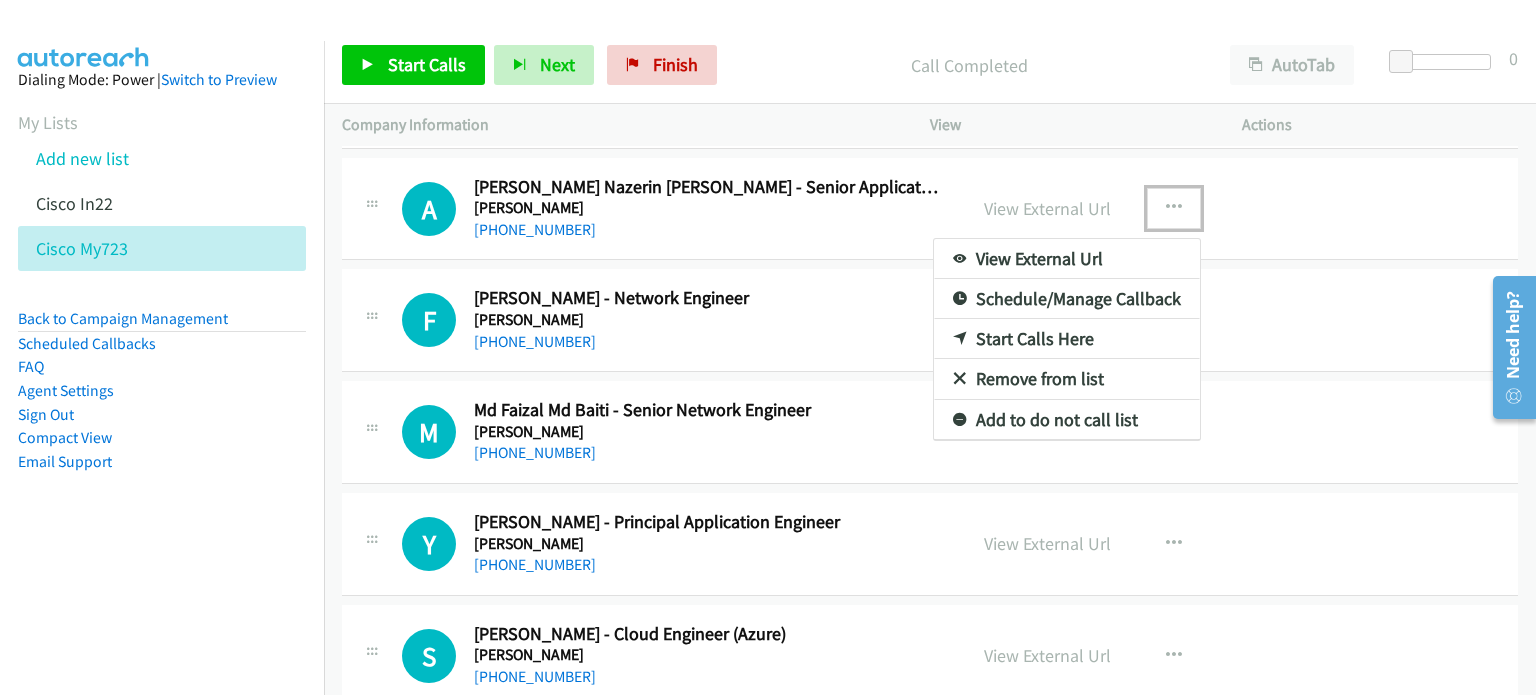 click on "Start Calls Here" at bounding box center [1067, 339] 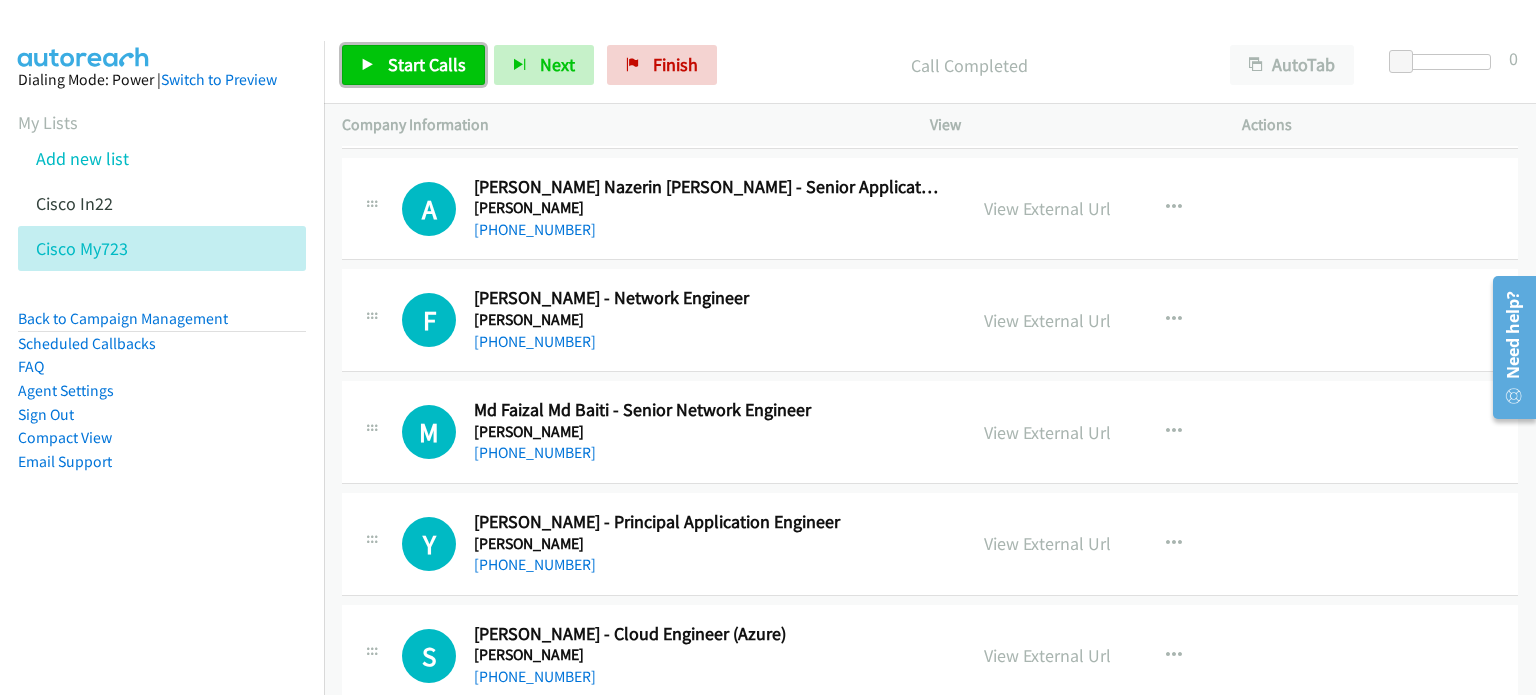 click on "Start Calls" at bounding box center (427, 64) 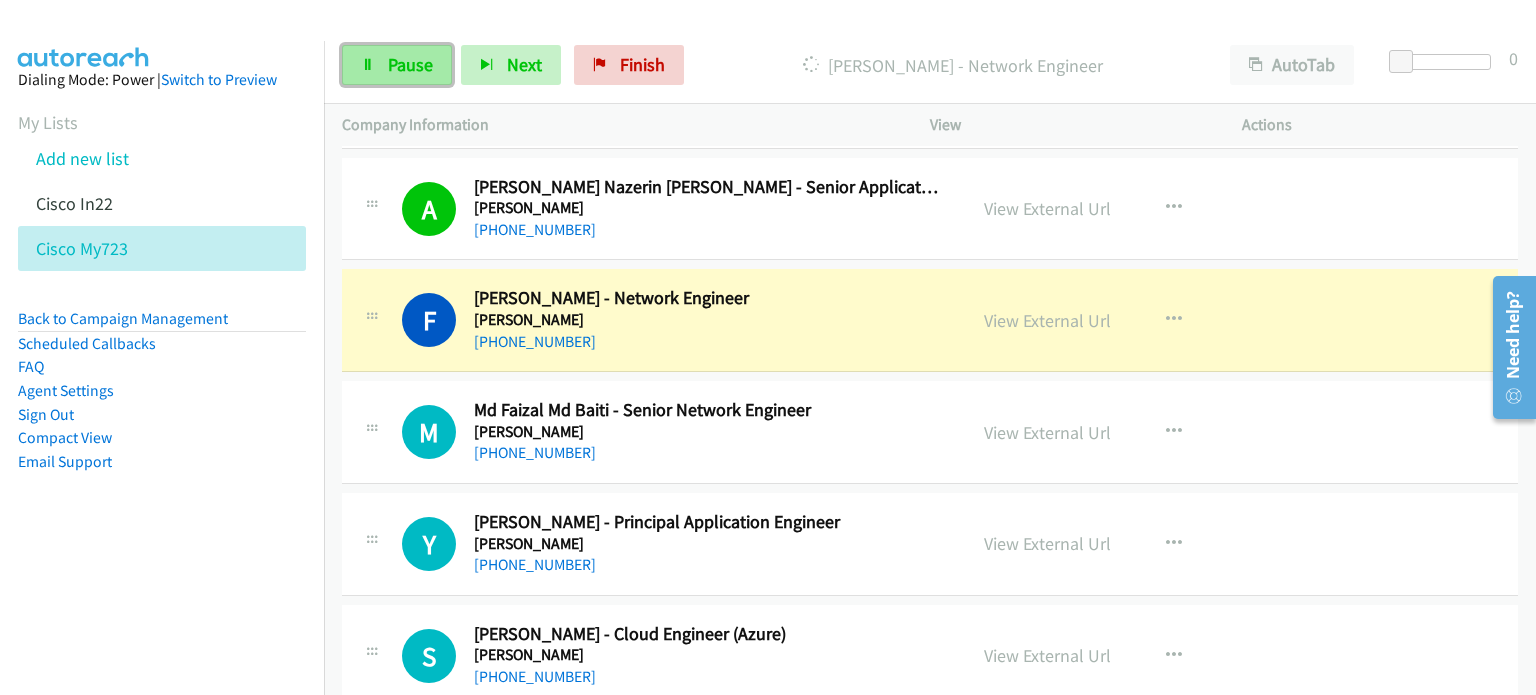 click on "Pause" at bounding box center (410, 64) 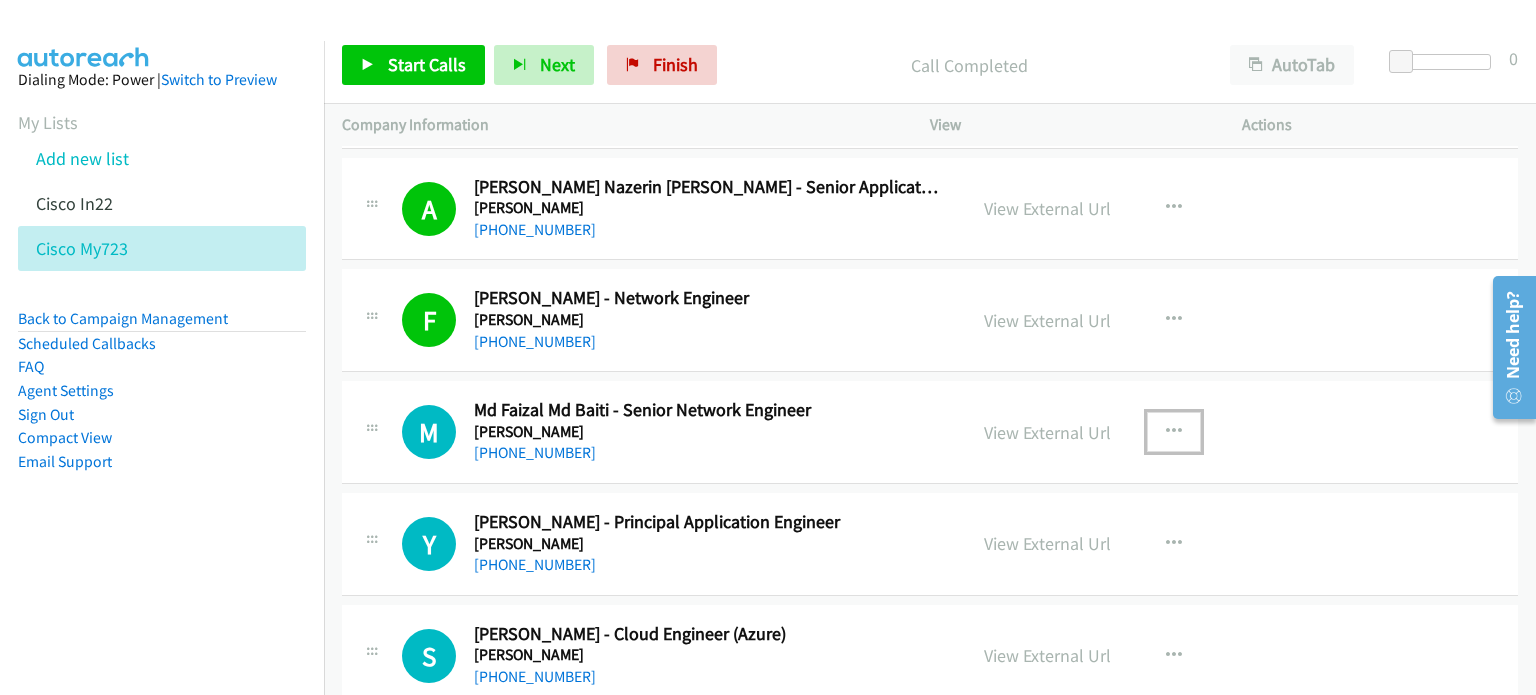 click at bounding box center [1174, 432] 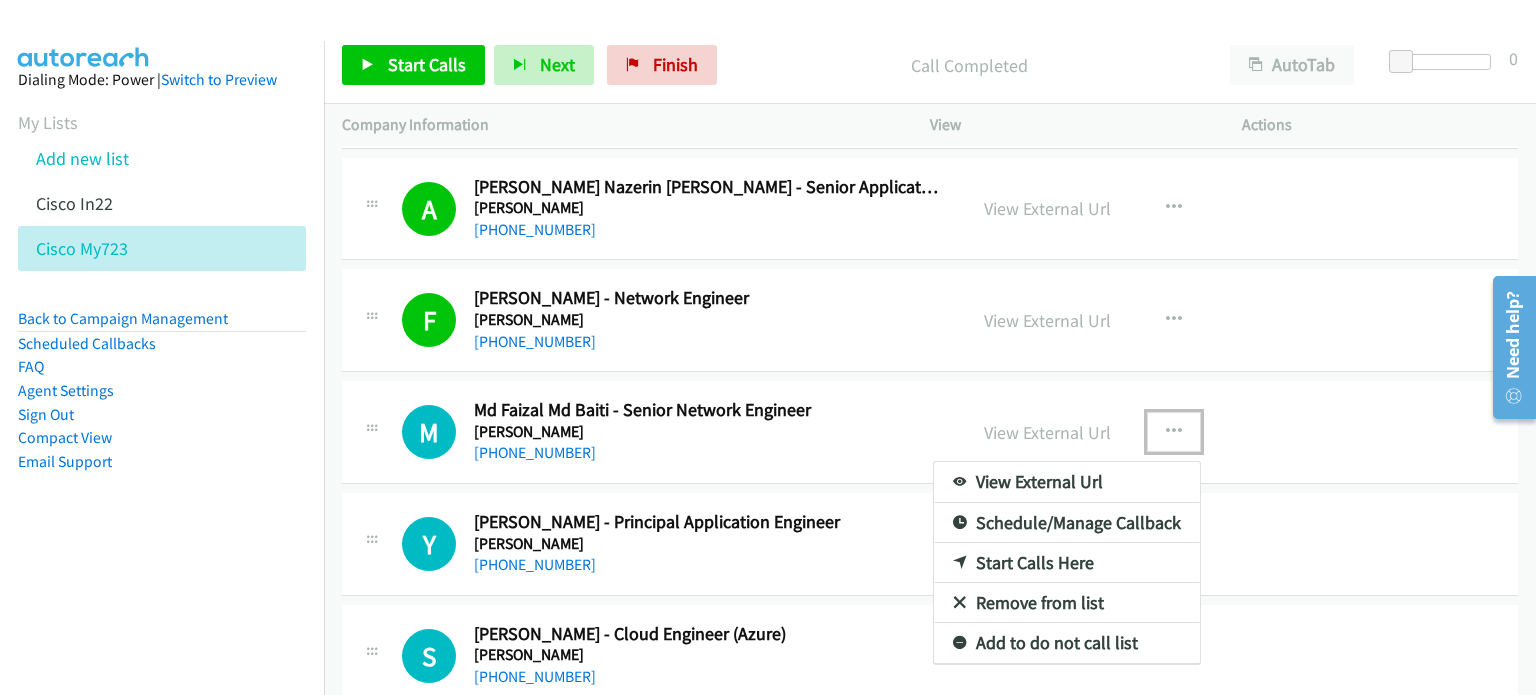 click on "Start Calls Here" at bounding box center [1067, 563] 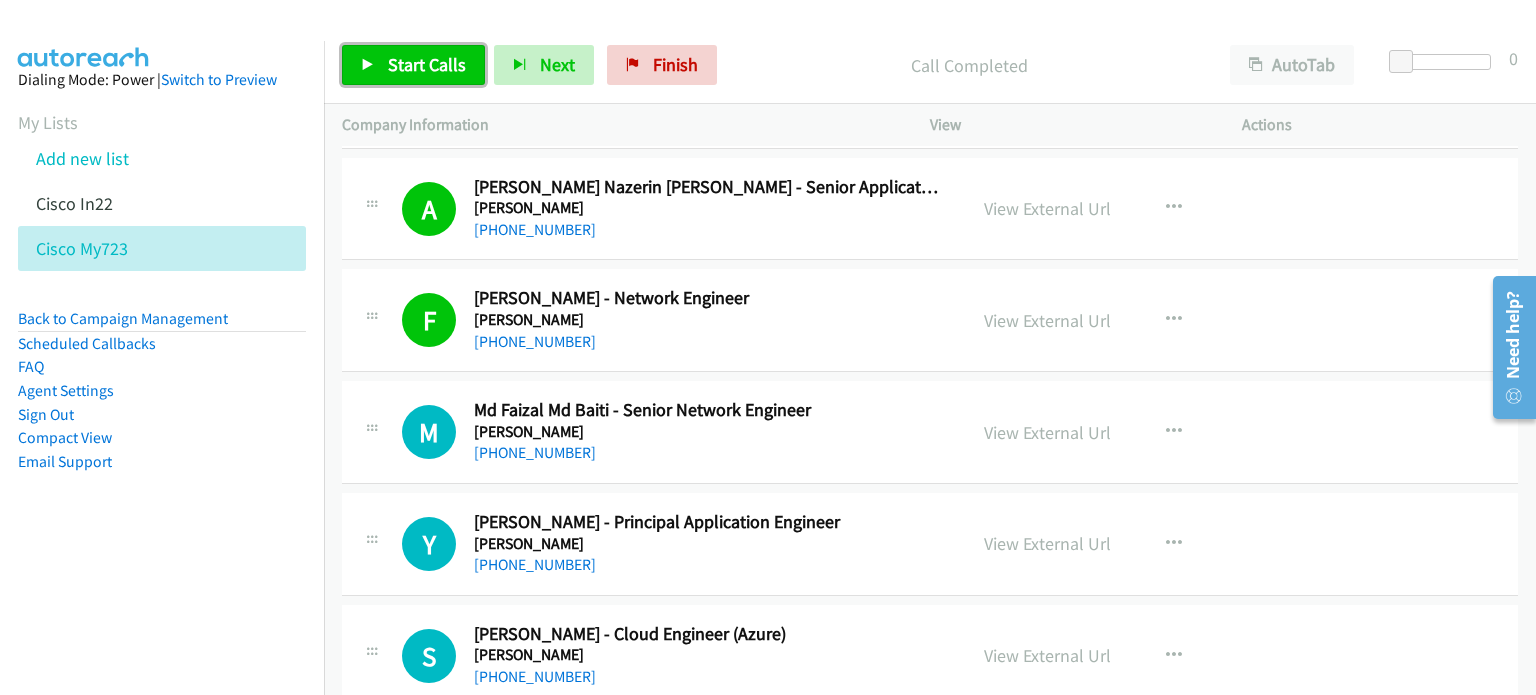 click on "Start Calls" at bounding box center (427, 64) 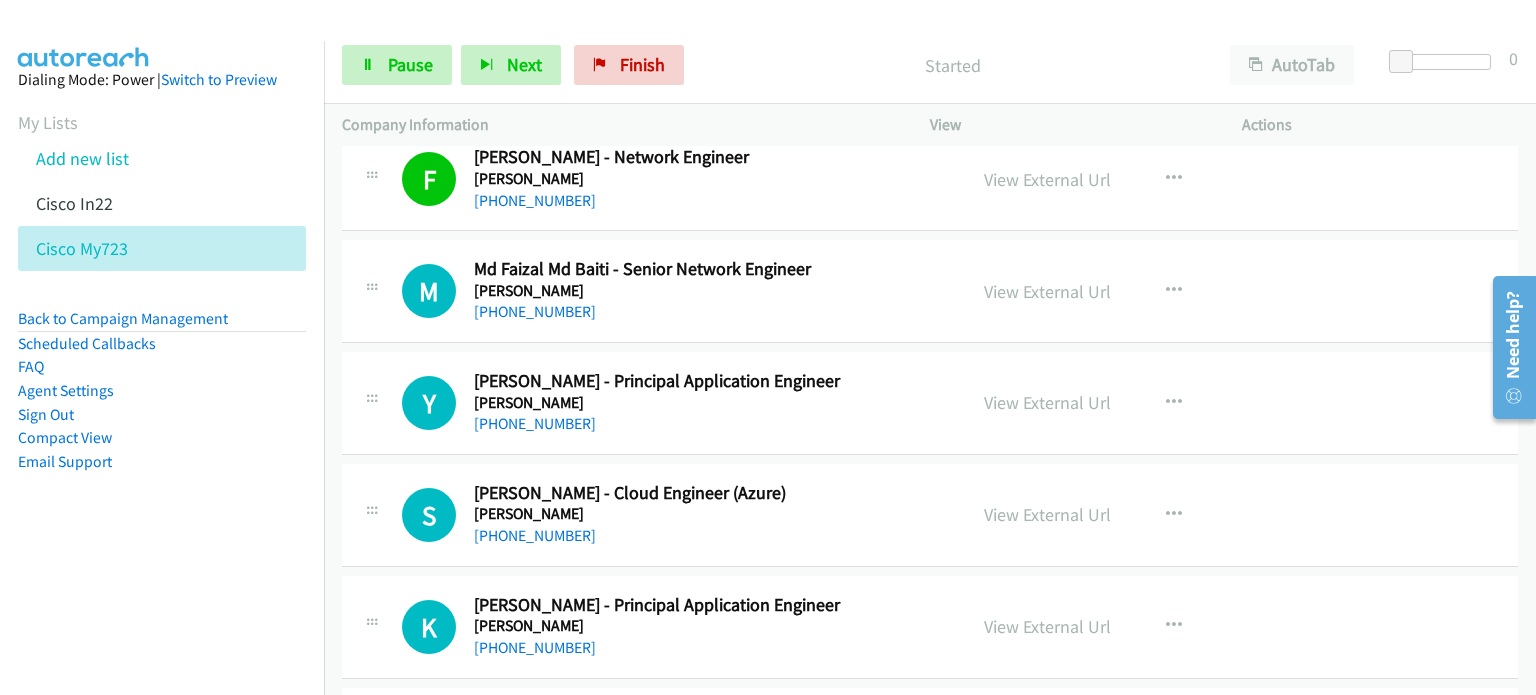 scroll, scrollTop: 1253, scrollLeft: 0, axis: vertical 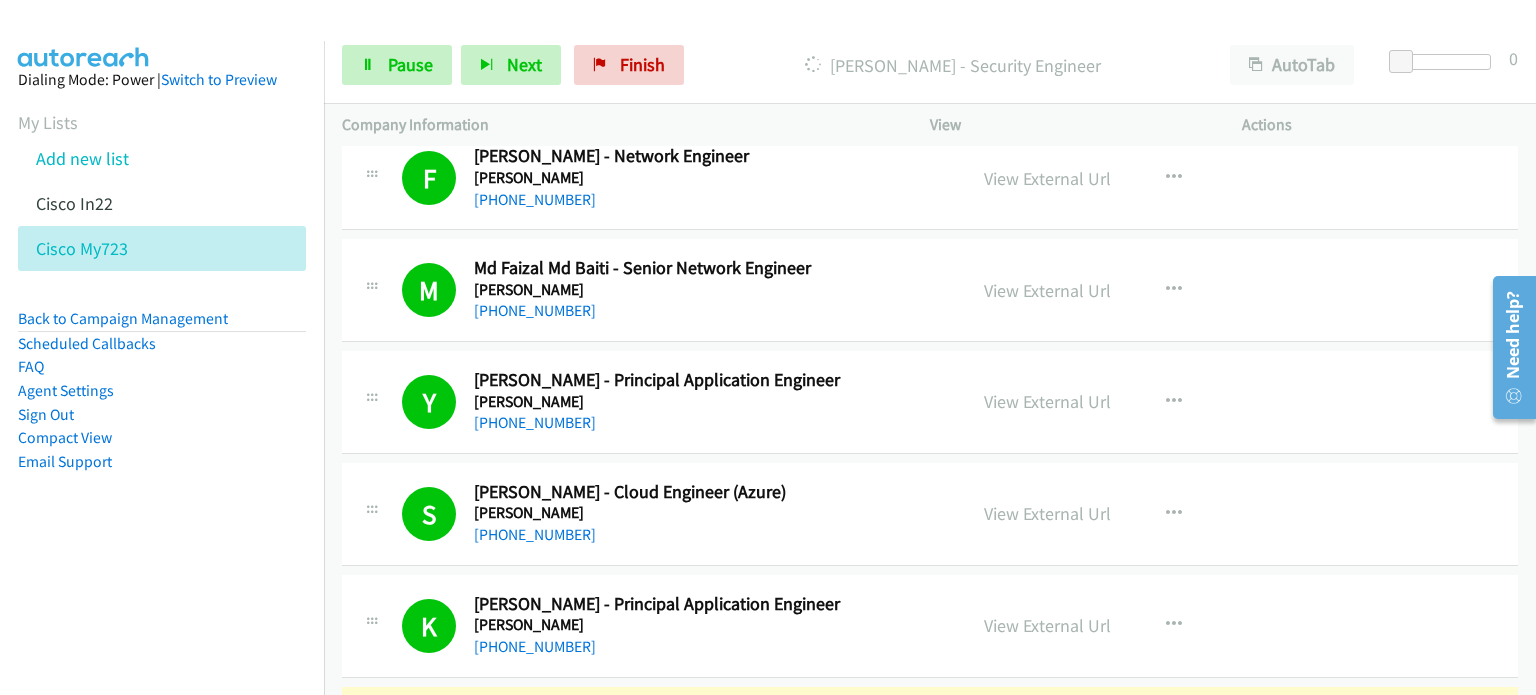 click on "Start Calls
Pause
Next
Finish
[PERSON_NAME] - Security Engineer
AutoTab
AutoTab
0" at bounding box center (930, 65) 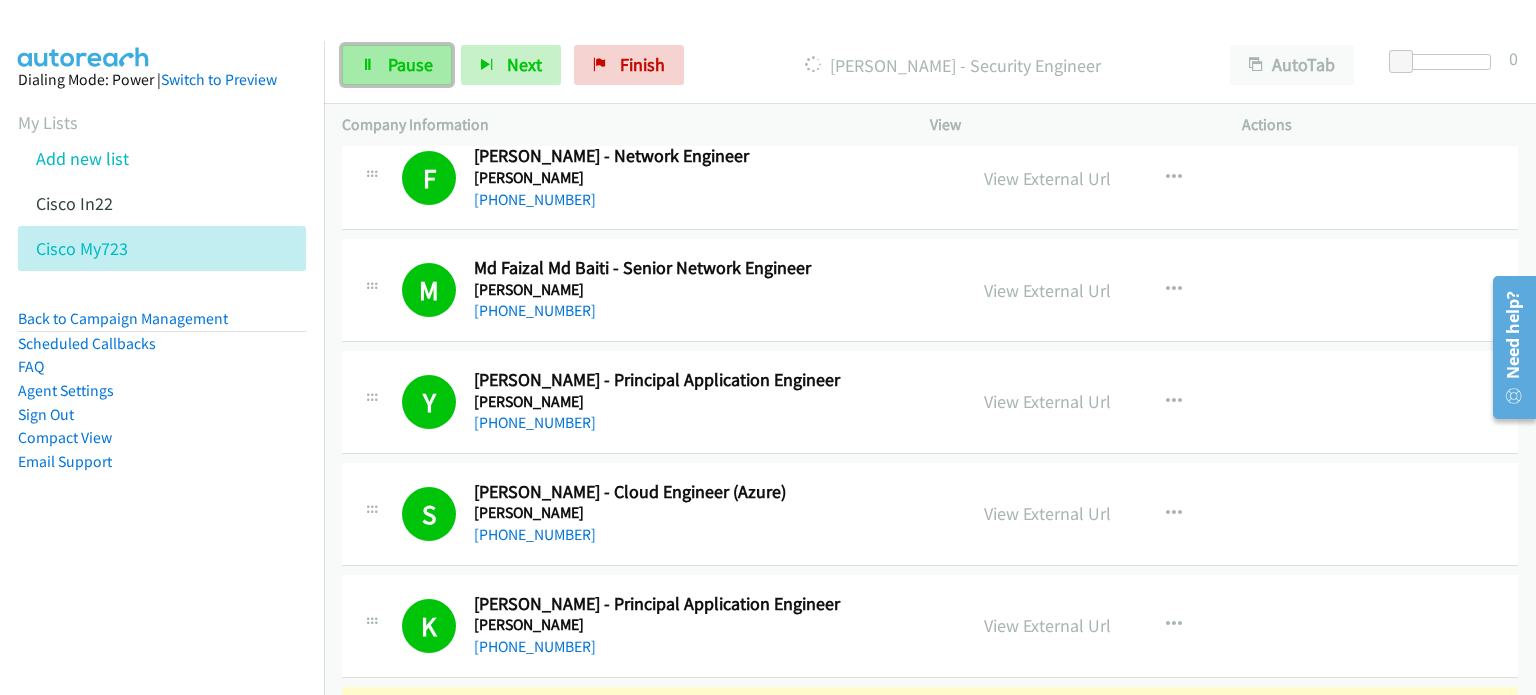 click on "Pause" at bounding box center [410, 64] 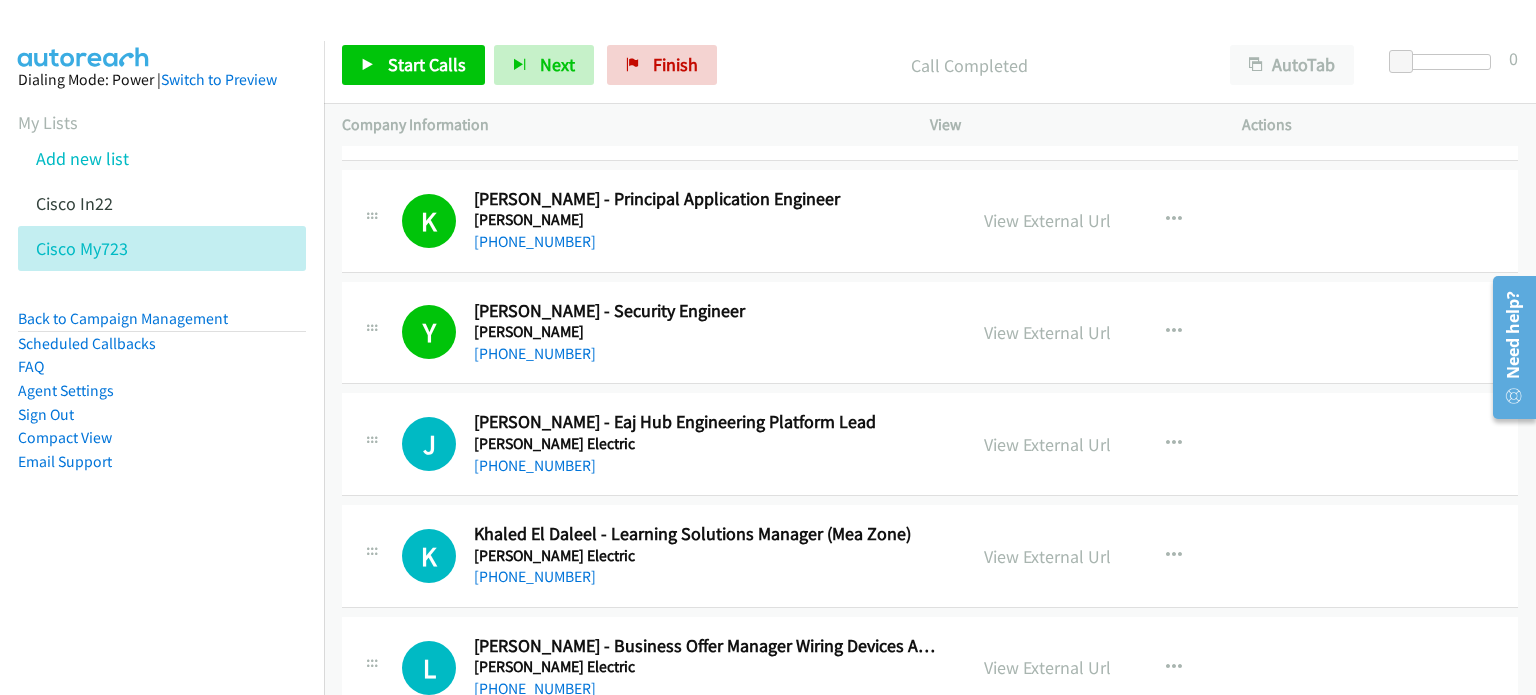 scroll, scrollTop: 1656, scrollLeft: 0, axis: vertical 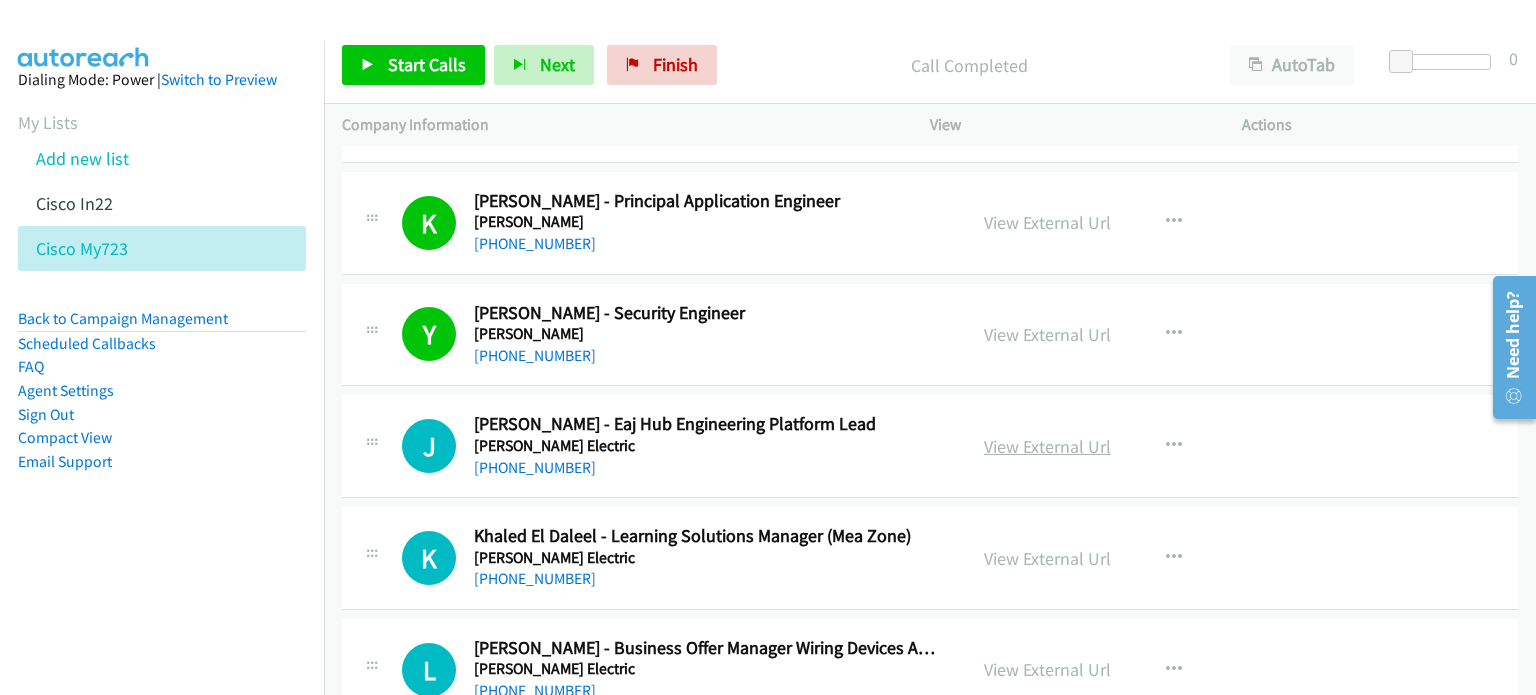 click on "View External Url" at bounding box center [1047, 446] 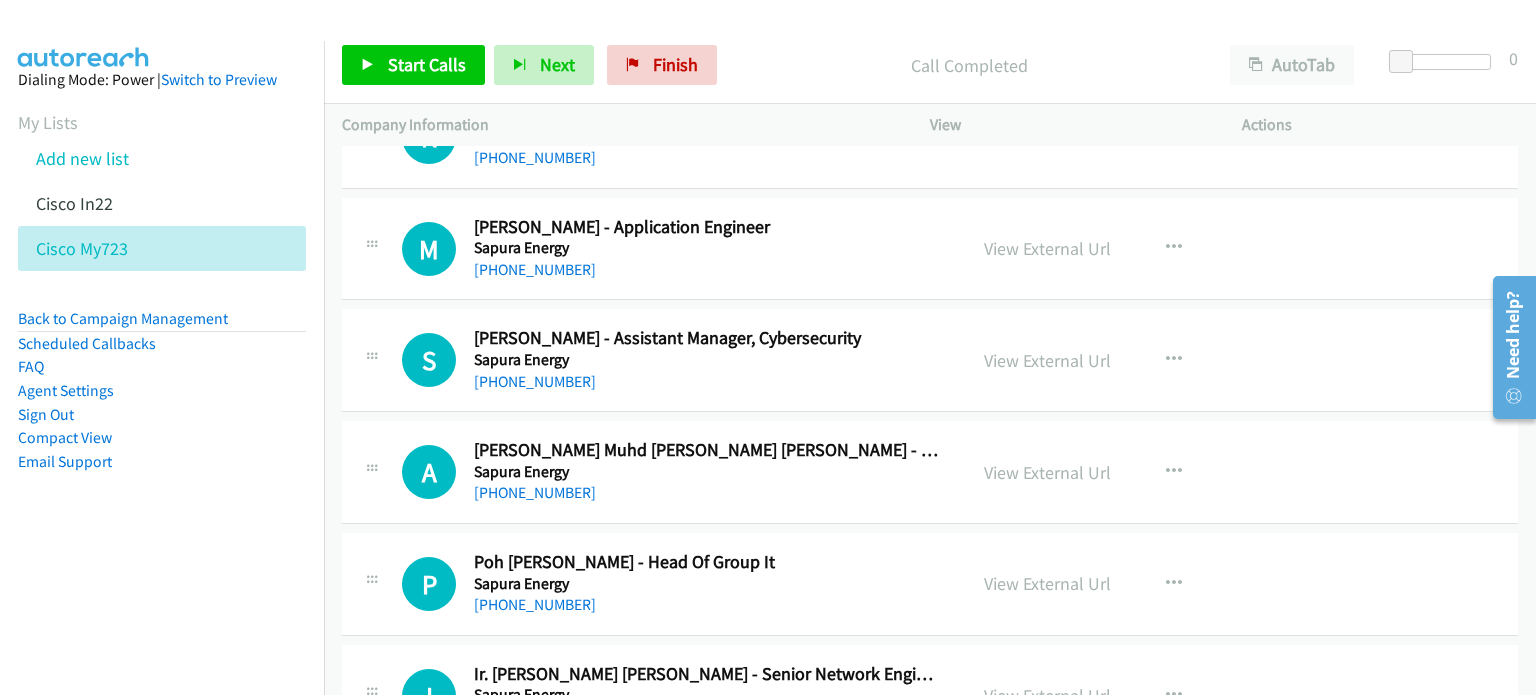 scroll, scrollTop: 2860, scrollLeft: 0, axis: vertical 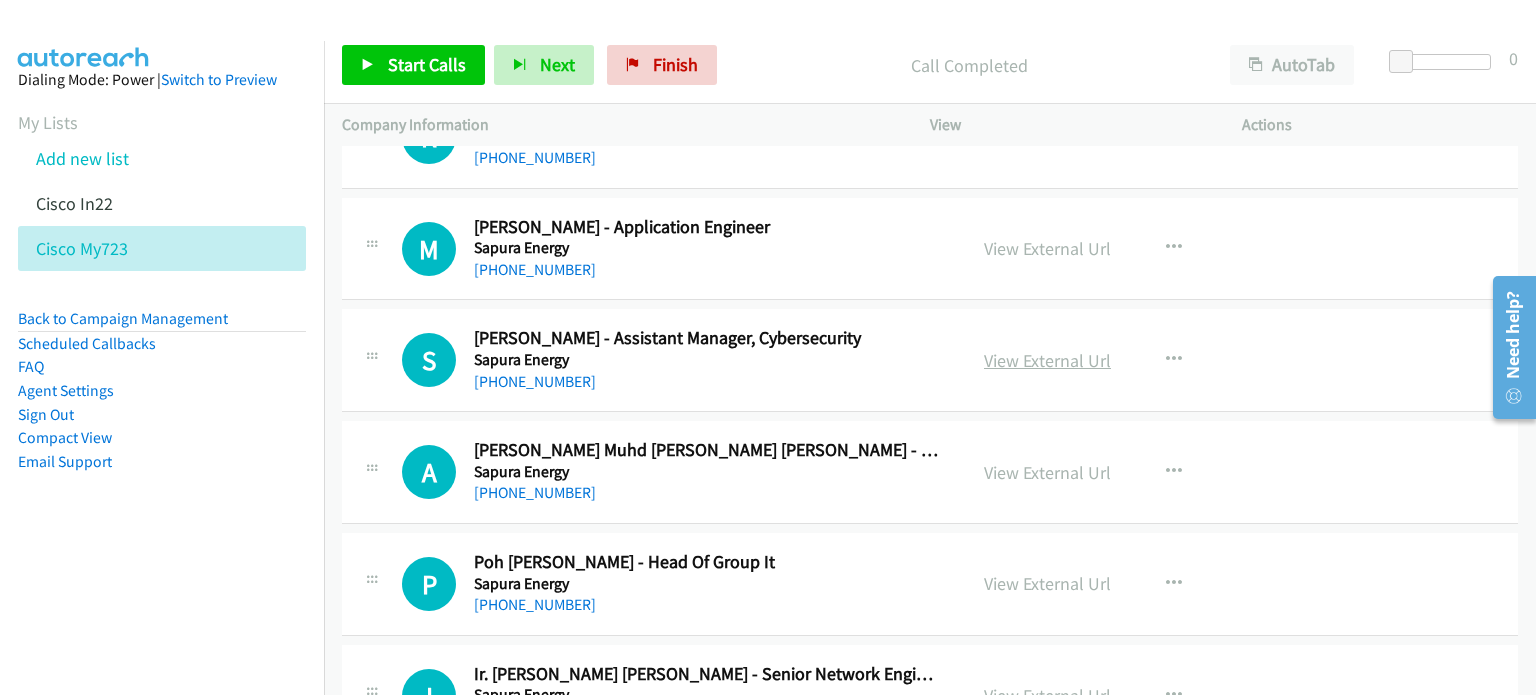 click on "View External Url" at bounding box center [1047, 360] 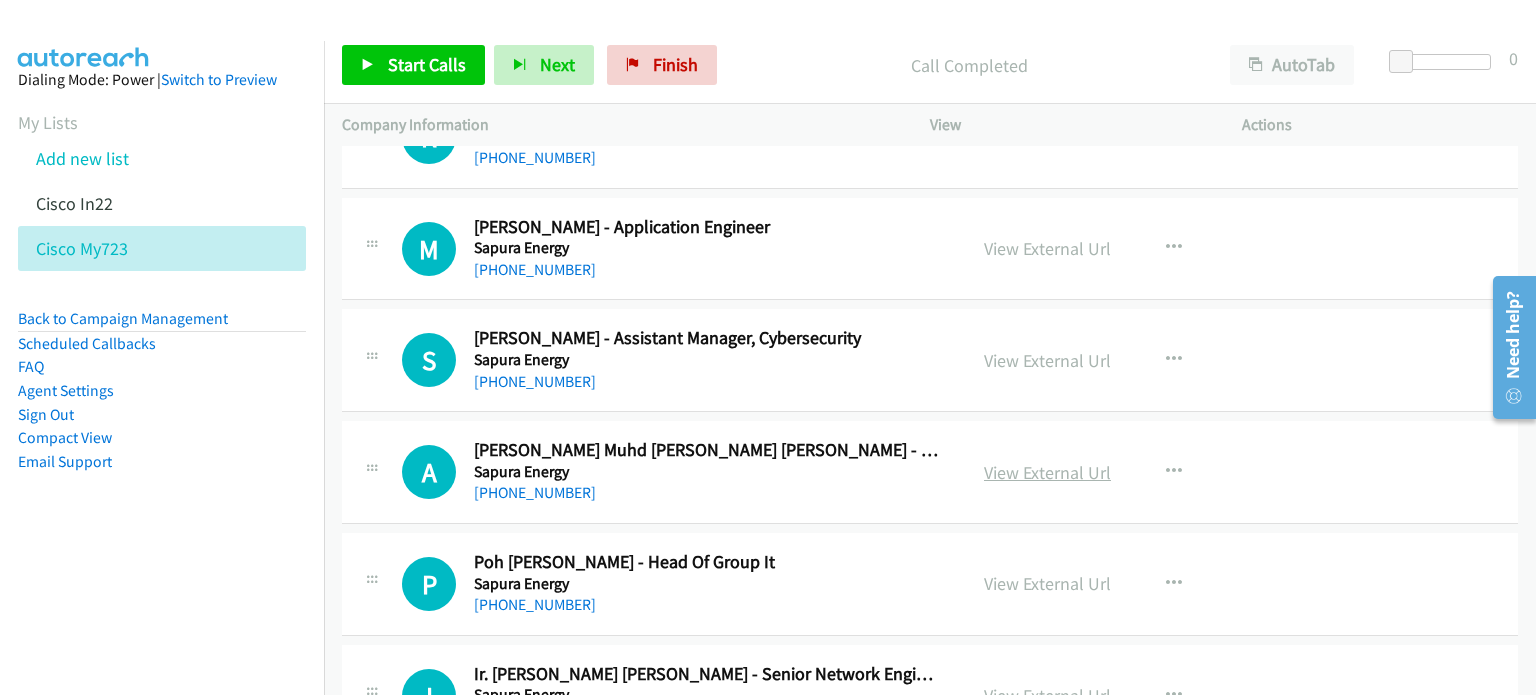 click on "View External Url" at bounding box center (1047, 472) 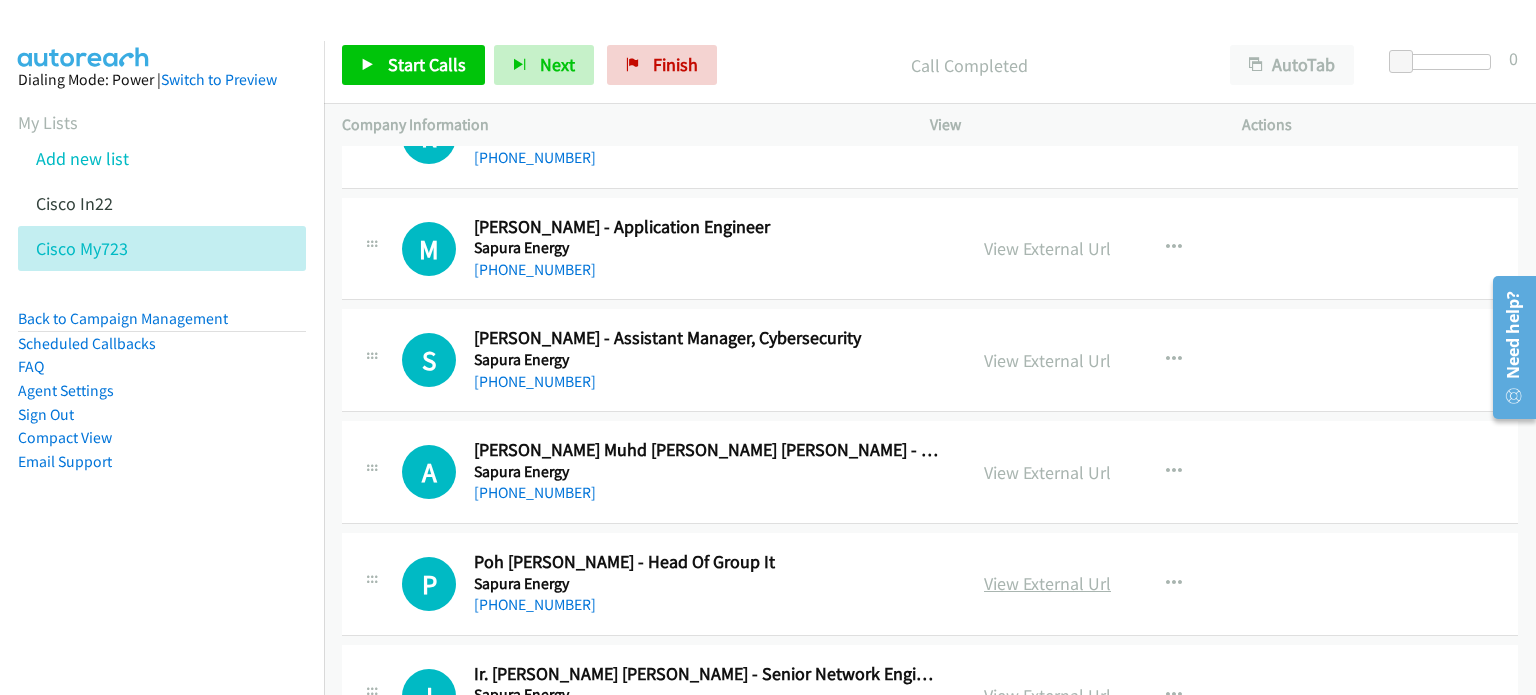 click on "View External Url" at bounding box center (1047, 583) 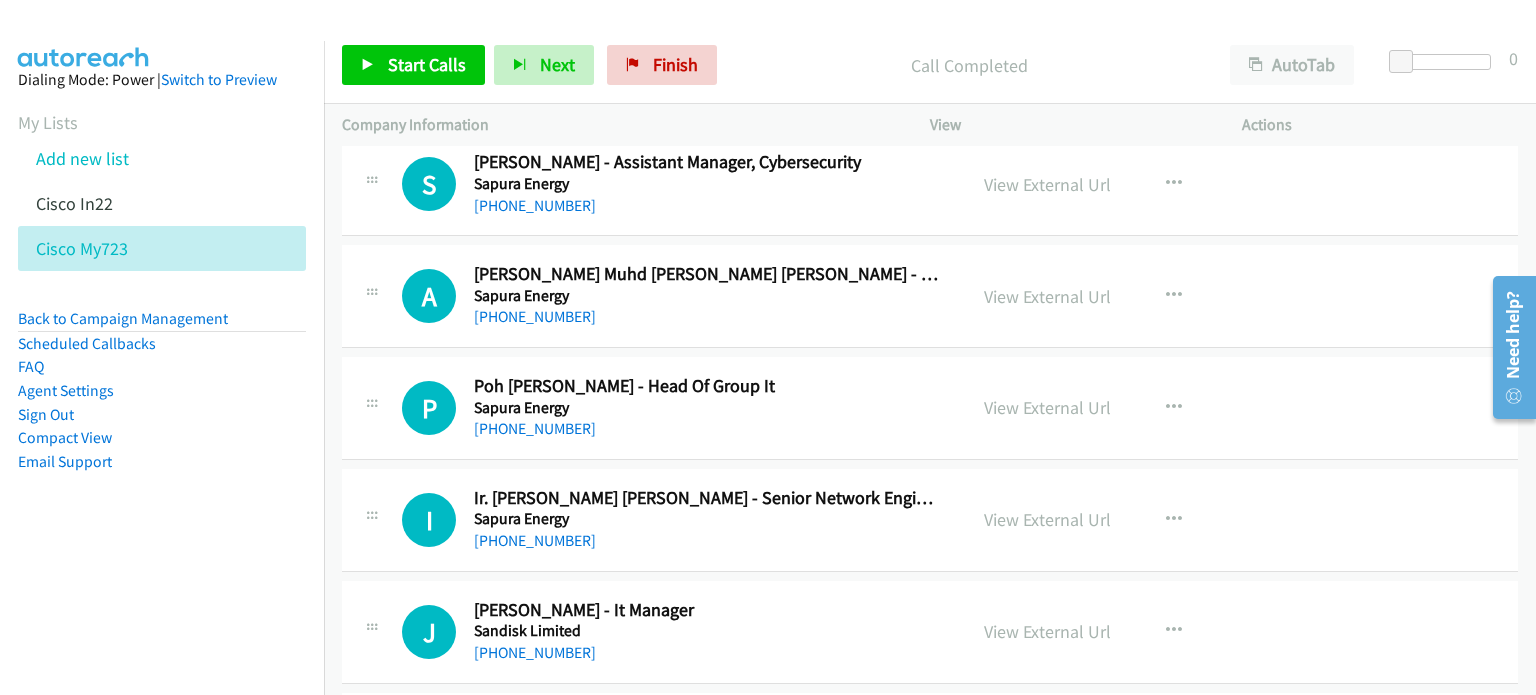 scroll, scrollTop: 3037, scrollLeft: 0, axis: vertical 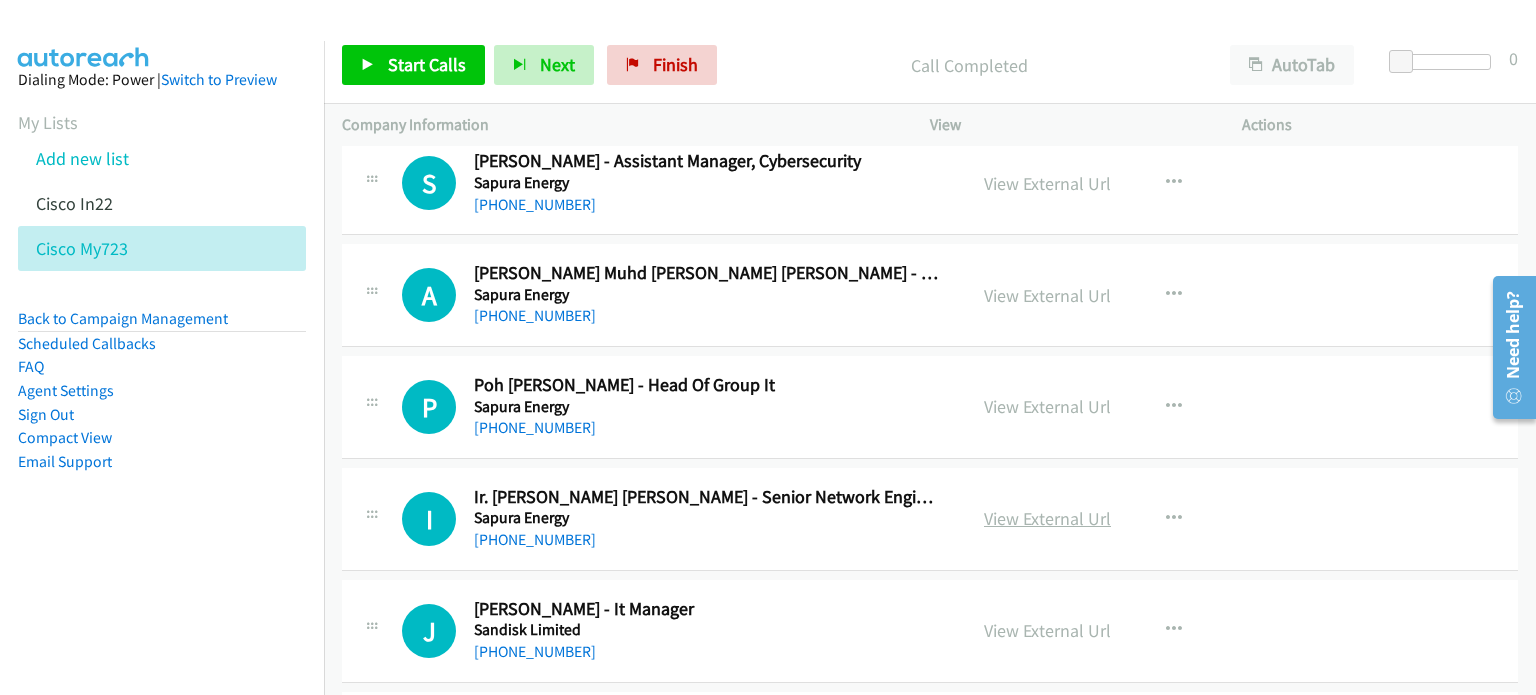 click on "View External Url" at bounding box center [1047, 518] 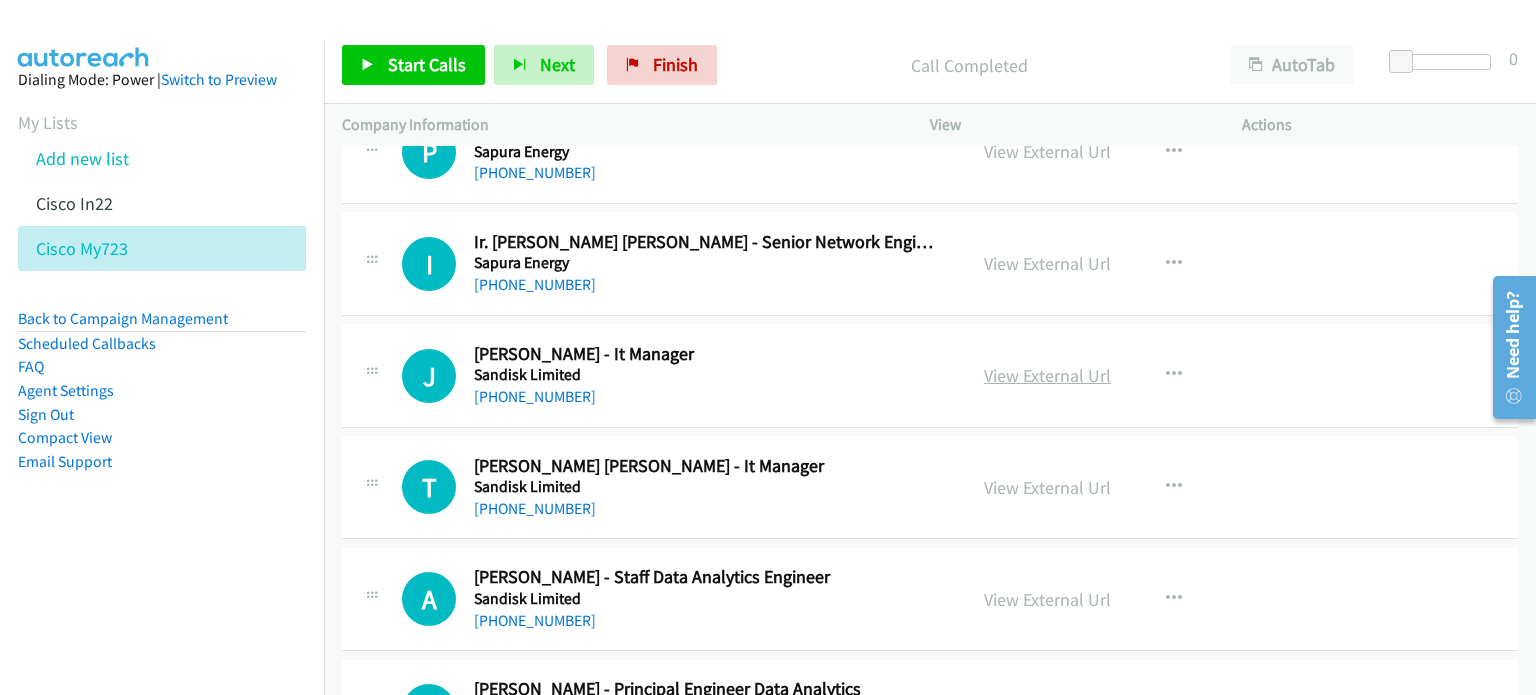 scroll, scrollTop: 3294, scrollLeft: 0, axis: vertical 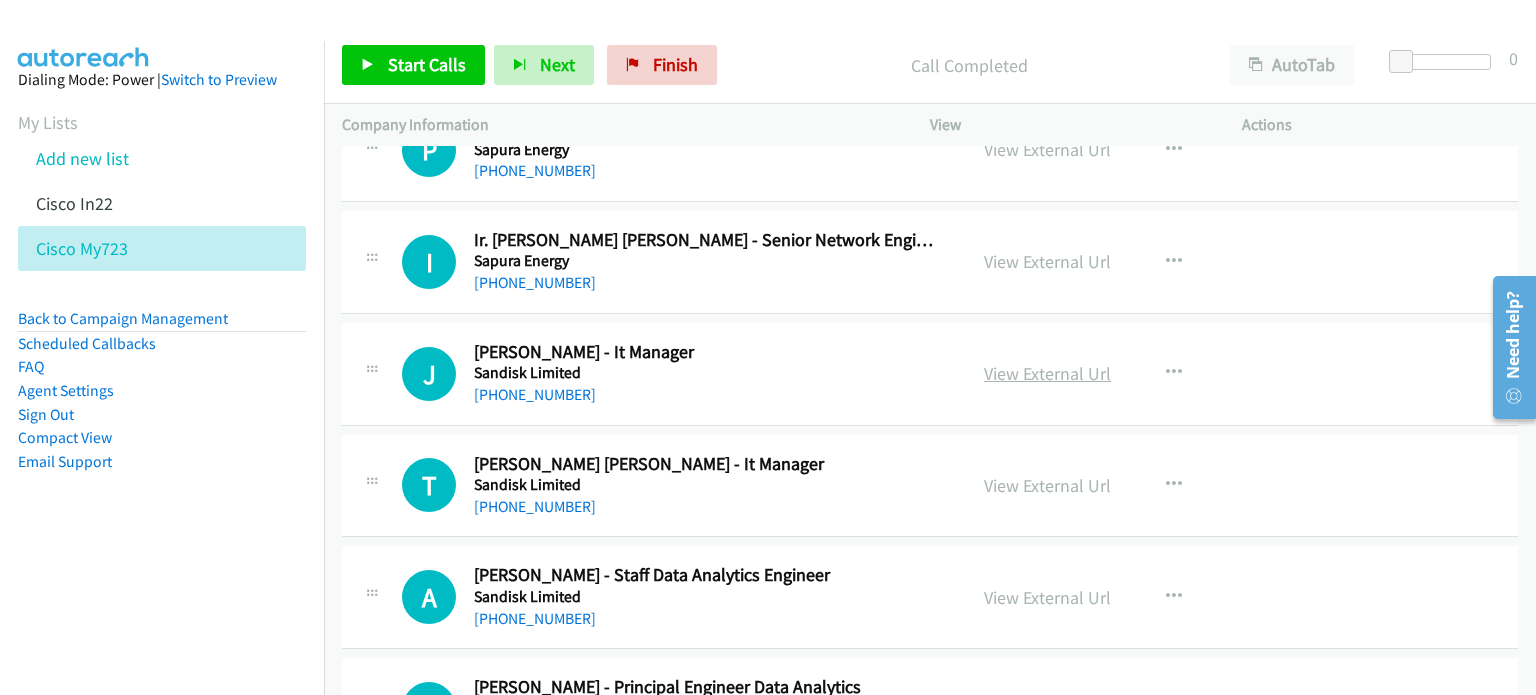 click on "View External Url" at bounding box center [1047, 373] 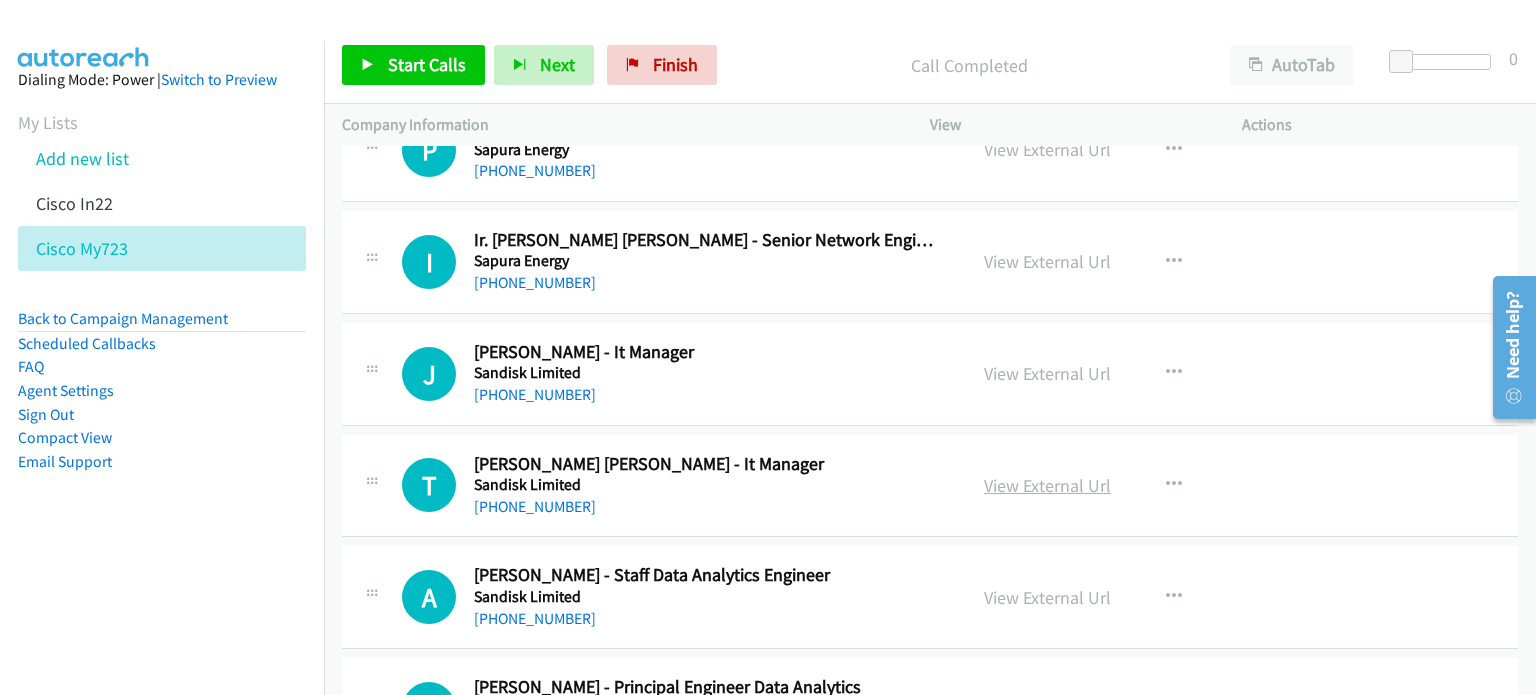 click on "View External Url" at bounding box center (1047, 485) 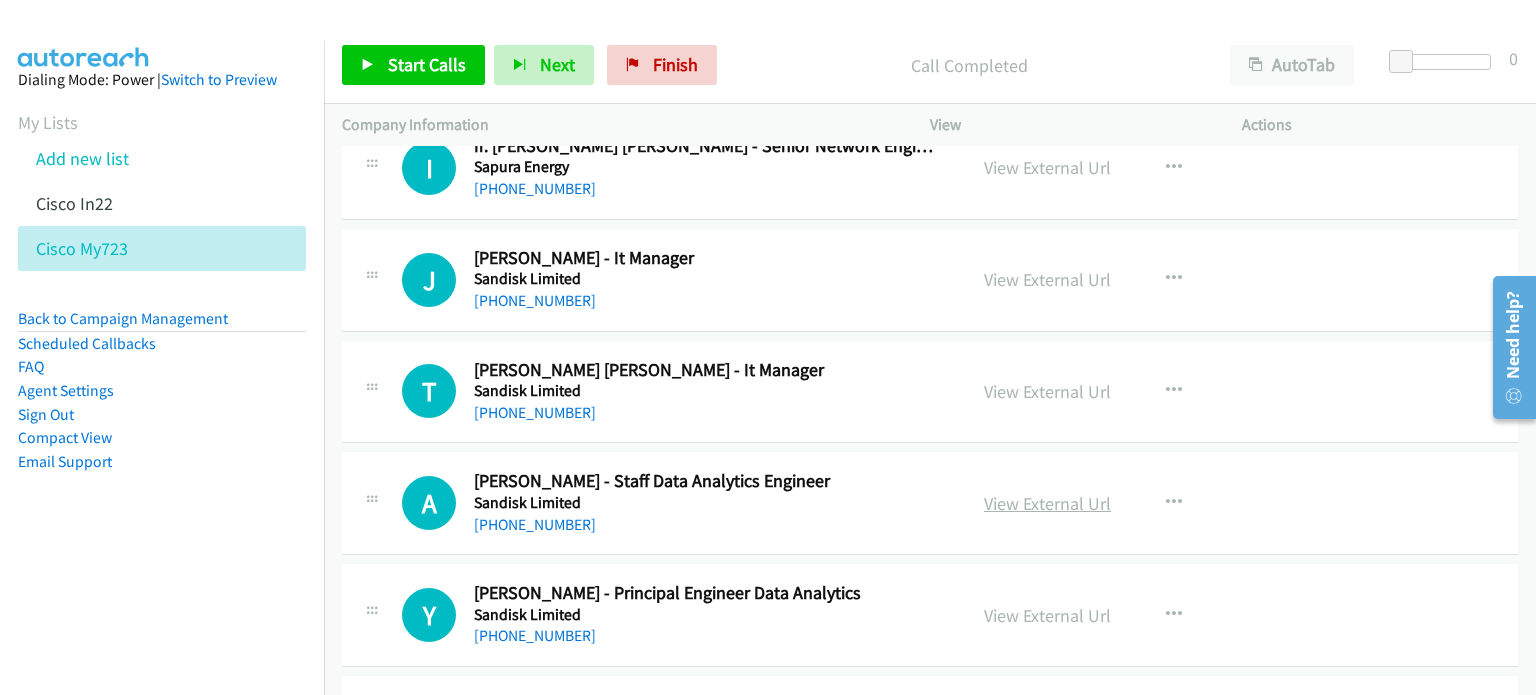 scroll, scrollTop: 3389, scrollLeft: 0, axis: vertical 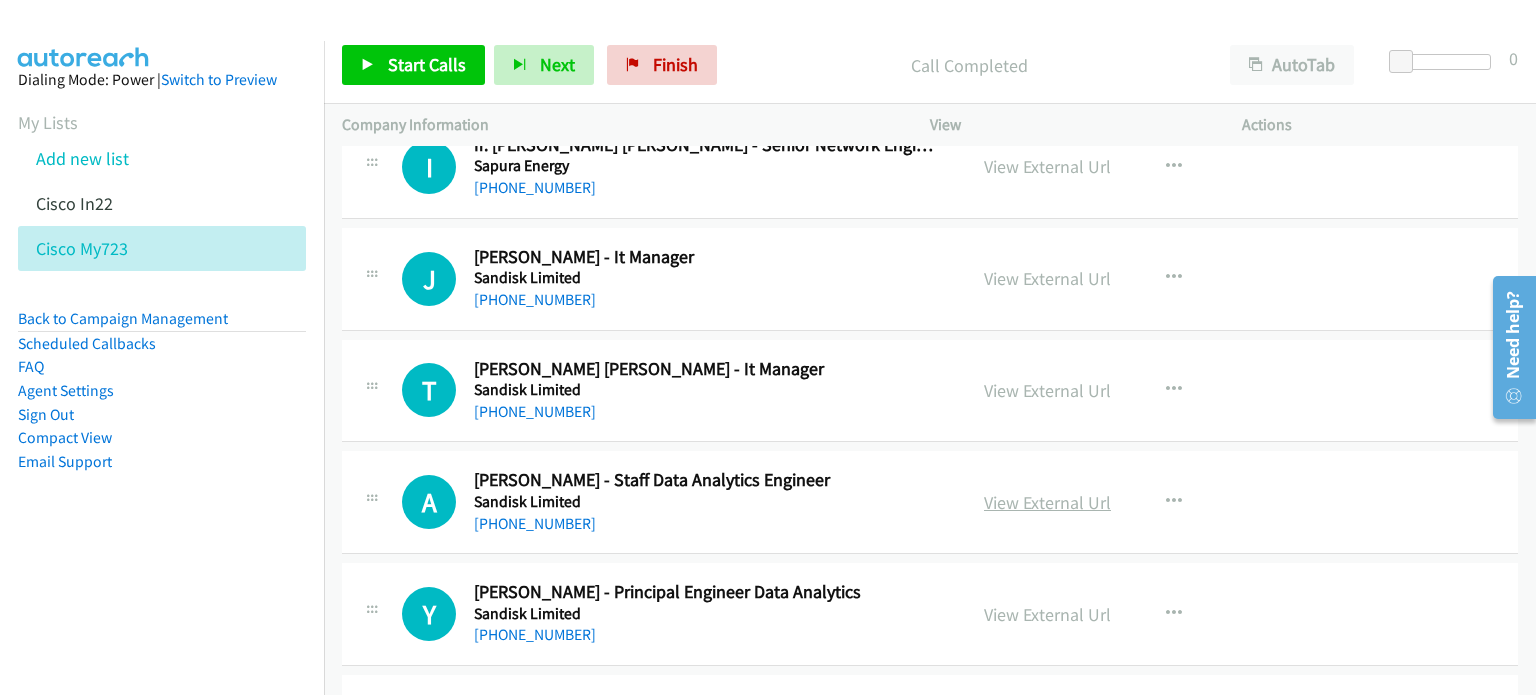 click on "View External Url" at bounding box center [1047, 502] 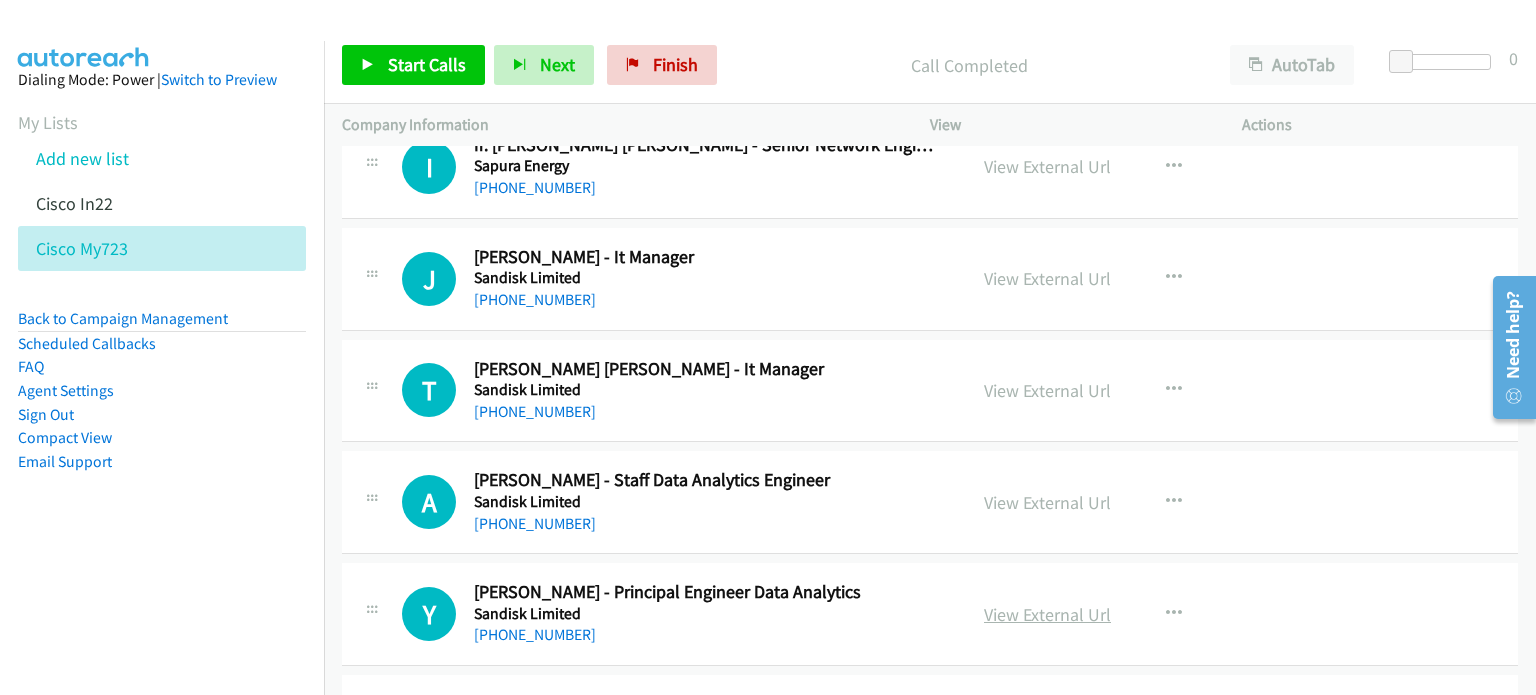 click on "View External Url" at bounding box center (1047, 614) 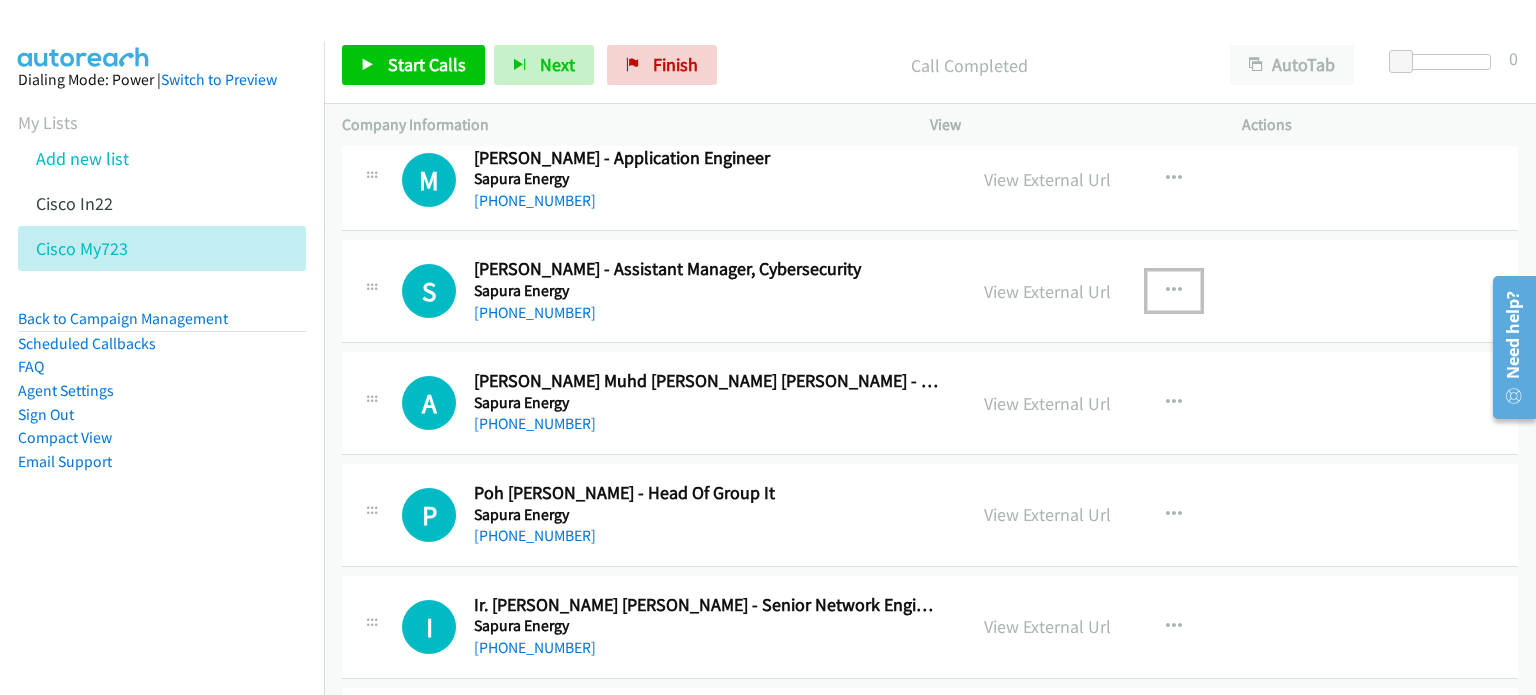 click at bounding box center [1174, 291] 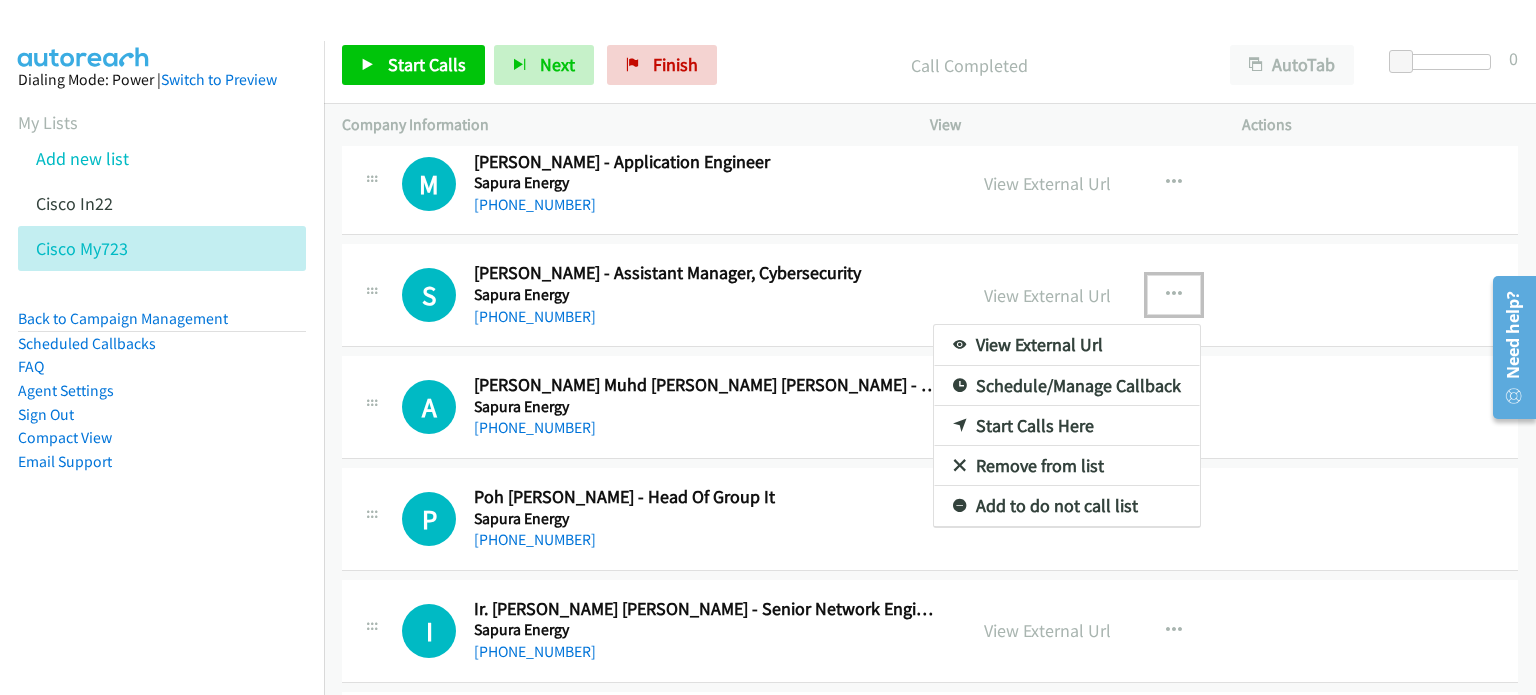 scroll, scrollTop: 2924, scrollLeft: 0, axis: vertical 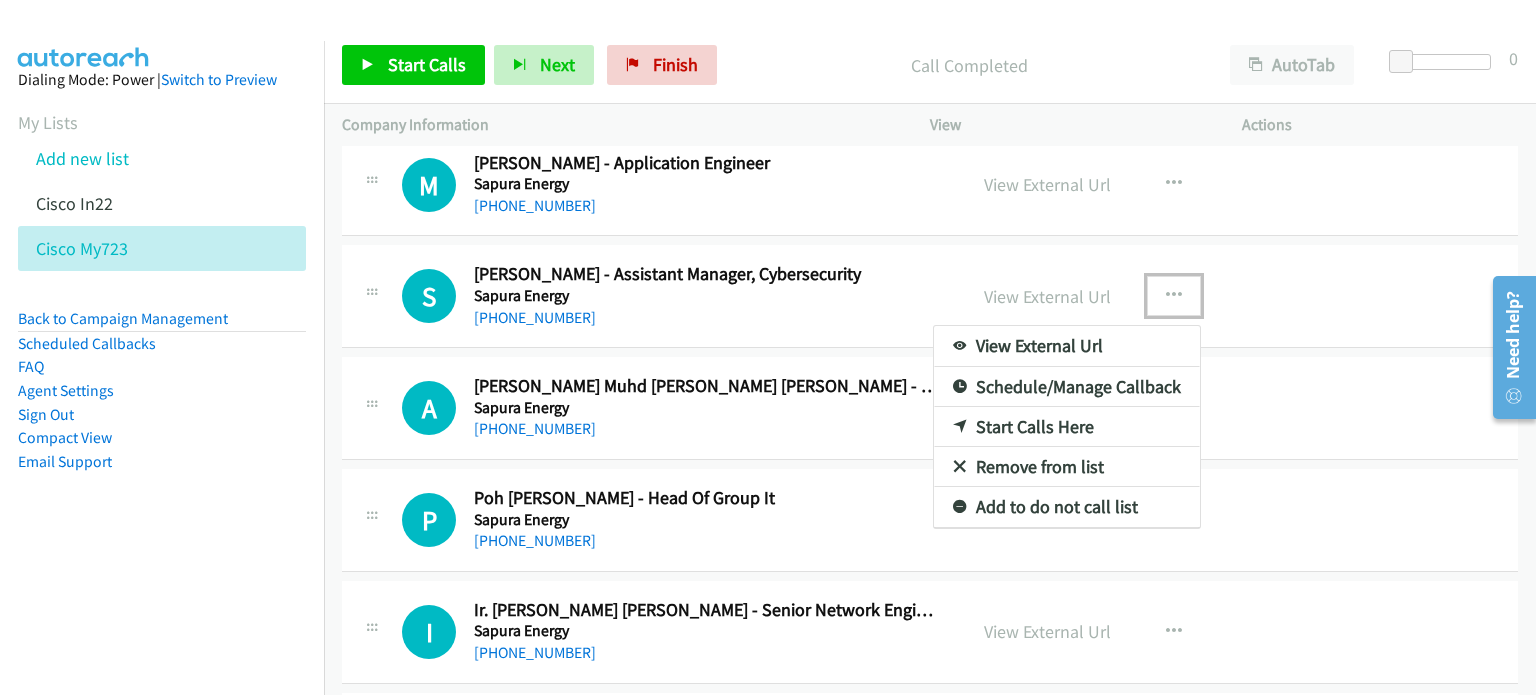 click on "Start Calls Here" at bounding box center (1067, 427) 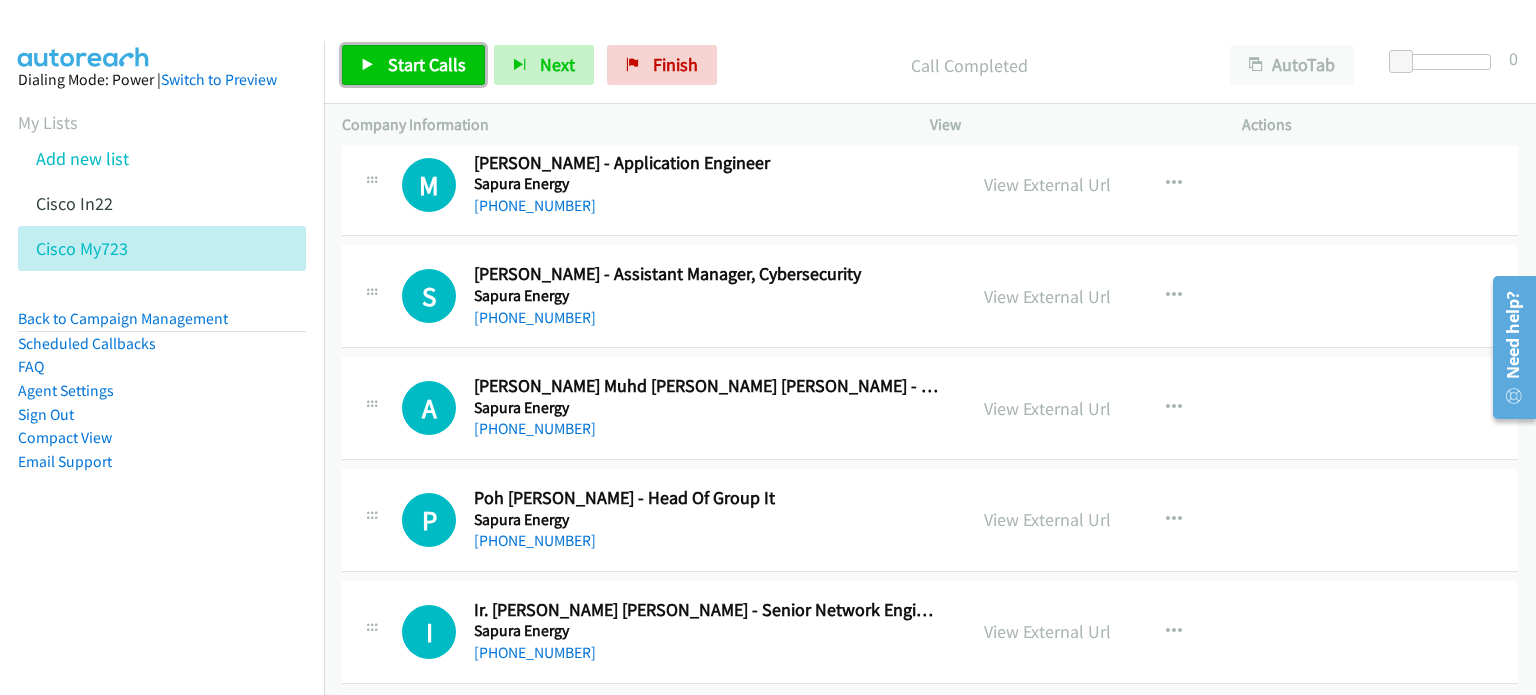 click on "Start Calls" at bounding box center [413, 65] 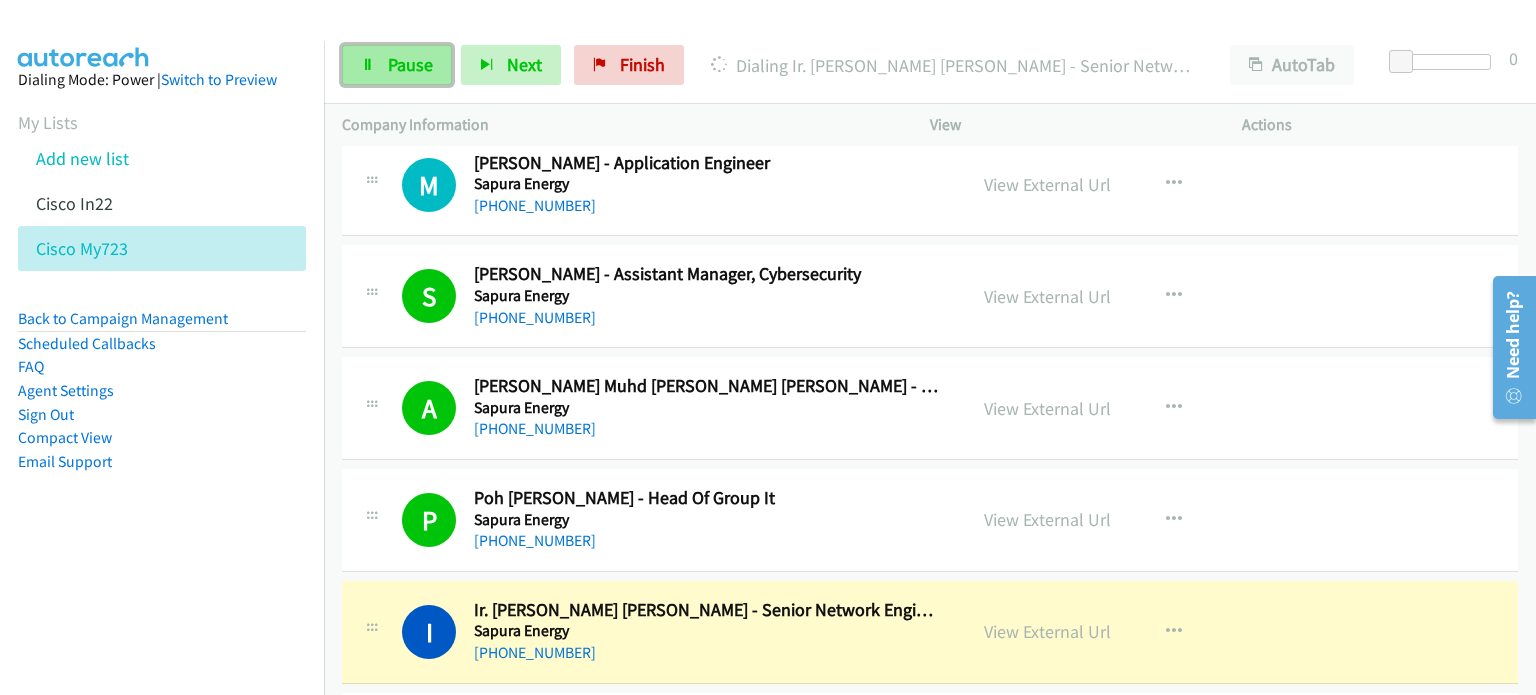 click on "Pause" at bounding box center (397, 65) 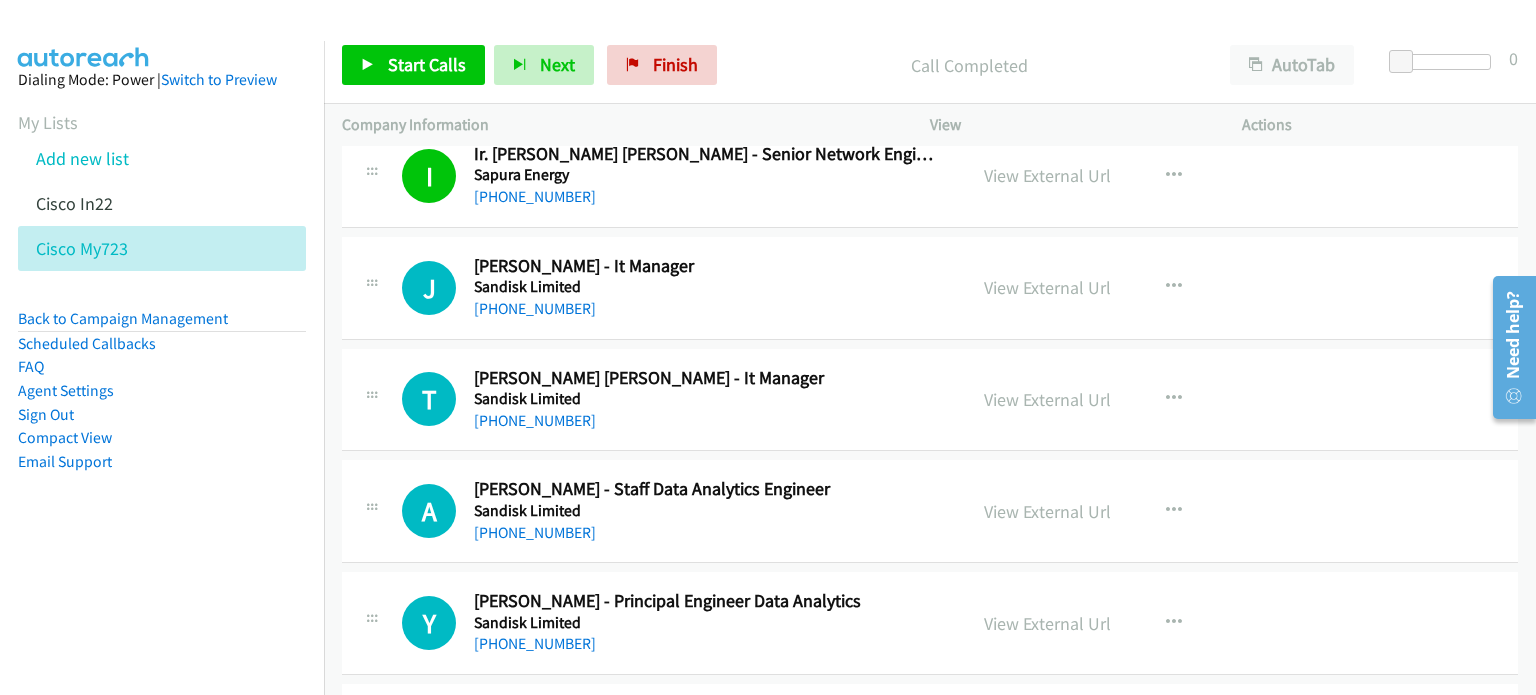 scroll, scrollTop: 3381, scrollLeft: 0, axis: vertical 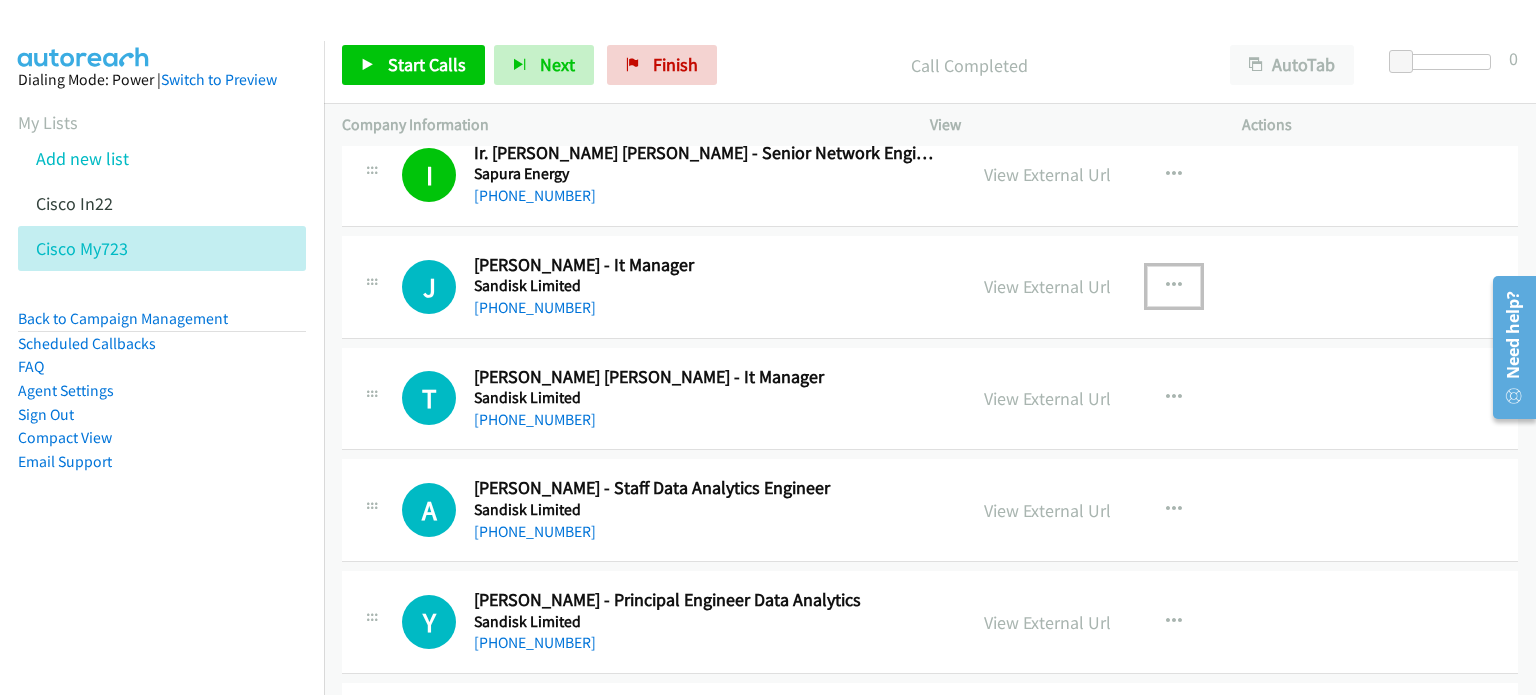 click at bounding box center [1174, 286] 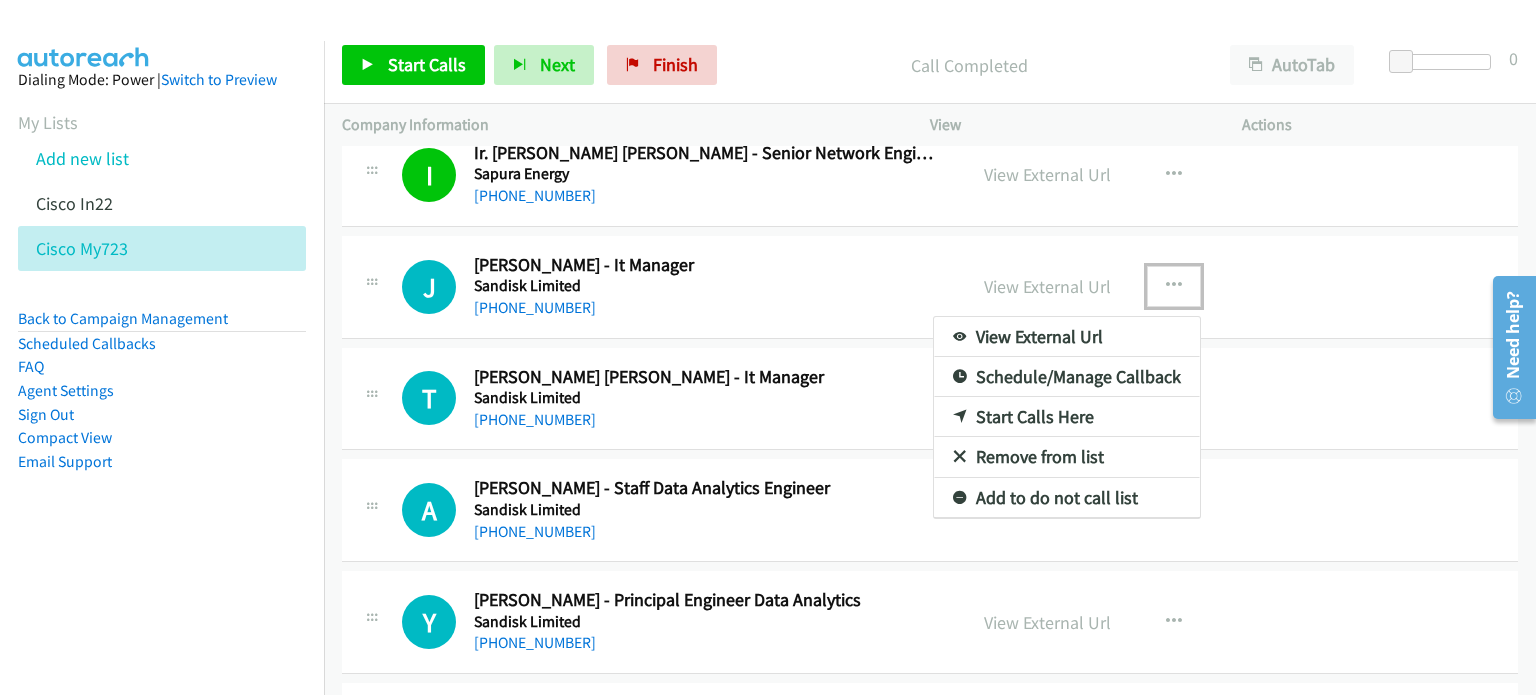 click on "Start Calls Here" at bounding box center (1067, 417) 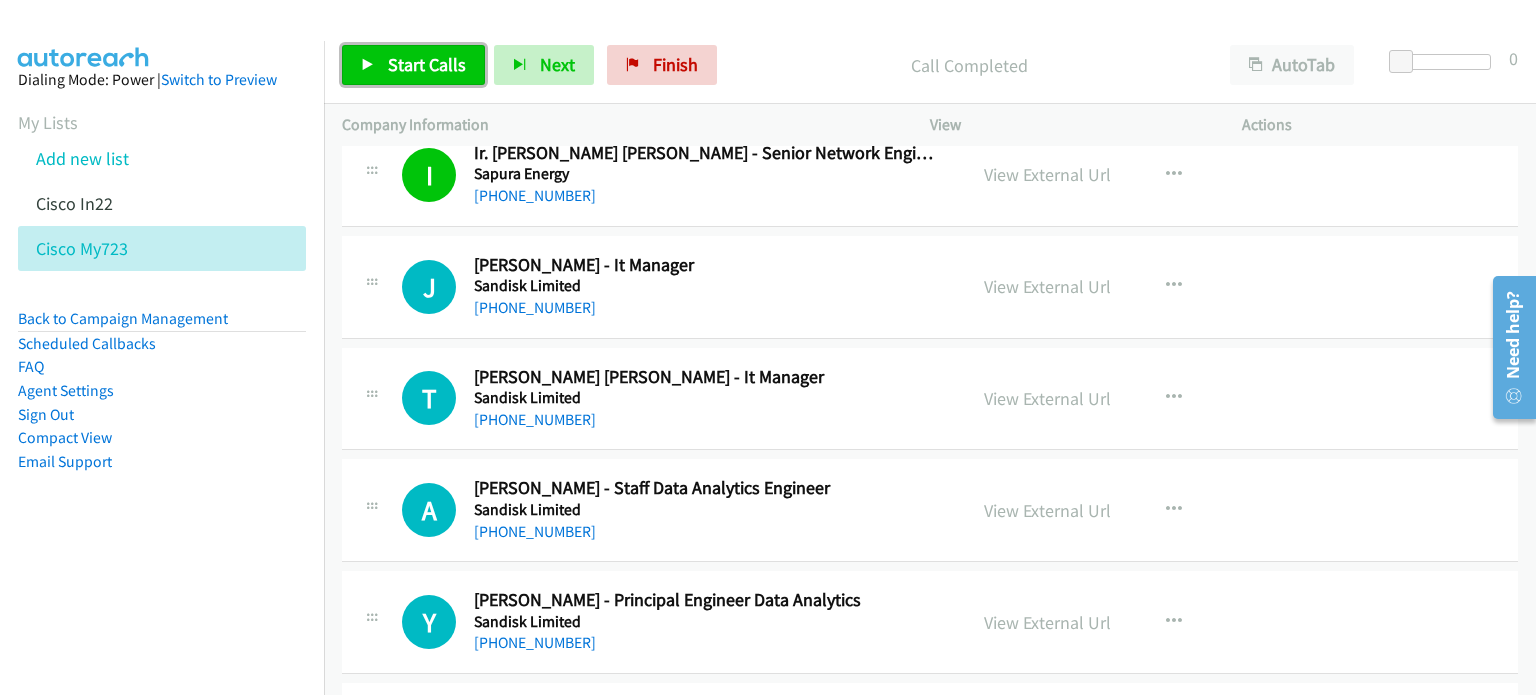 click on "Start Calls" at bounding box center [427, 64] 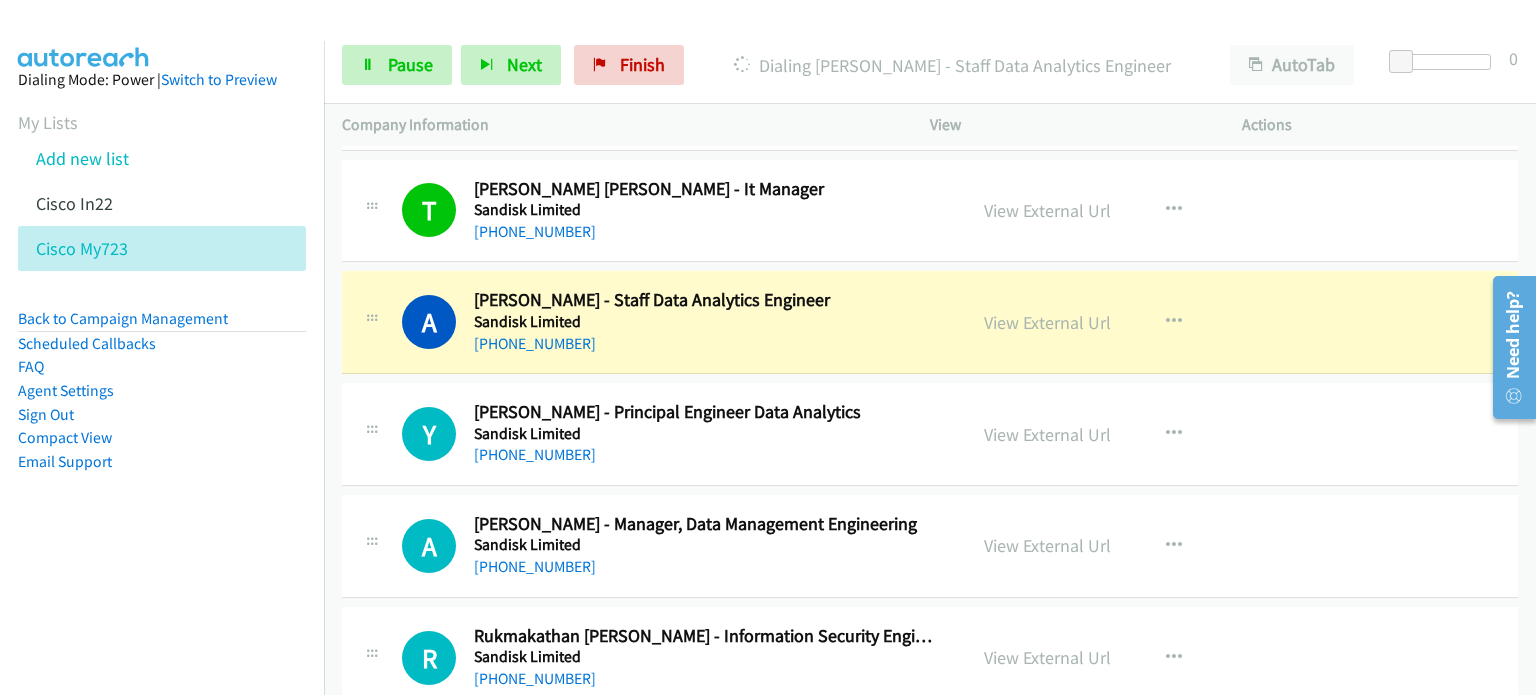 scroll, scrollTop: 3578, scrollLeft: 0, axis: vertical 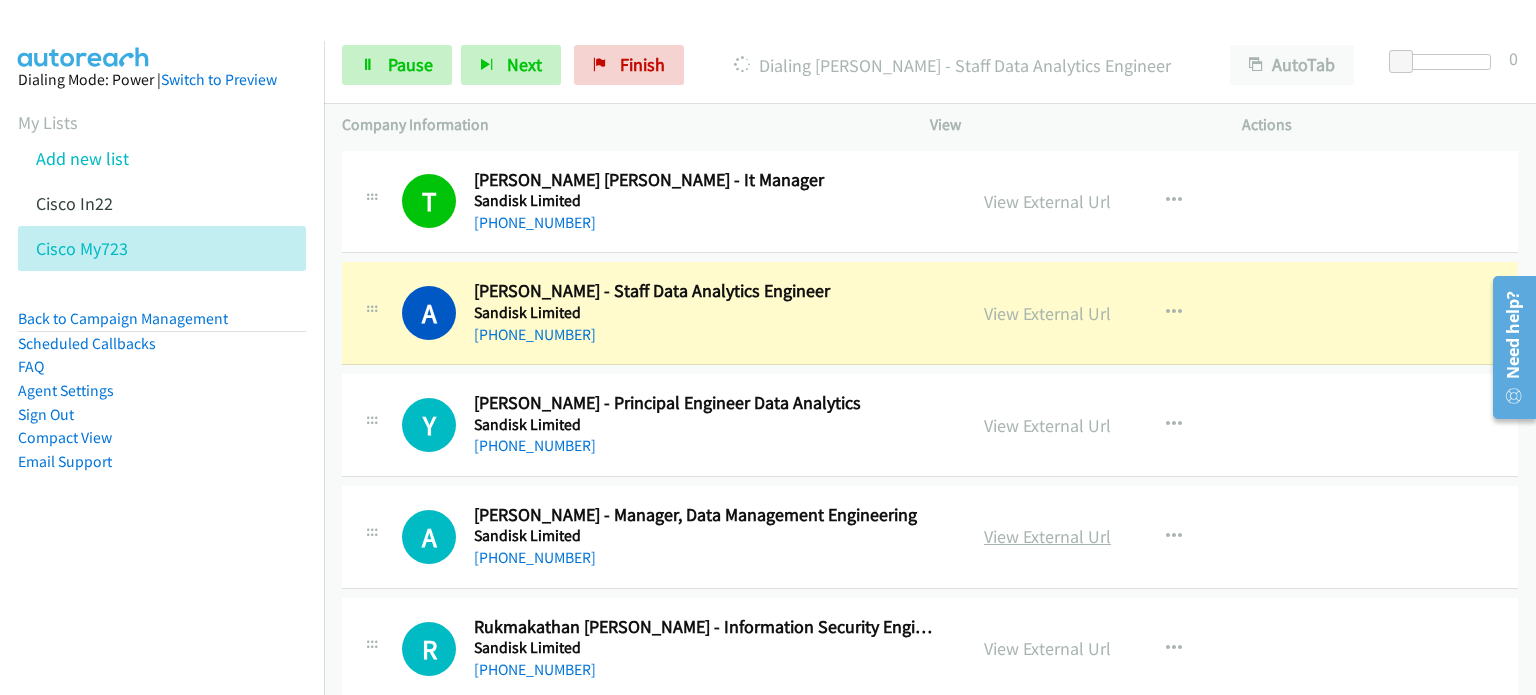 click on "View External Url" at bounding box center (1047, 536) 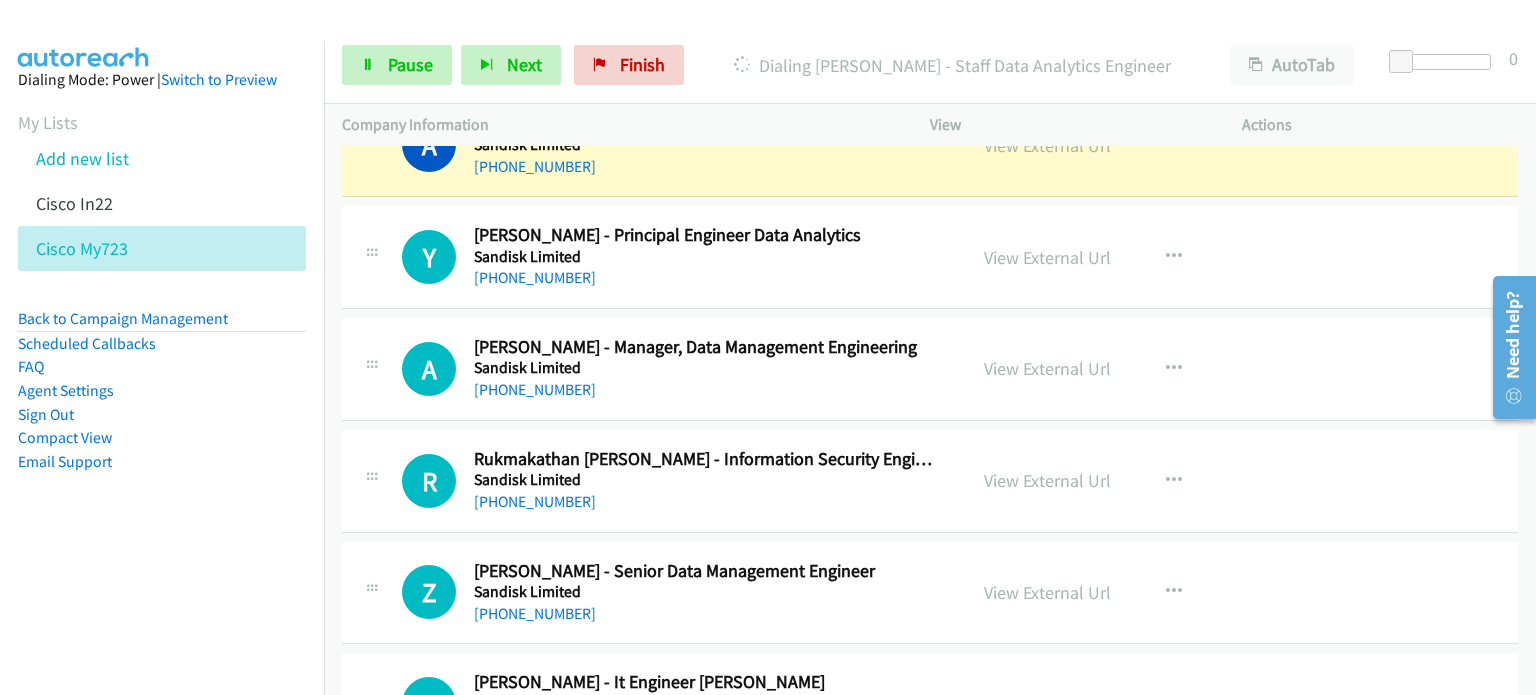scroll, scrollTop: 3748, scrollLeft: 0, axis: vertical 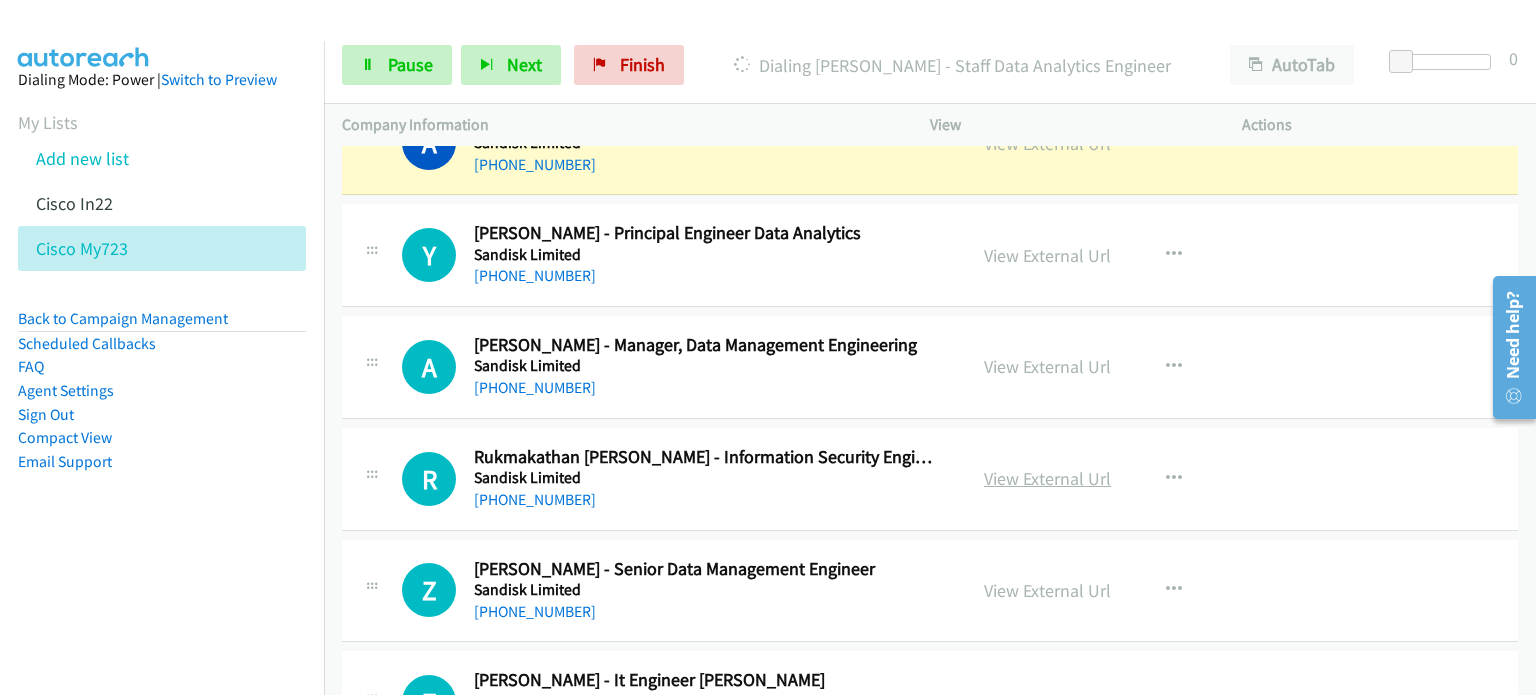 click on "View External Url" at bounding box center [1047, 478] 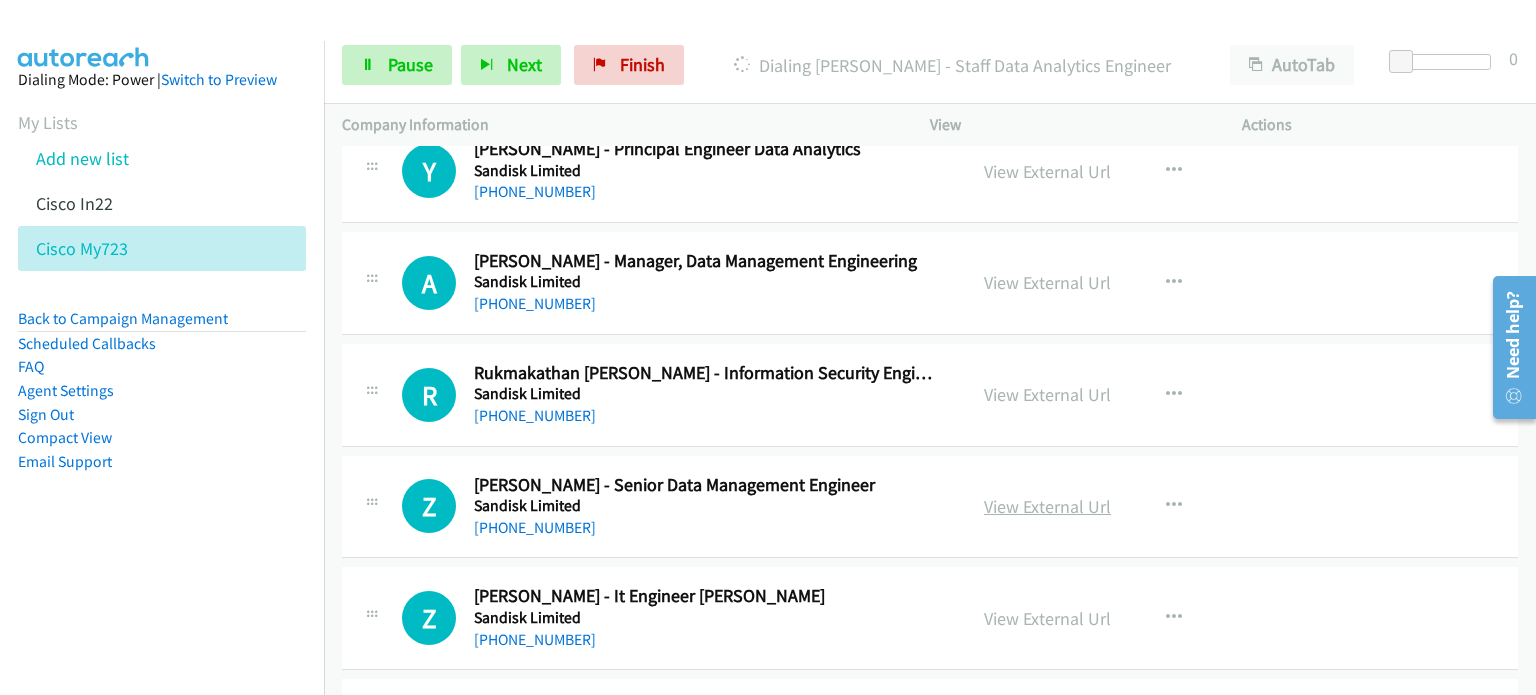 scroll, scrollTop: 3836, scrollLeft: 0, axis: vertical 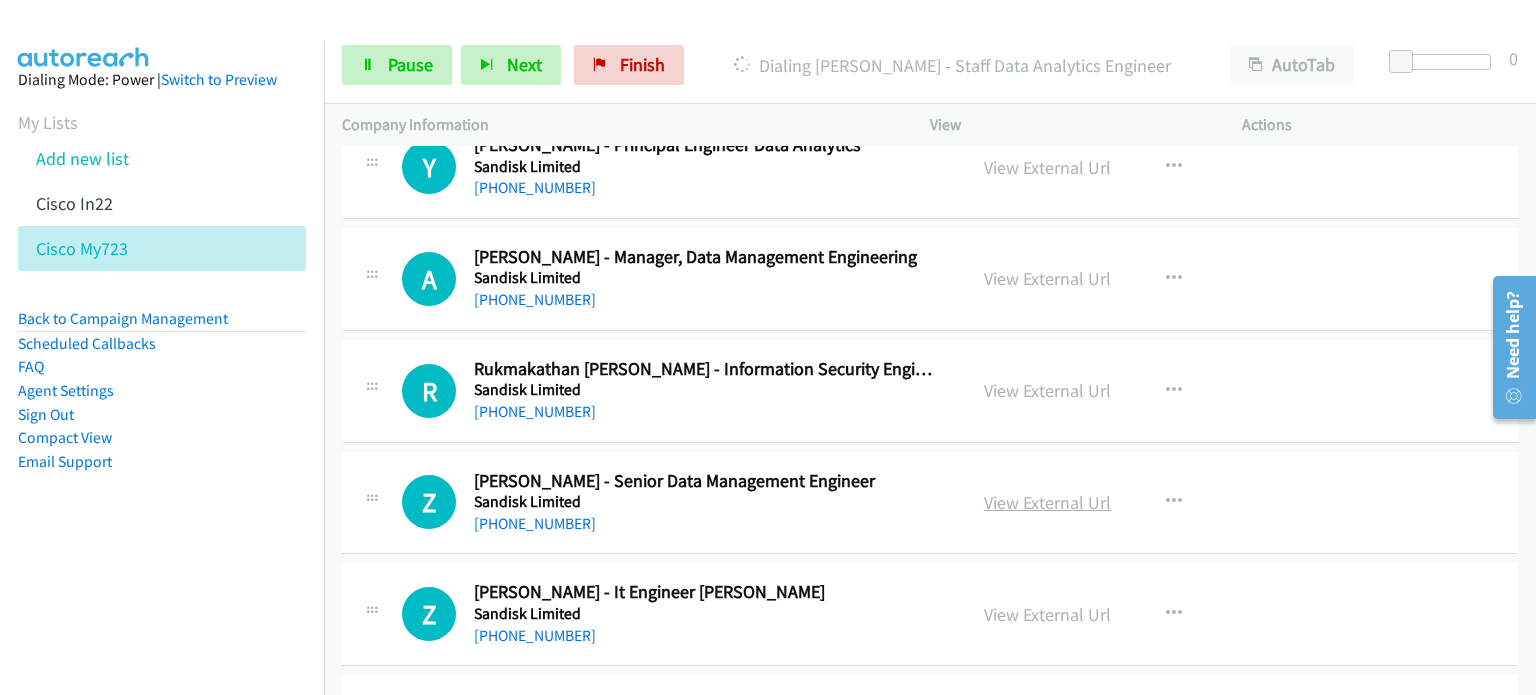 click on "View External Url" at bounding box center [1047, 502] 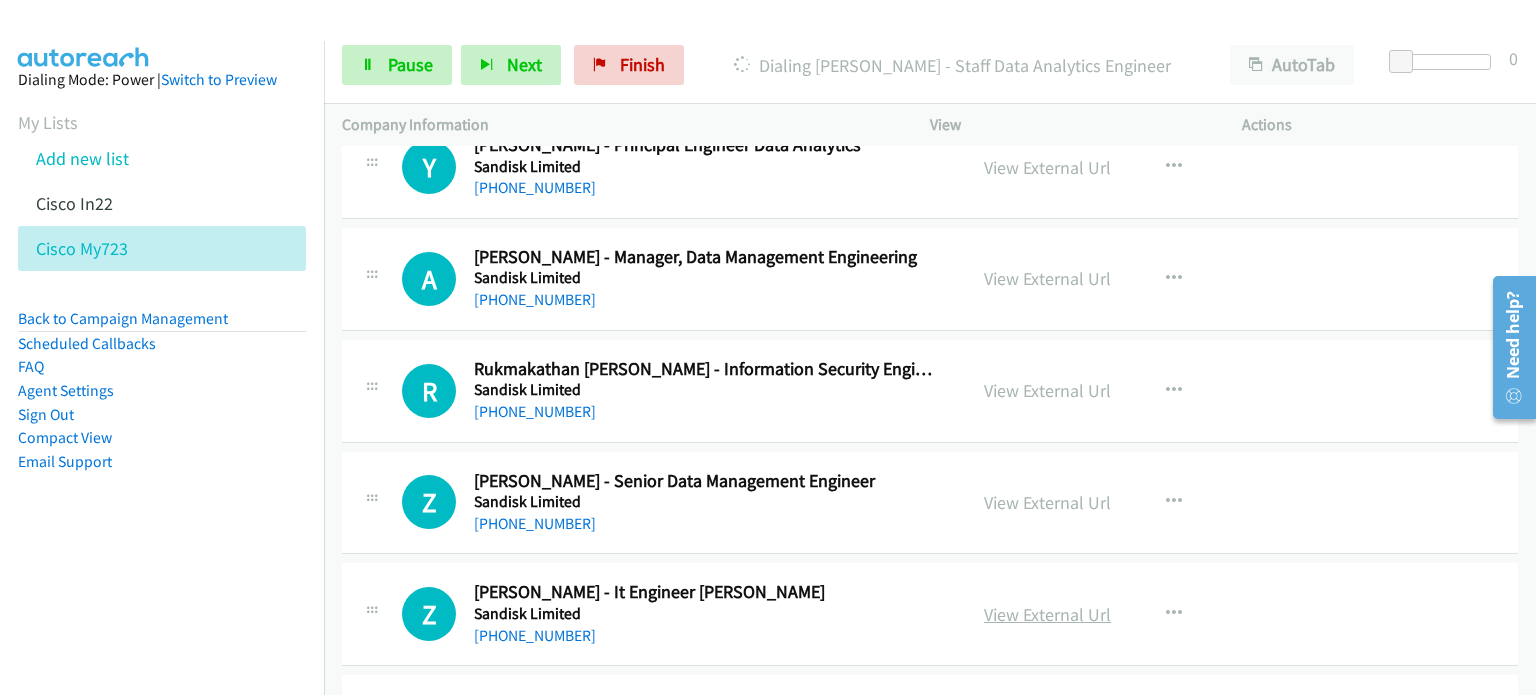 click on "View External Url" at bounding box center [1047, 614] 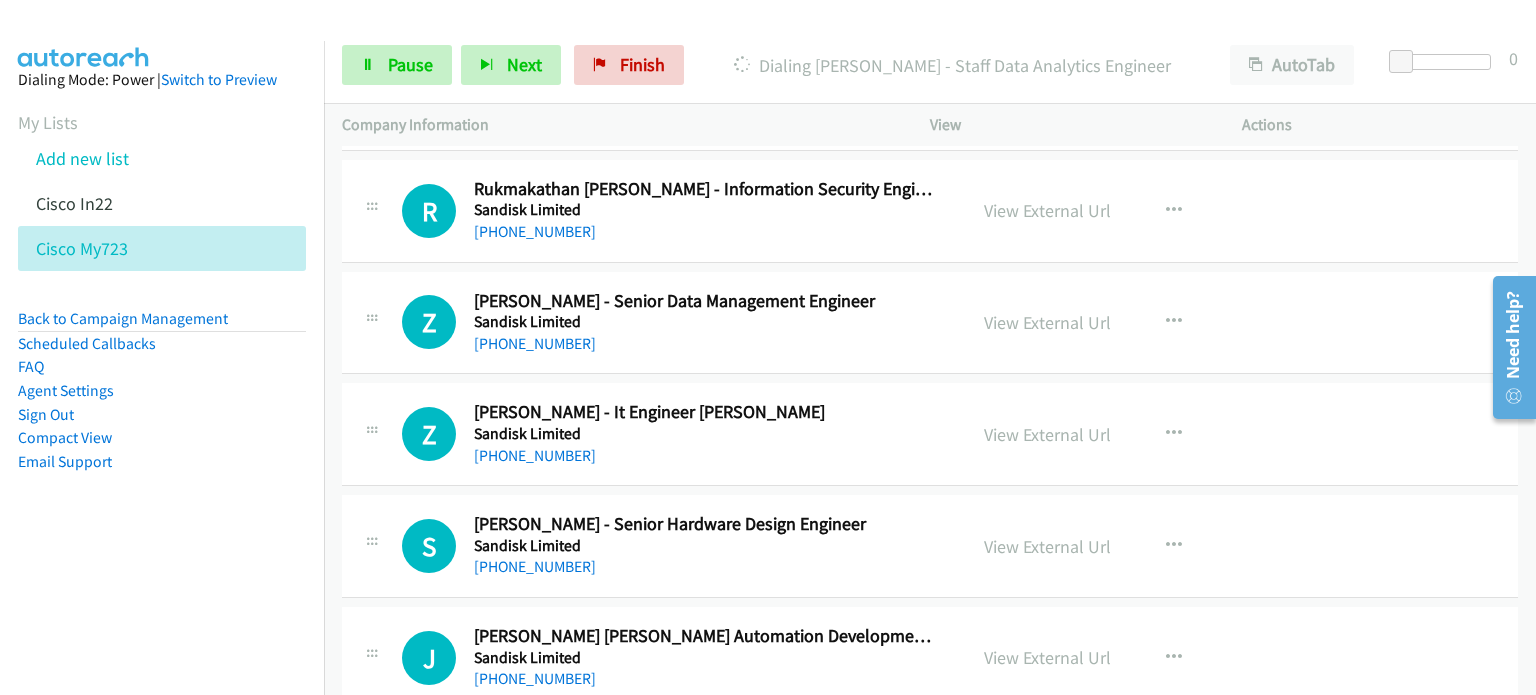 scroll, scrollTop: 4016, scrollLeft: 0, axis: vertical 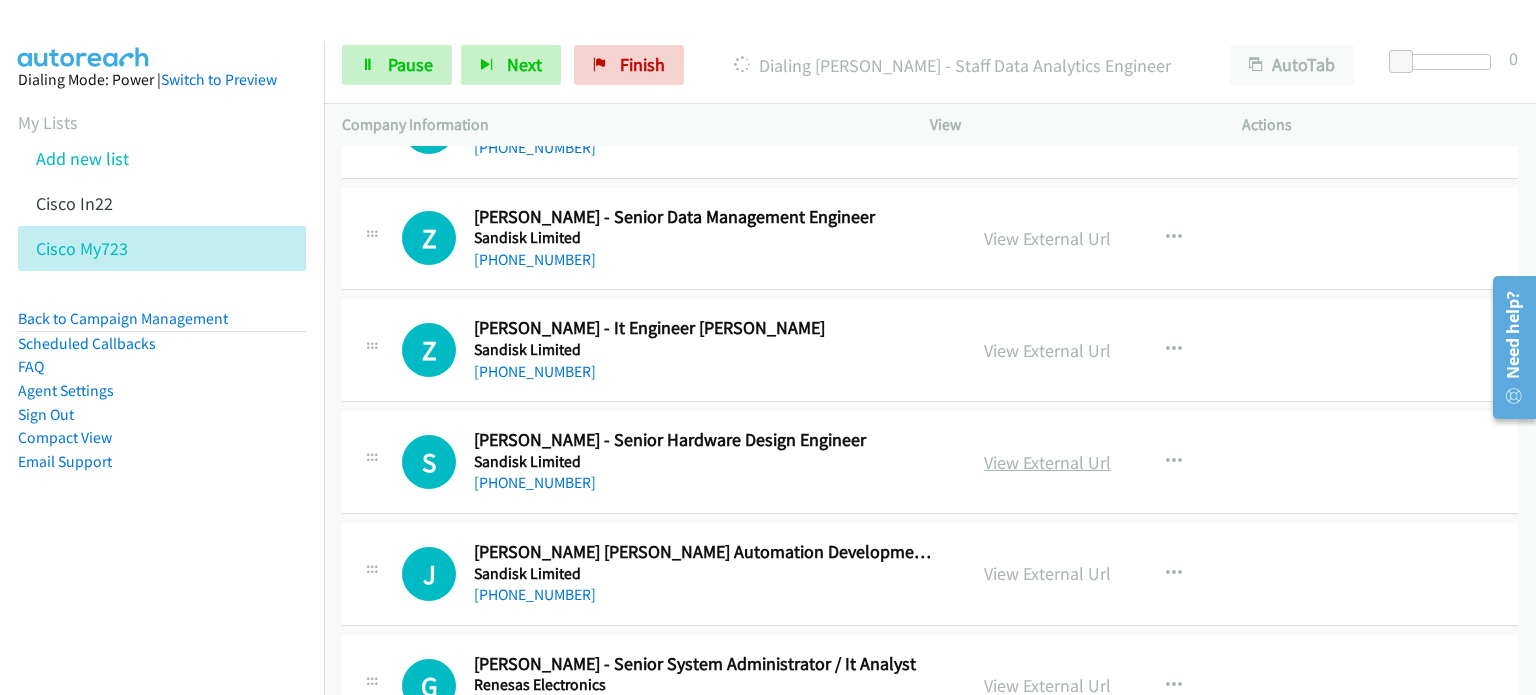 click on "View External Url" at bounding box center [1047, 462] 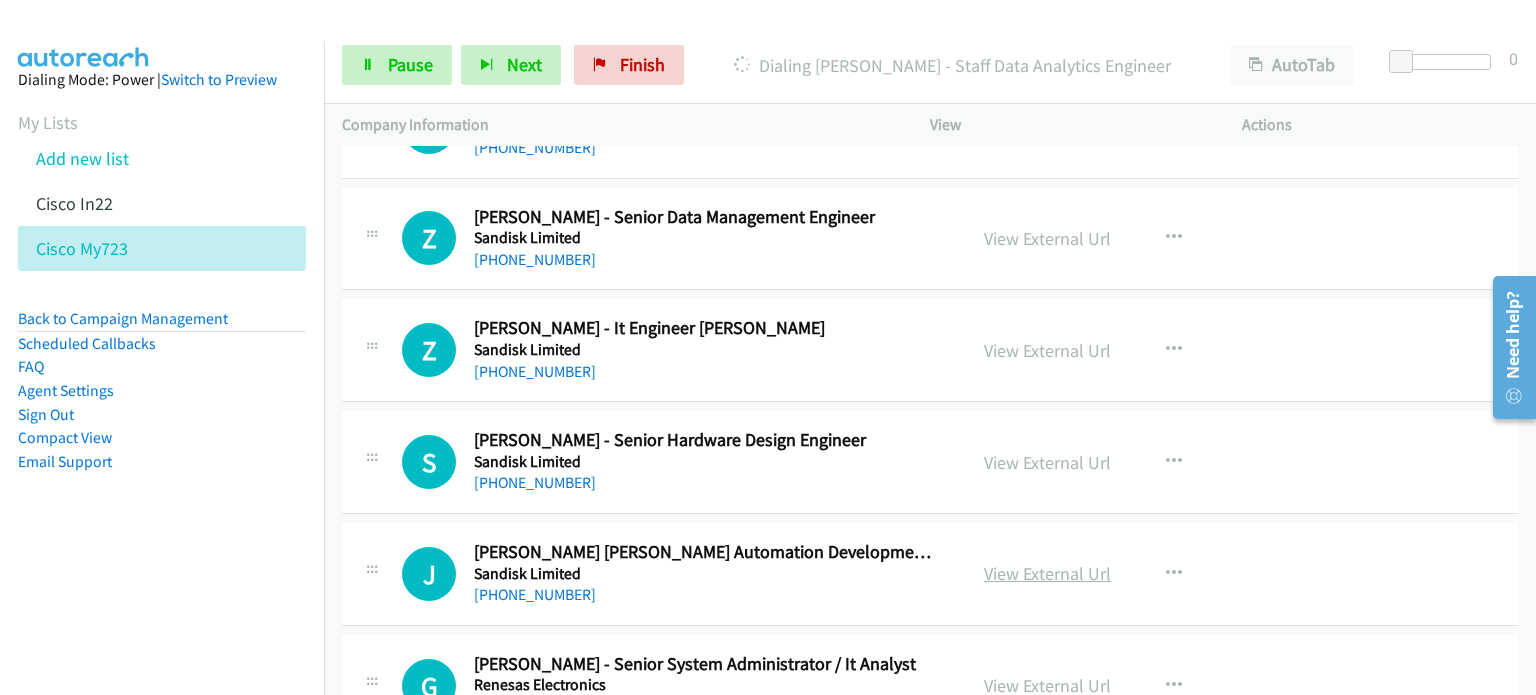 click on "View External Url" at bounding box center (1047, 573) 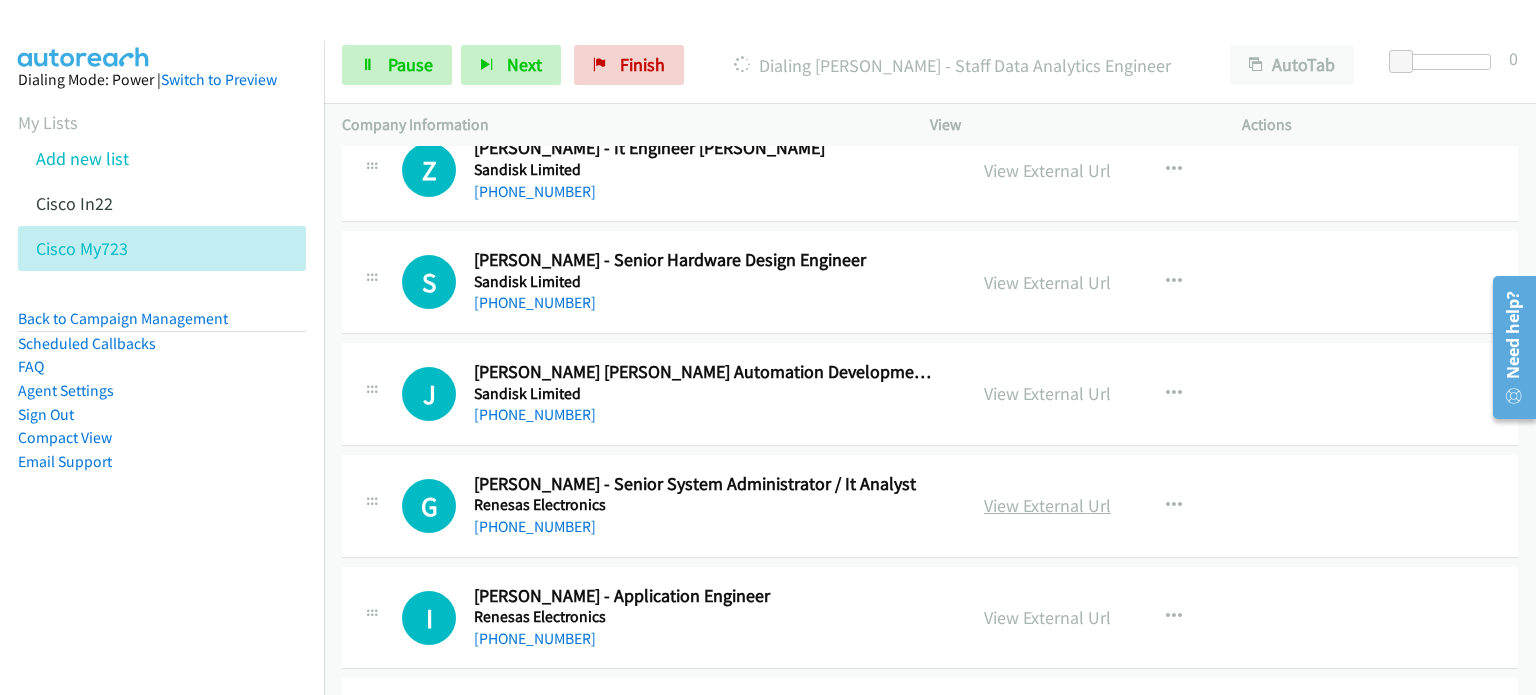 scroll, scrollTop: 4282, scrollLeft: 0, axis: vertical 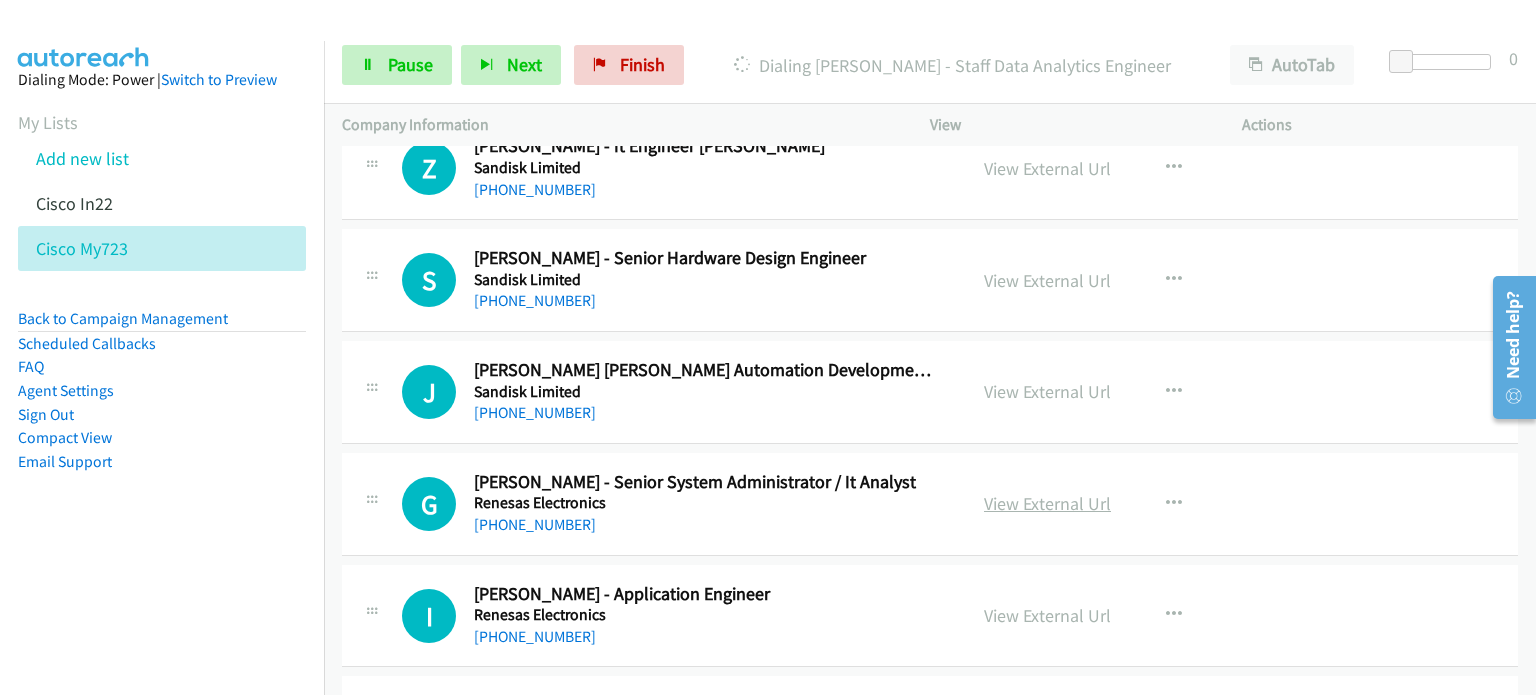 click on "View External Url" at bounding box center [1047, 503] 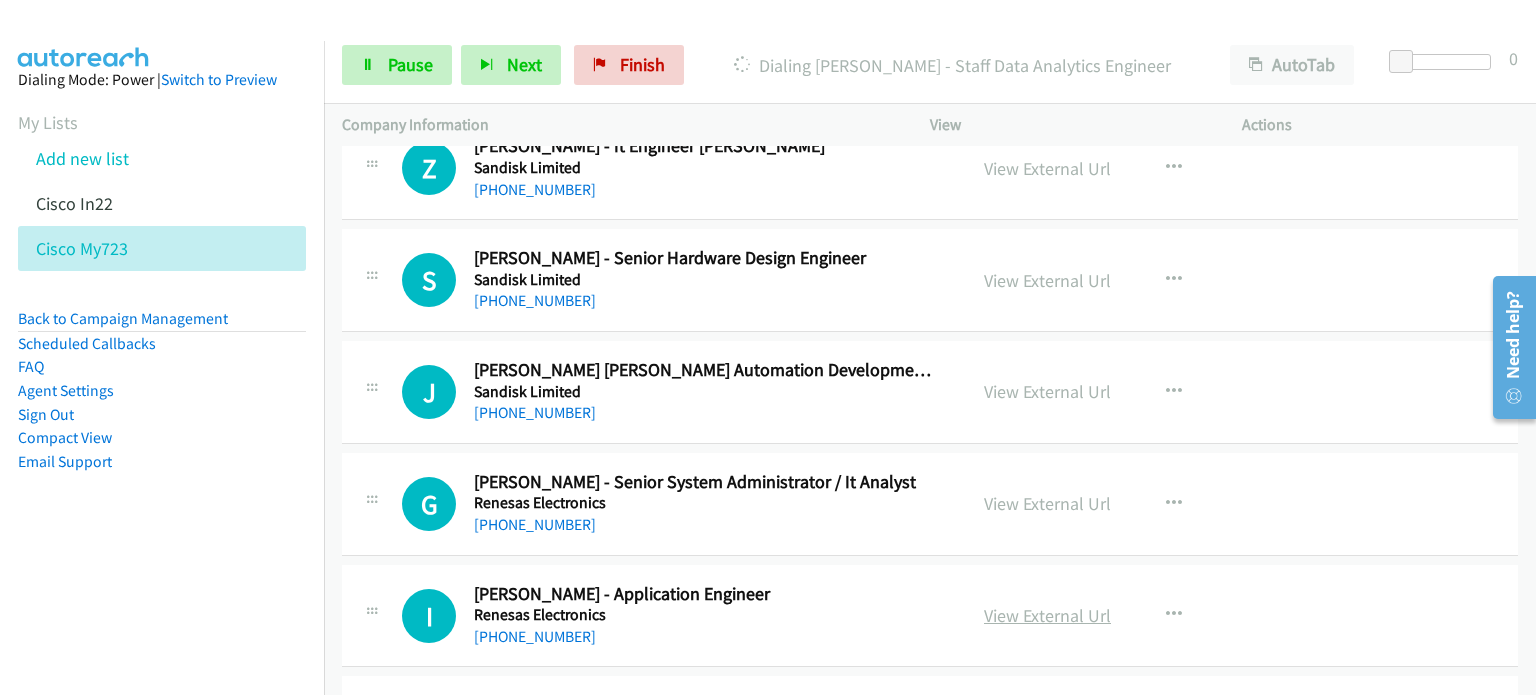 click on "View External Url" at bounding box center [1047, 615] 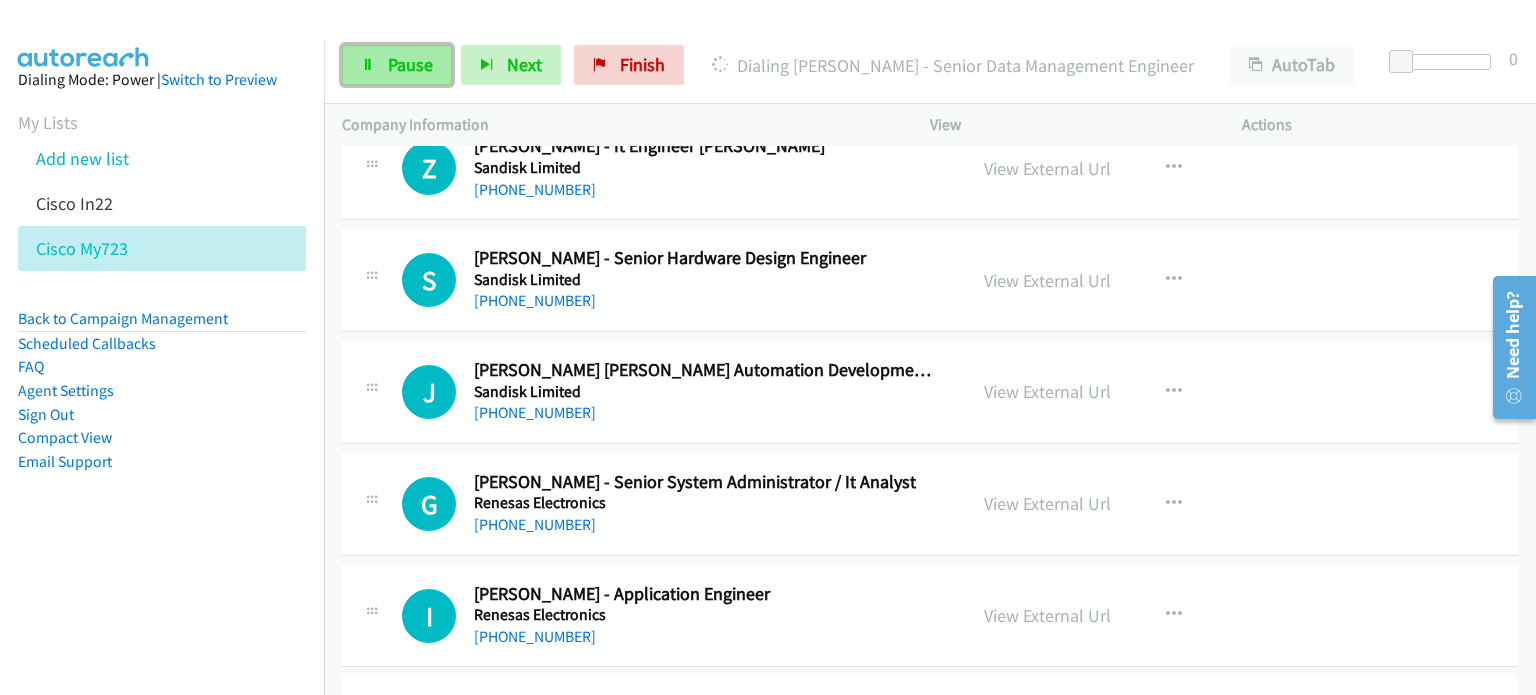 click on "Pause" at bounding box center (397, 65) 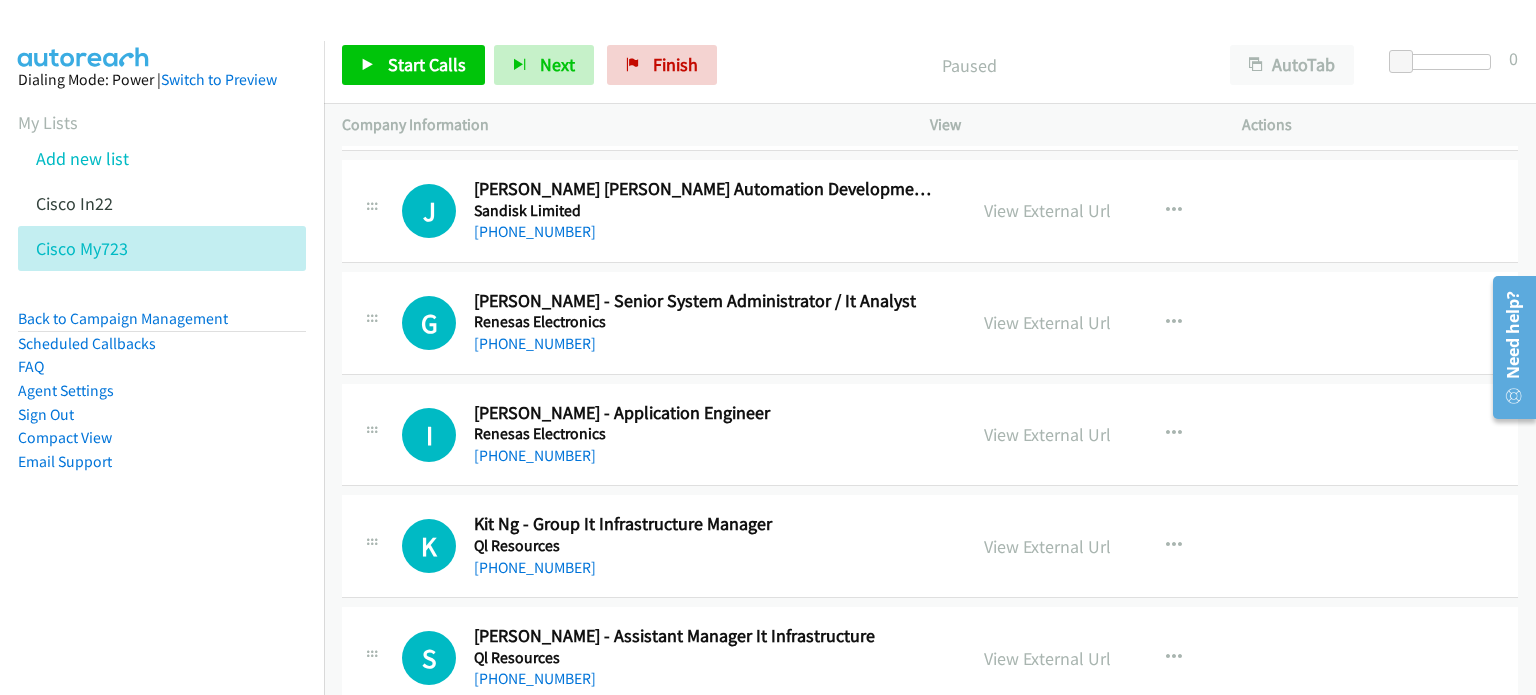 scroll, scrollTop: 4462, scrollLeft: 0, axis: vertical 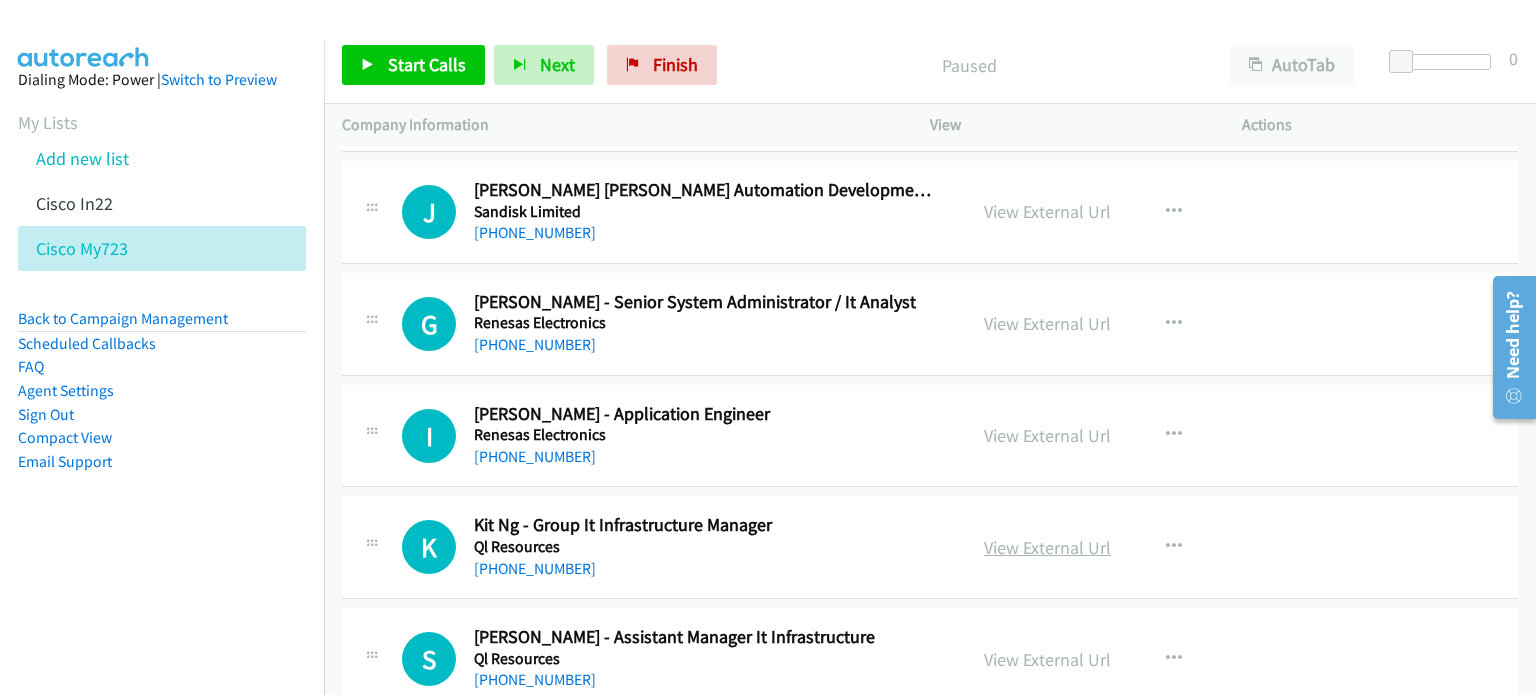 click on "View External Url" at bounding box center [1047, 547] 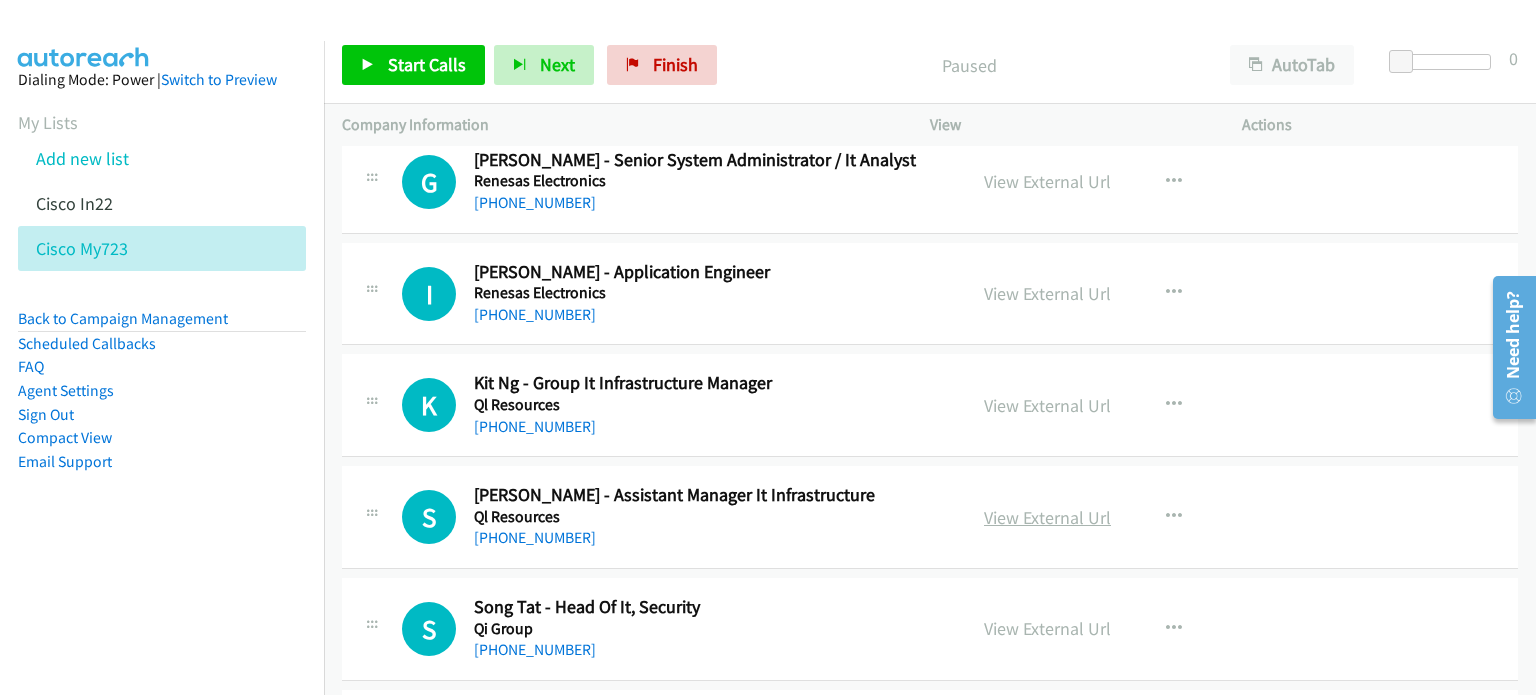 scroll, scrollTop: 4605, scrollLeft: 0, axis: vertical 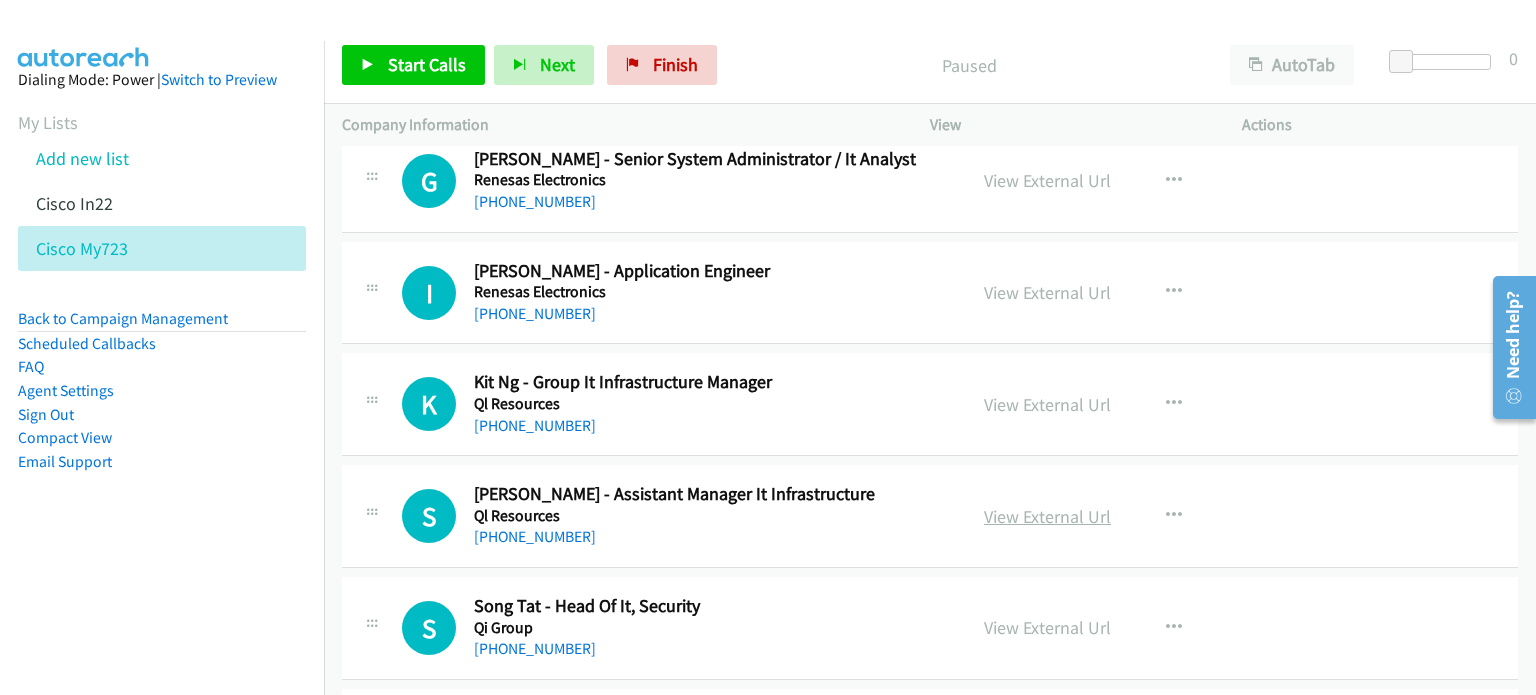 click on "View External Url" at bounding box center [1047, 516] 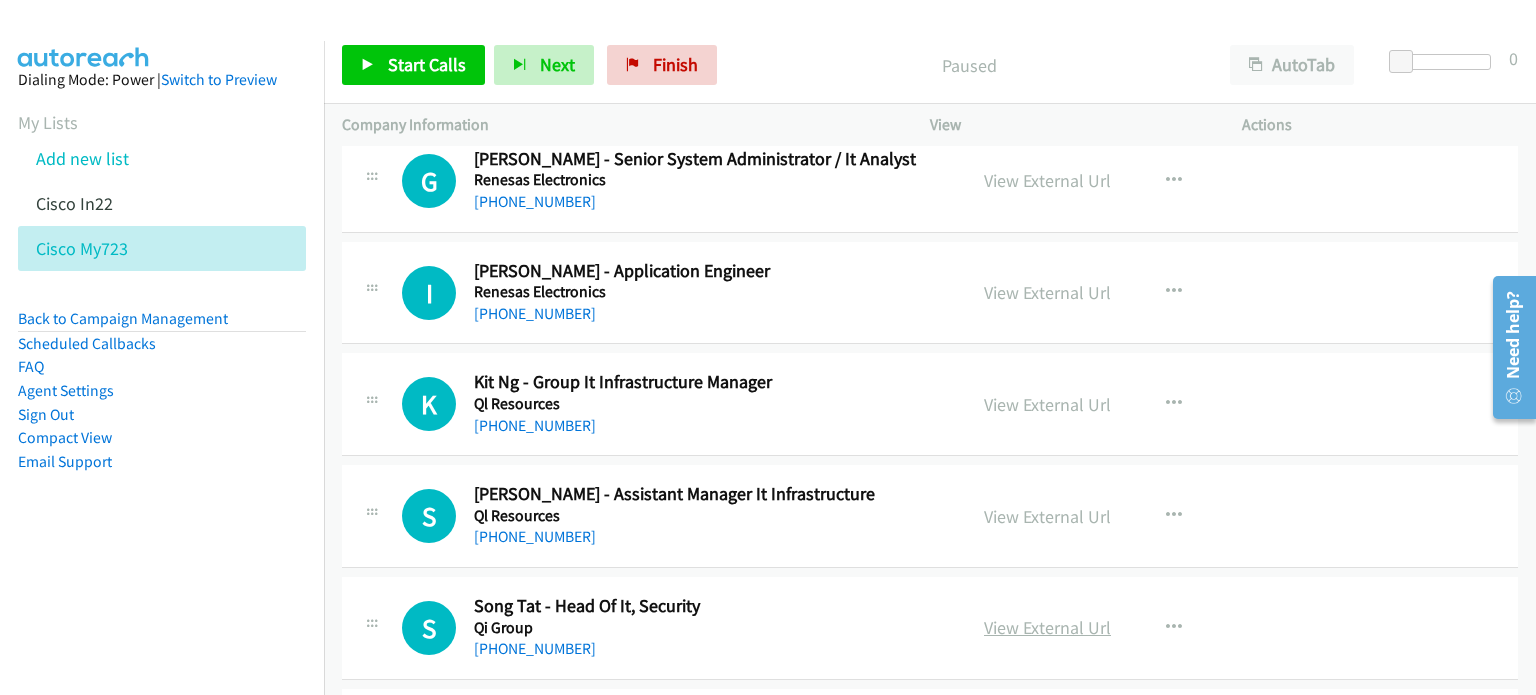 click on "View External Url" at bounding box center (1047, 627) 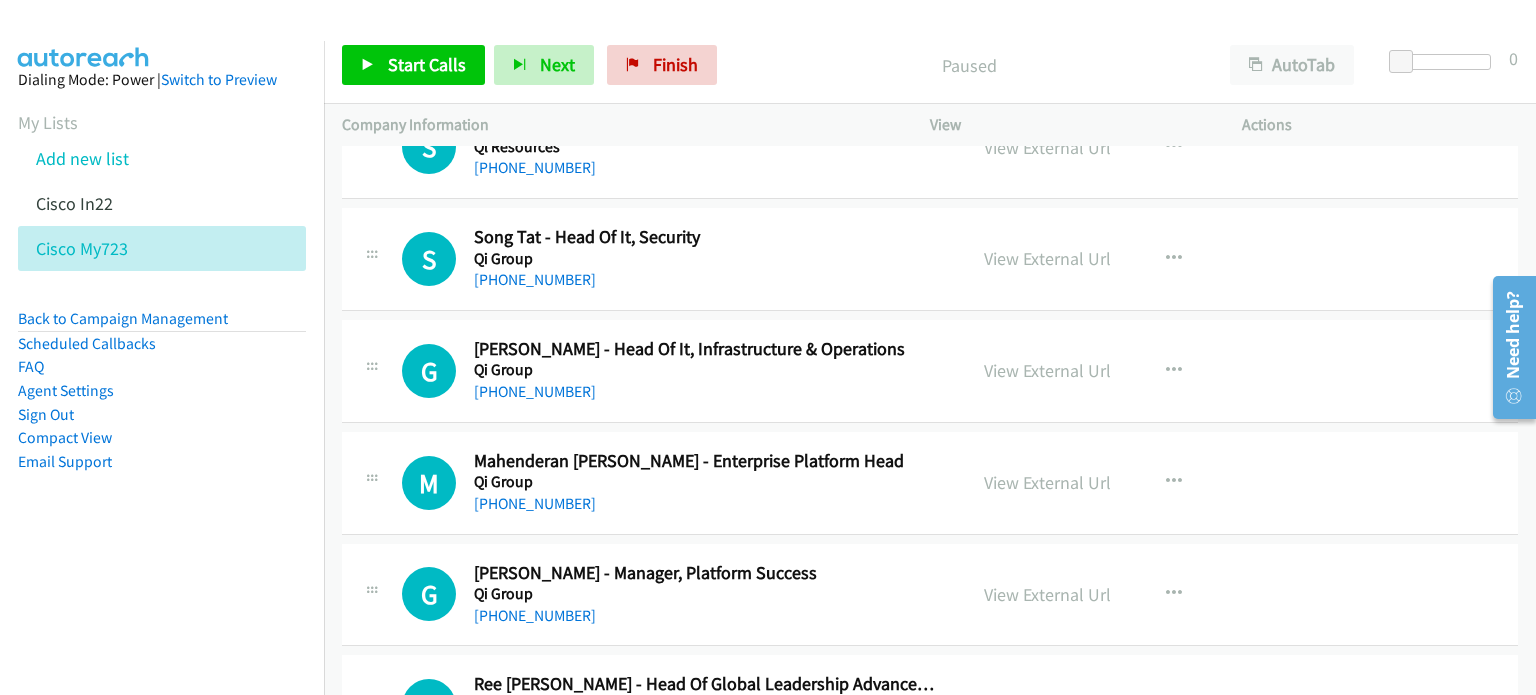 scroll, scrollTop: 4976, scrollLeft: 0, axis: vertical 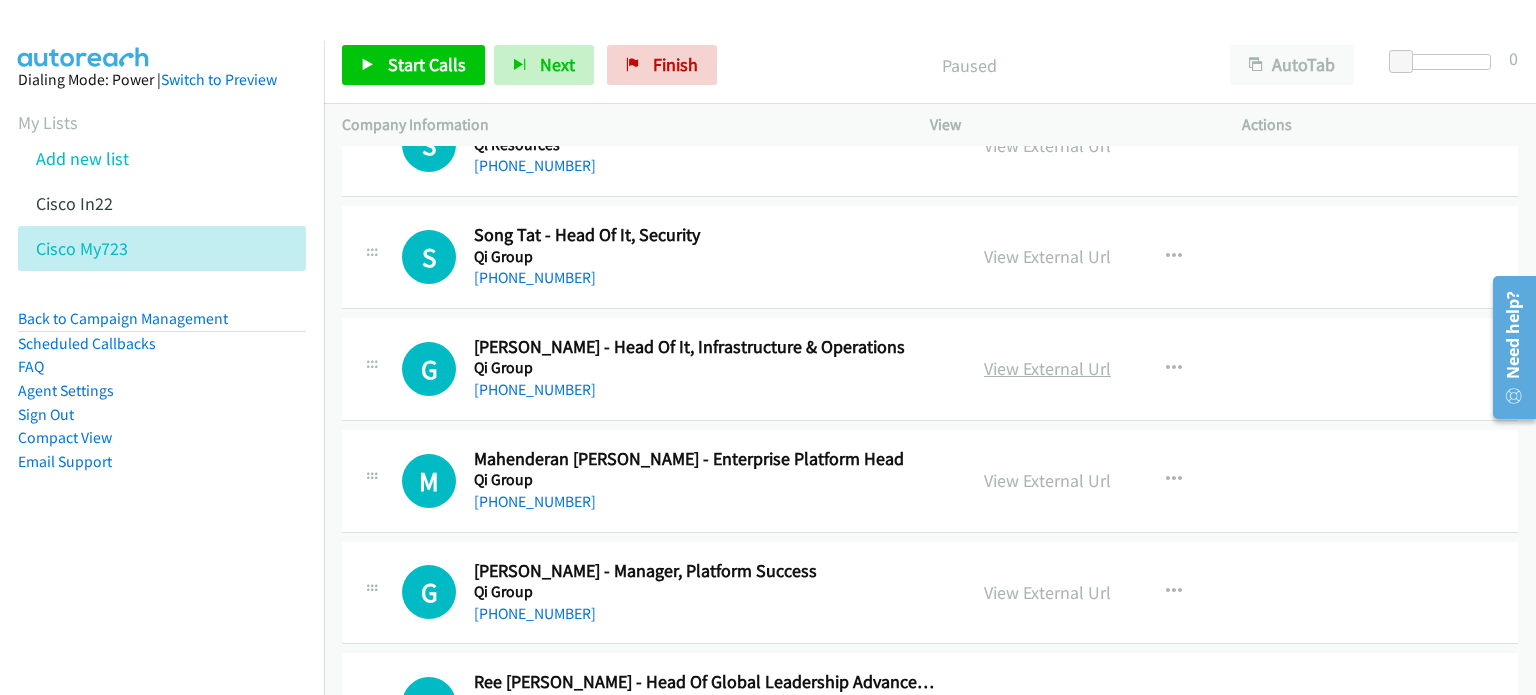 click on "View External Url" at bounding box center [1047, 368] 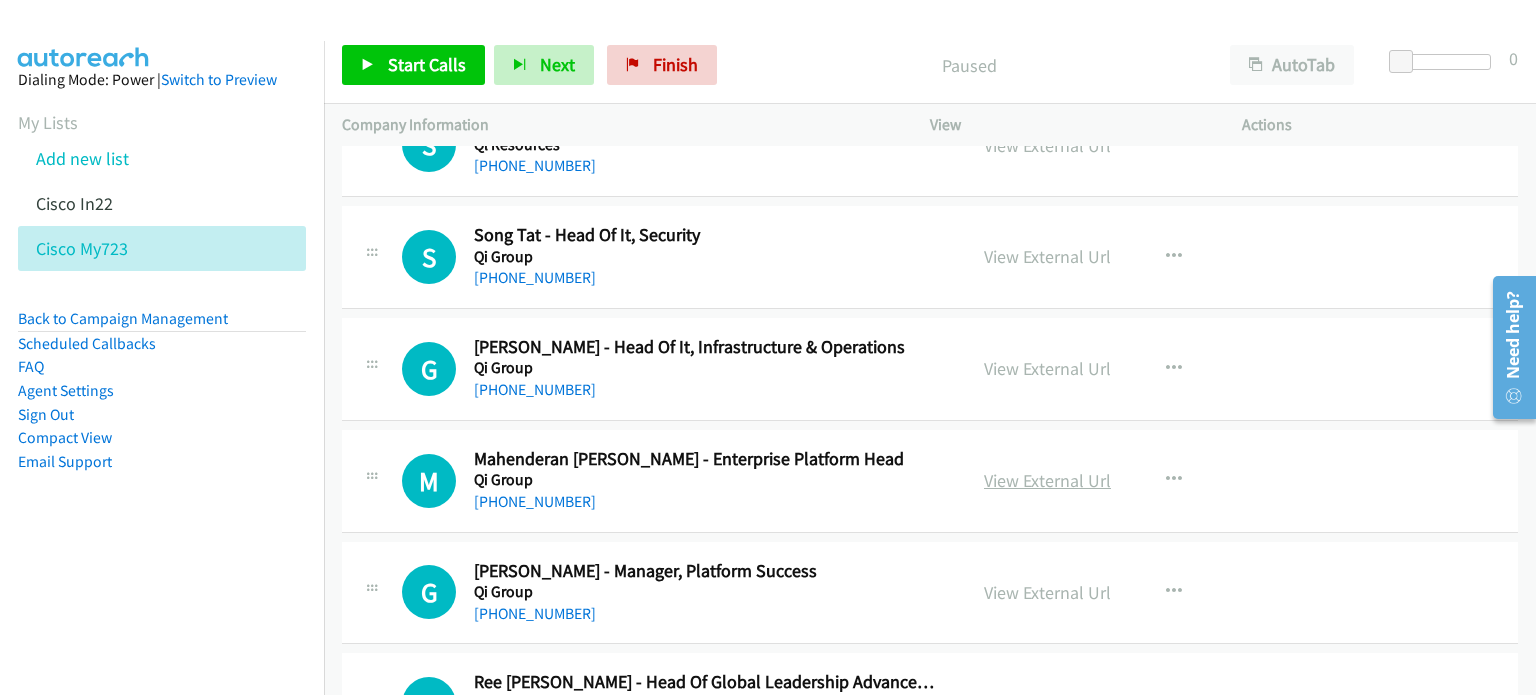 click on "View External Url" at bounding box center [1047, 480] 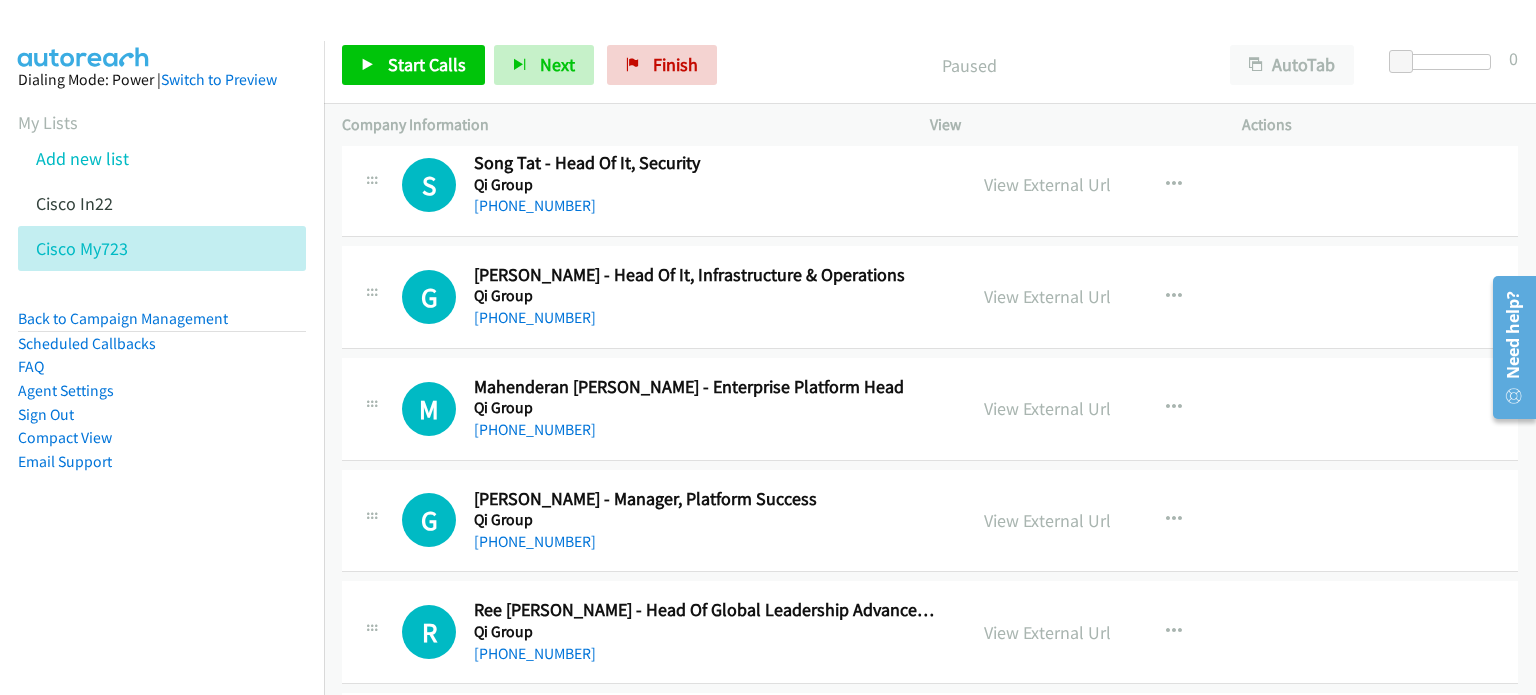 scroll, scrollTop: 5048, scrollLeft: 0, axis: vertical 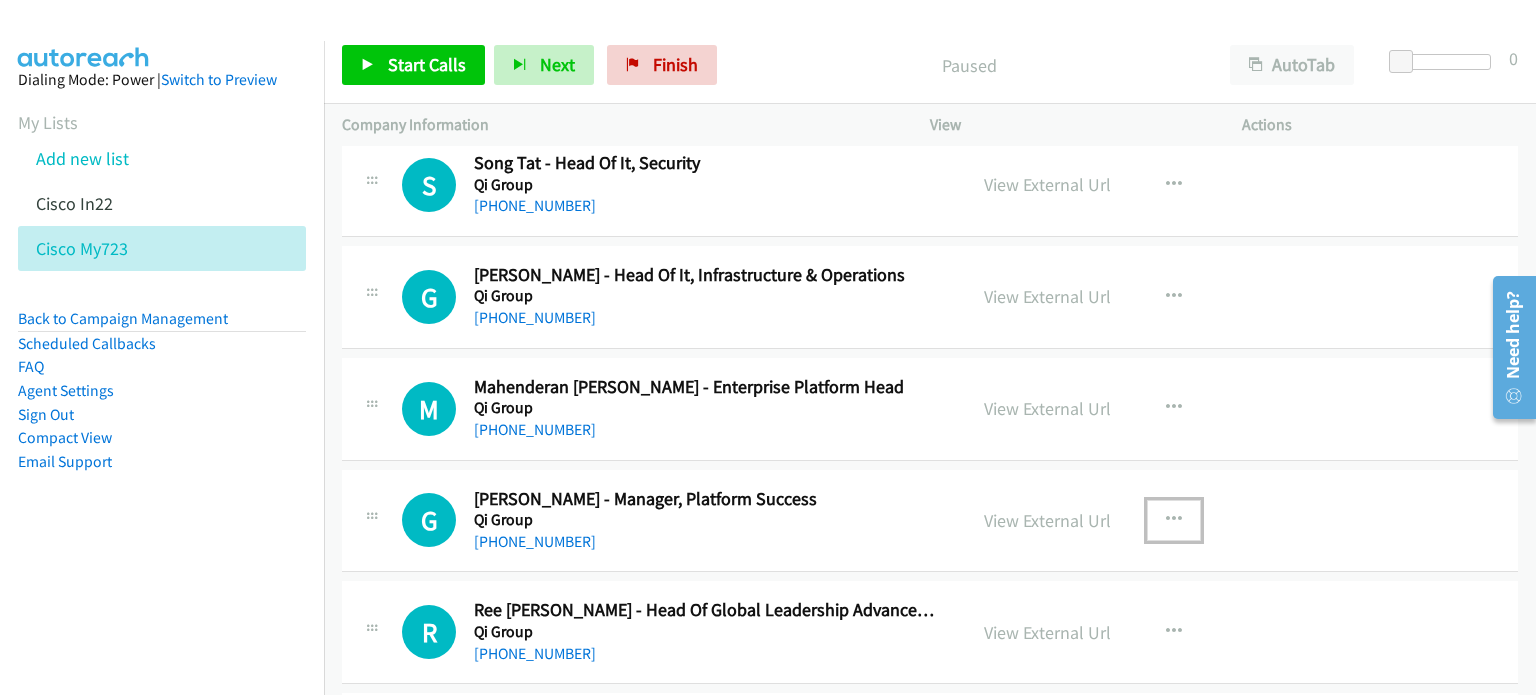 click at bounding box center (1174, 520) 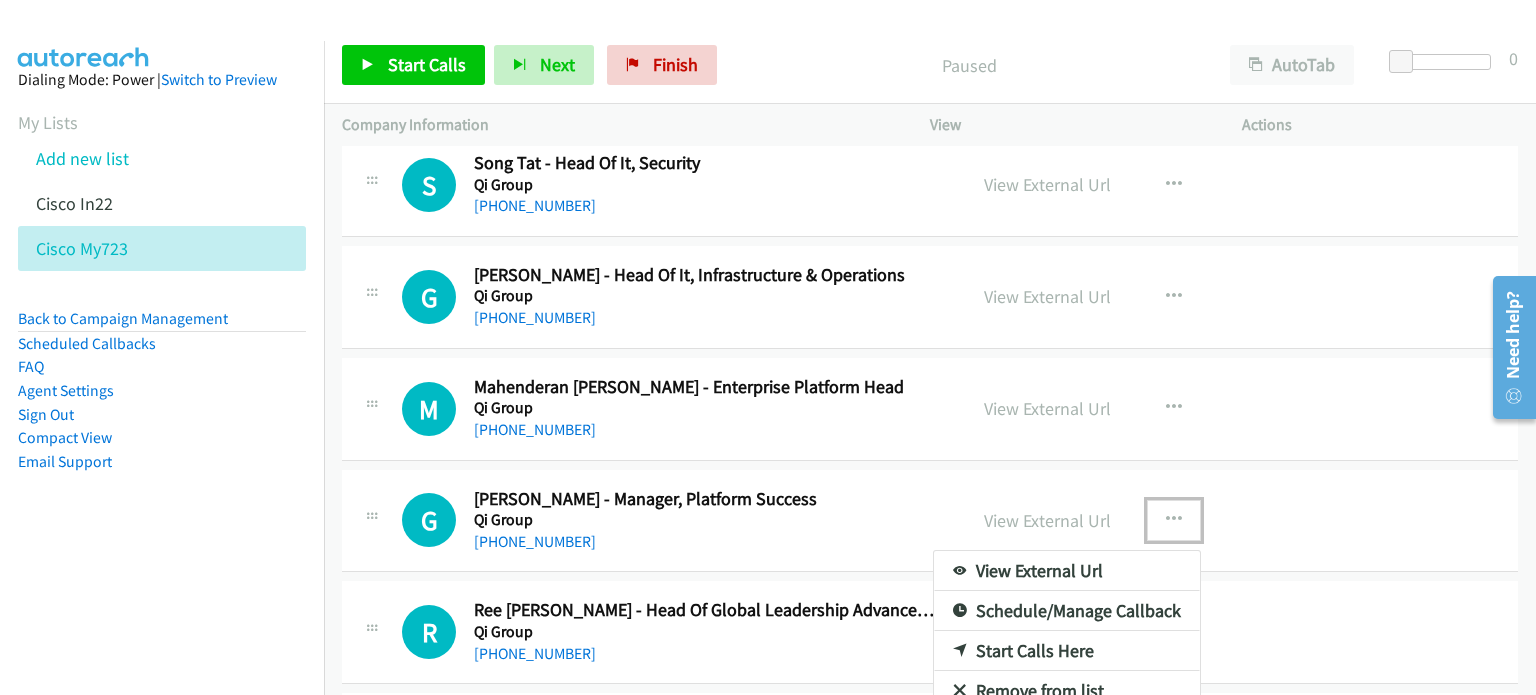 click on "Remove from list" at bounding box center (1067, 691) 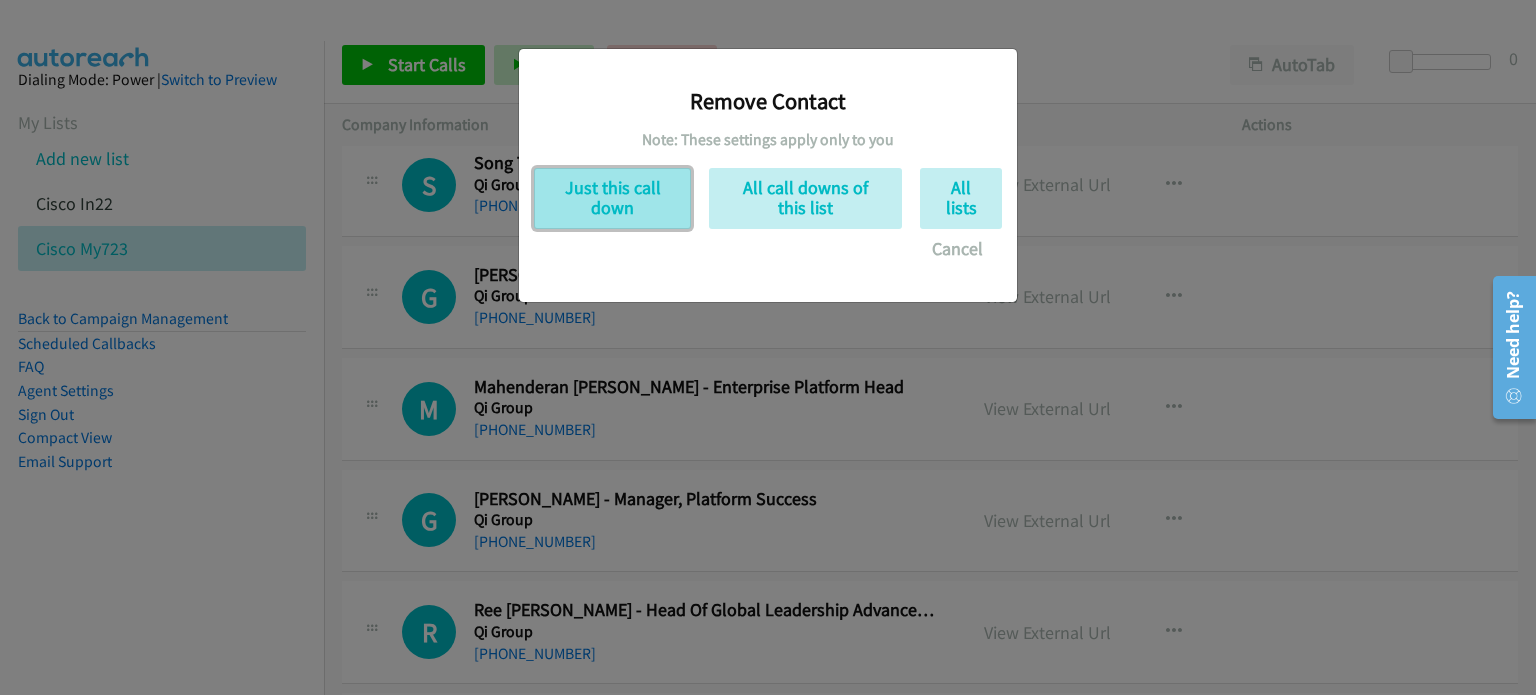 click on "Just this call down" at bounding box center [612, 198] 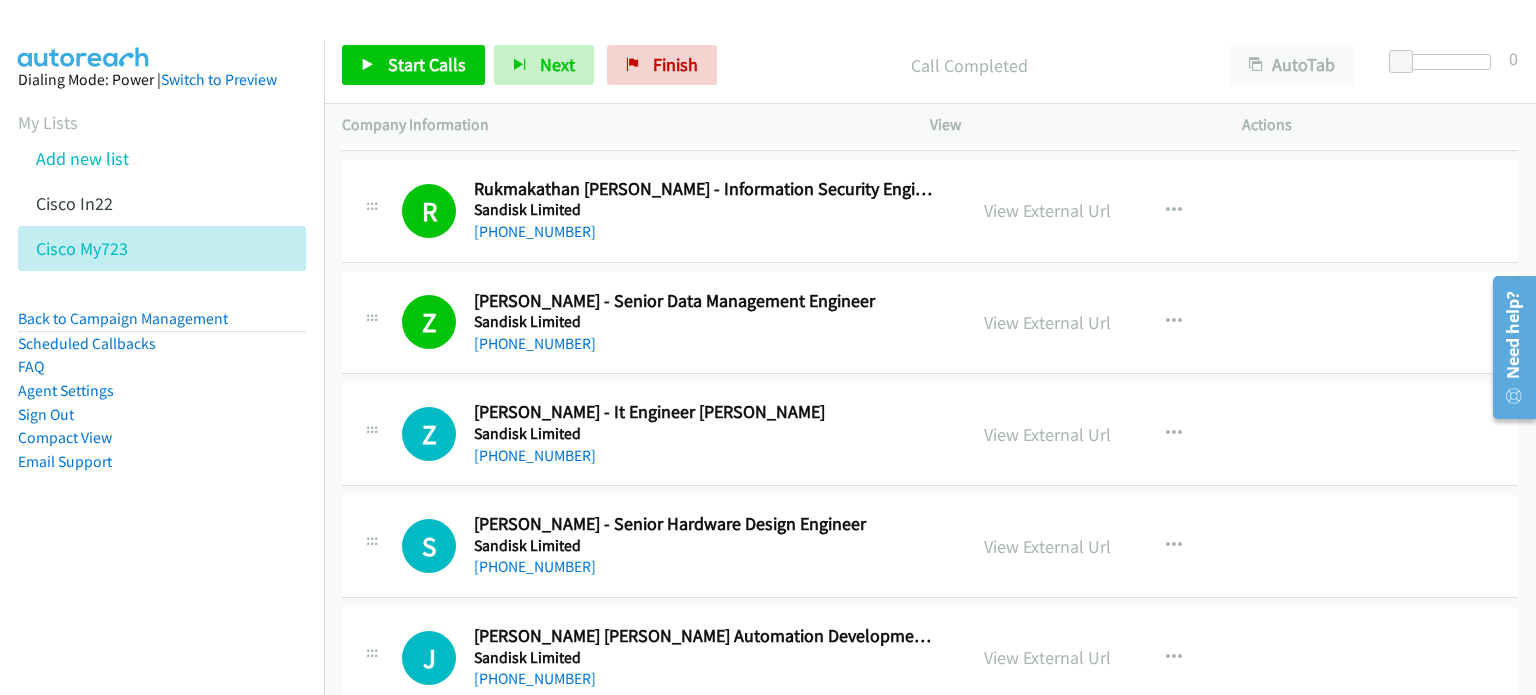 scroll, scrollTop: 4053, scrollLeft: 0, axis: vertical 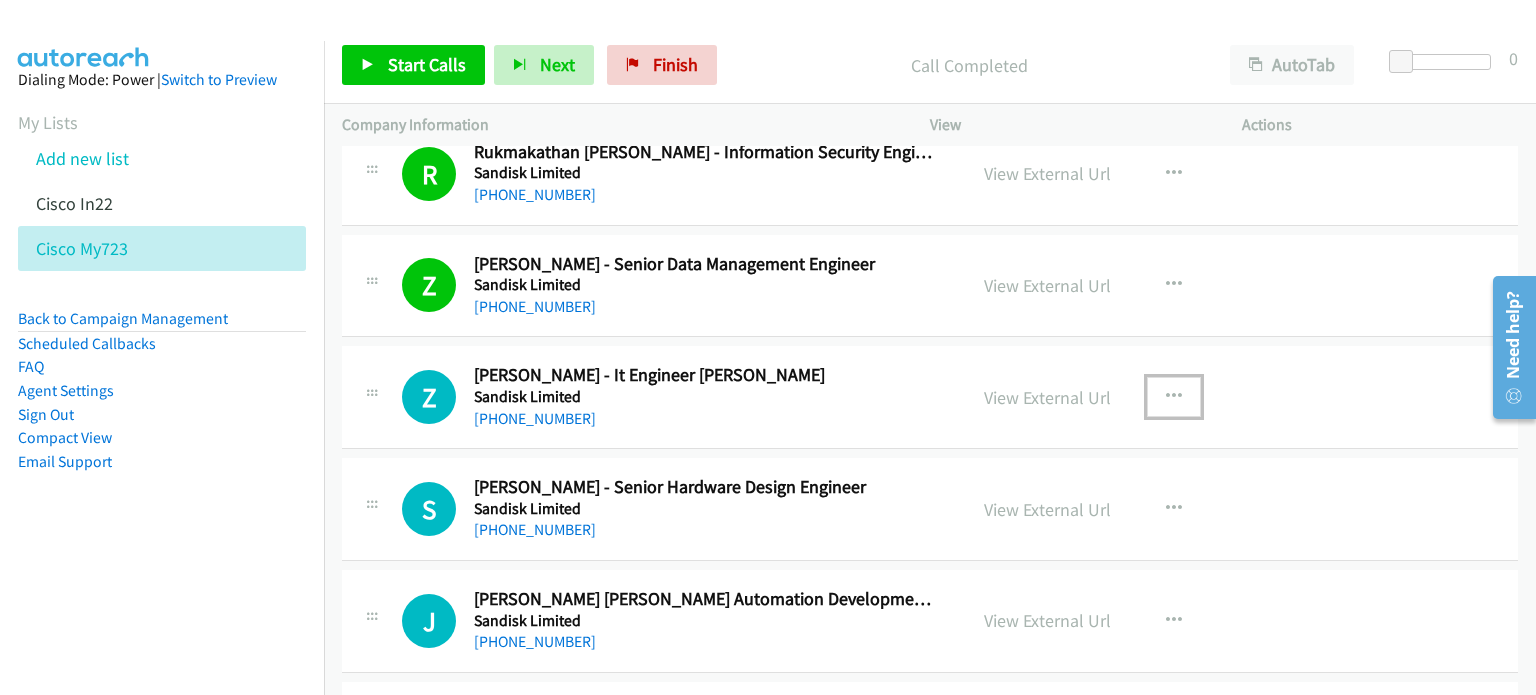 click at bounding box center [1174, 397] 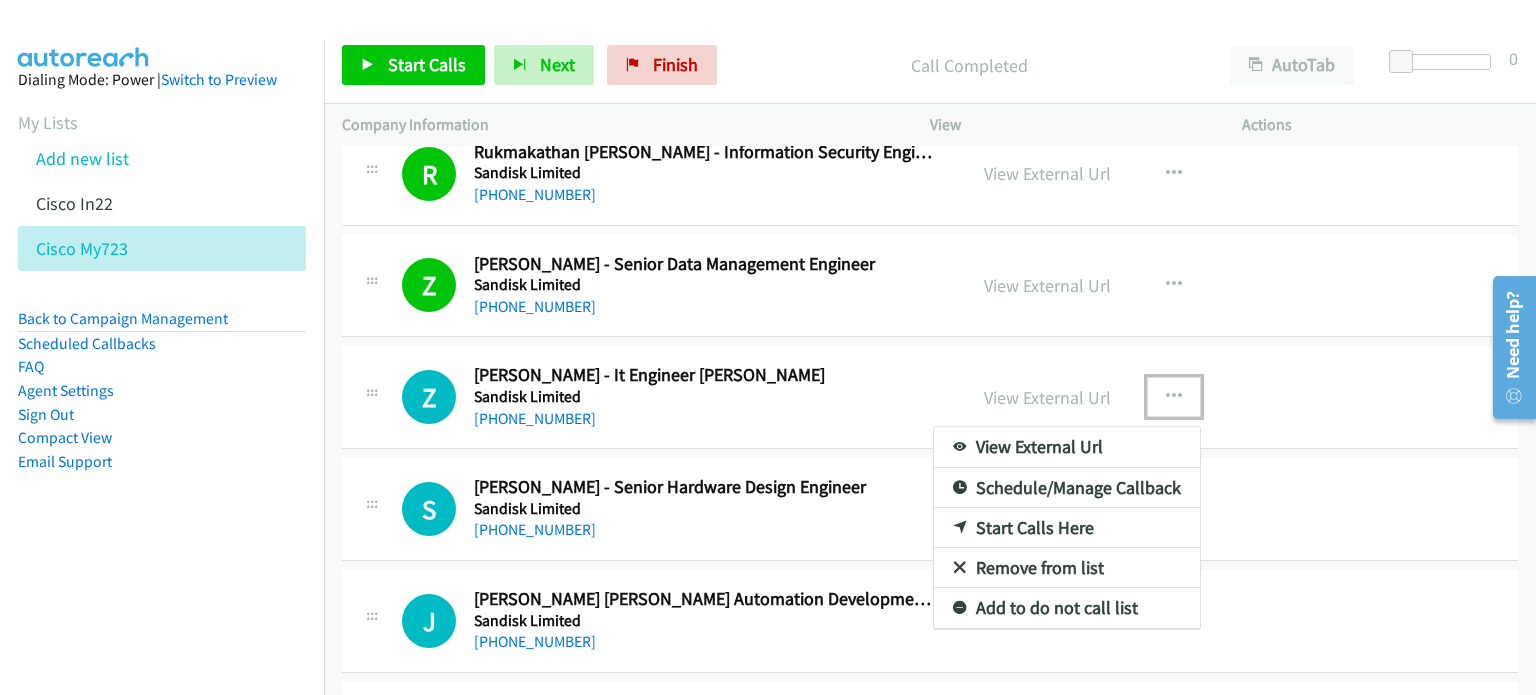 click on "Start Calls Here" at bounding box center [1067, 528] 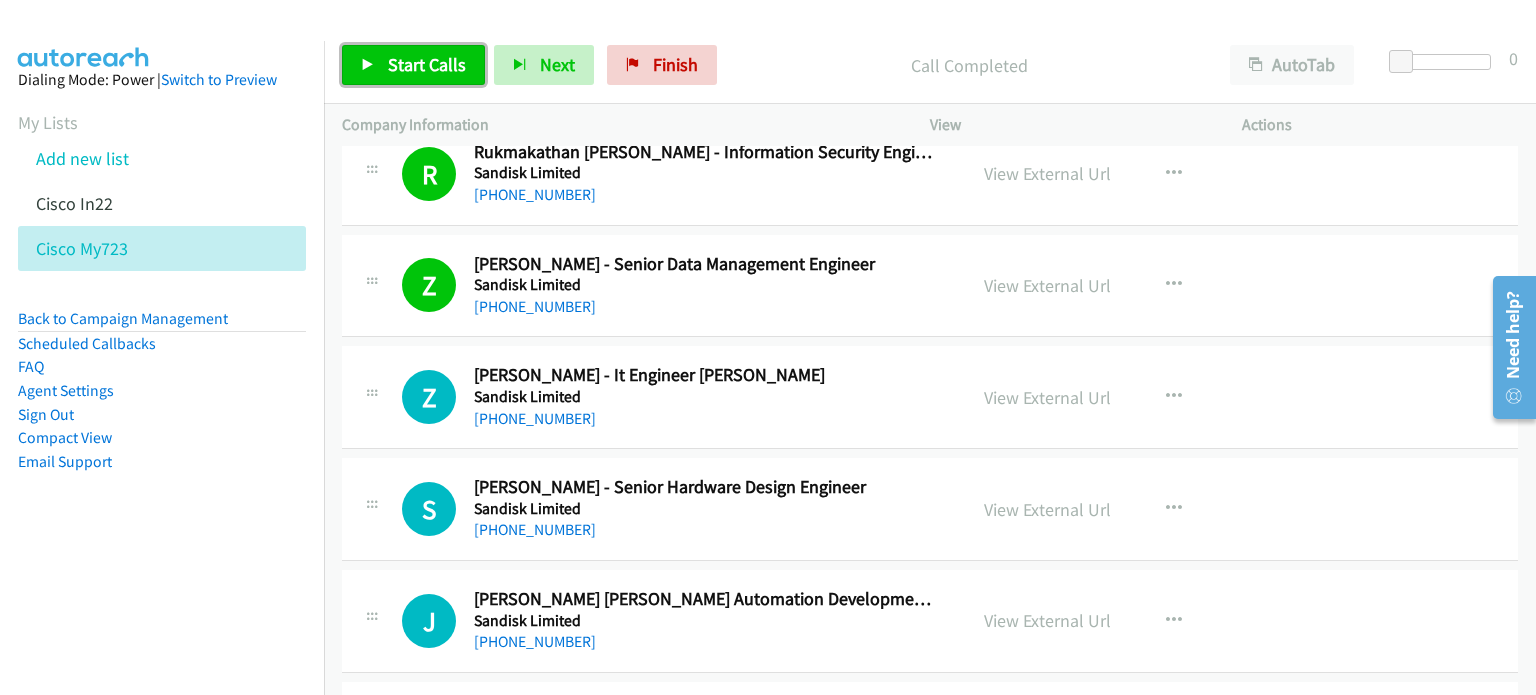 click on "Start Calls" at bounding box center (427, 64) 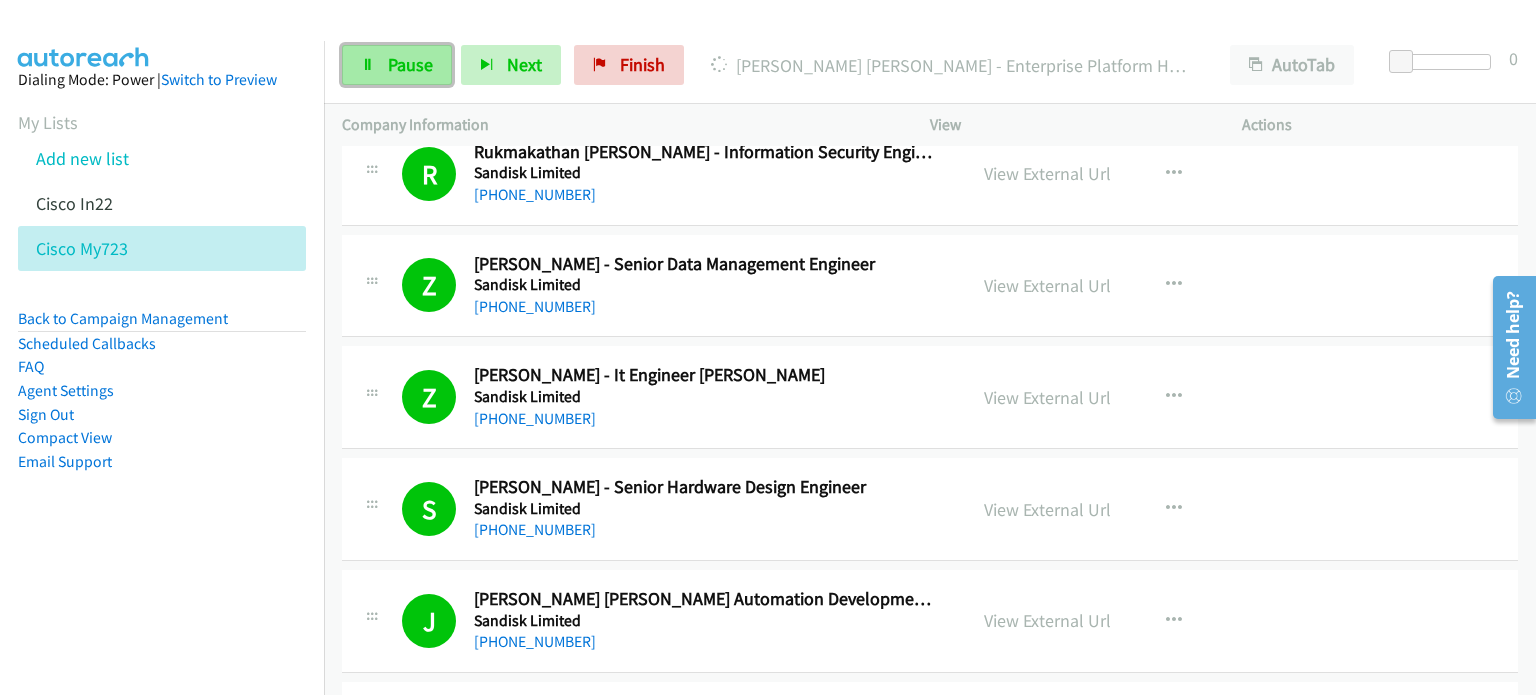 click on "Pause" at bounding box center (397, 65) 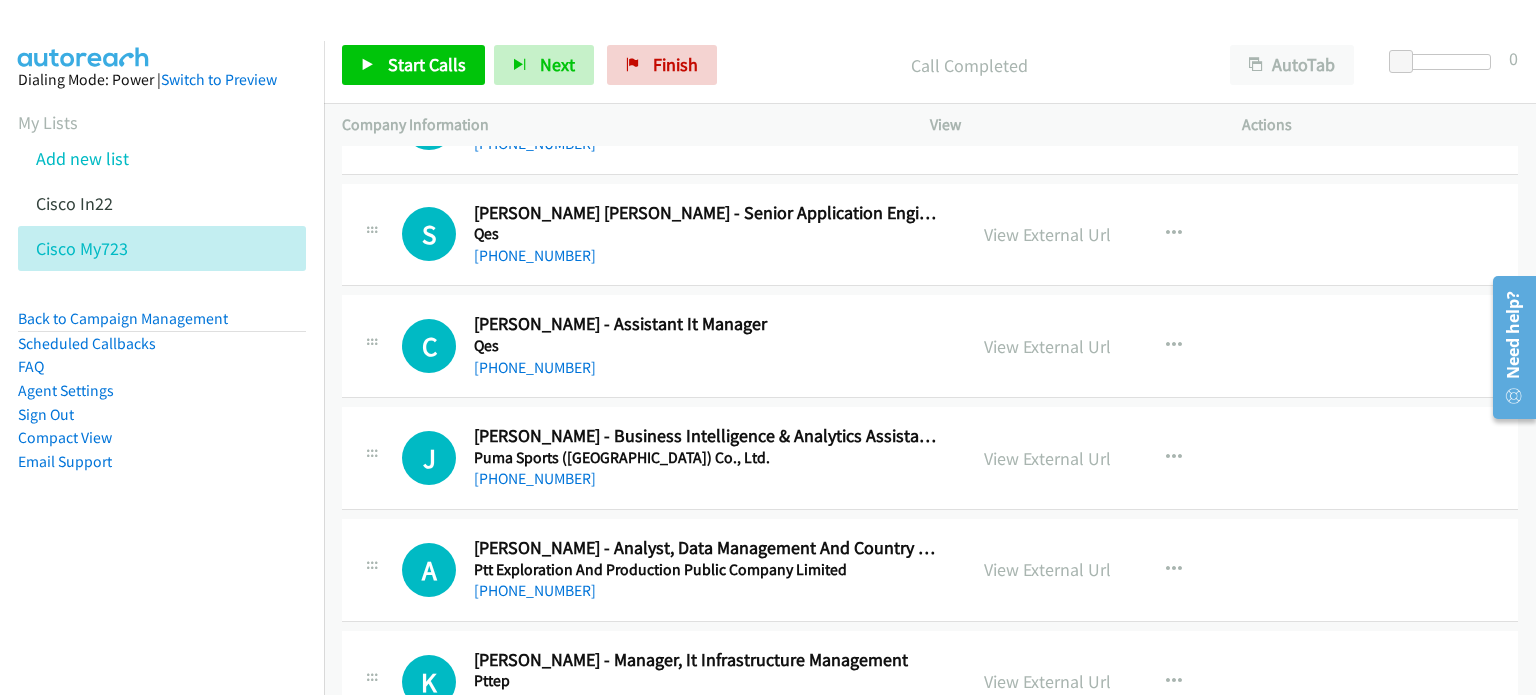 scroll, scrollTop: 5894, scrollLeft: 0, axis: vertical 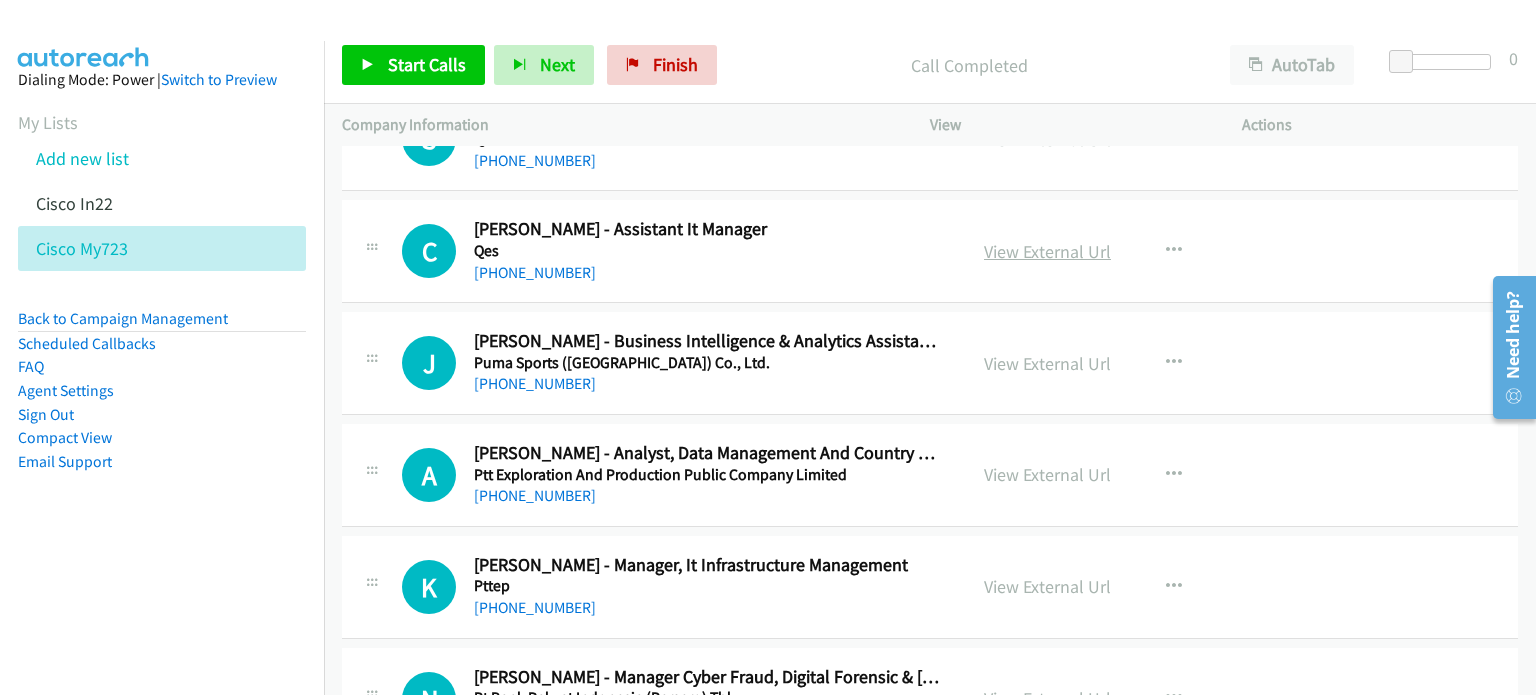 click on "View External Url" at bounding box center [1047, 251] 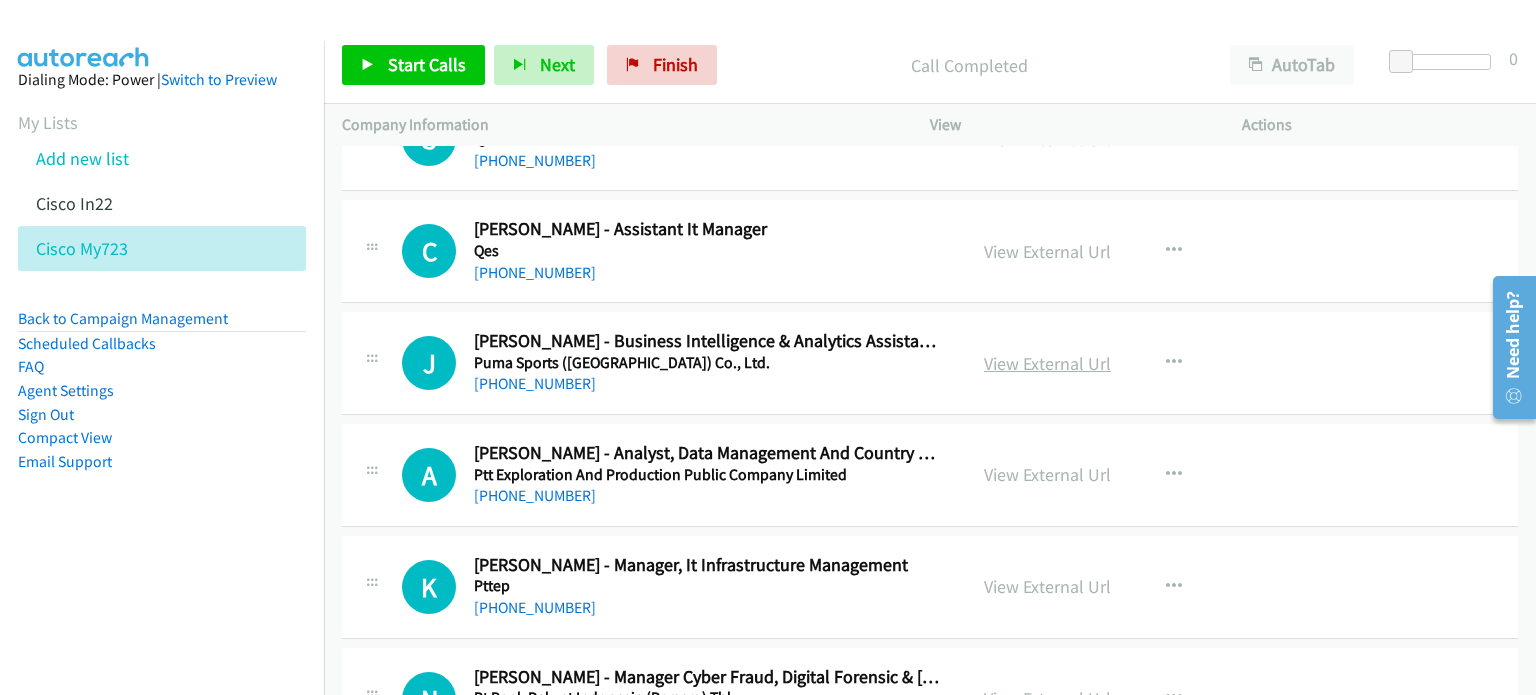 click on "View External Url" at bounding box center [1047, 363] 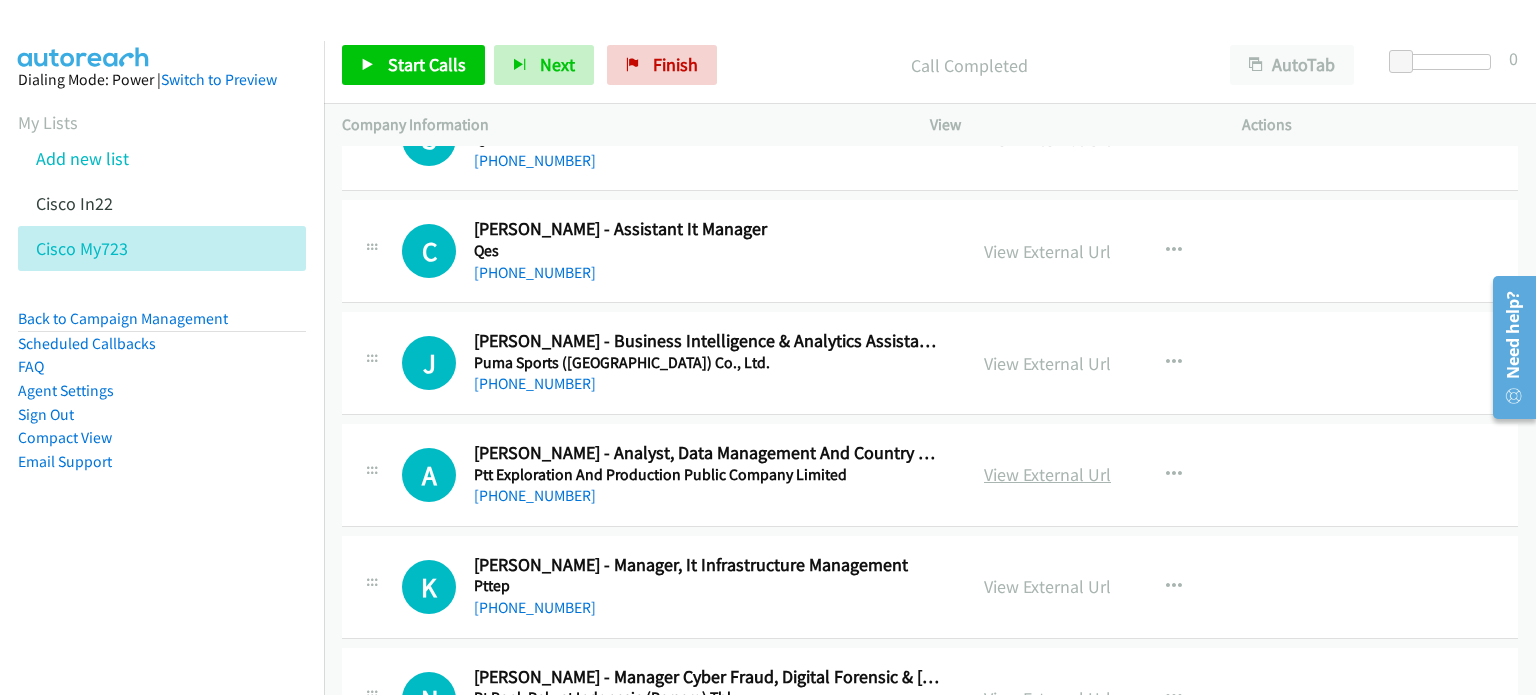 click on "View External Url" at bounding box center (1047, 474) 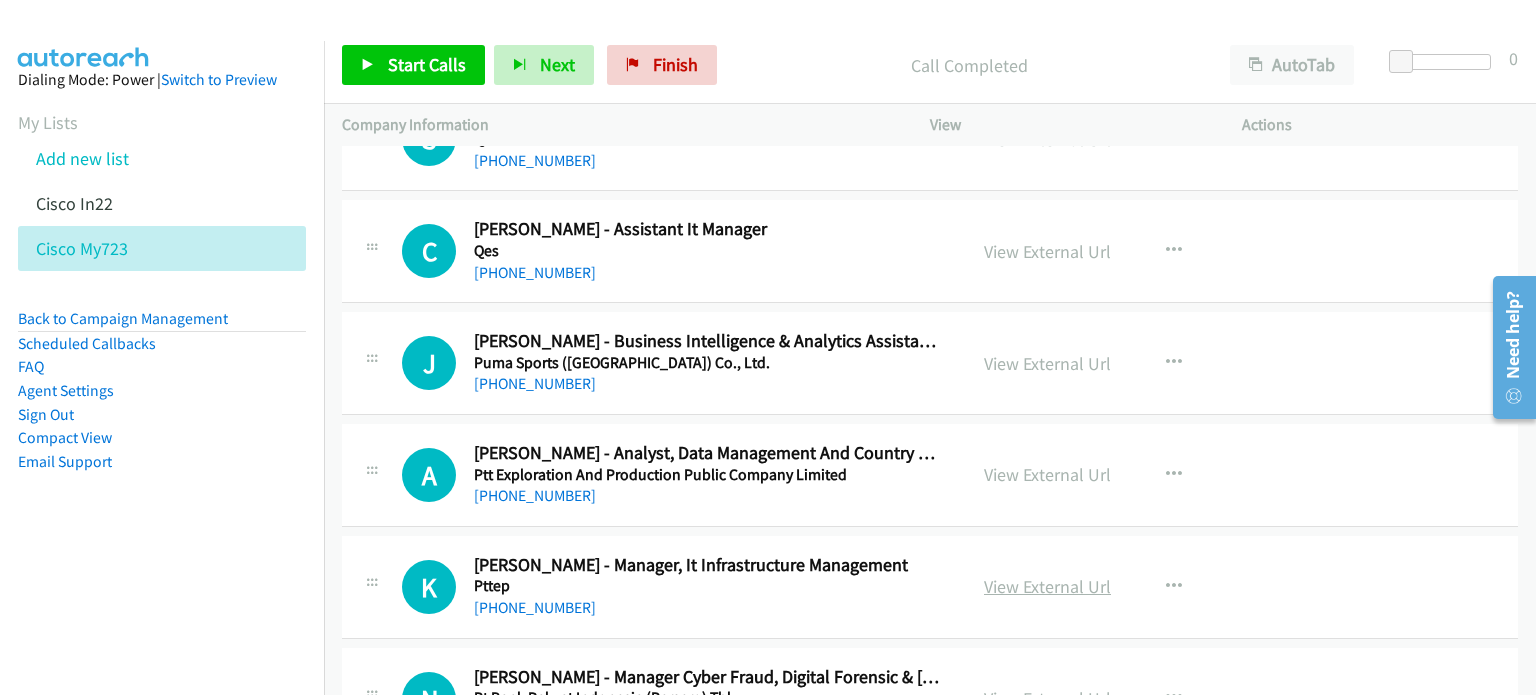click on "View External Url" at bounding box center [1047, 586] 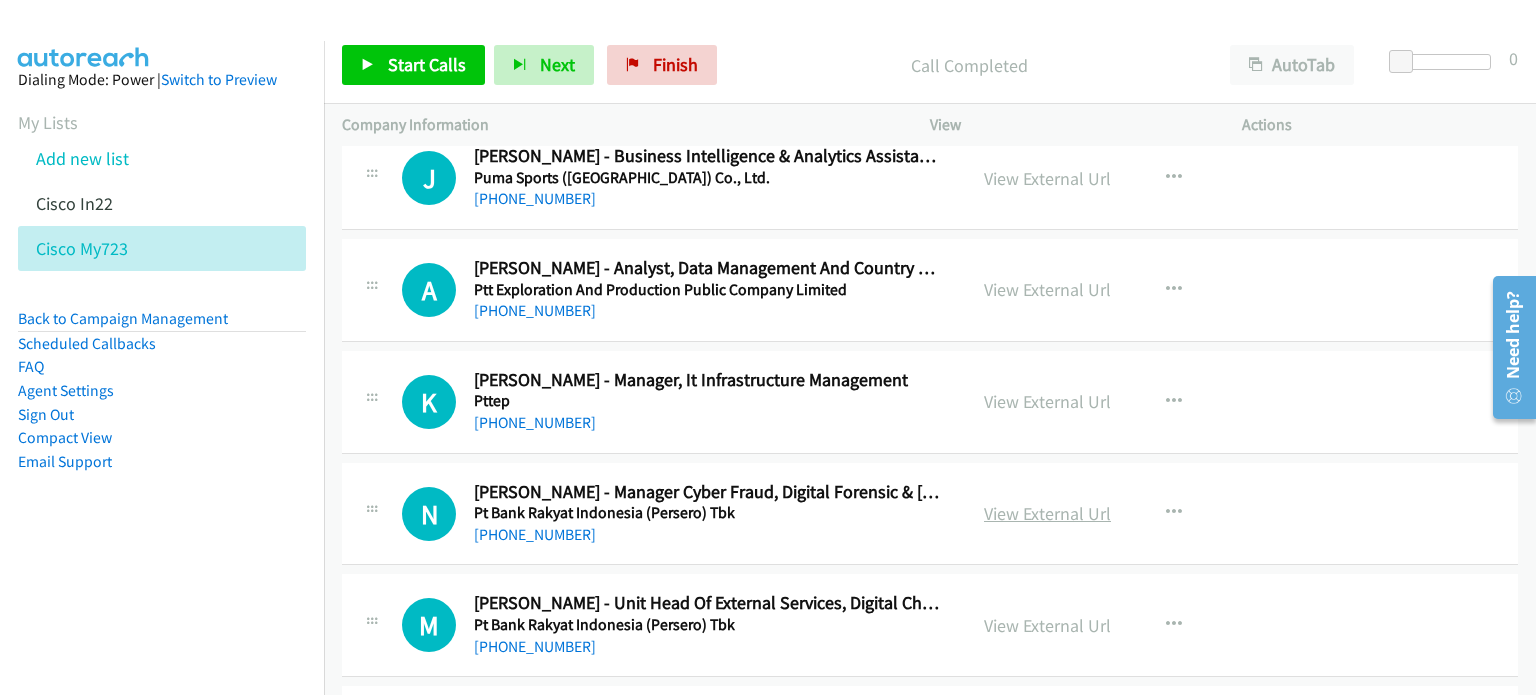 scroll, scrollTop: 6174, scrollLeft: 0, axis: vertical 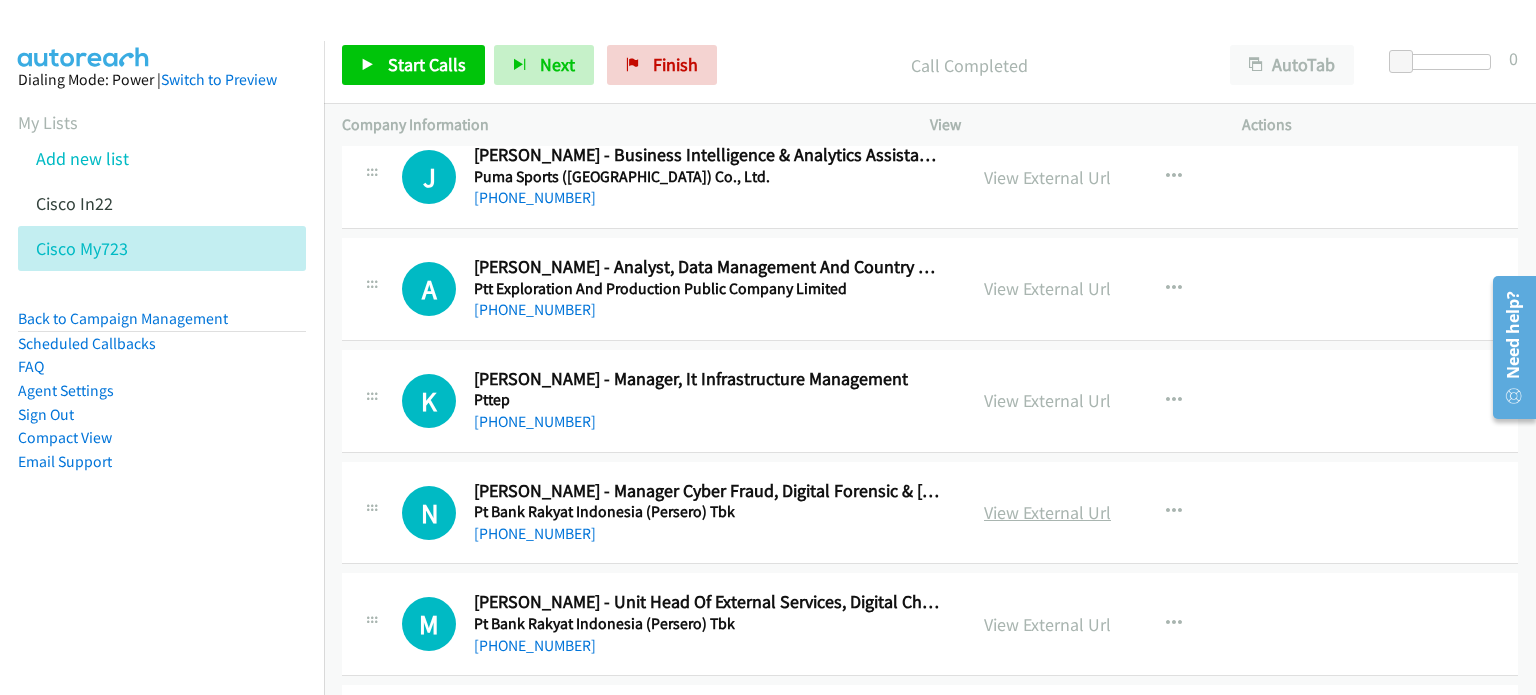 click on "View External Url" at bounding box center (1047, 512) 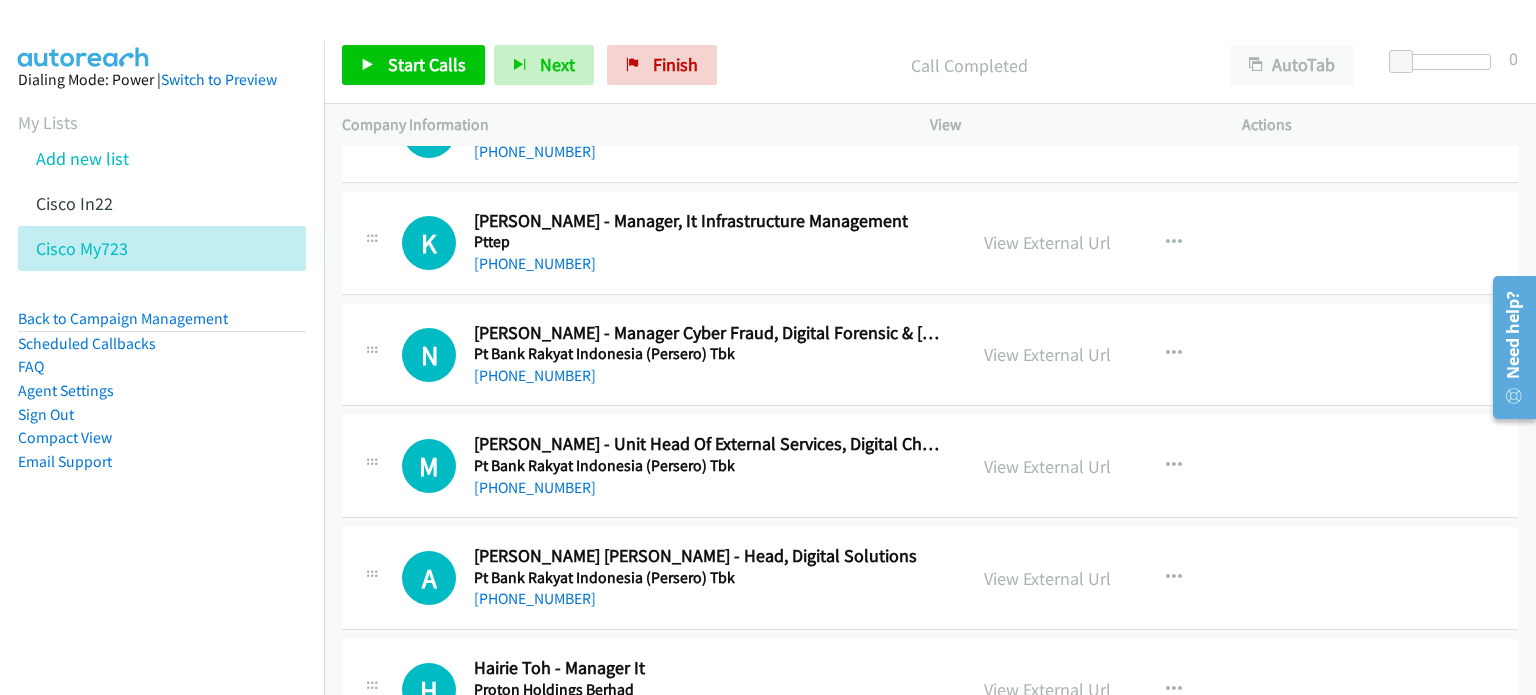scroll, scrollTop: 6333, scrollLeft: 0, axis: vertical 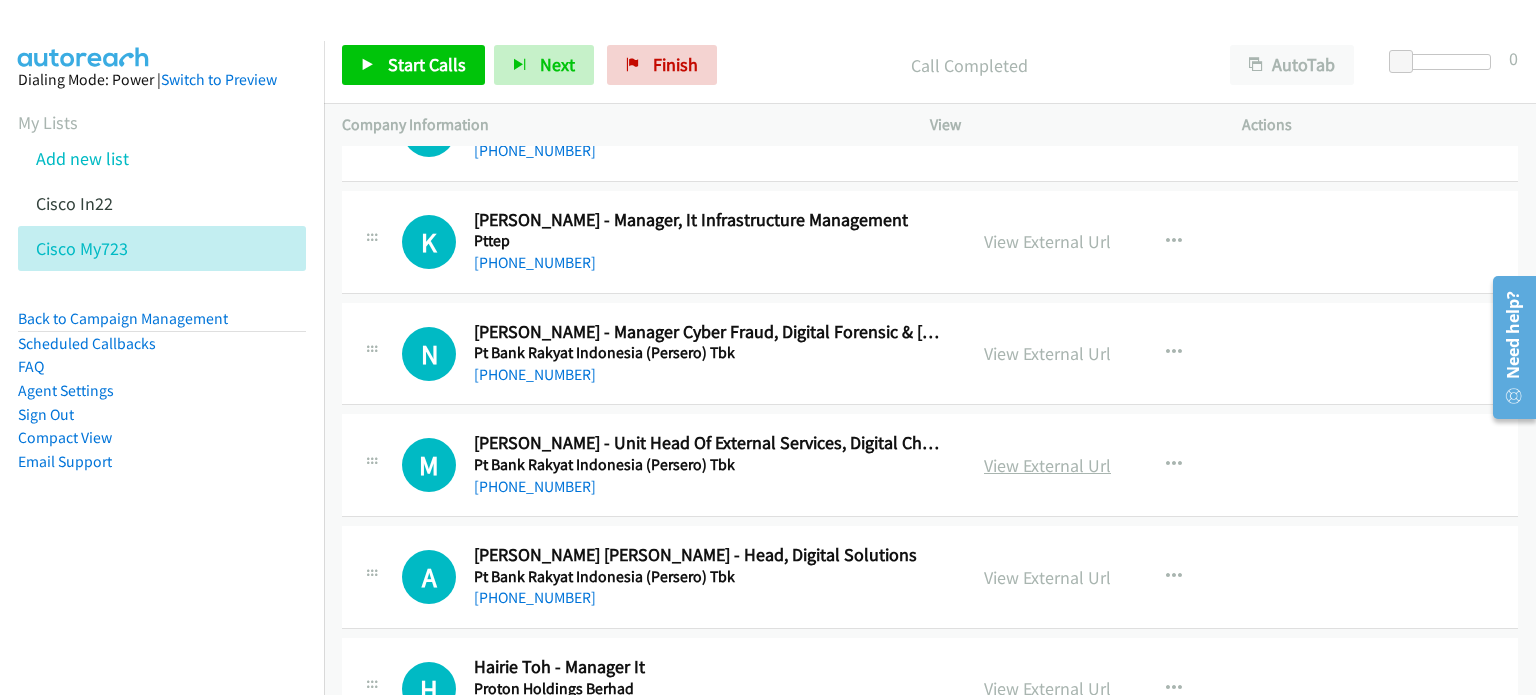 click on "View External Url" at bounding box center [1047, 465] 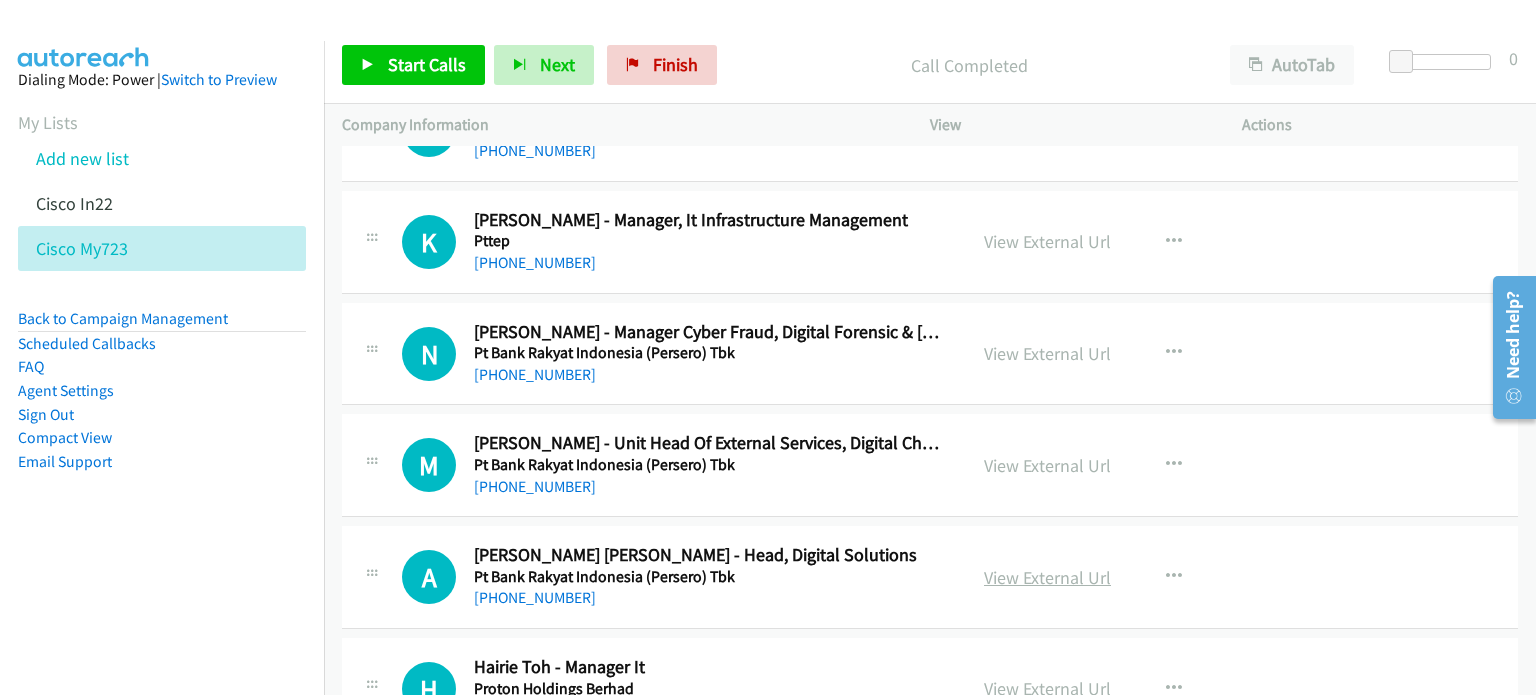 click on "View External Url" at bounding box center (1047, 577) 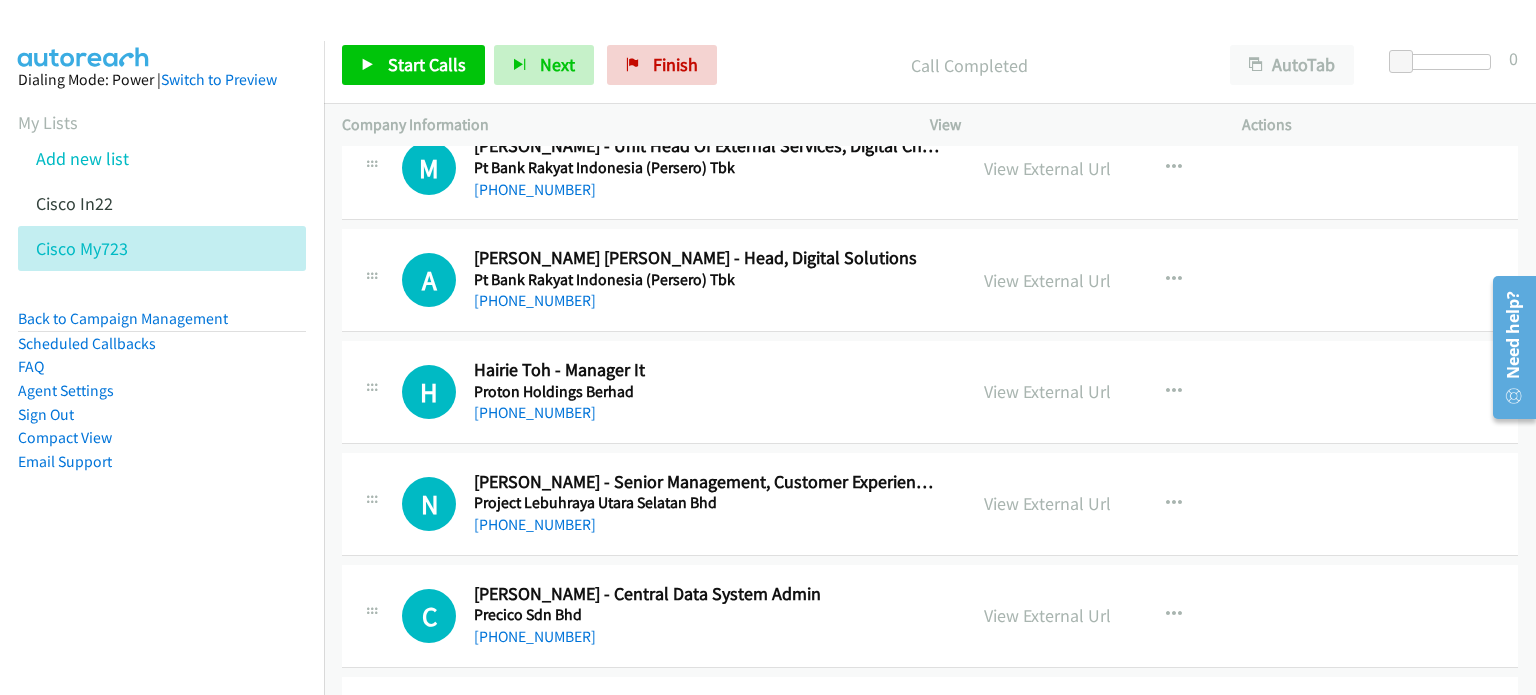 scroll, scrollTop: 6631, scrollLeft: 0, axis: vertical 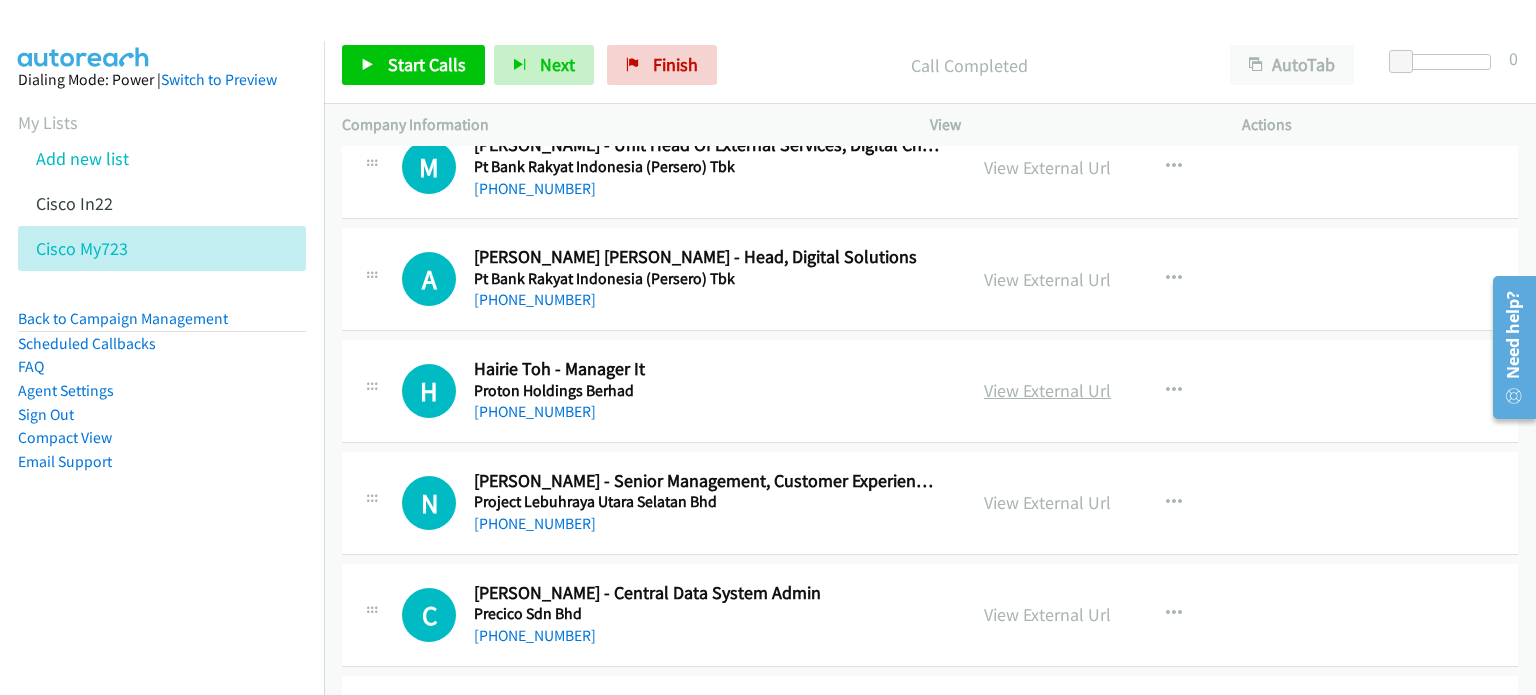 click on "View External Url" at bounding box center (1047, 390) 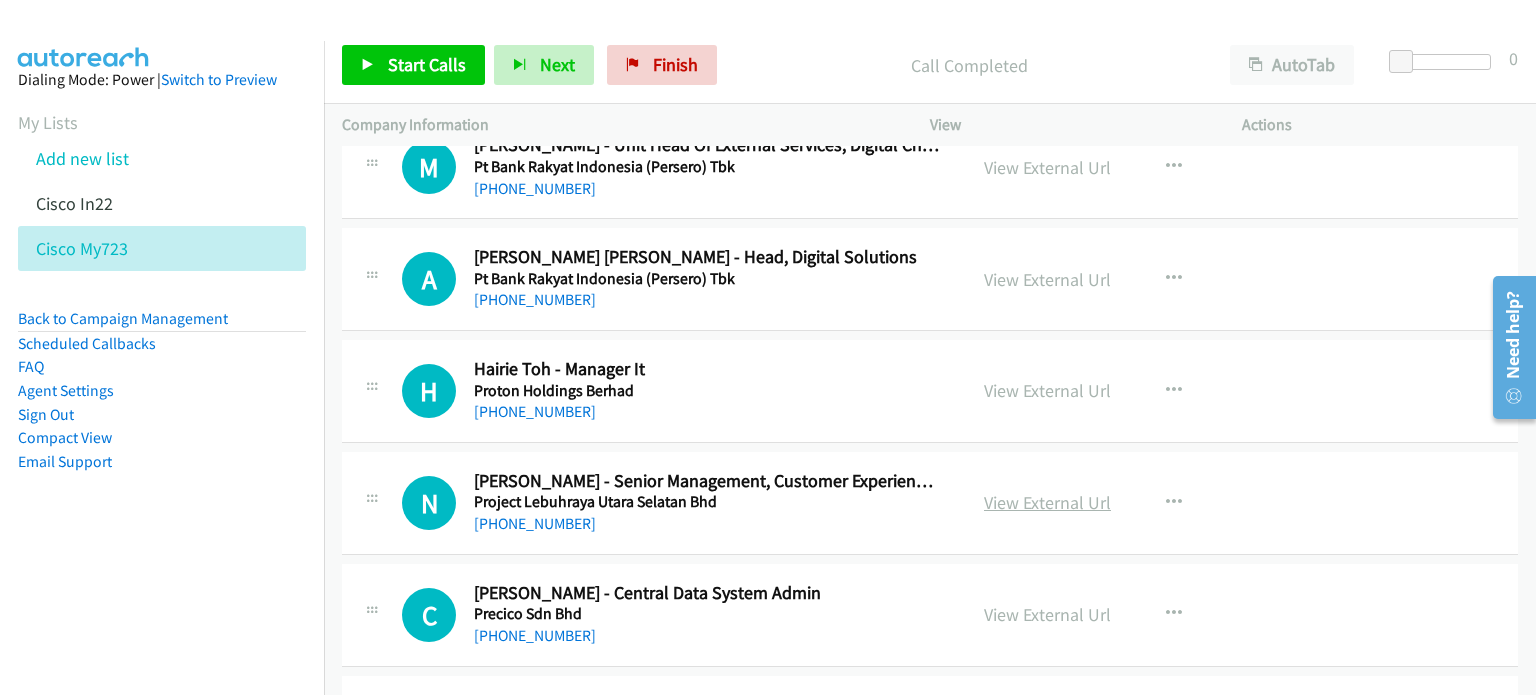 click on "View External Url" at bounding box center (1047, 502) 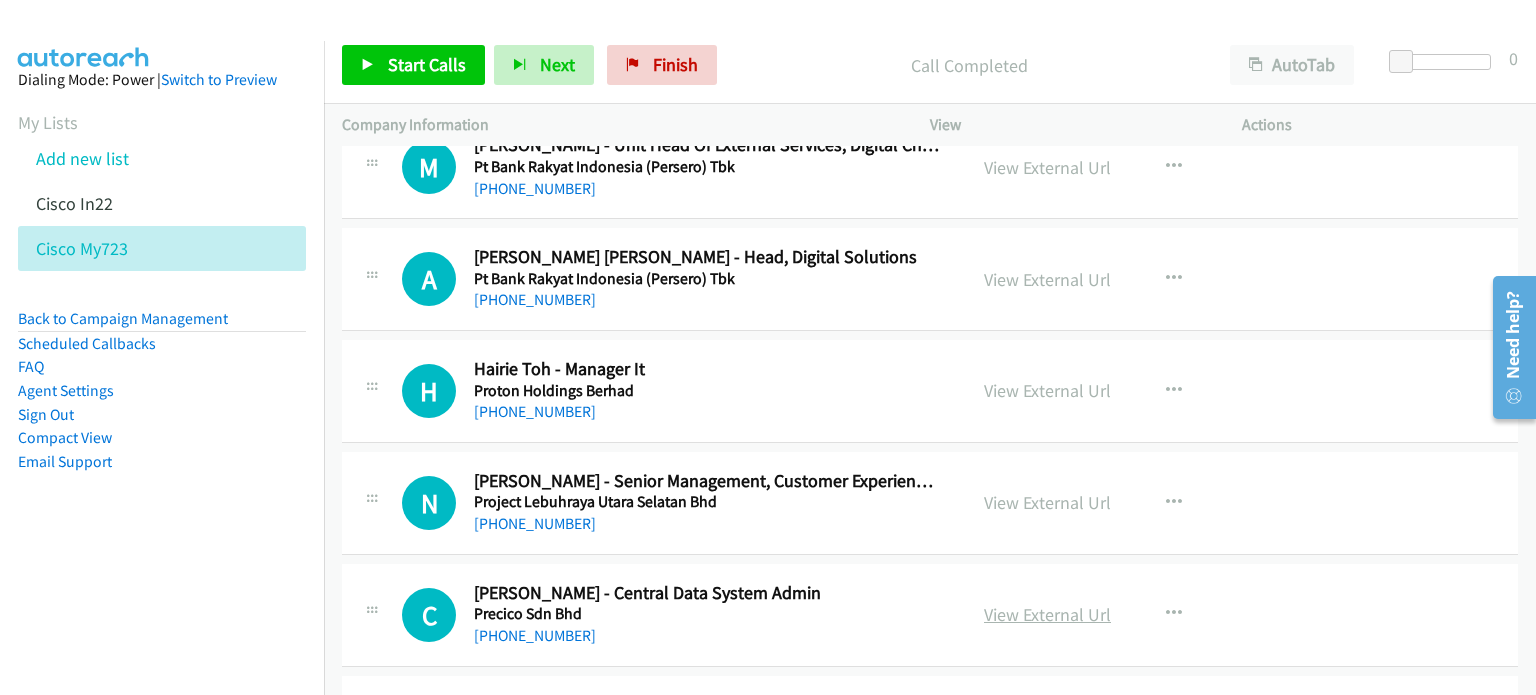 click on "View External Url" at bounding box center (1047, 614) 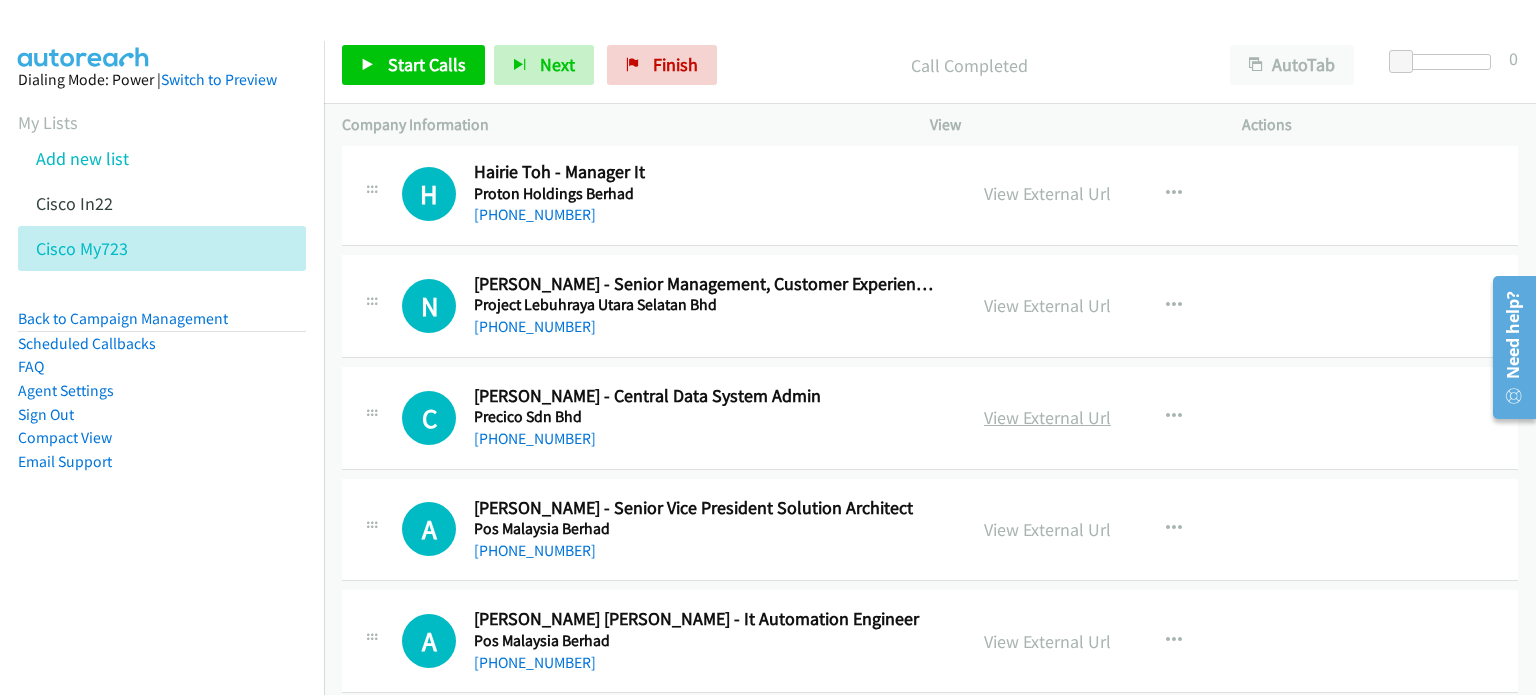 scroll, scrollTop: 6829, scrollLeft: 0, axis: vertical 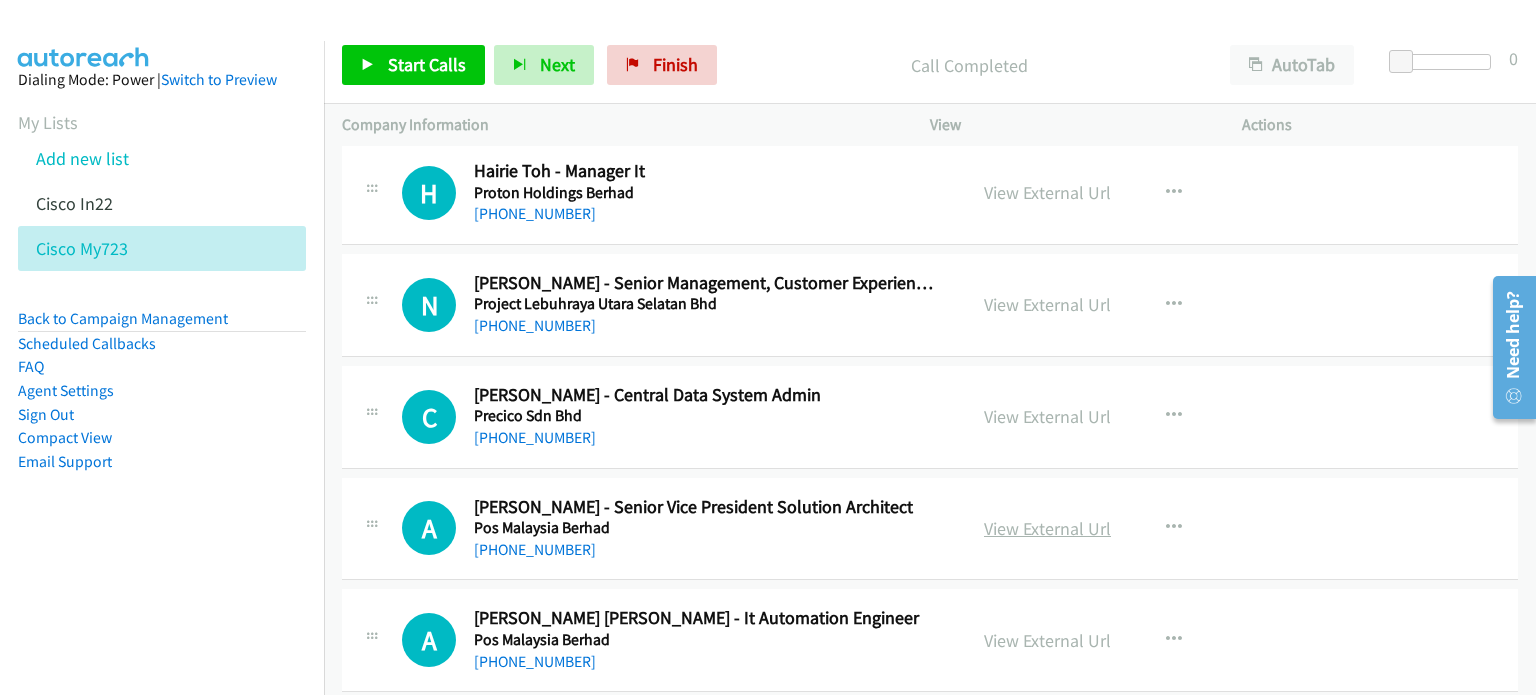 click on "View External Url" at bounding box center (1047, 528) 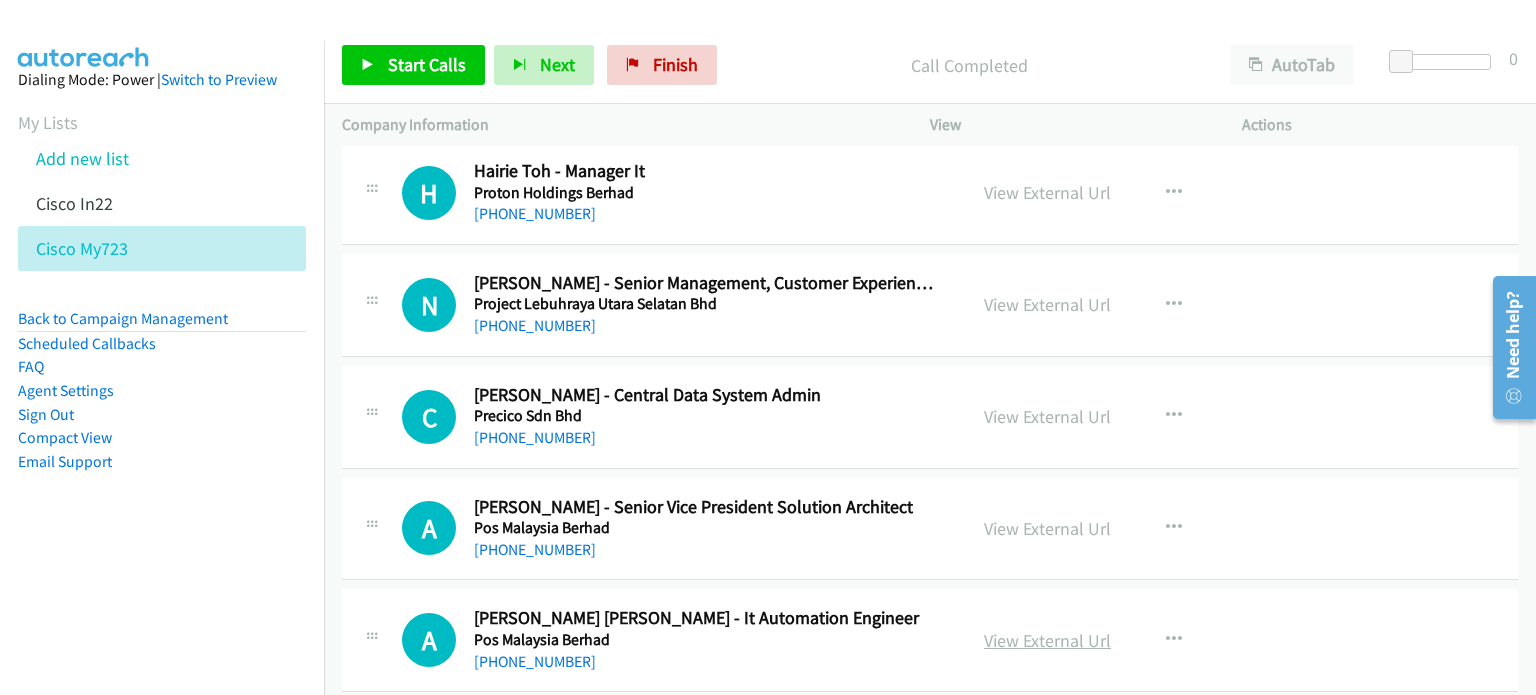 click on "View External Url" at bounding box center [1047, 640] 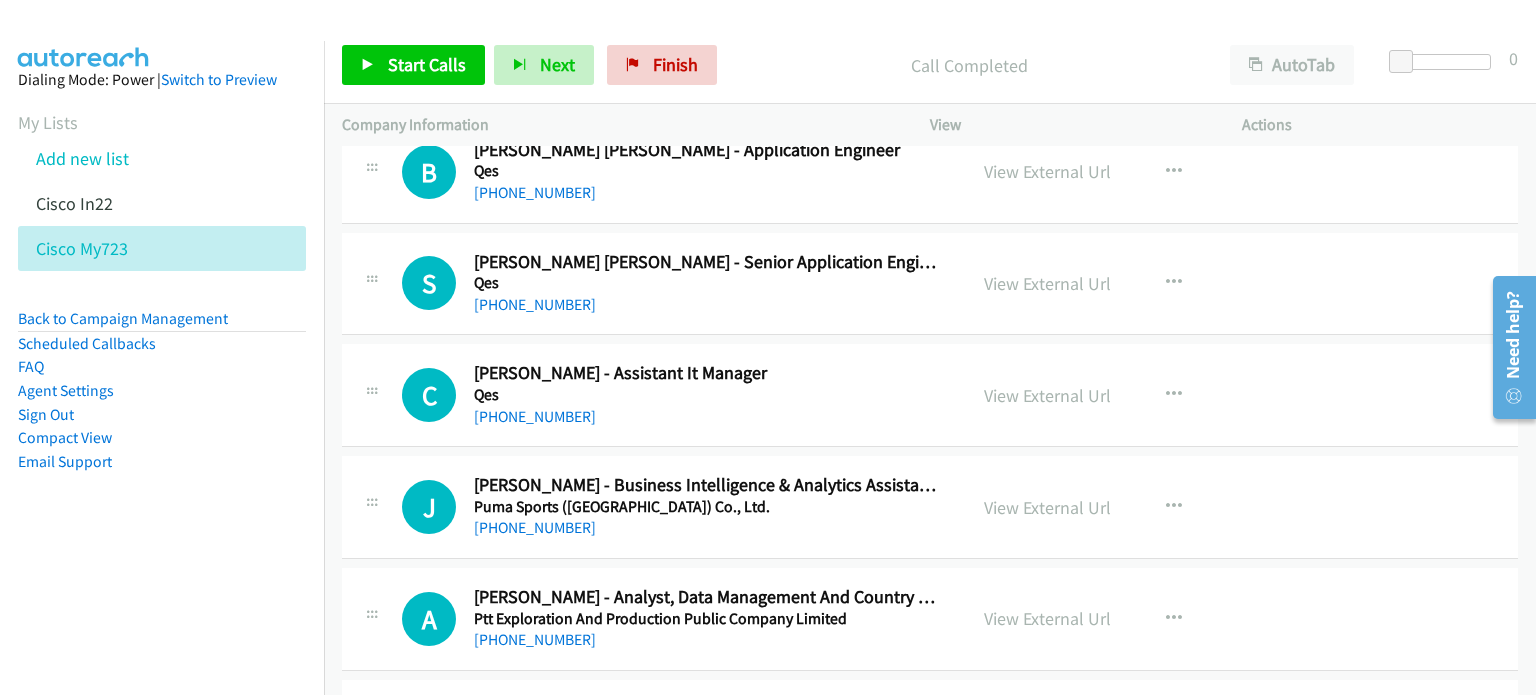 scroll, scrollTop: 5844, scrollLeft: 0, axis: vertical 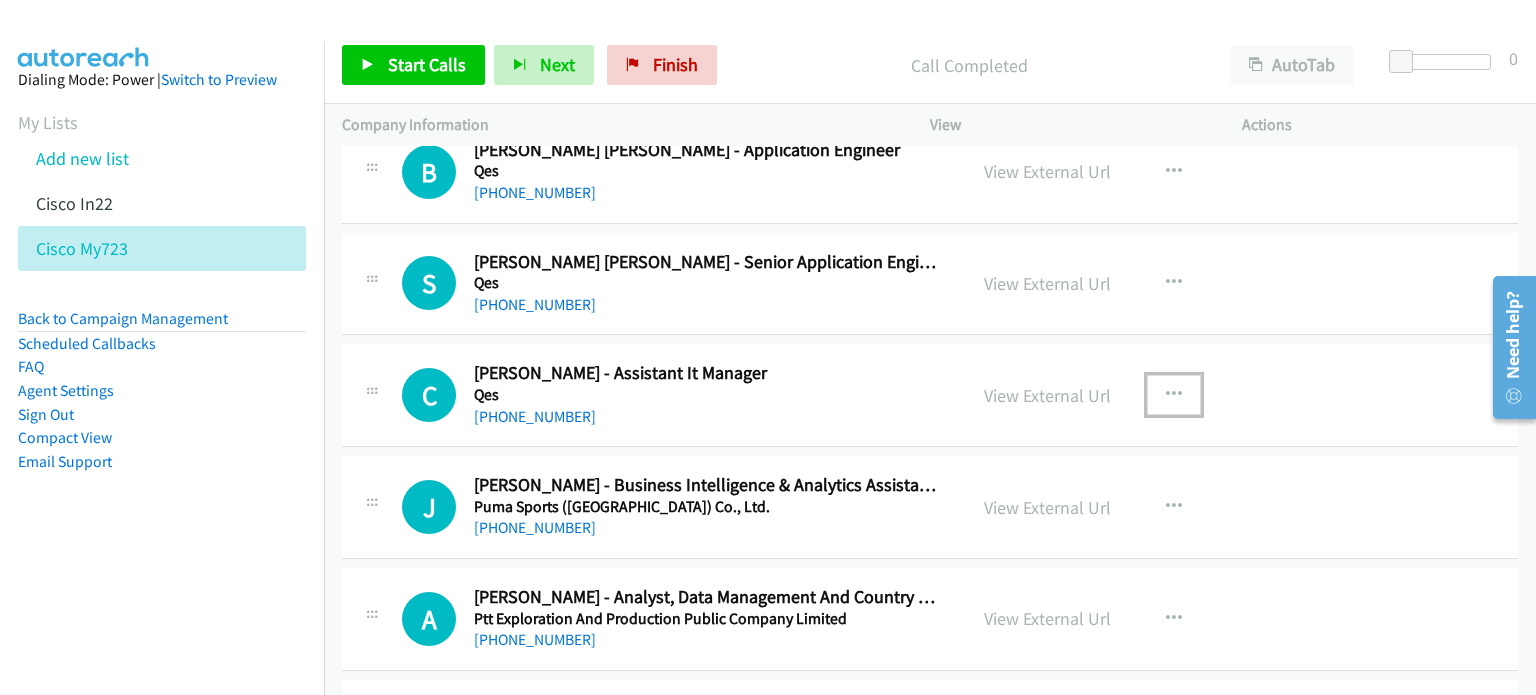 click at bounding box center (1174, 395) 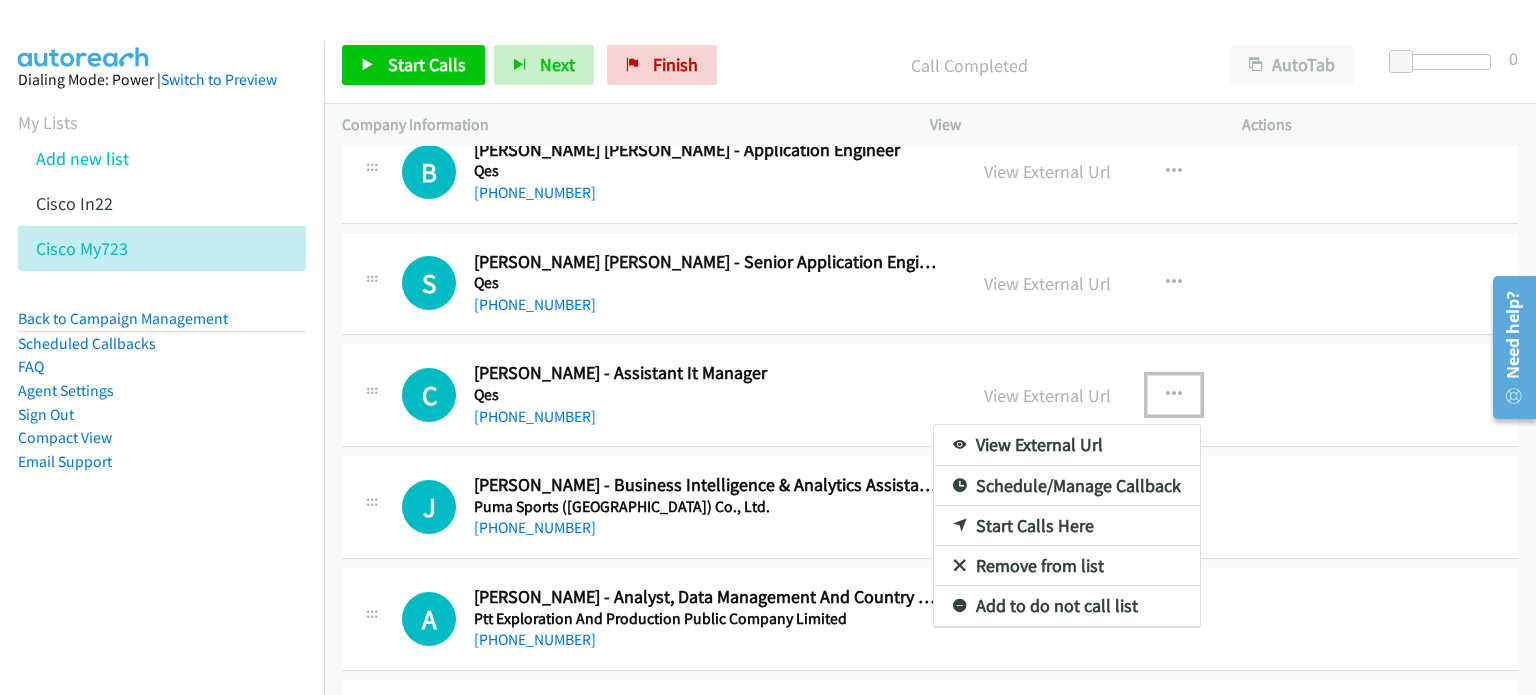 click on "Start Calls Here" at bounding box center (1067, 526) 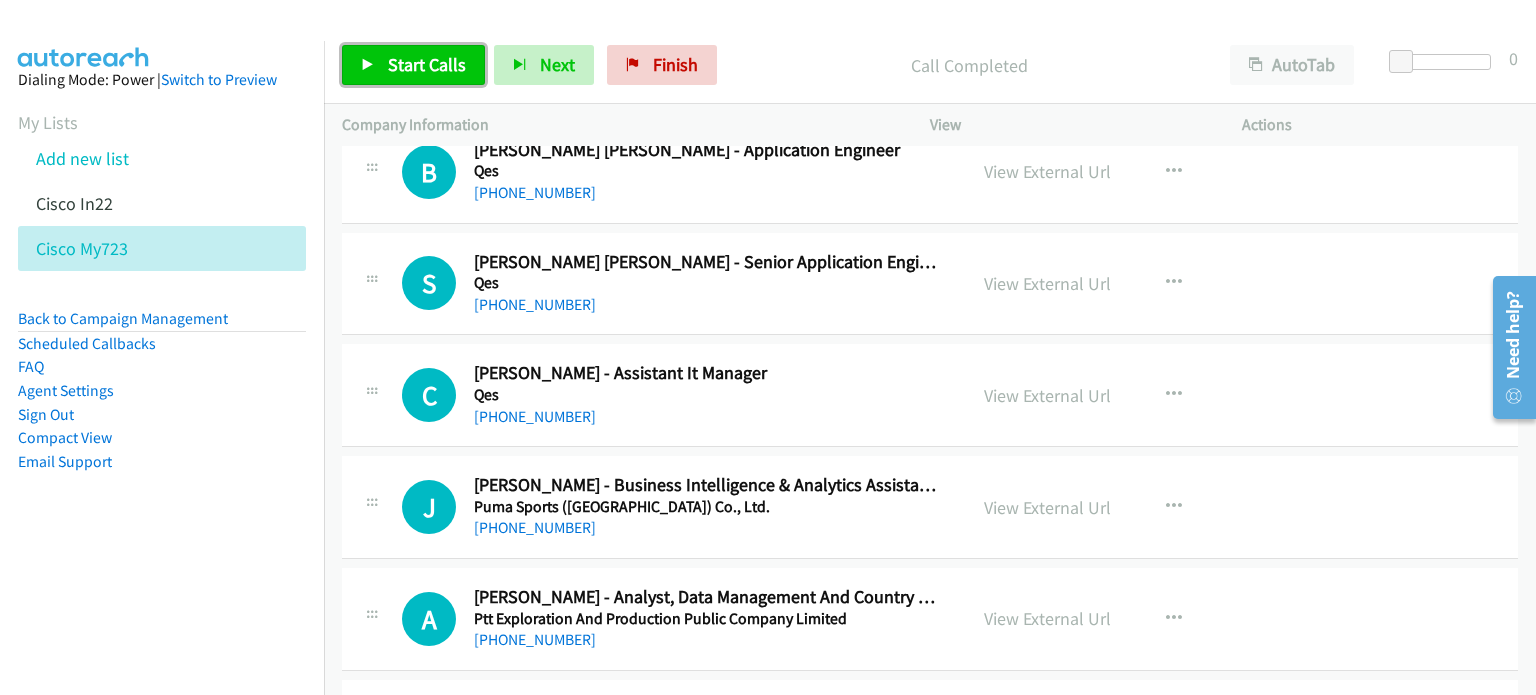 click on "Start Calls" at bounding box center [427, 64] 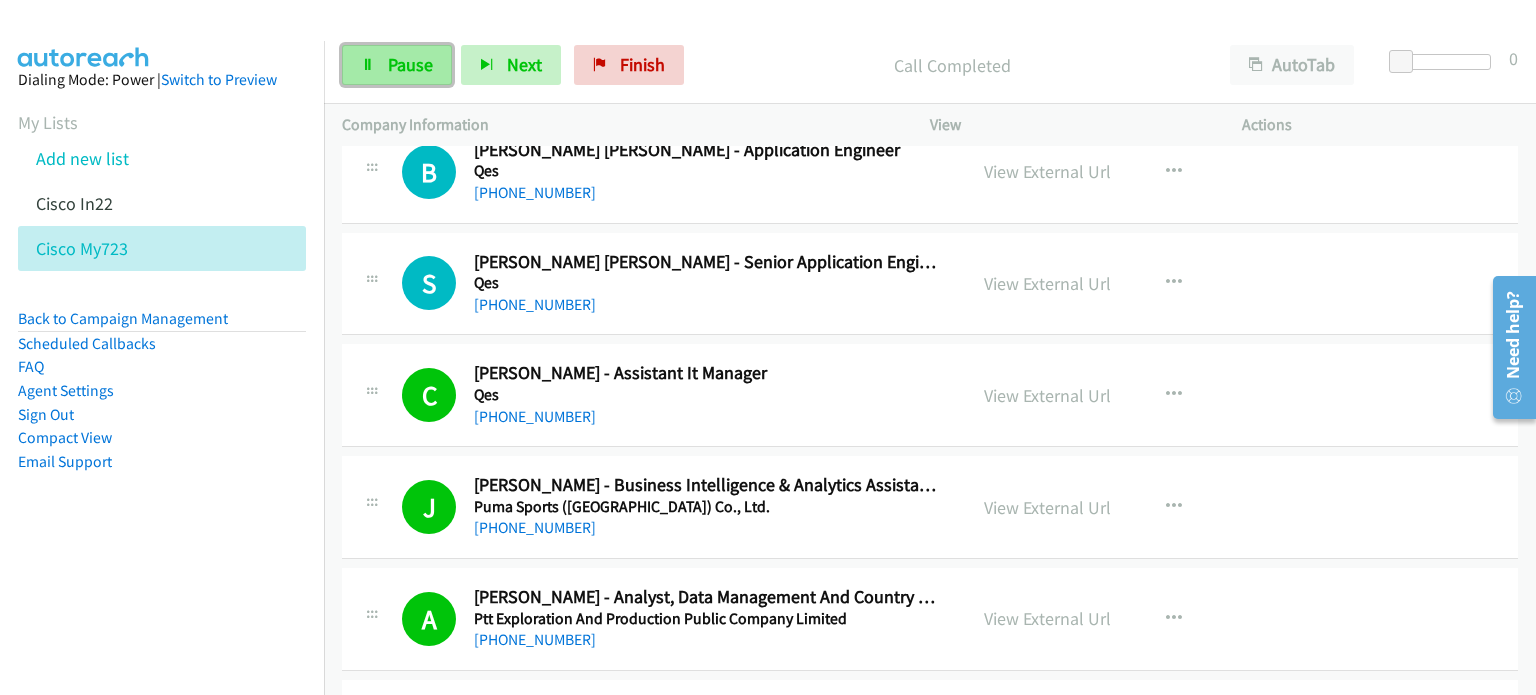 click on "Pause" at bounding box center [410, 64] 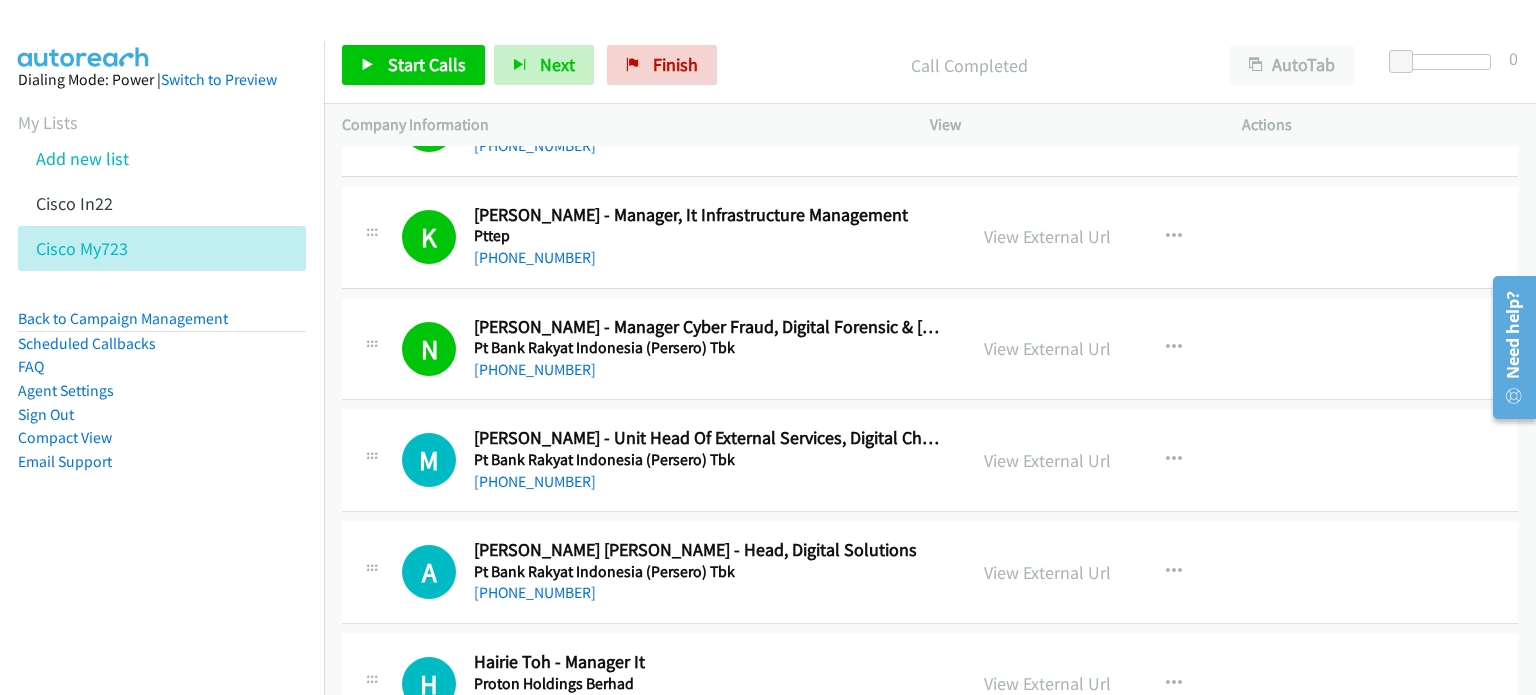 scroll, scrollTop: 6337, scrollLeft: 0, axis: vertical 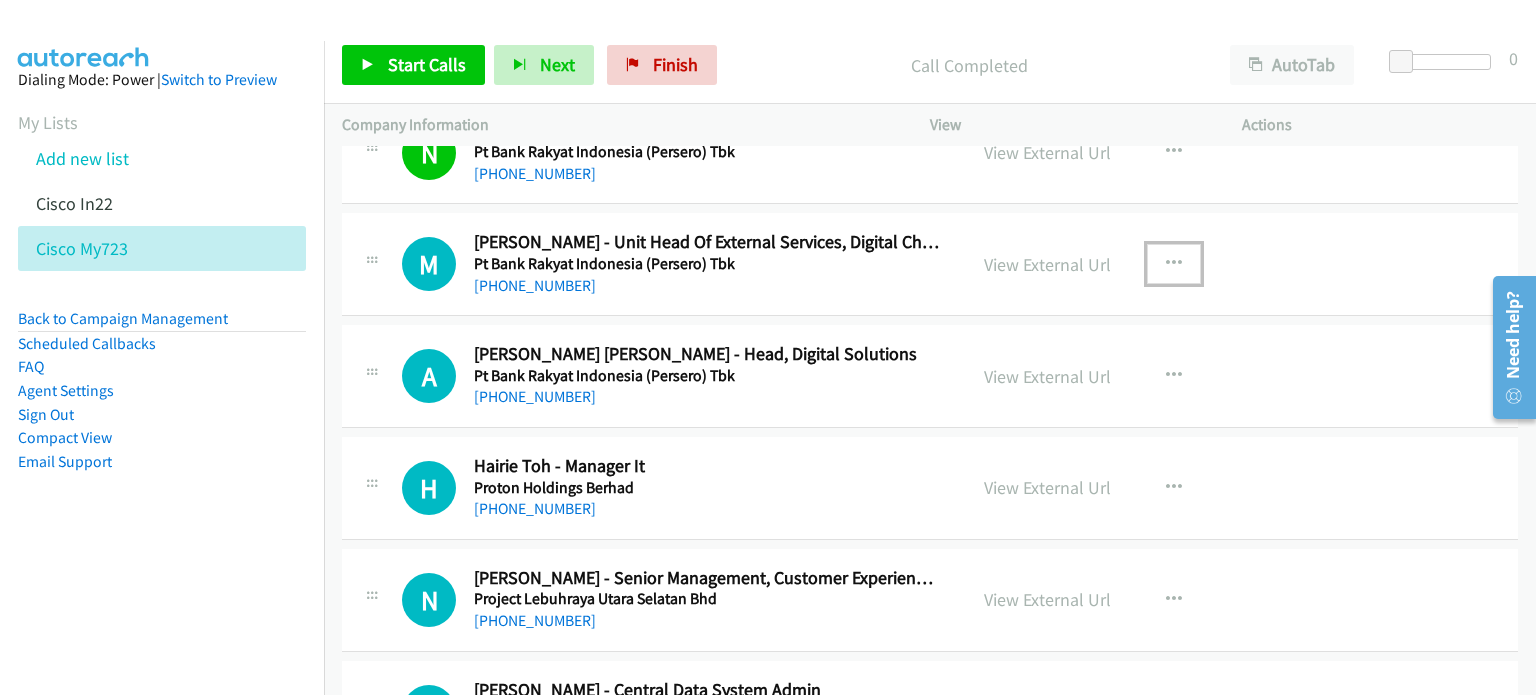 click at bounding box center [1174, 264] 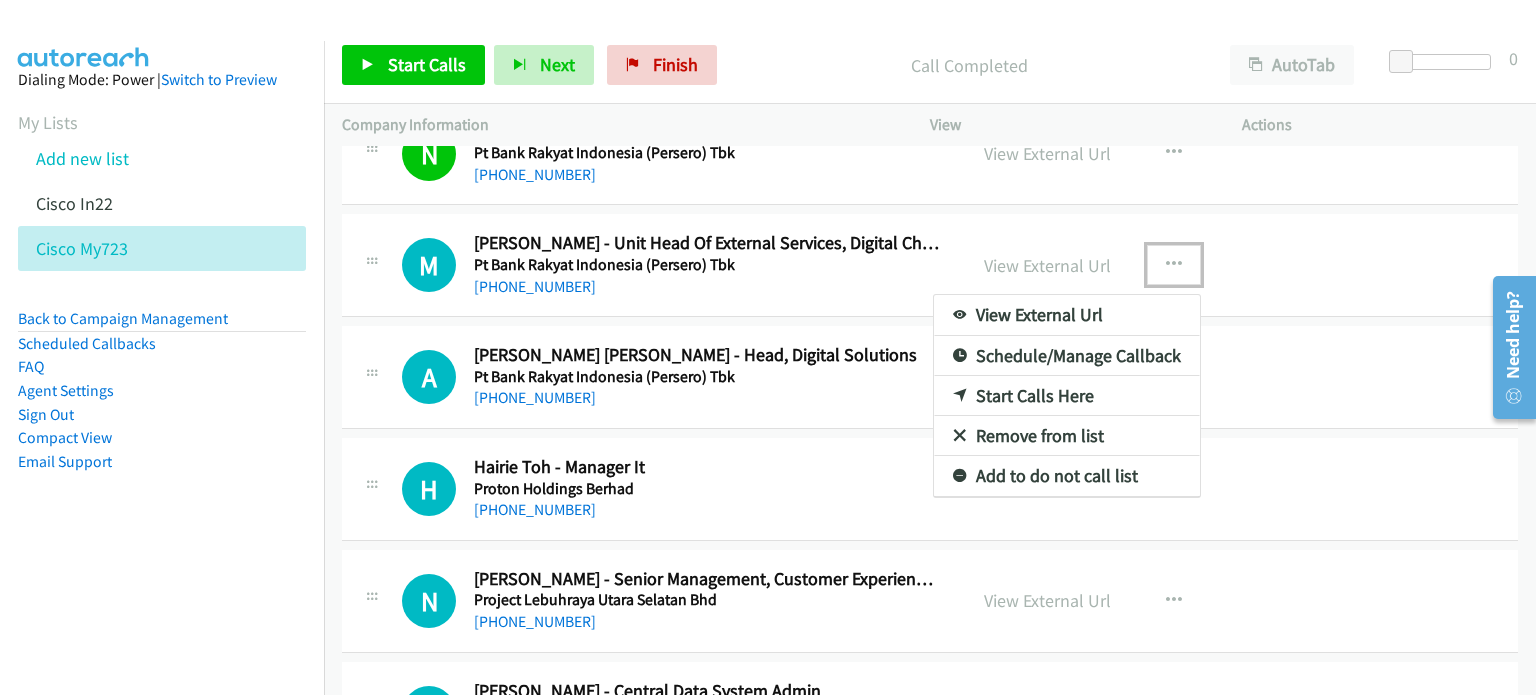 click on "Start Calls Here" at bounding box center (1067, 396) 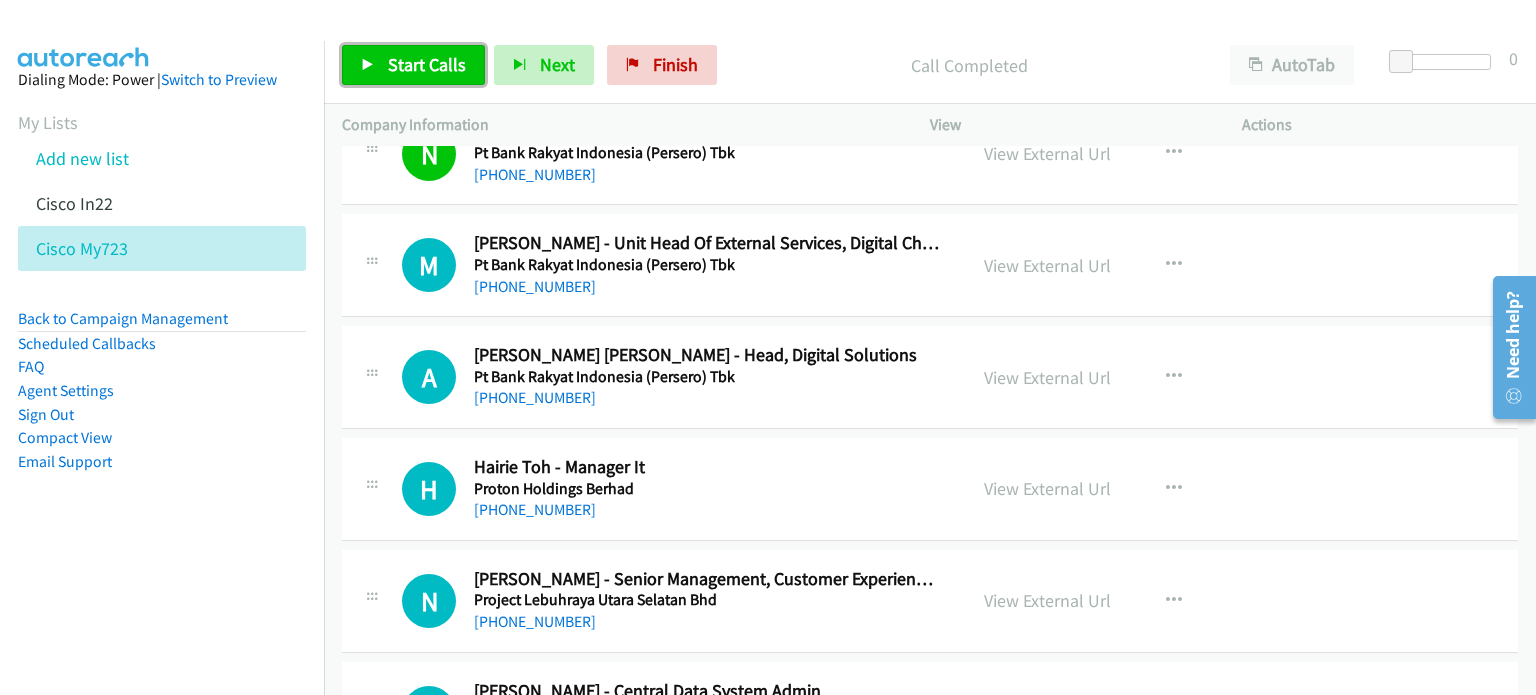 click on "Start Calls" at bounding box center (427, 64) 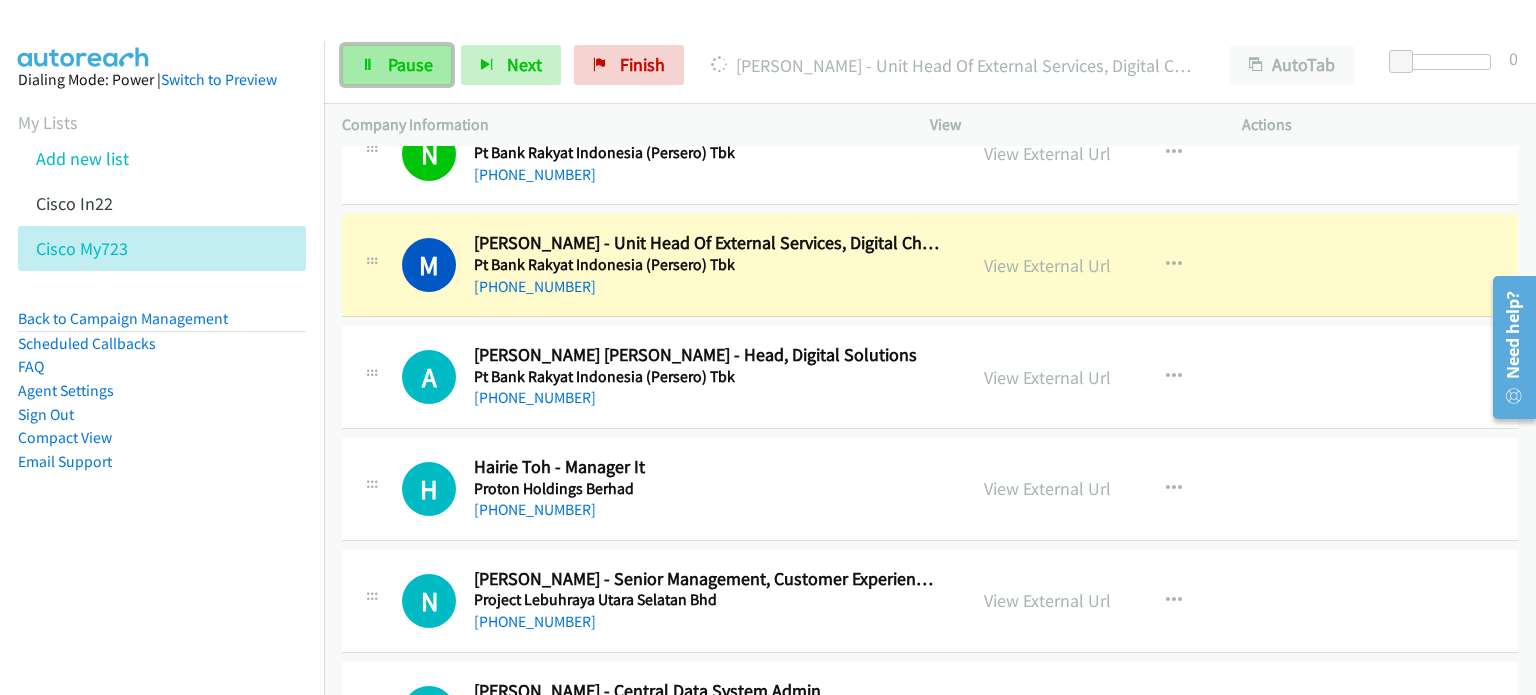 click on "Pause" at bounding box center (397, 65) 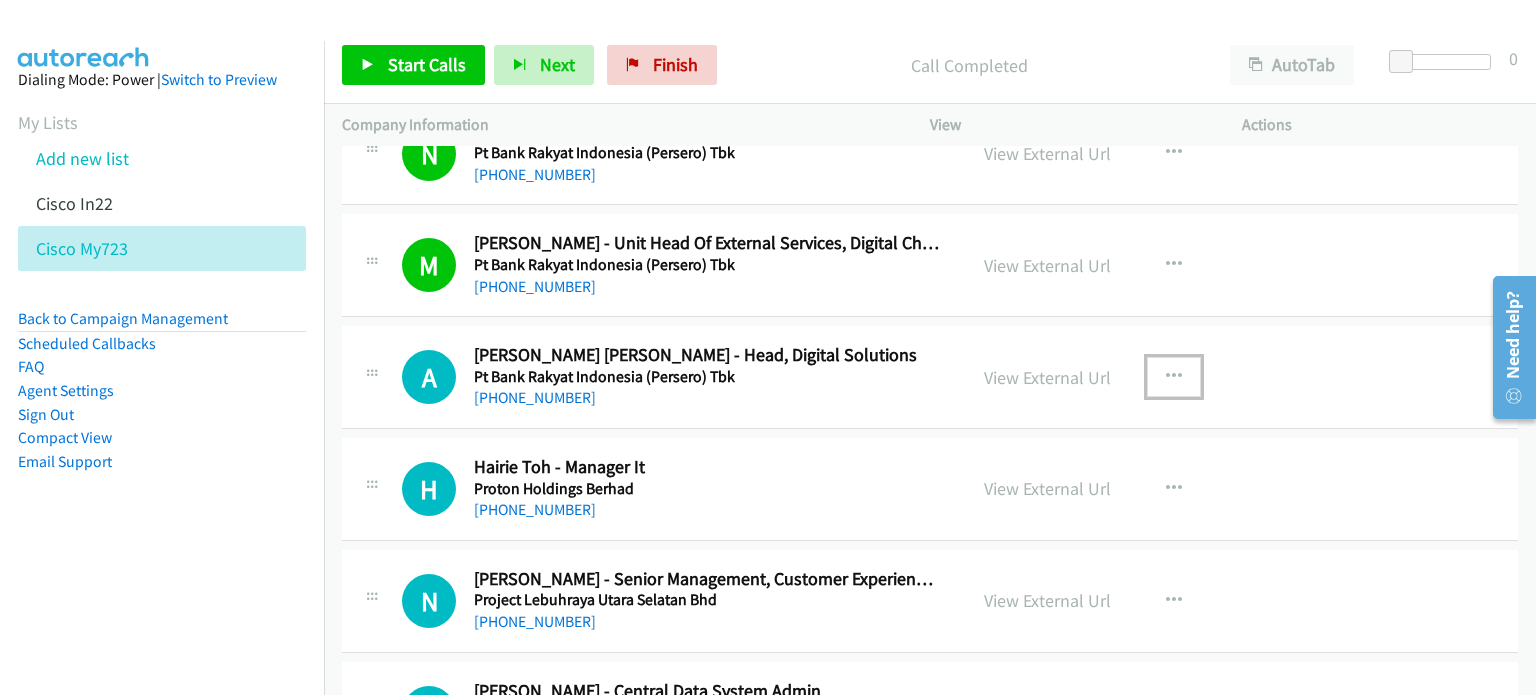 click at bounding box center [1174, 377] 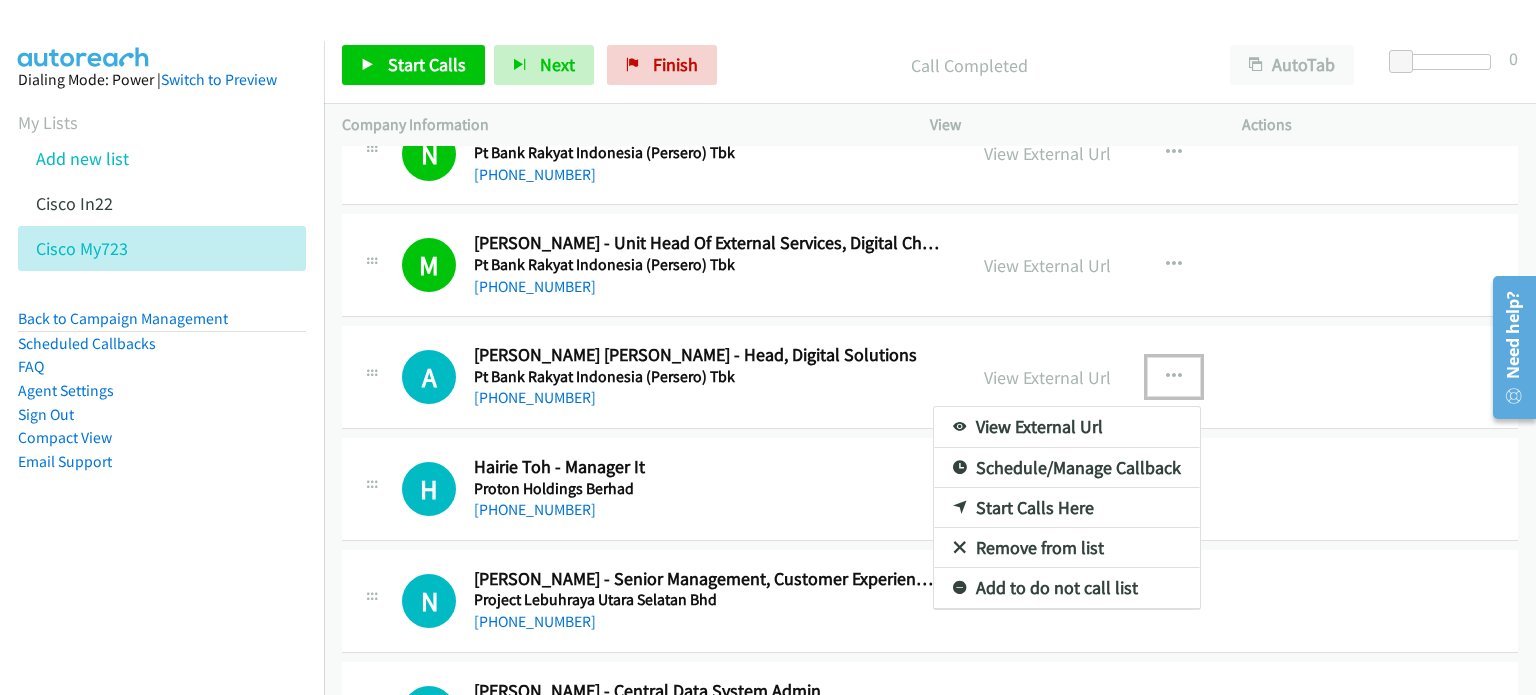 click on "Start Calls Here" at bounding box center (1067, 508) 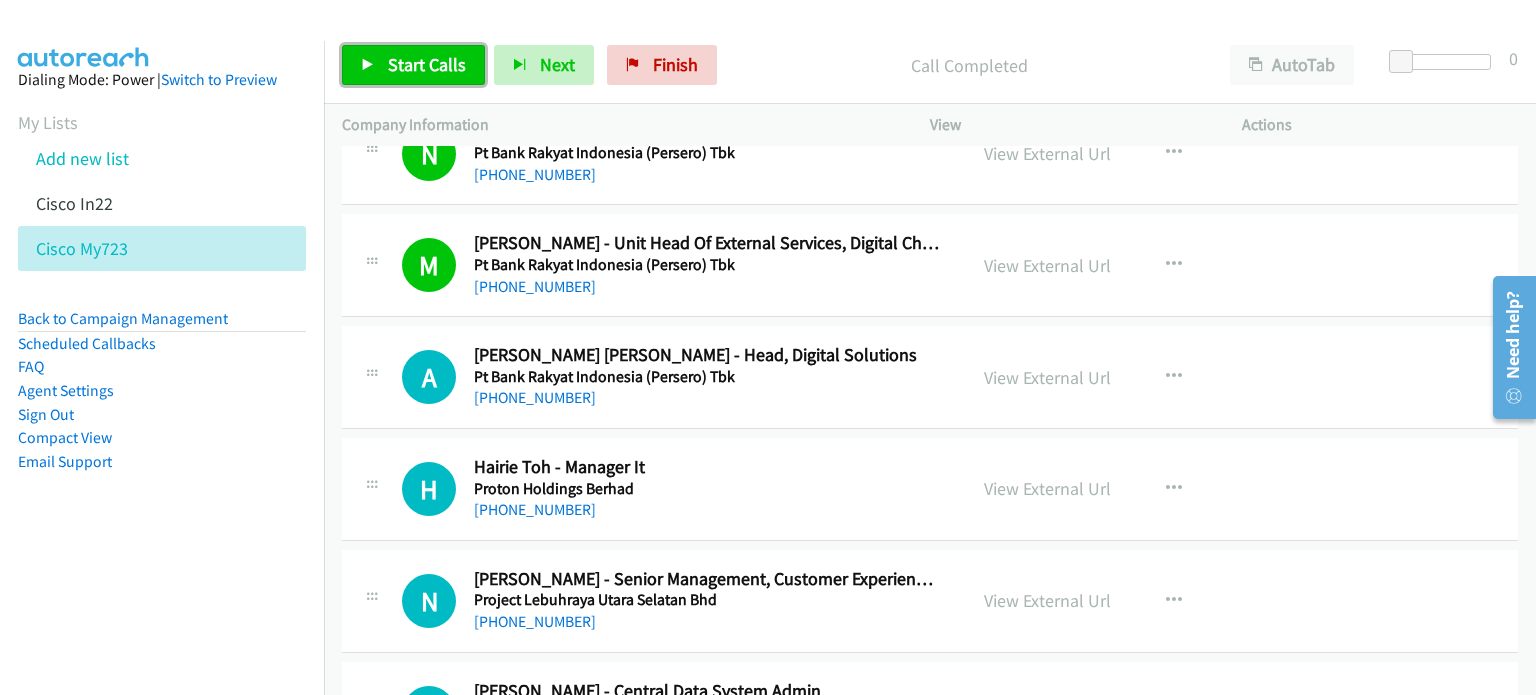 click on "Start Calls" at bounding box center (427, 64) 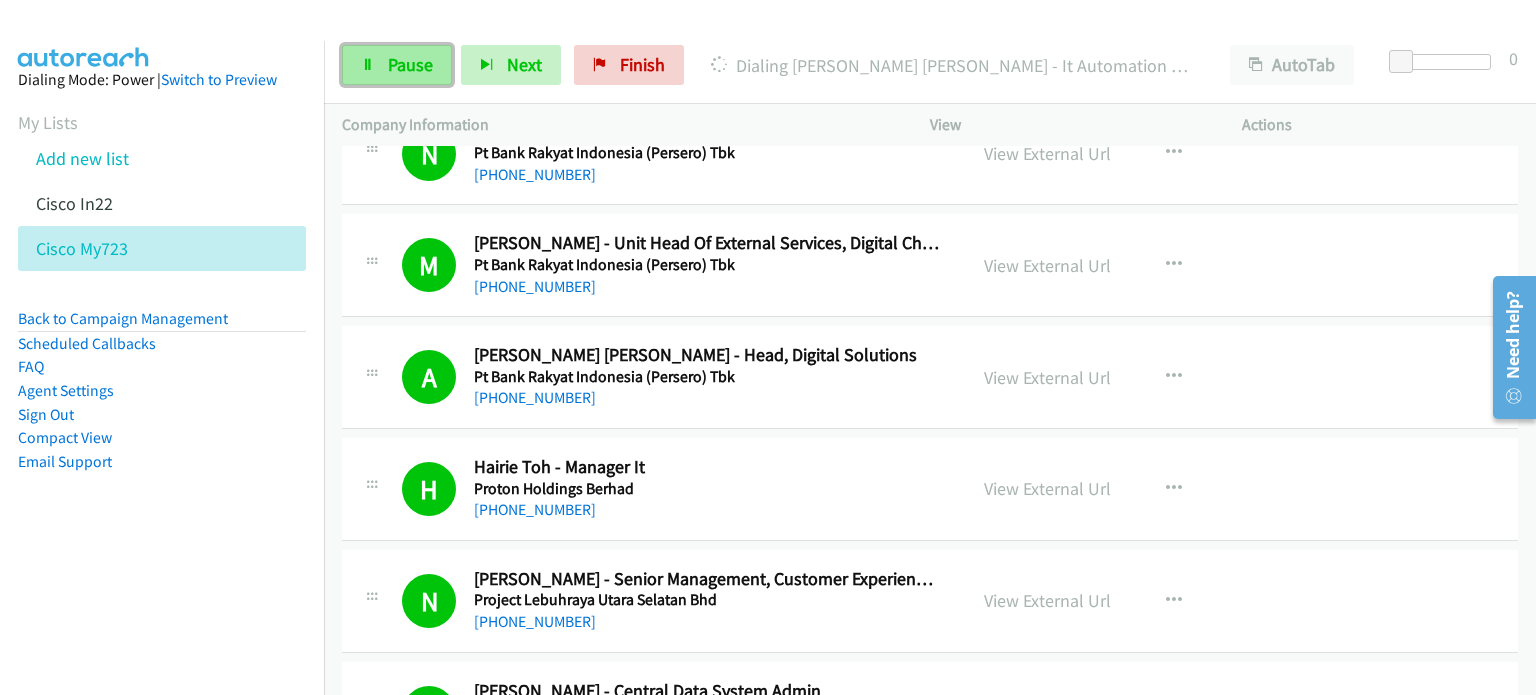 click on "Pause" at bounding box center [410, 64] 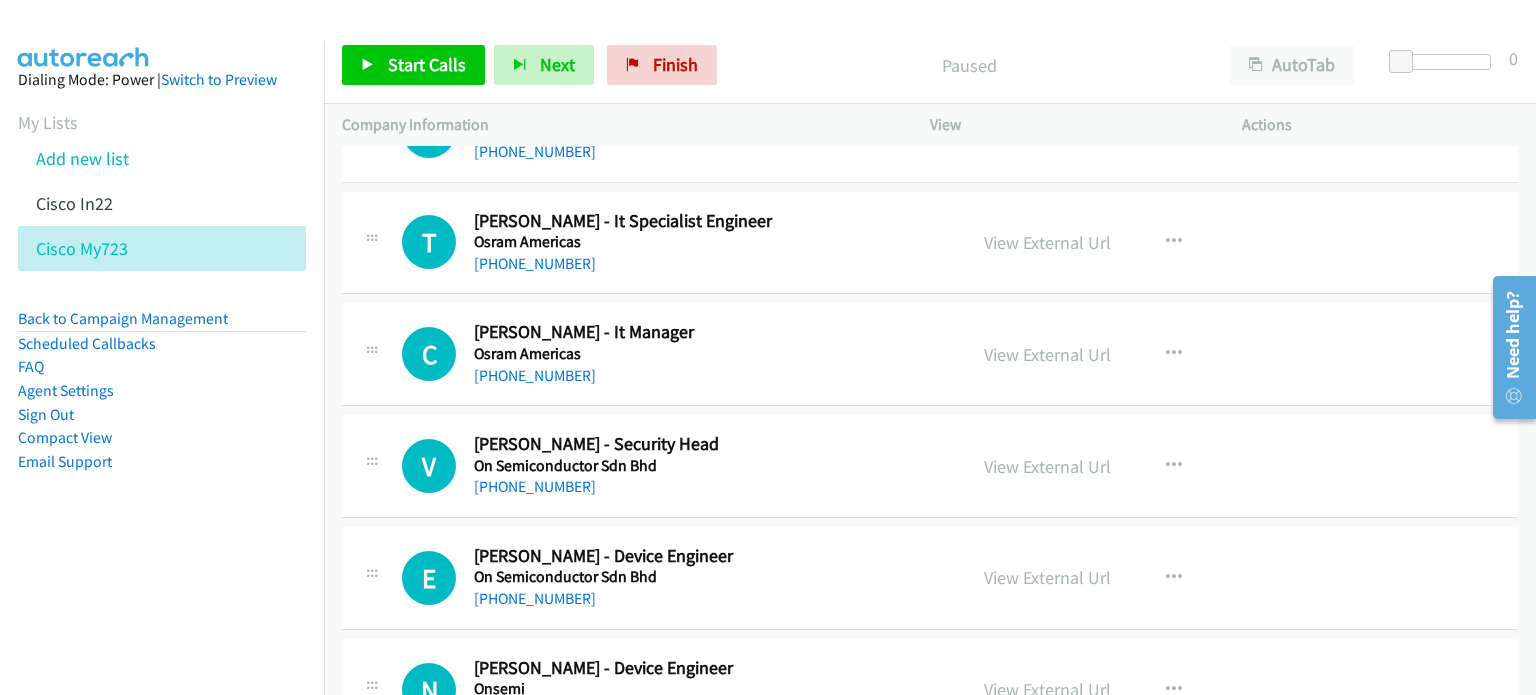 scroll, scrollTop: 11007, scrollLeft: 0, axis: vertical 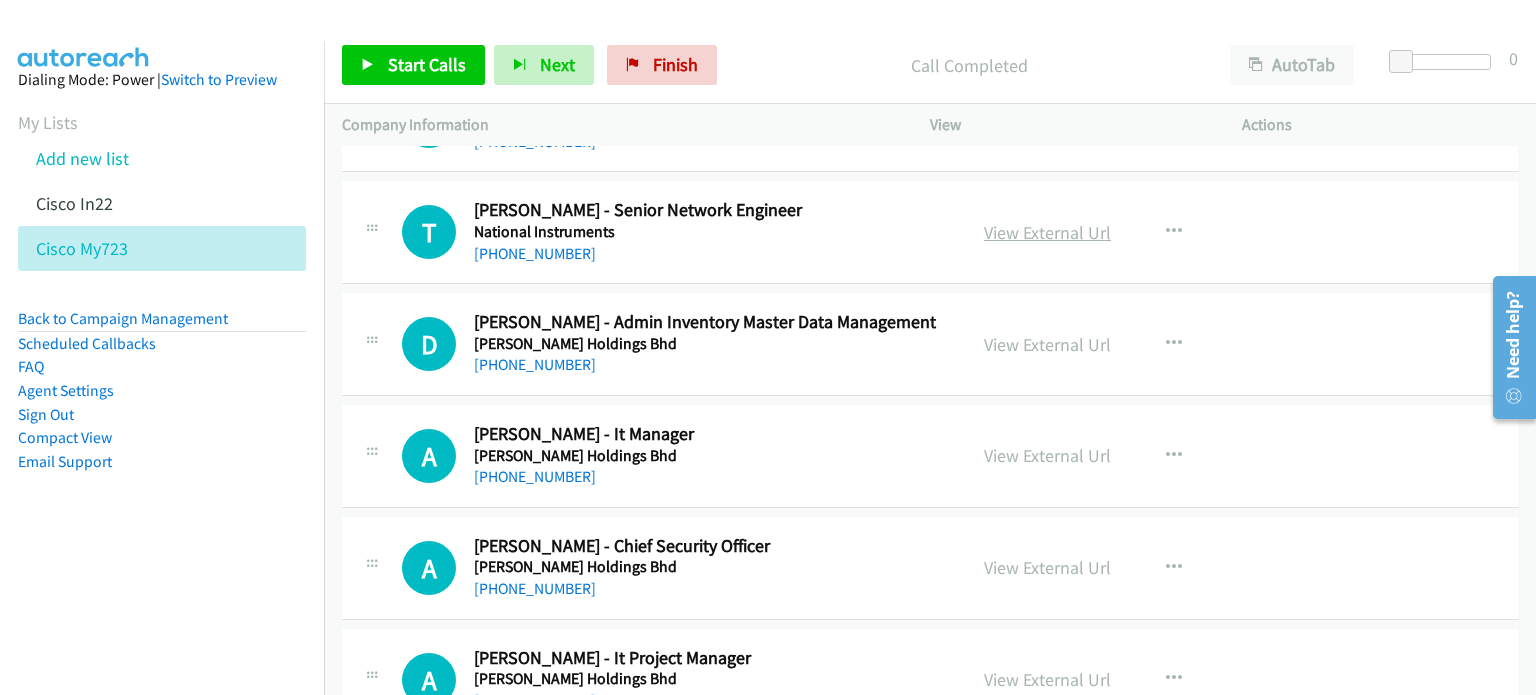 click on "View External Url" at bounding box center (1047, 232) 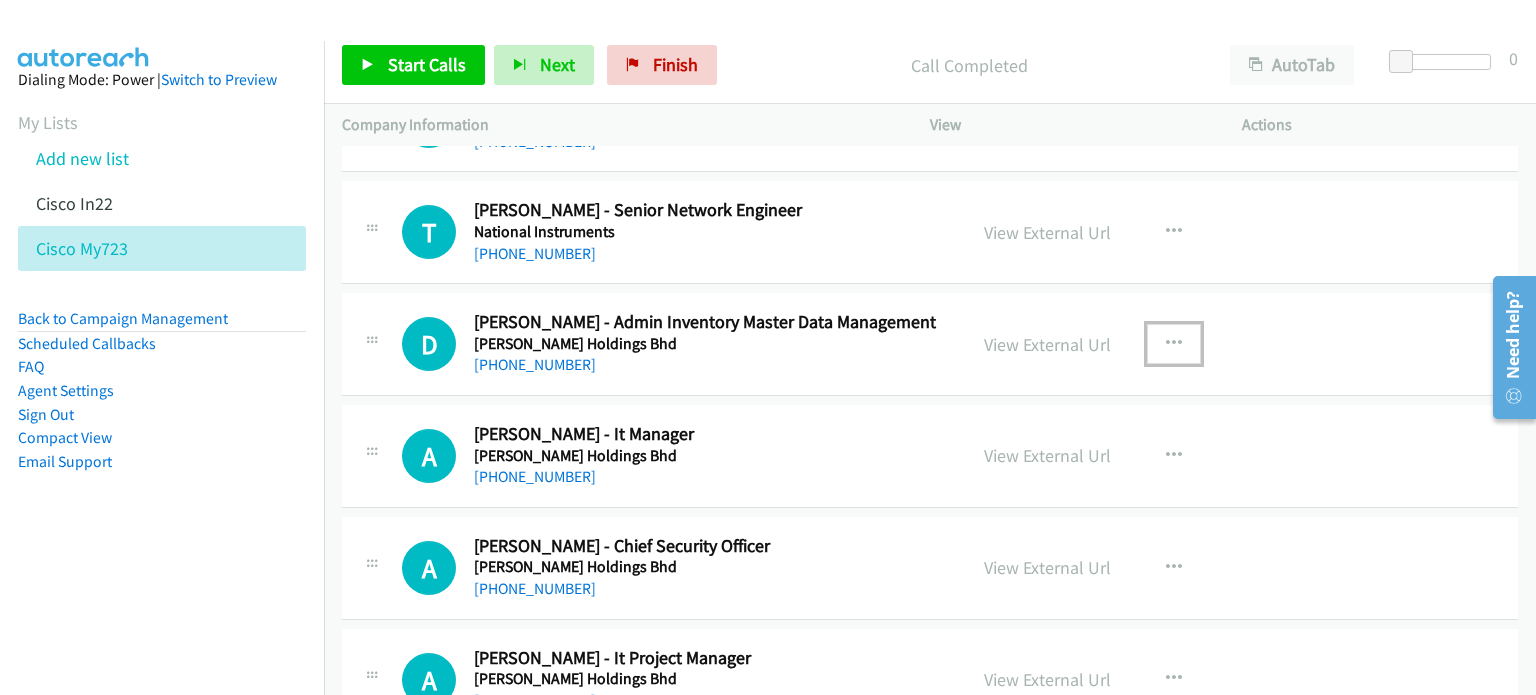 click at bounding box center (1174, 344) 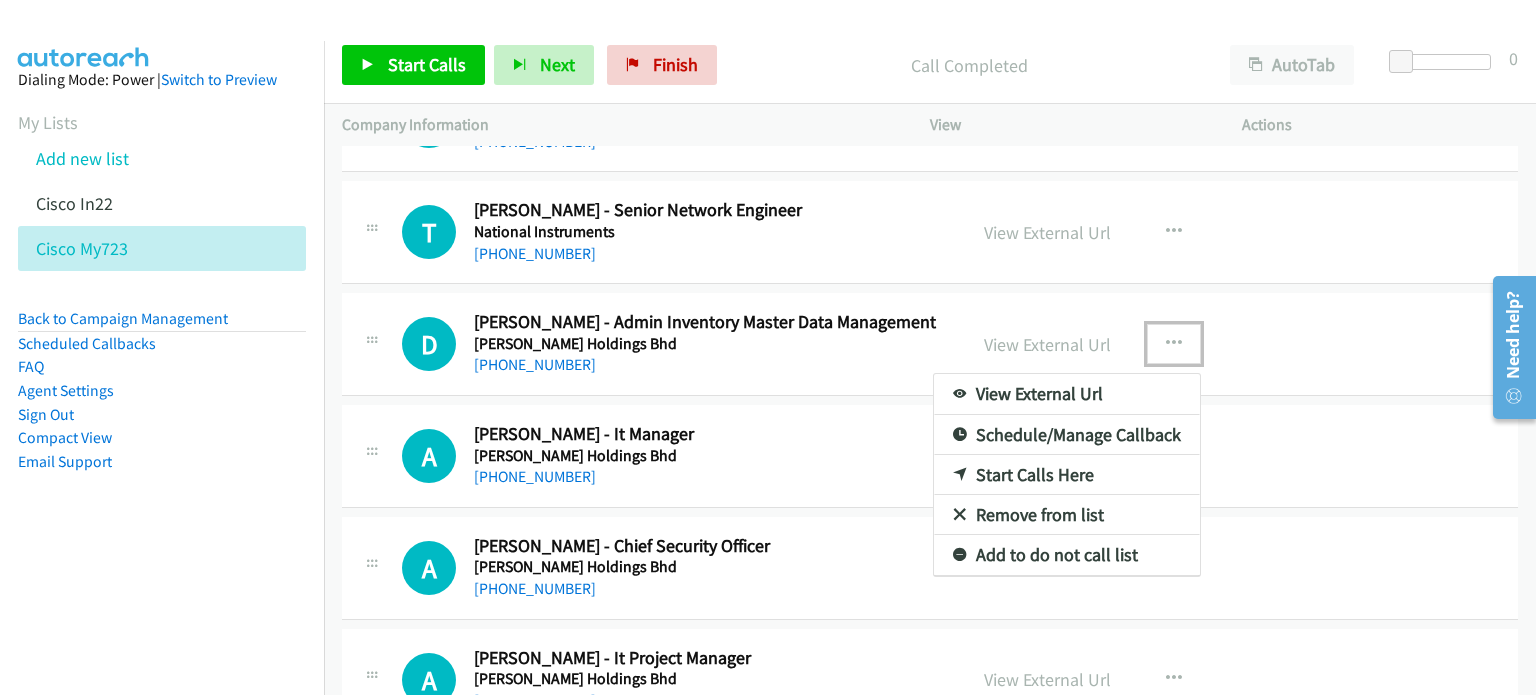click on "Remove from list" at bounding box center [1067, 515] 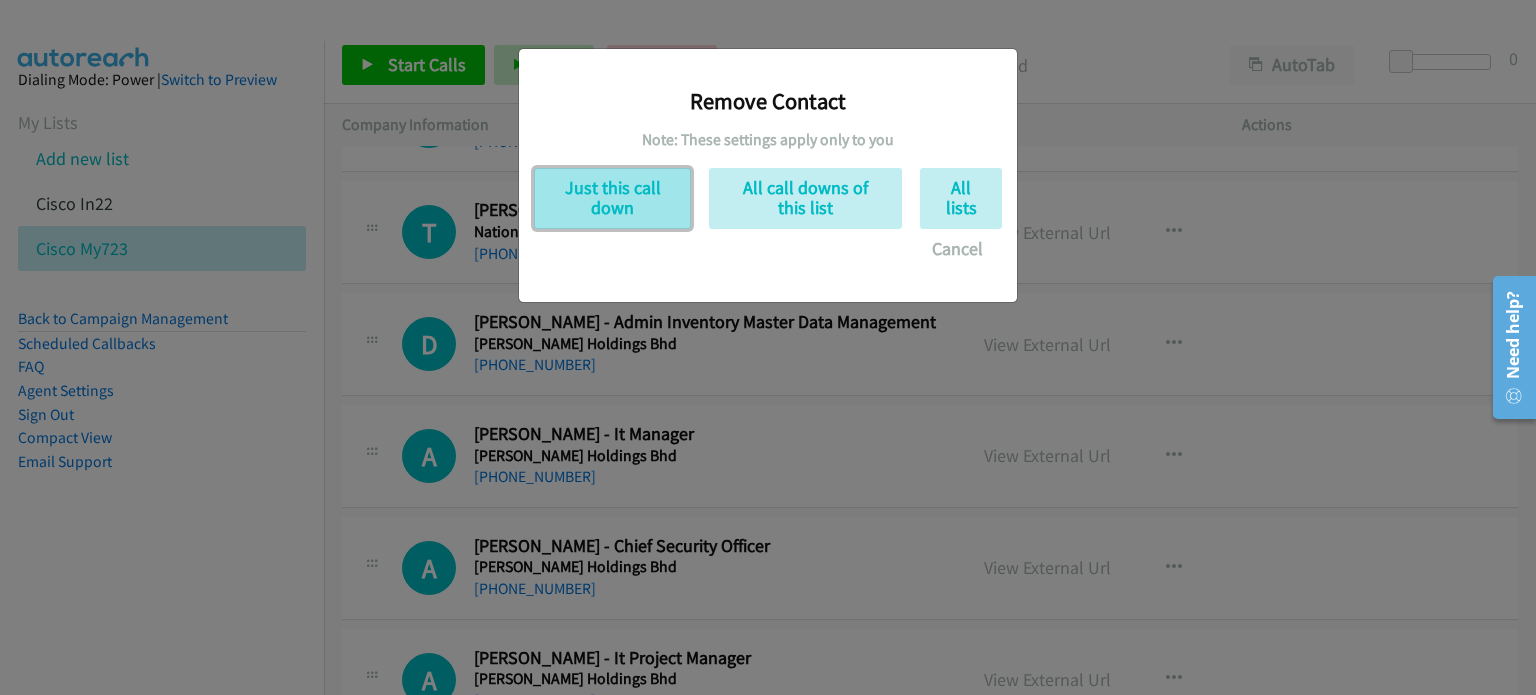 click on "Just this call down" at bounding box center [612, 198] 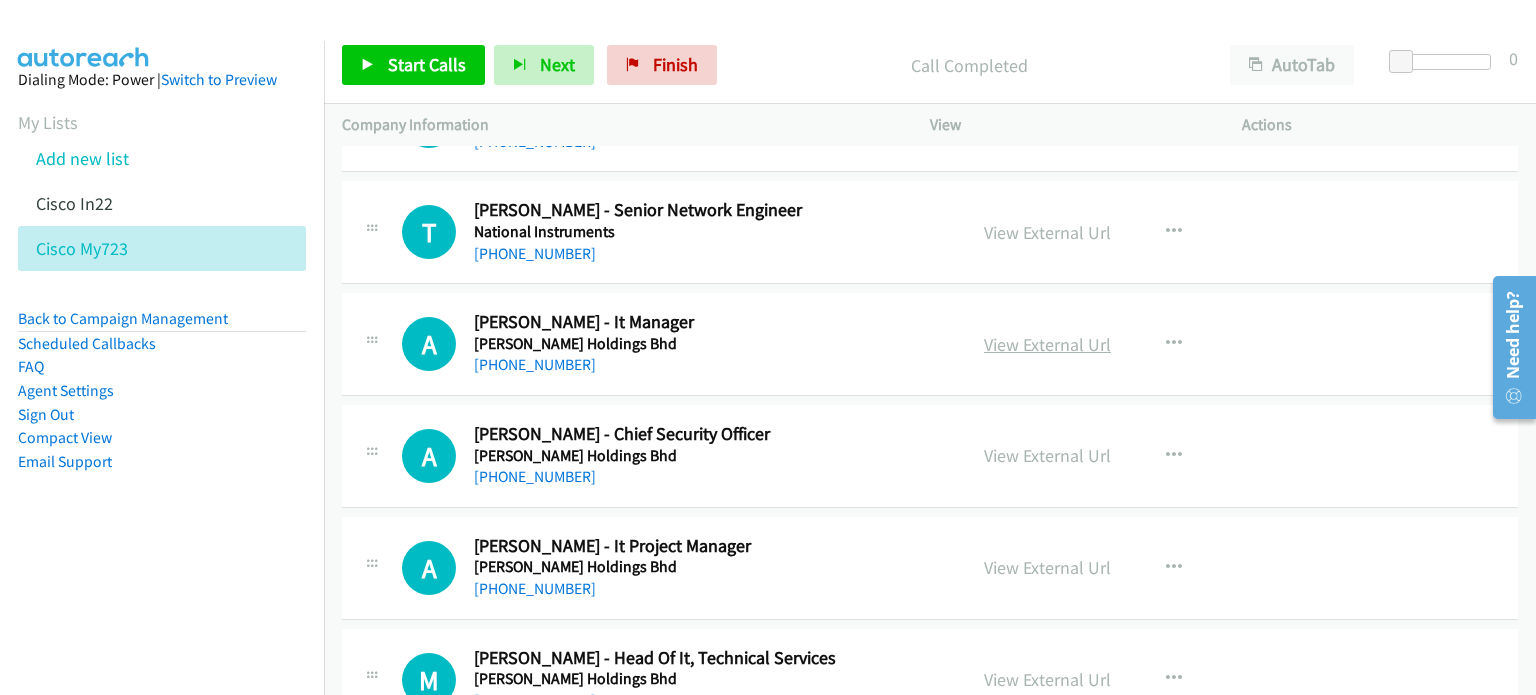click on "View External Url" at bounding box center (1047, 344) 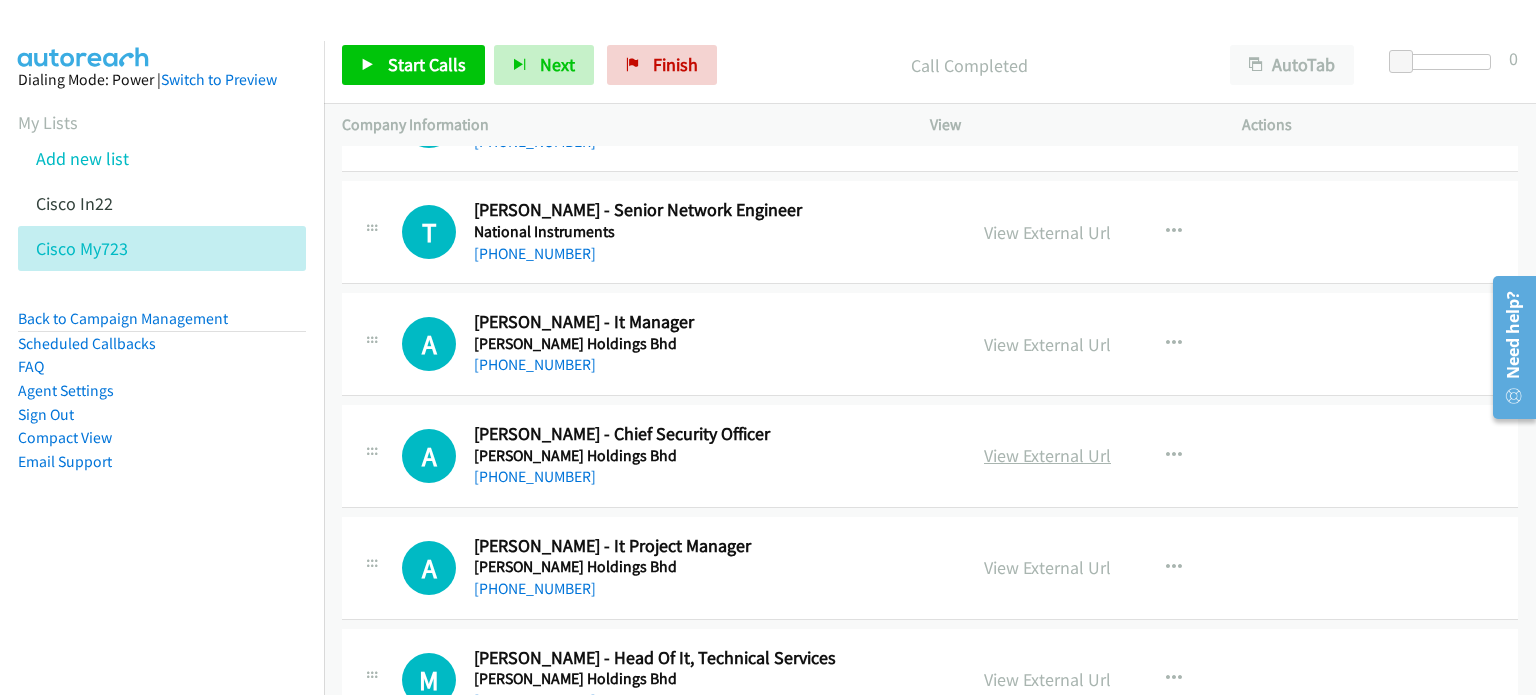 click on "View External Url" at bounding box center (1047, 455) 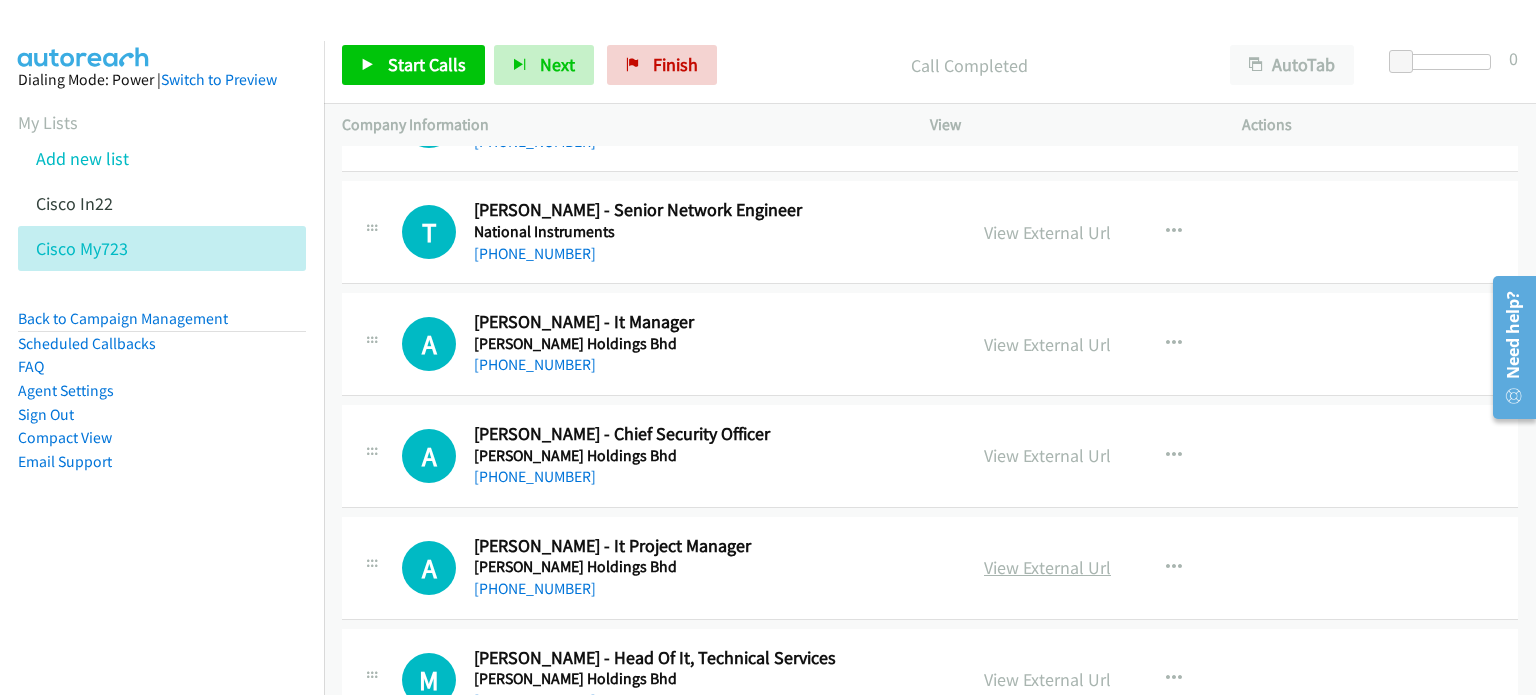 click on "View External Url" at bounding box center (1047, 567) 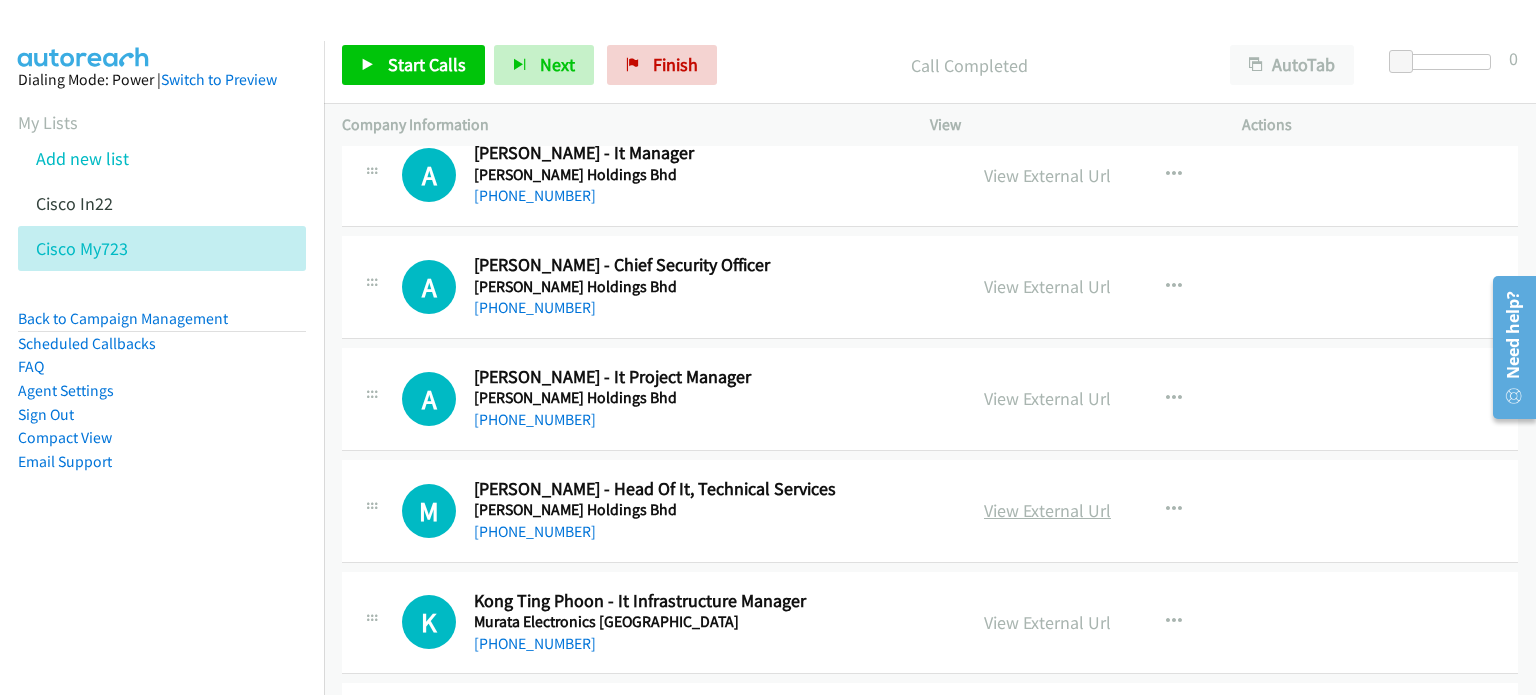 scroll, scrollTop: 15680, scrollLeft: 0, axis: vertical 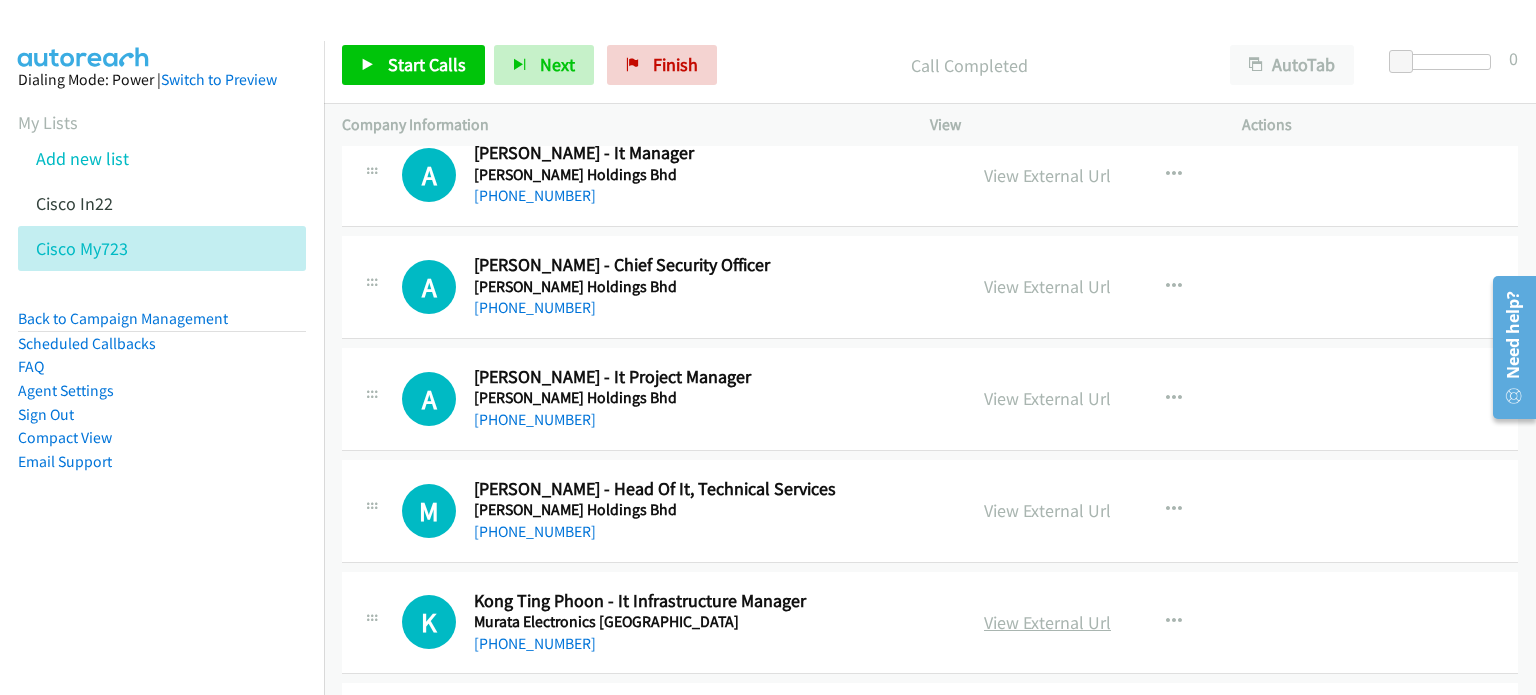 click on "View External Url" at bounding box center (1047, 622) 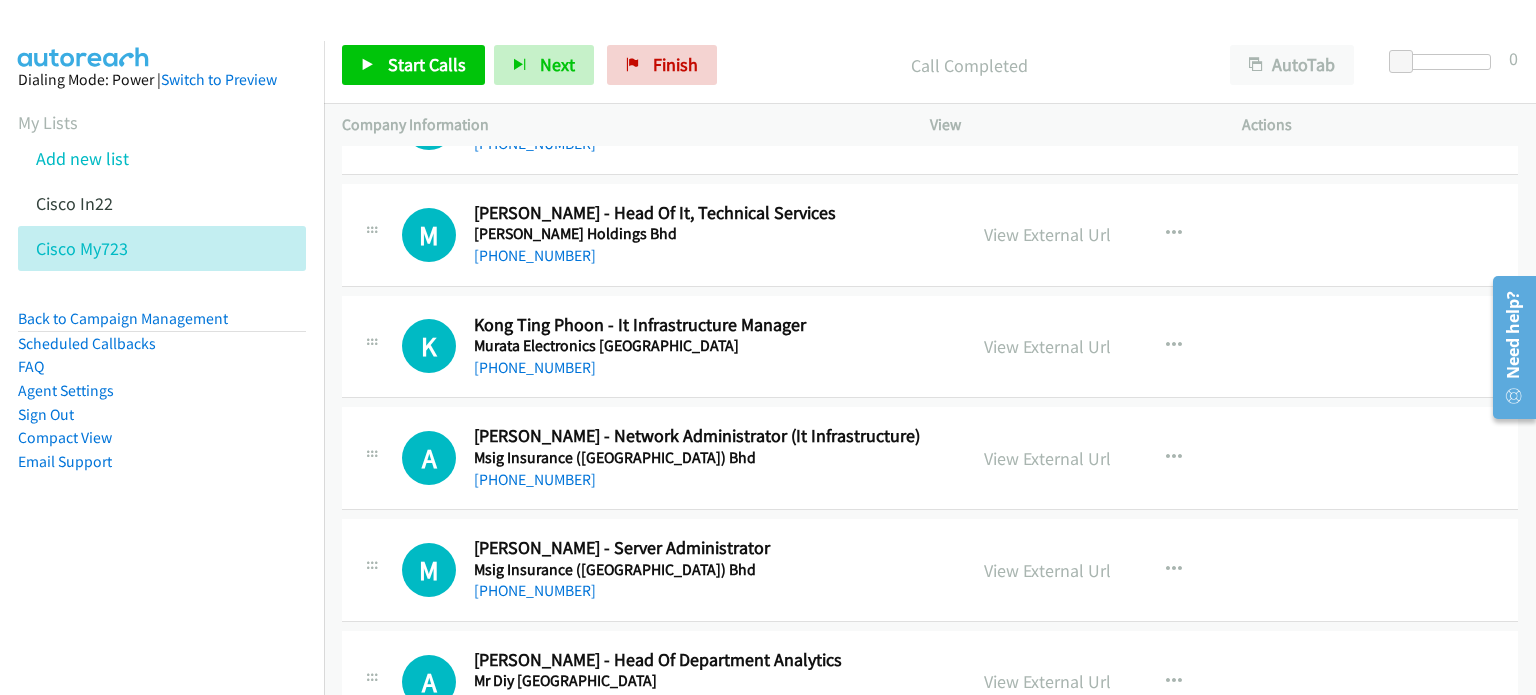scroll, scrollTop: 15957, scrollLeft: 0, axis: vertical 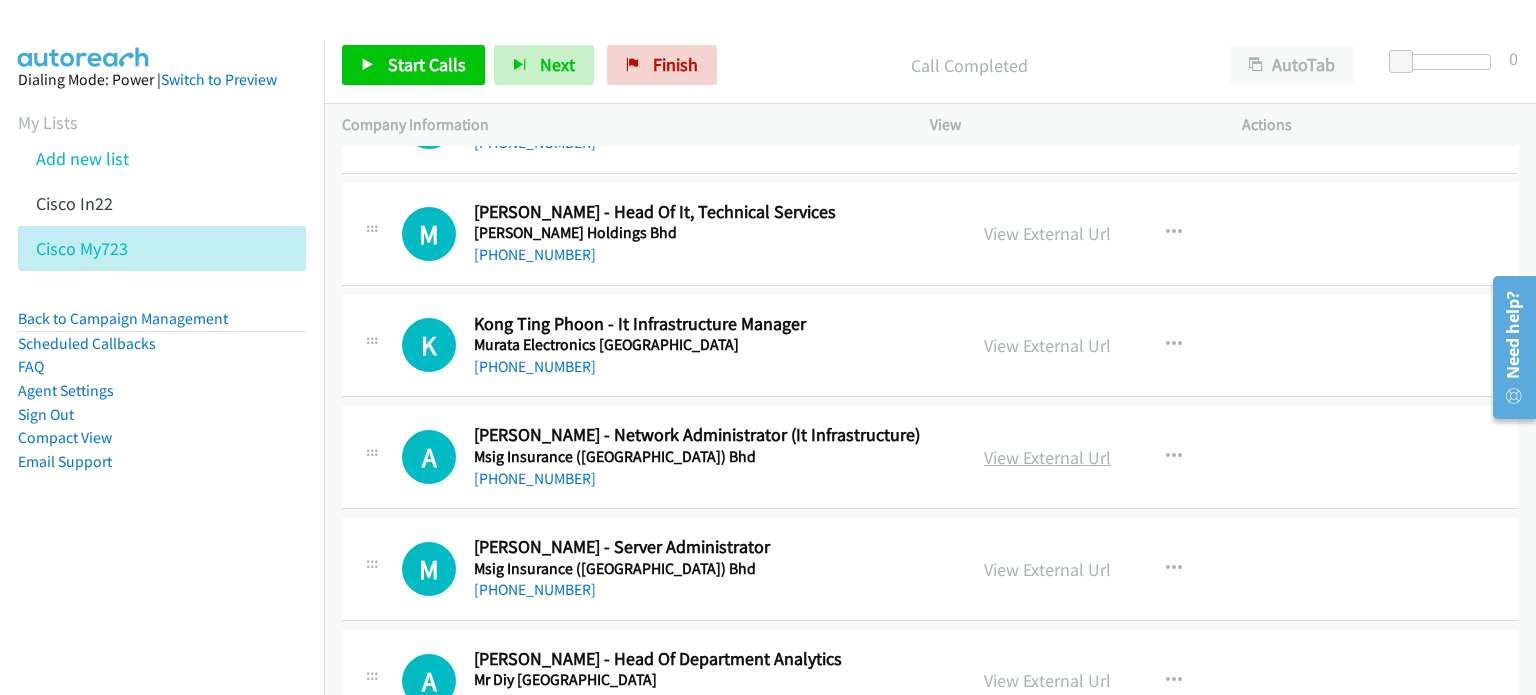 click on "View External Url" at bounding box center [1047, 457] 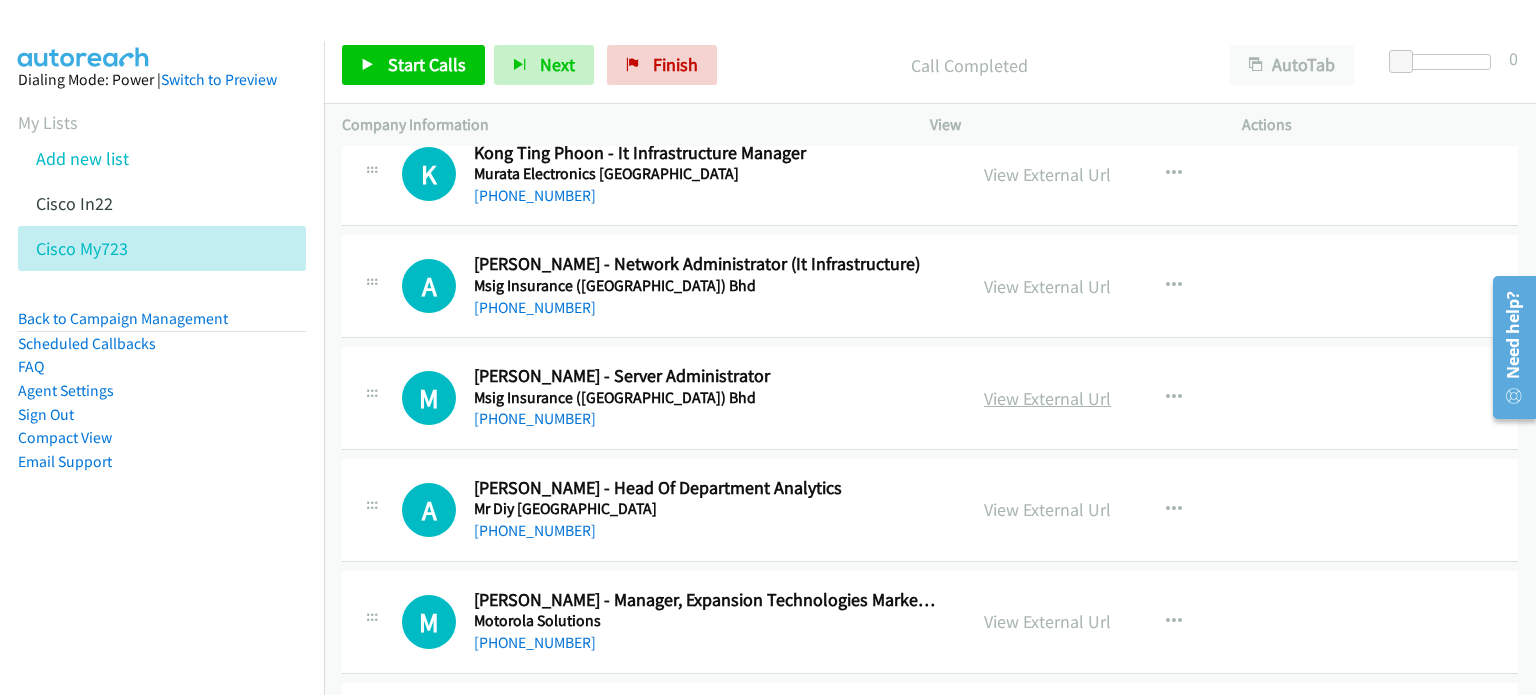 scroll, scrollTop: 16130, scrollLeft: 0, axis: vertical 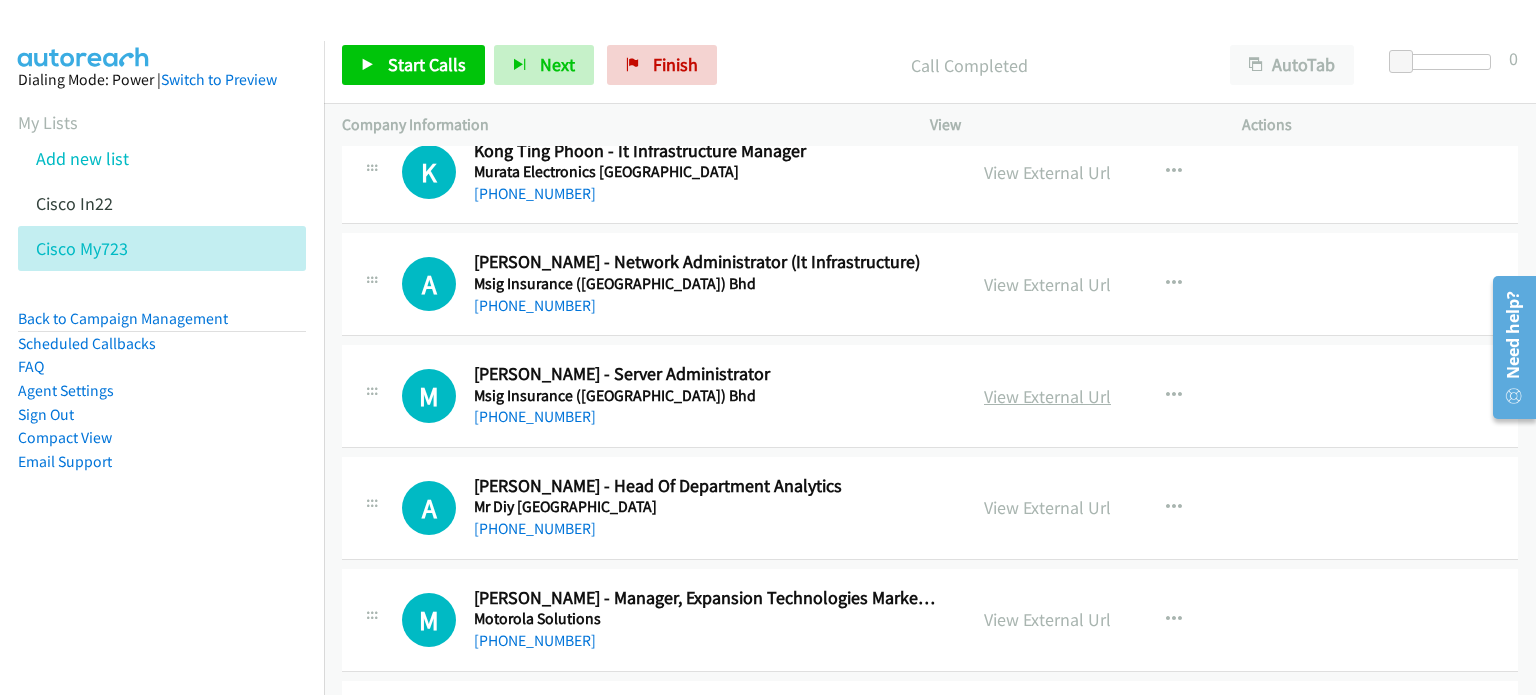 click on "View External Url" at bounding box center (1047, 396) 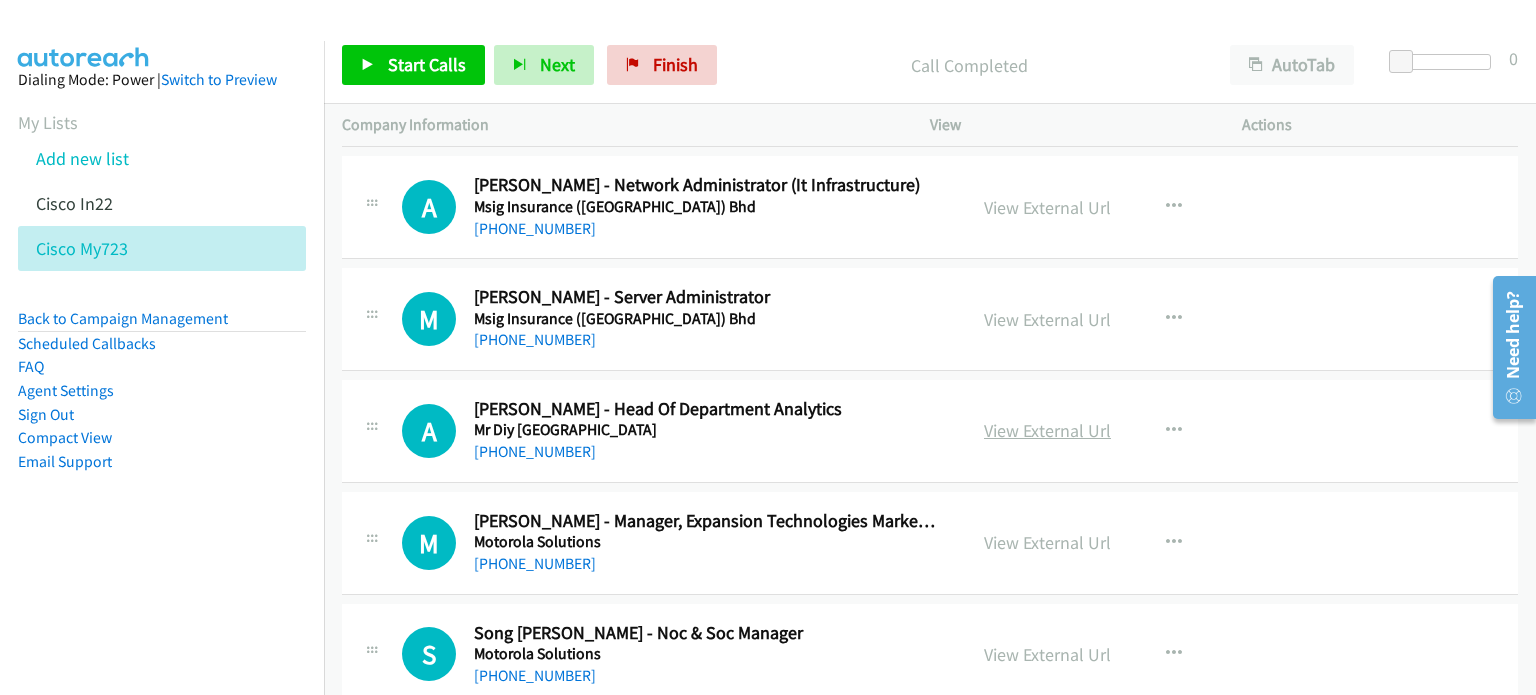 click on "View External Url
View External Url
Schedule/Manage Callback
Start Calls Here
Remove from list
Add to do not call list
Reset Call Status" at bounding box center [1131, 431] 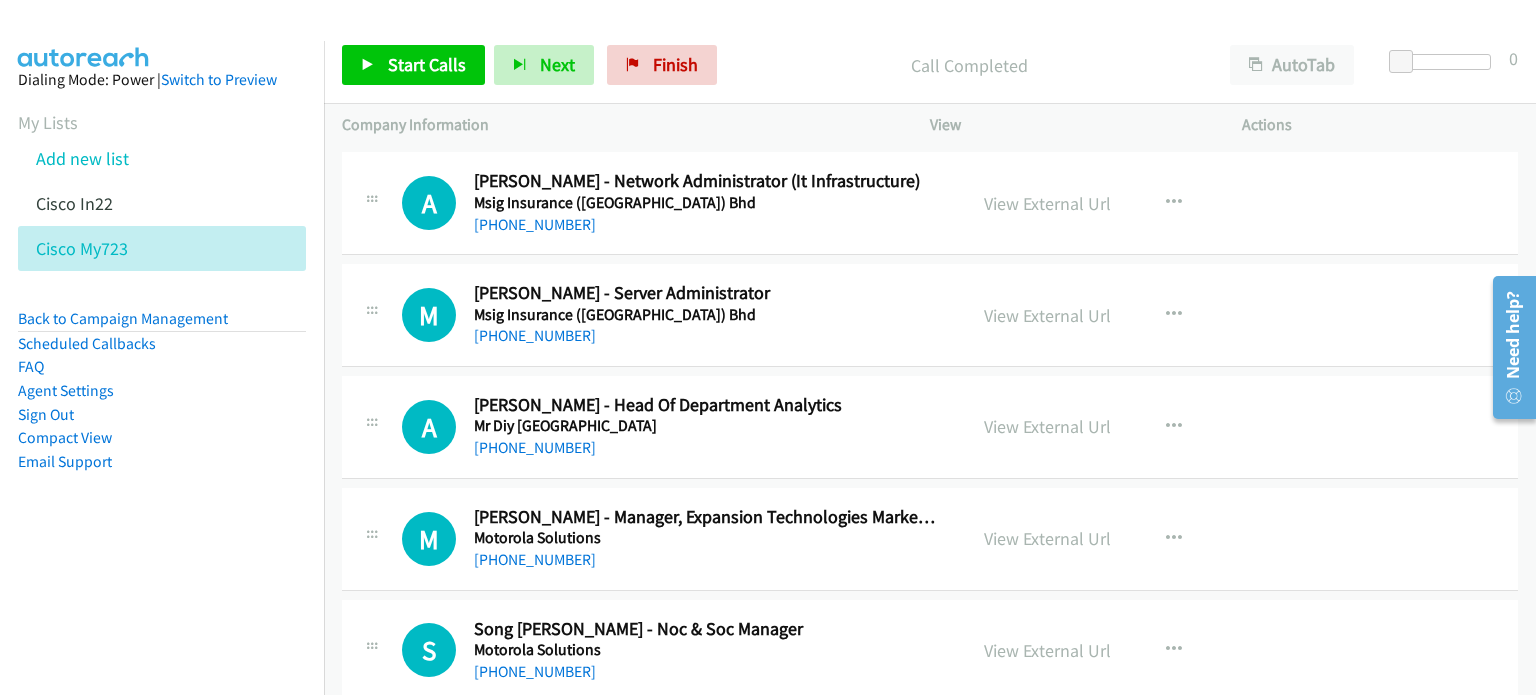 scroll, scrollTop: 16212, scrollLeft: 0, axis: vertical 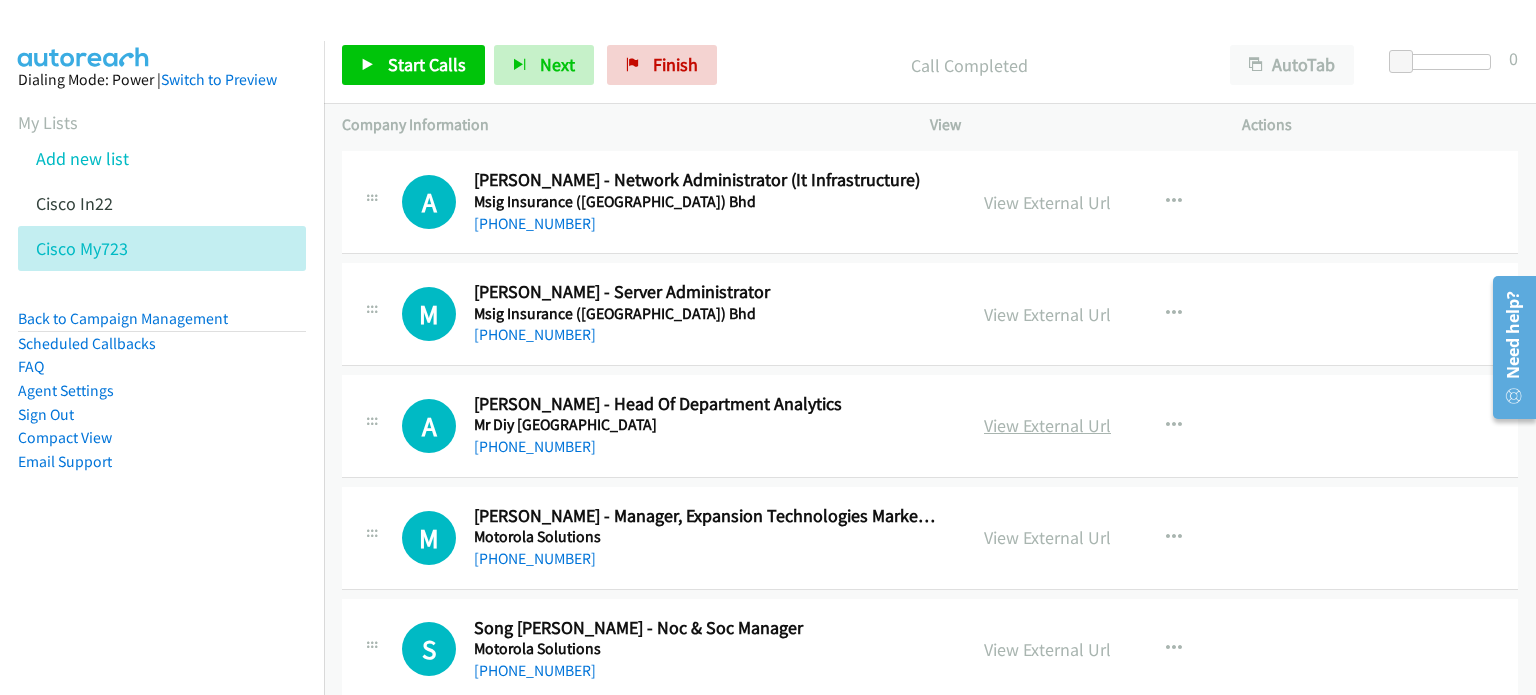 click on "View External Url" at bounding box center (1047, 425) 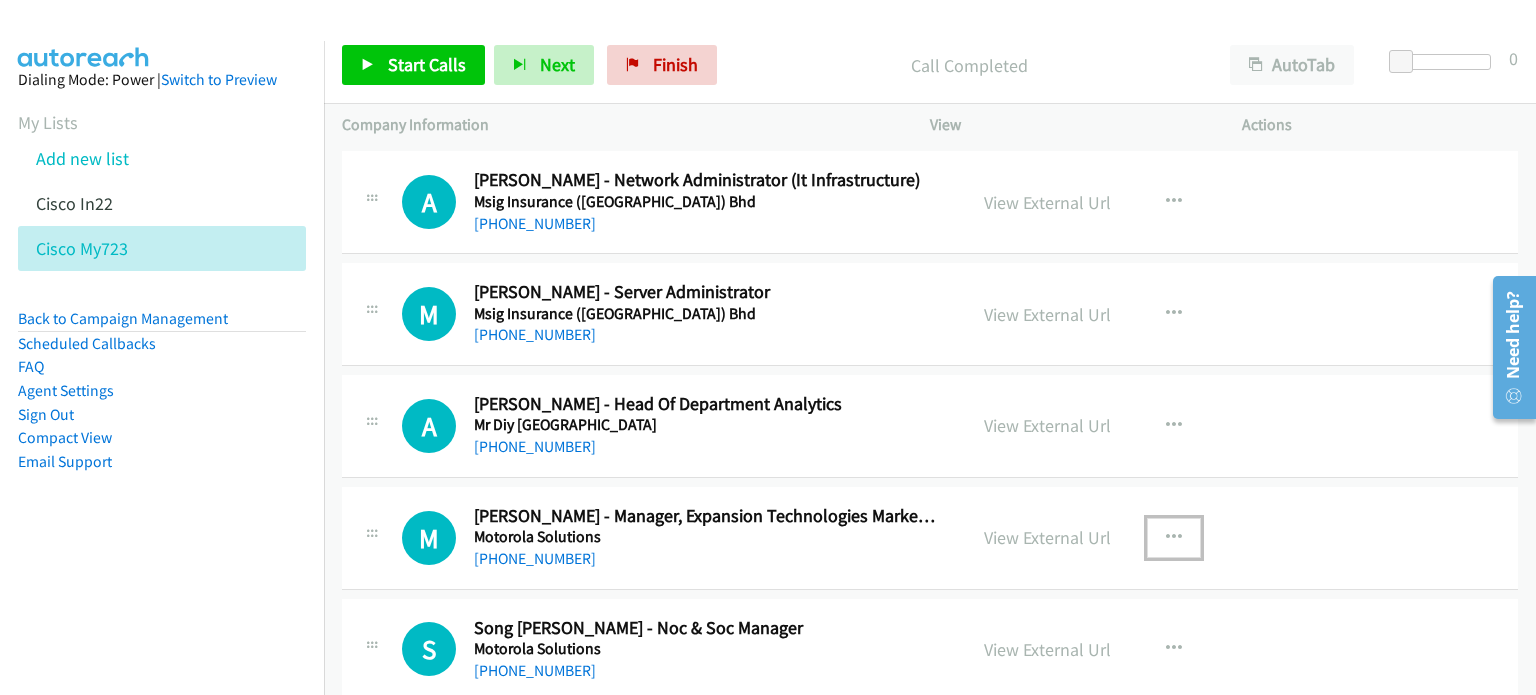 click at bounding box center (1174, 538) 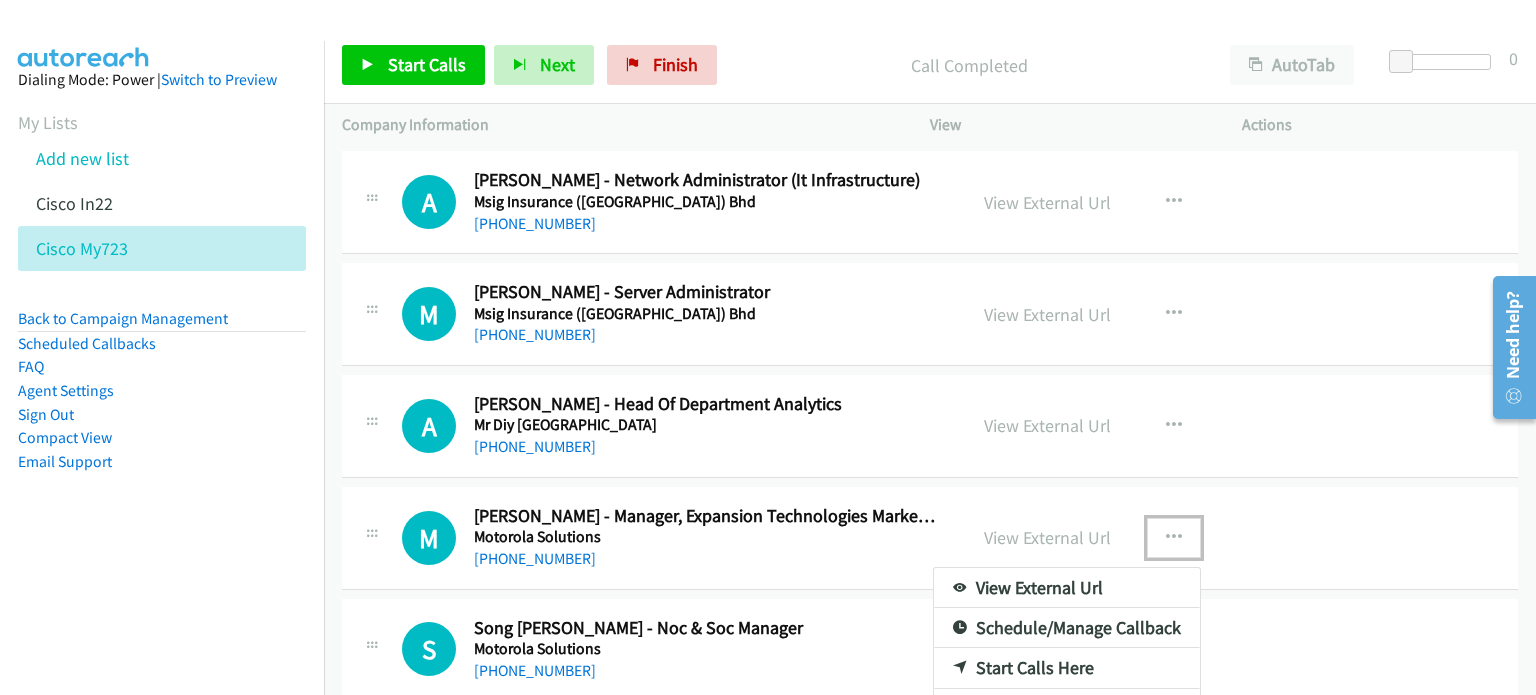 click on "Remove from list" at bounding box center (1067, 709) 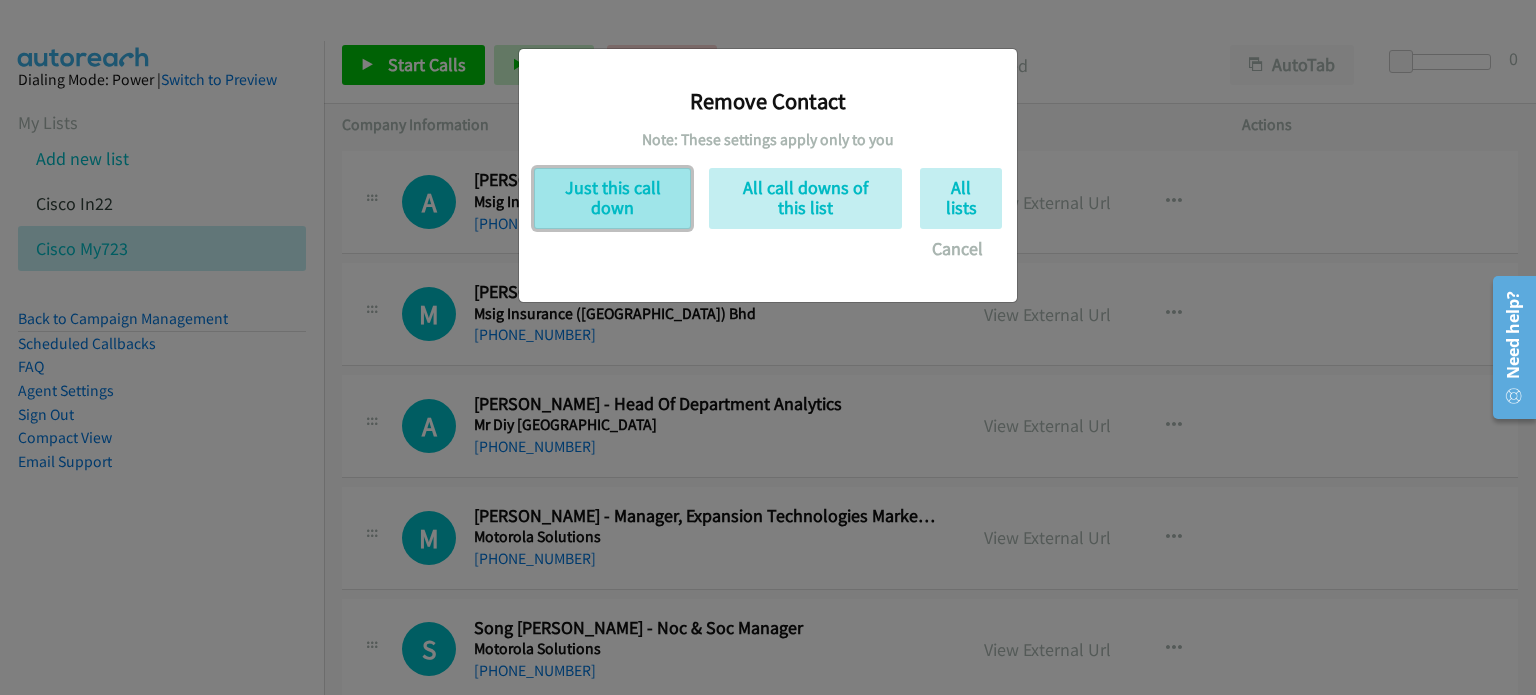 click on "Just this call down" at bounding box center (612, 198) 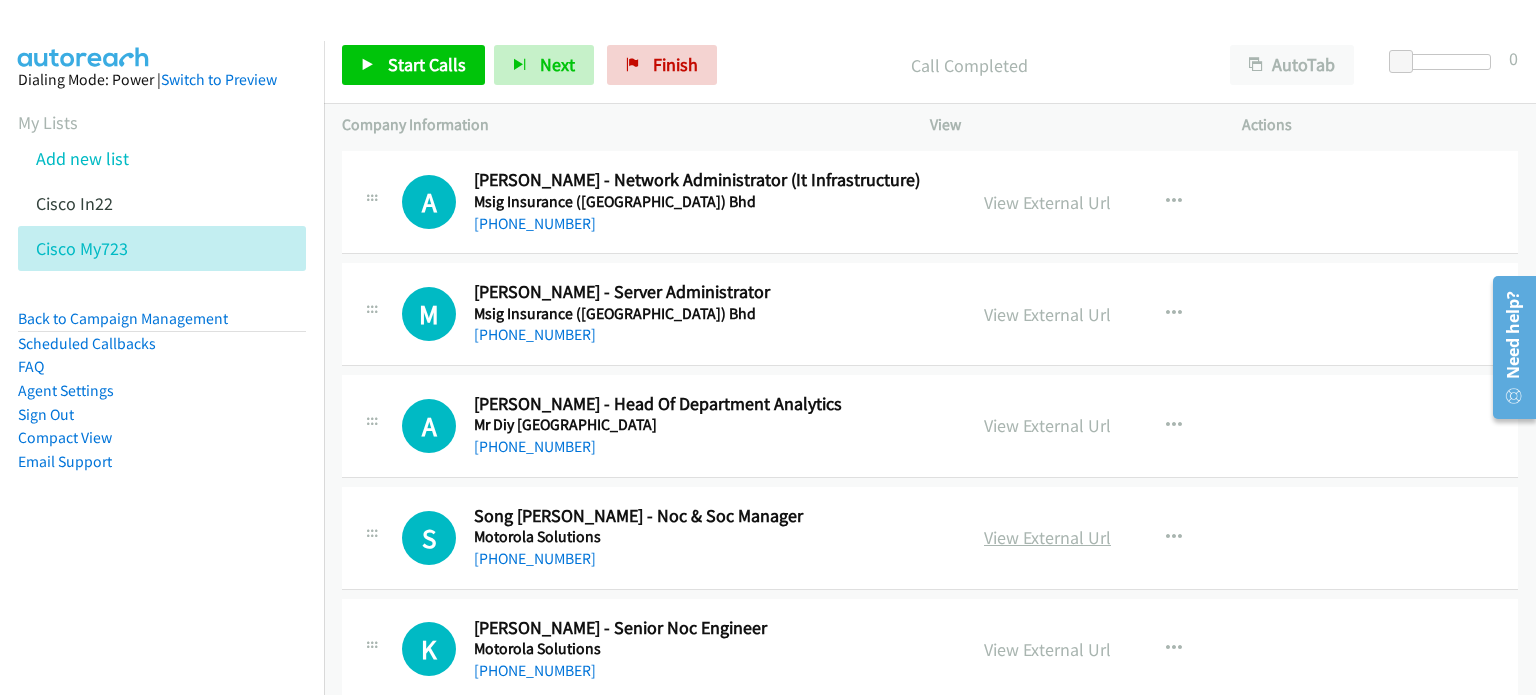 click on "View External Url" at bounding box center [1047, 537] 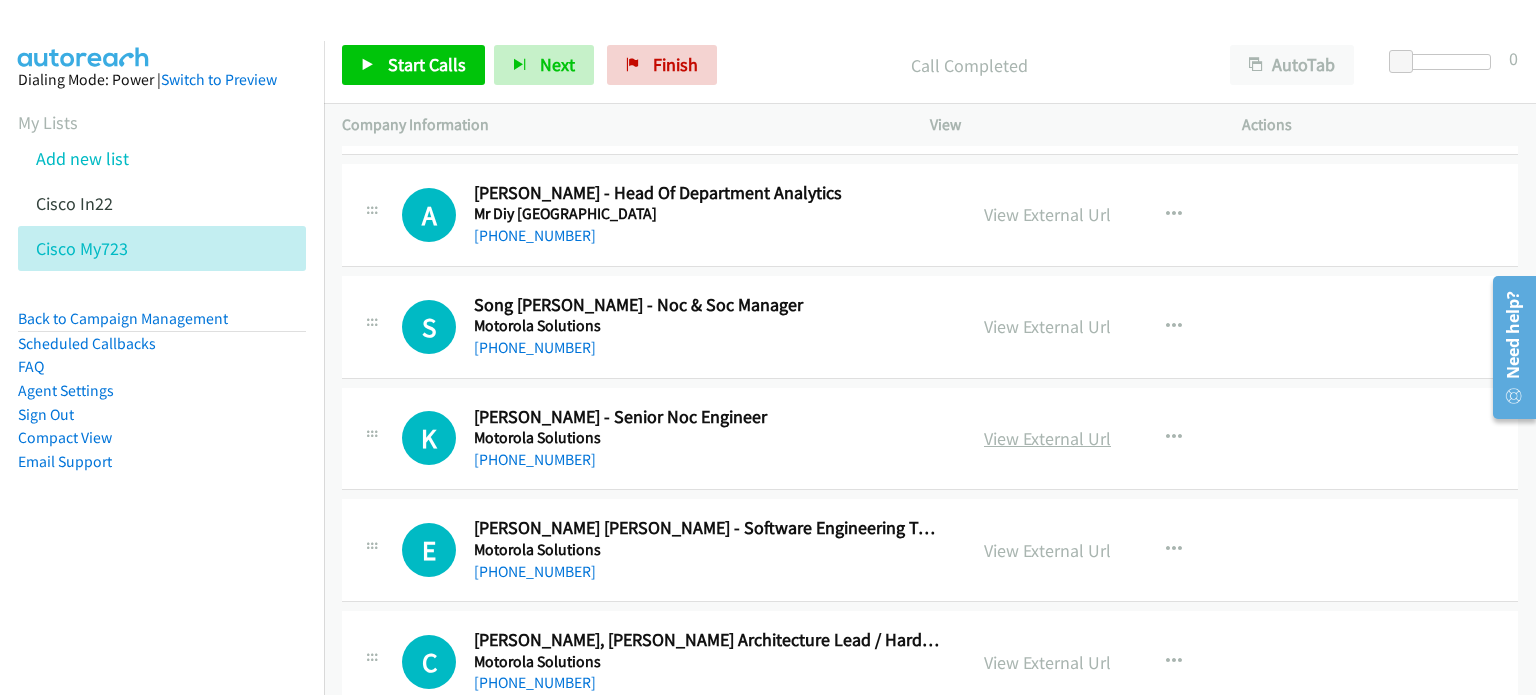 scroll, scrollTop: 16427, scrollLeft: 0, axis: vertical 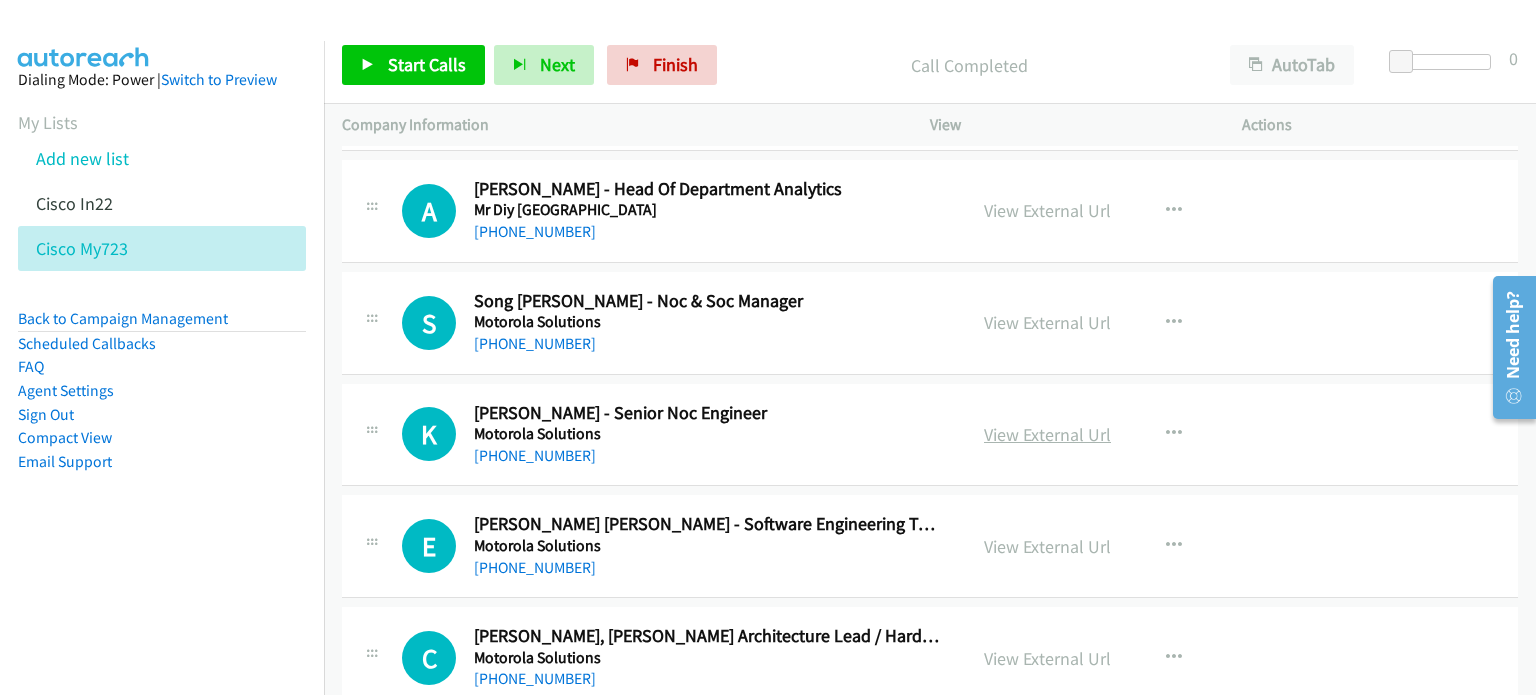 click on "View External Url" at bounding box center (1047, 434) 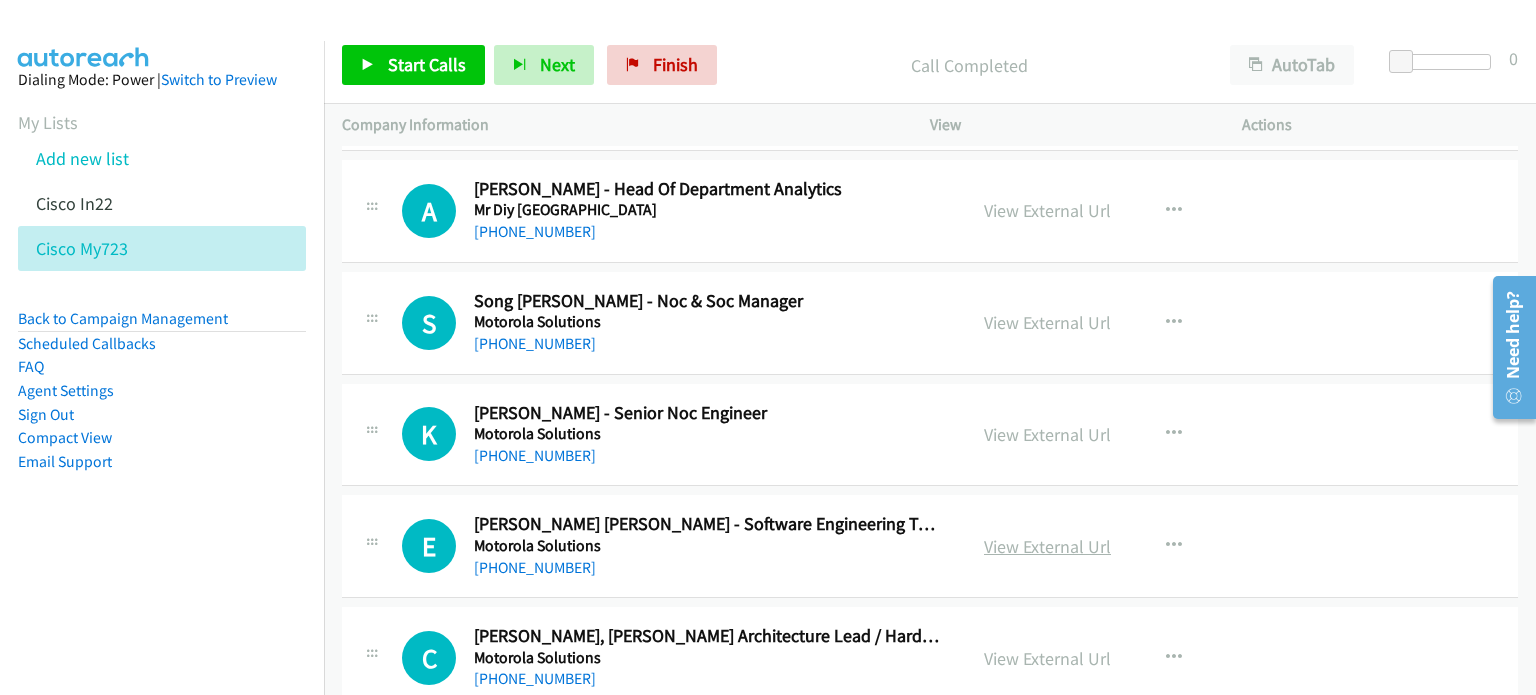 click on "View External Url" at bounding box center [1047, 546] 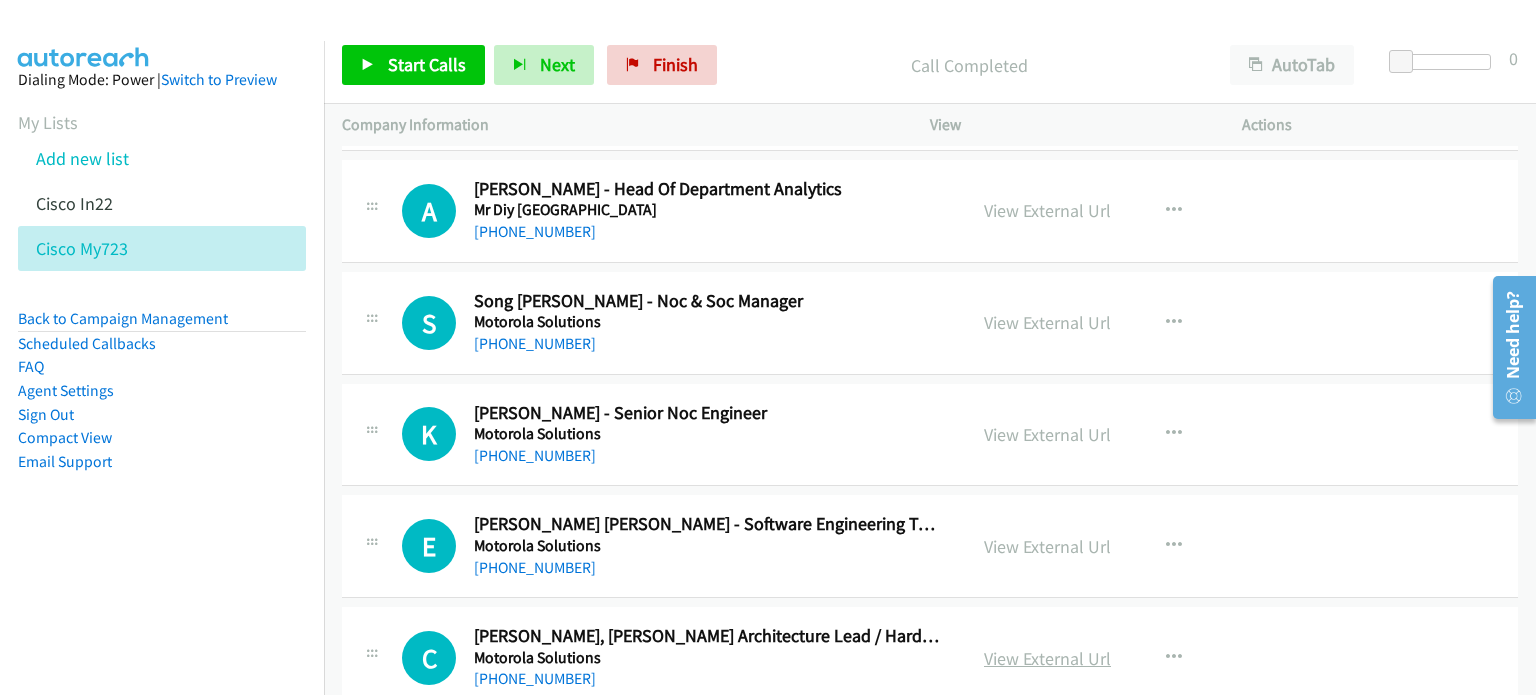 click on "View External Url" at bounding box center [1047, 658] 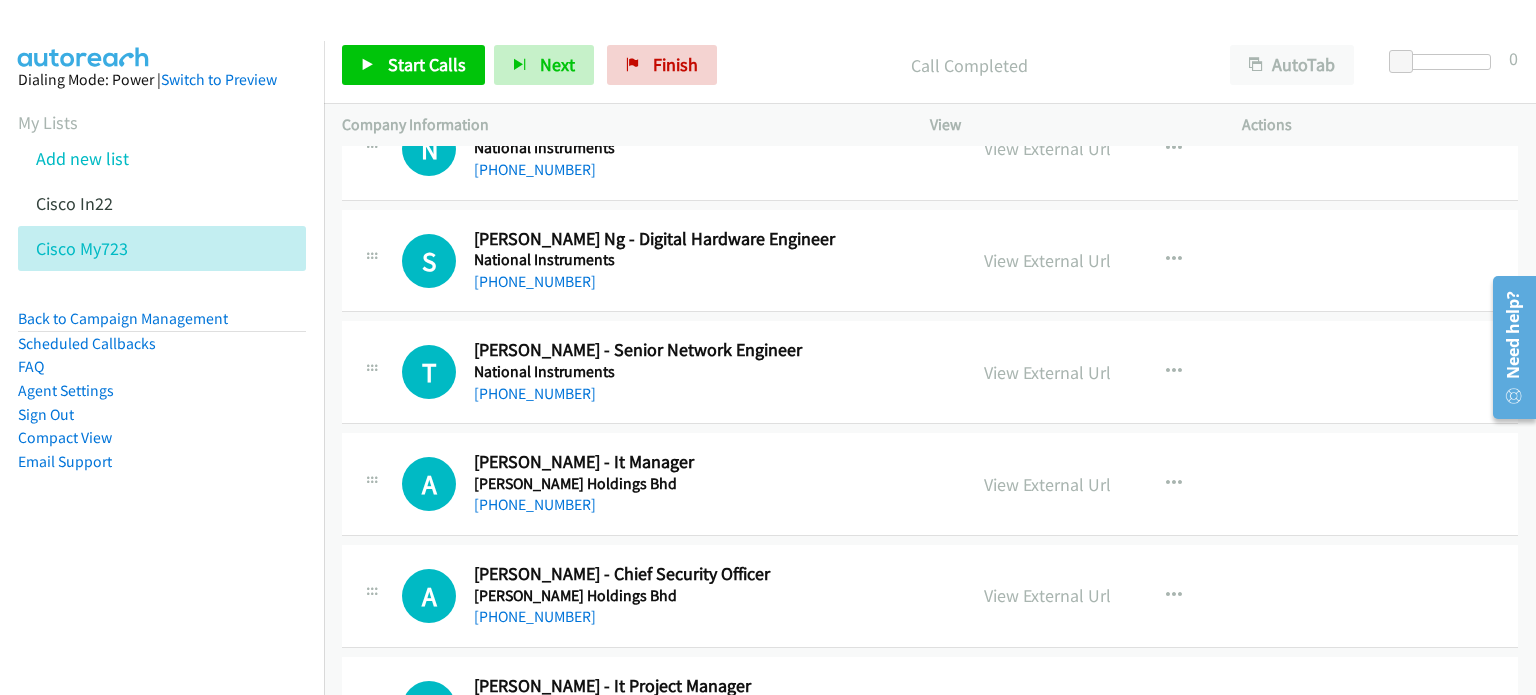 scroll, scrollTop: 15372, scrollLeft: 0, axis: vertical 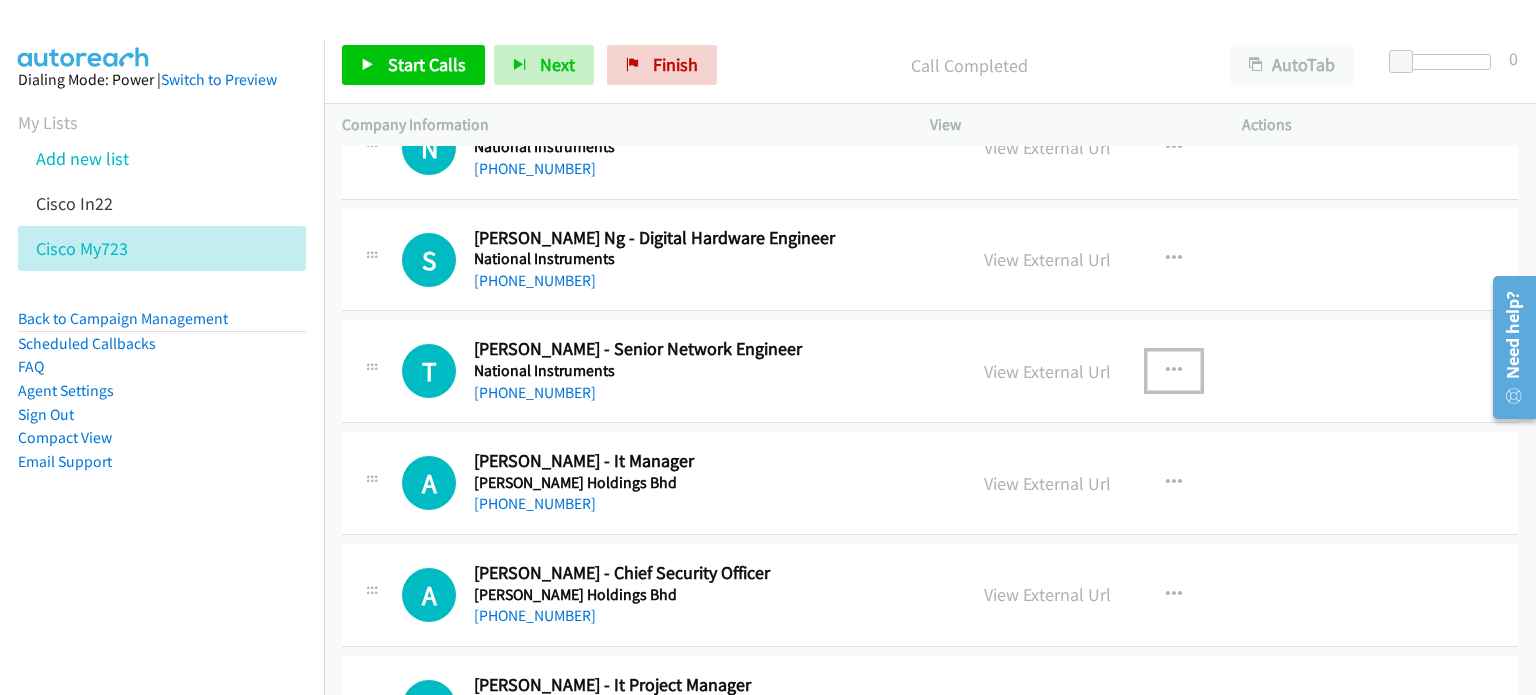 click at bounding box center [1174, 371] 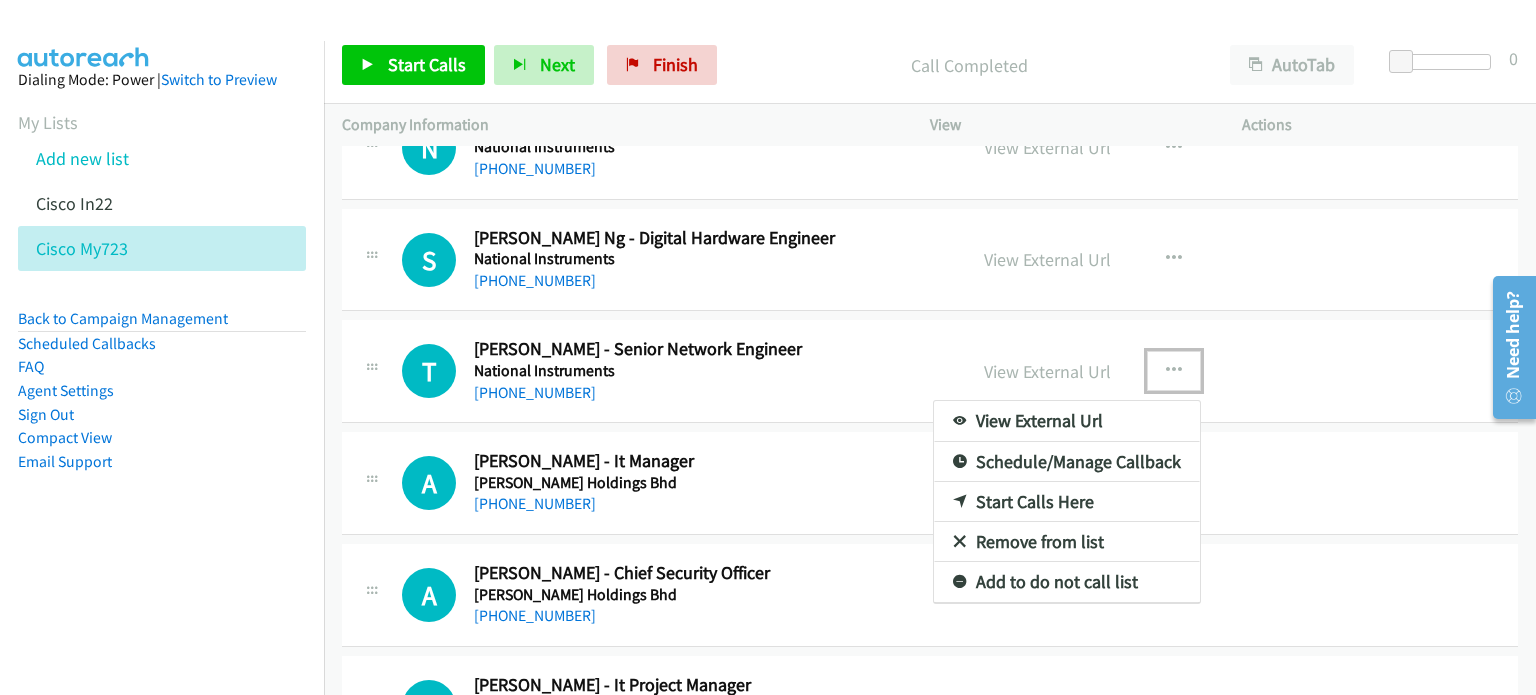 click on "Start Calls Here" at bounding box center (1067, 502) 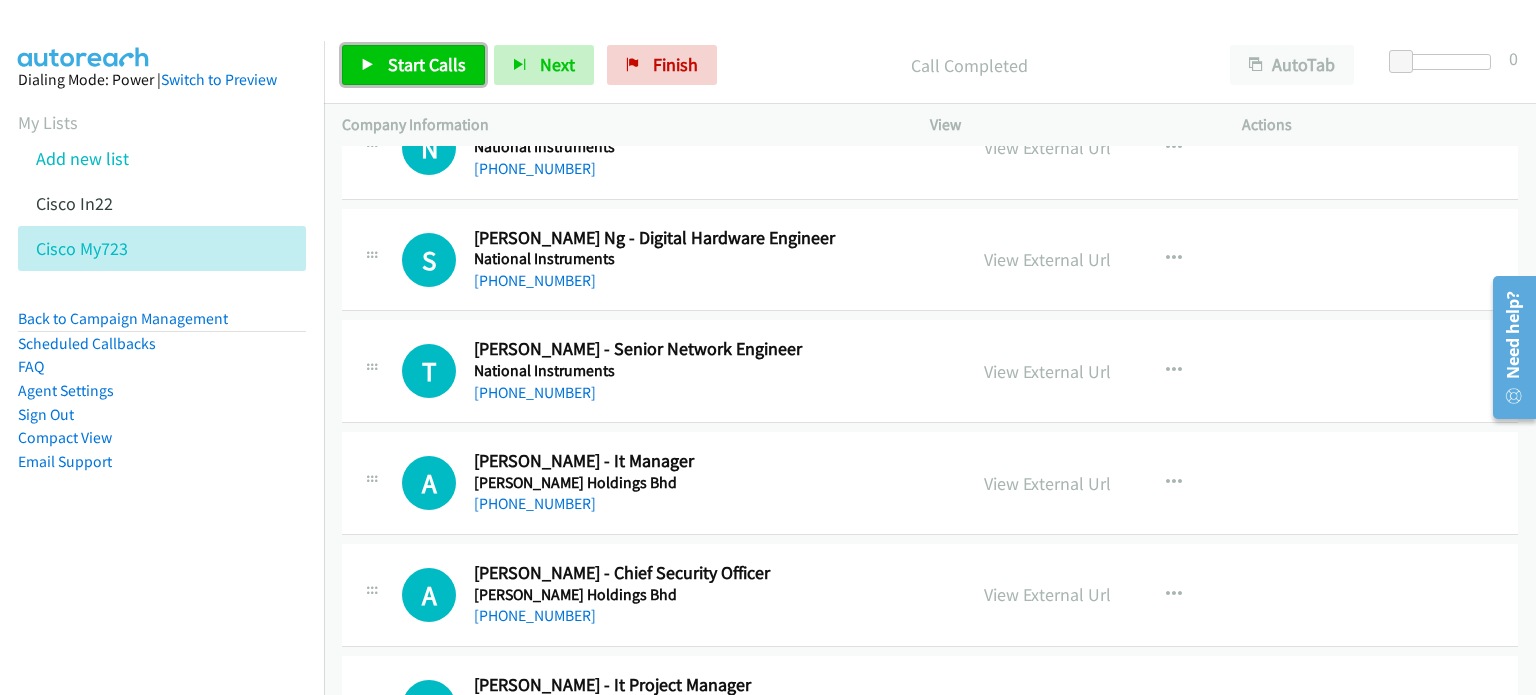 click on "Start Calls" at bounding box center [413, 65] 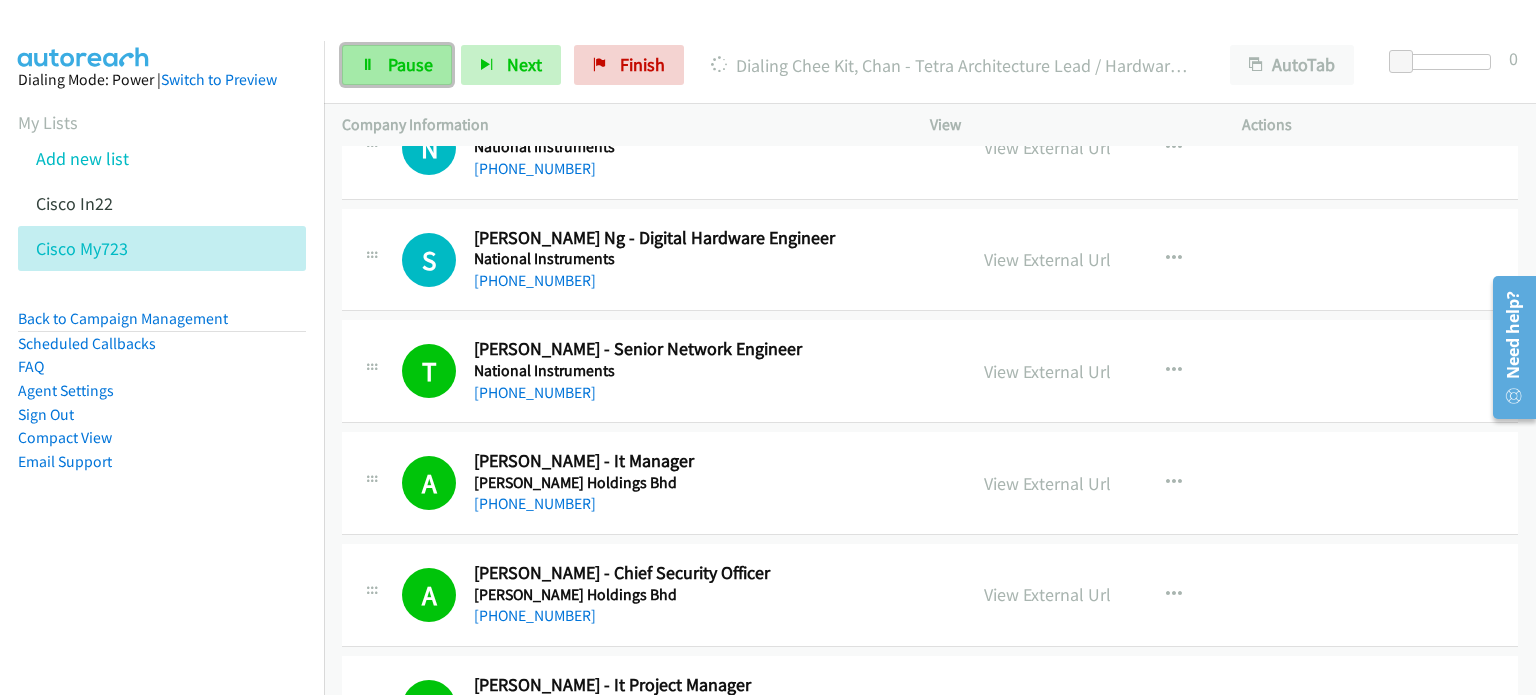 click on "Pause" at bounding box center [397, 65] 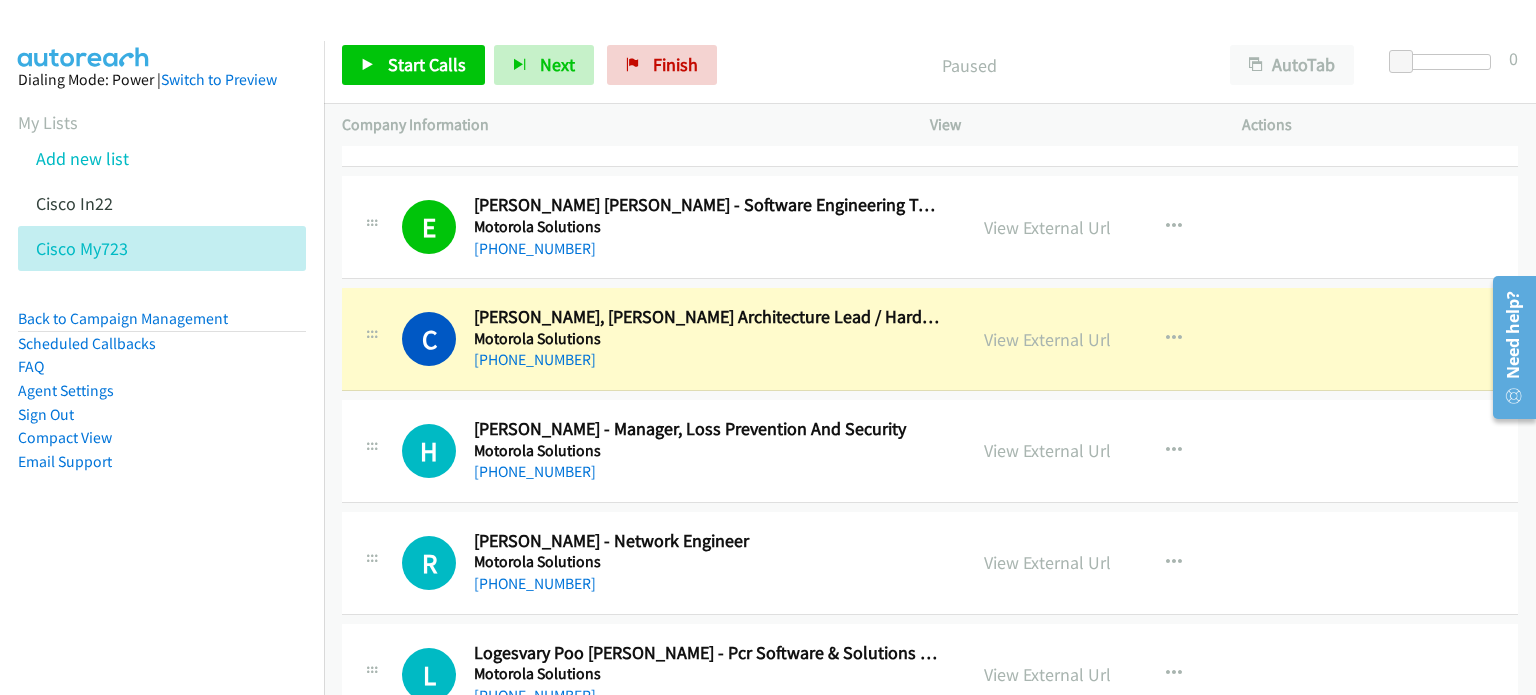 scroll, scrollTop: 16747, scrollLeft: 0, axis: vertical 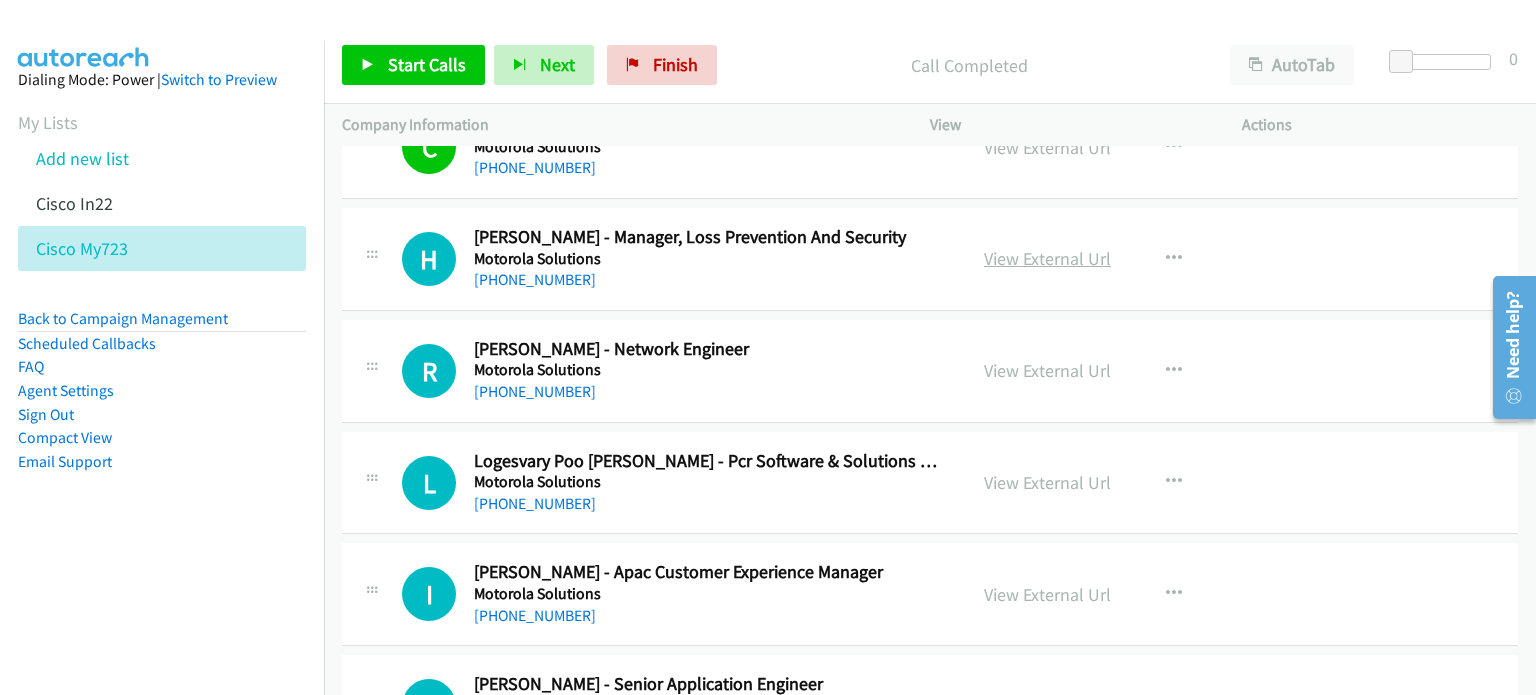 click on "View External Url" at bounding box center (1047, 258) 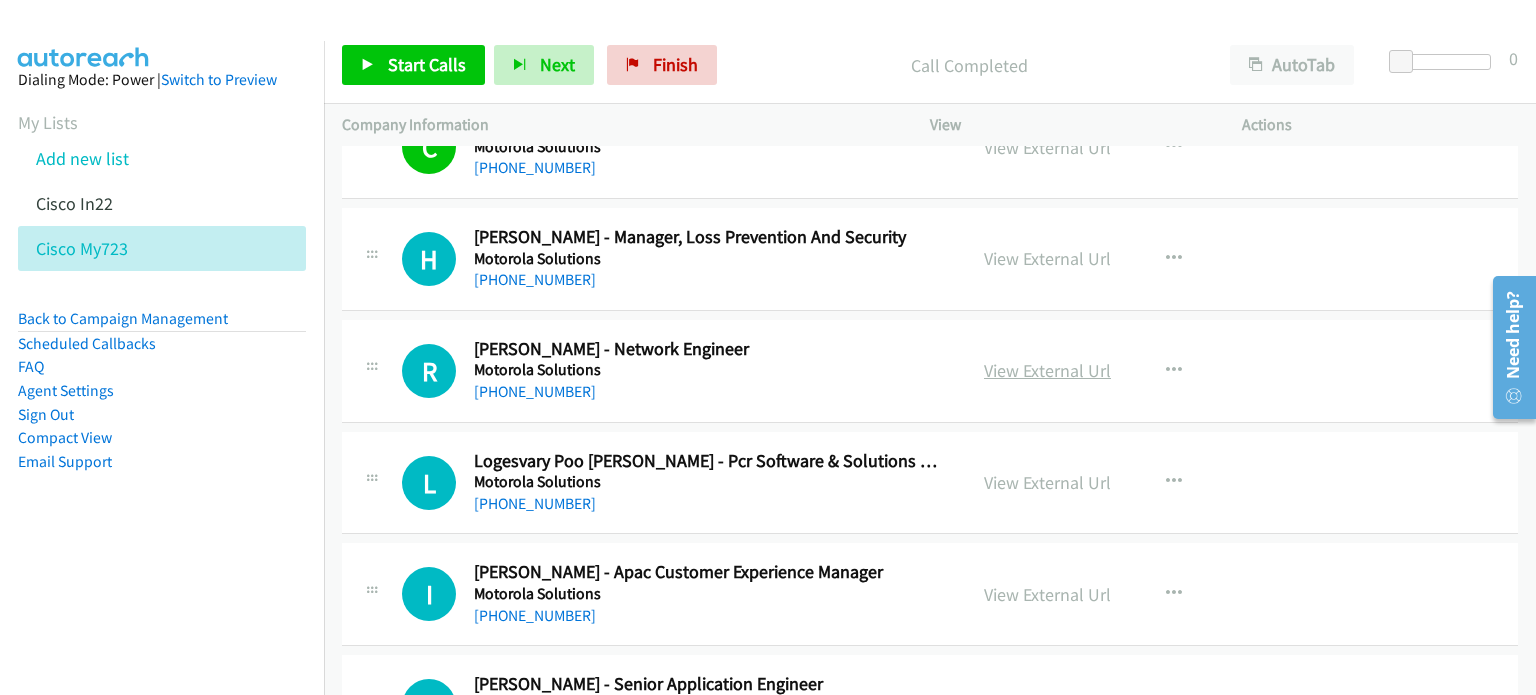 click on "View External Url" at bounding box center (1047, 370) 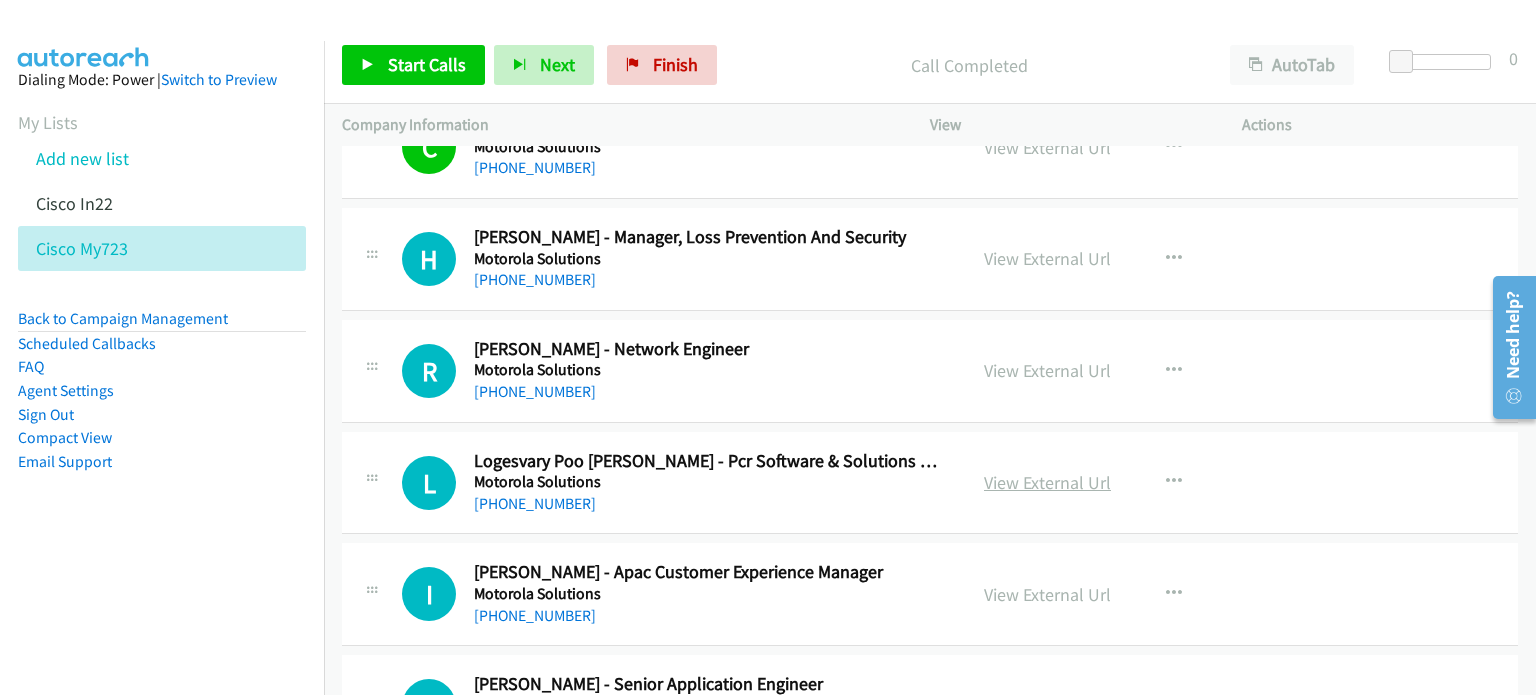 click on "View External Url" at bounding box center (1047, 482) 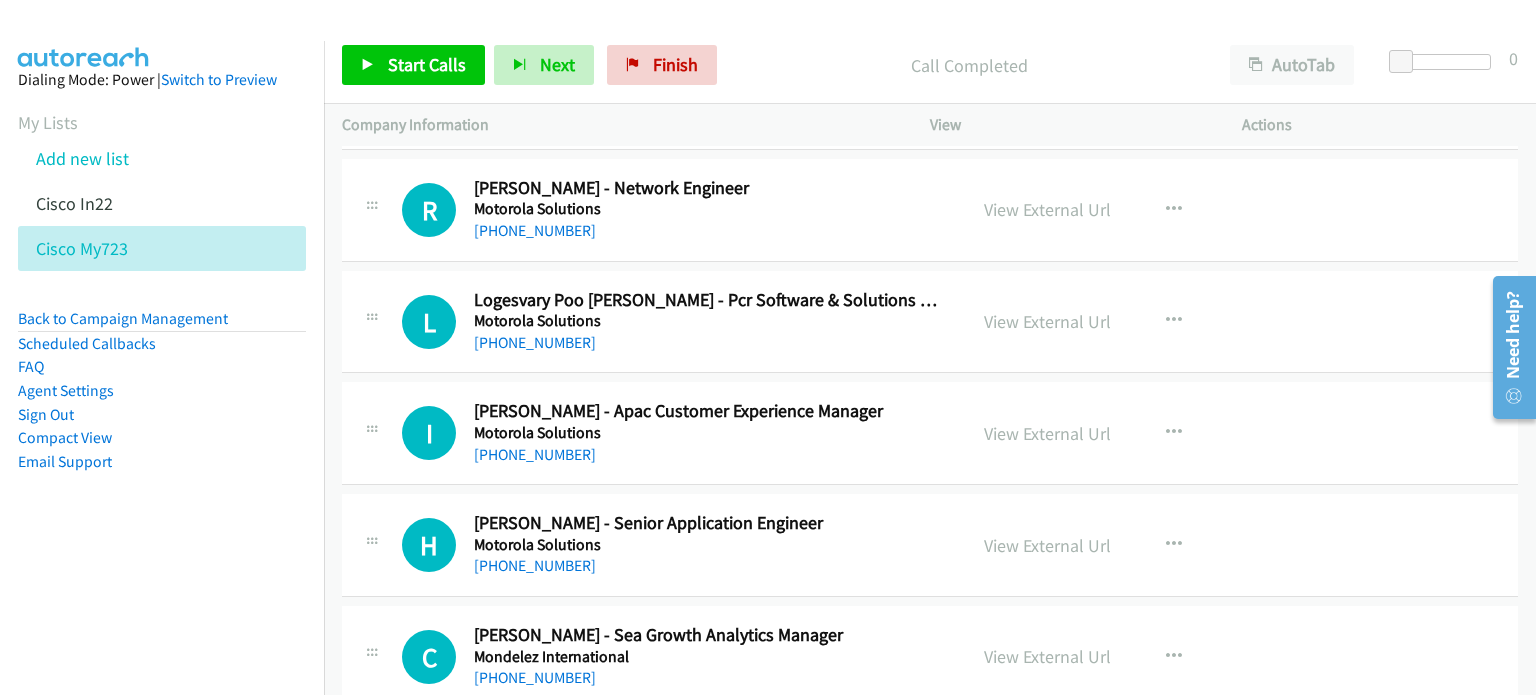 scroll, scrollTop: 17102, scrollLeft: 0, axis: vertical 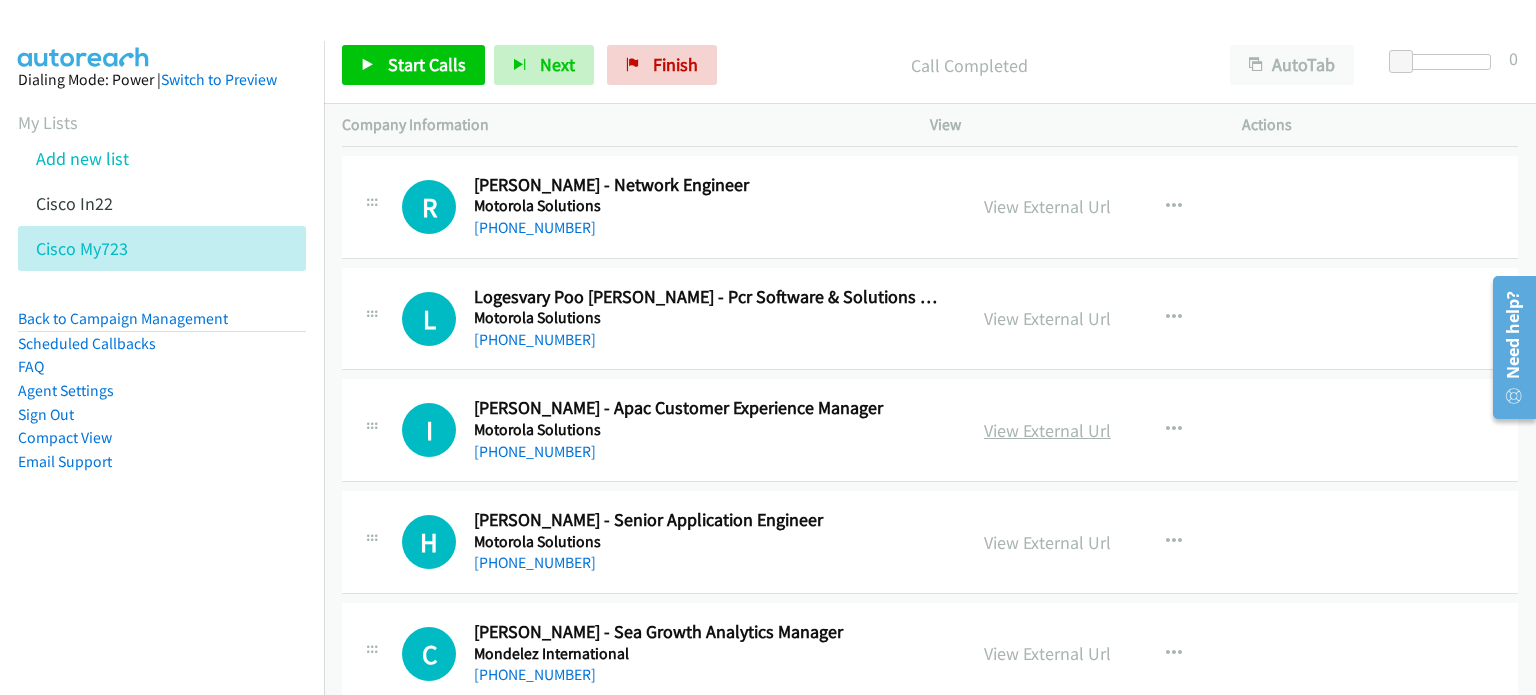 click on "View External Url" at bounding box center (1047, 430) 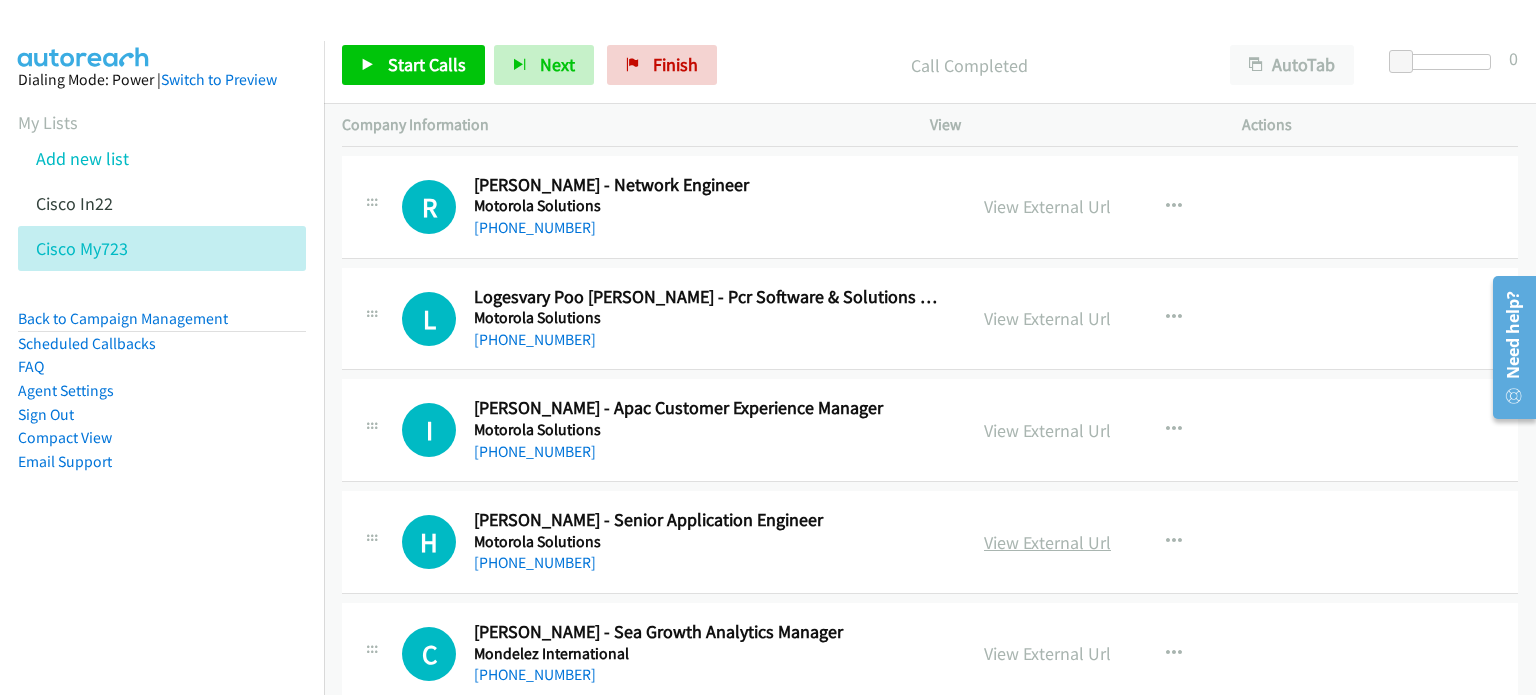 click on "View External Url" at bounding box center [1047, 542] 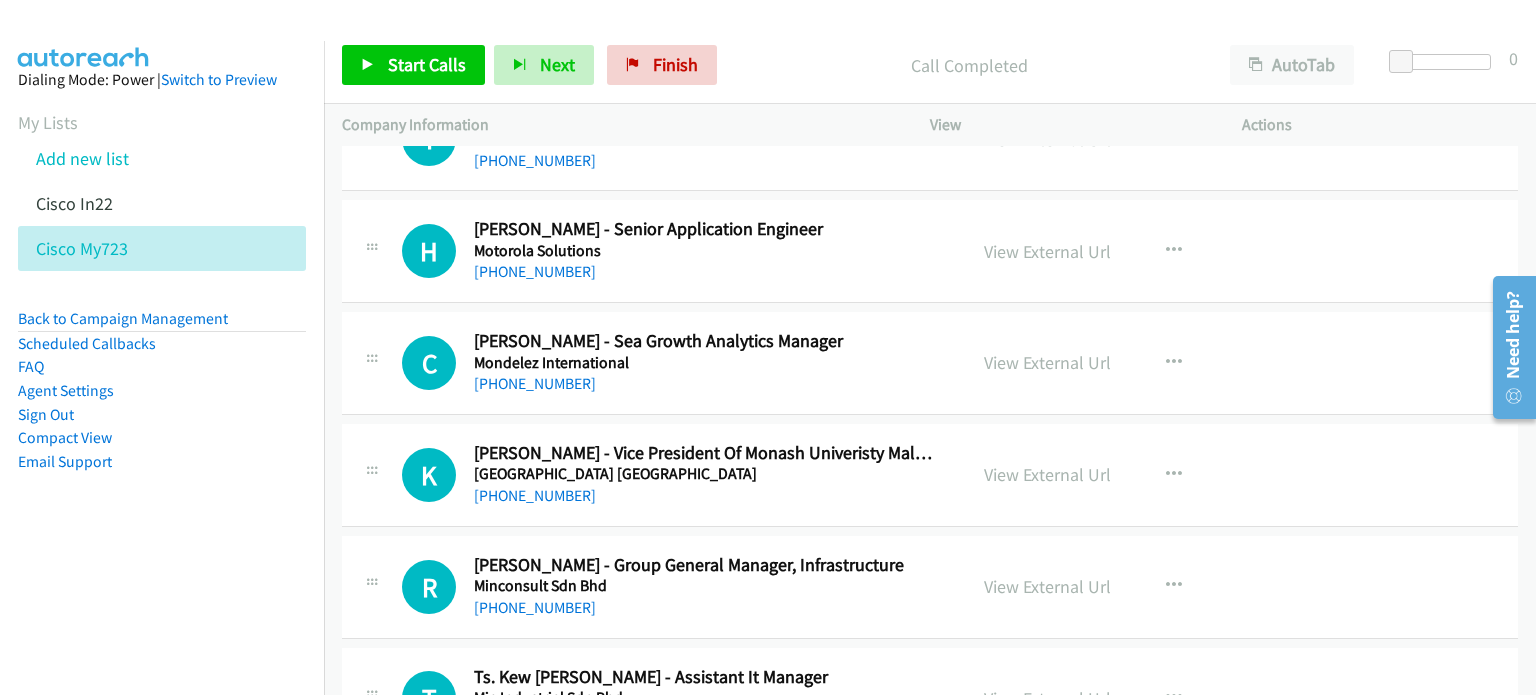 scroll, scrollTop: 17396, scrollLeft: 0, axis: vertical 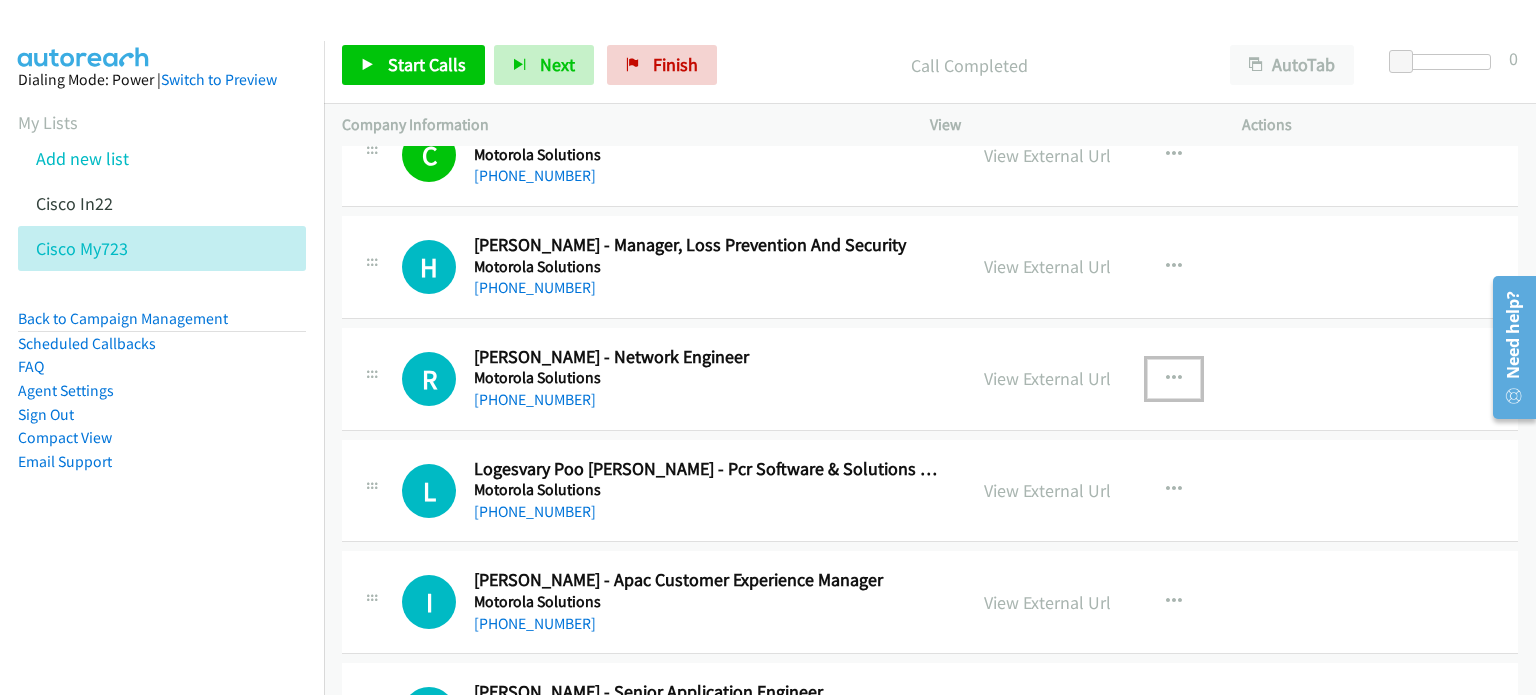 click at bounding box center (1174, 379) 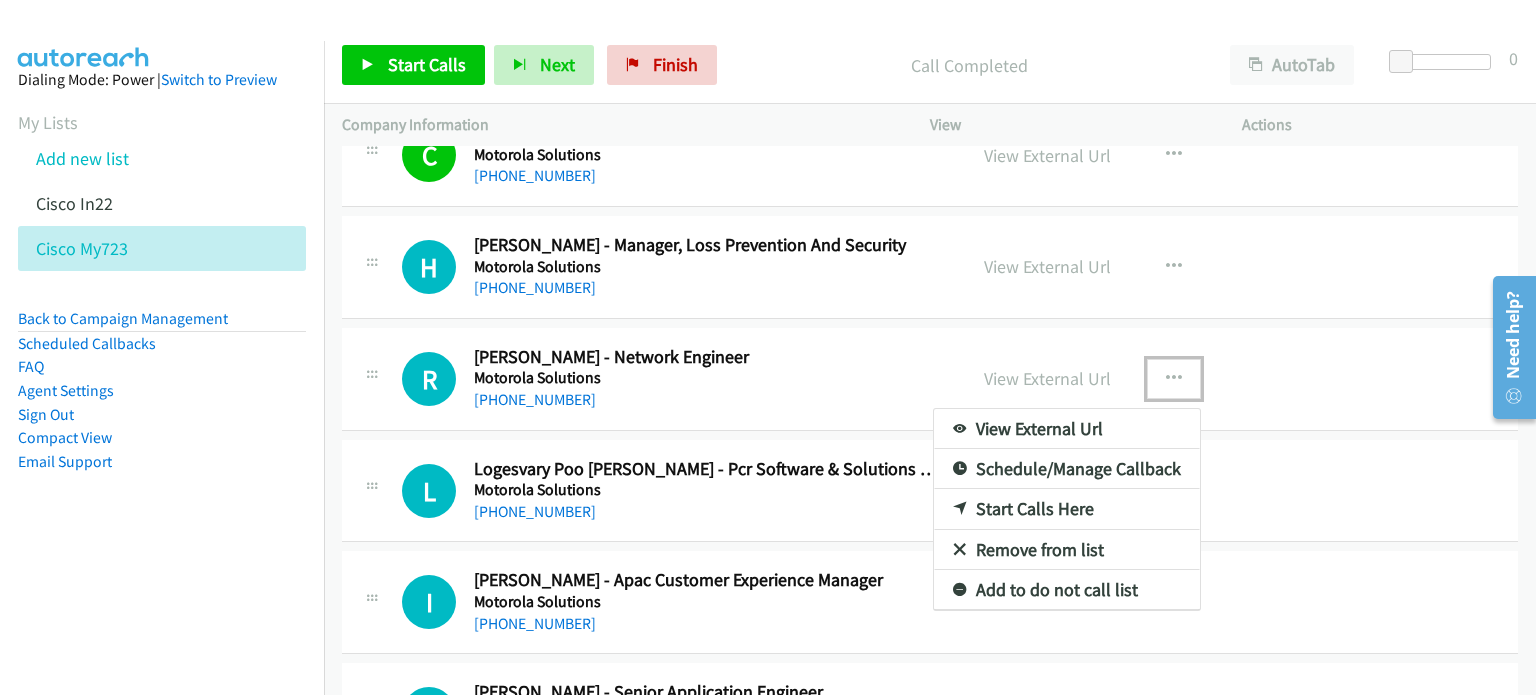 click on "Start Calls Here" at bounding box center [1067, 509] 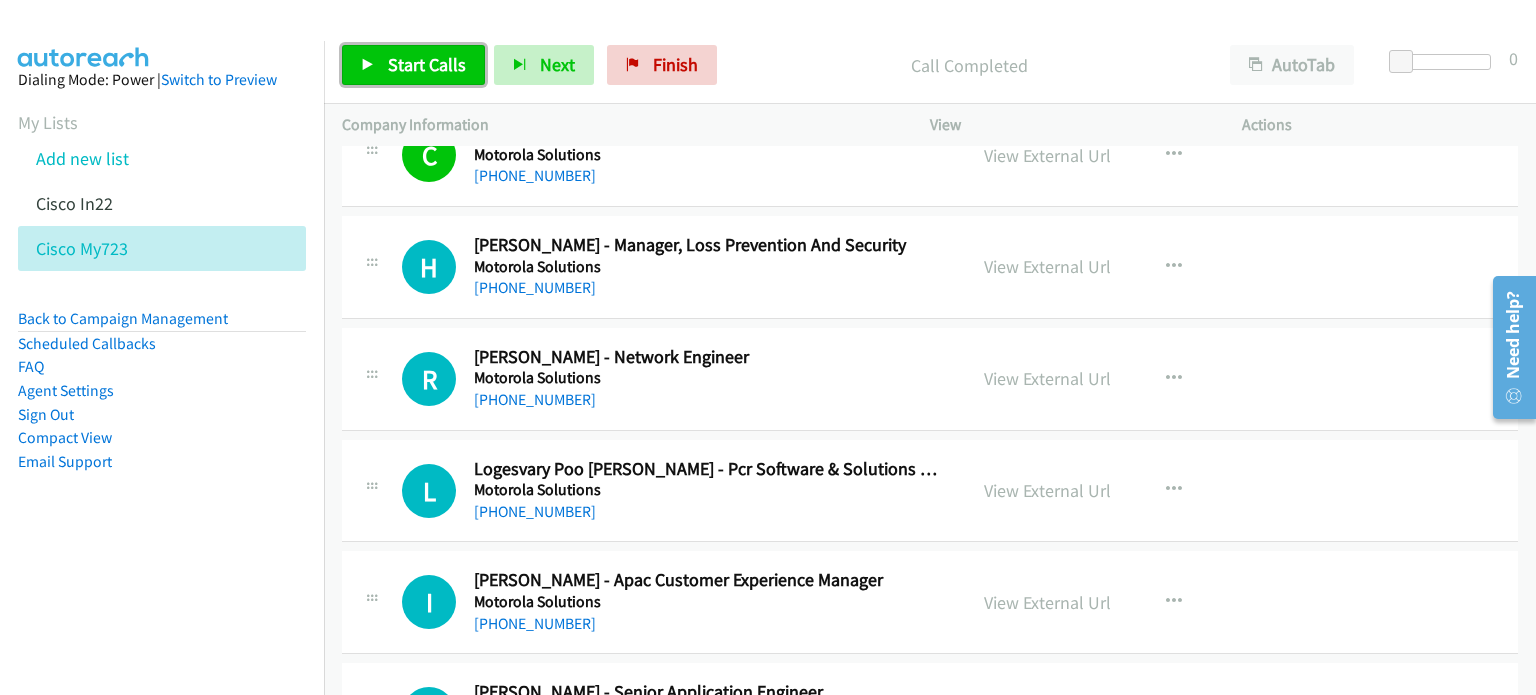click on "Start Calls" at bounding box center (427, 64) 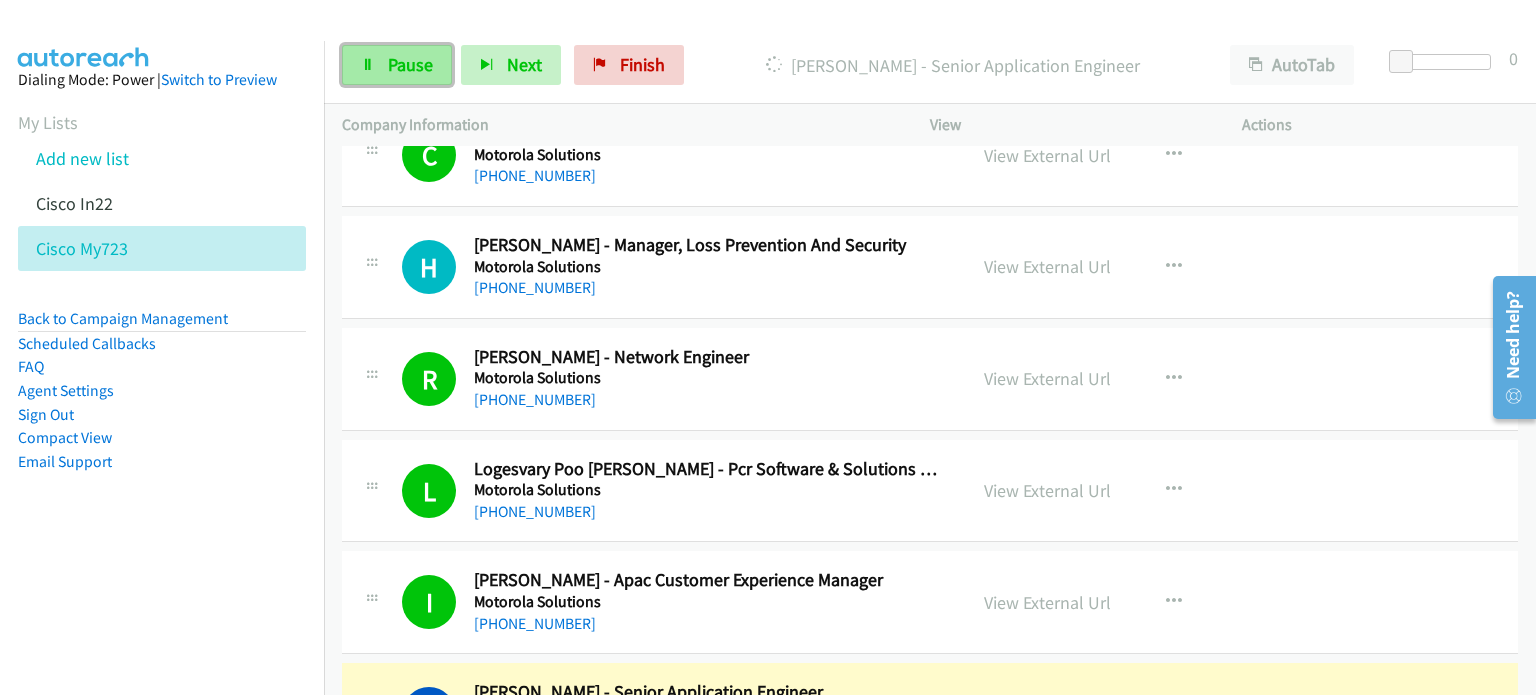 click on "Pause" at bounding box center (397, 65) 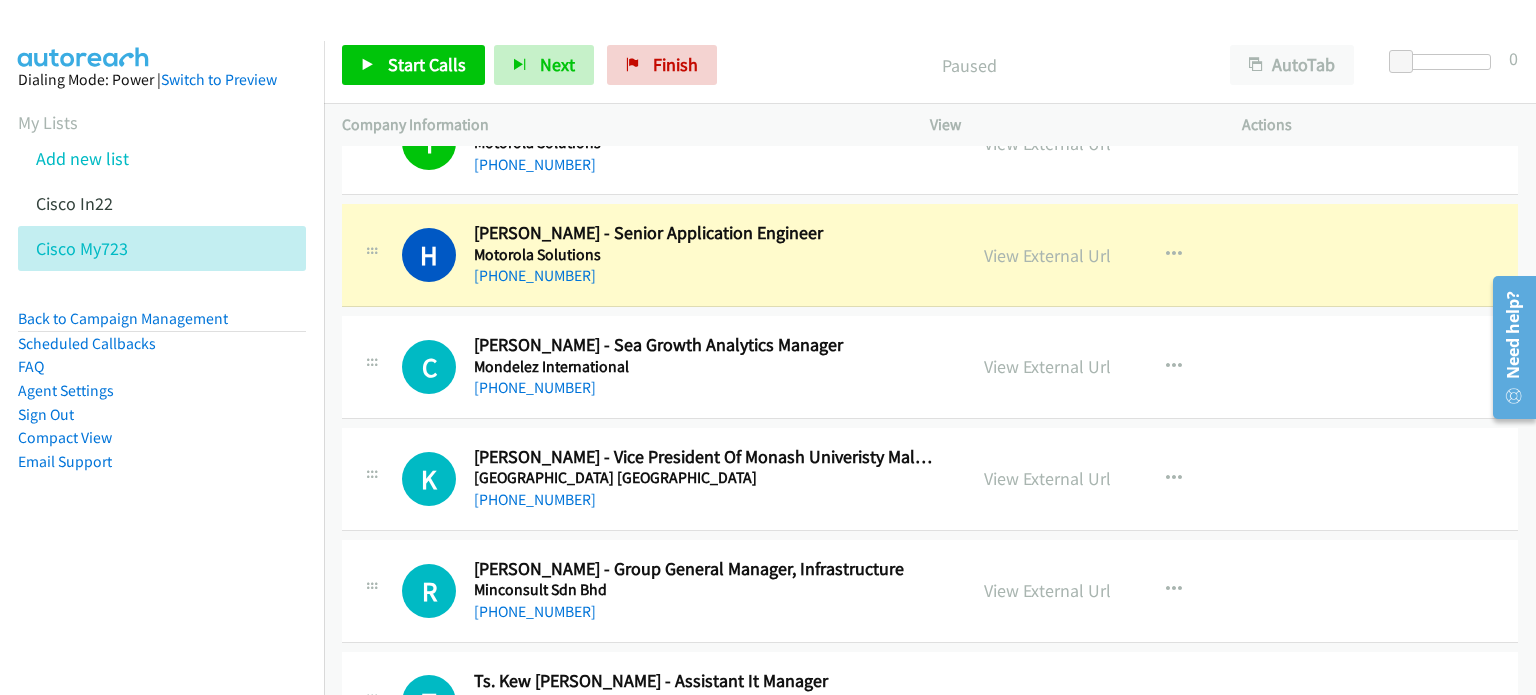 scroll, scrollTop: 17391, scrollLeft: 0, axis: vertical 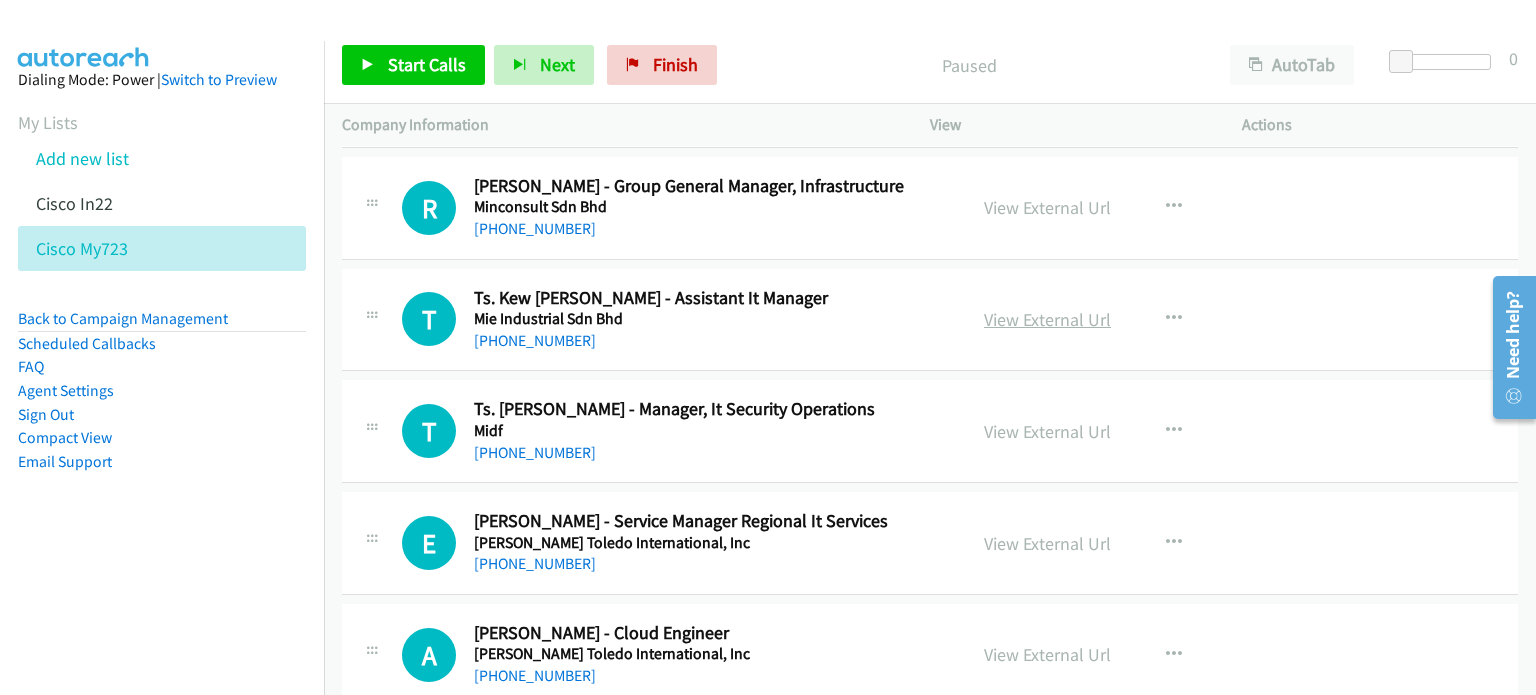 click on "View External Url" at bounding box center [1047, 319] 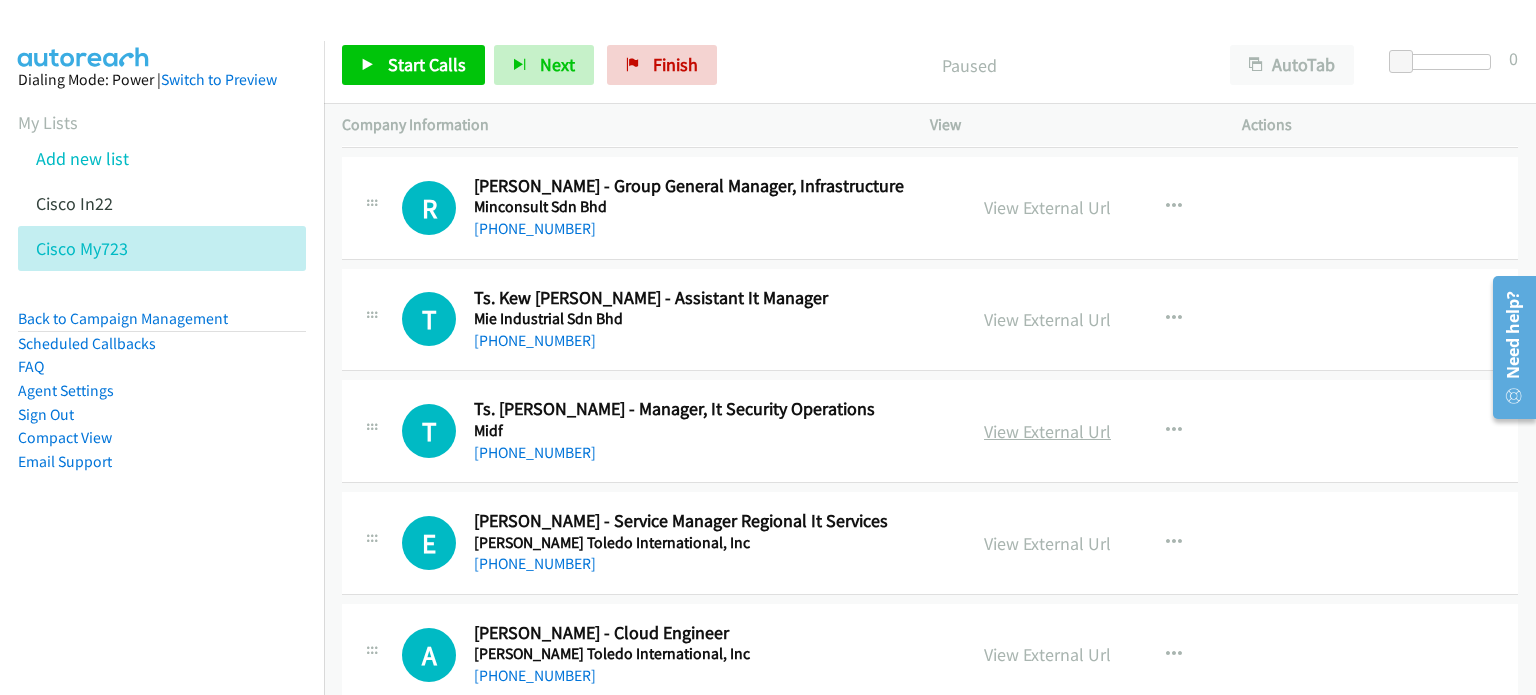 click on "View External Url" at bounding box center [1047, 431] 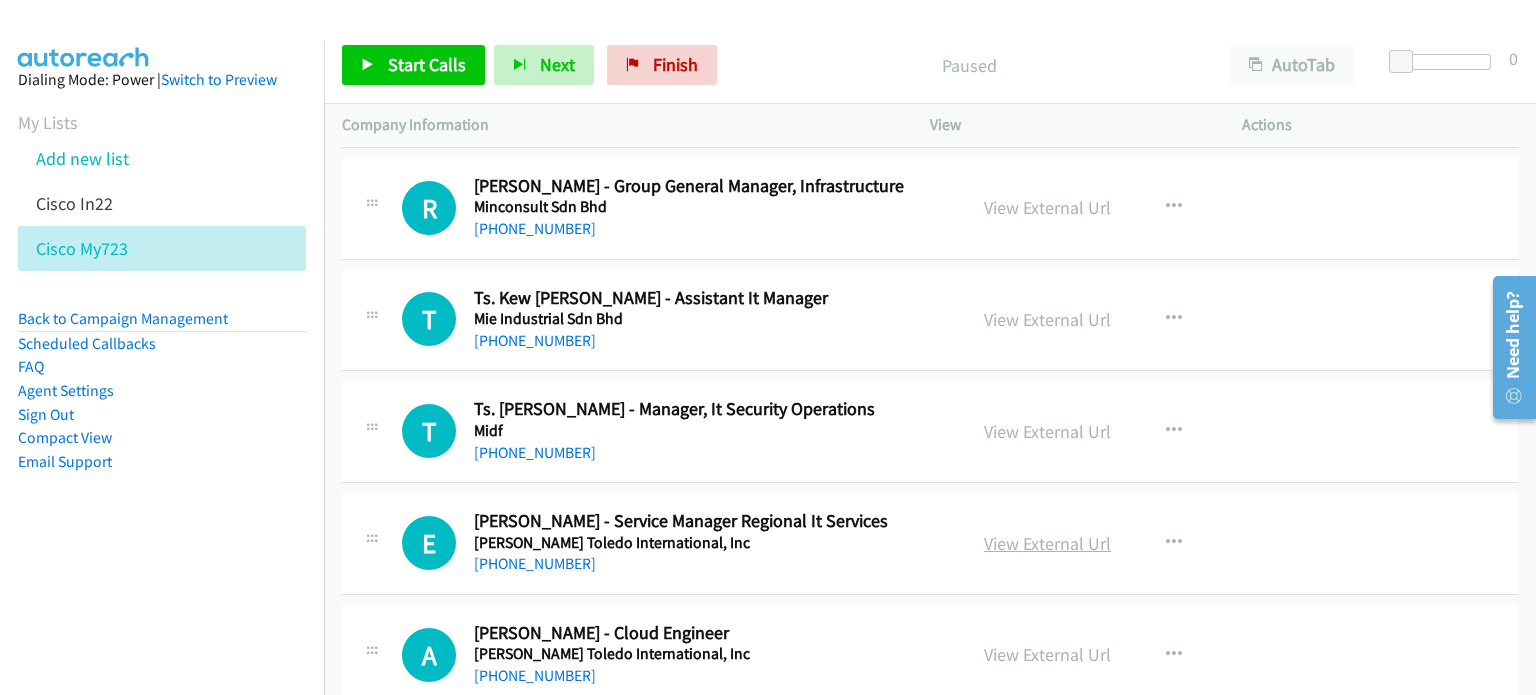 click on "View External Url" at bounding box center [1047, 543] 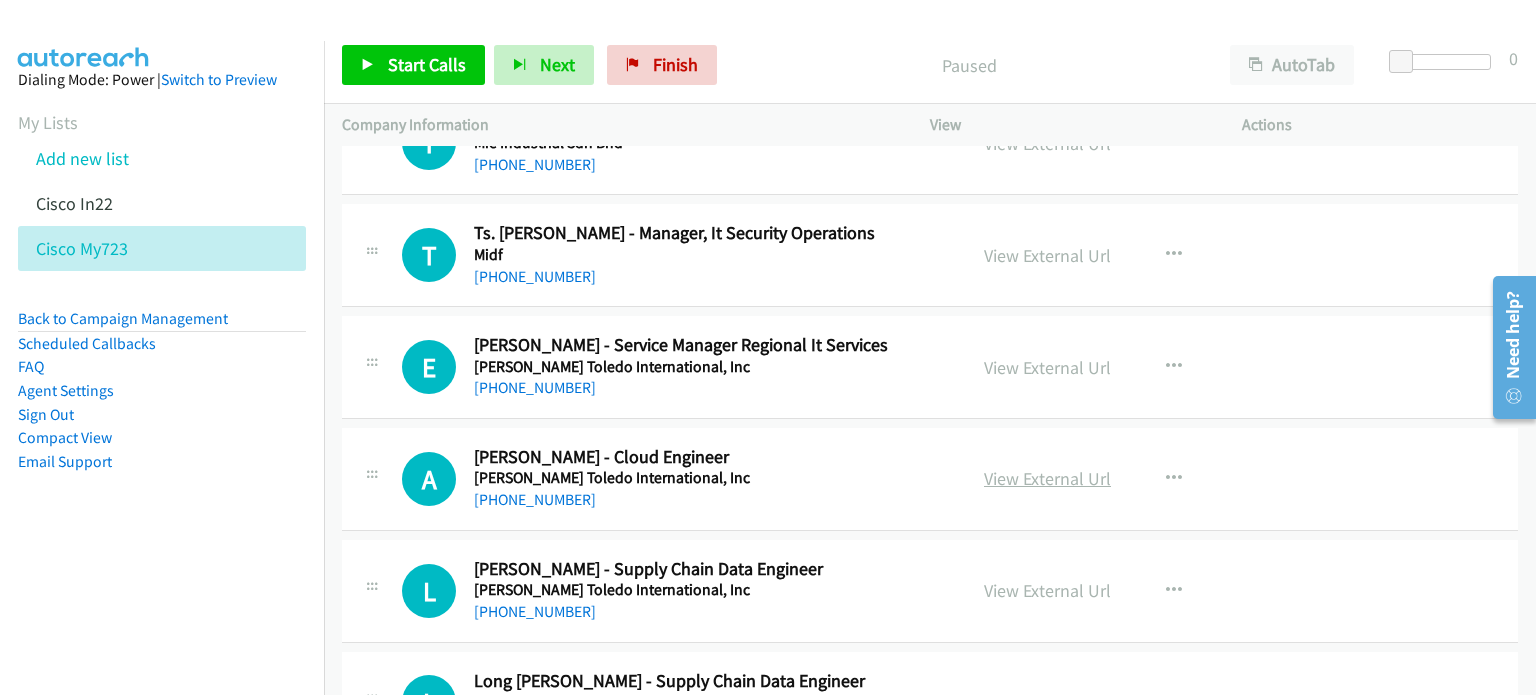 scroll, scrollTop: 17948, scrollLeft: 0, axis: vertical 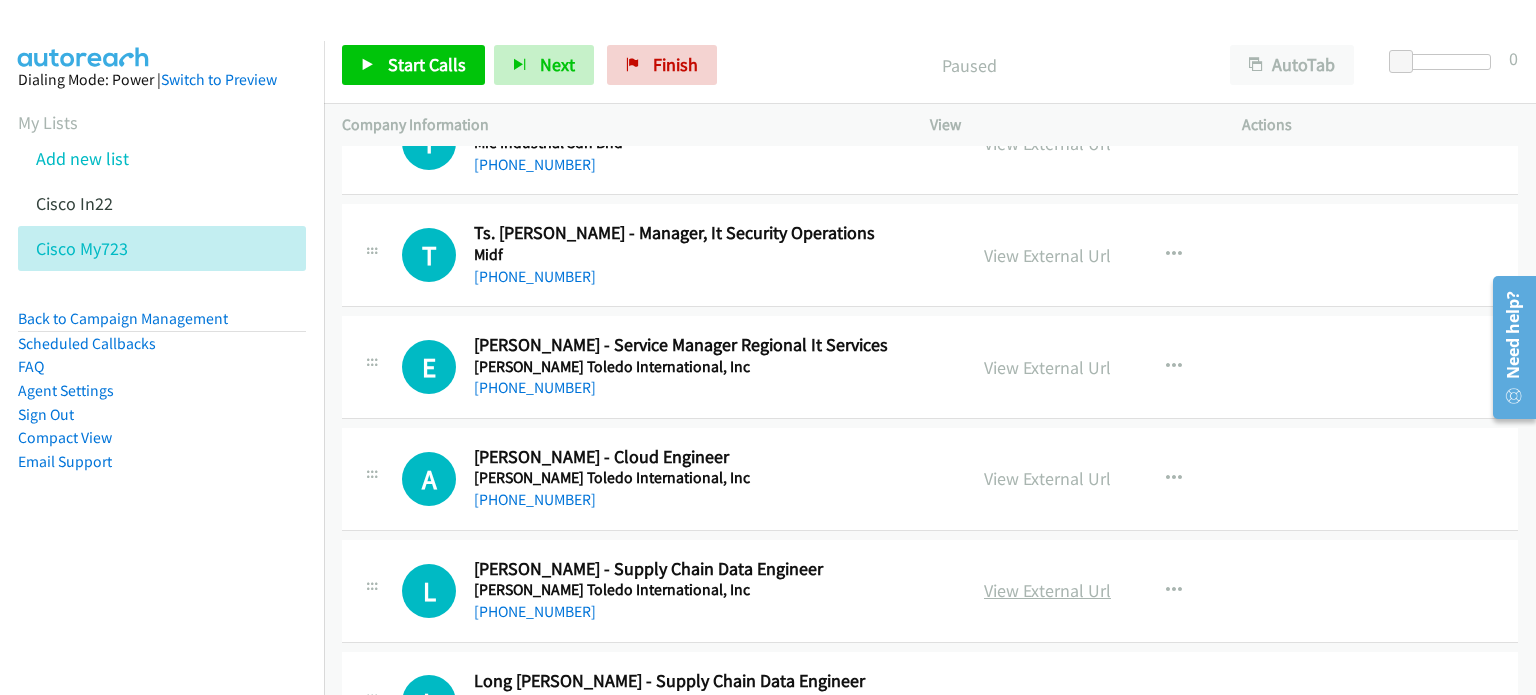 click on "View External Url" at bounding box center [1047, 590] 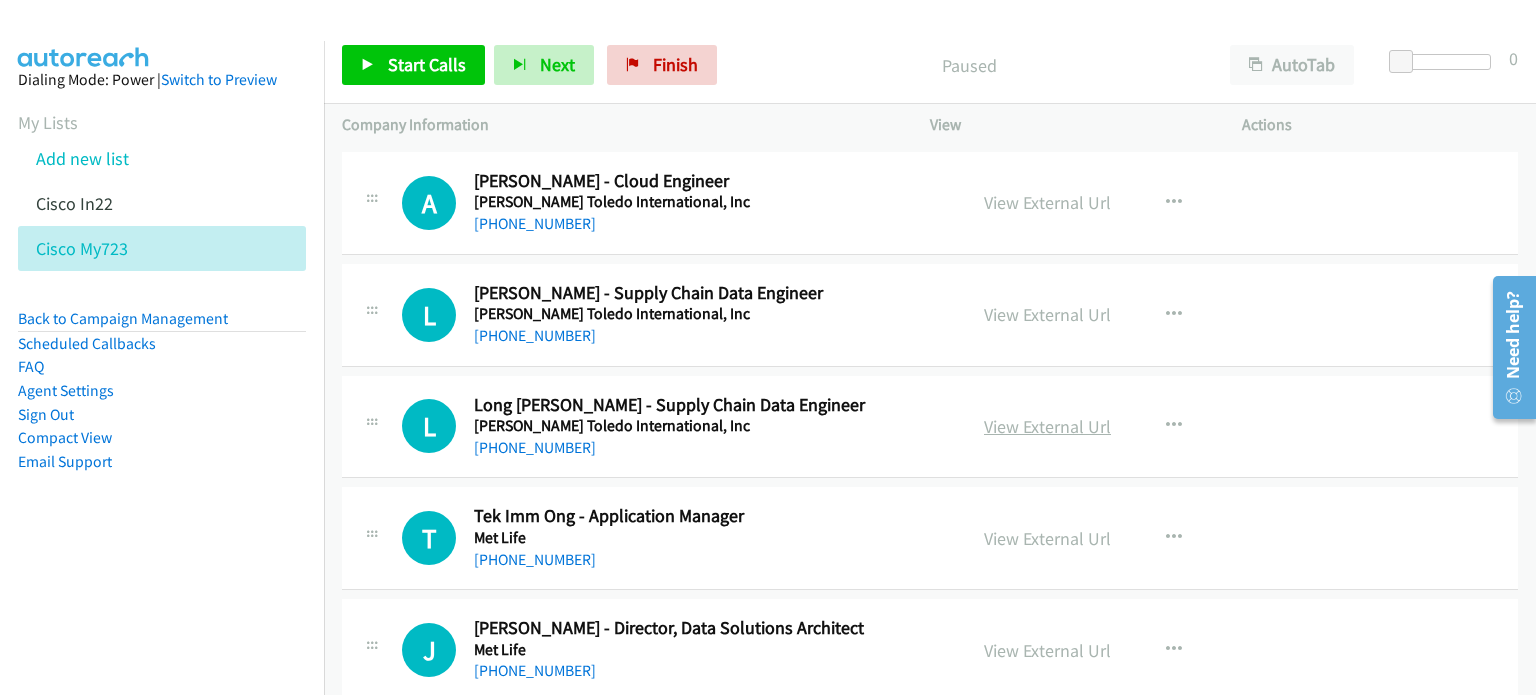scroll, scrollTop: 18226, scrollLeft: 0, axis: vertical 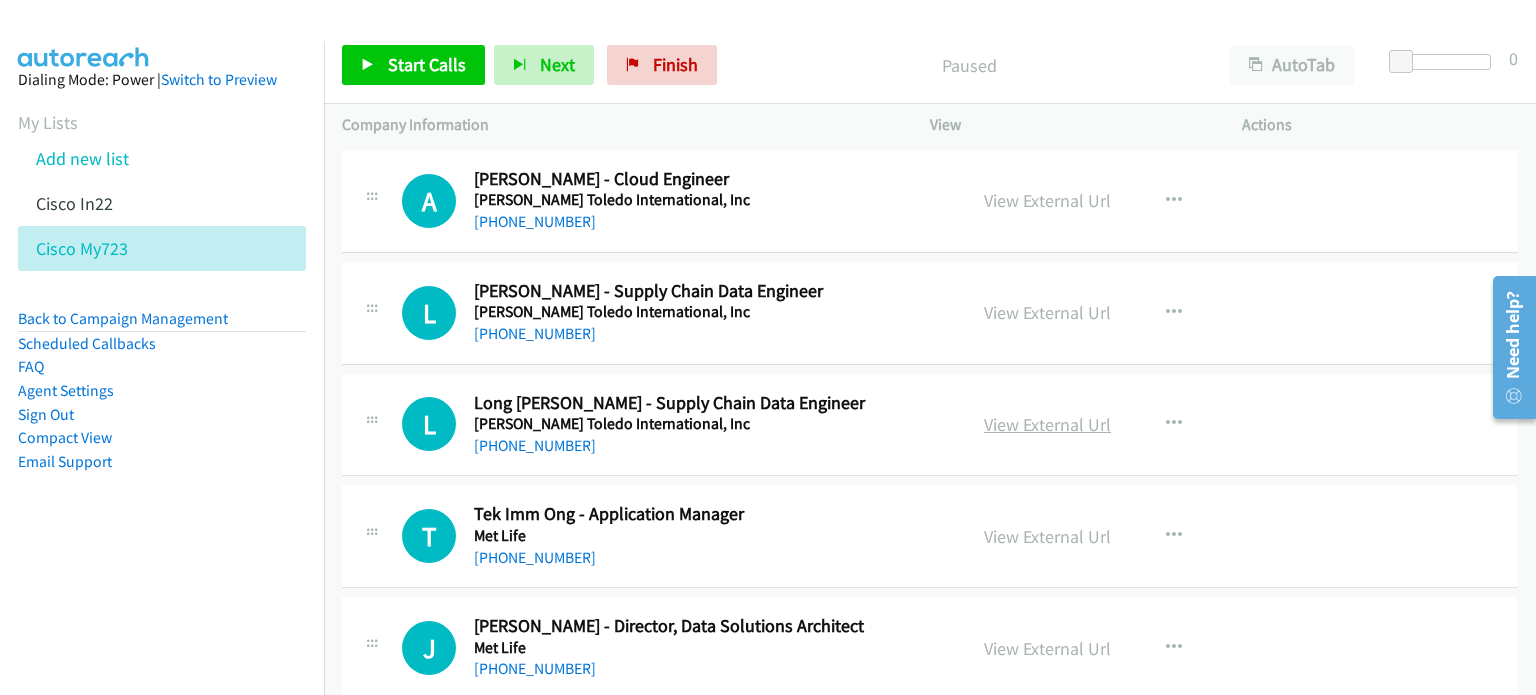 click on "View External Url" at bounding box center (1047, 424) 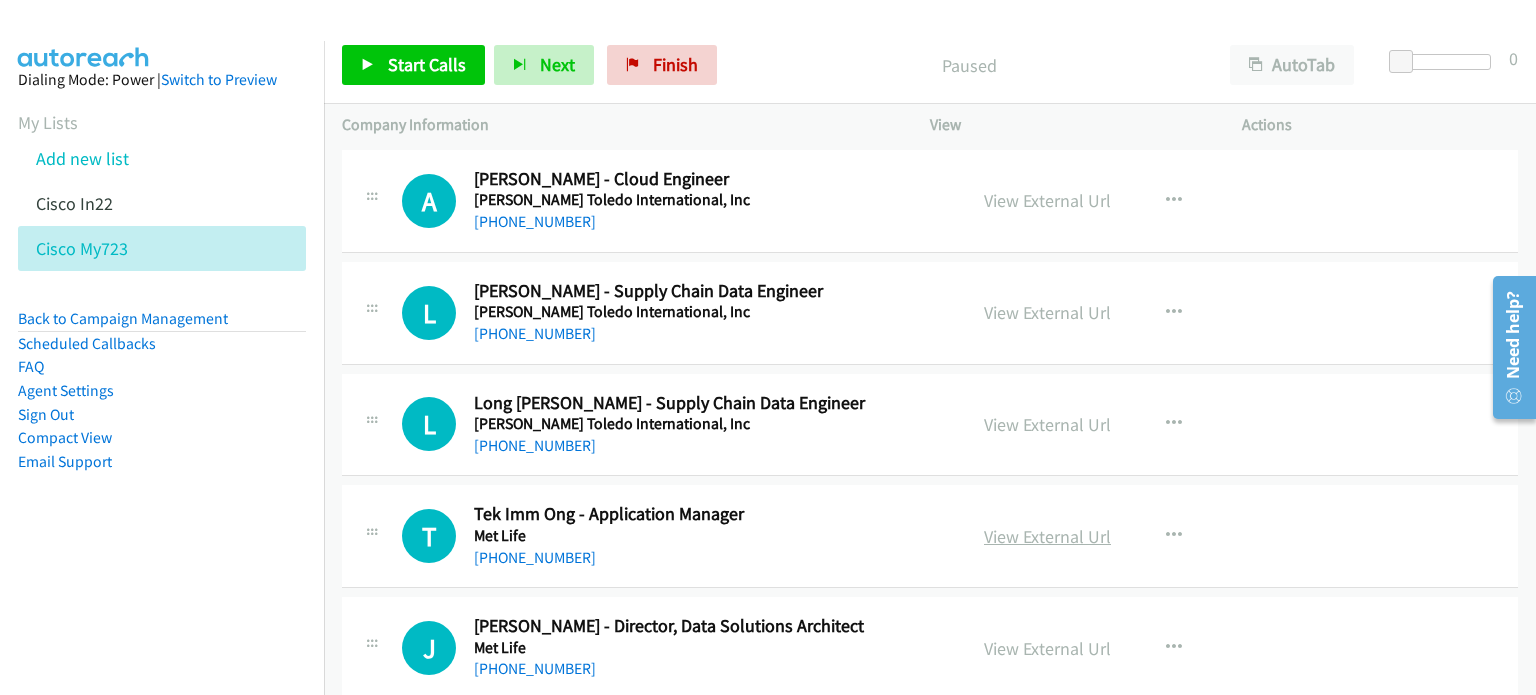 click on "View External Url" at bounding box center [1047, 536] 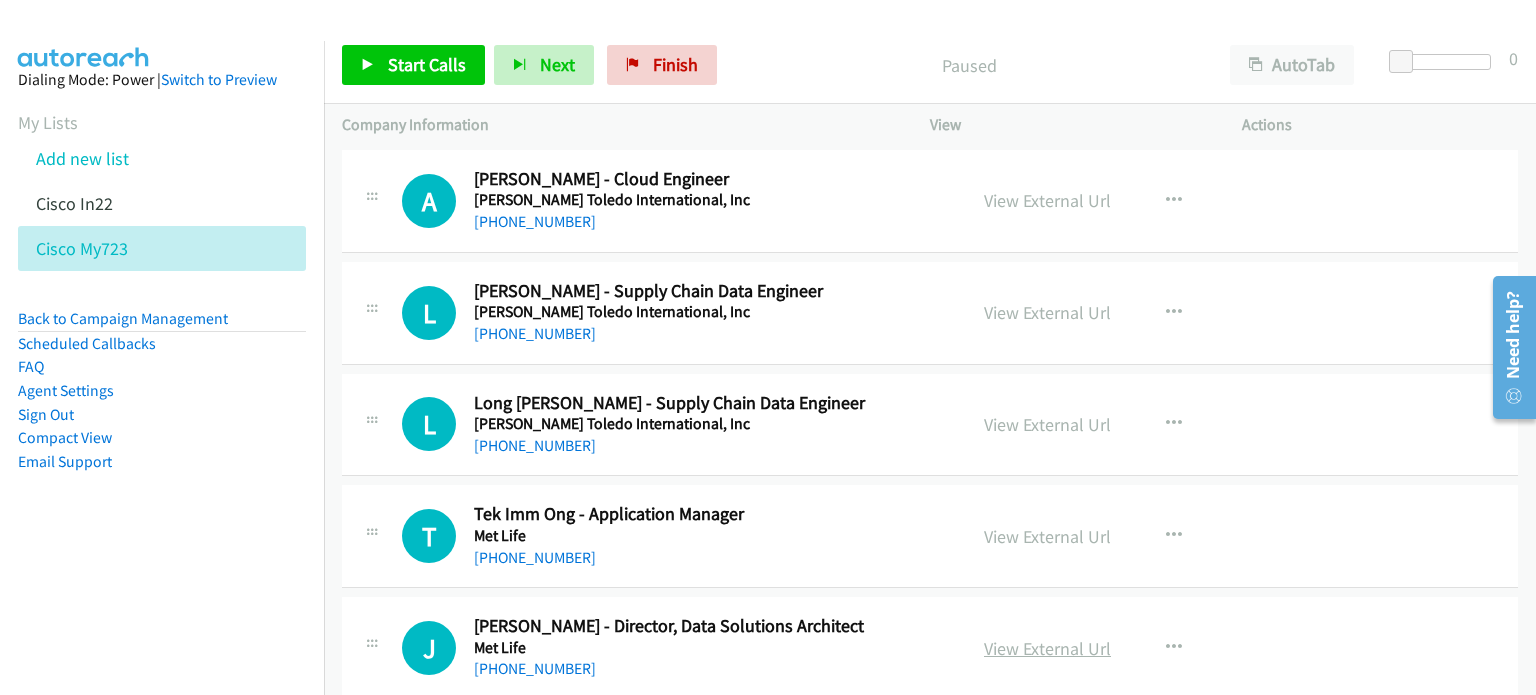 click on "View External Url" at bounding box center (1047, 648) 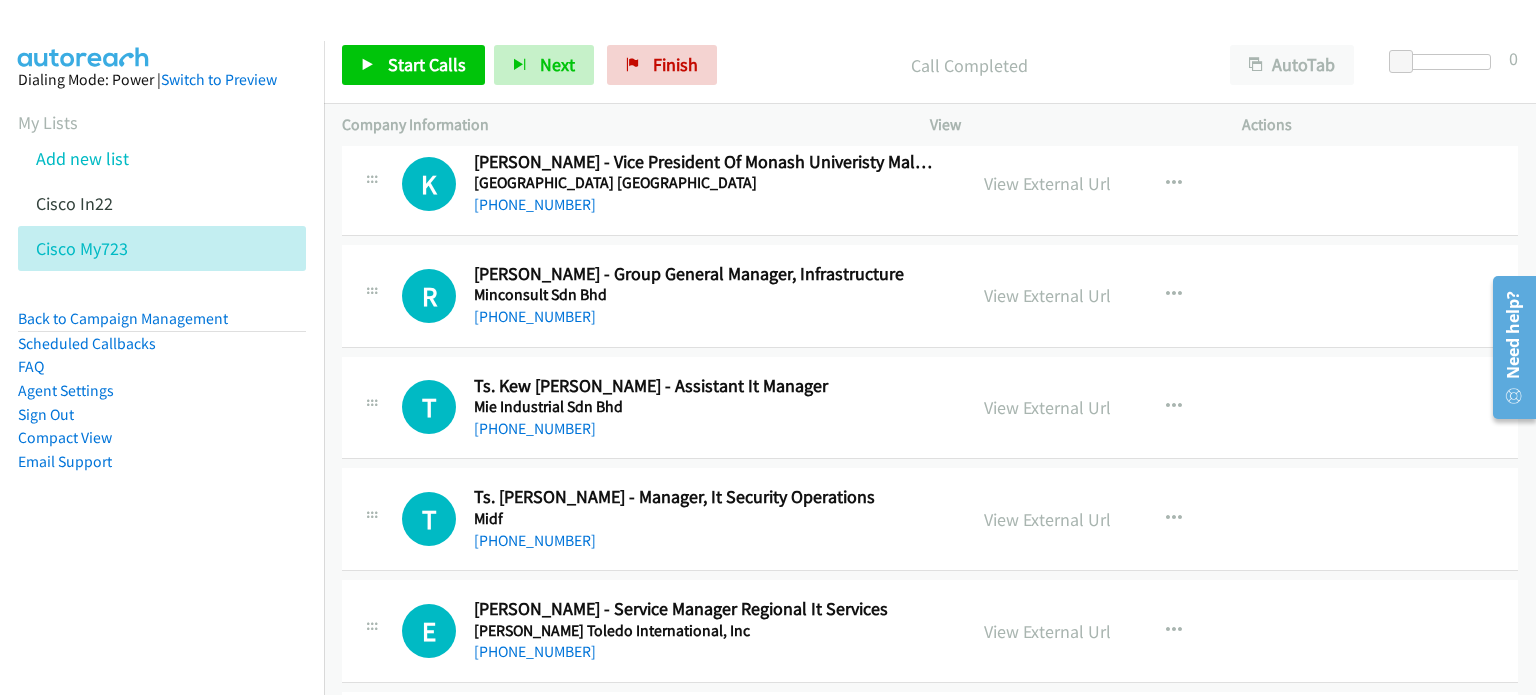 scroll, scrollTop: 17685, scrollLeft: 0, axis: vertical 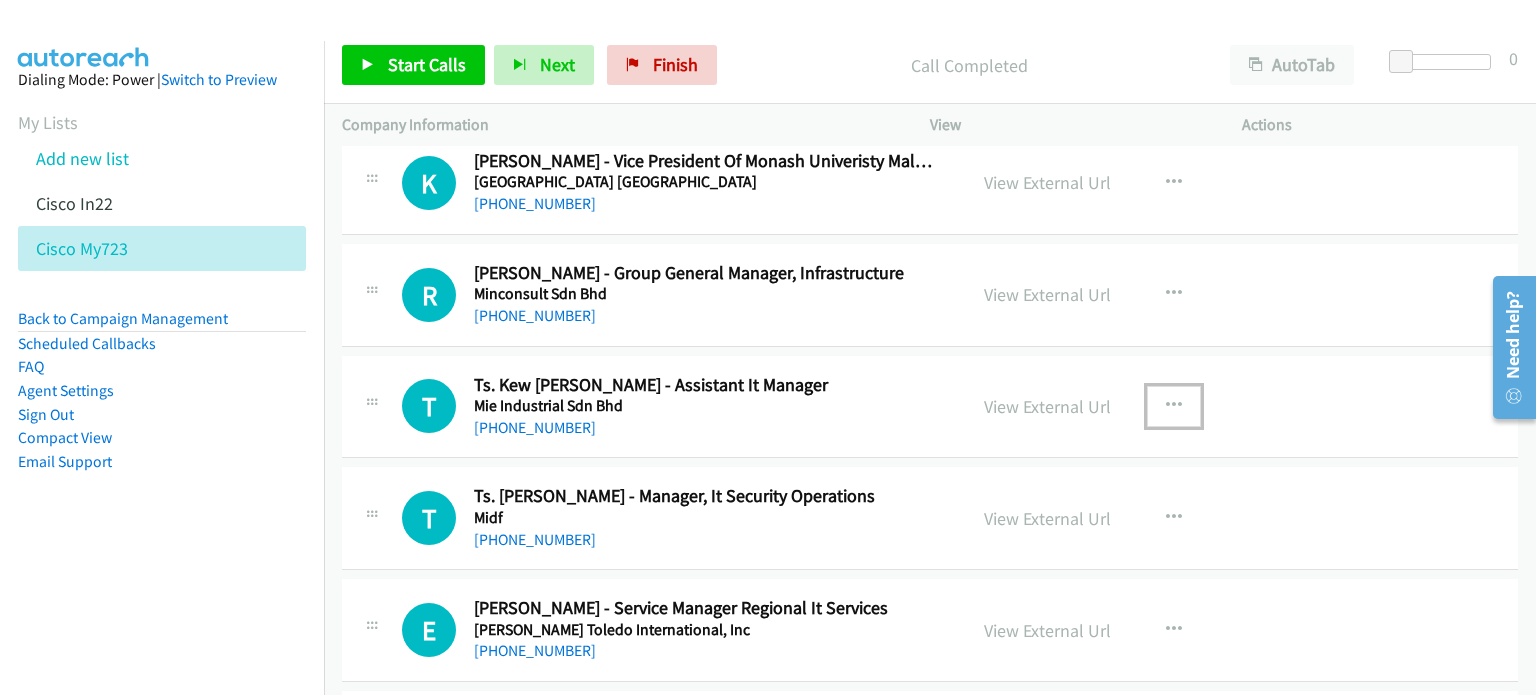 click at bounding box center (1174, 406) 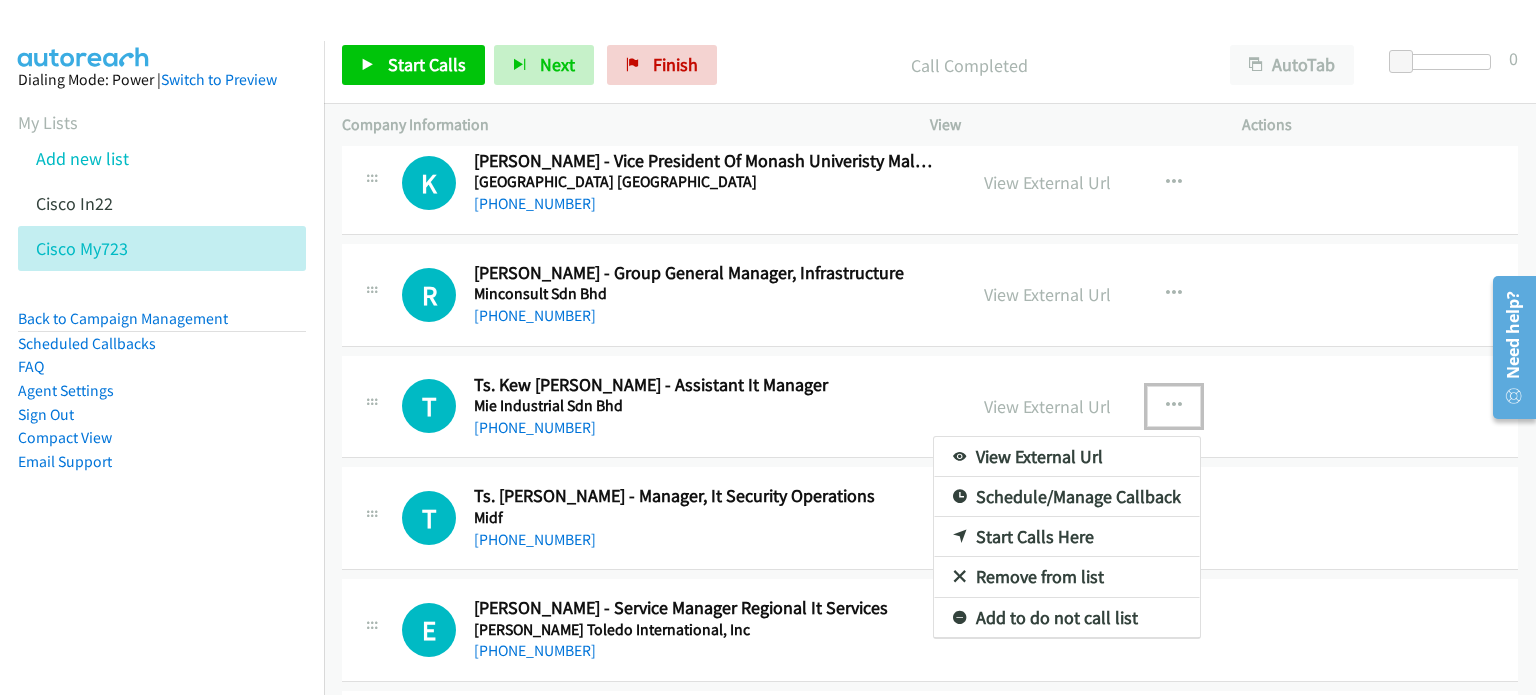 click on "Start Calls Here" at bounding box center [1067, 537] 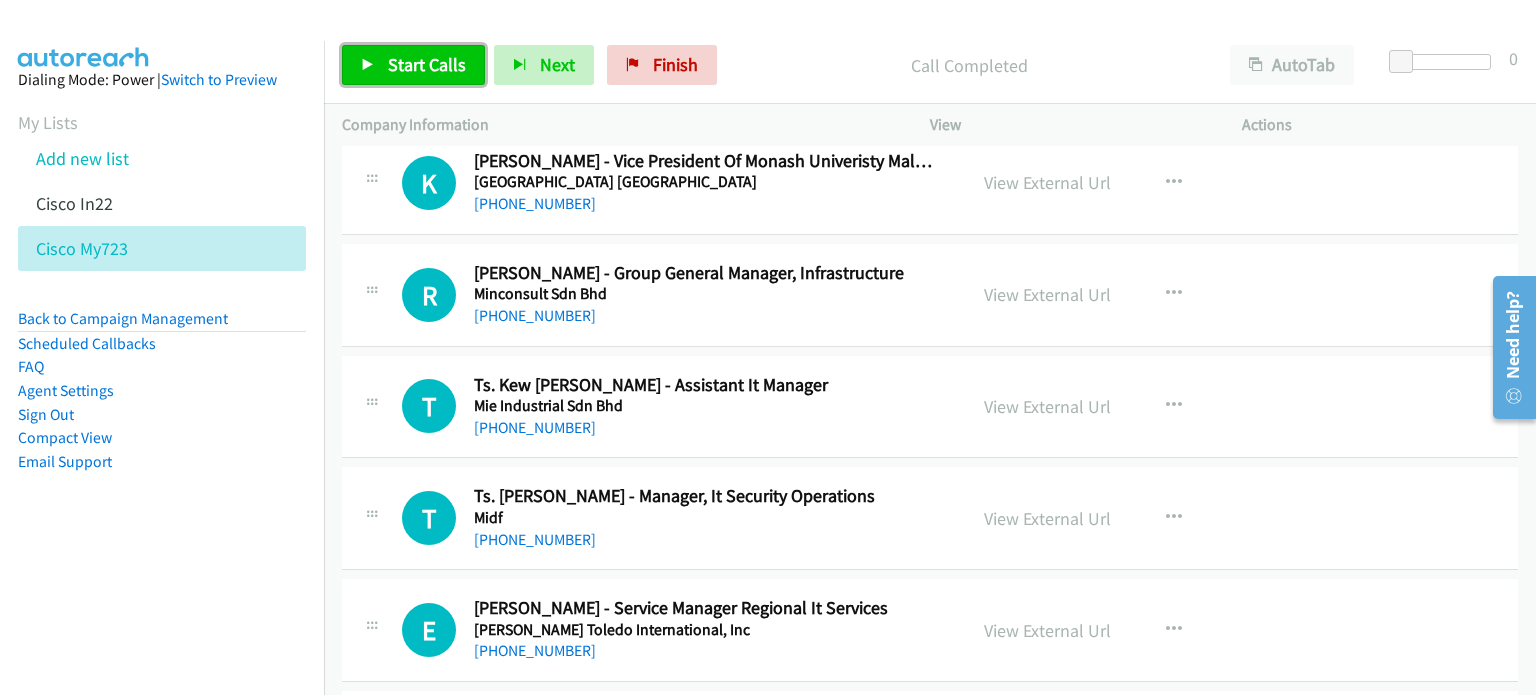 click on "Start Calls" at bounding box center (427, 64) 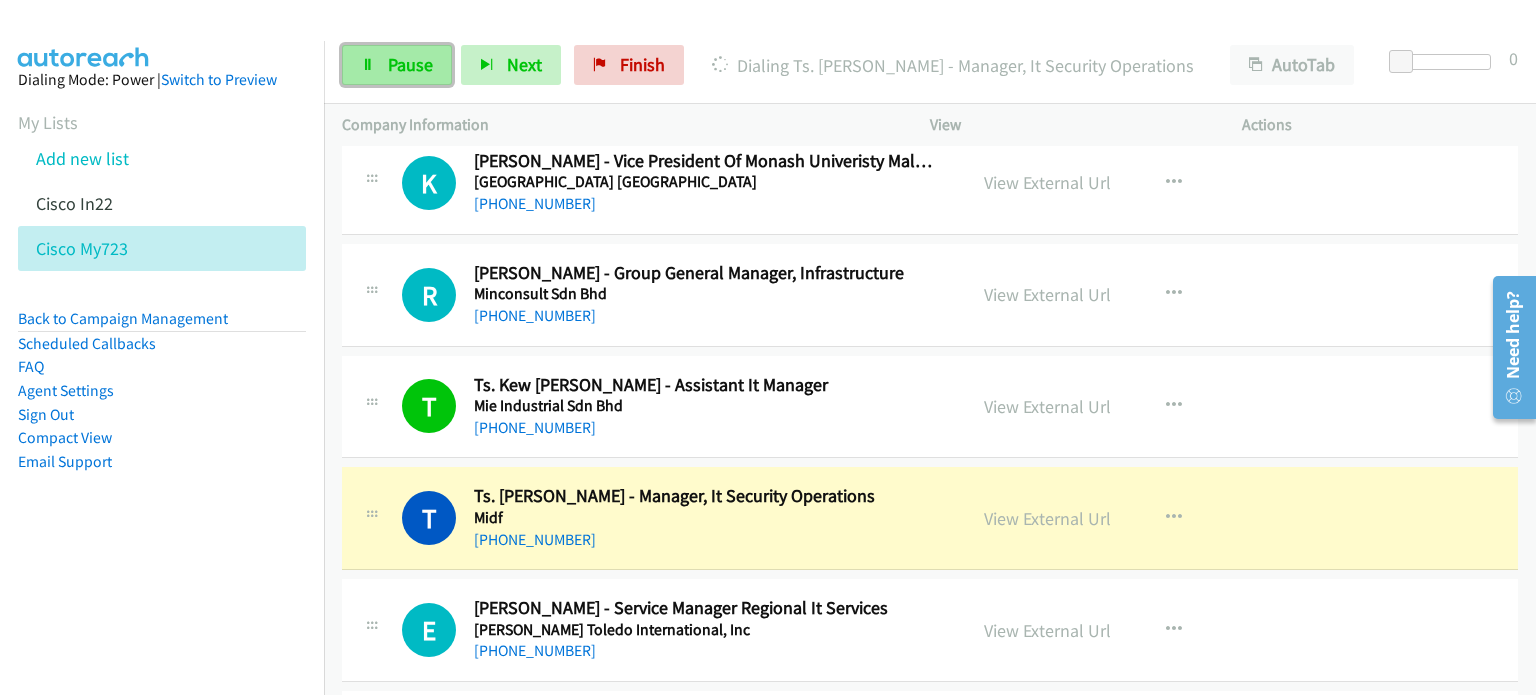 click on "Pause" at bounding box center (410, 64) 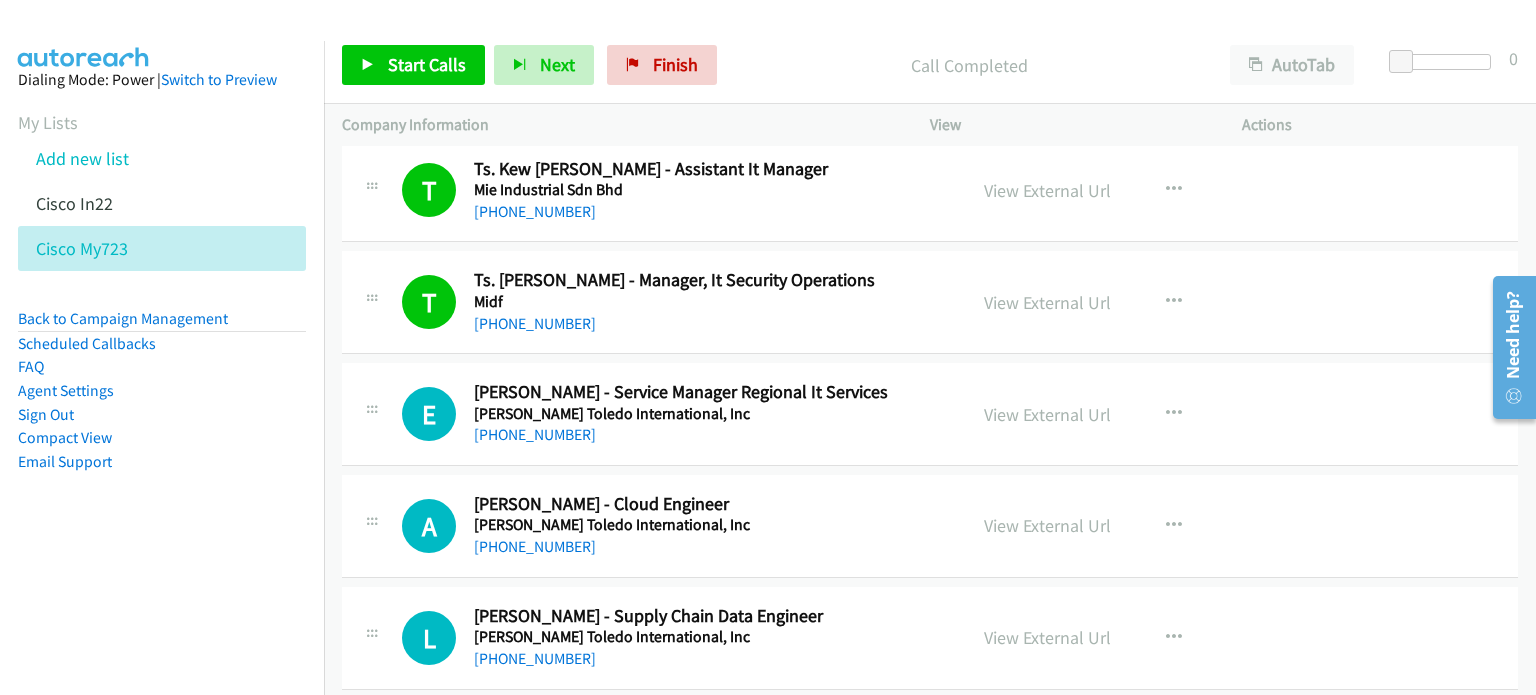 scroll, scrollTop: 17965, scrollLeft: 0, axis: vertical 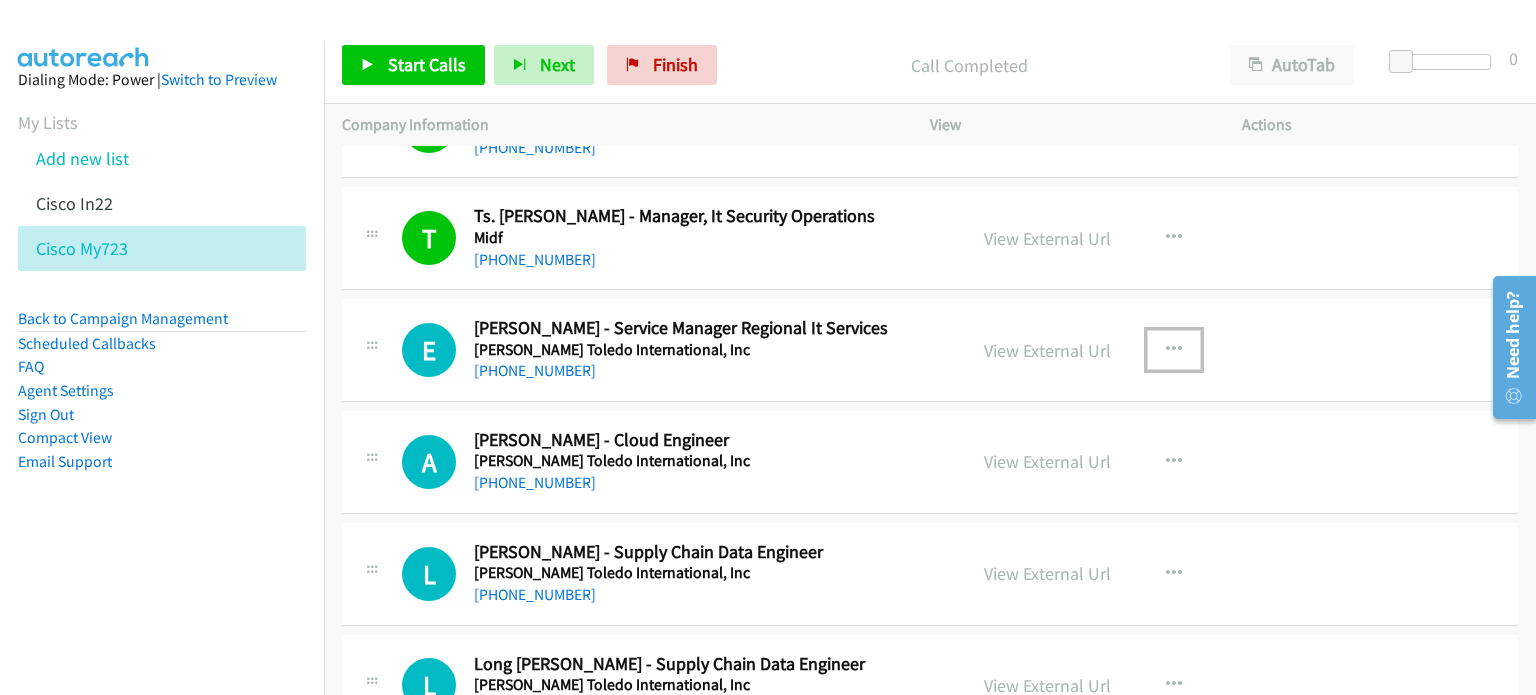 click at bounding box center (1174, 350) 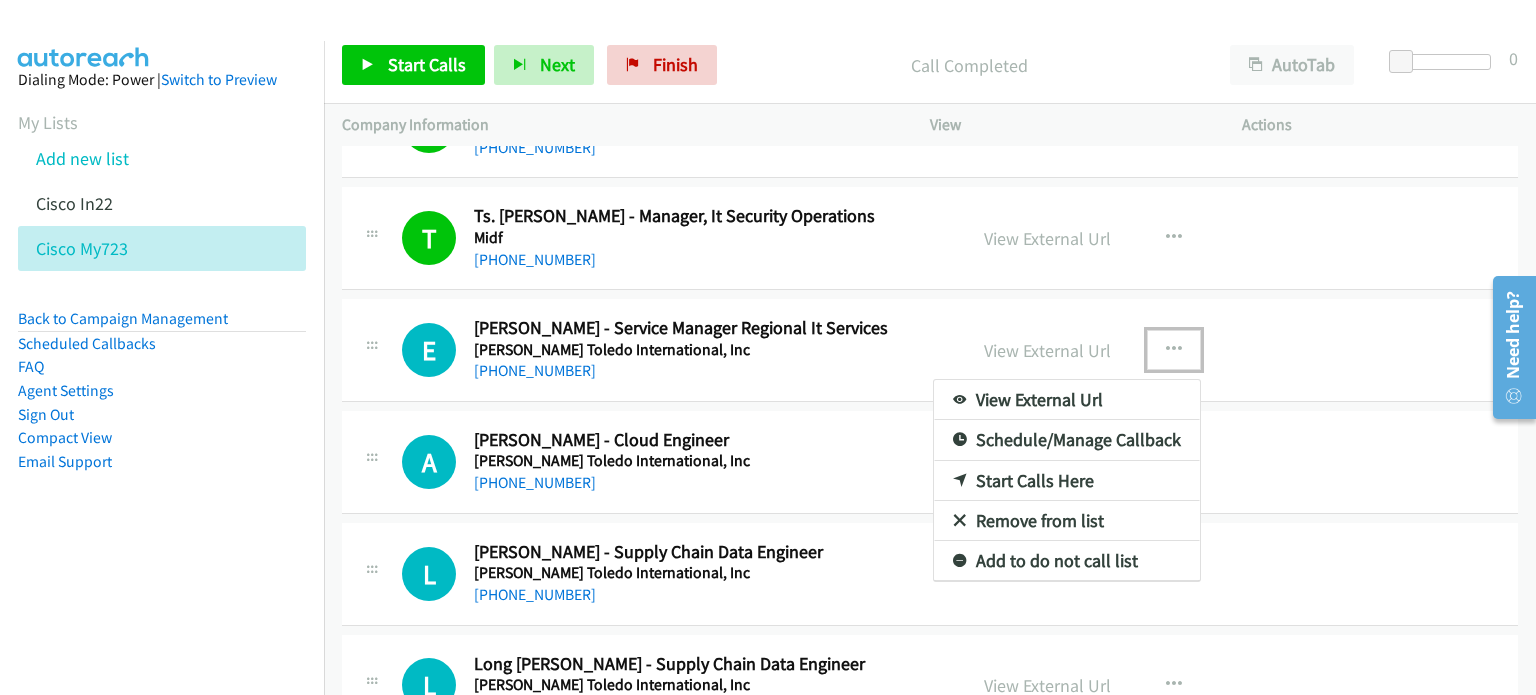 click on "Start Calls Here" at bounding box center [1067, 481] 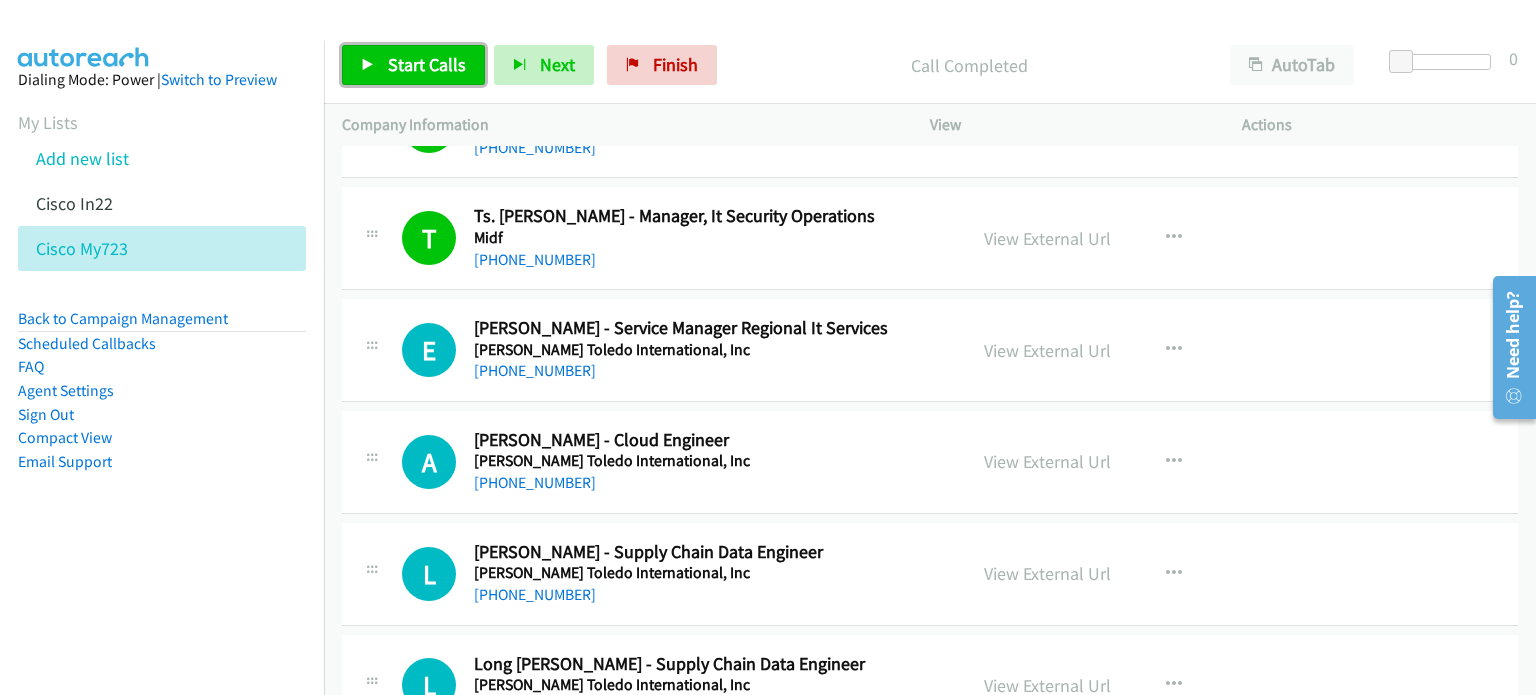 click on "Start Calls" at bounding box center [427, 64] 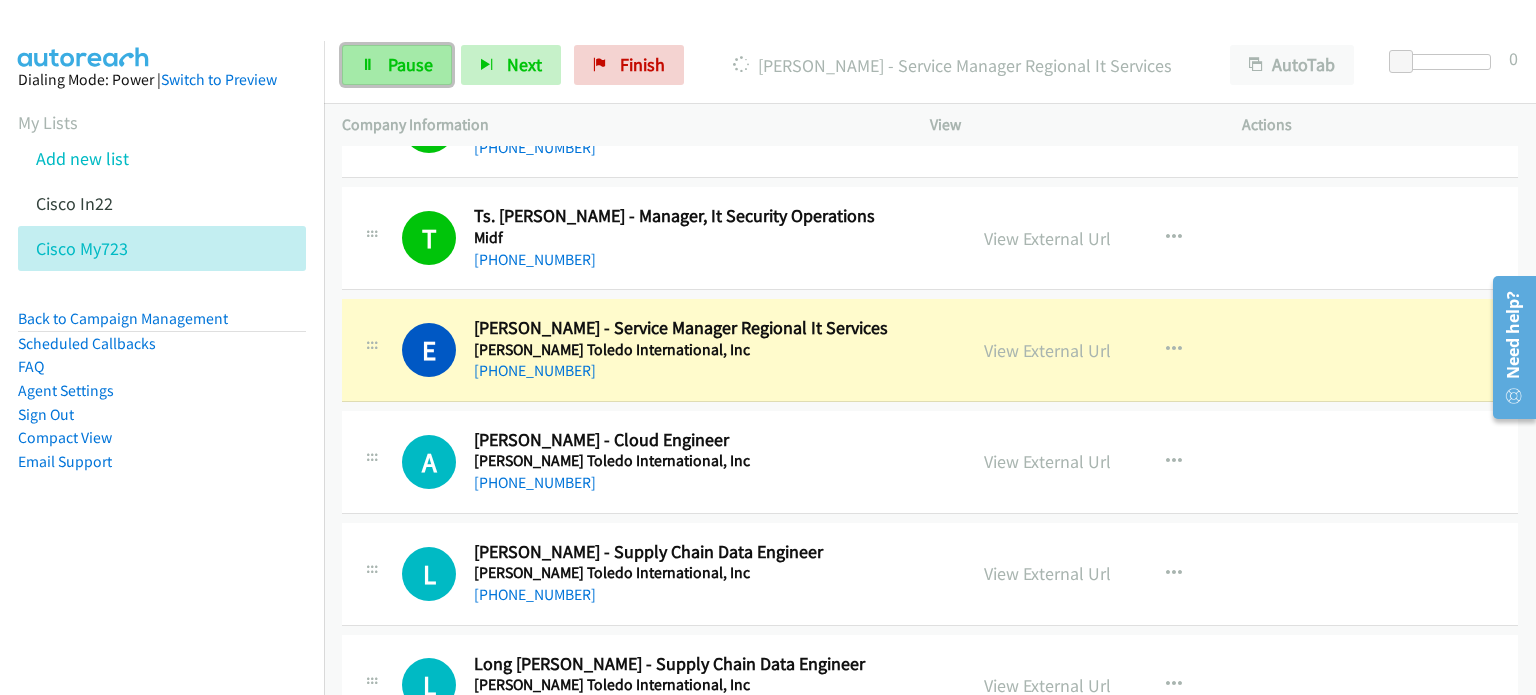 click at bounding box center (368, 66) 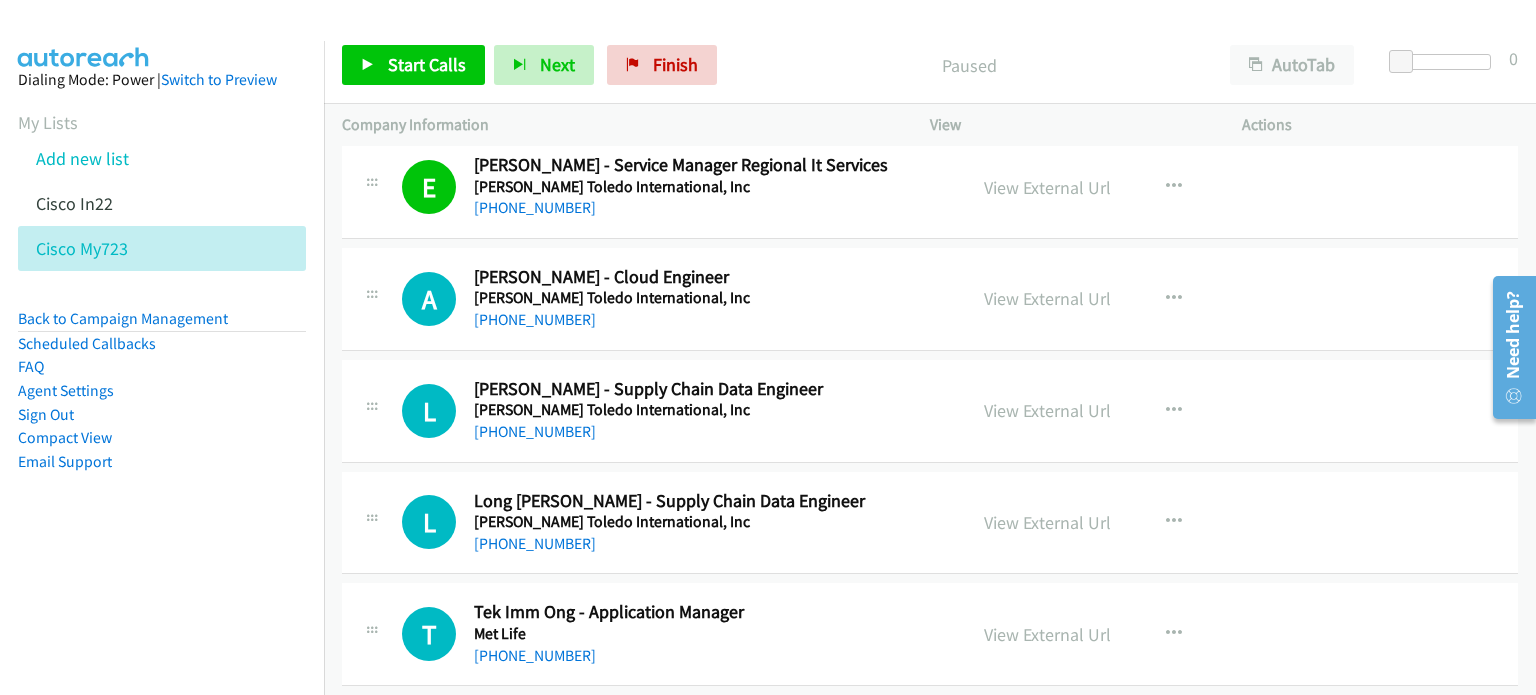 scroll, scrollTop: 18128, scrollLeft: 0, axis: vertical 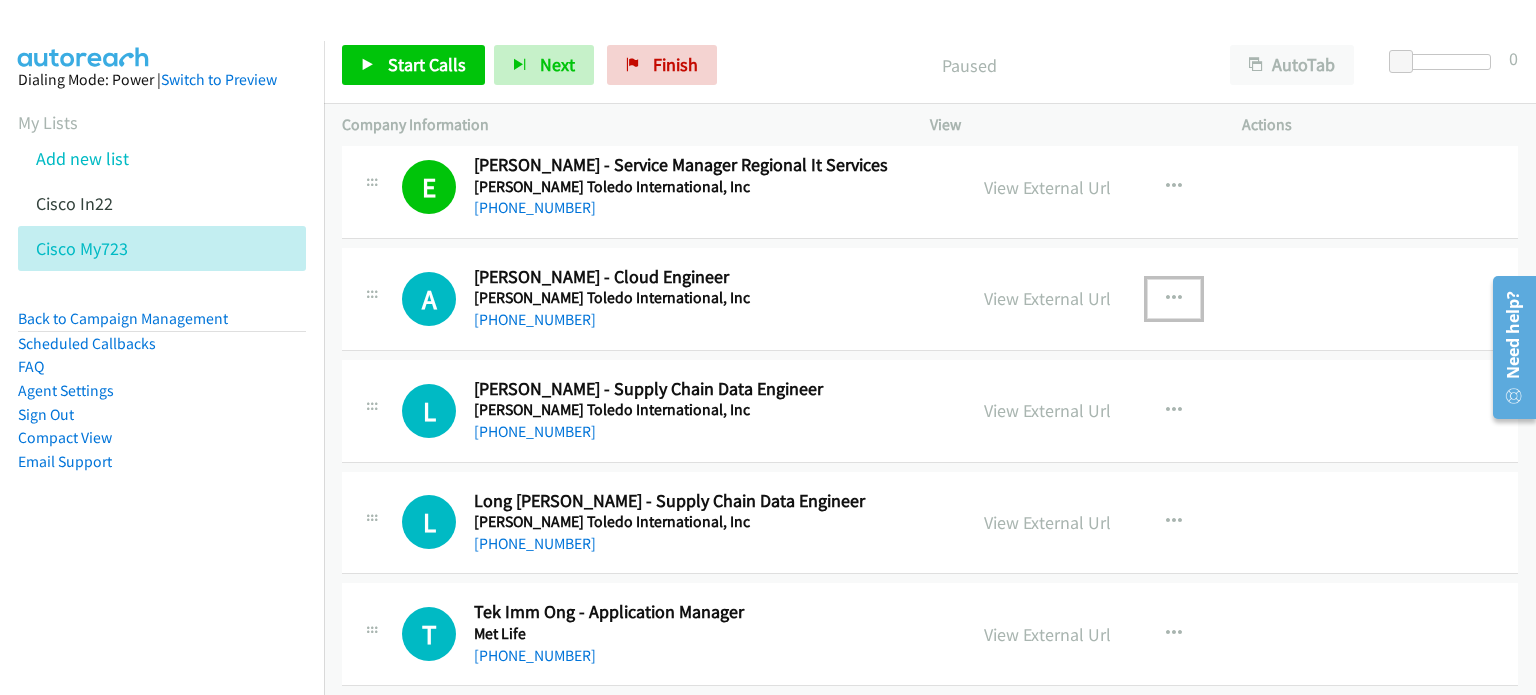 click at bounding box center (1174, 299) 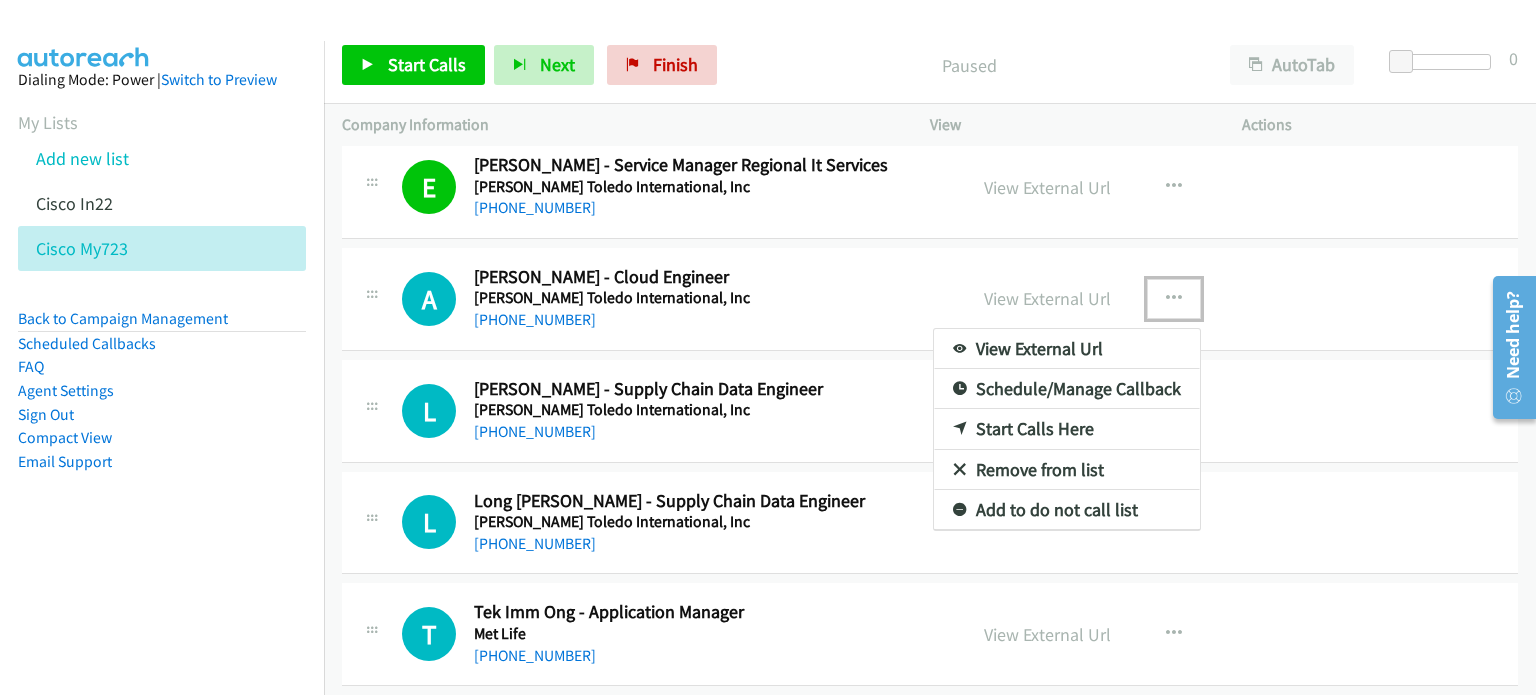 click on "Start Calls Here" at bounding box center [1067, 429] 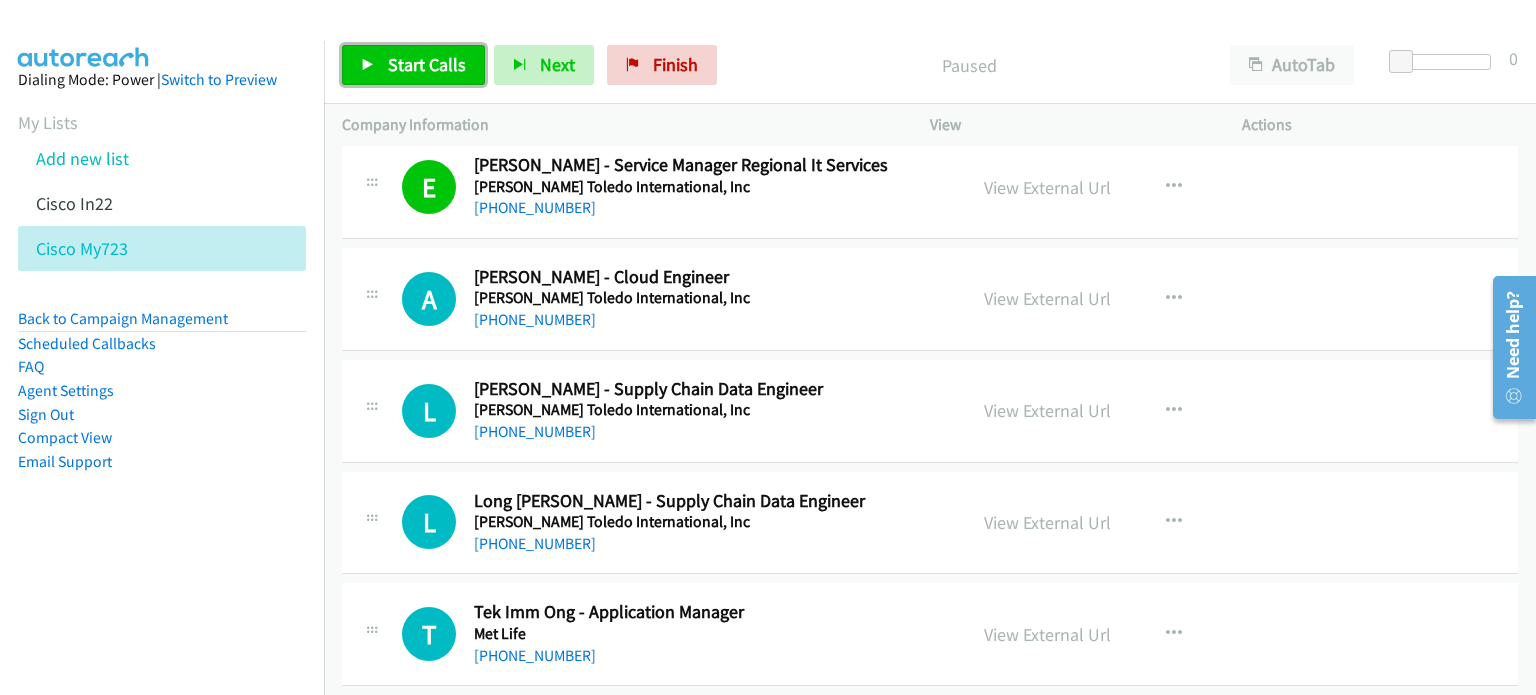 click on "Start Calls" at bounding box center (427, 64) 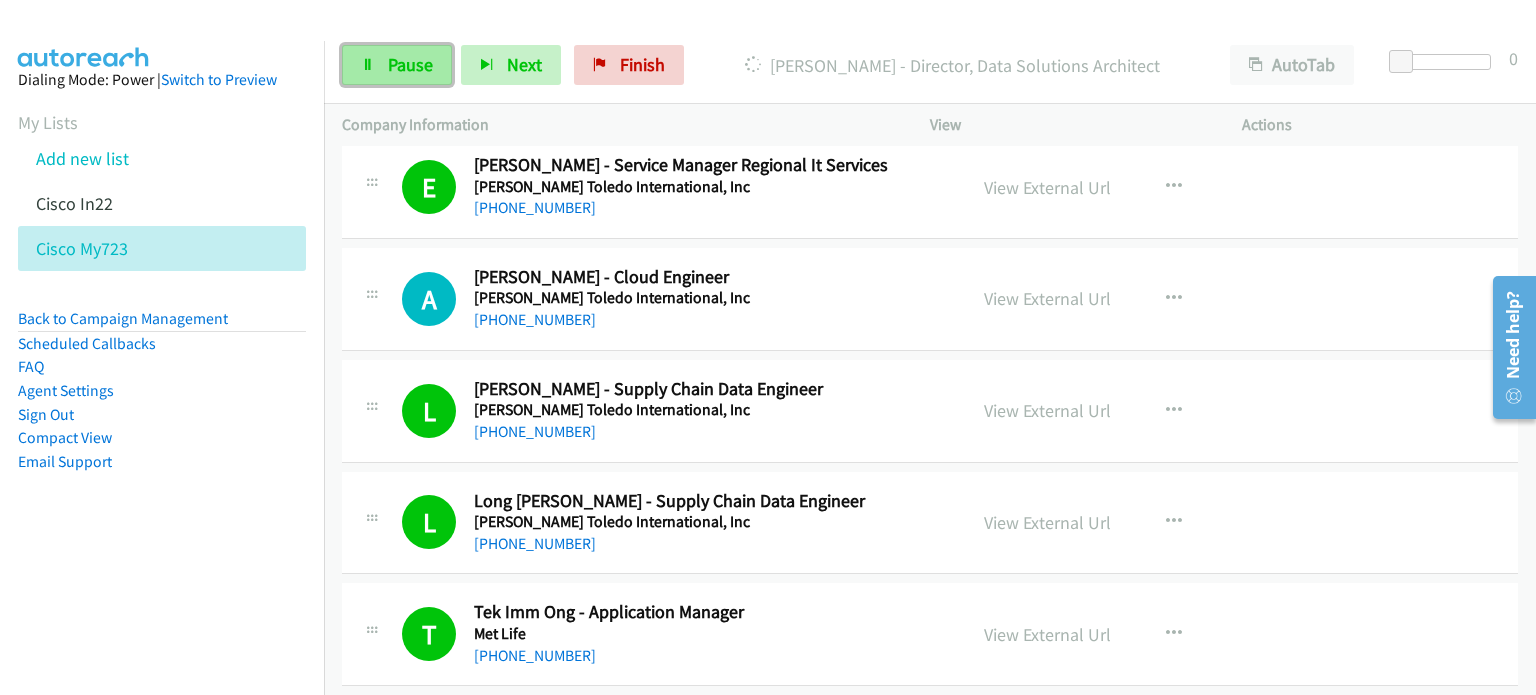 click on "Pause" at bounding box center [410, 64] 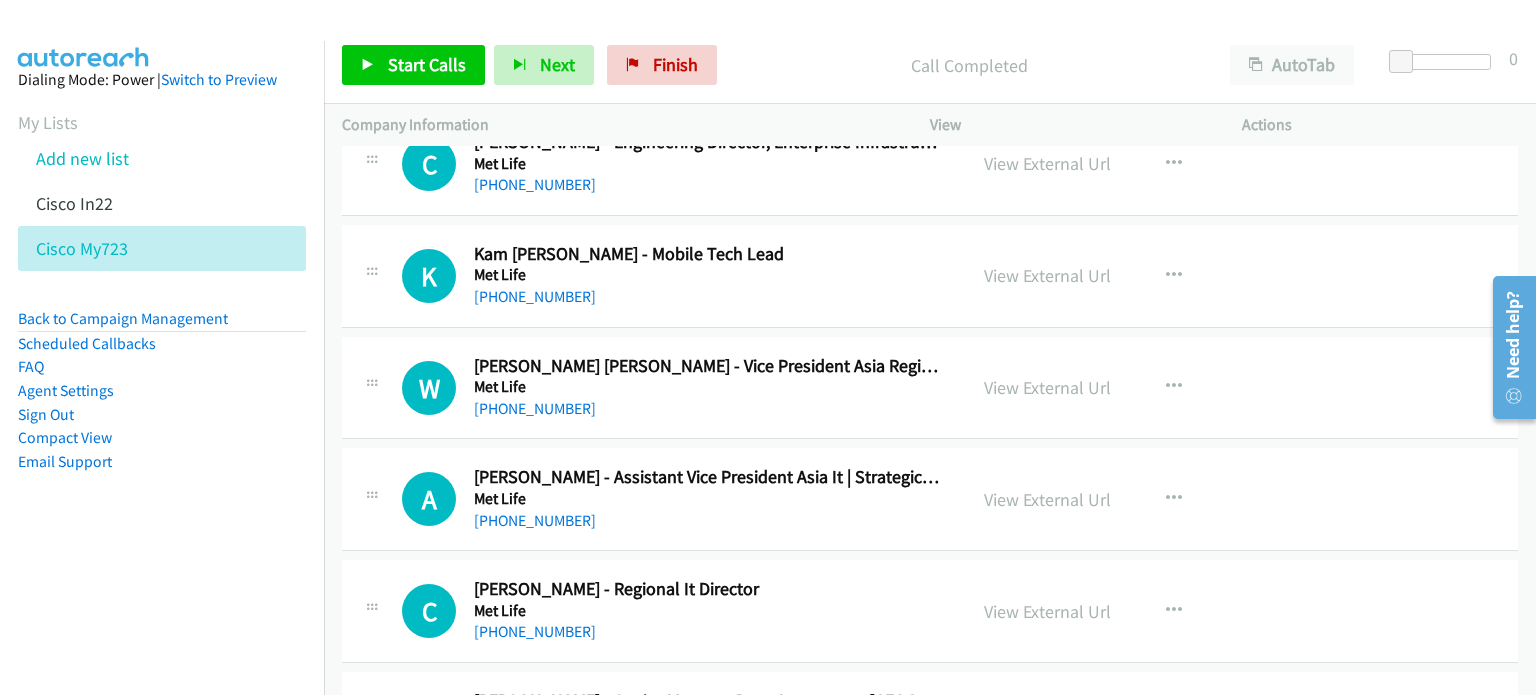 scroll, scrollTop: 18823, scrollLeft: 0, axis: vertical 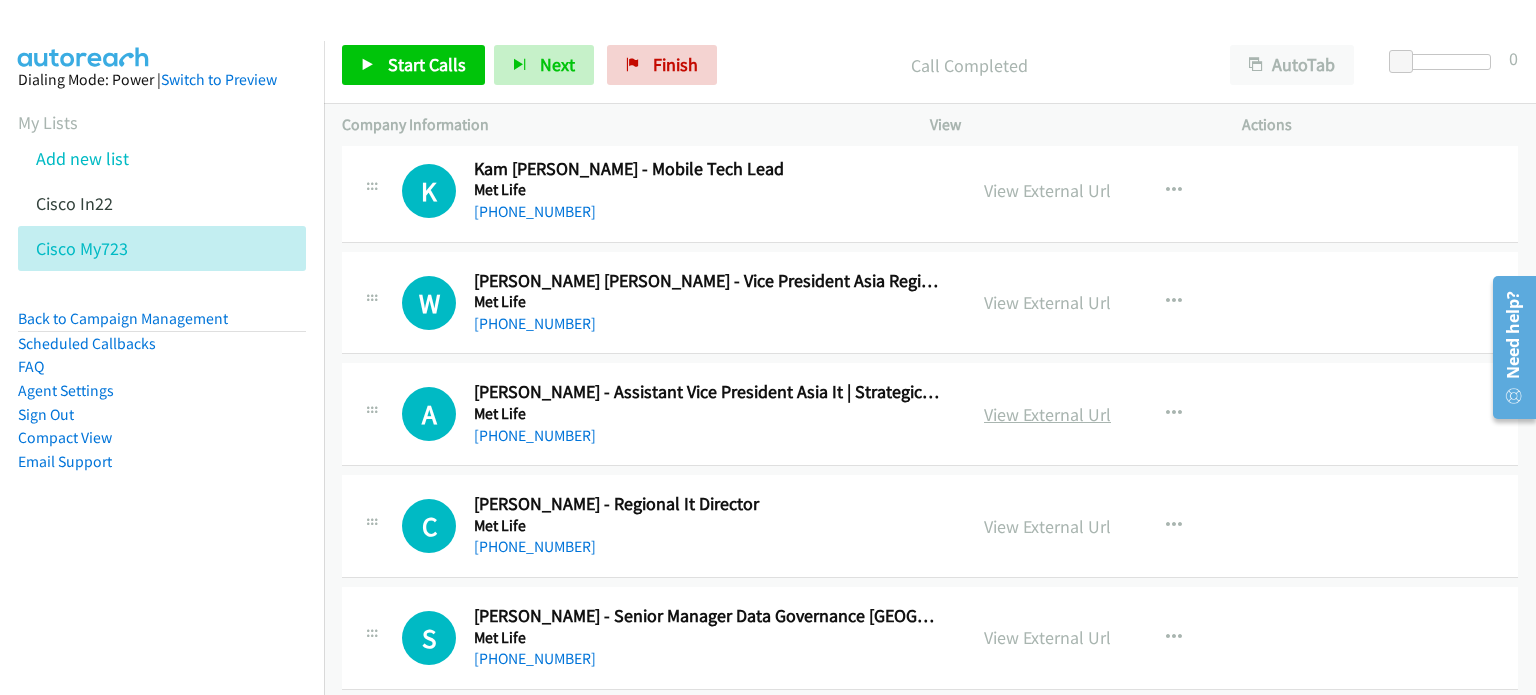 click on "View External Url" at bounding box center [1047, 414] 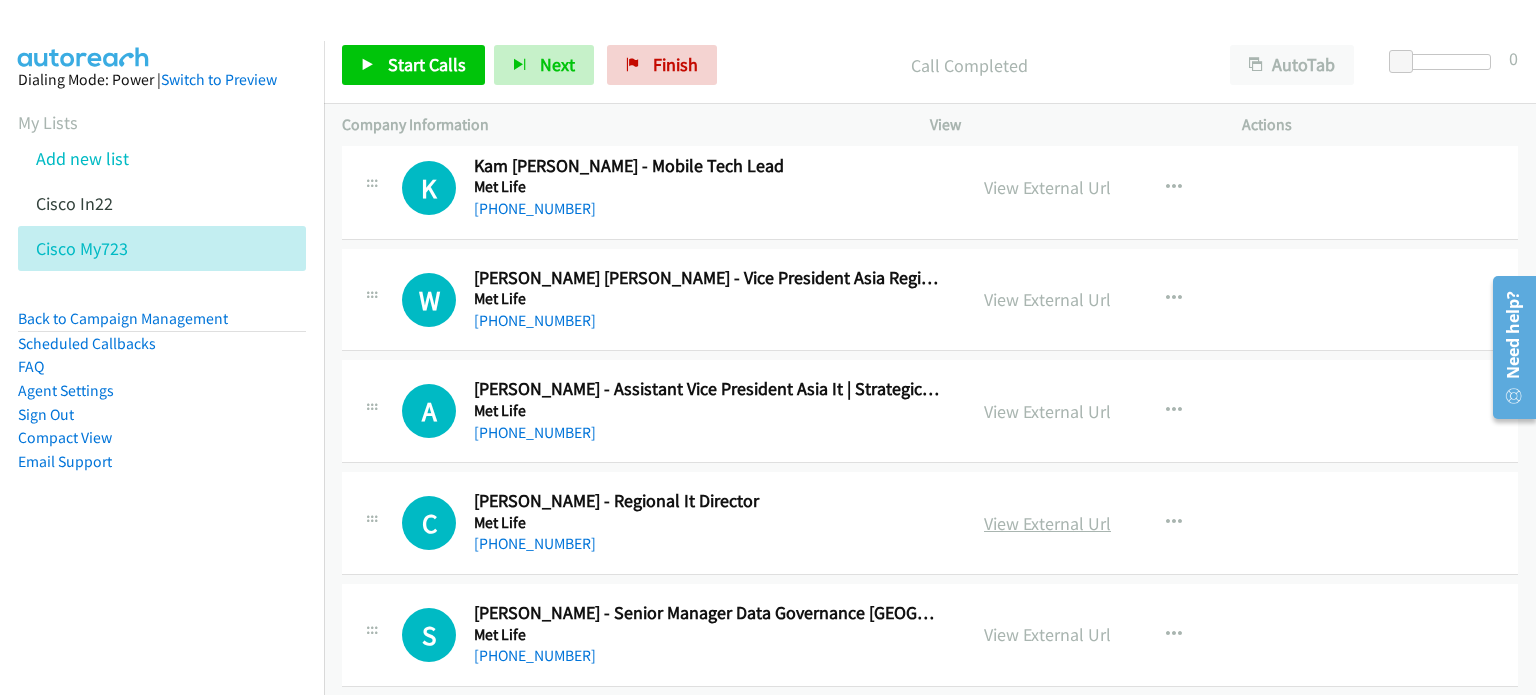 click on "View External Url" at bounding box center [1047, 523] 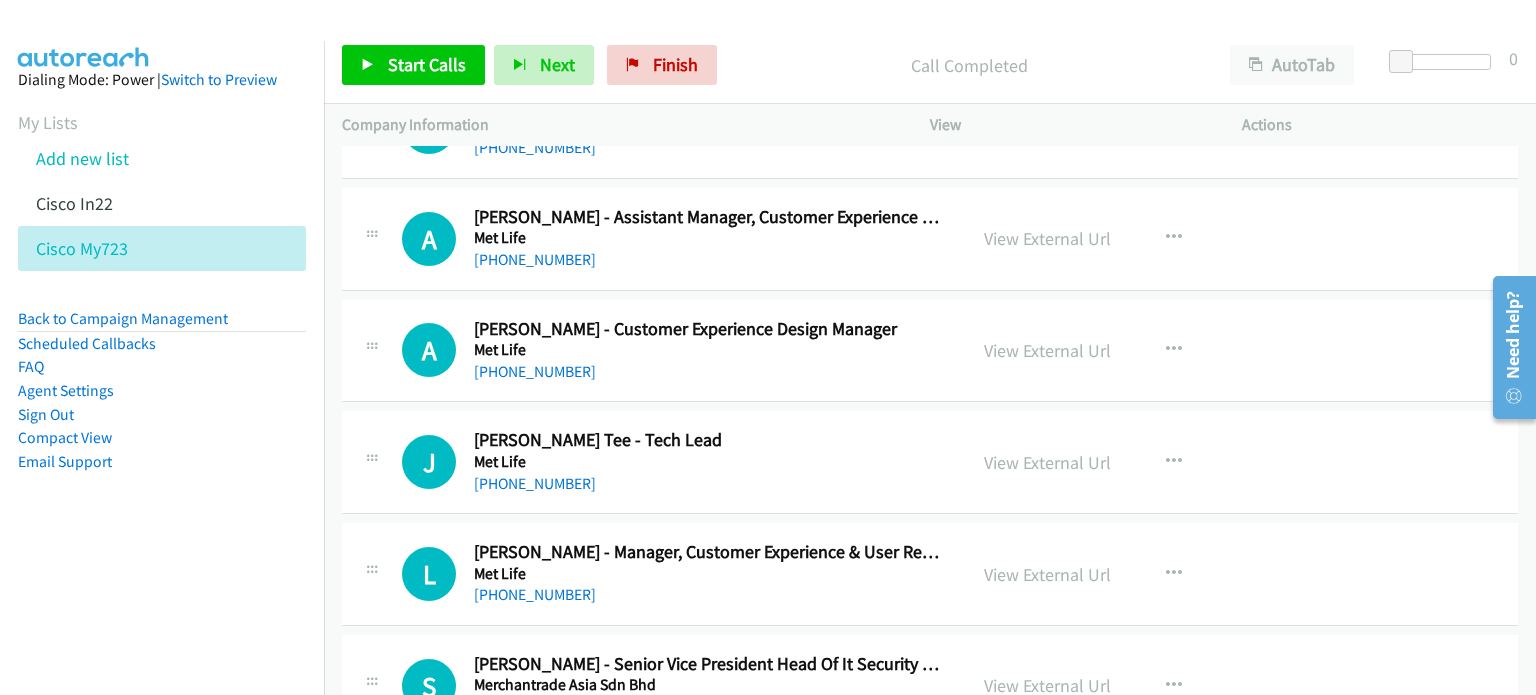 scroll, scrollTop: 19534, scrollLeft: 0, axis: vertical 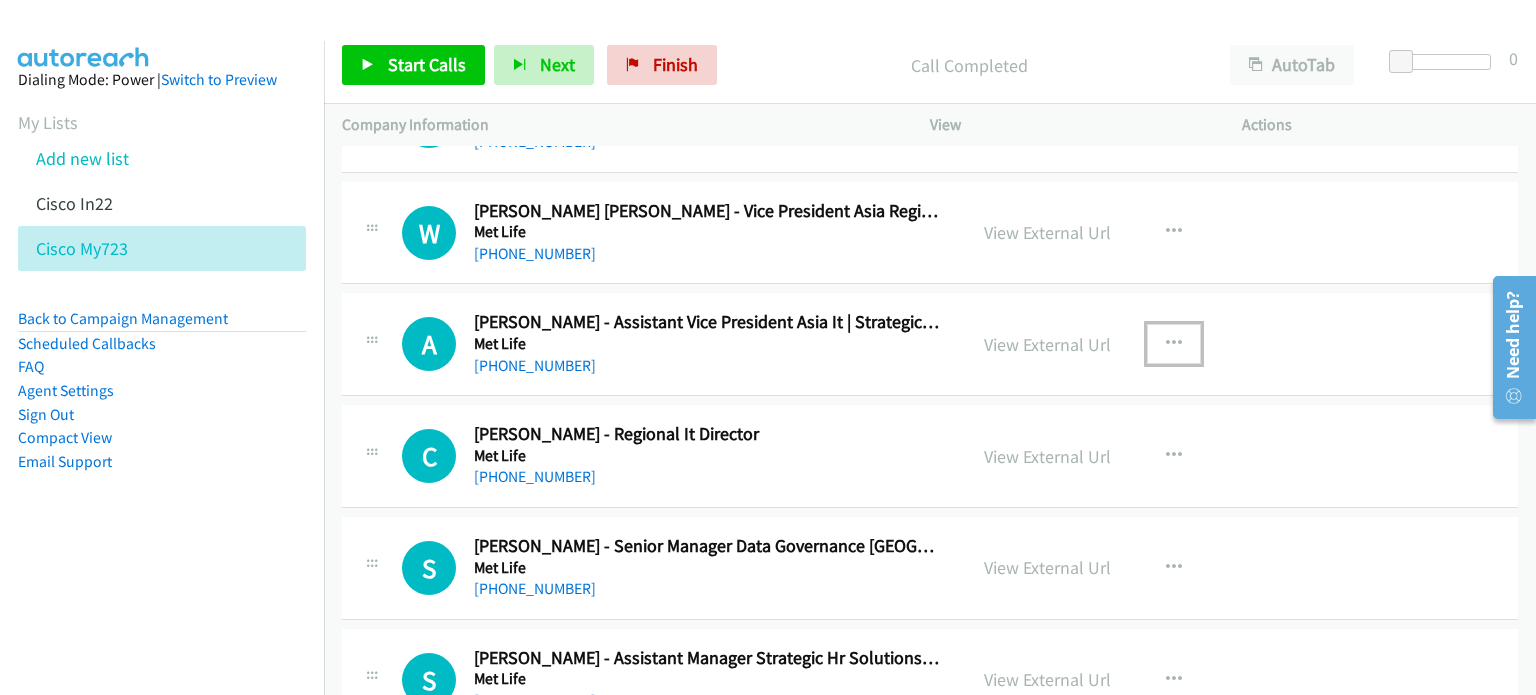 click at bounding box center [1174, 344] 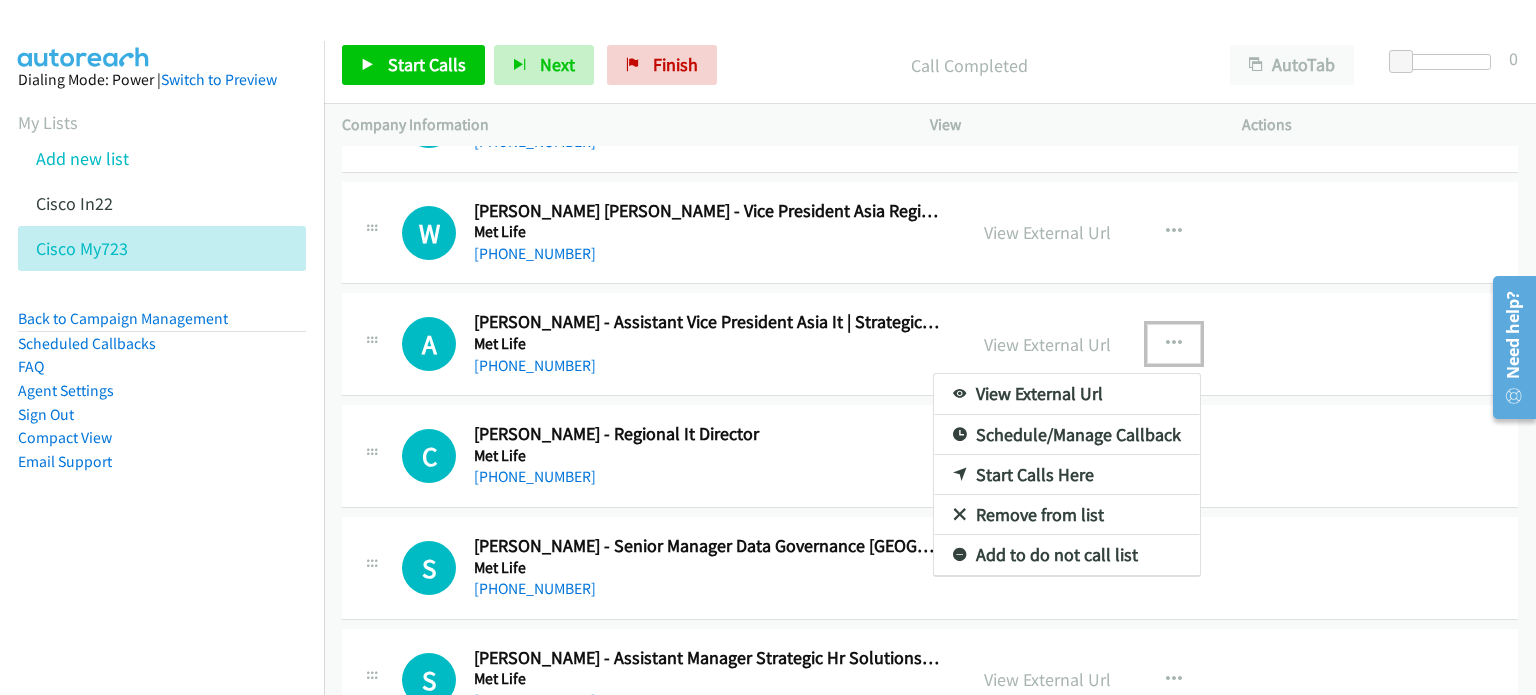 click on "Start Calls Here" at bounding box center (1067, 475) 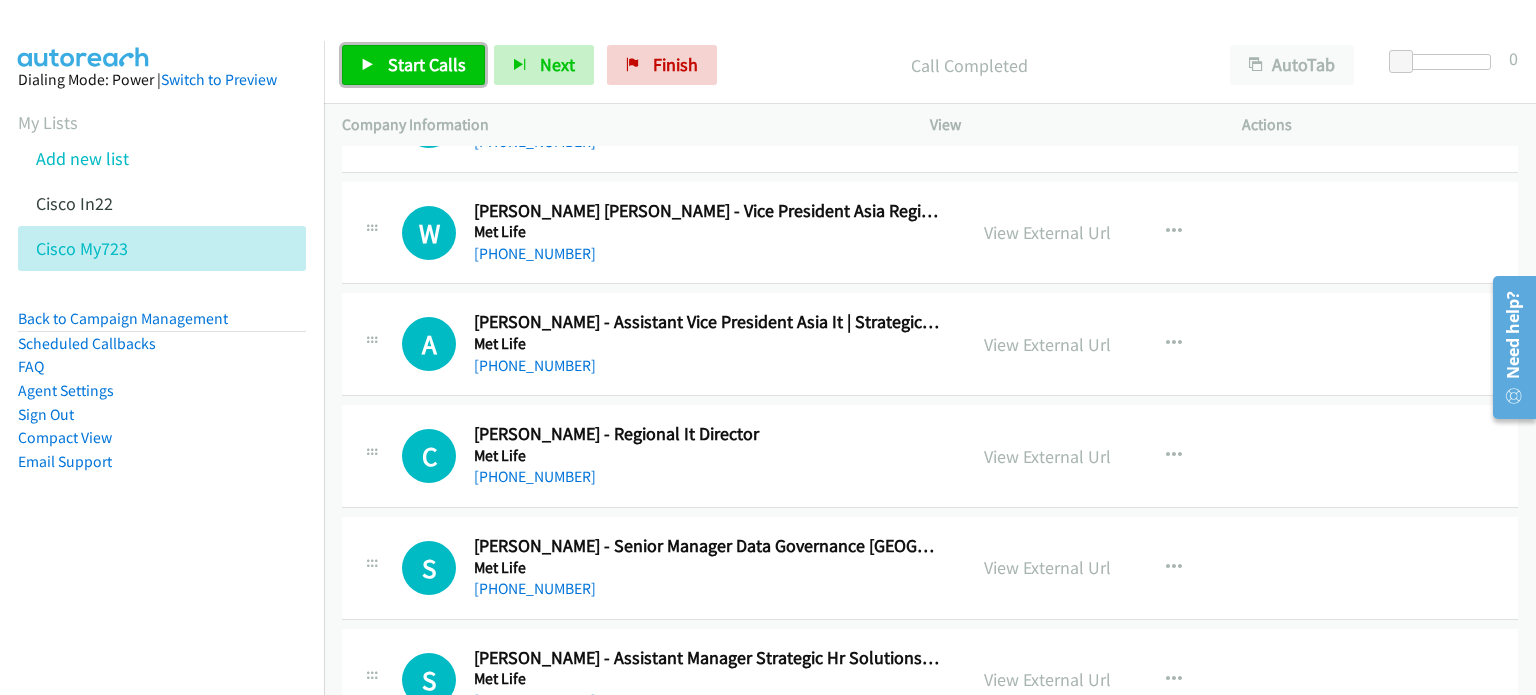 click on "Start Calls" at bounding box center [427, 64] 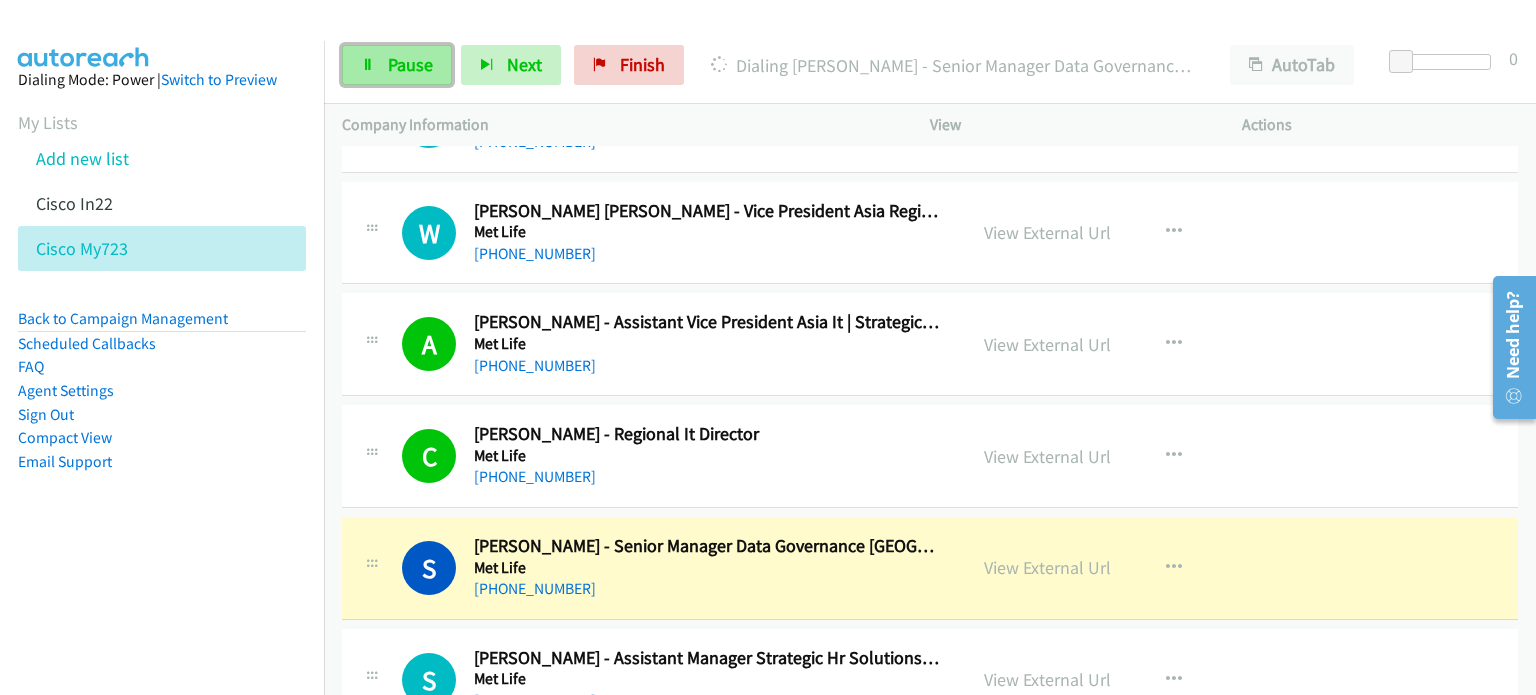 click on "Pause" at bounding box center (410, 64) 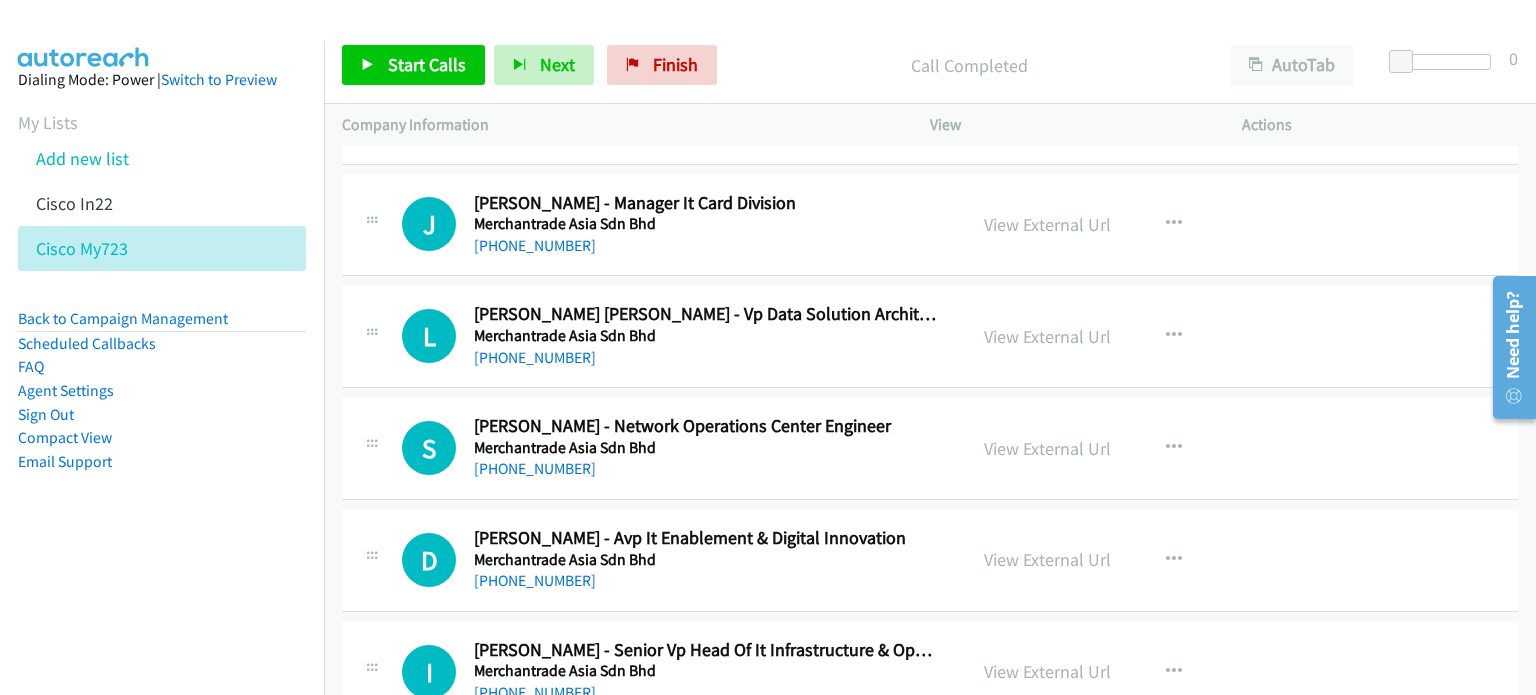scroll, scrollTop: 20213, scrollLeft: 0, axis: vertical 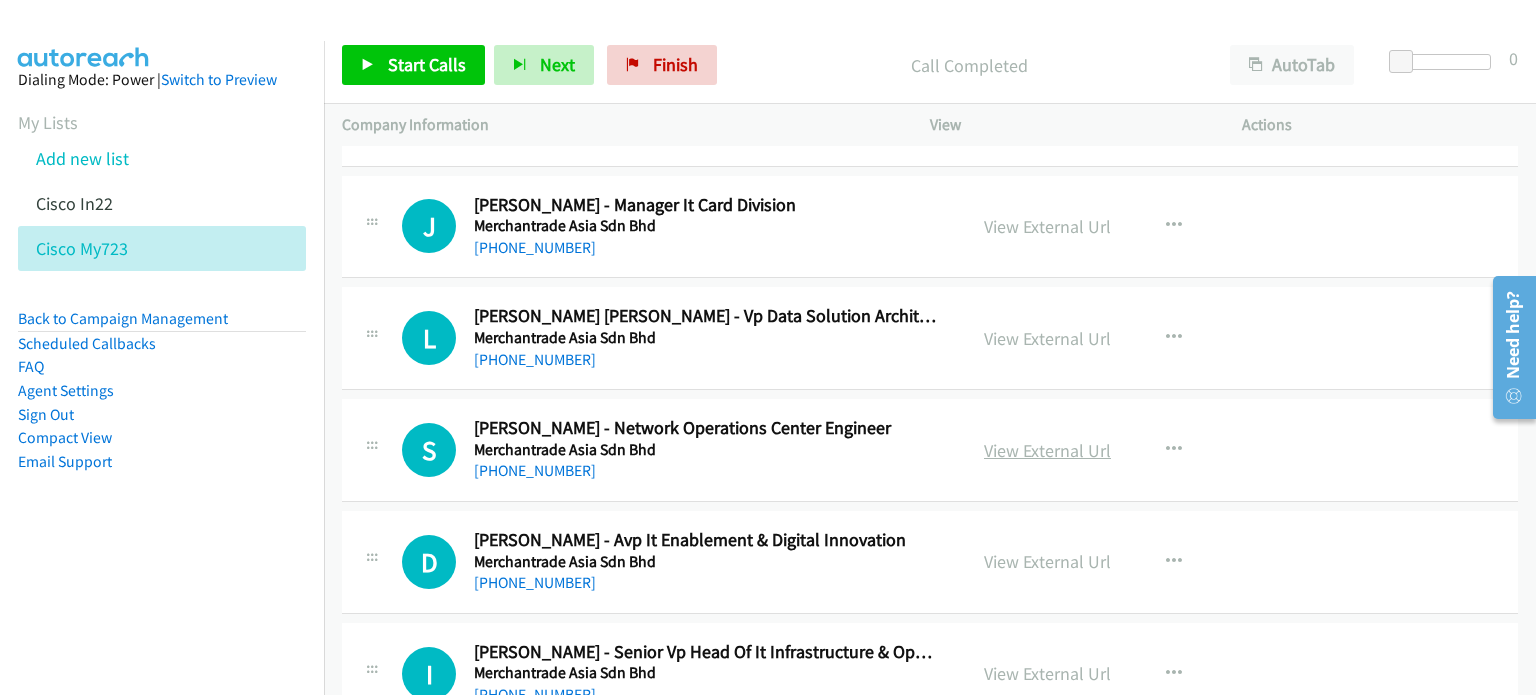 click on "View External Url" at bounding box center (1047, 450) 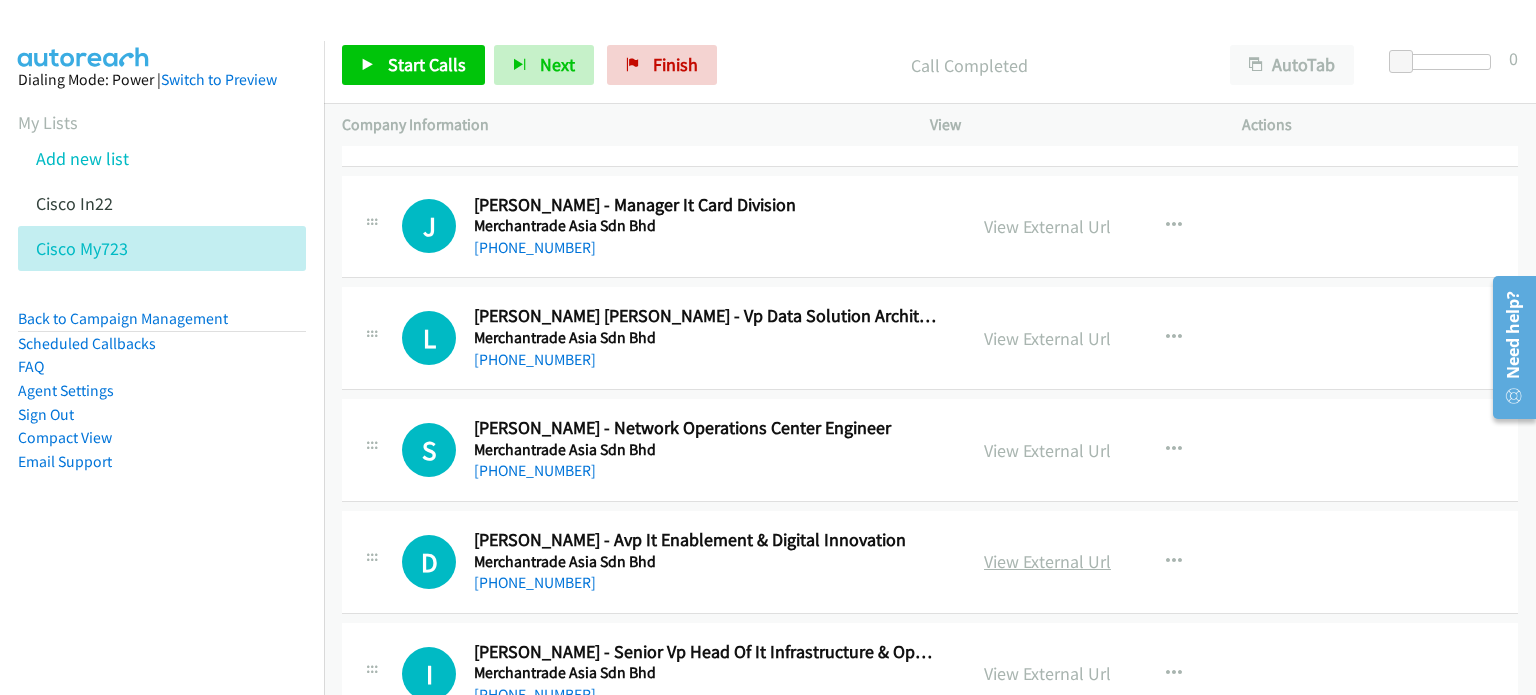 click on "View External Url" at bounding box center (1047, 561) 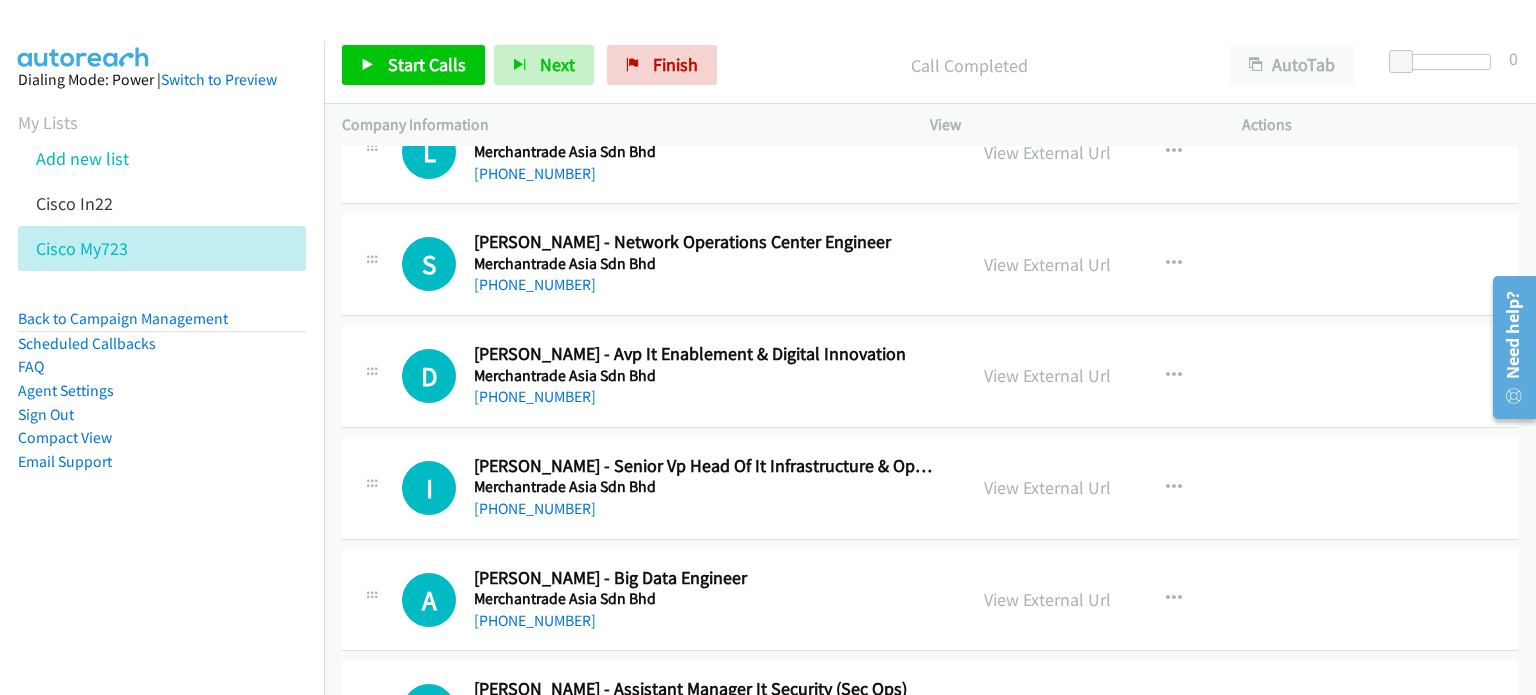 scroll, scrollTop: 20400, scrollLeft: 0, axis: vertical 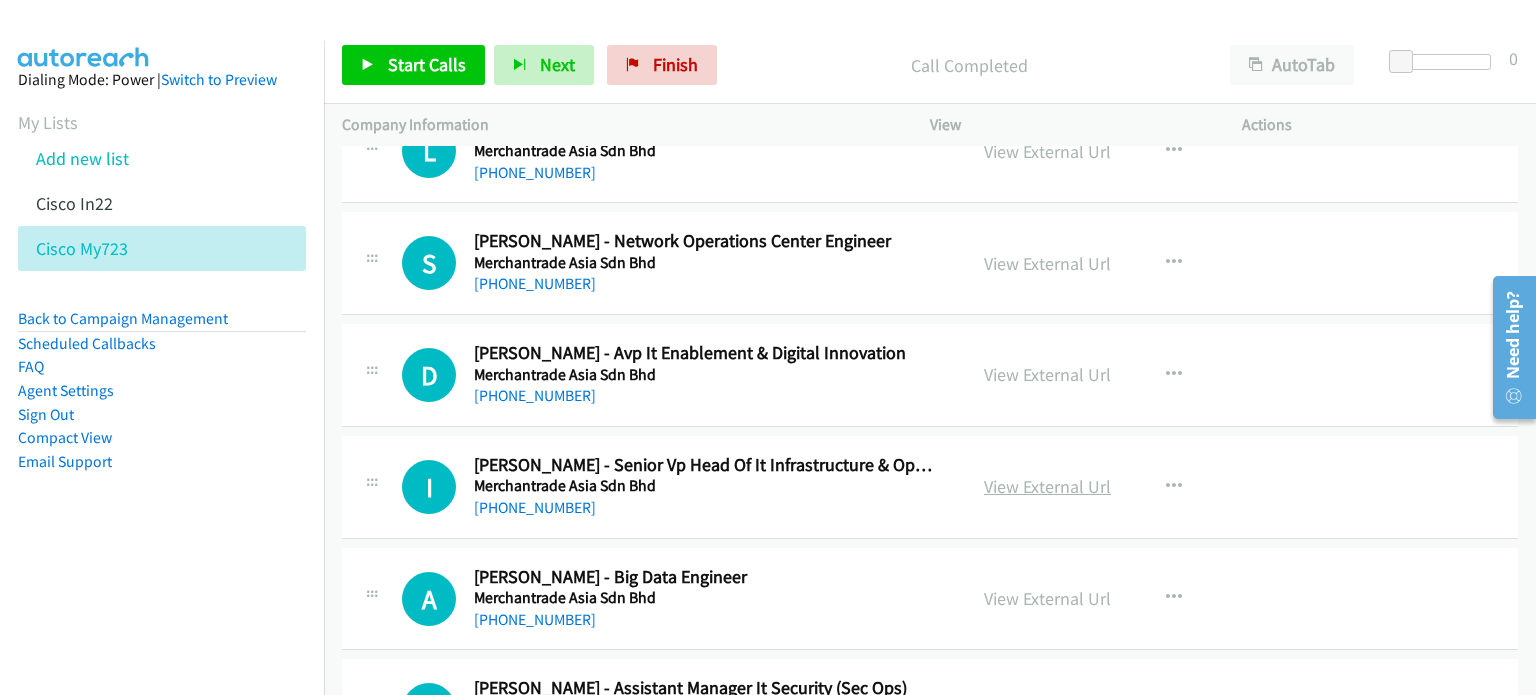click on "View External Url" at bounding box center [1047, 486] 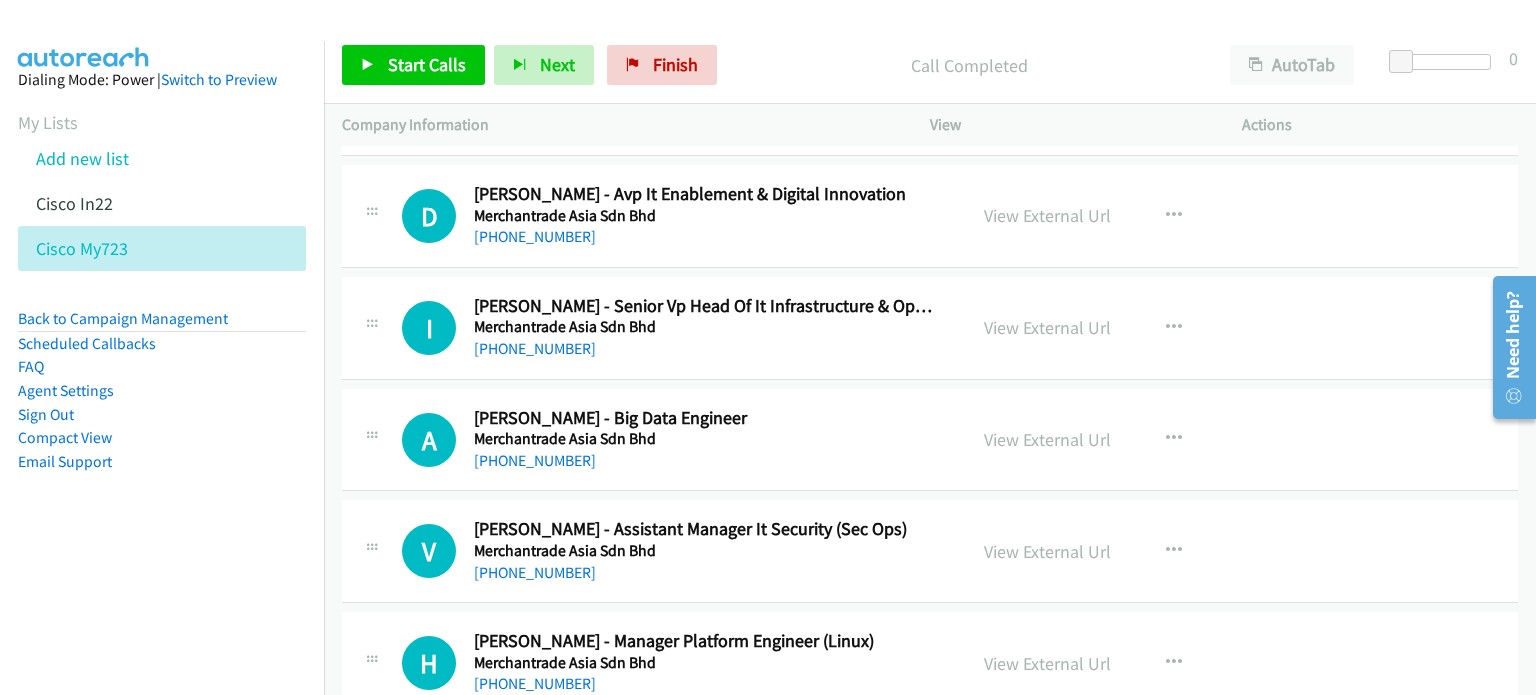 scroll, scrollTop: 20629, scrollLeft: 0, axis: vertical 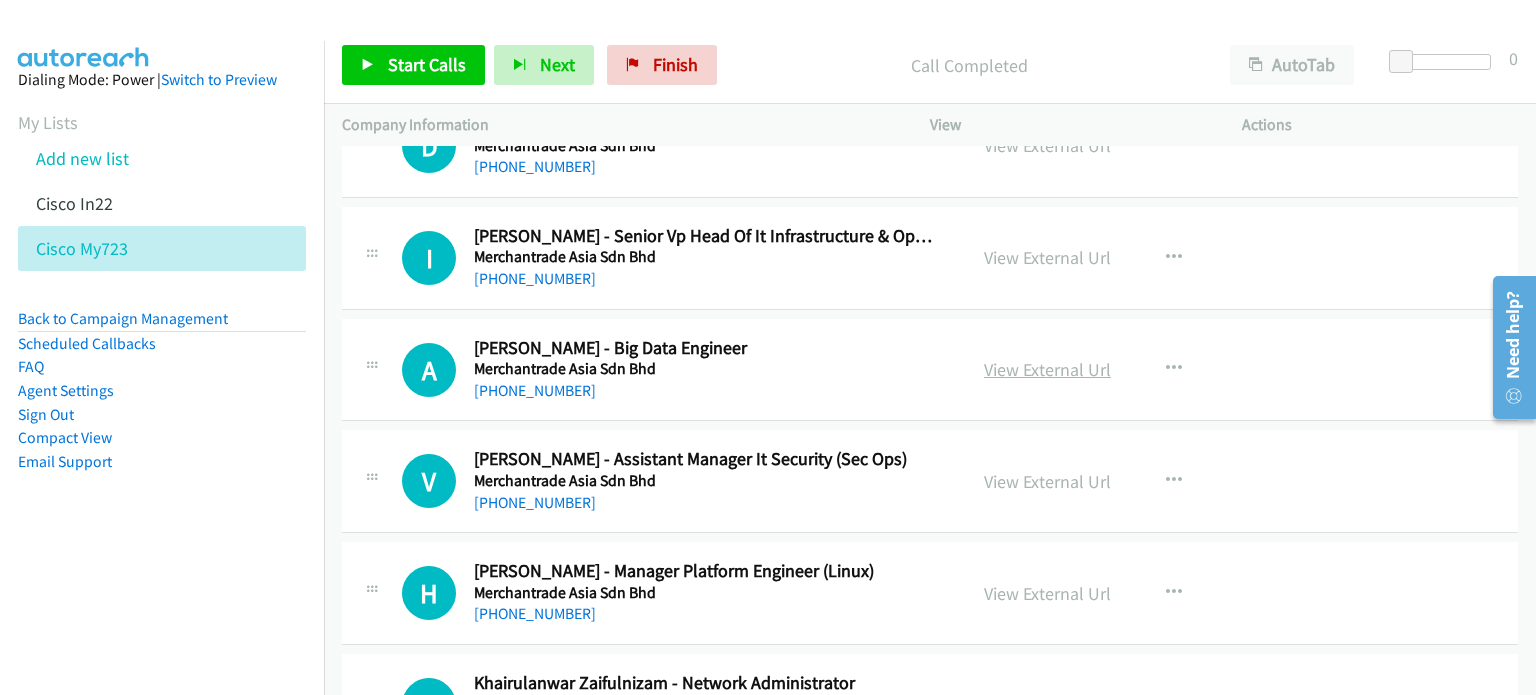 click on "View External Url" at bounding box center (1047, 369) 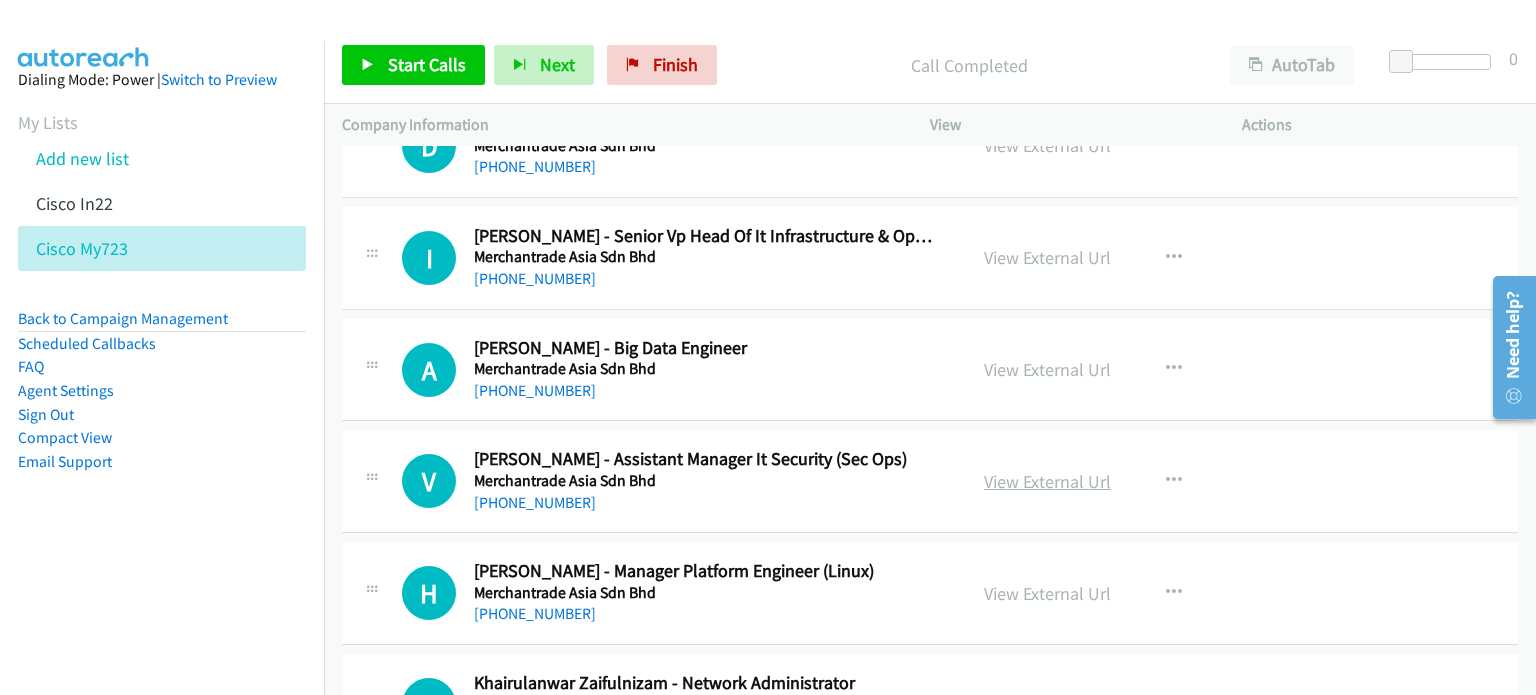 click on "View External Url" at bounding box center (1047, 481) 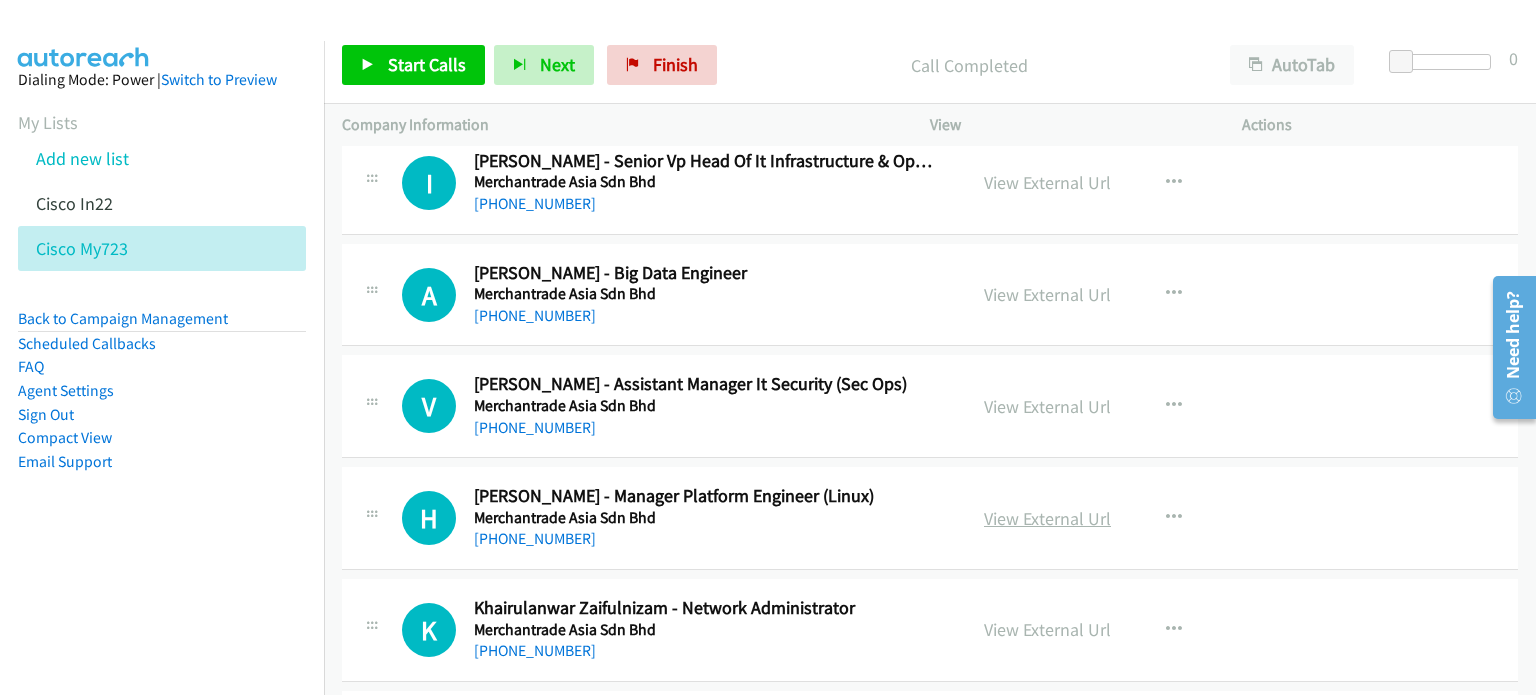 scroll, scrollTop: 20705, scrollLeft: 0, axis: vertical 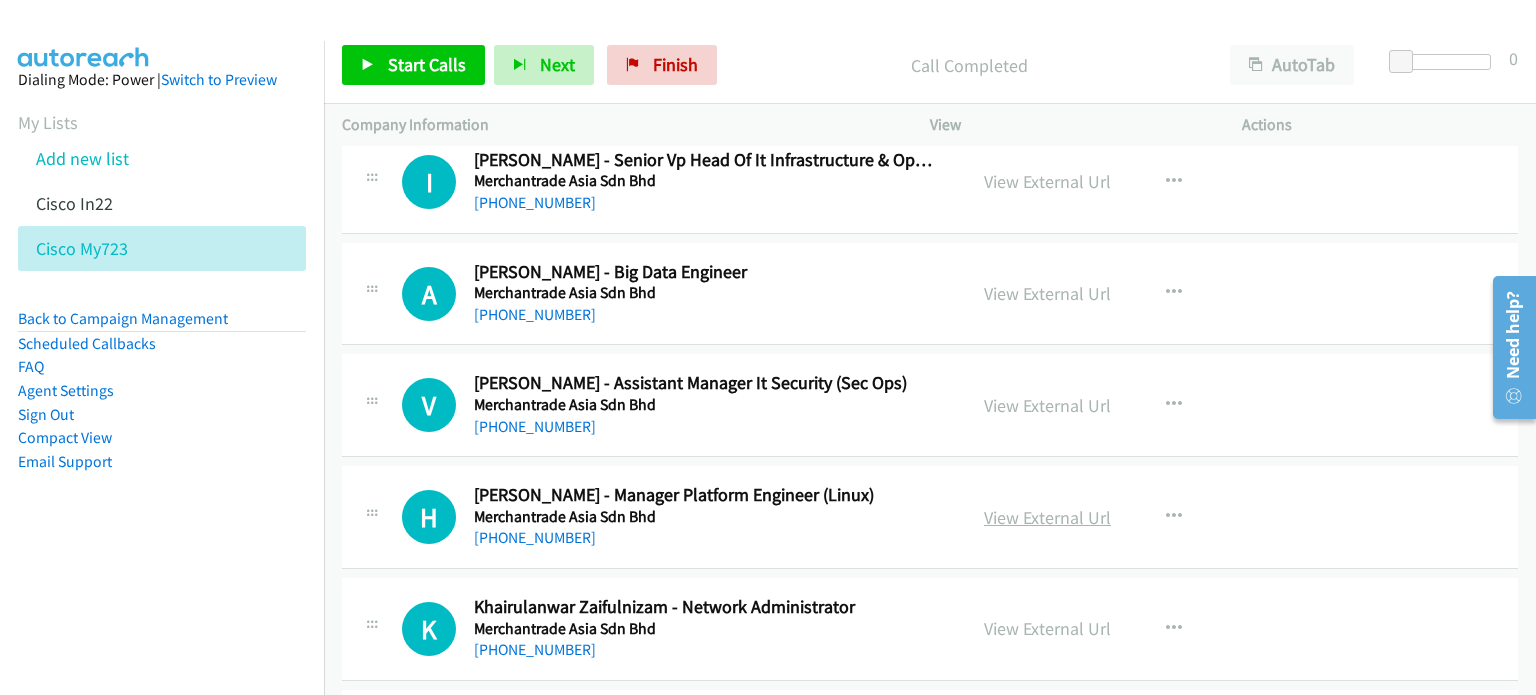 click on "View External Url" at bounding box center [1047, 517] 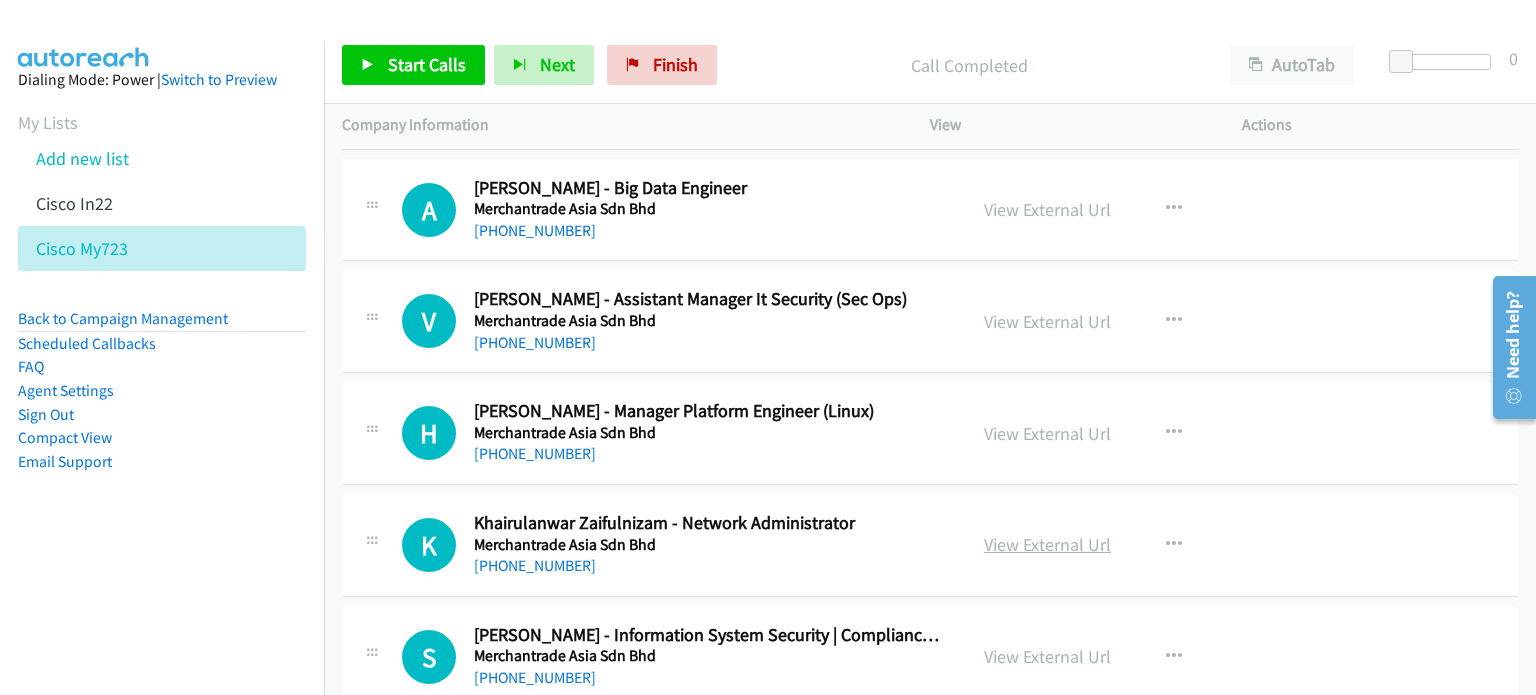 click on "View External Url
View External Url
Schedule/Manage Callback
Start Calls Here
Remove from list
Add to do not call list
Reset Call Status" at bounding box center (1131, 545) 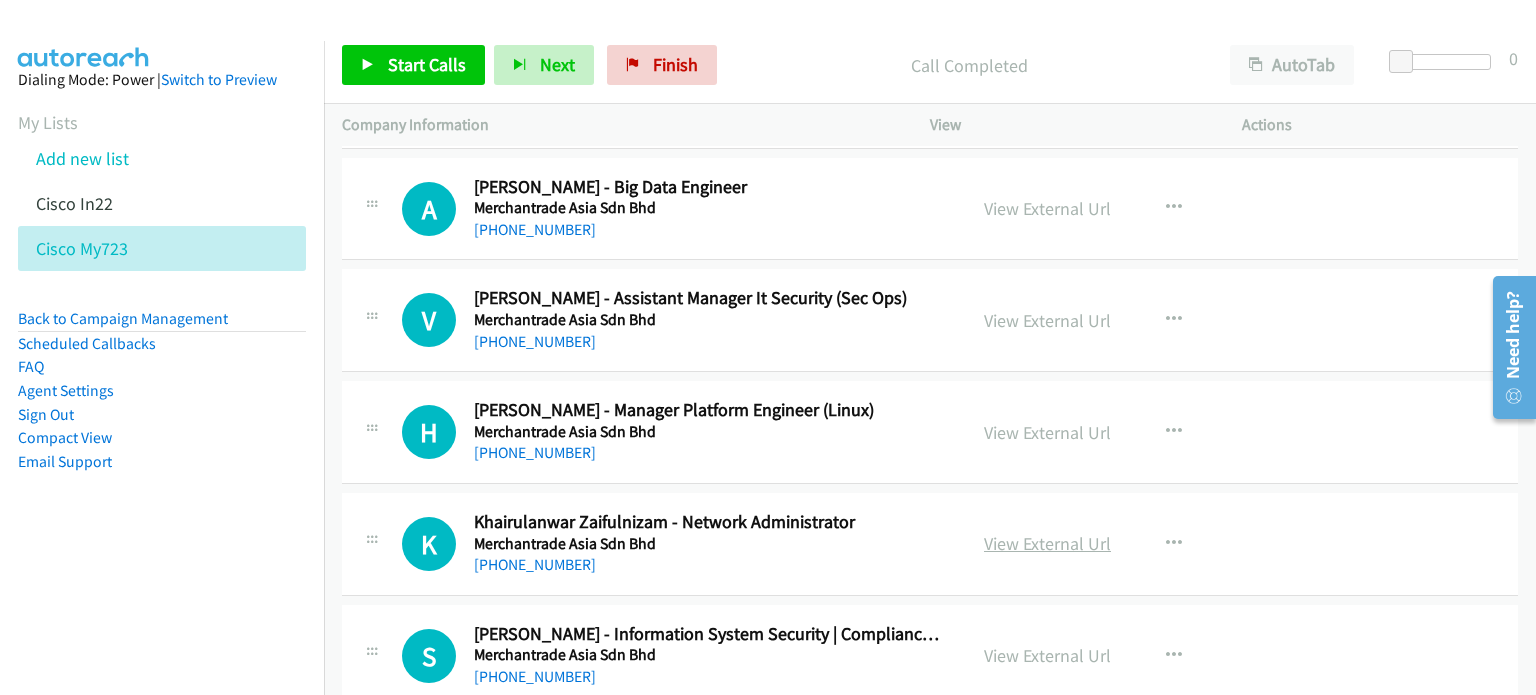 click on "View External Url" at bounding box center [1047, 543] 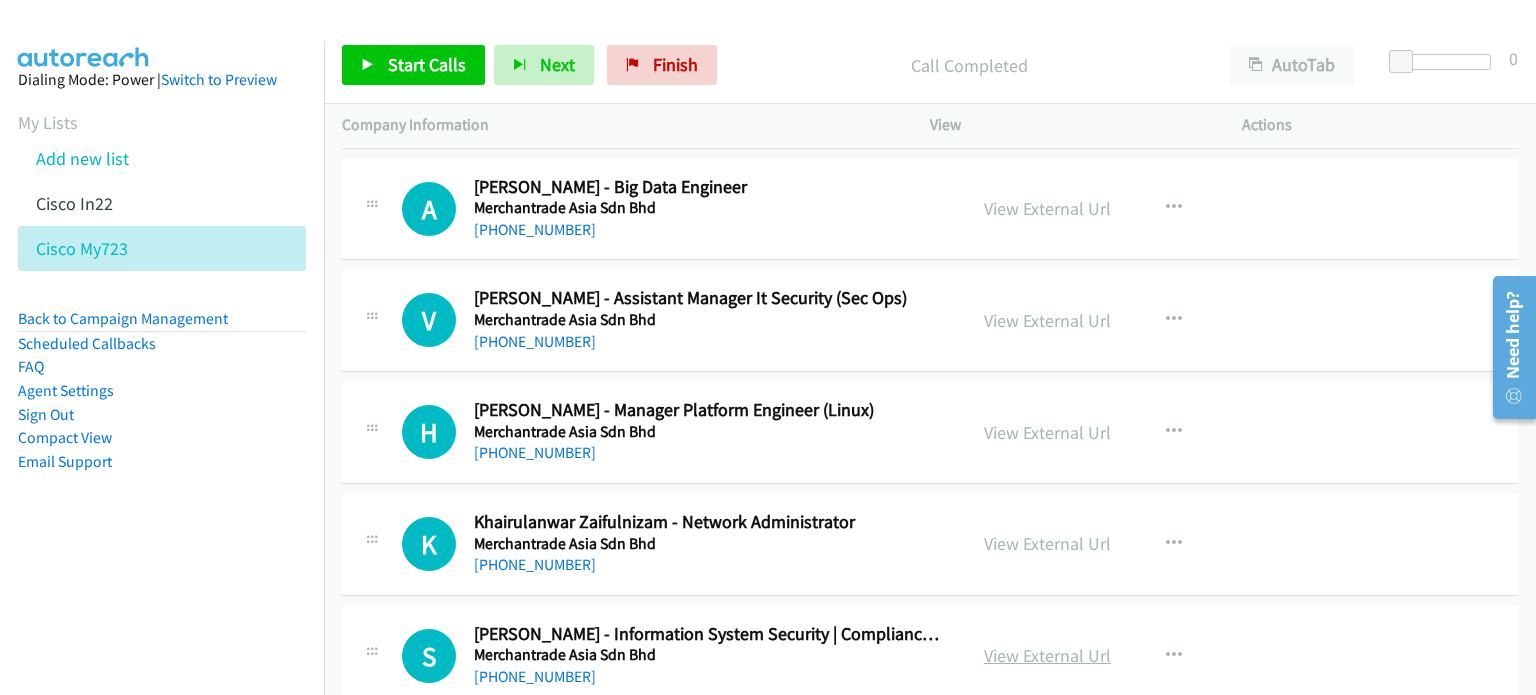 click on "View External Url" at bounding box center (1047, 655) 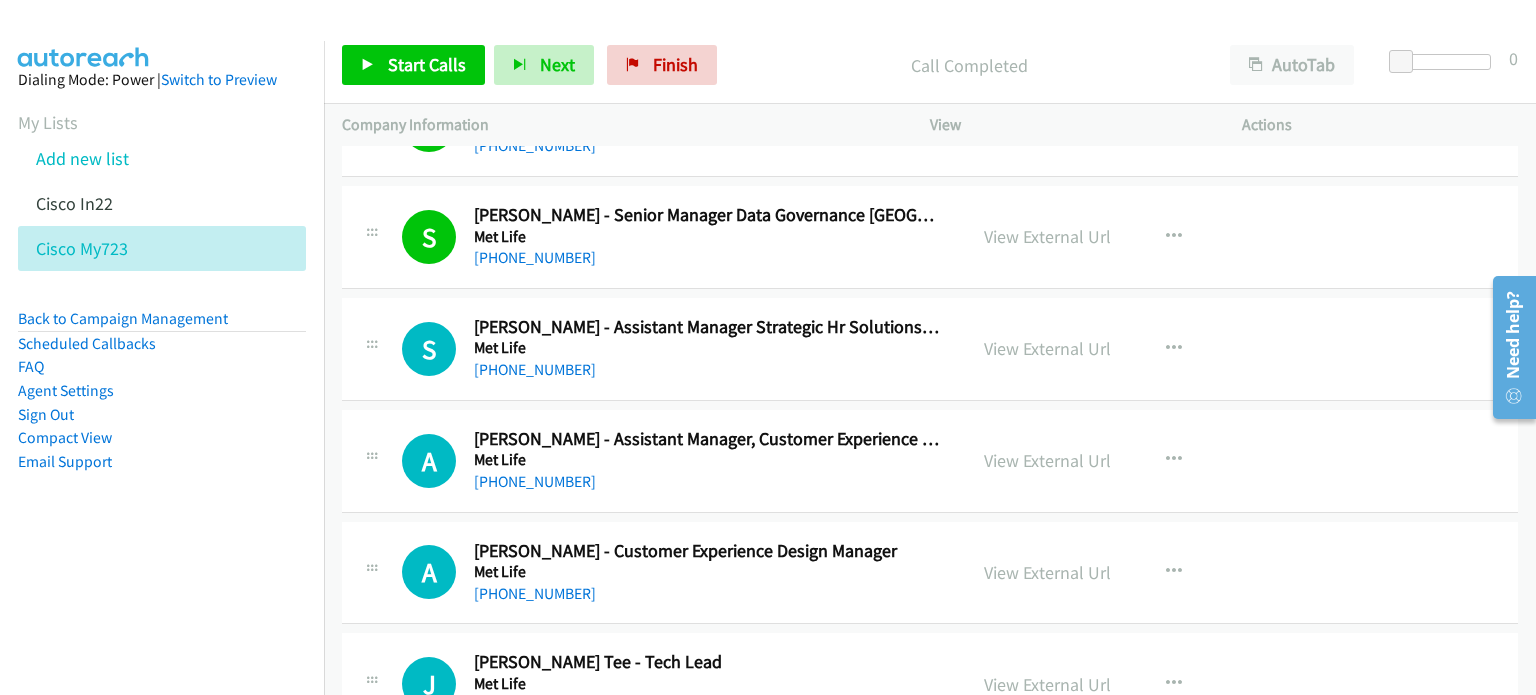scroll, scrollTop: 18841, scrollLeft: 0, axis: vertical 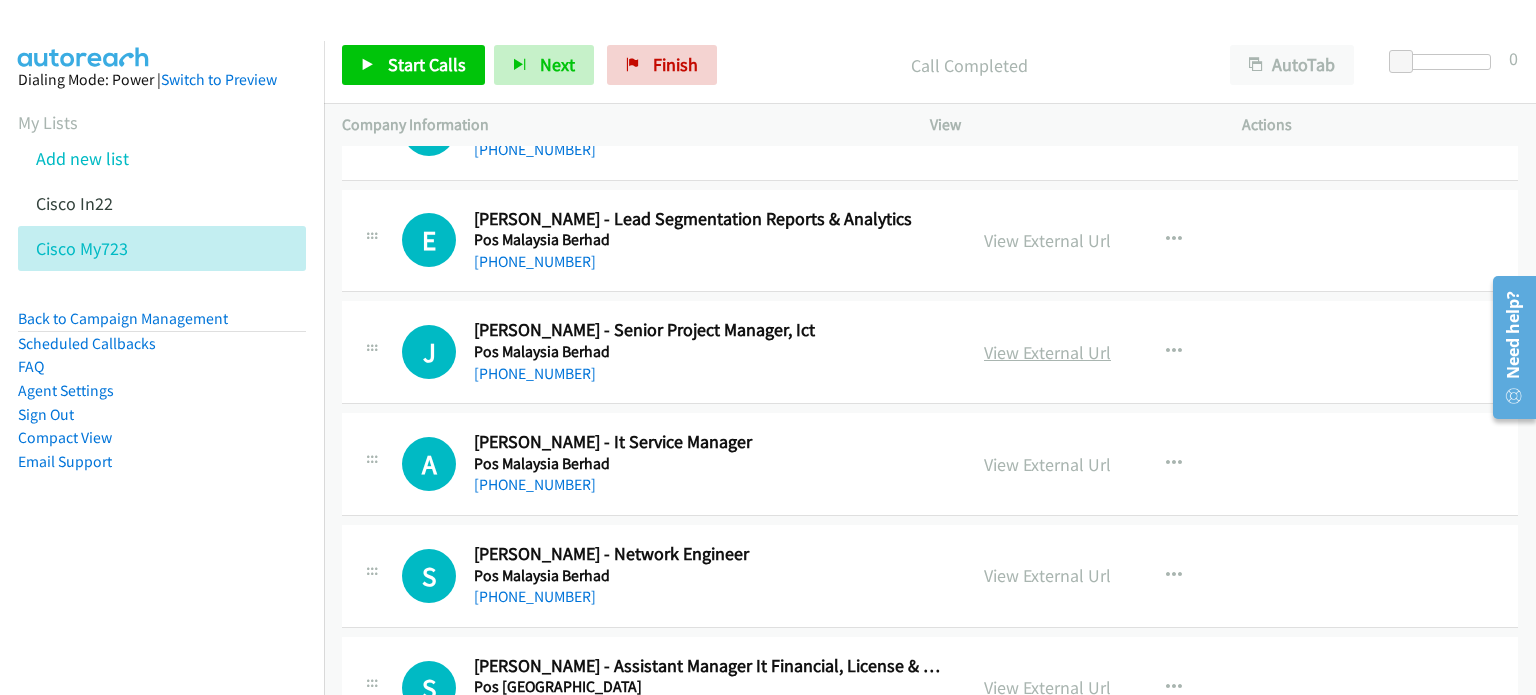 click on "View External Url" at bounding box center [1047, 352] 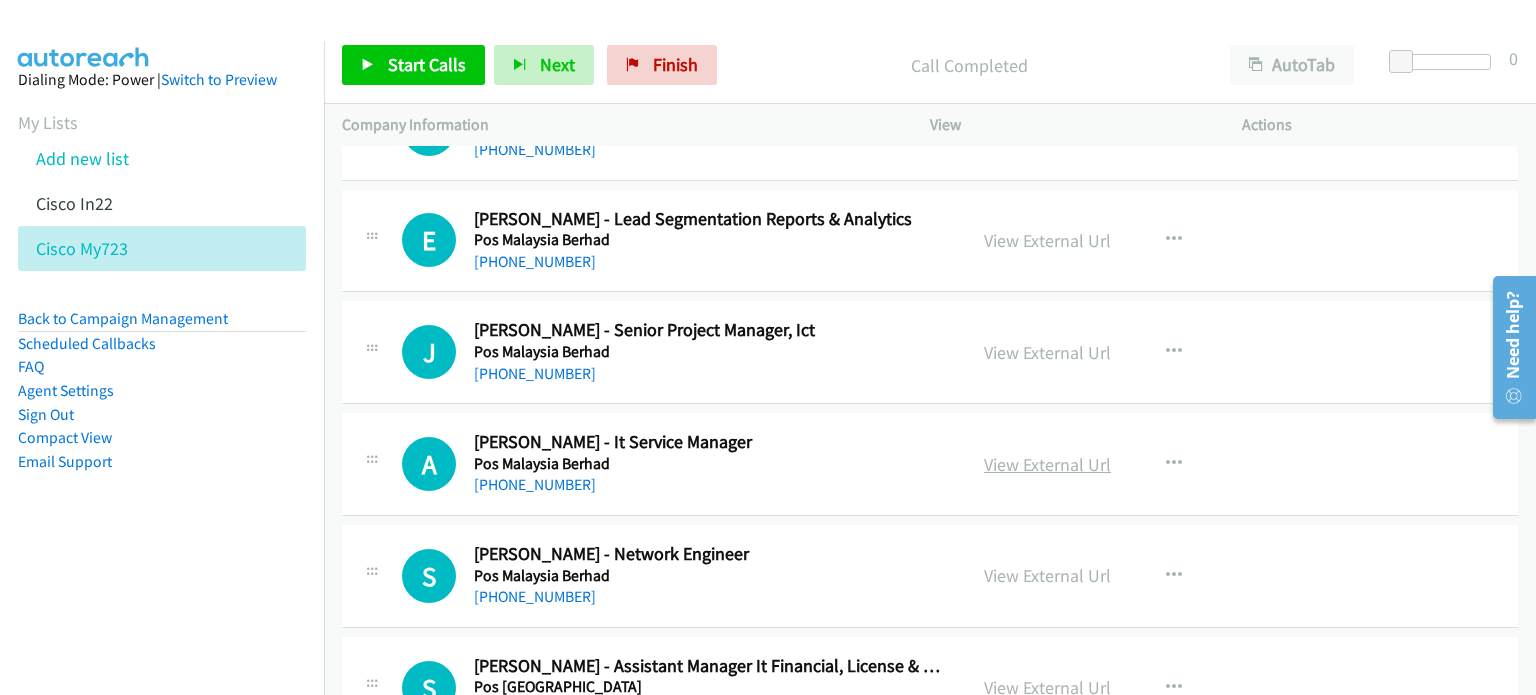 click on "View External Url" at bounding box center [1047, 464] 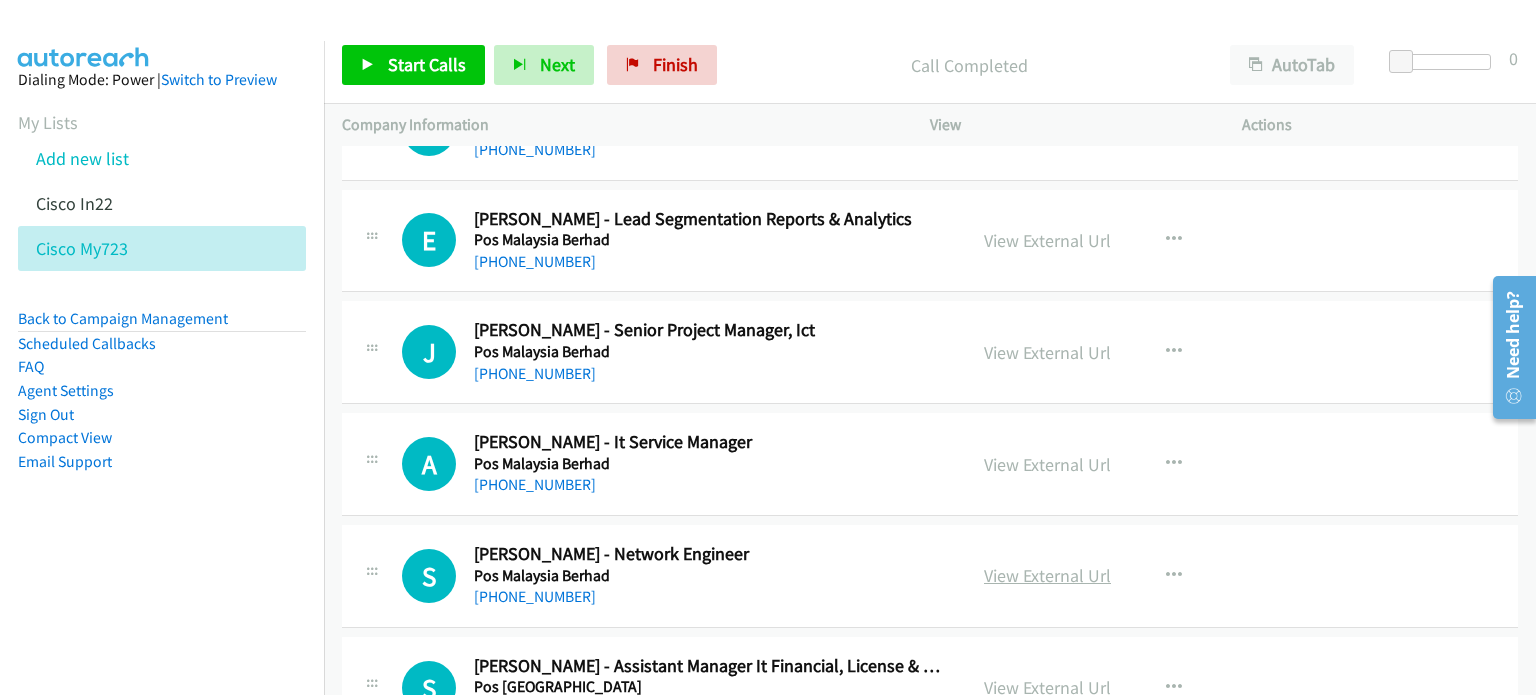 click on "View External Url" at bounding box center (1047, 575) 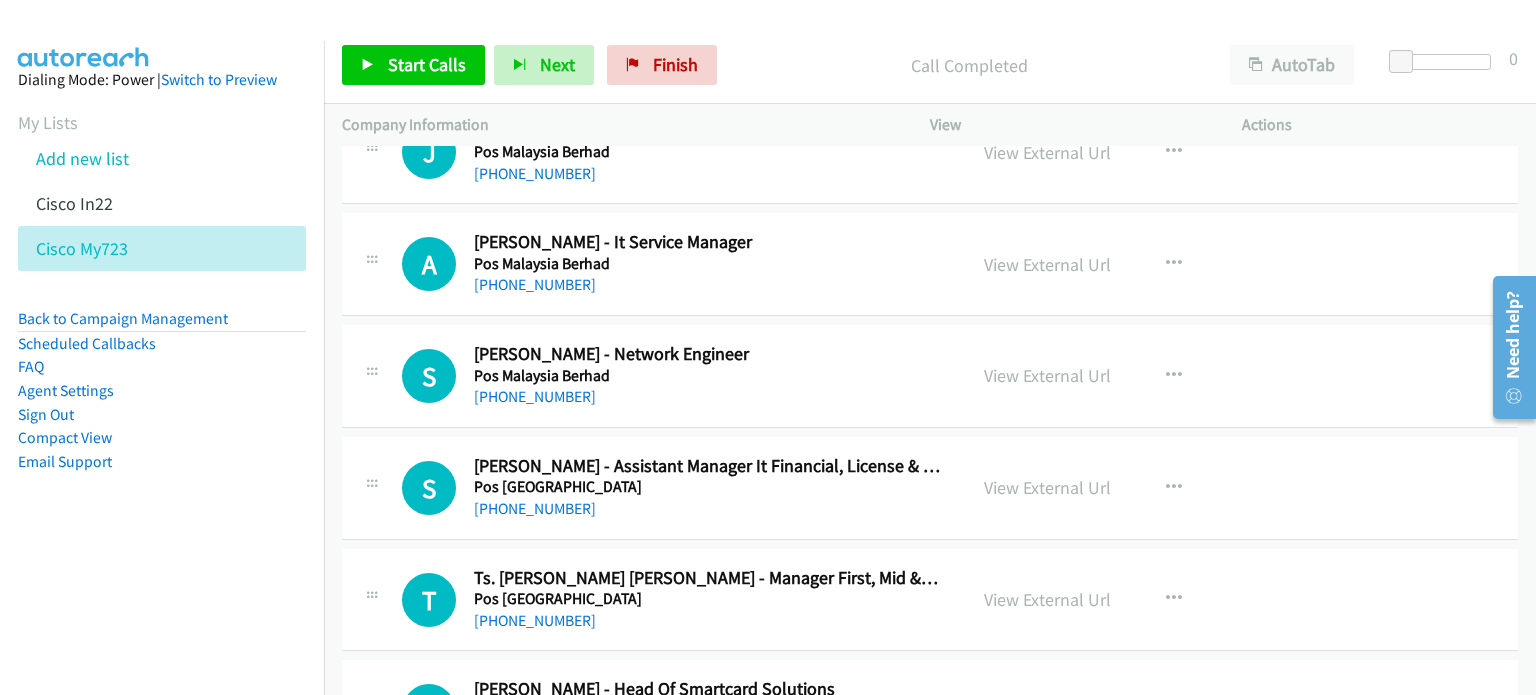 scroll, scrollTop: 7883, scrollLeft: 0, axis: vertical 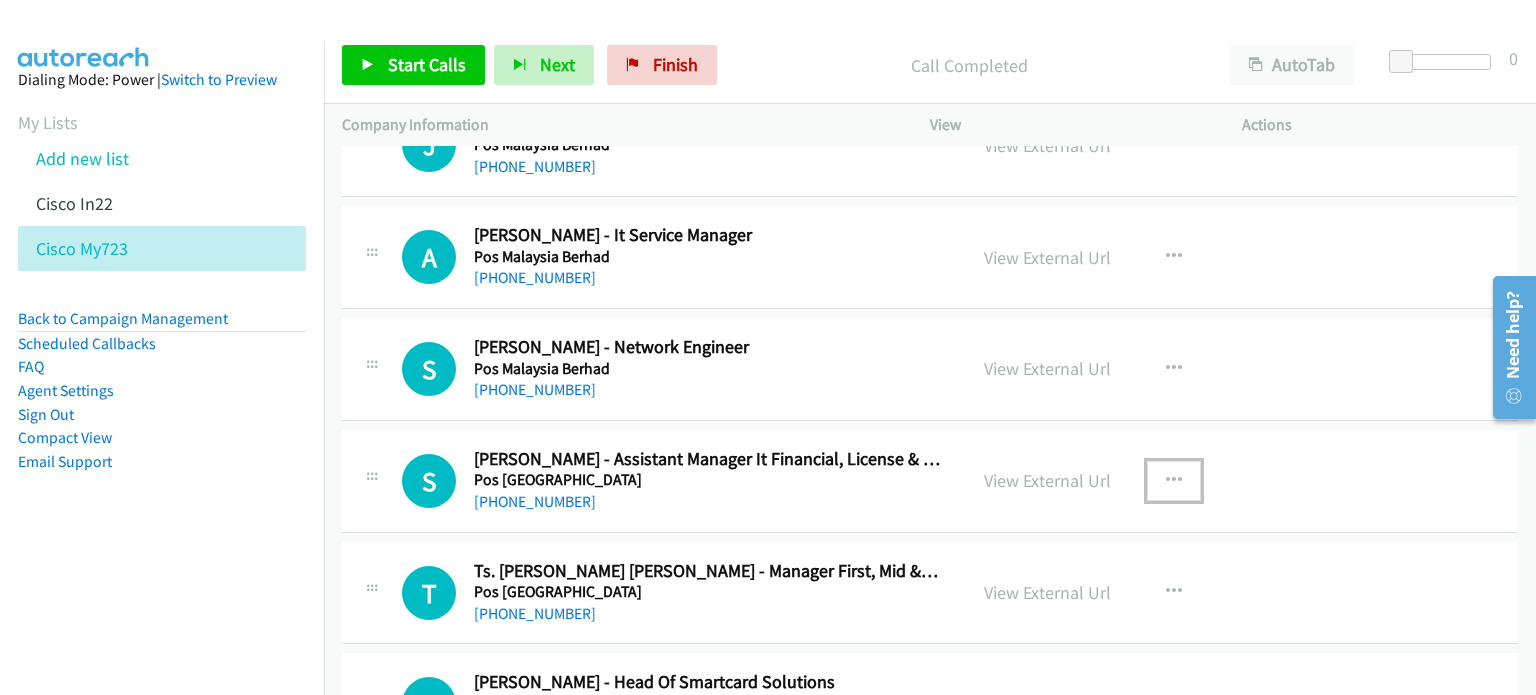 click at bounding box center [1174, 481] 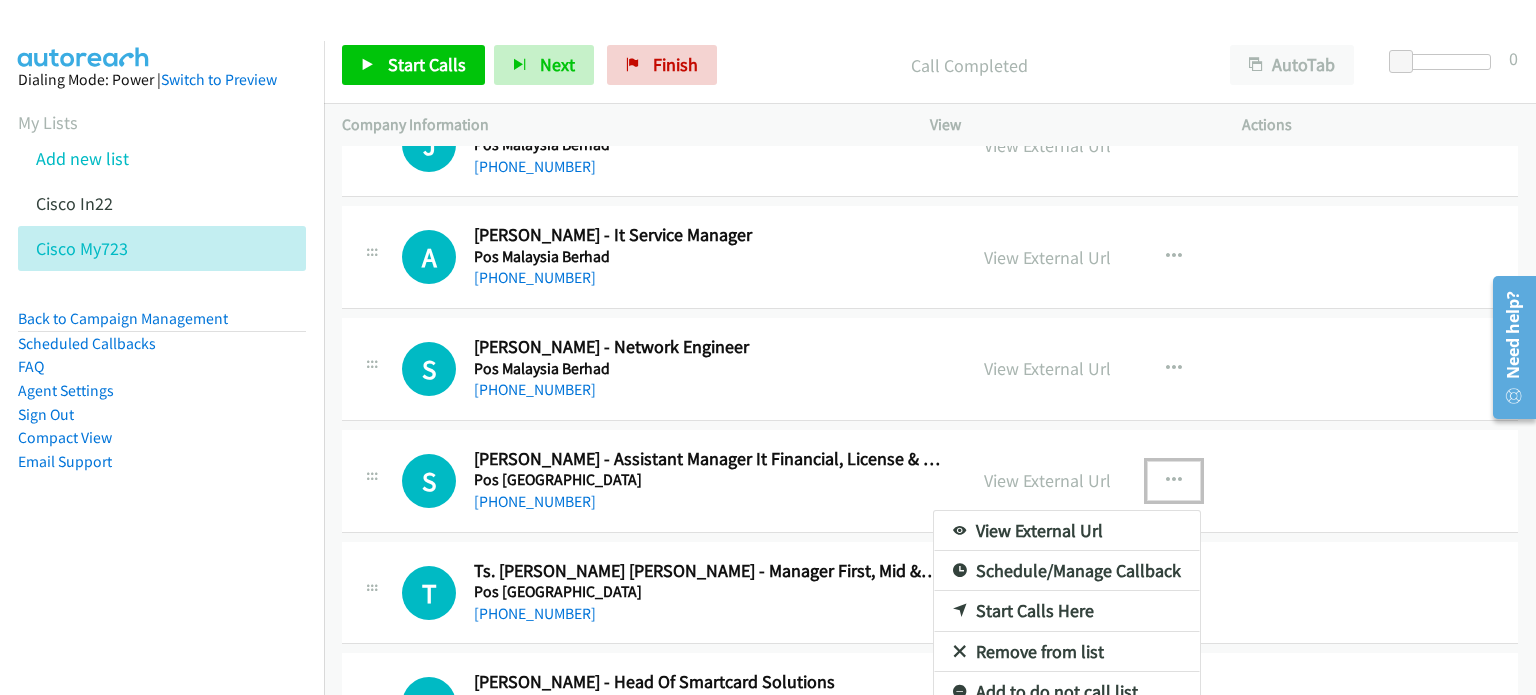click on "Remove from list" at bounding box center [1067, 652] 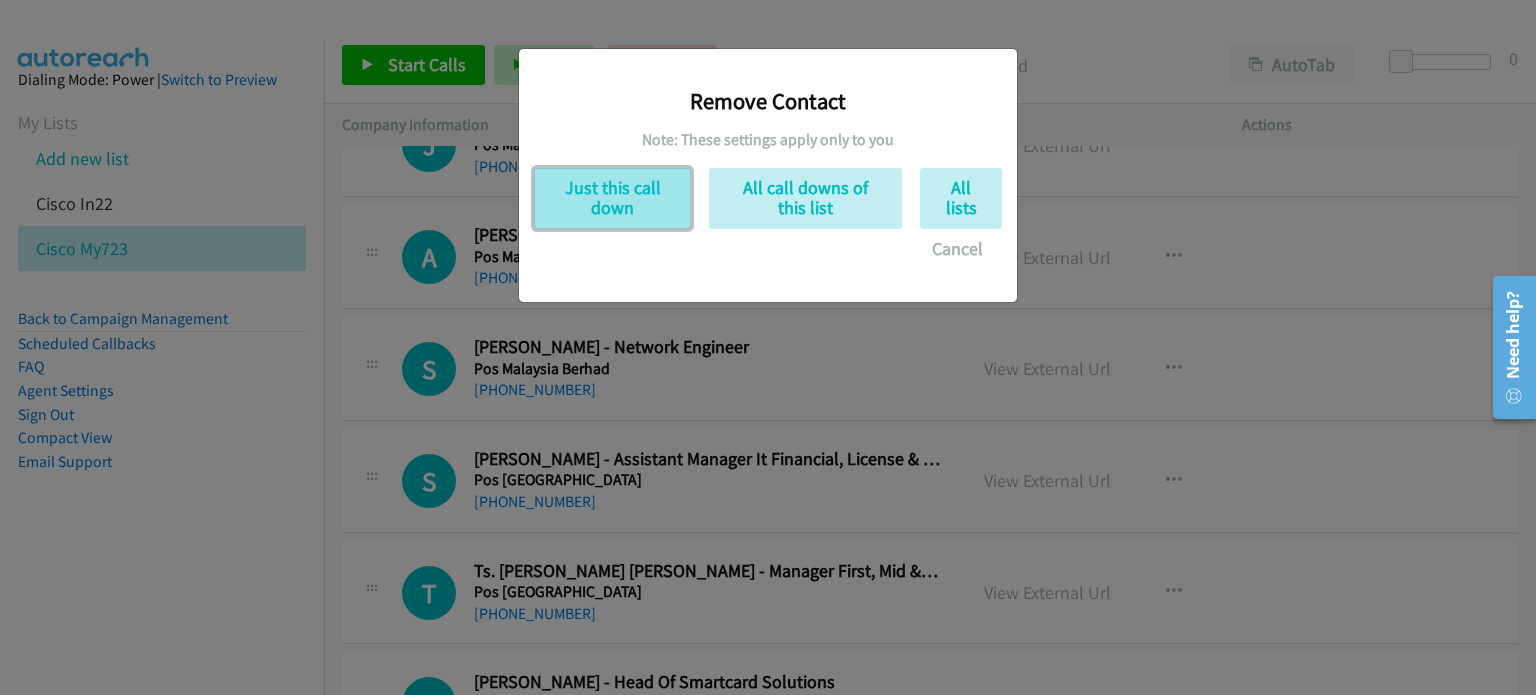 click on "Just this call down" at bounding box center (612, 198) 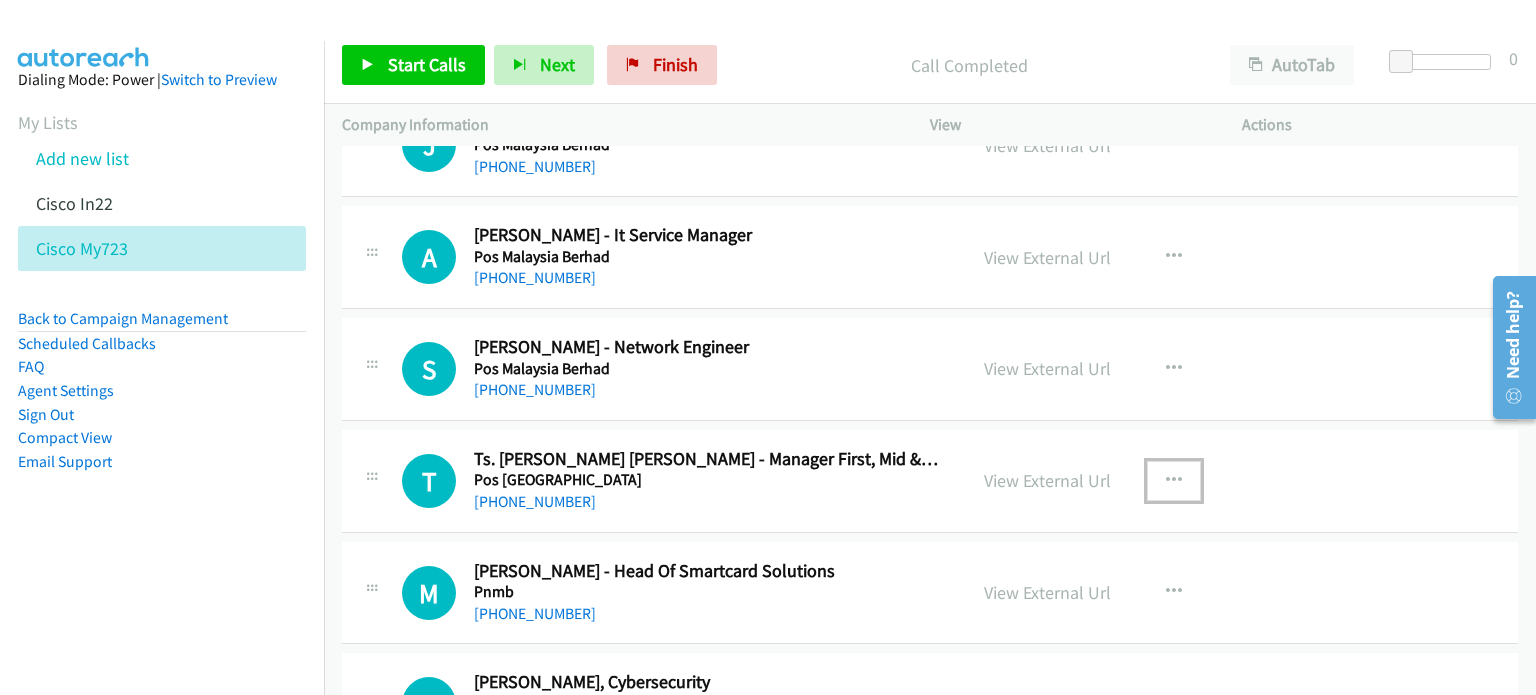 click at bounding box center [1174, 481] 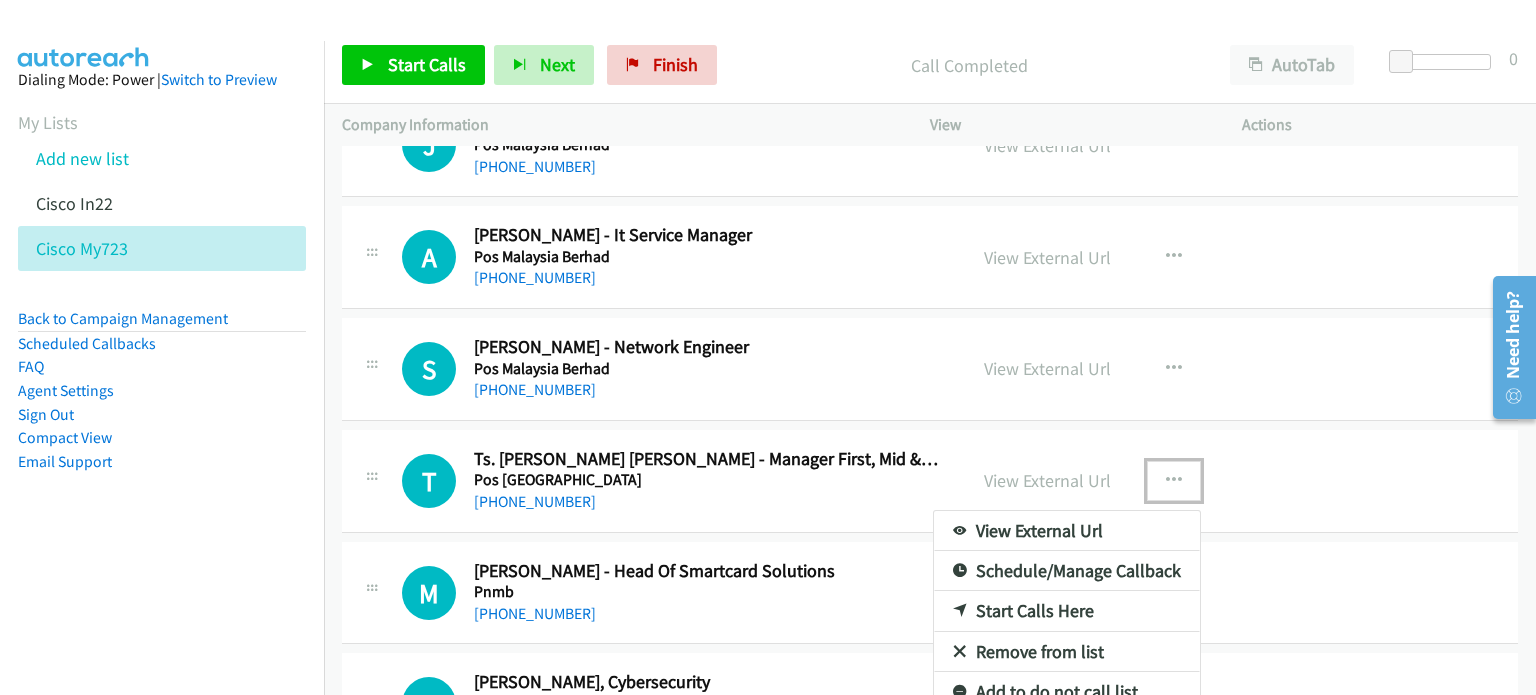 click on "Remove from list" at bounding box center (1067, 652) 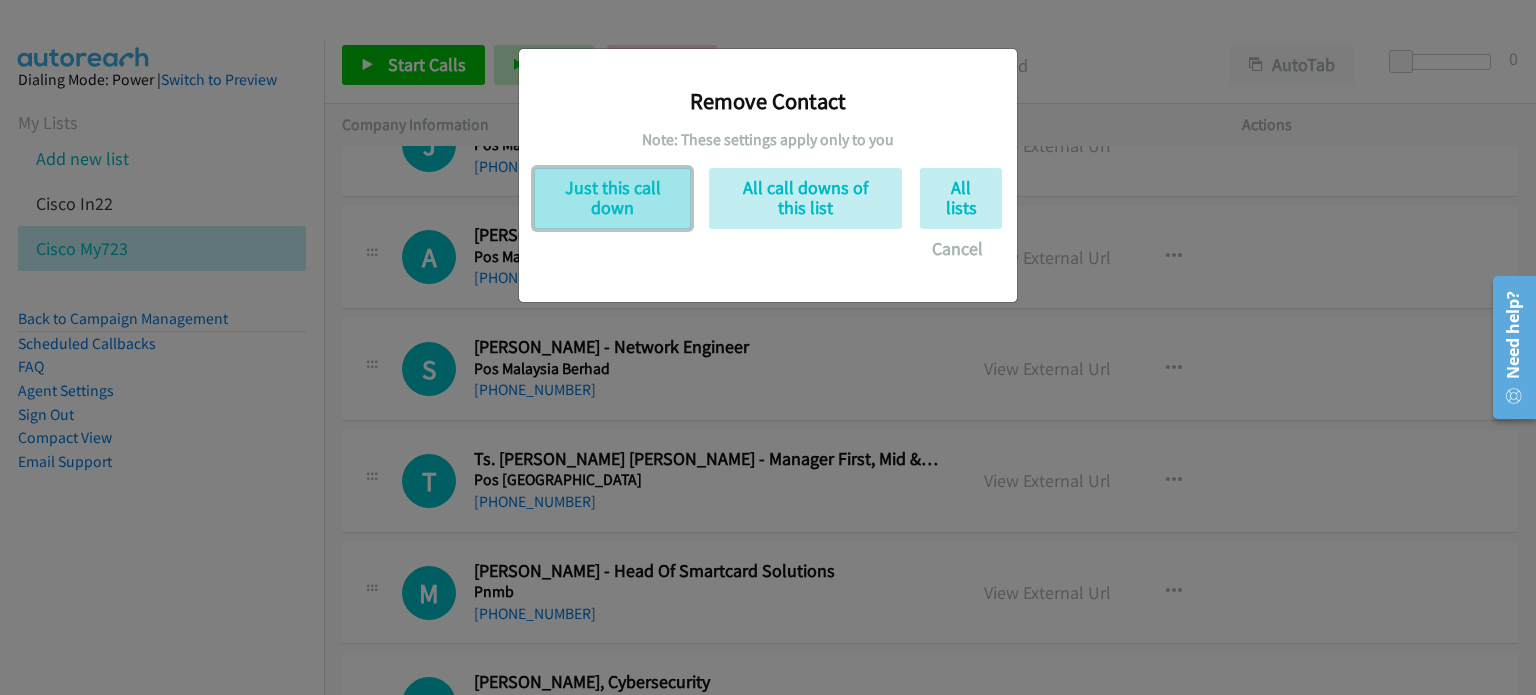click on "Just this call down" at bounding box center (612, 198) 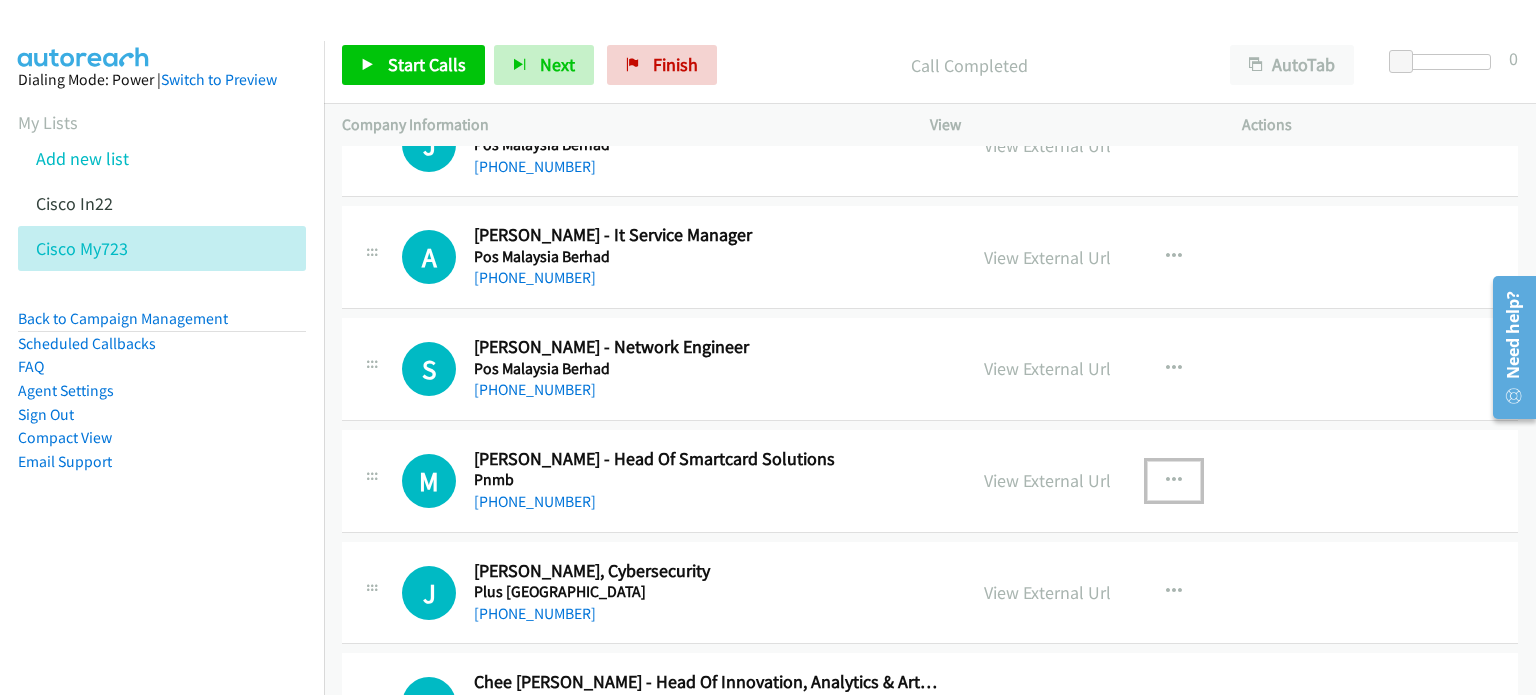 click at bounding box center [1174, 481] 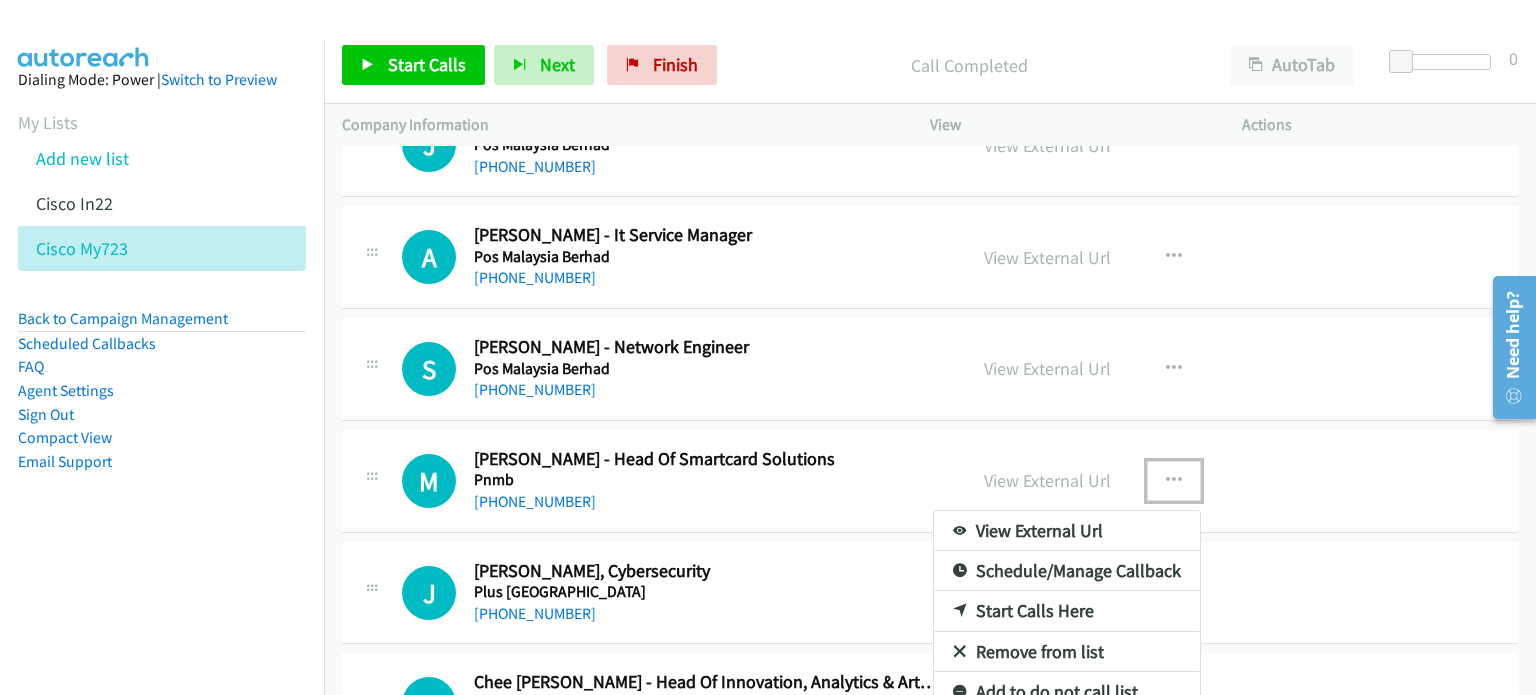 click on "Remove from list" at bounding box center (1067, 652) 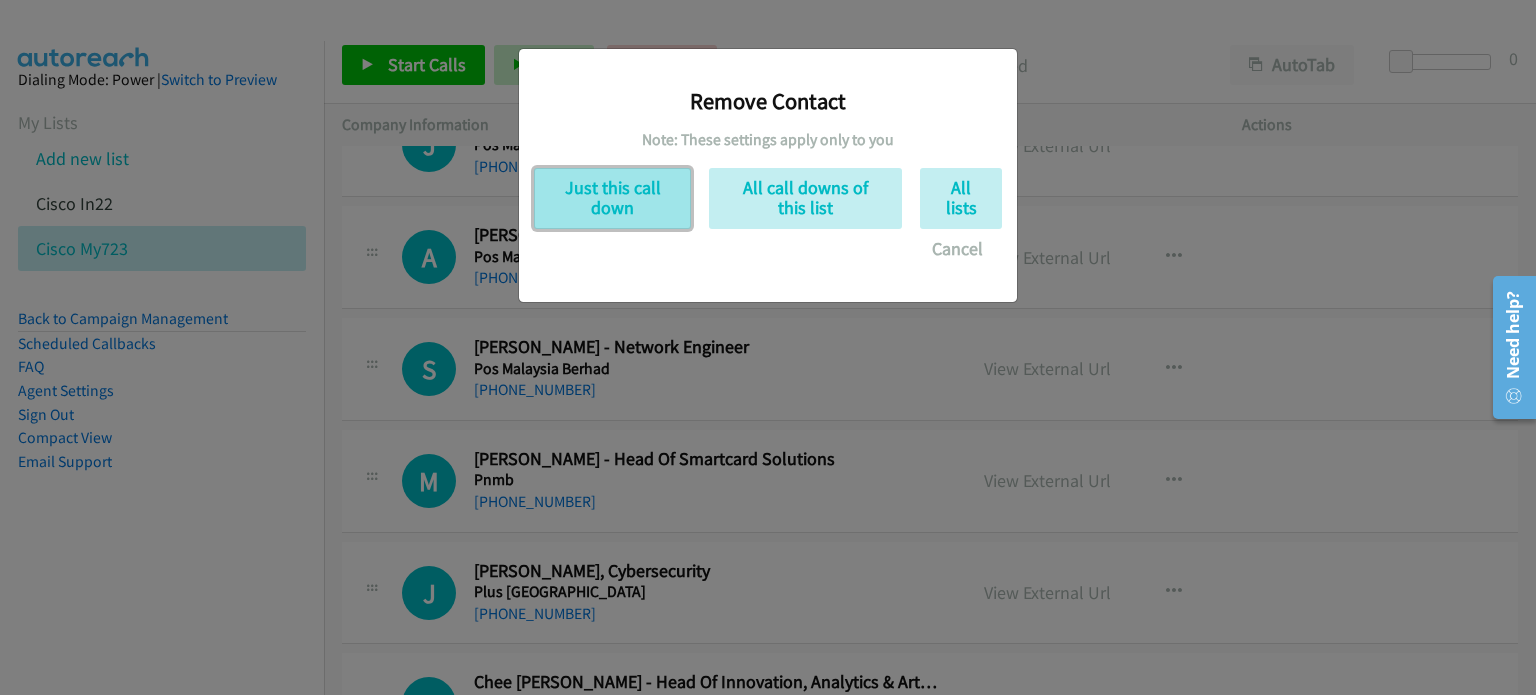 click on "Just this call down" at bounding box center (612, 198) 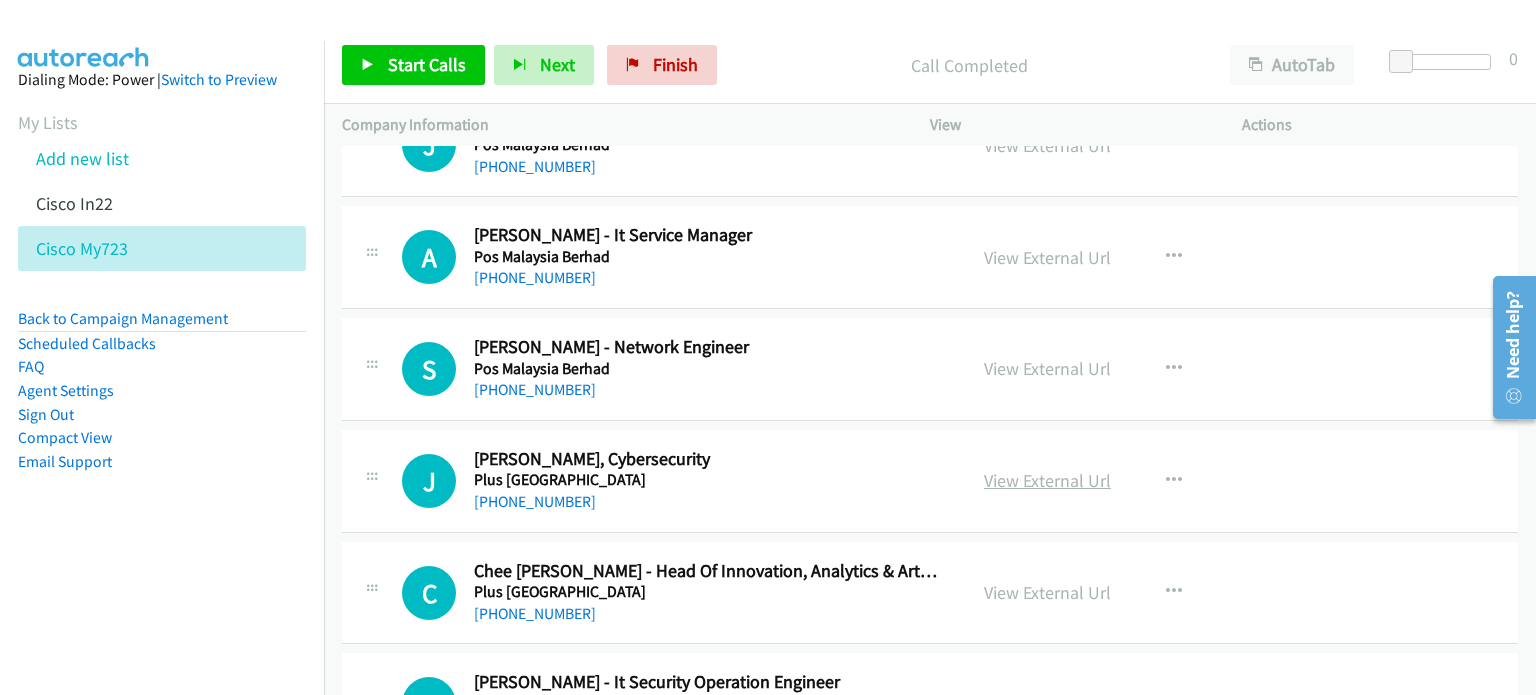 click on "View External Url" at bounding box center [1047, 480] 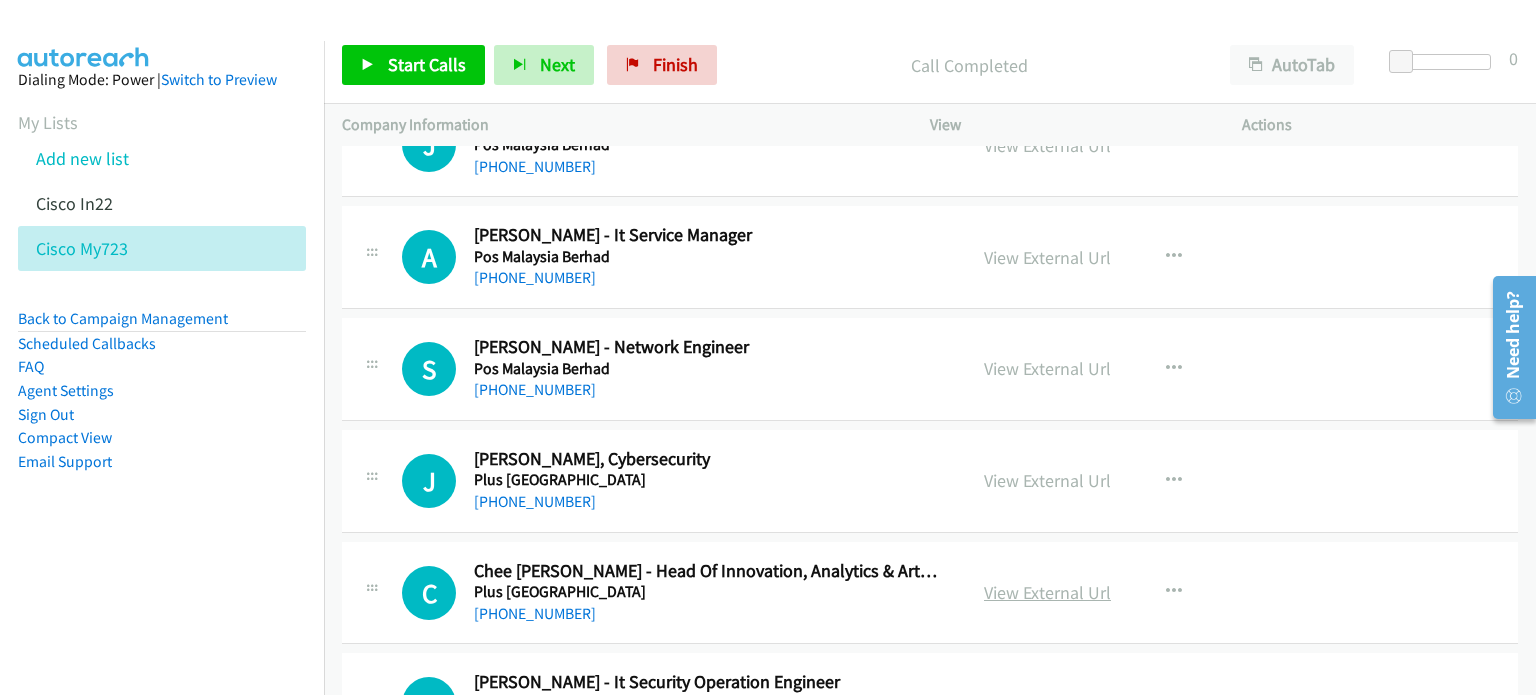 click on "View External Url" at bounding box center [1047, 592] 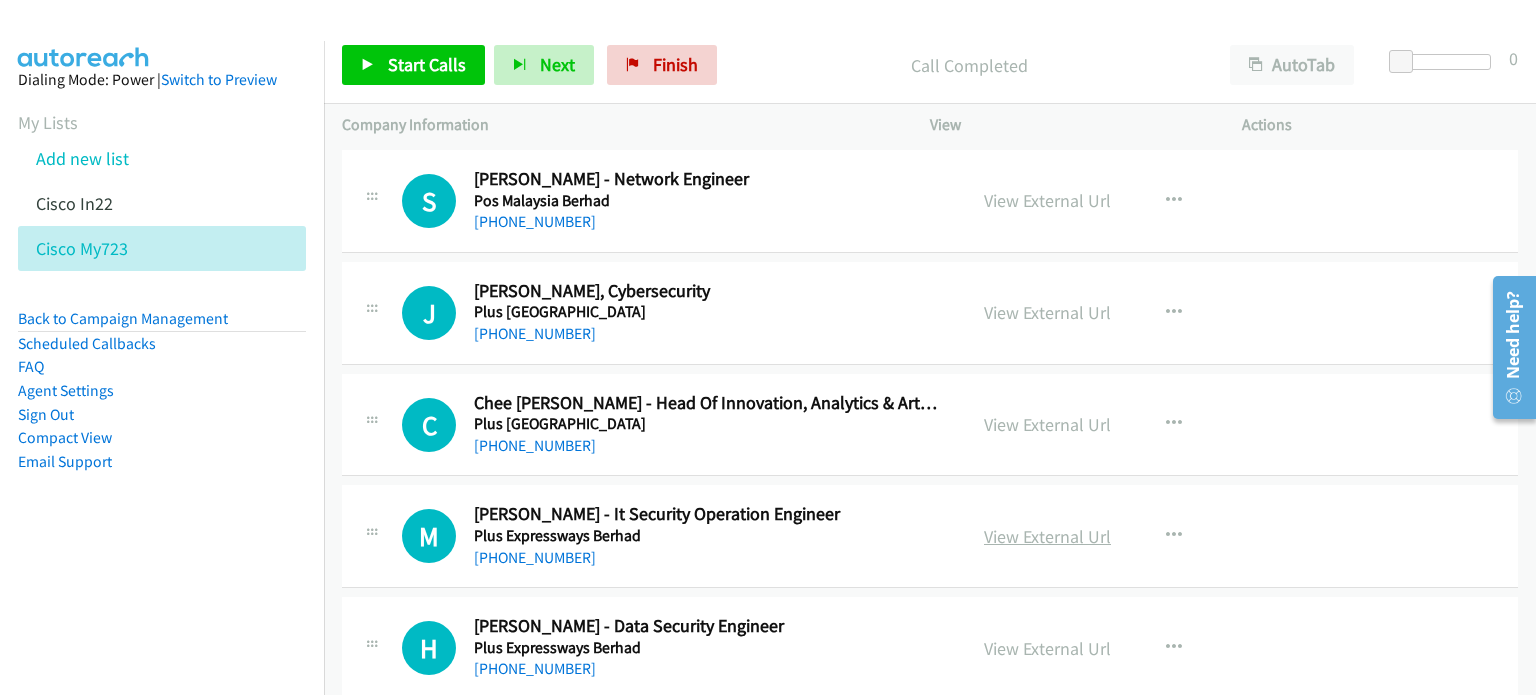 scroll, scrollTop: 8052, scrollLeft: 0, axis: vertical 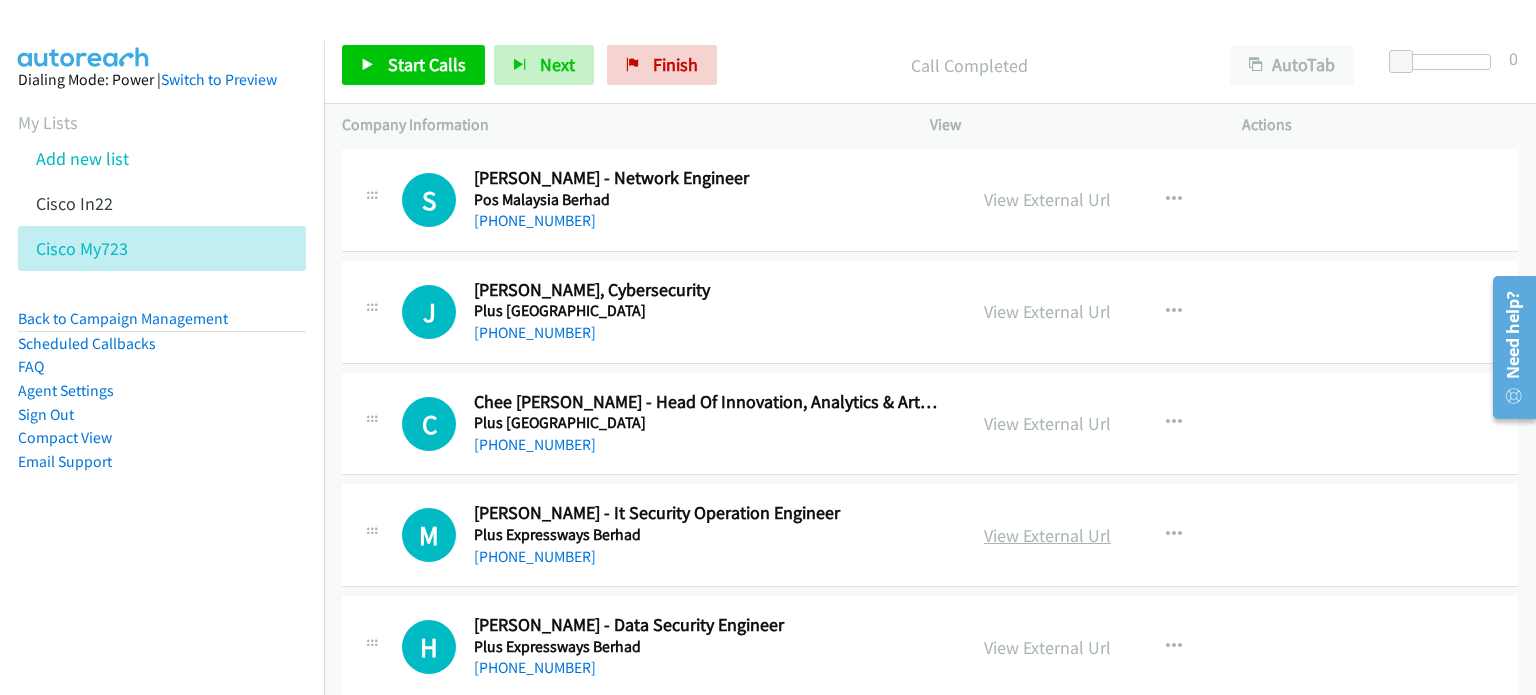 click on "View External Url" at bounding box center [1047, 535] 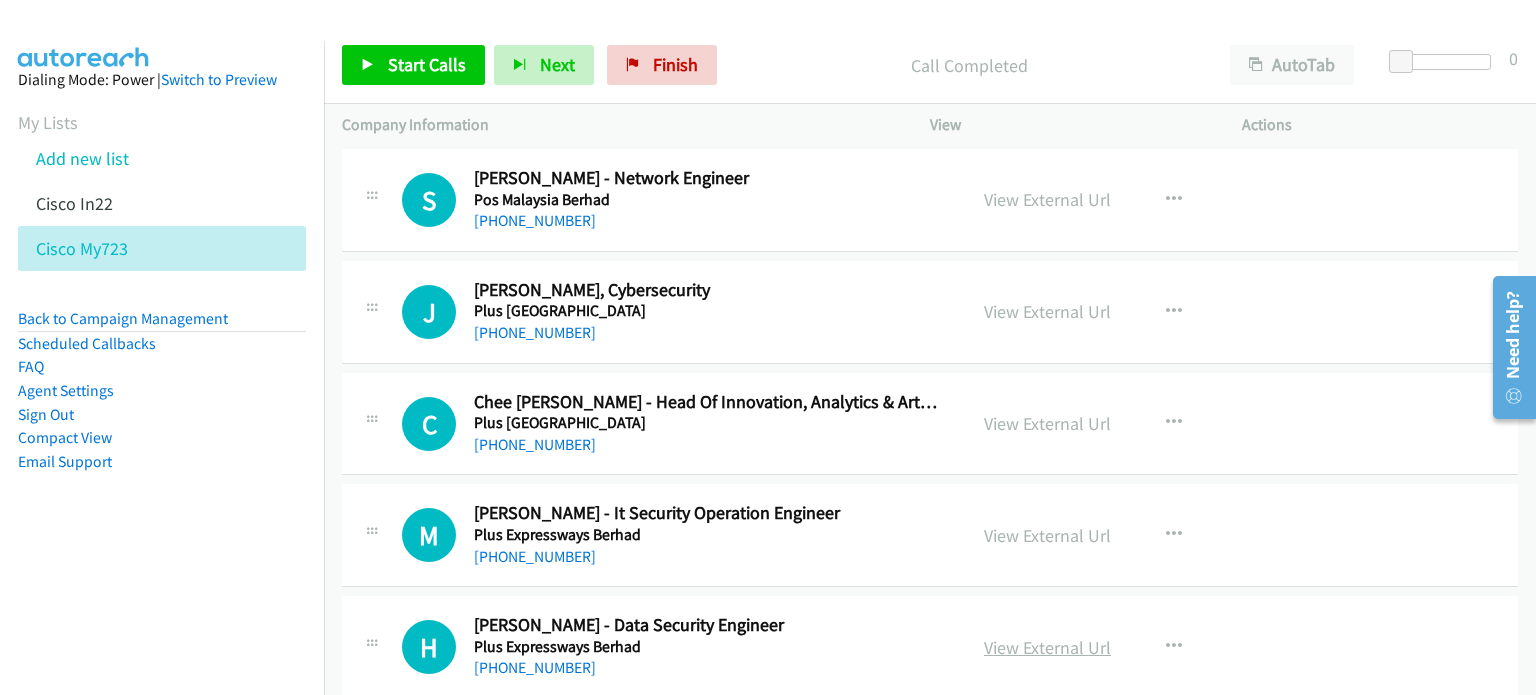 click on "View External Url" at bounding box center [1047, 647] 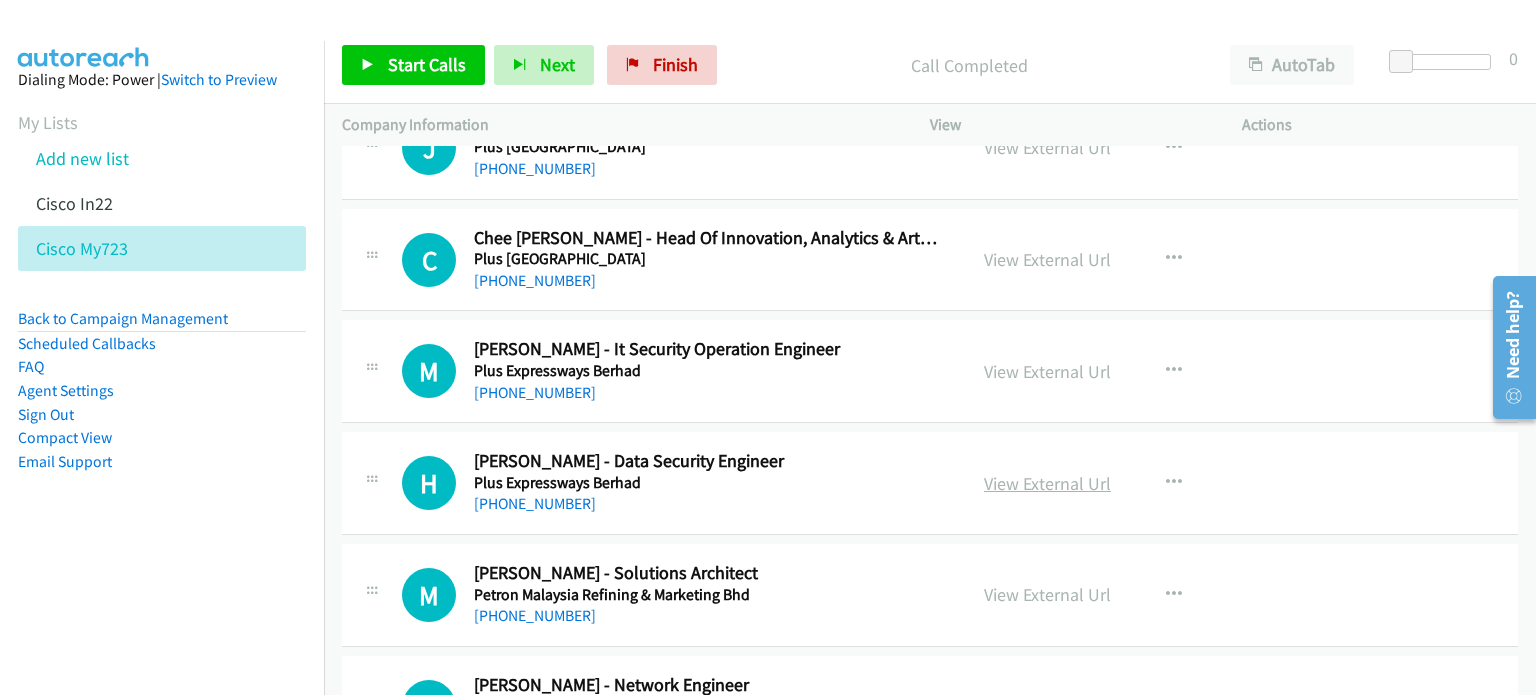 scroll, scrollTop: 8217, scrollLeft: 0, axis: vertical 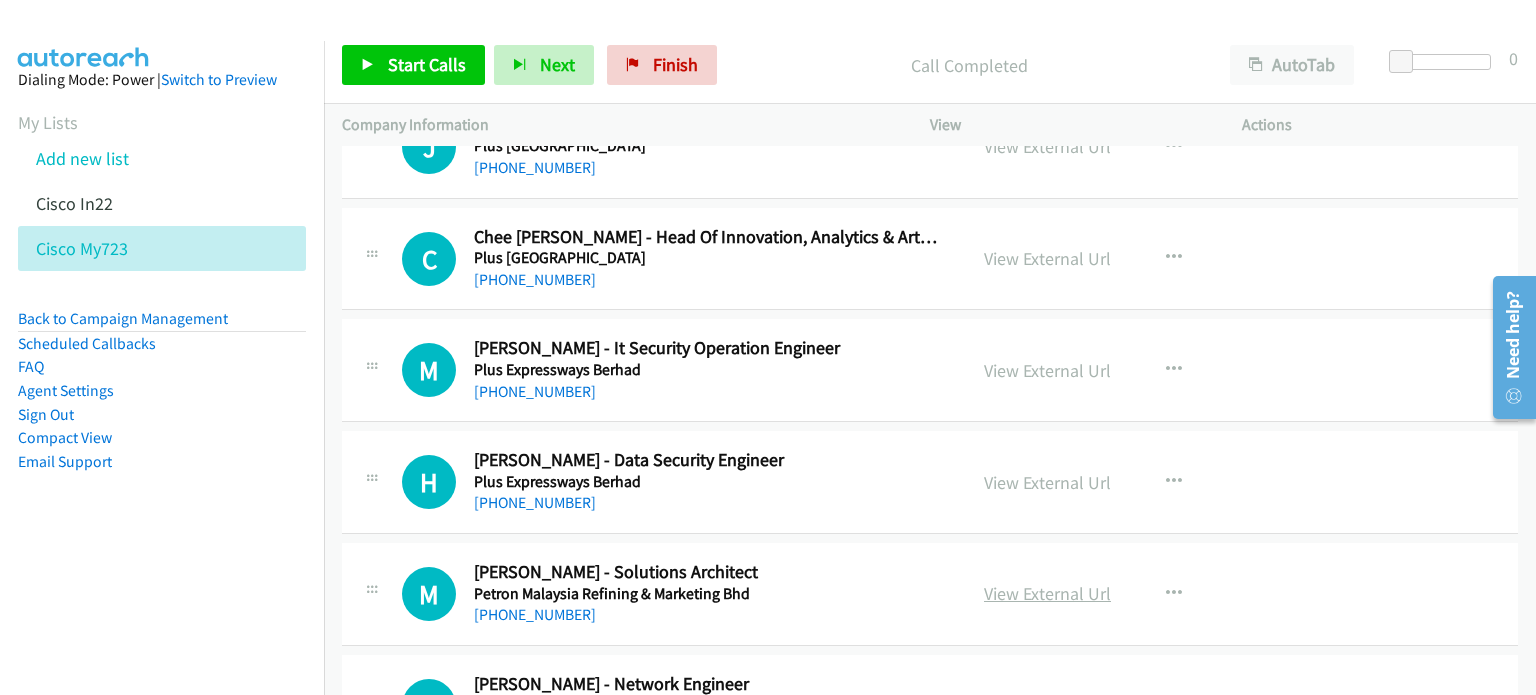 click on "View External Url" at bounding box center [1047, 593] 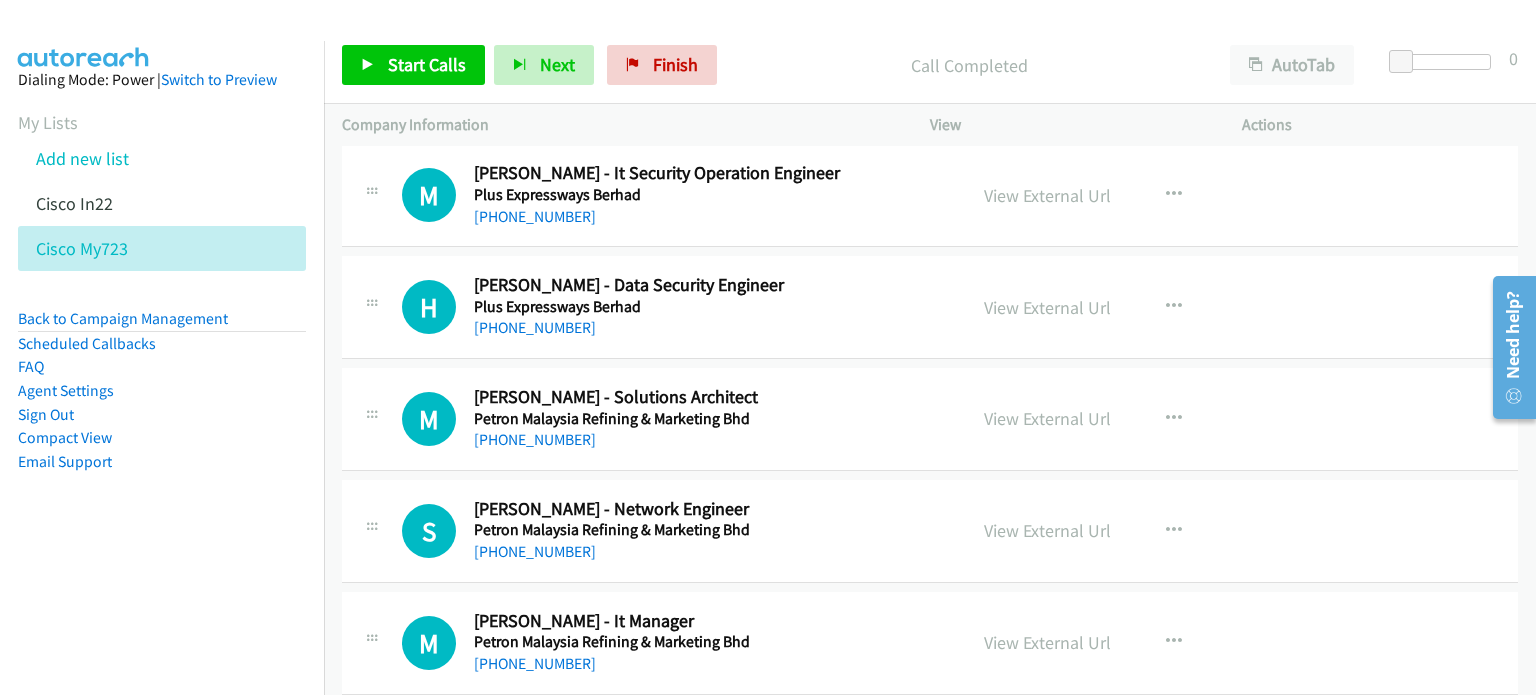 scroll, scrollTop: 8393, scrollLeft: 0, axis: vertical 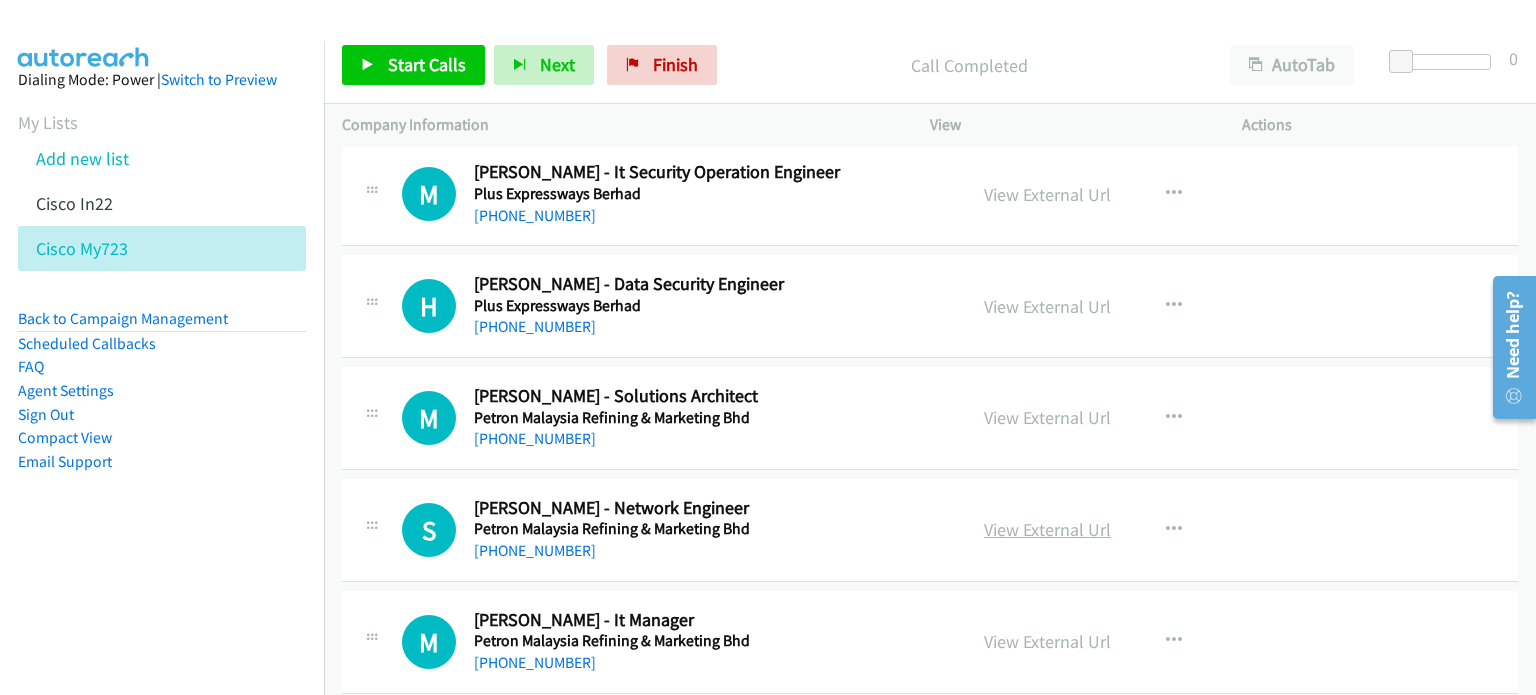 click on "View External Url" at bounding box center (1047, 529) 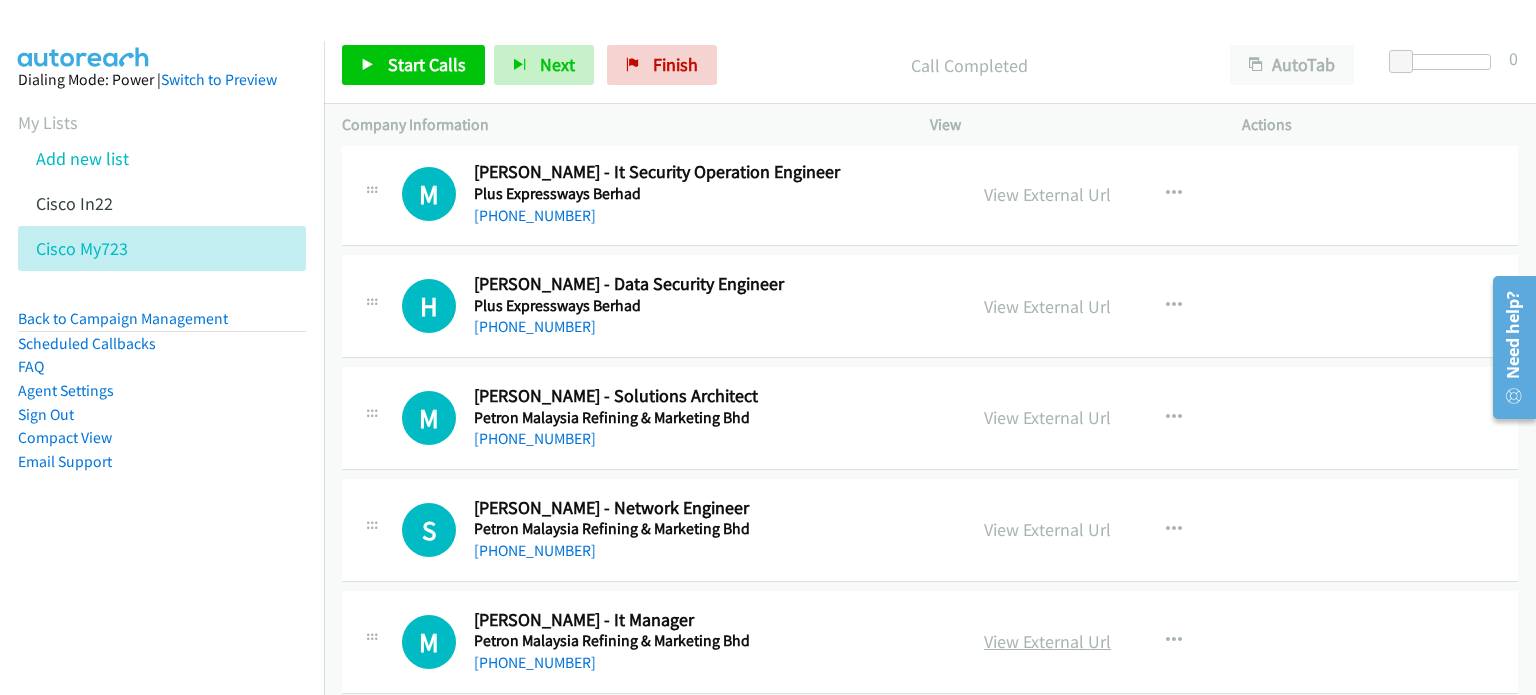 click on "View External Url" at bounding box center (1047, 641) 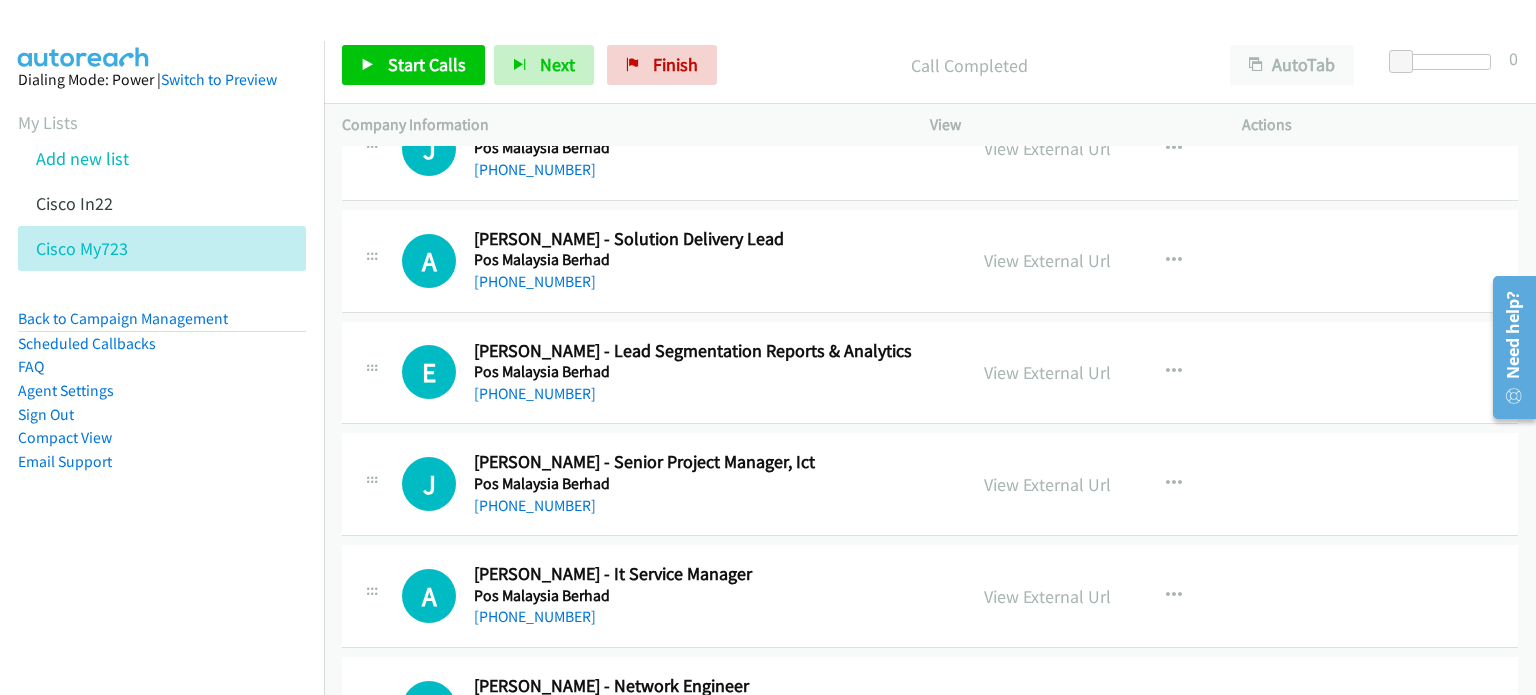 scroll, scrollTop: 7536, scrollLeft: 0, axis: vertical 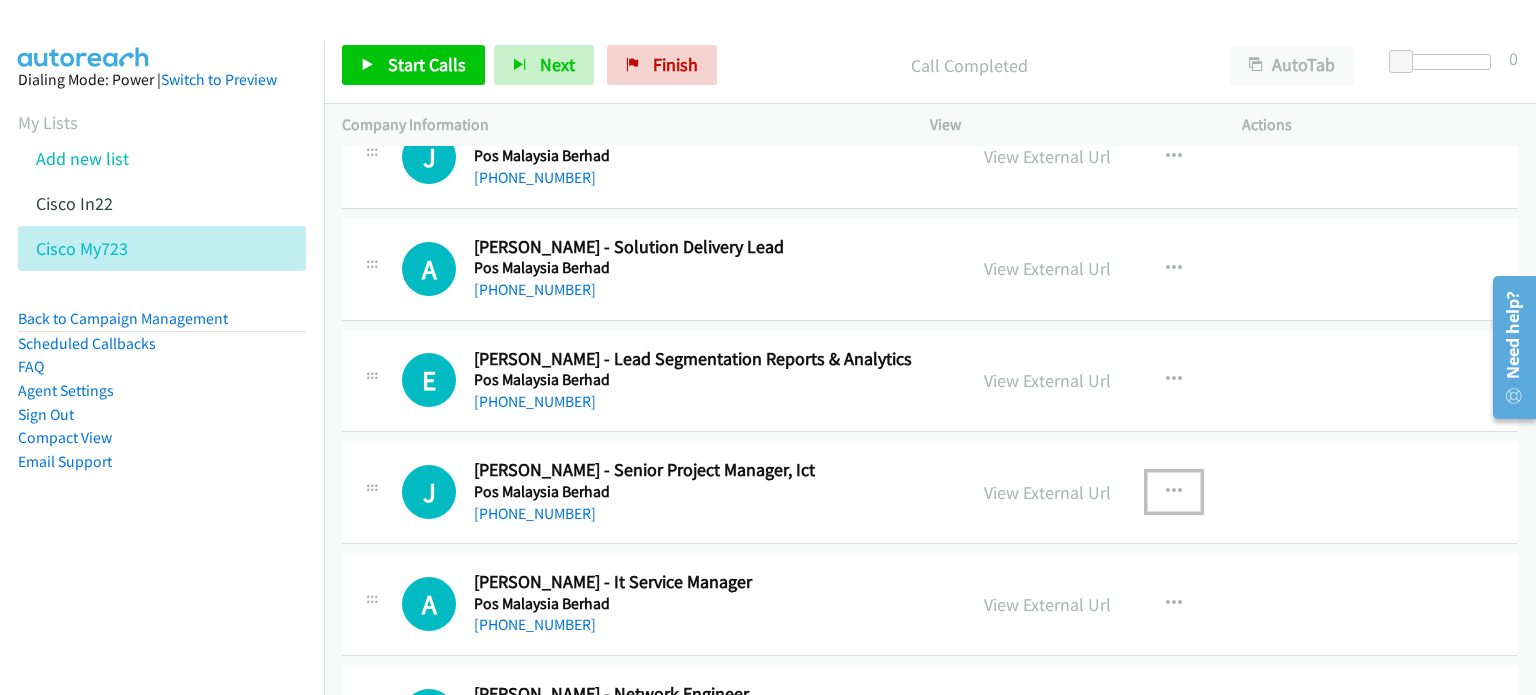 click at bounding box center (1174, 492) 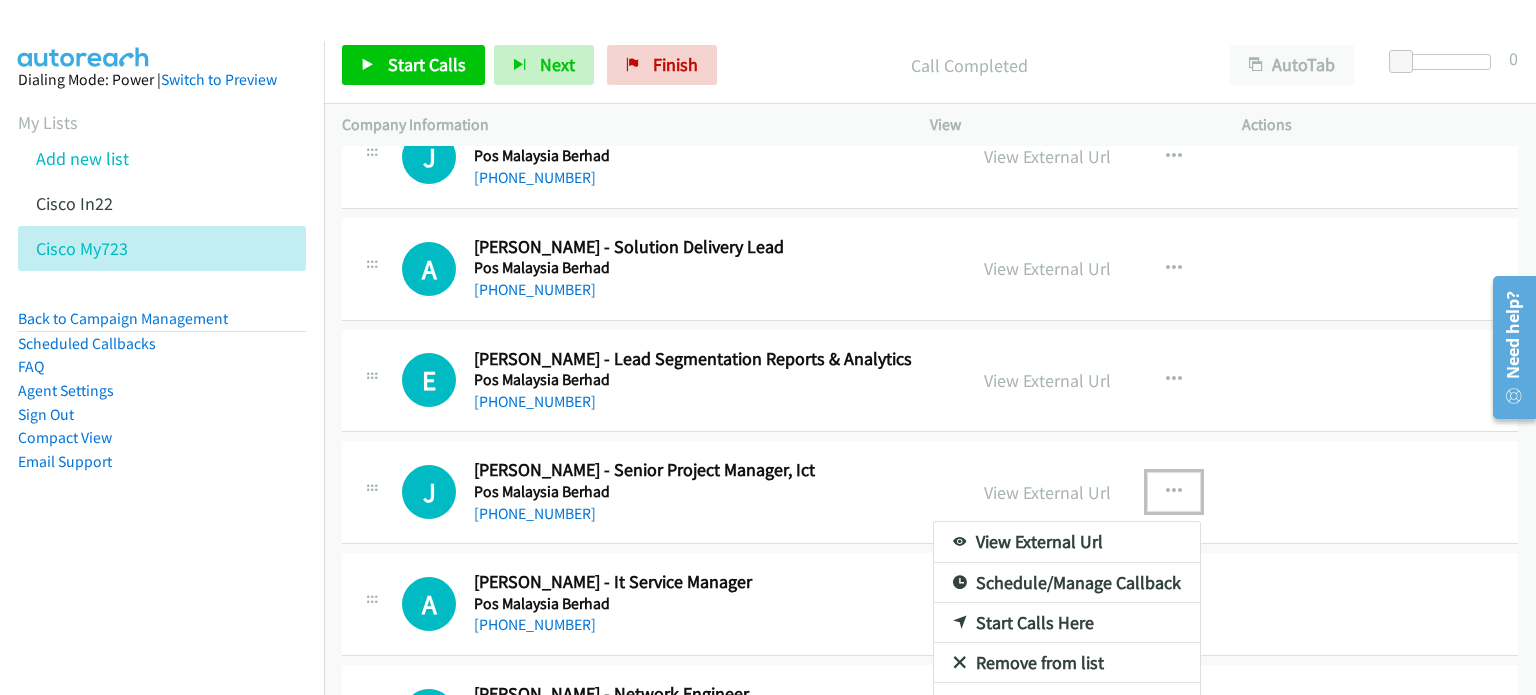 click on "Start Calls Here" at bounding box center [1067, 623] 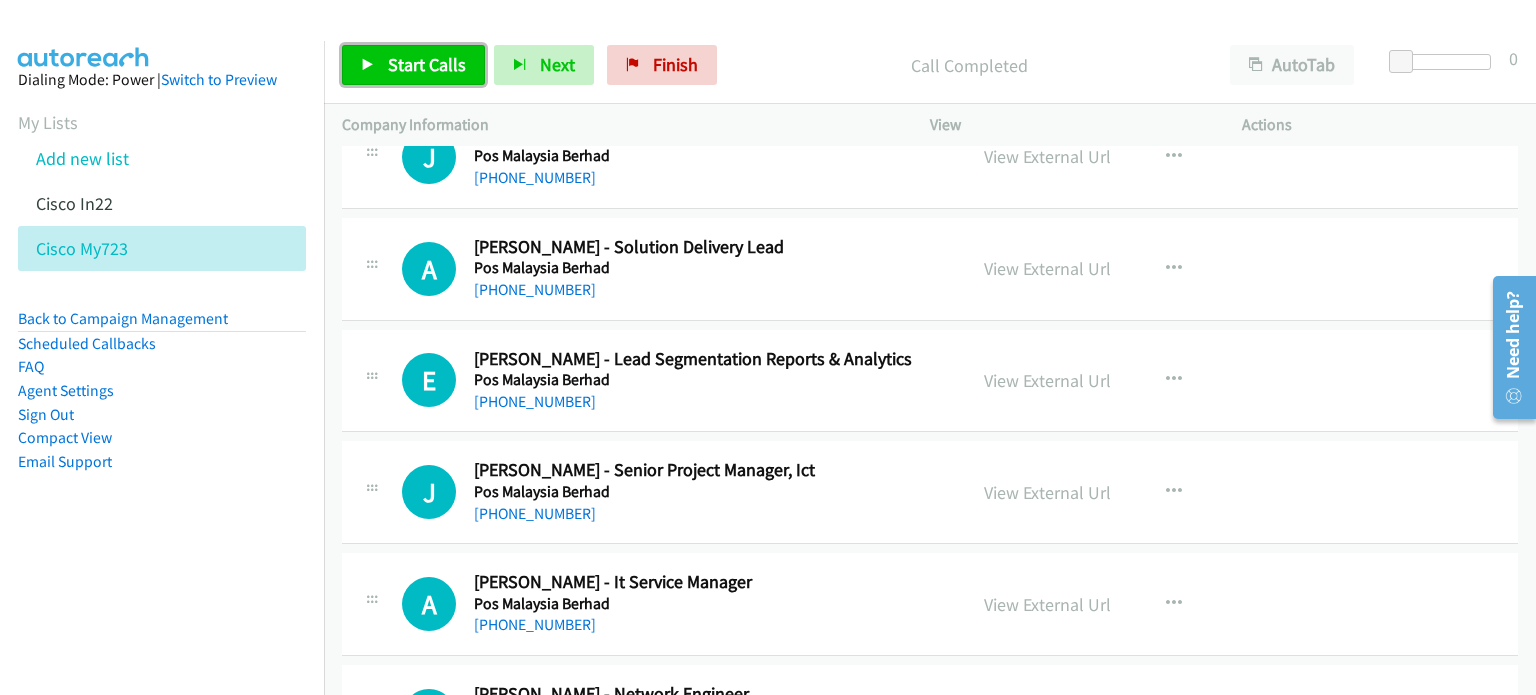 click on "Start Calls" at bounding box center [413, 65] 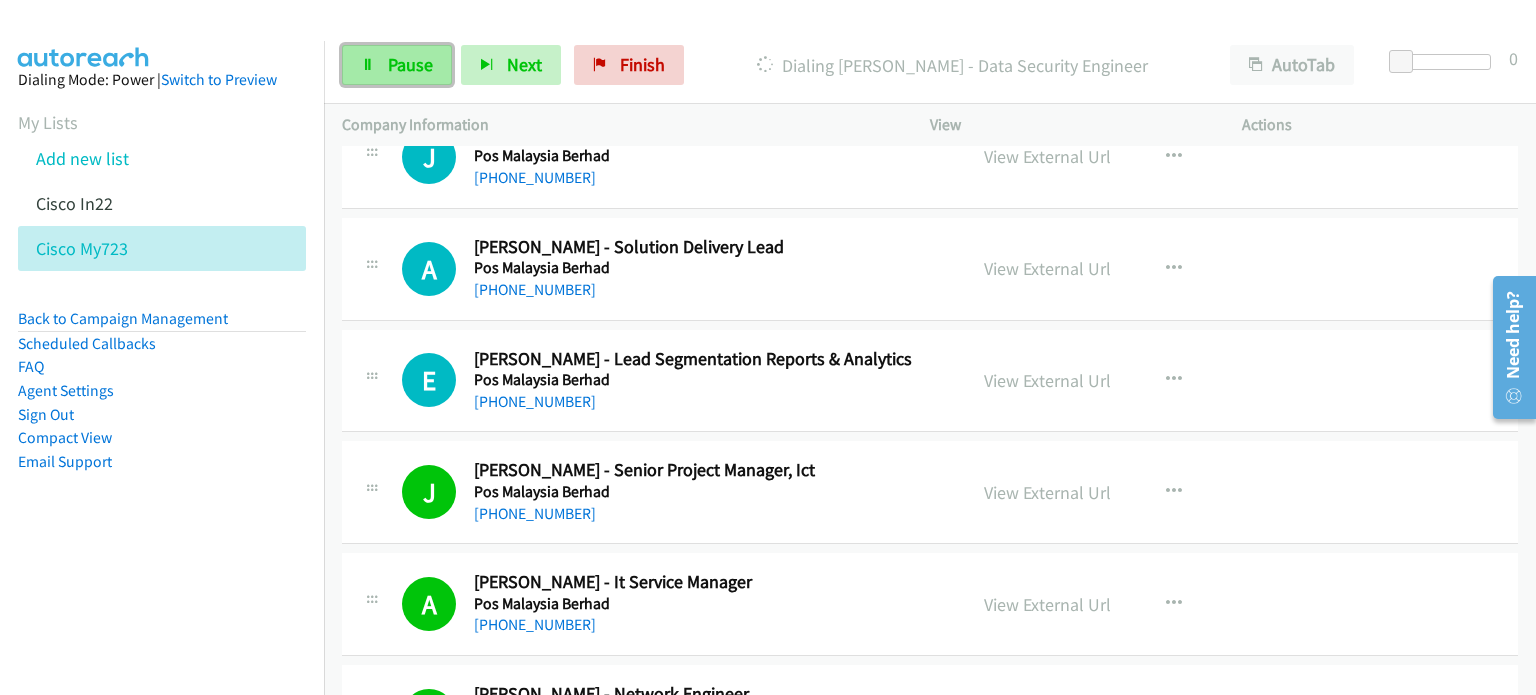 click on "Pause" at bounding box center [410, 64] 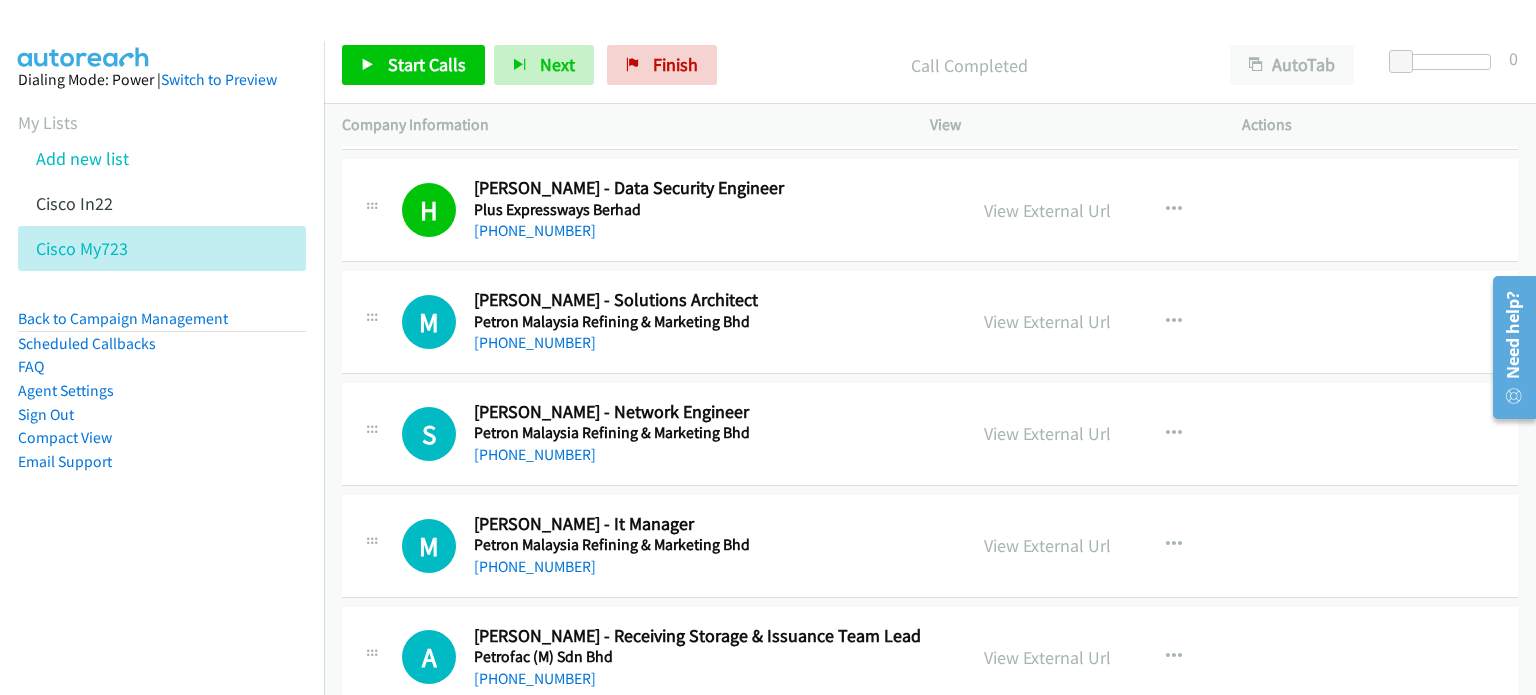 scroll, scrollTop: 8490, scrollLeft: 0, axis: vertical 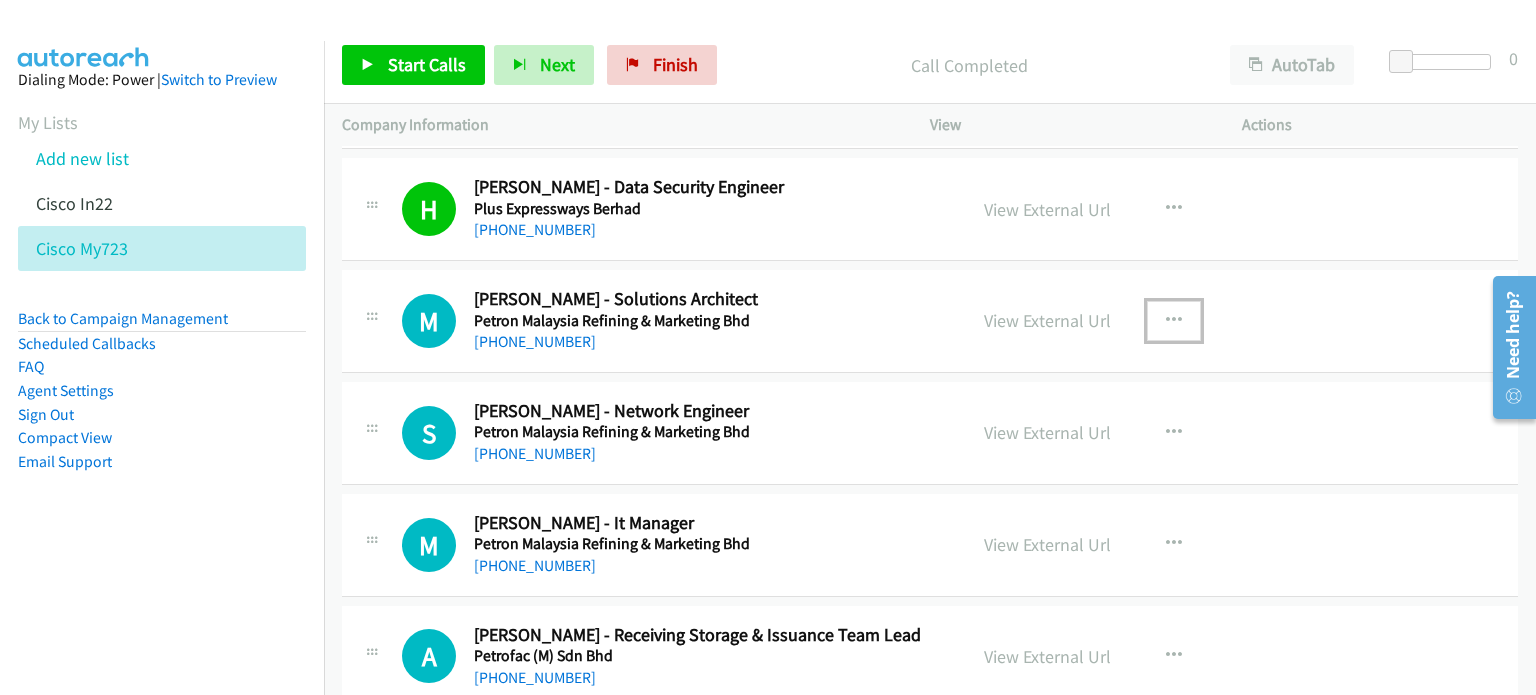 click at bounding box center (1174, 321) 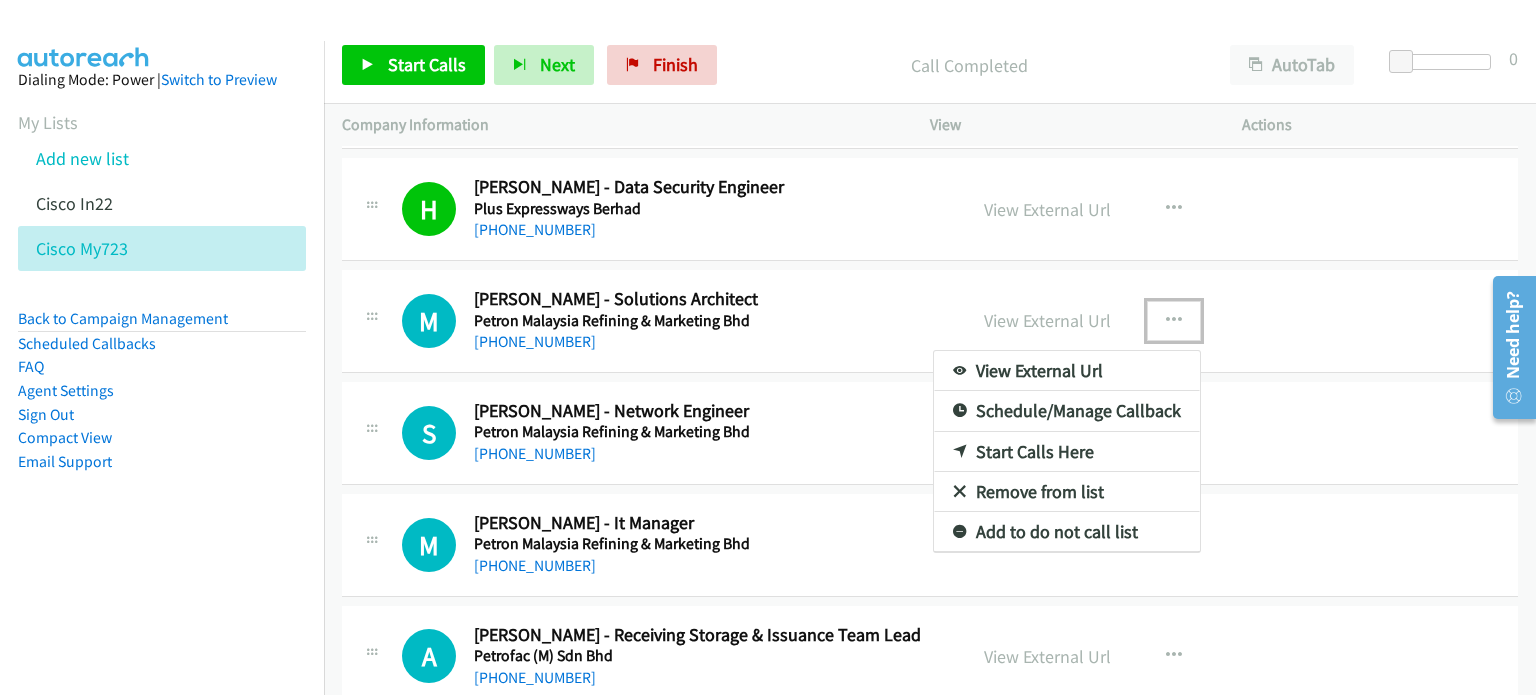 click on "Start Calls Here" at bounding box center [1067, 452] 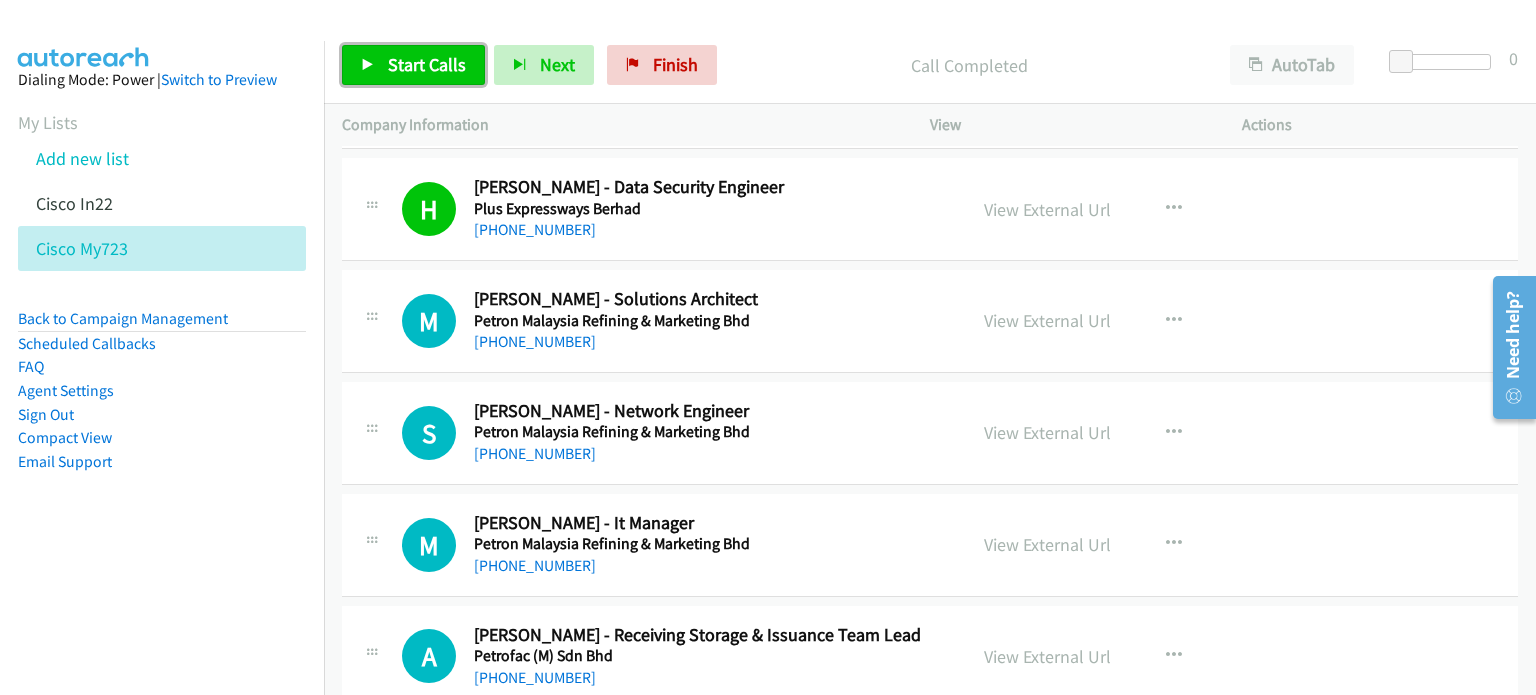 click on "Start Calls" at bounding box center [427, 64] 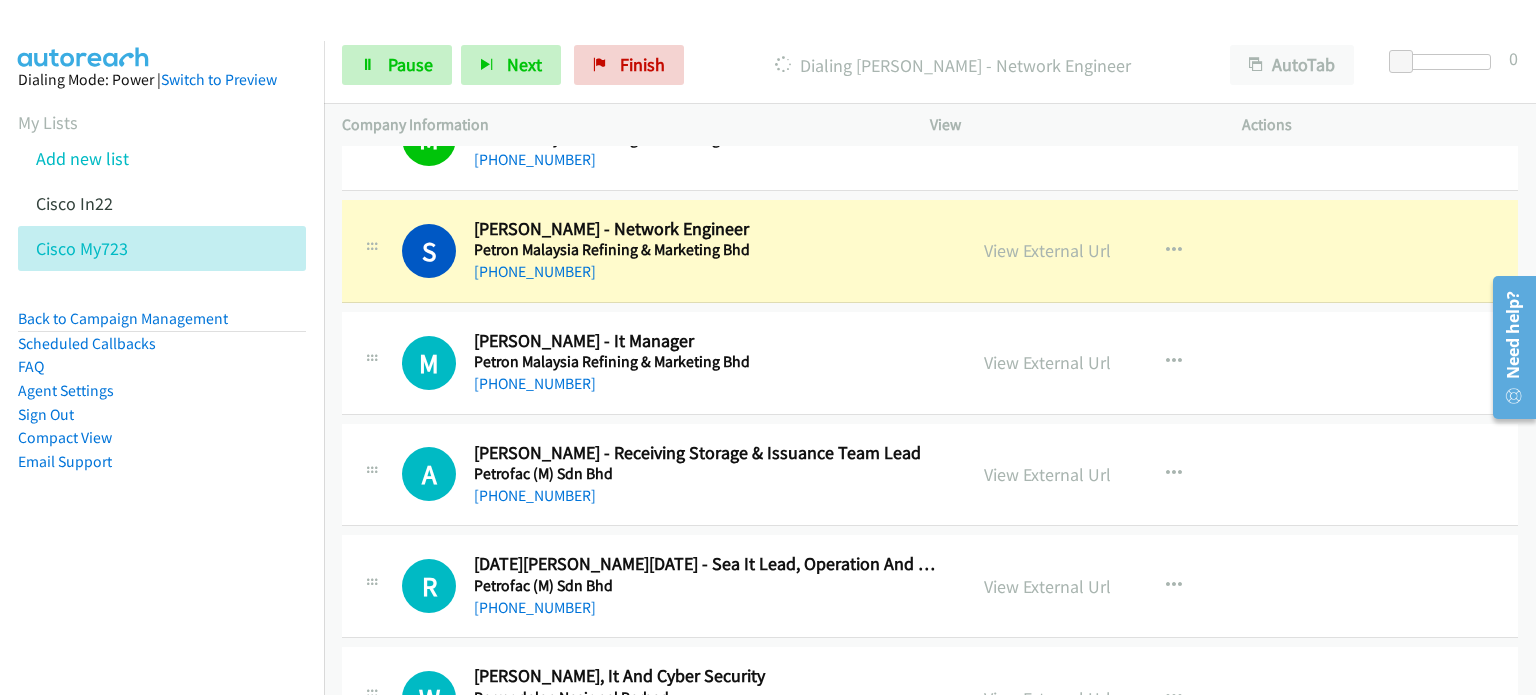scroll, scrollTop: 8672, scrollLeft: 0, axis: vertical 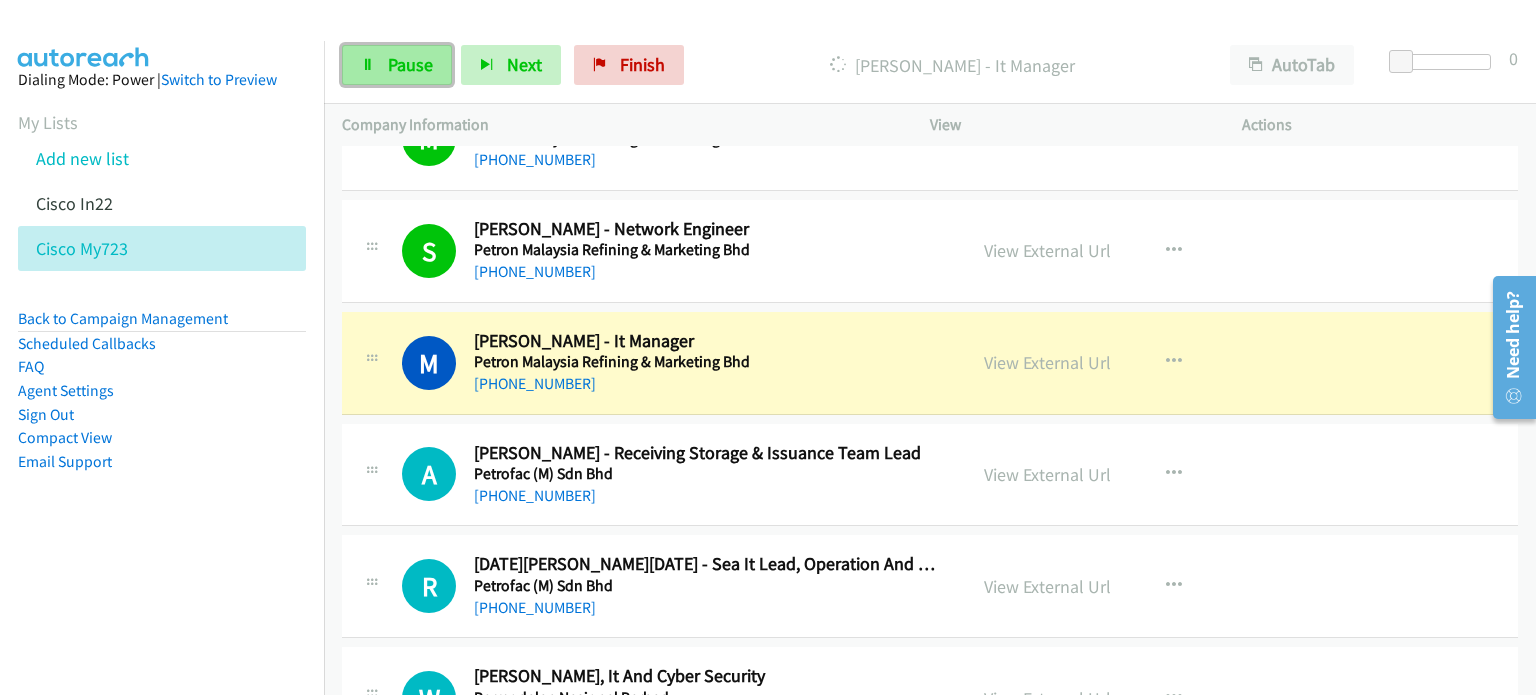 click on "Pause" at bounding box center [410, 64] 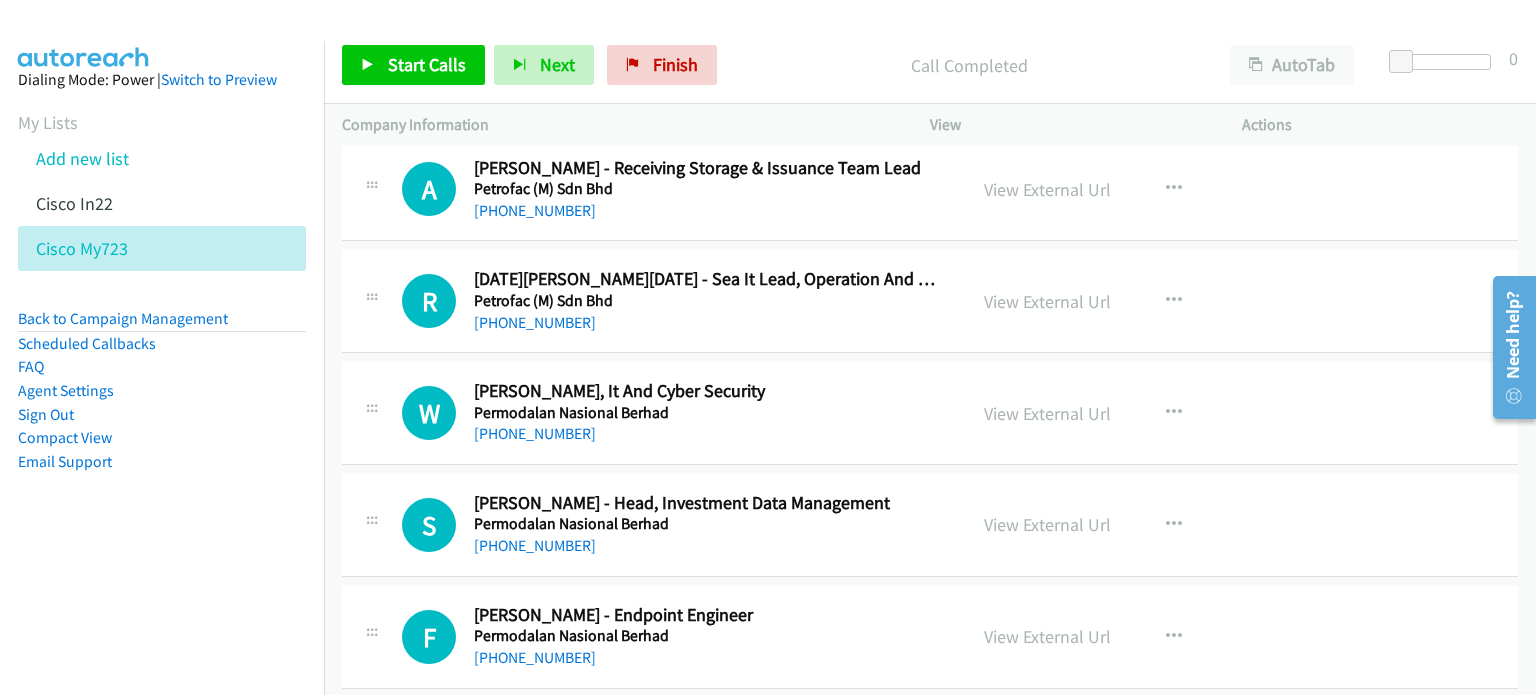 scroll, scrollTop: 8958, scrollLeft: 0, axis: vertical 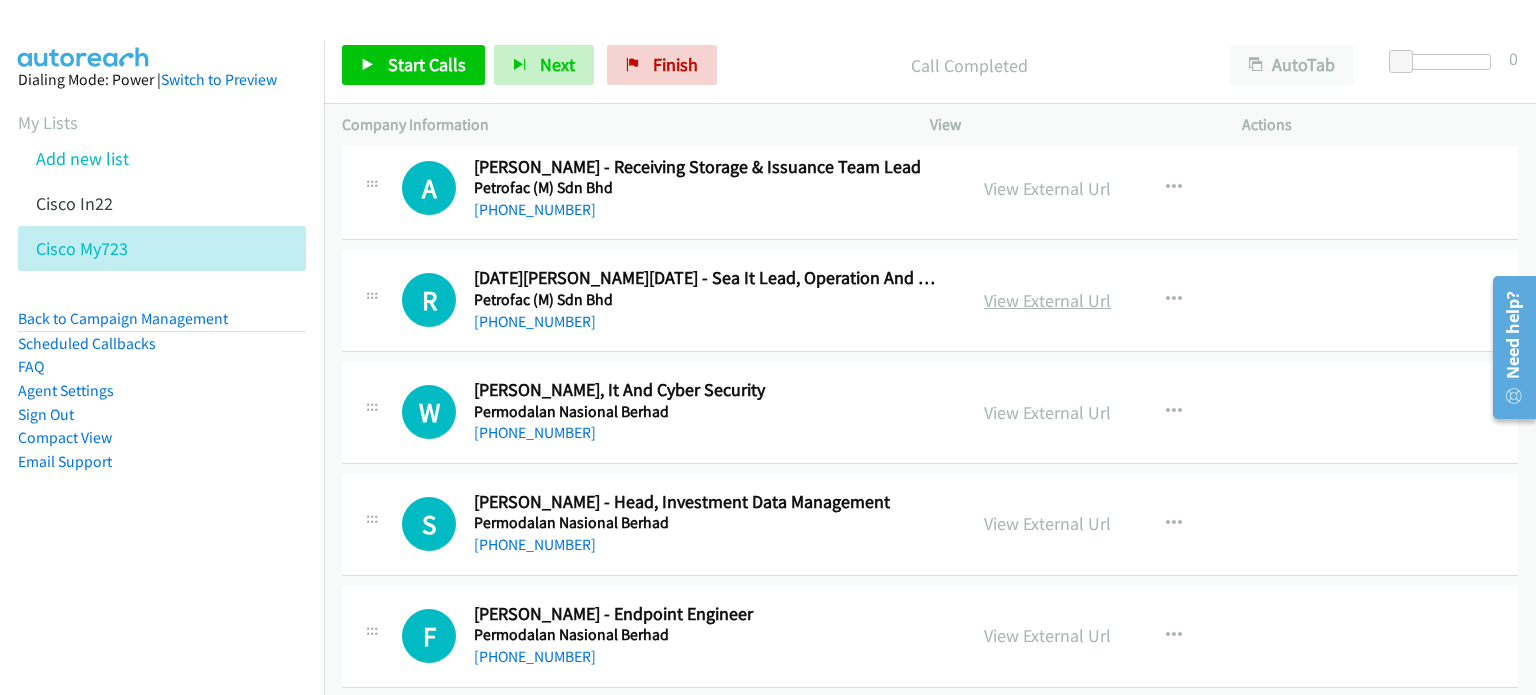 click on "View External Url" at bounding box center [1047, 300] 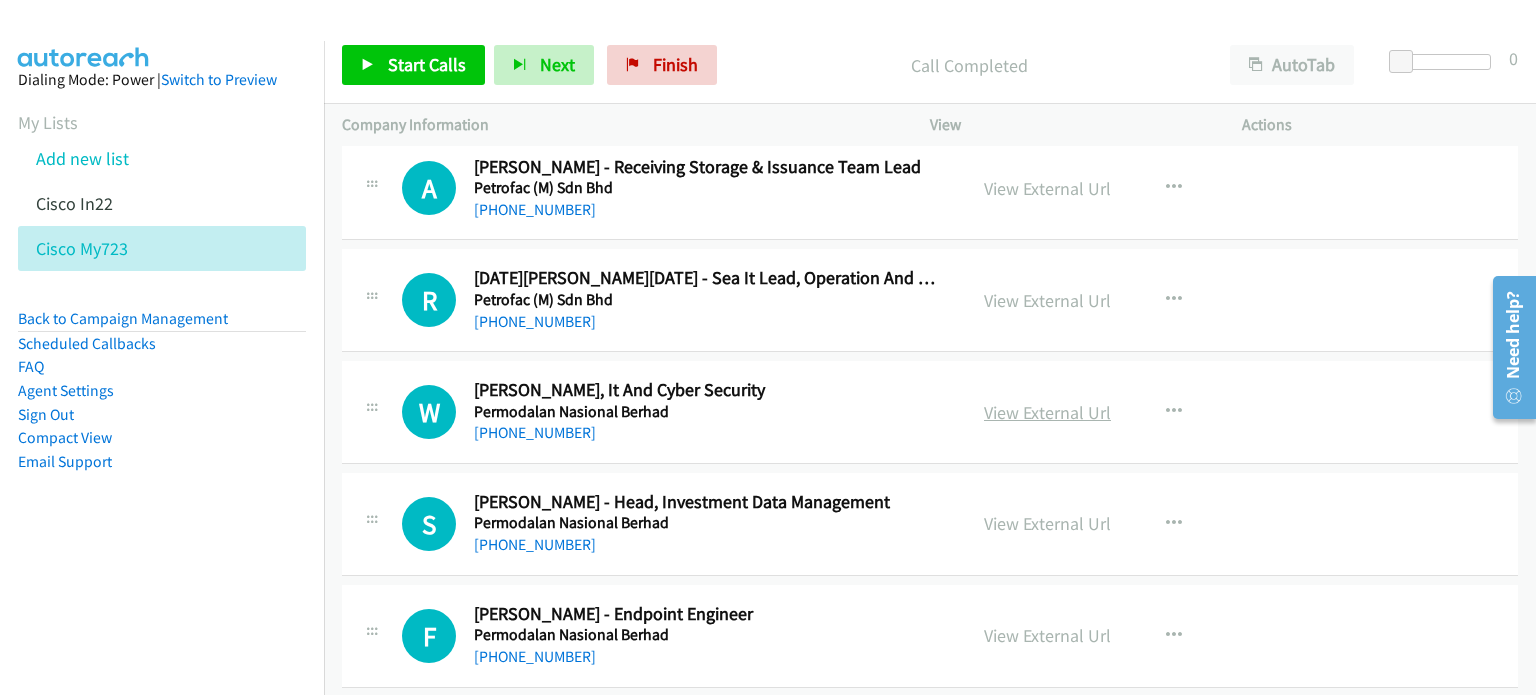 click on "View External Url" at bounding box center (1047, 412) 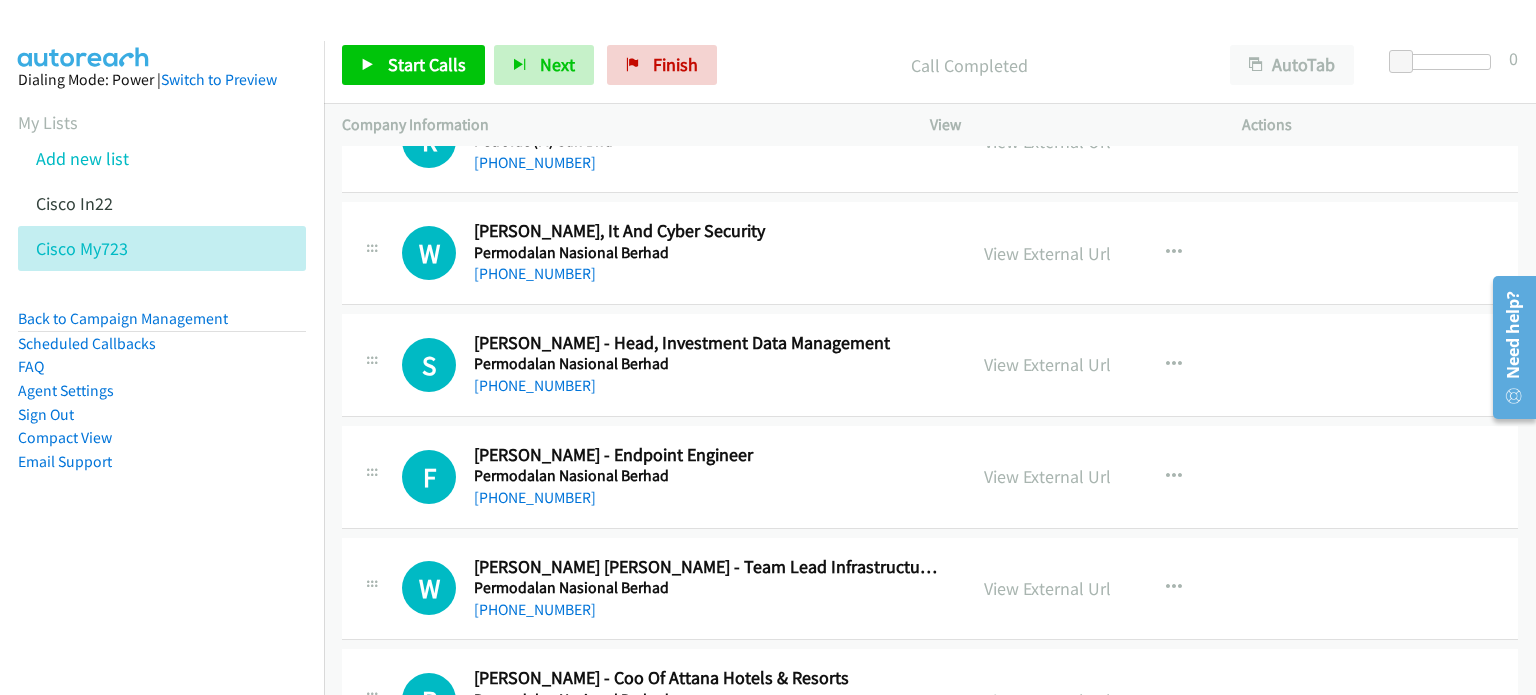 scroll, scrollTop: 9119, scrollLeft: 0, axis: vertical 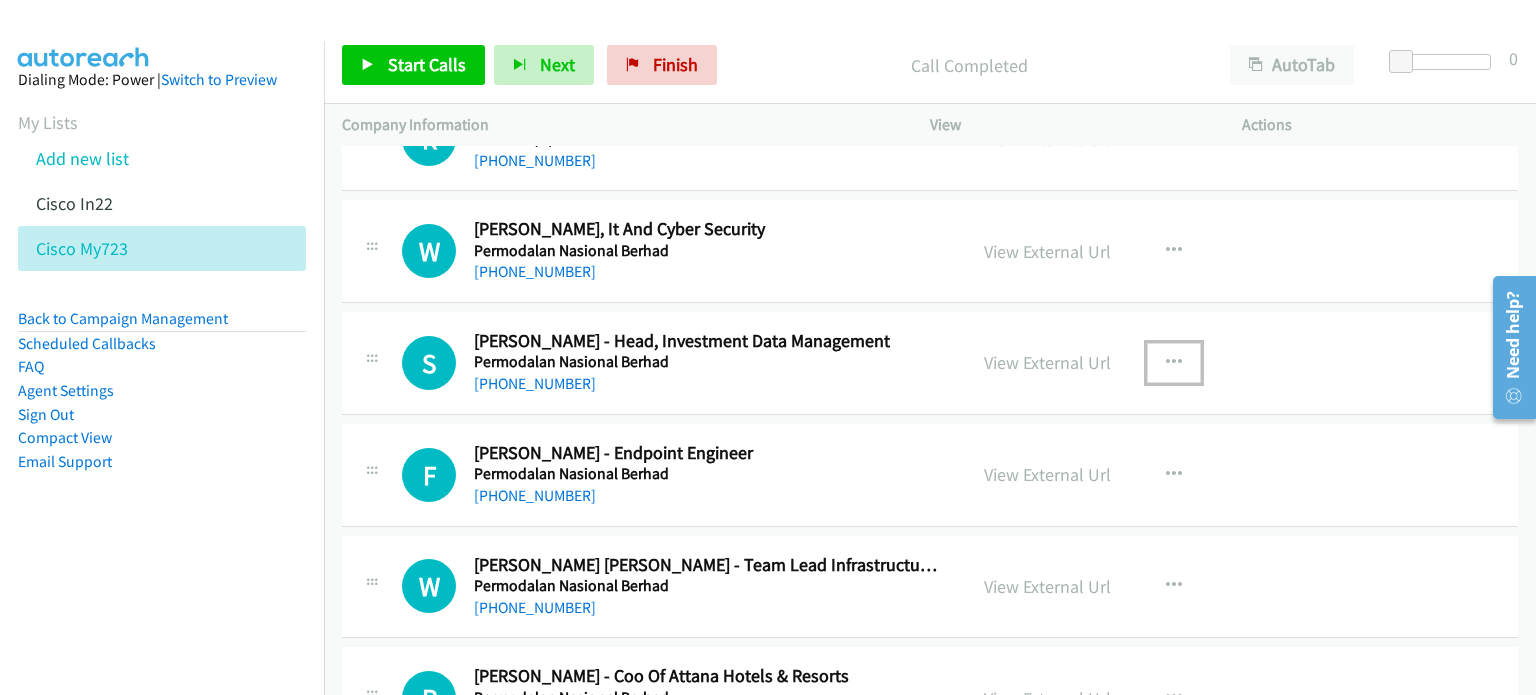 click at bounding box center (1174, 363) 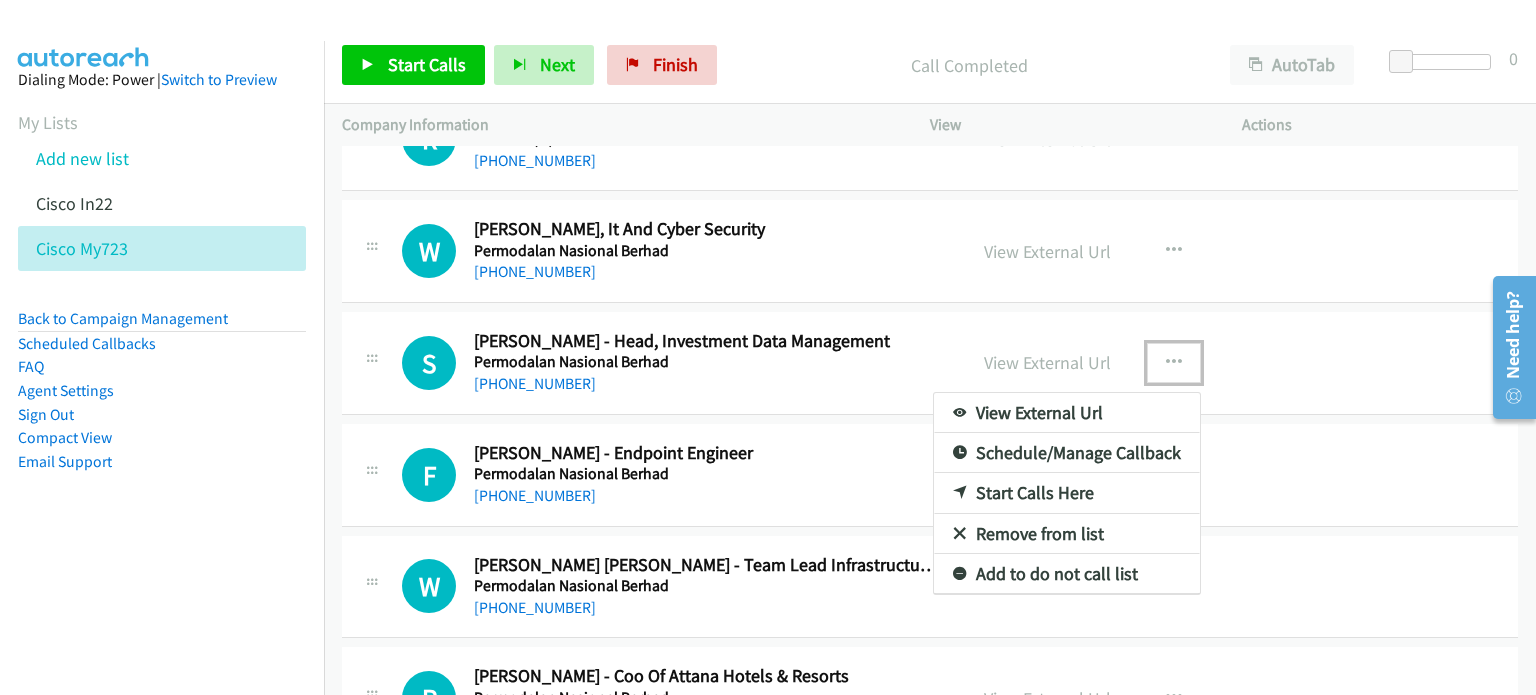 click on "Remove from list" at bounding box center (1067, 534) 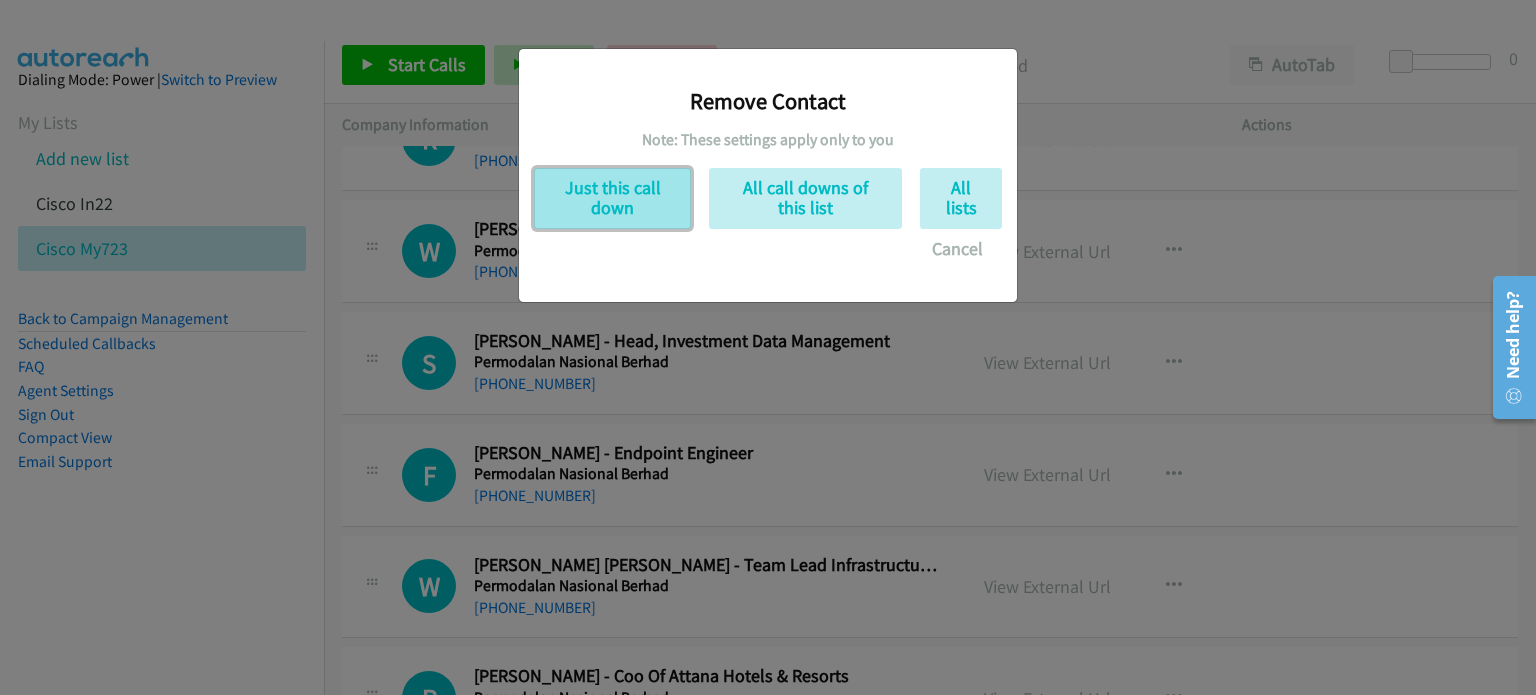 click on "Just this call down" at bounding box center (612, 198) 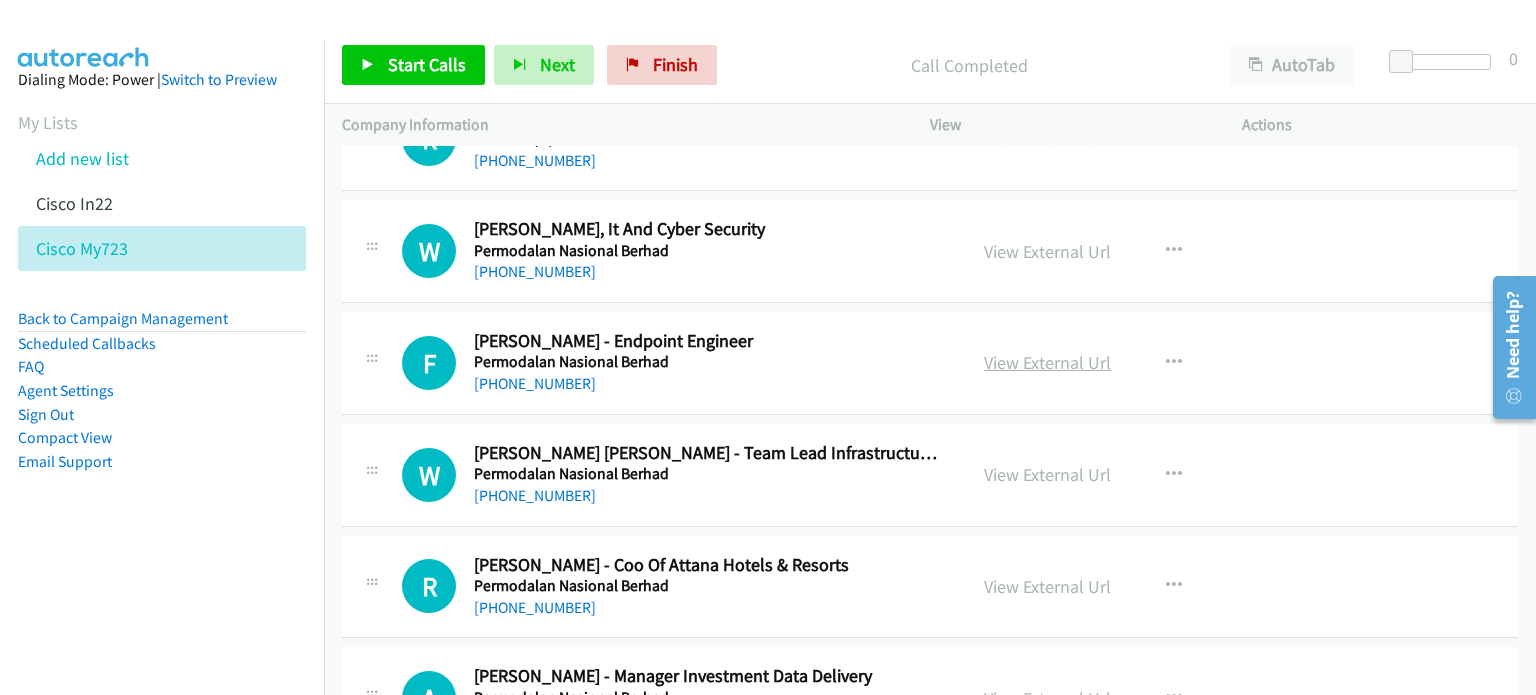 click on "View External Url" at bounding box center [1047, 362] 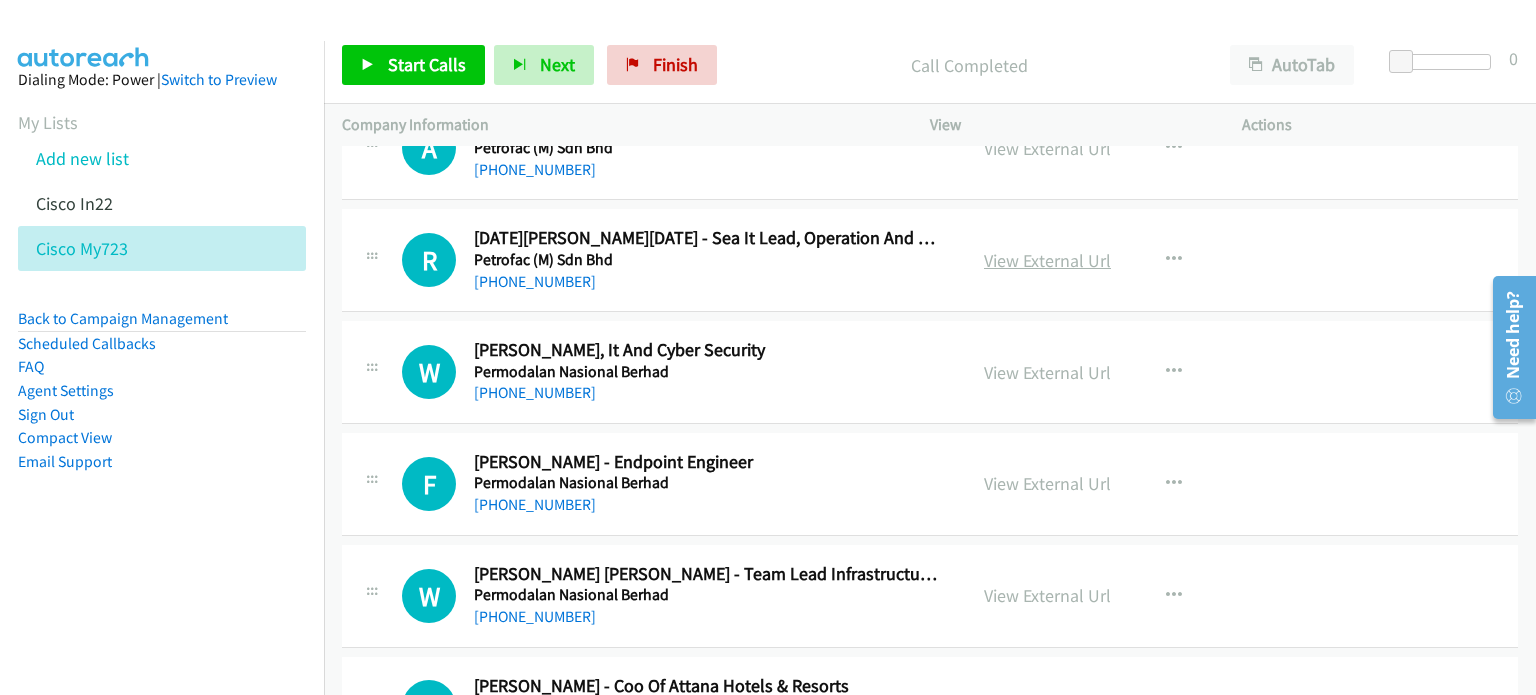 scroll, scrollTop: 9000, scrollLeft: 0, axis: vertical 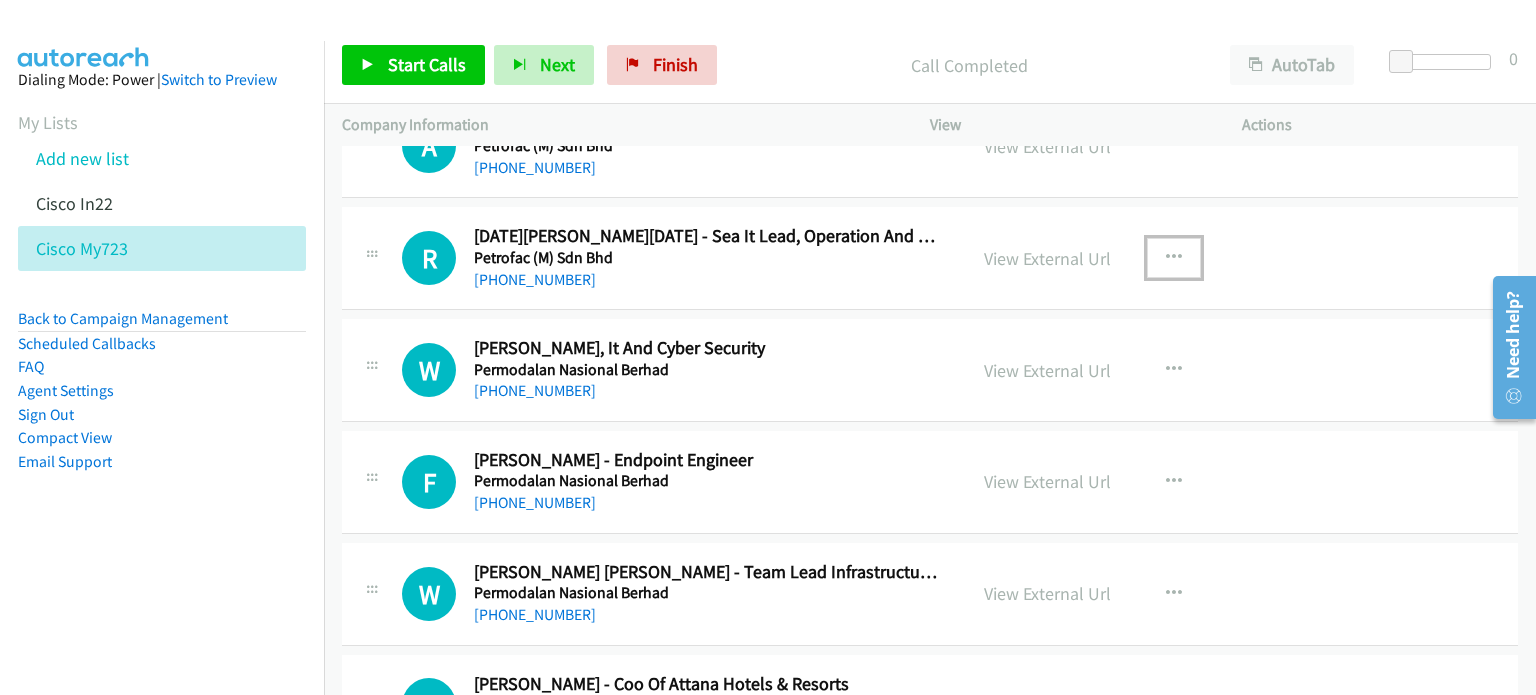 click at bounding box center [1174, 258] 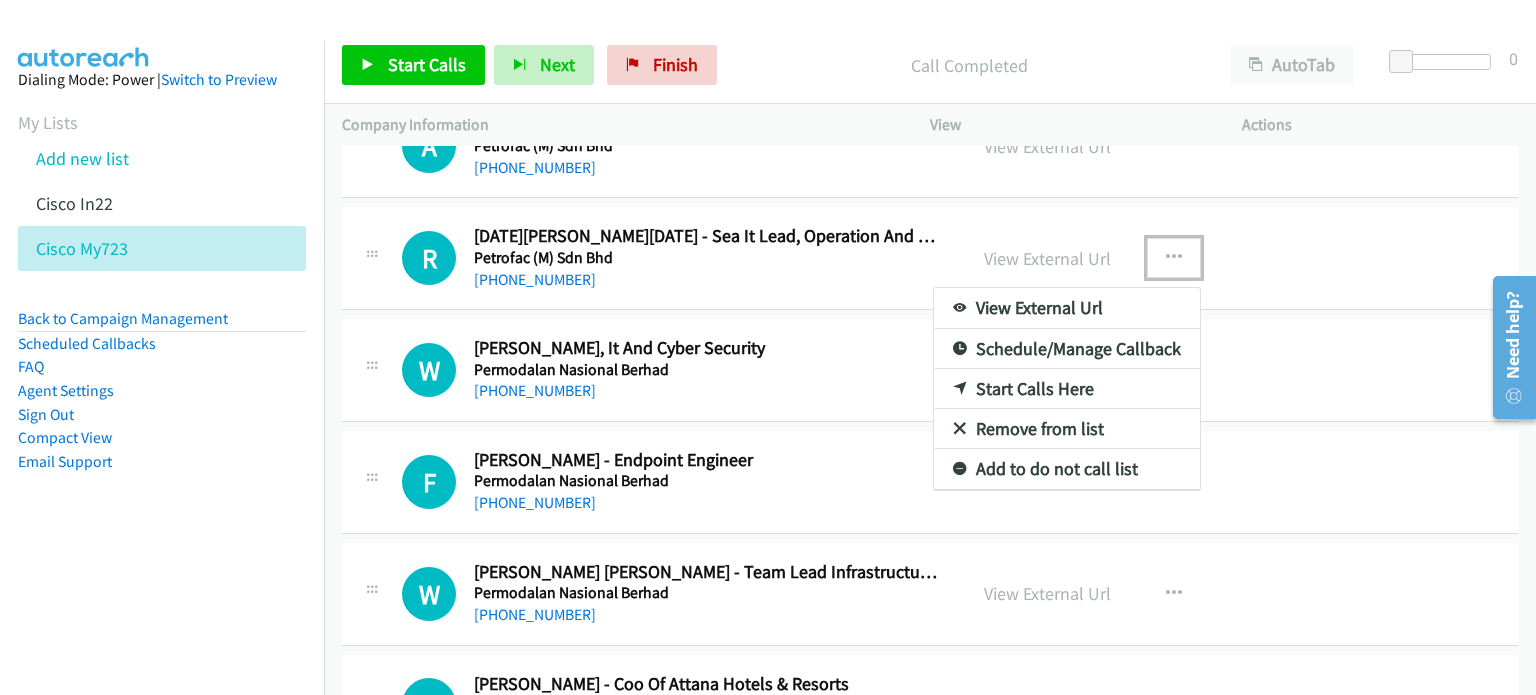 click on "Start Calls Here" at bounding box center (1067, 389) 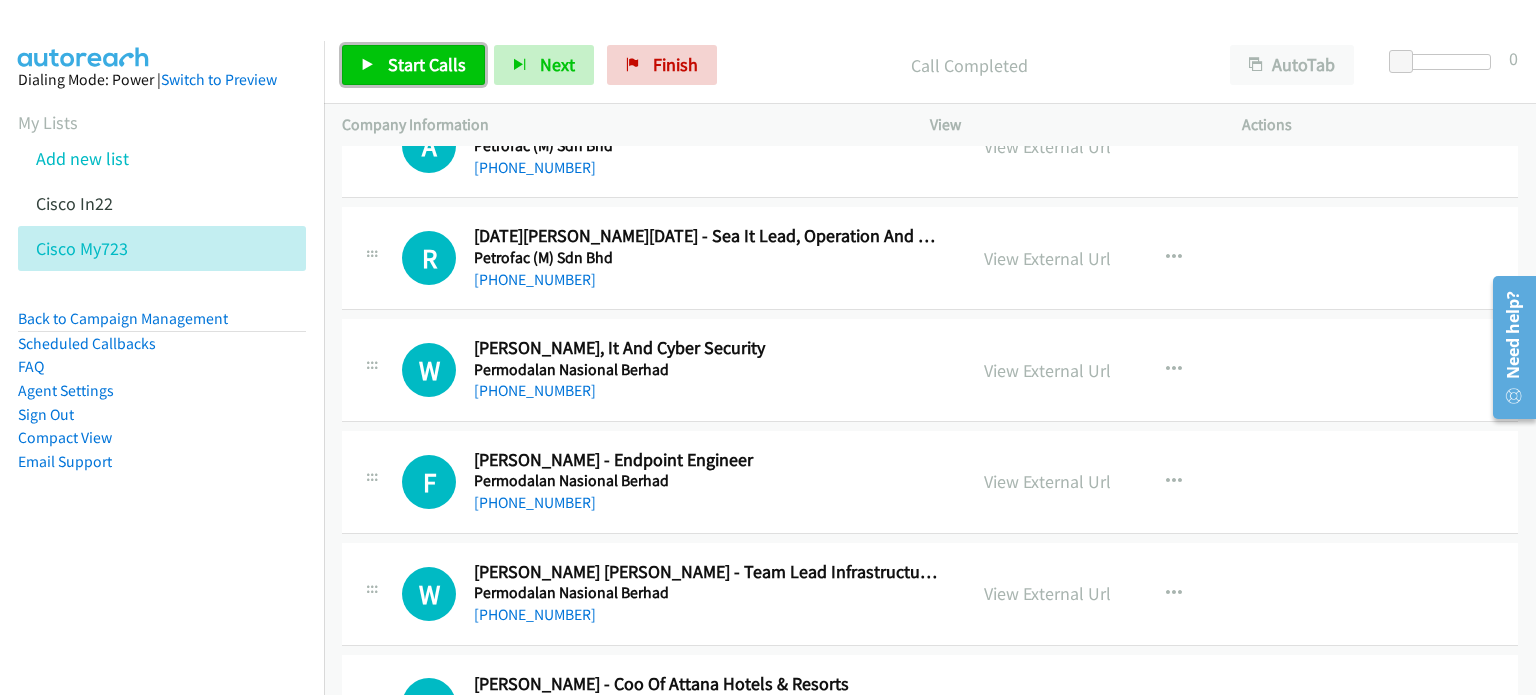 click on "Start Calls" at bounding box center [427, 64] 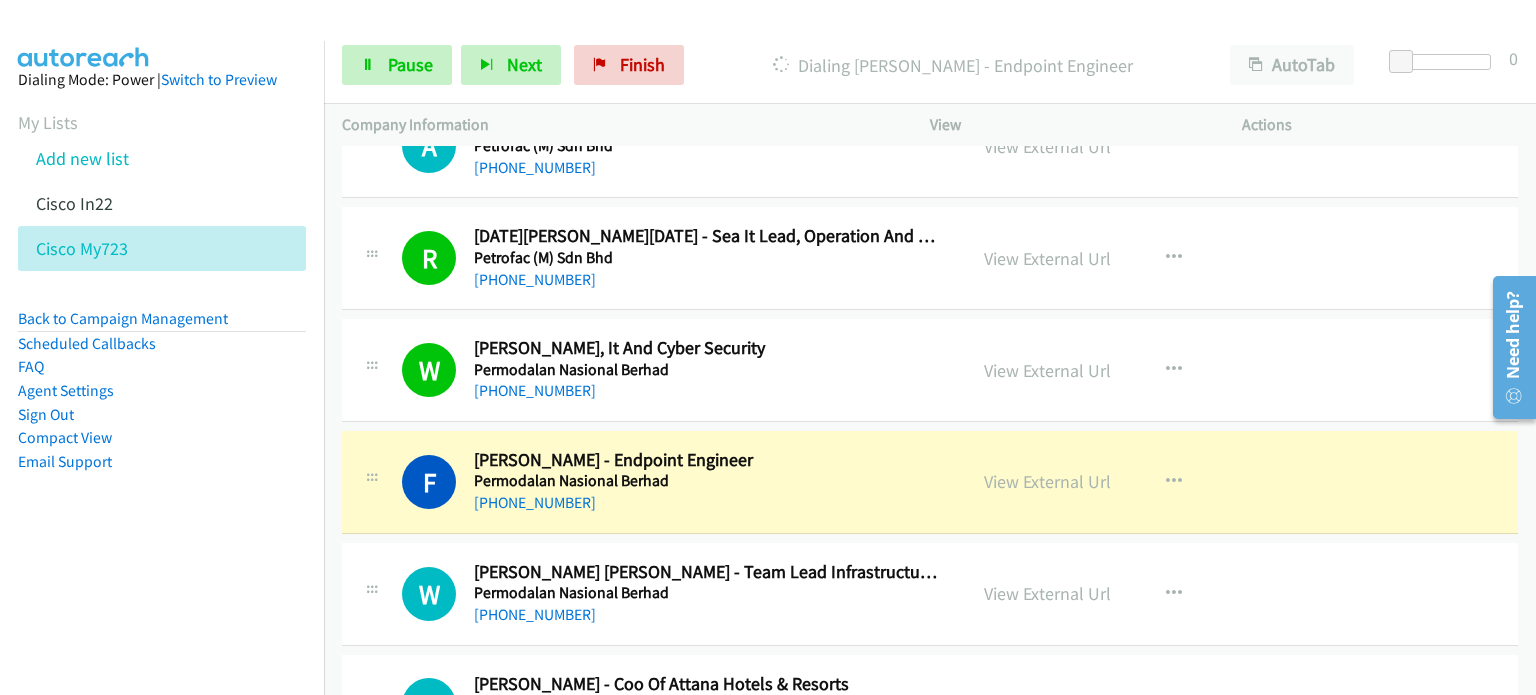 click on "Start Calls
Pause
Next
Finish
[PERSON_NAME] - Endpoint Engineer
AutoTab
AutoTab
0" at bounding box center [930, 65] 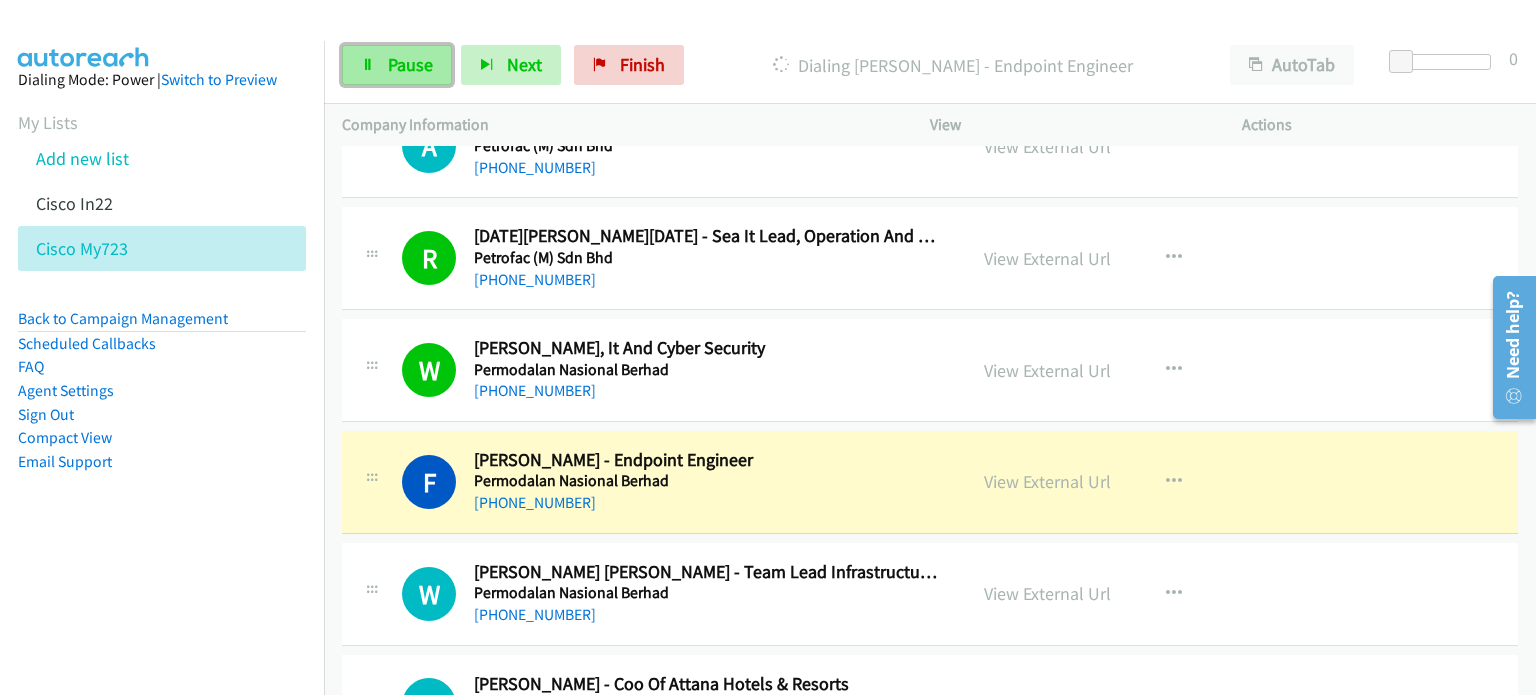 click on "Pause" at bounding box center (410, 64) 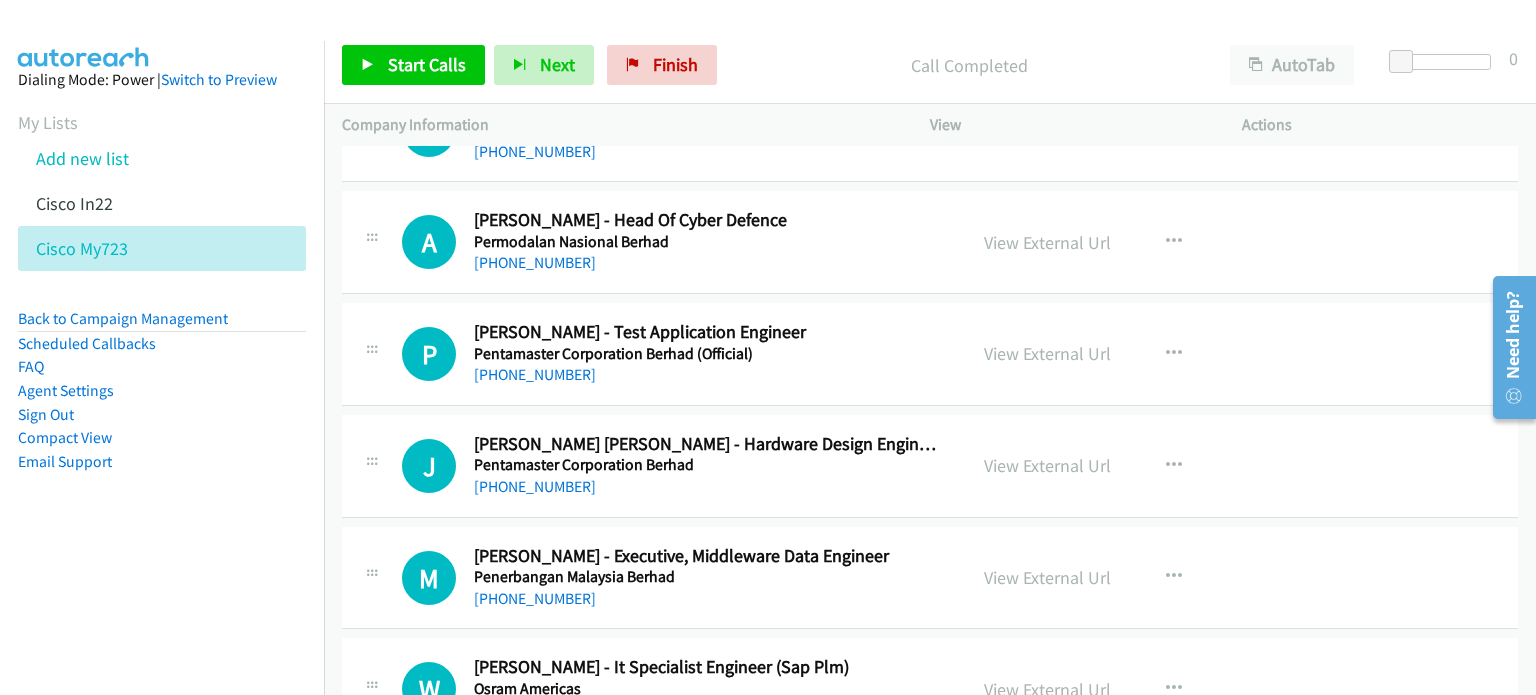 scroll, scrollTop: 9685, scrollLeft: 0, axis: vertical 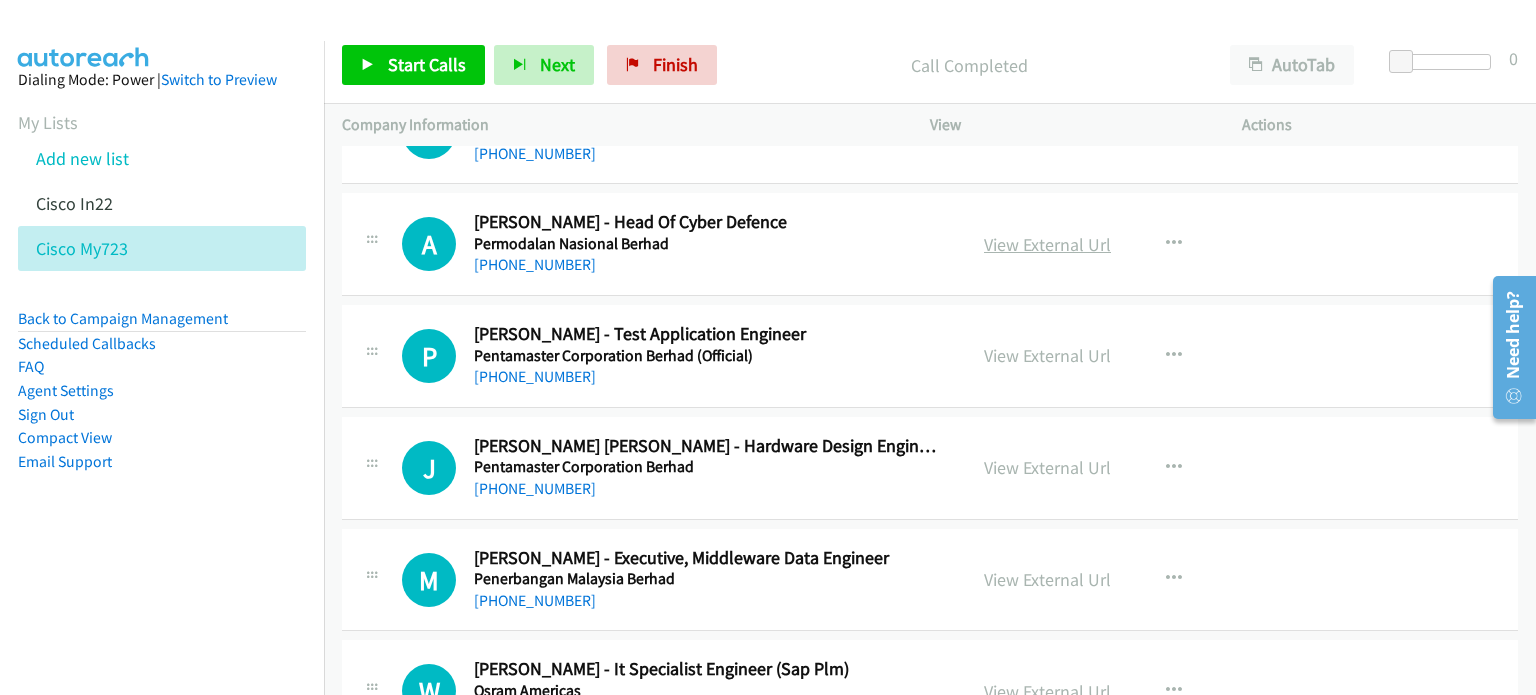 click on "View External Url" at bounding box center [1047, 244] 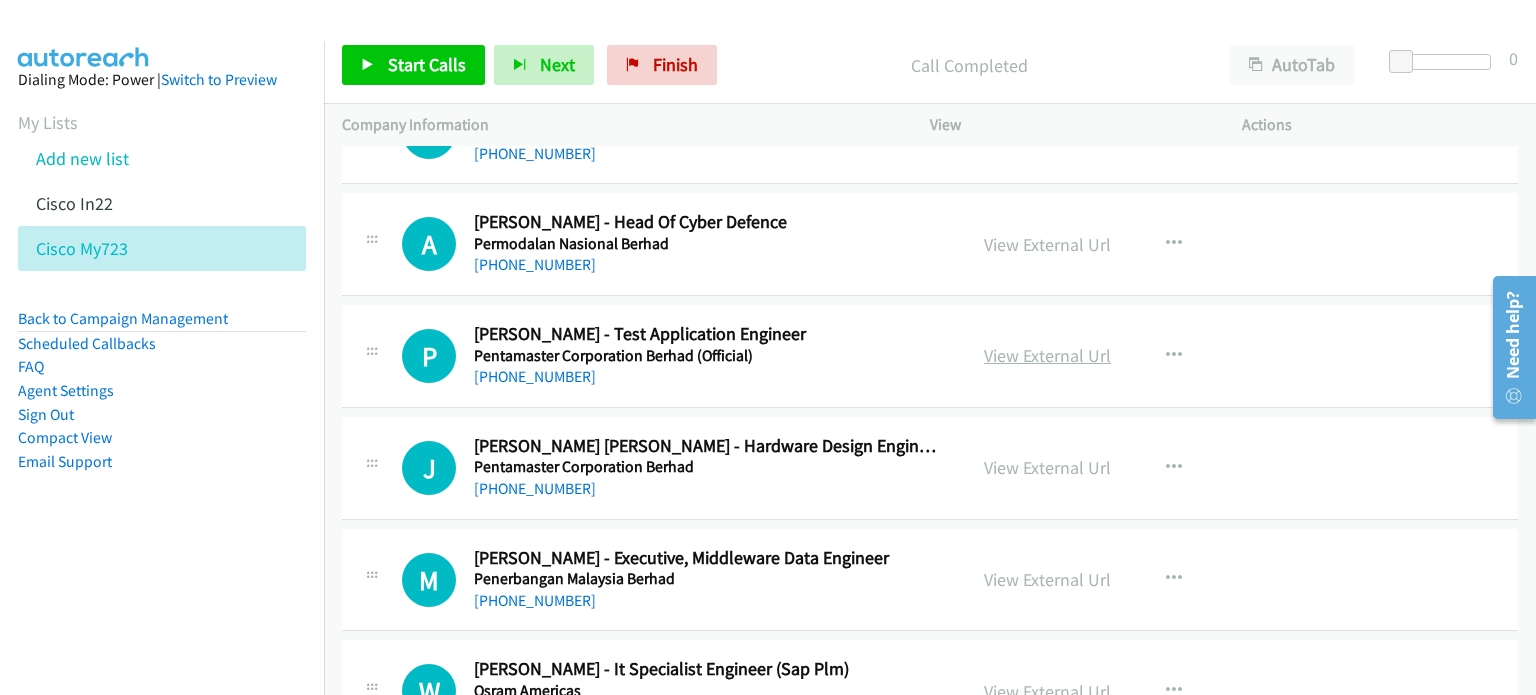 click on "View External Url" at bounding box center [1047, 355] 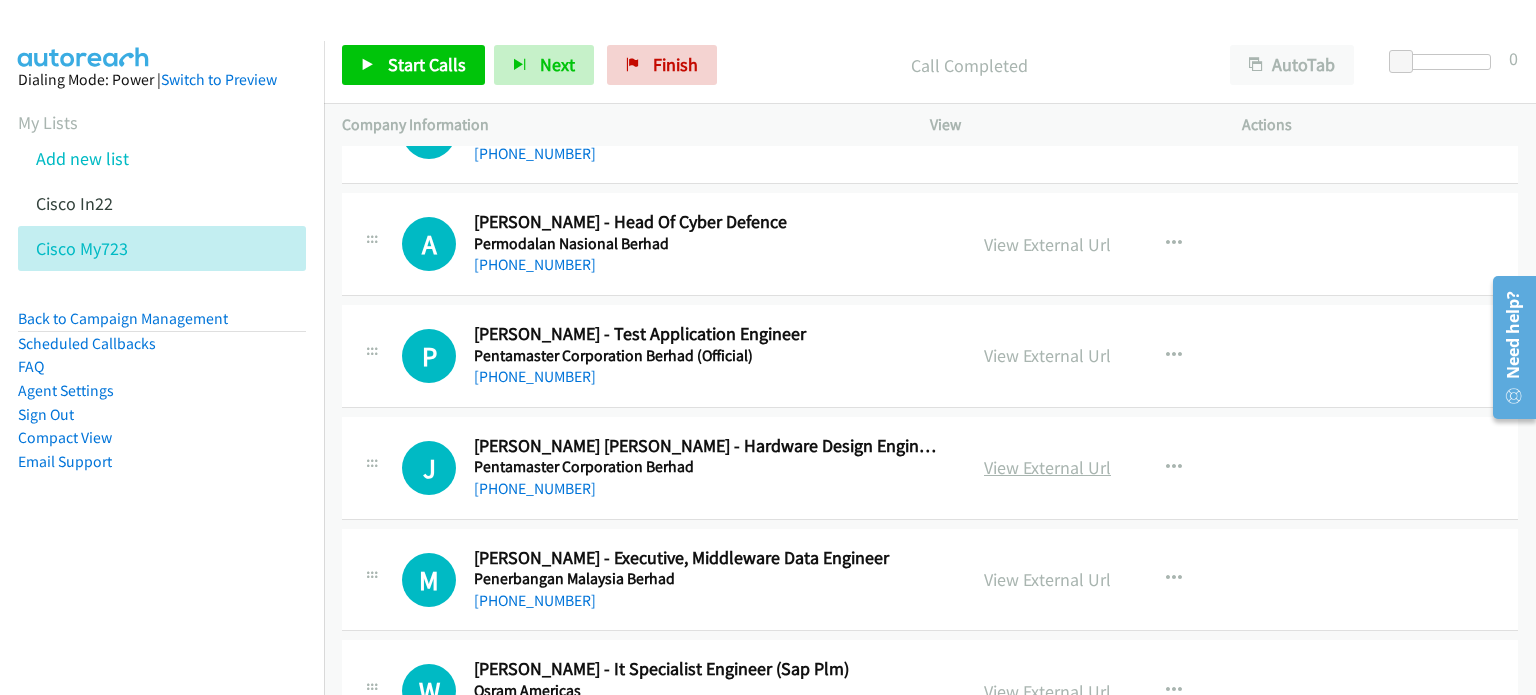 click on "View External Url" at bounding box center [1047, 467] 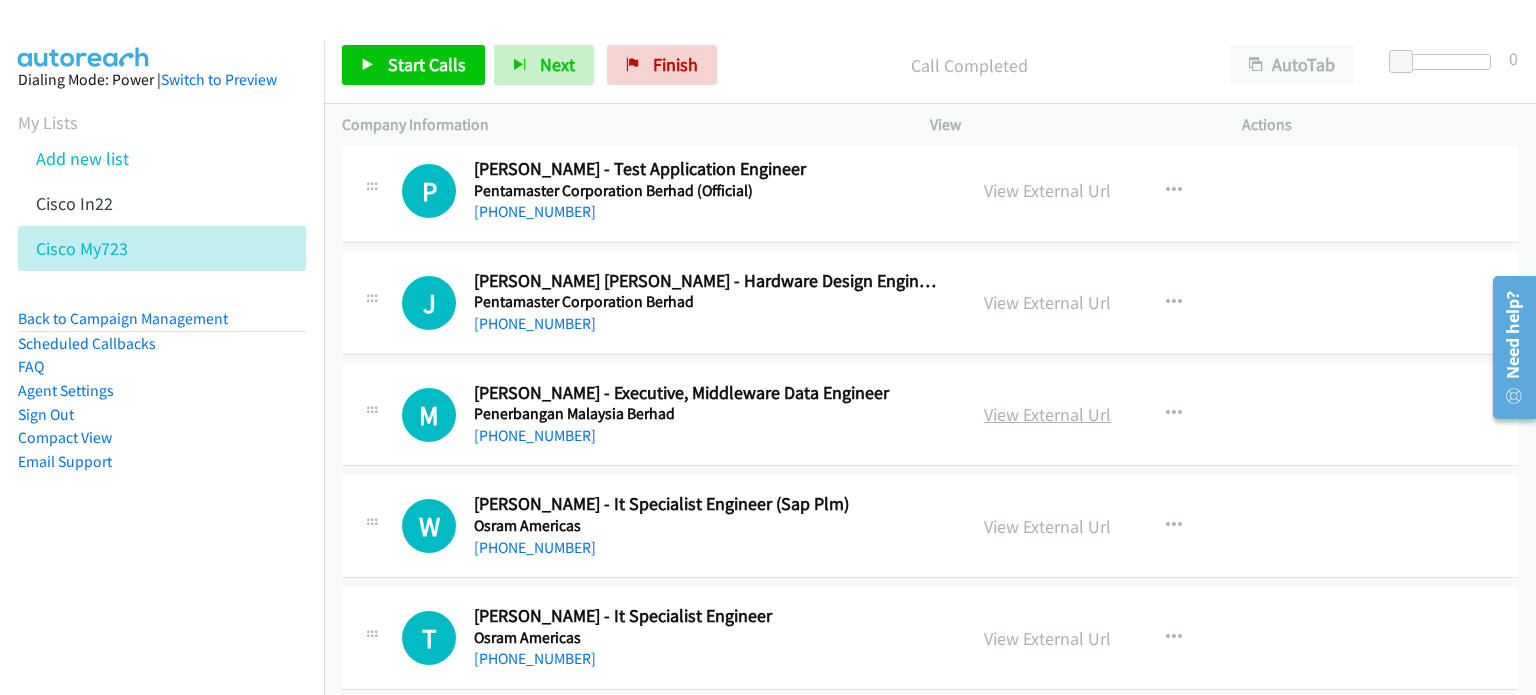 scroll, scrollTop: 9852, scrollLeft: 0, axis: vertical 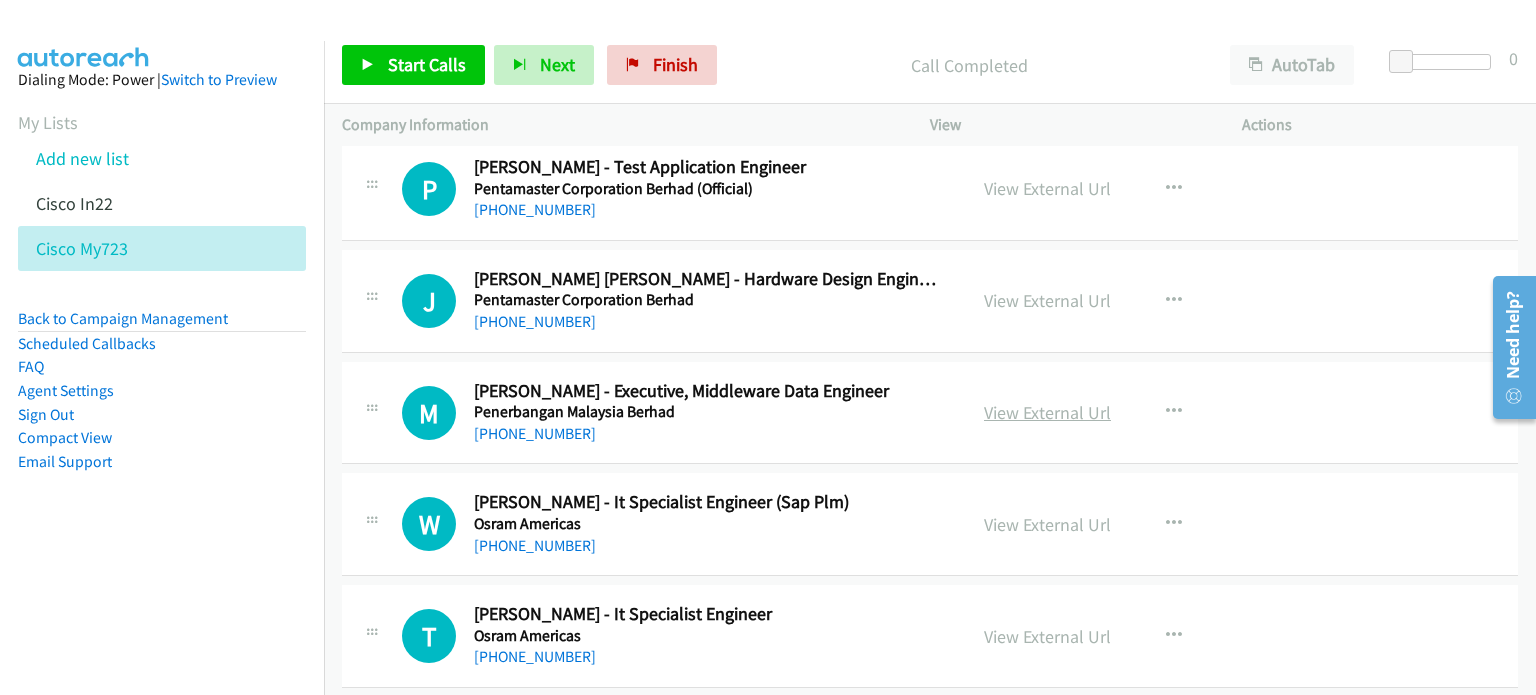 click on "View External Url" at bounding box center (1047, 412) 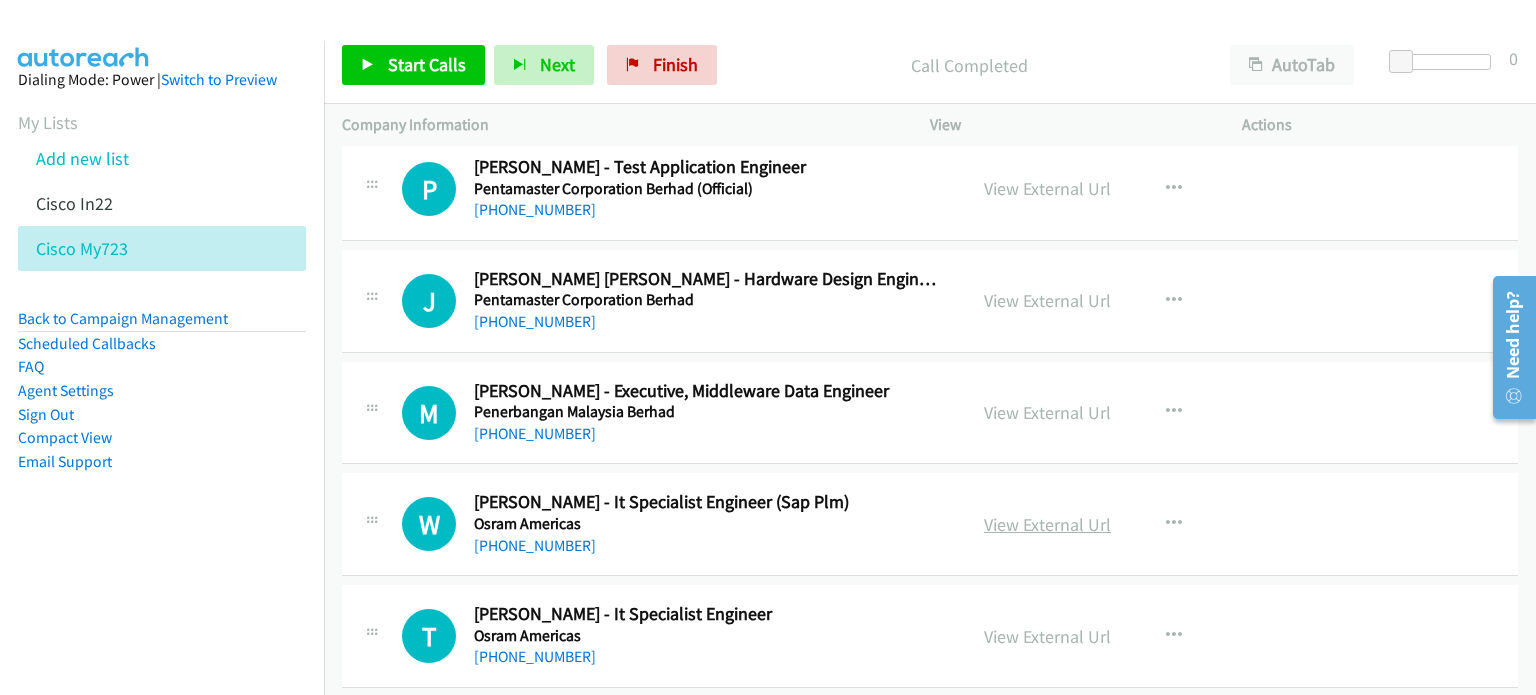 click on "View External Url" at bounding box center [1047, 524] 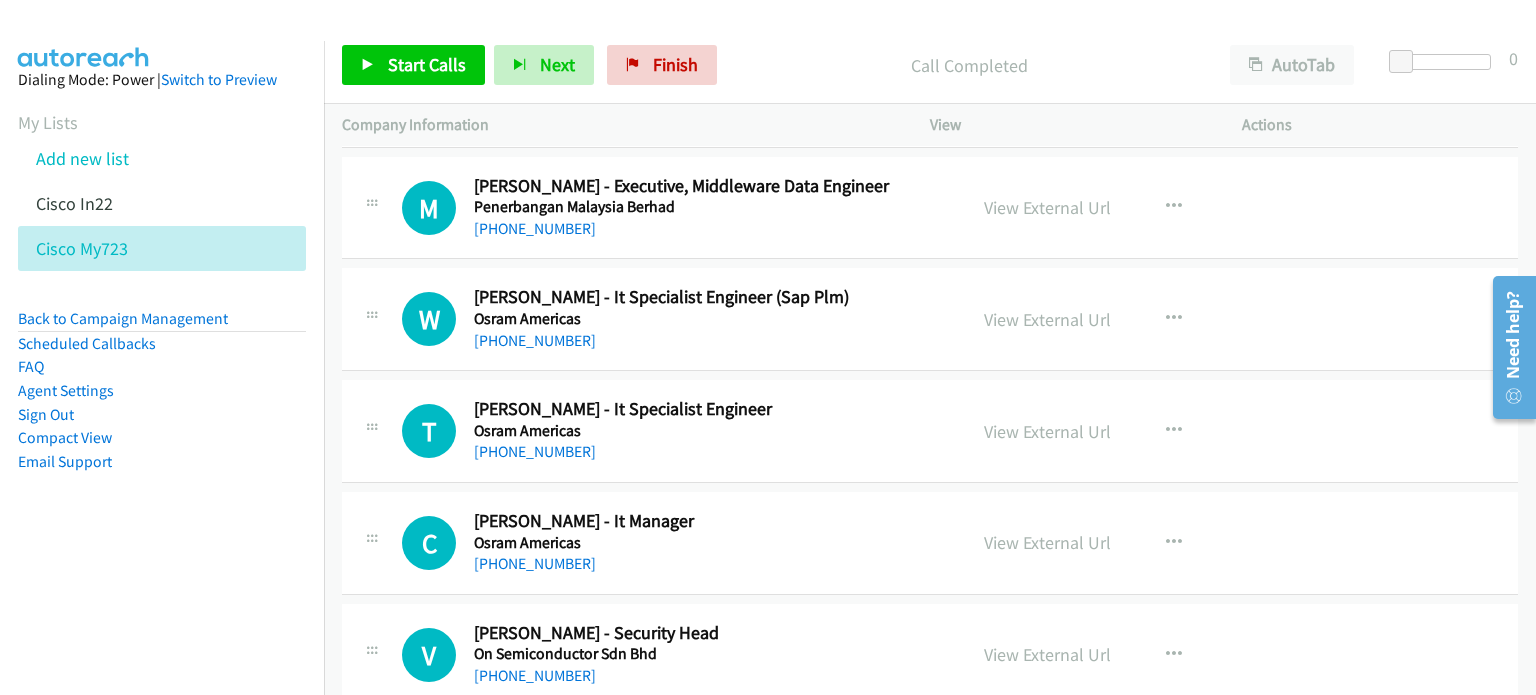 scroll, scrollTop: 10058, scrollLeft: 0, axis: vertical 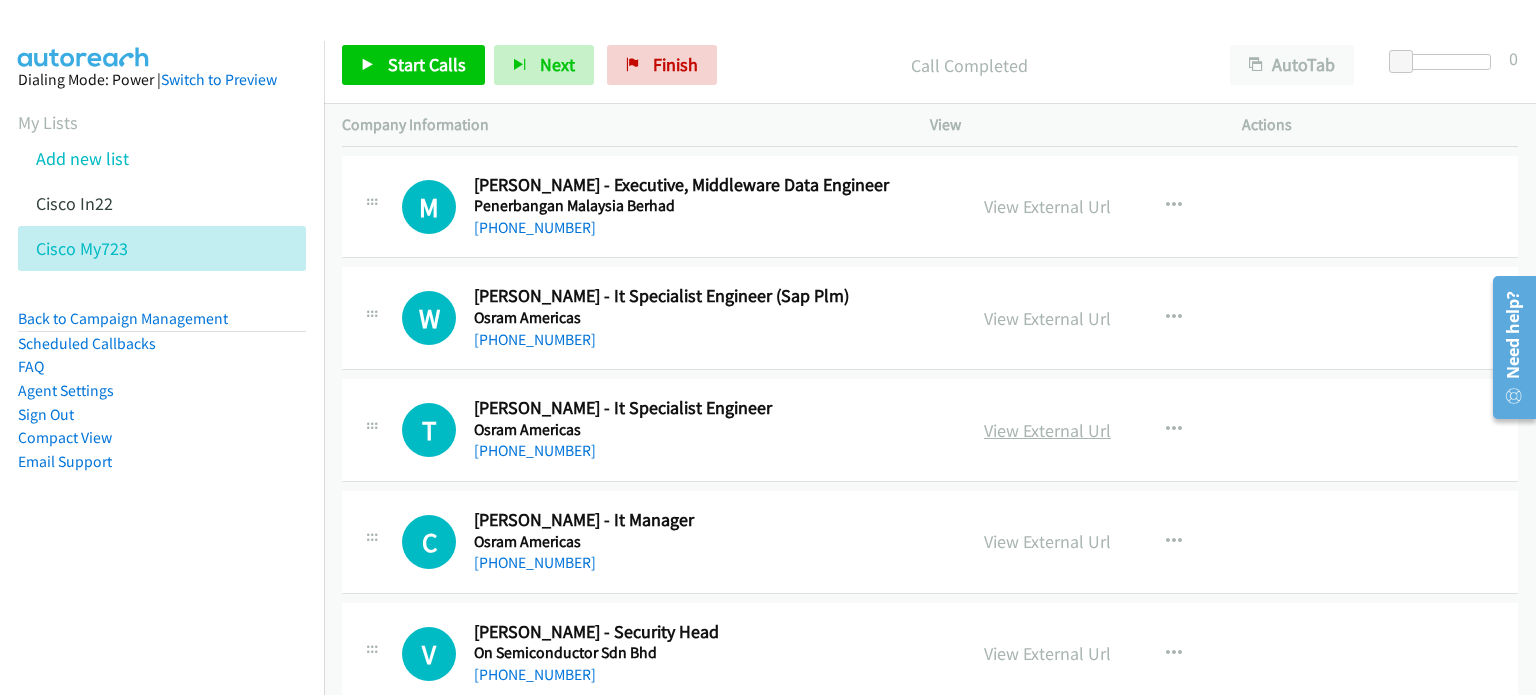 click on "View External Url" at bounding box center [1047, 430] 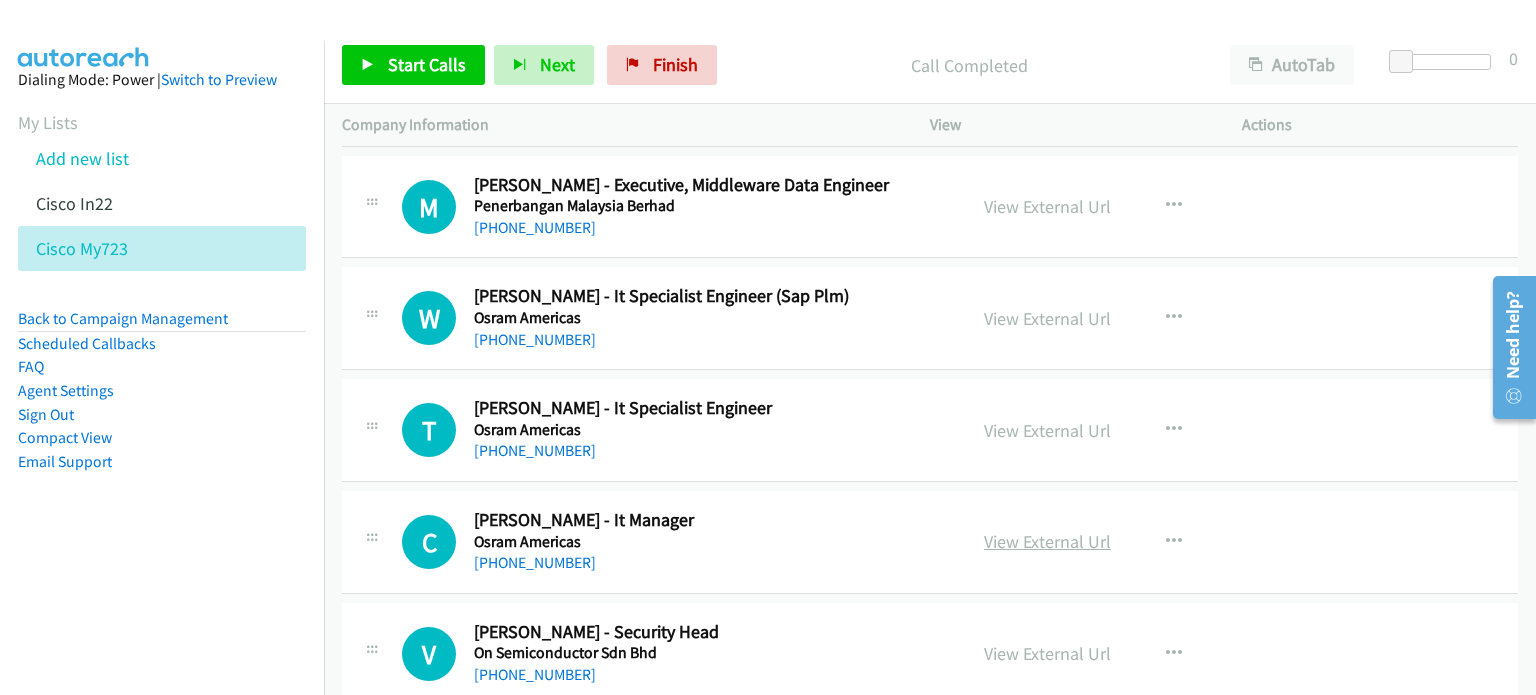 click on "View External Url" at bounding box center [1047, 541] 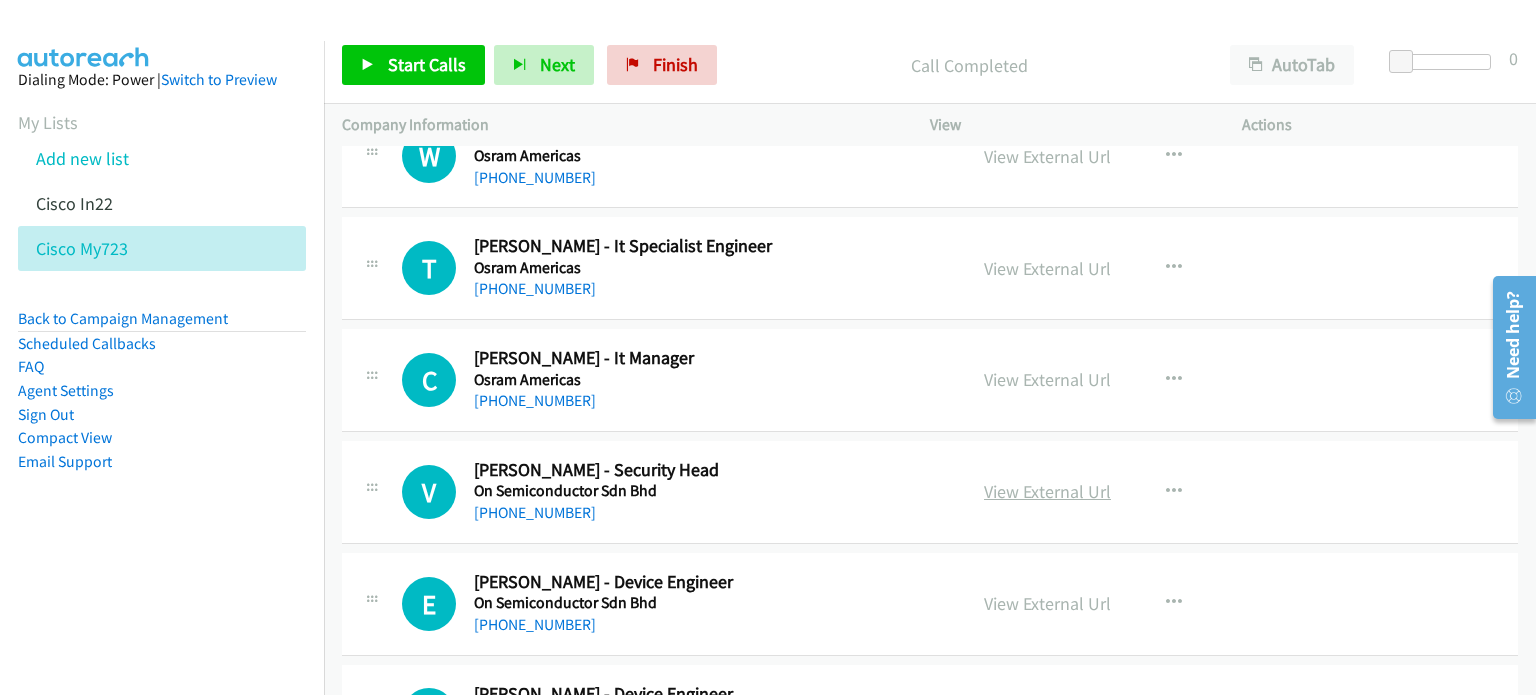 scroll, scrollTop: 10220, scrollLeft: 0, axis: vertical 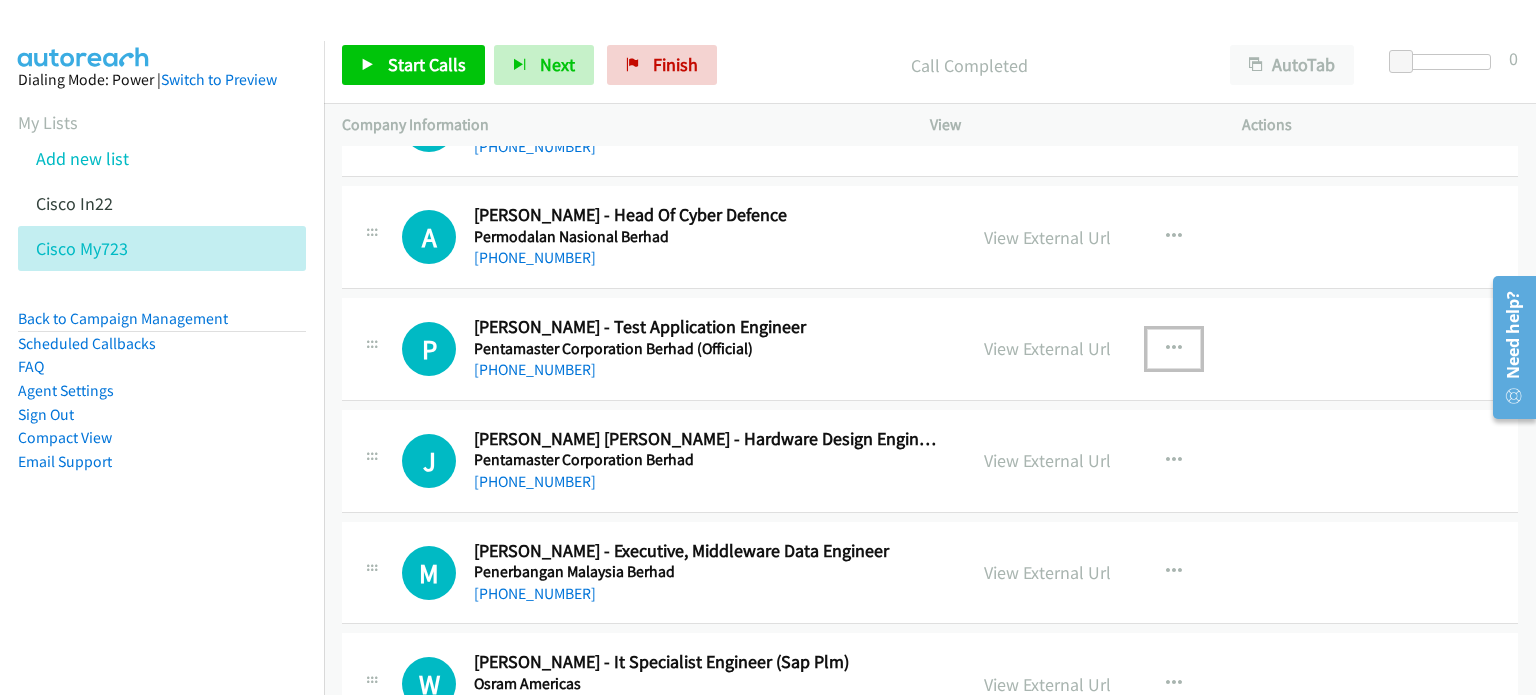 click at bounding box center (1174, 349) 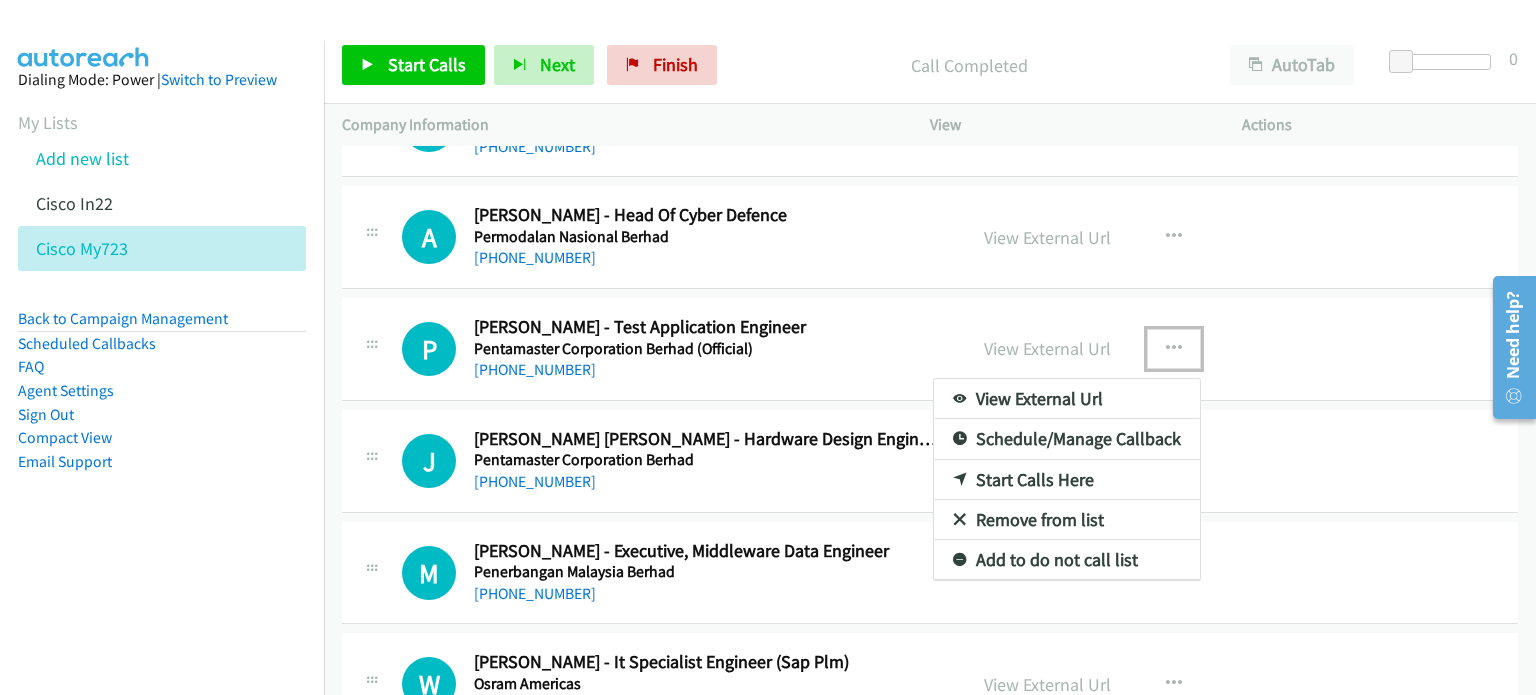 click on "Start Calls Here" at bounding box center [1067, 480] 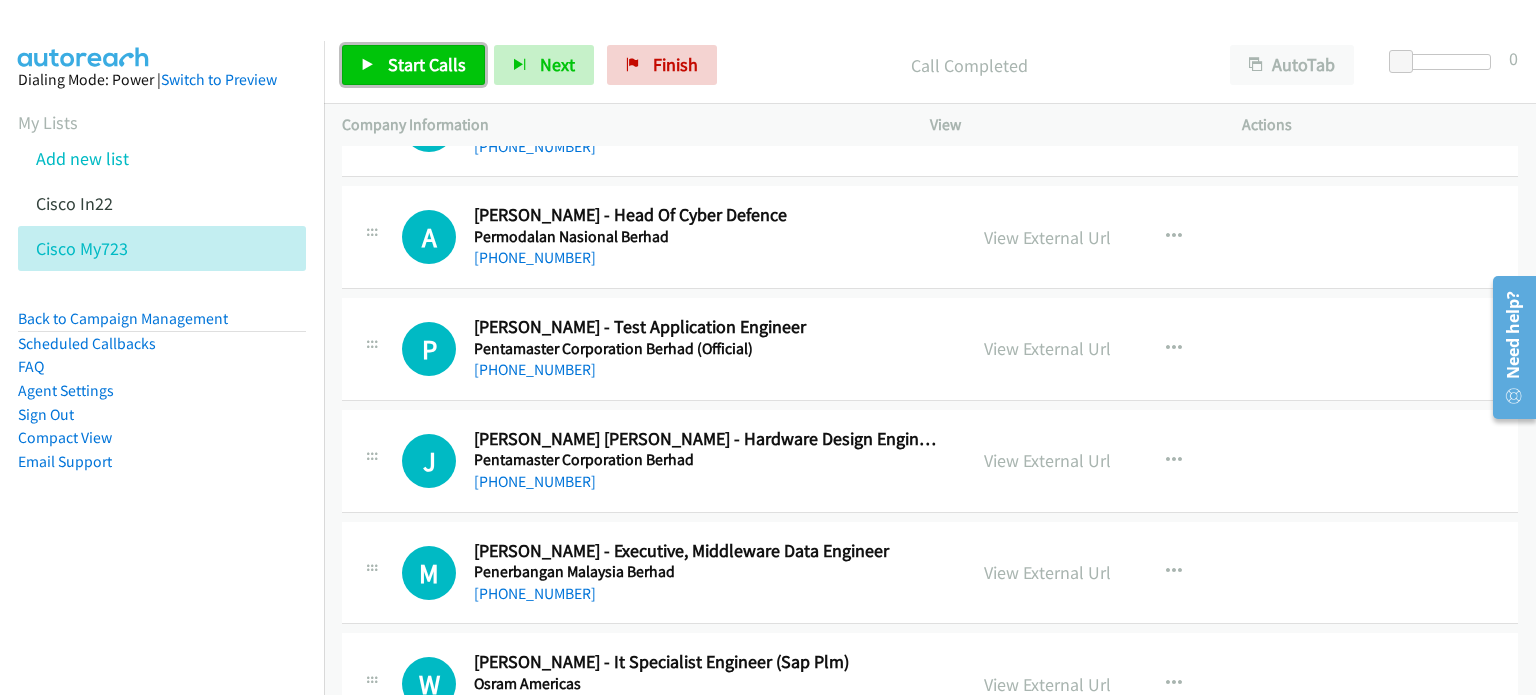 click on "Start Calls" at bounding box center [427, 64] 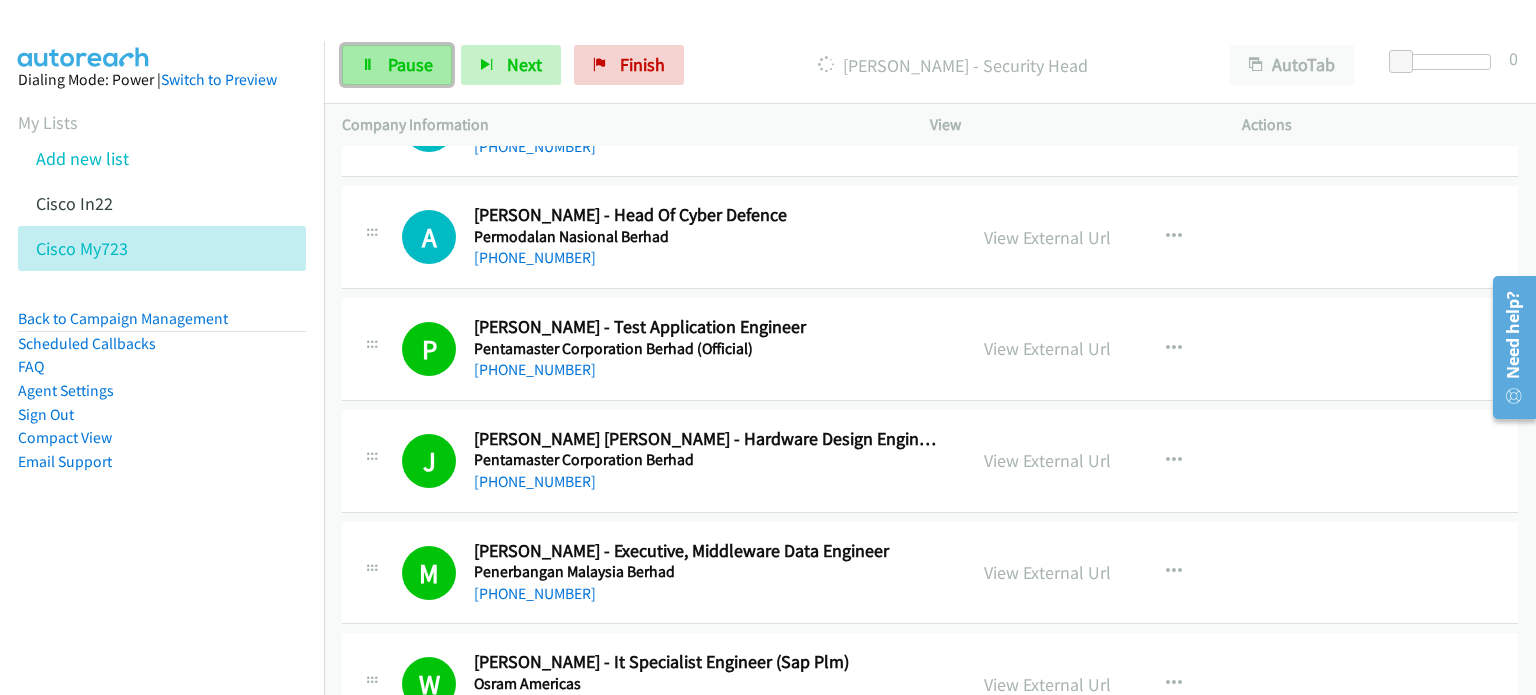 click on "Pause" at bounding box center [410, 64] 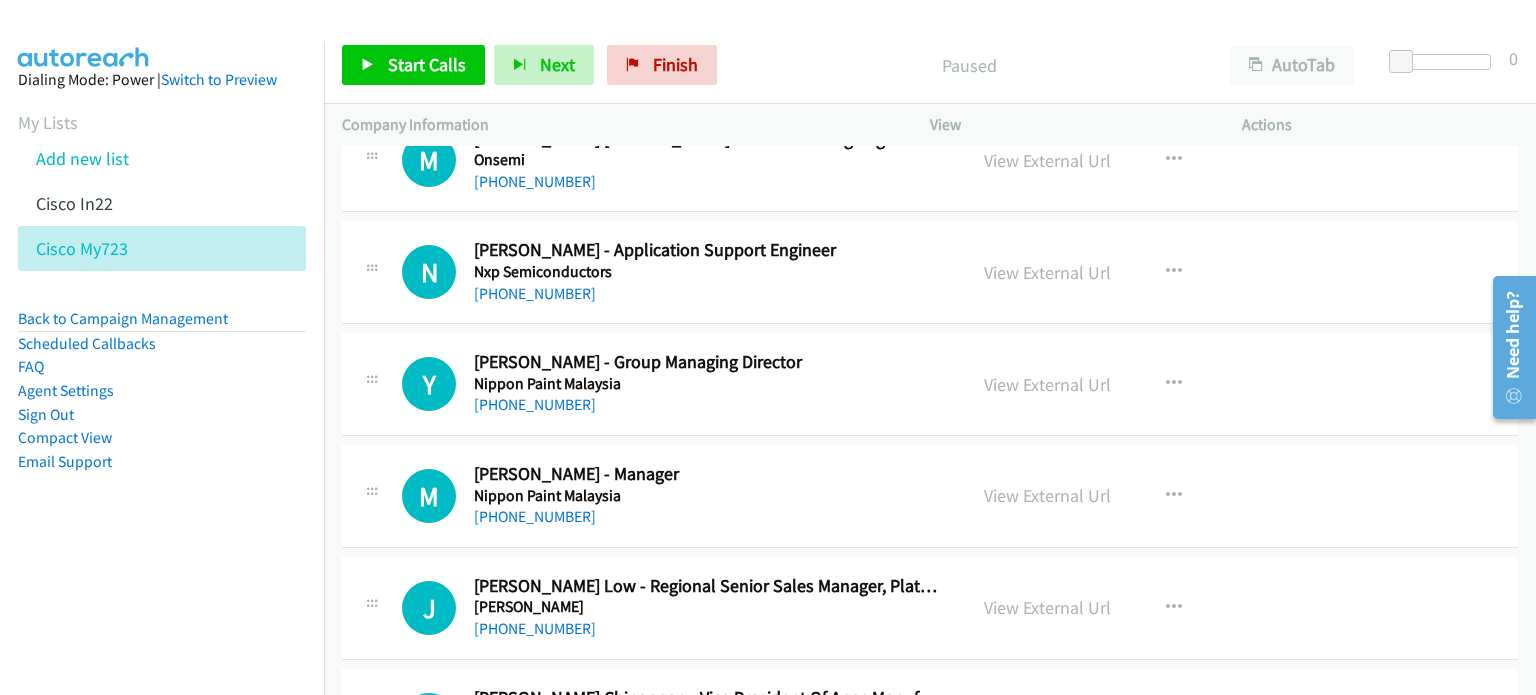 scroll, scrollTop: 11336, scrollLeft: 0, axis: vertical 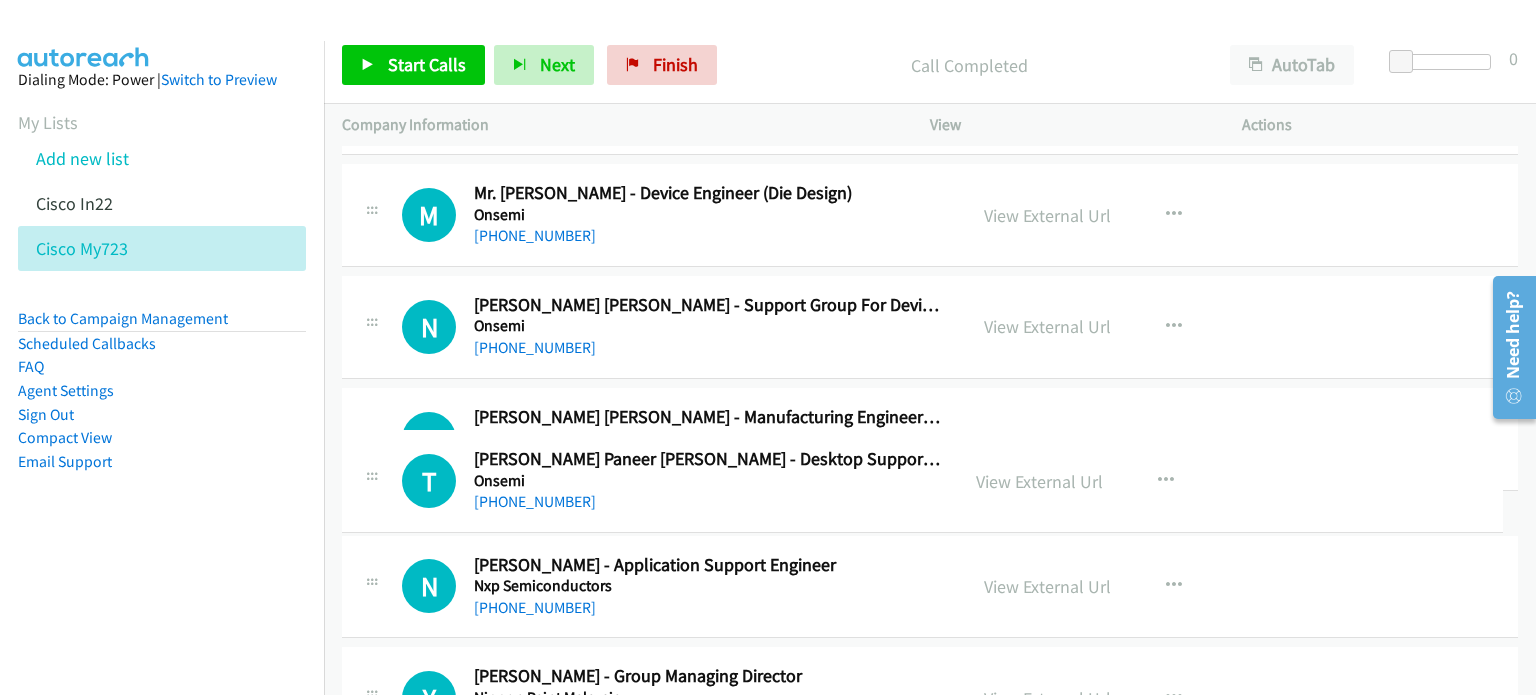 drag, startPoint x: 863, startPoint y: 307, endPoint x: 858, endPoint y: 482, distance: 175.07141 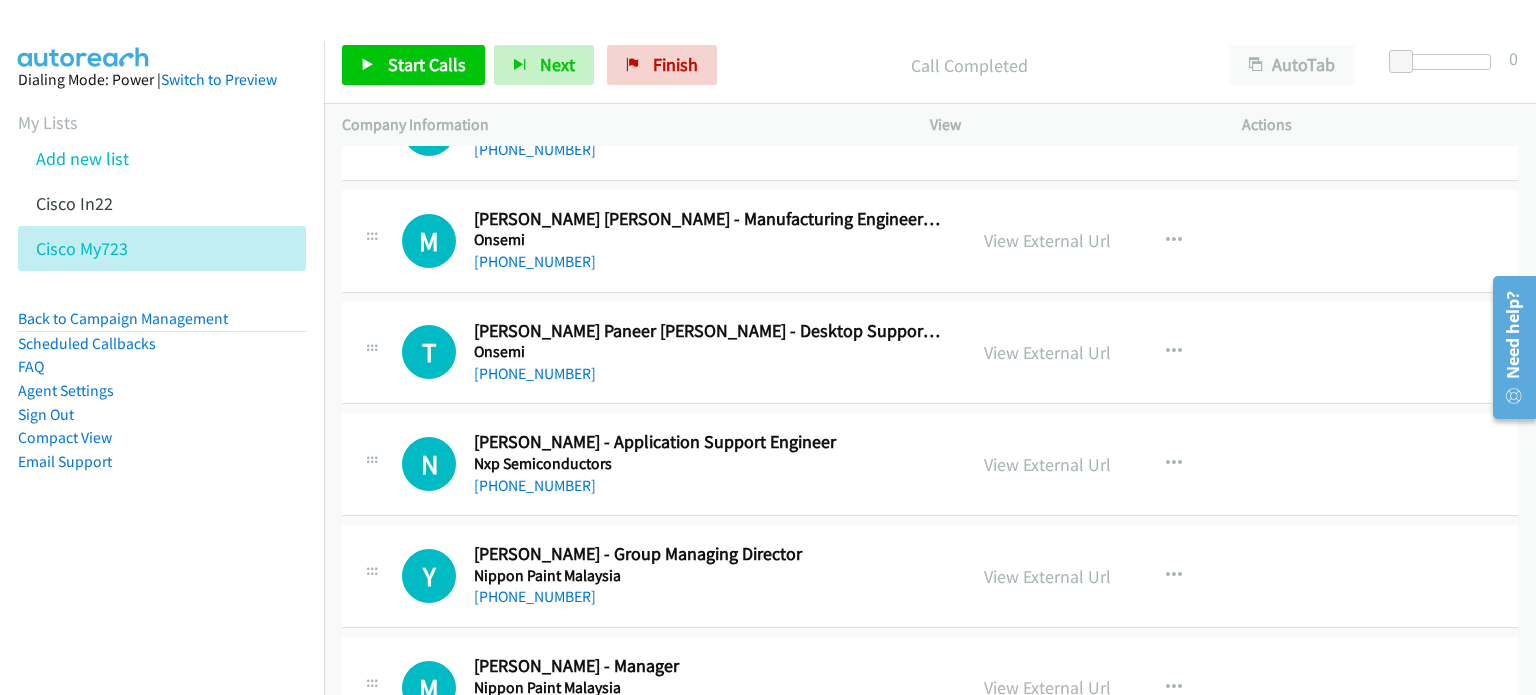 scroll, scrollTop: 11141, scrollLeft: 0, axis: vertical 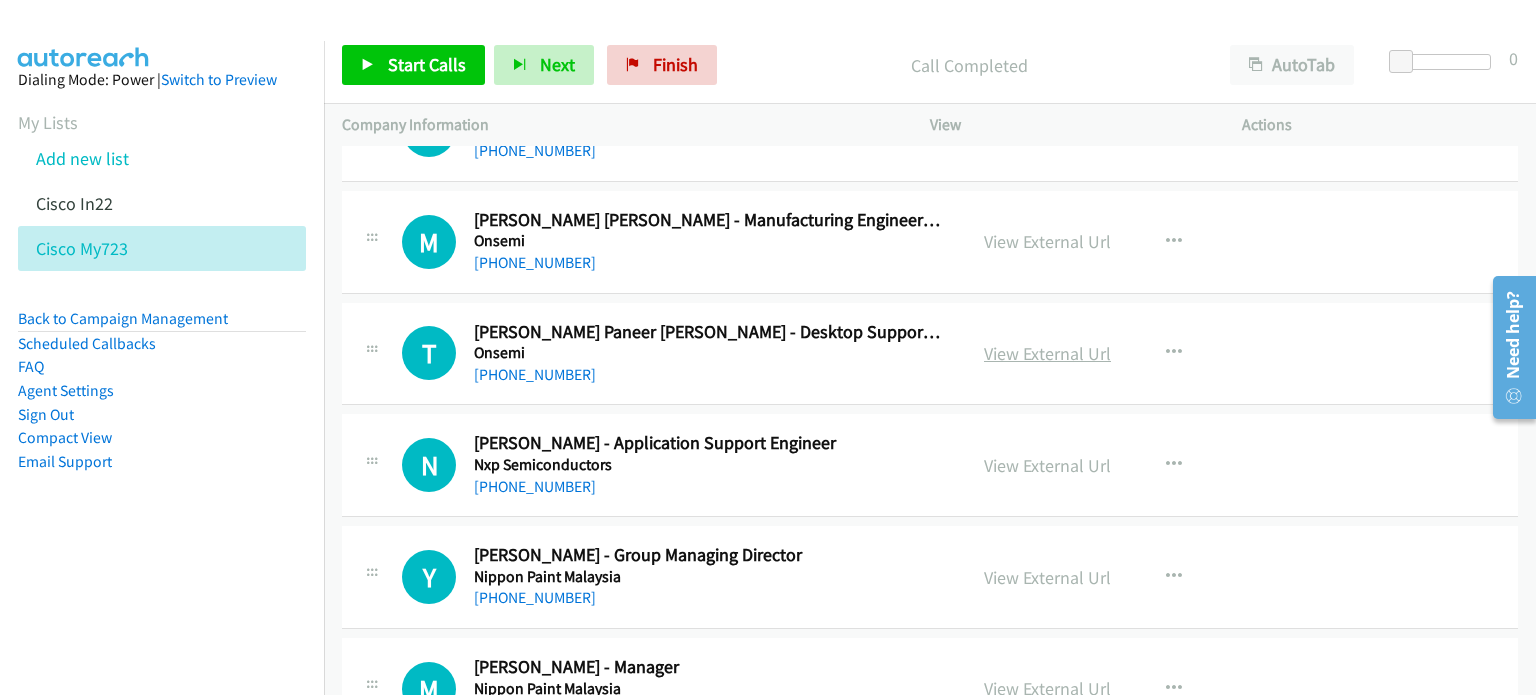 click on "View External Url" at bounding box center [1047, 353] 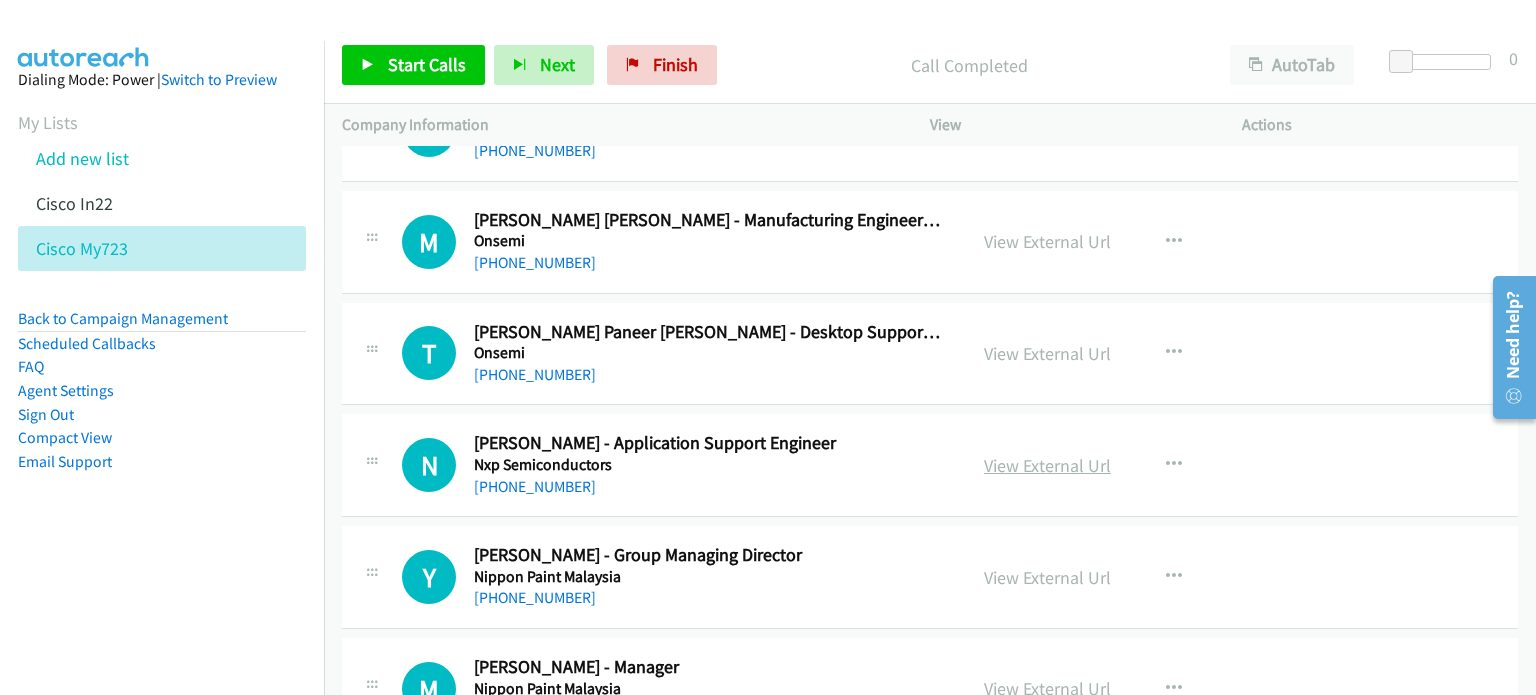 click on "View External Url" at bounding box center (1047, 465) 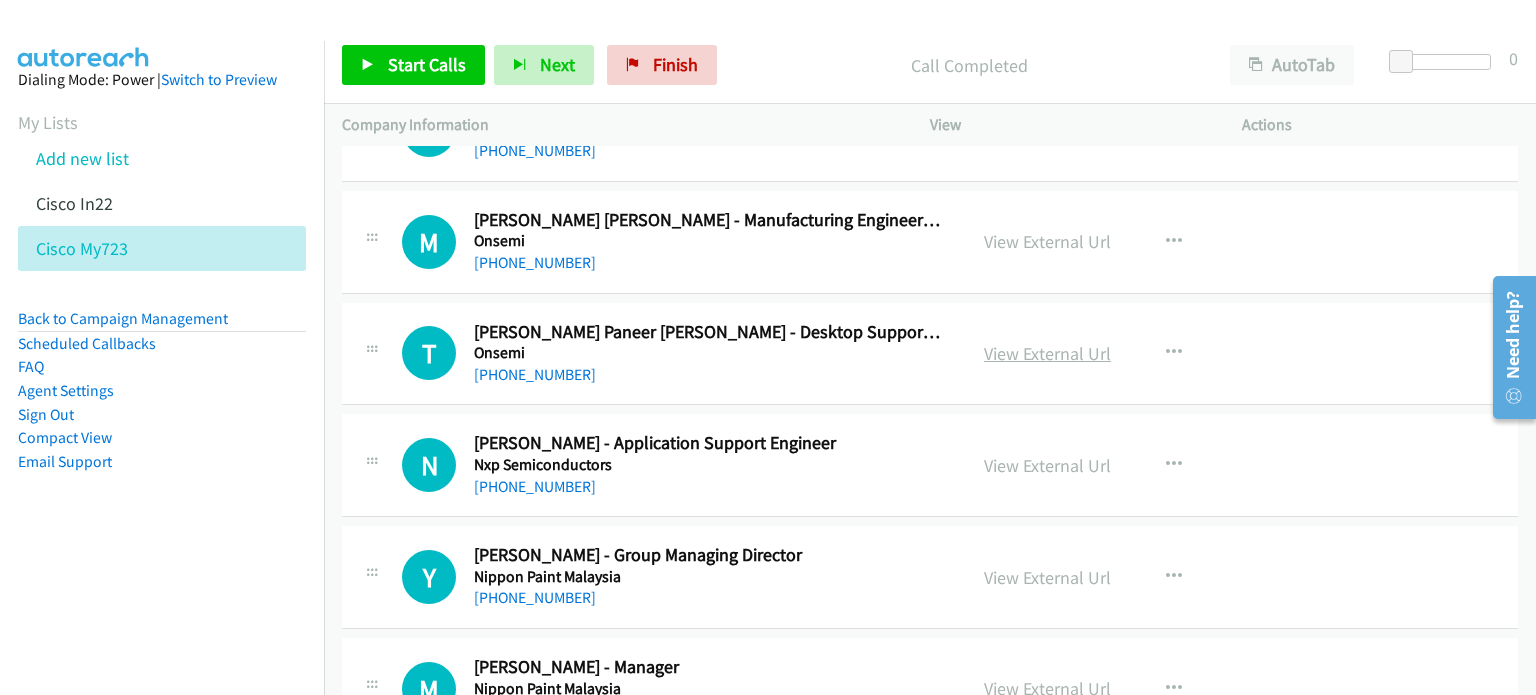 drag, startPoint x: 1029, startPoint y: 553, endPoint x: 987, endPoint y: 335, distance: 222.009 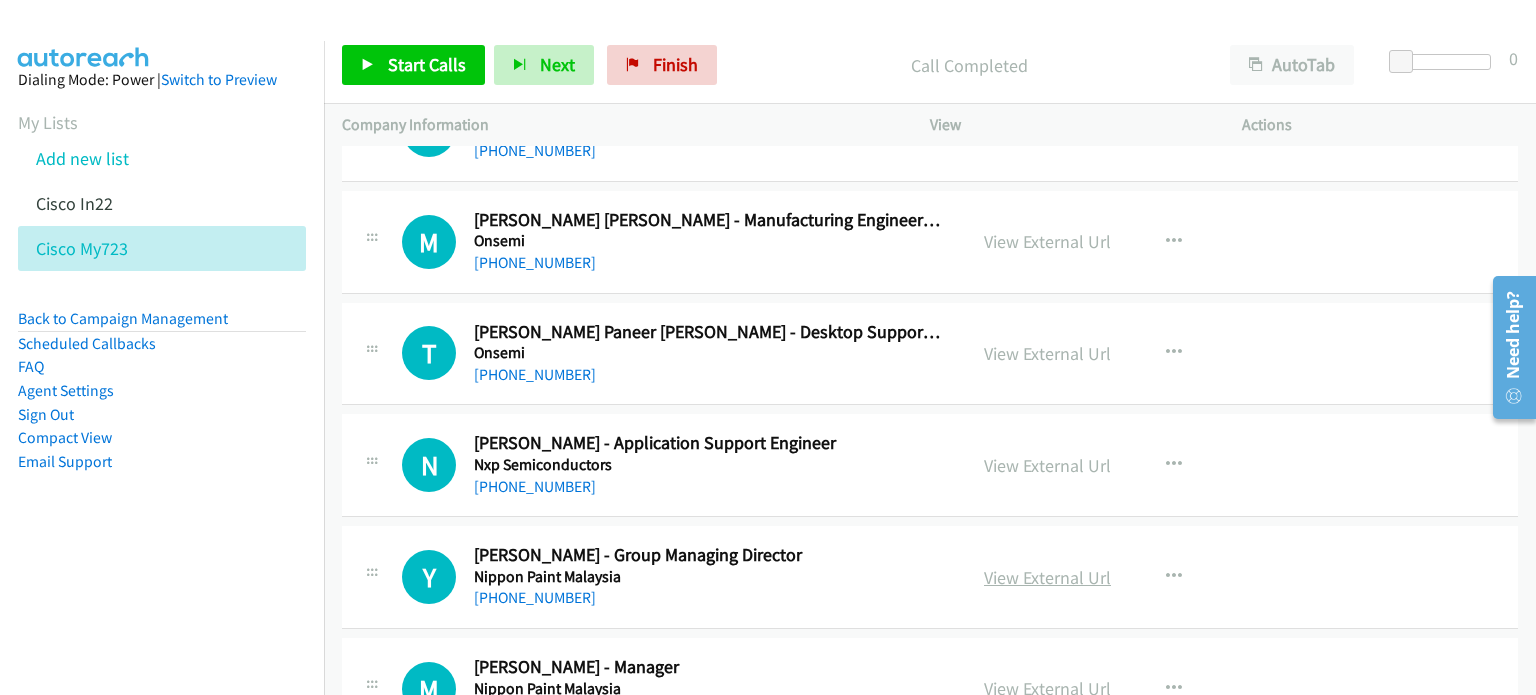 click on "View External Url" at bounding box center [1047, 577] 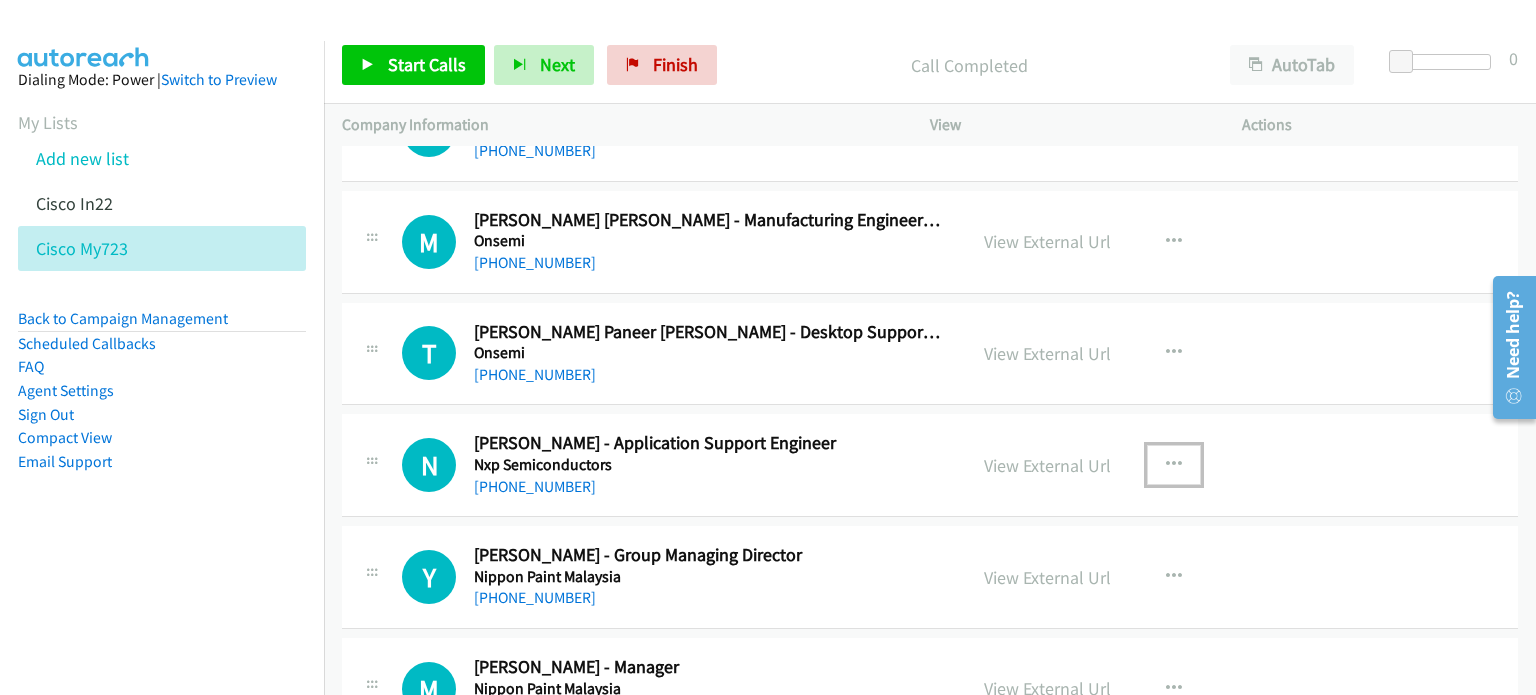 click at bounding box center (1174, 465) 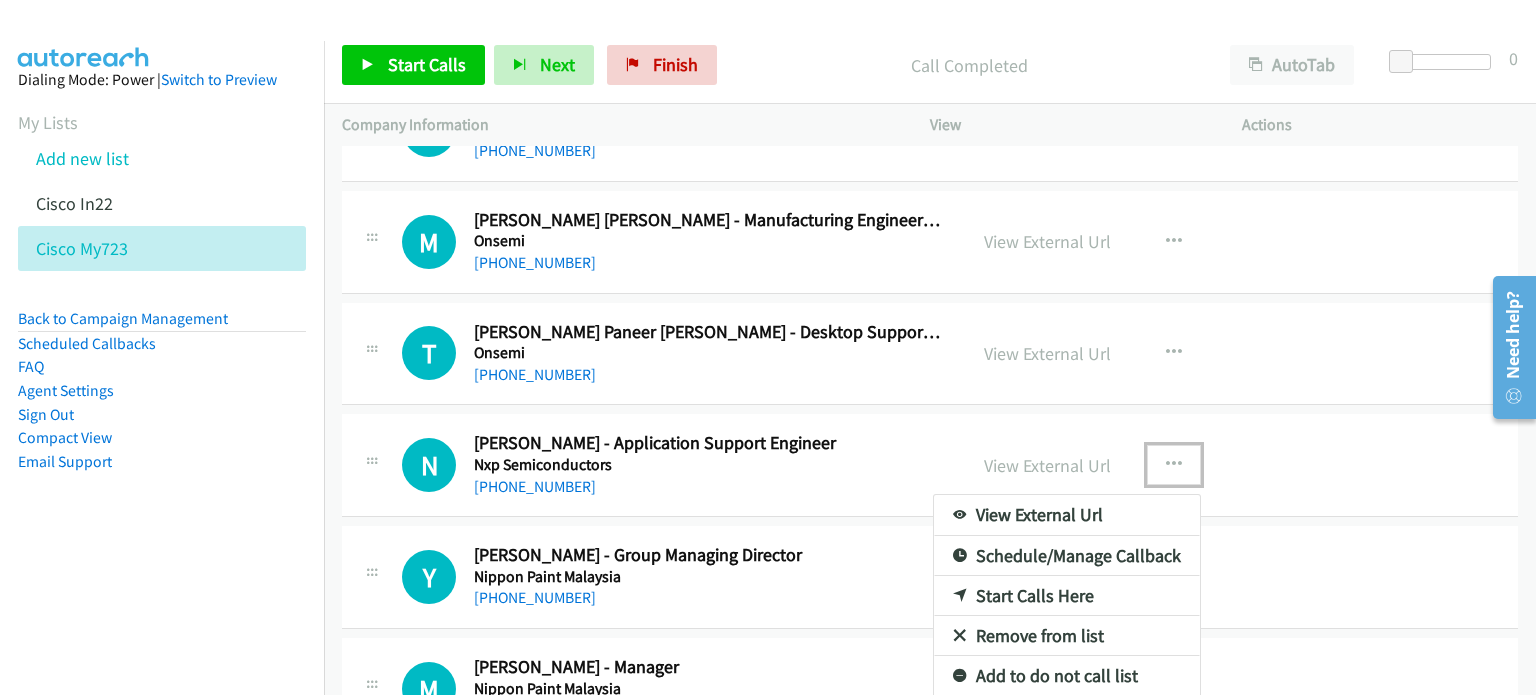 click on "Remove from list" at bounding box center [1067, 636] 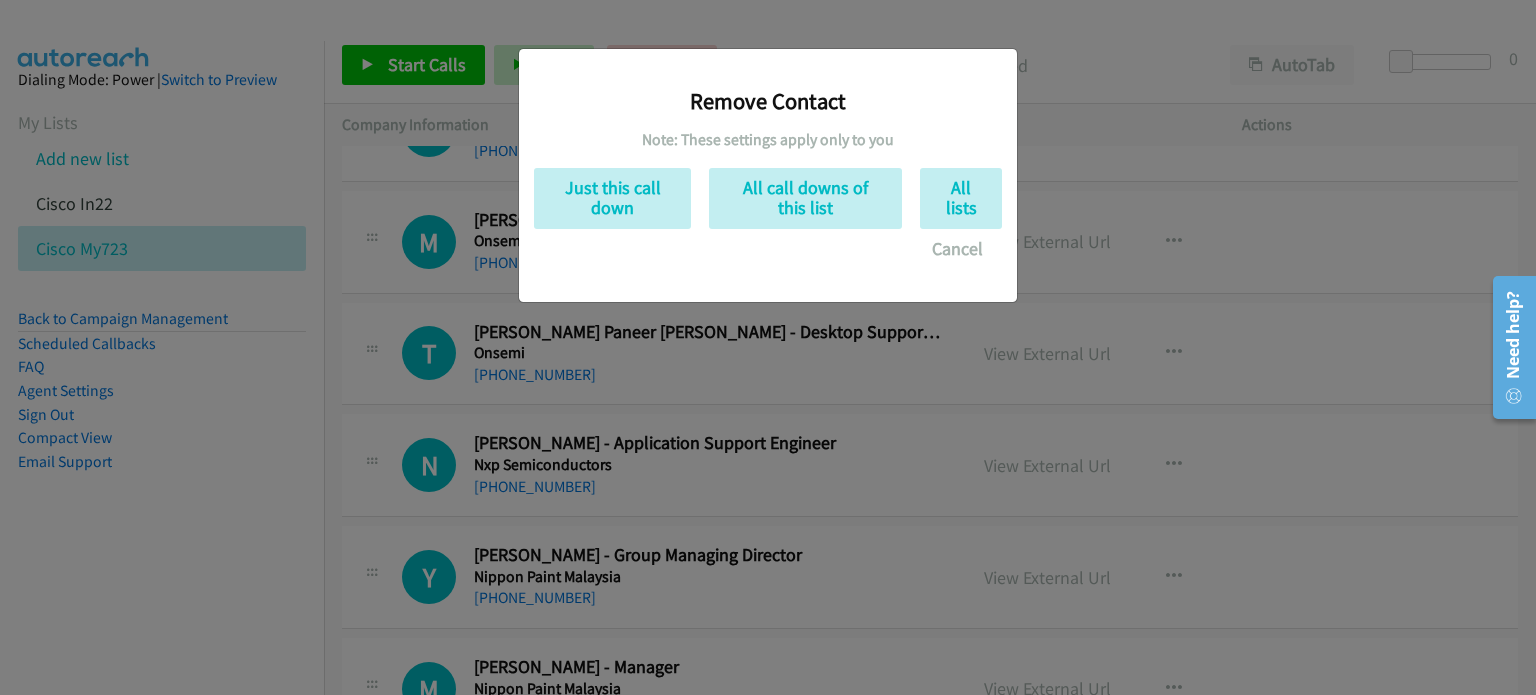 click on "Remove Contact
Note: These settings apply only to you
Just this call down
All call downs of this list
All lists
Cancel" at bounding box center (768, 166) 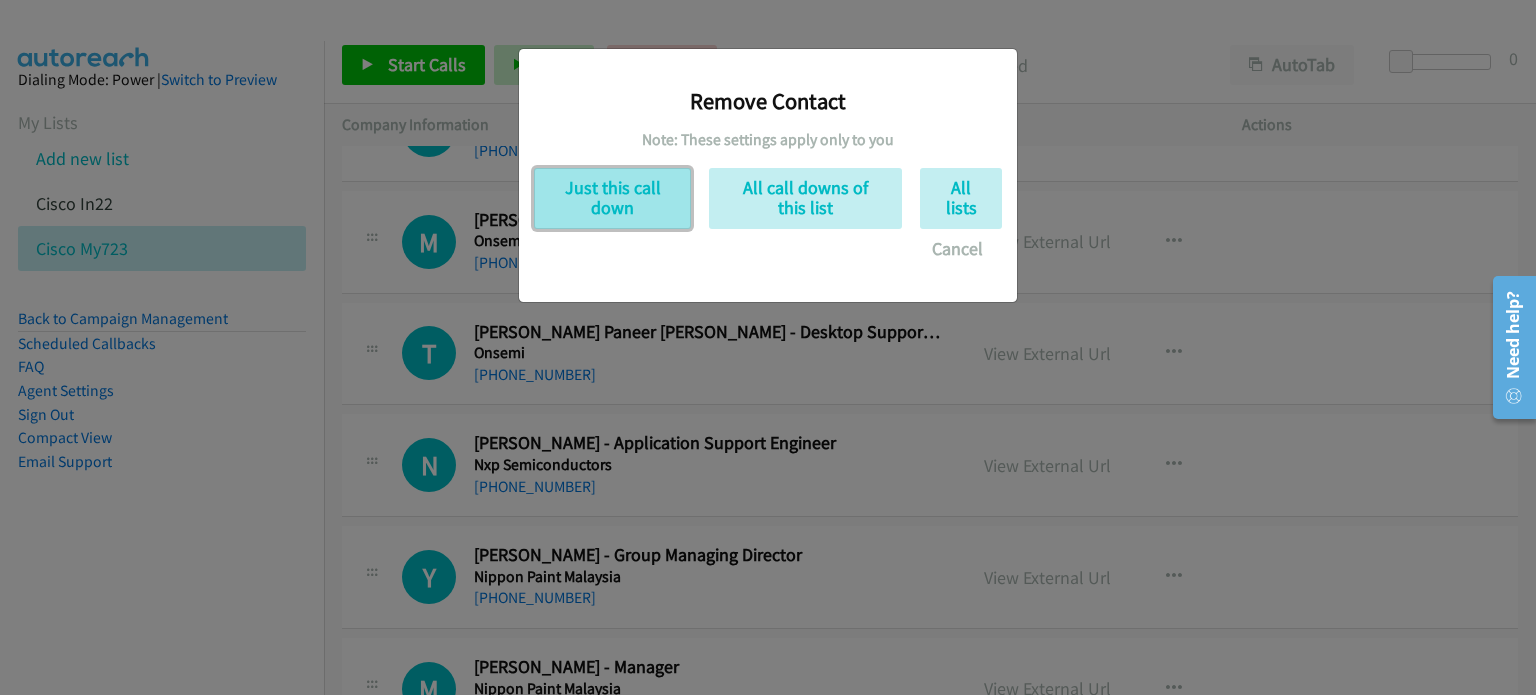 click on "Just this call down" at bounding box center (612, 198) 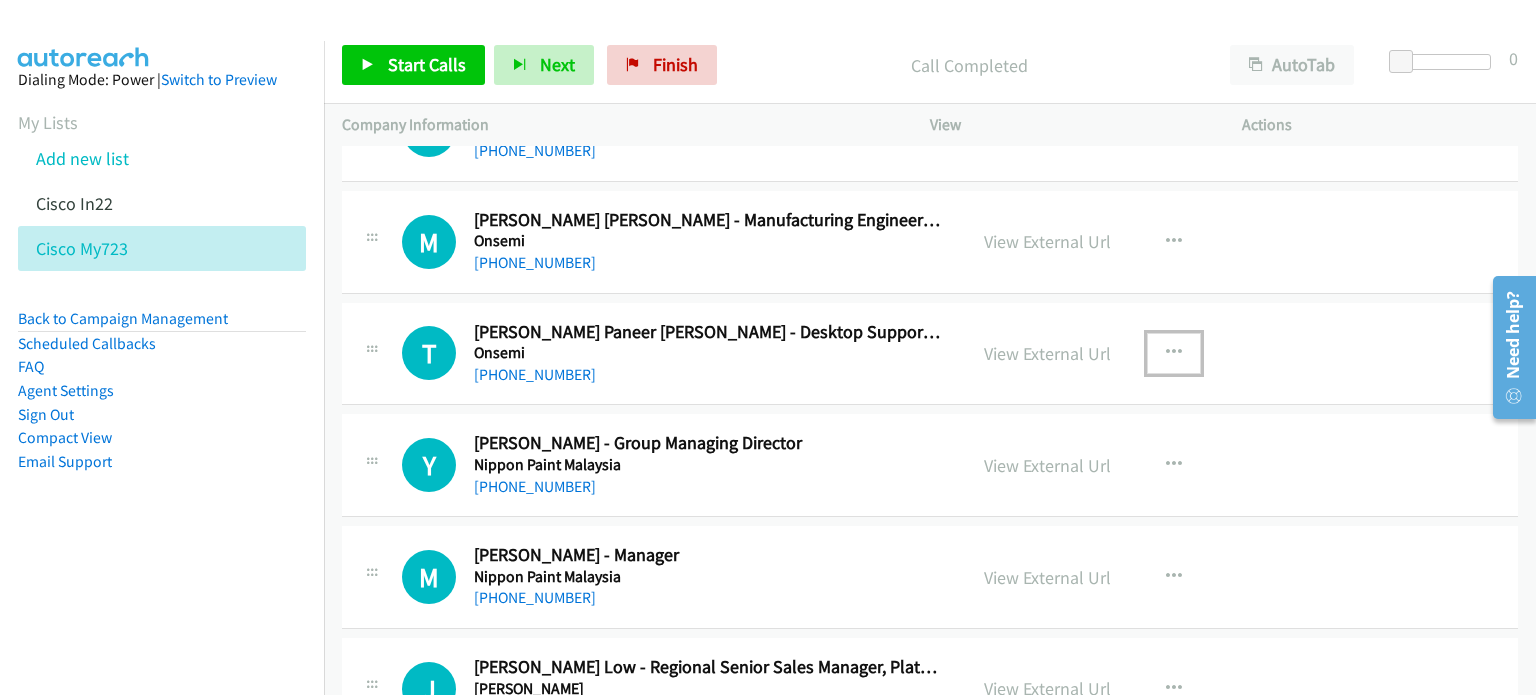 click at bounding box center [1174, 353] 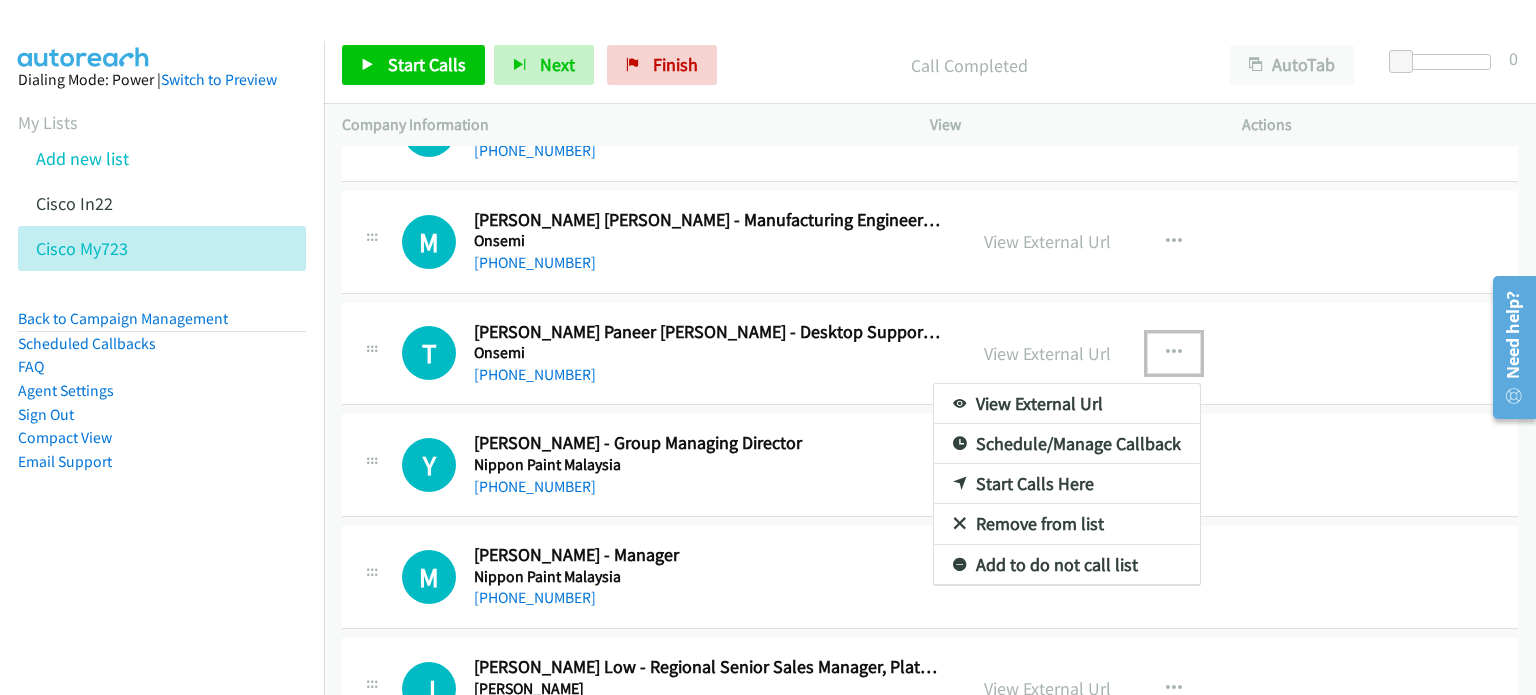 click on "Start Calls Here" at bounding box center [1067, 484] 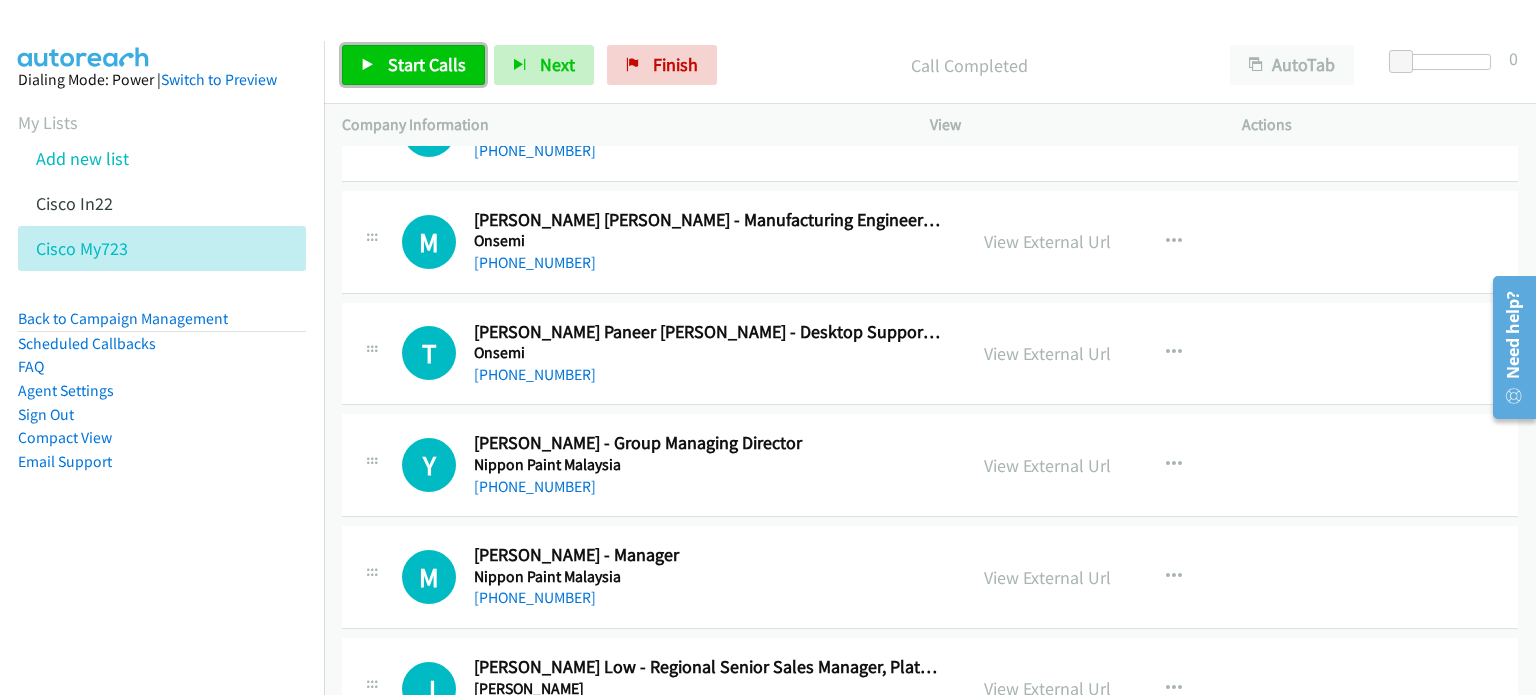click on "Start Calls" at bounding box center (427, 64) 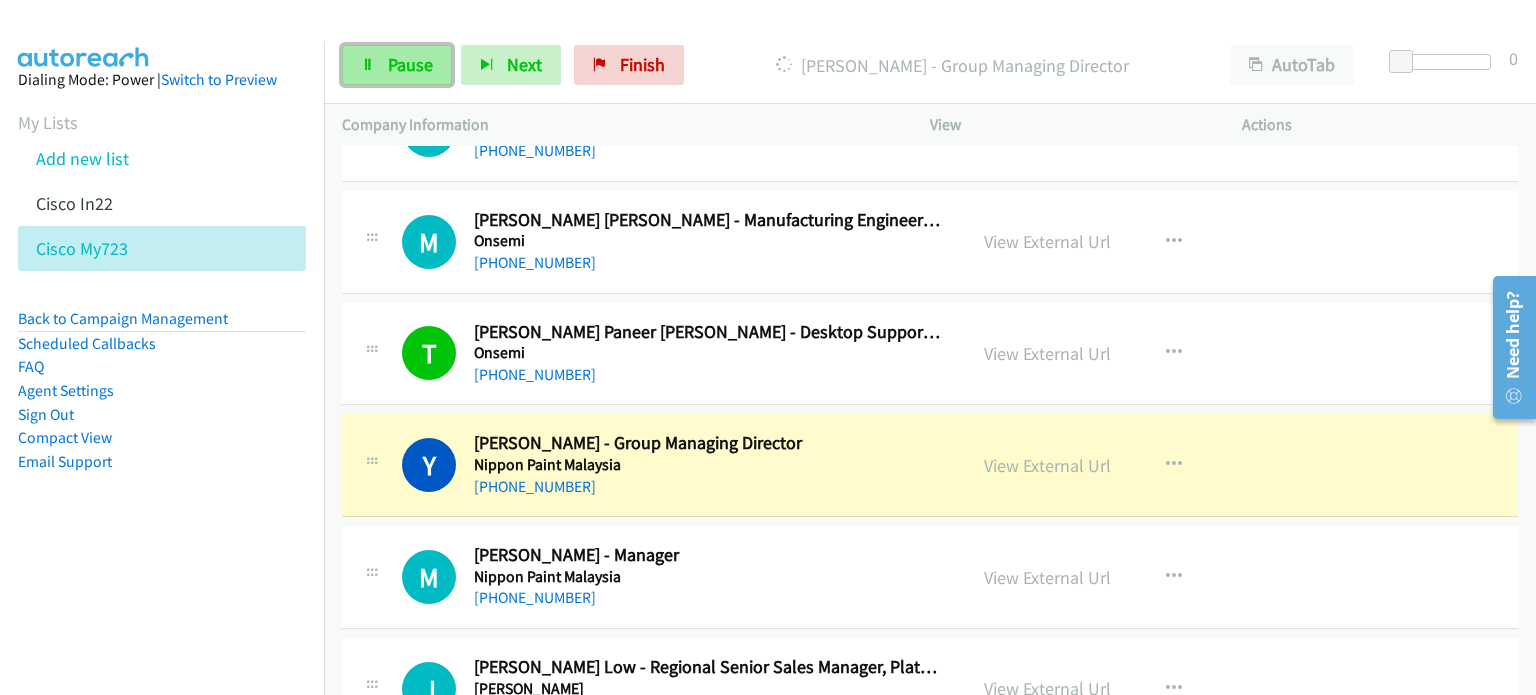 click on "Pause" at bounding box center (410, 64) 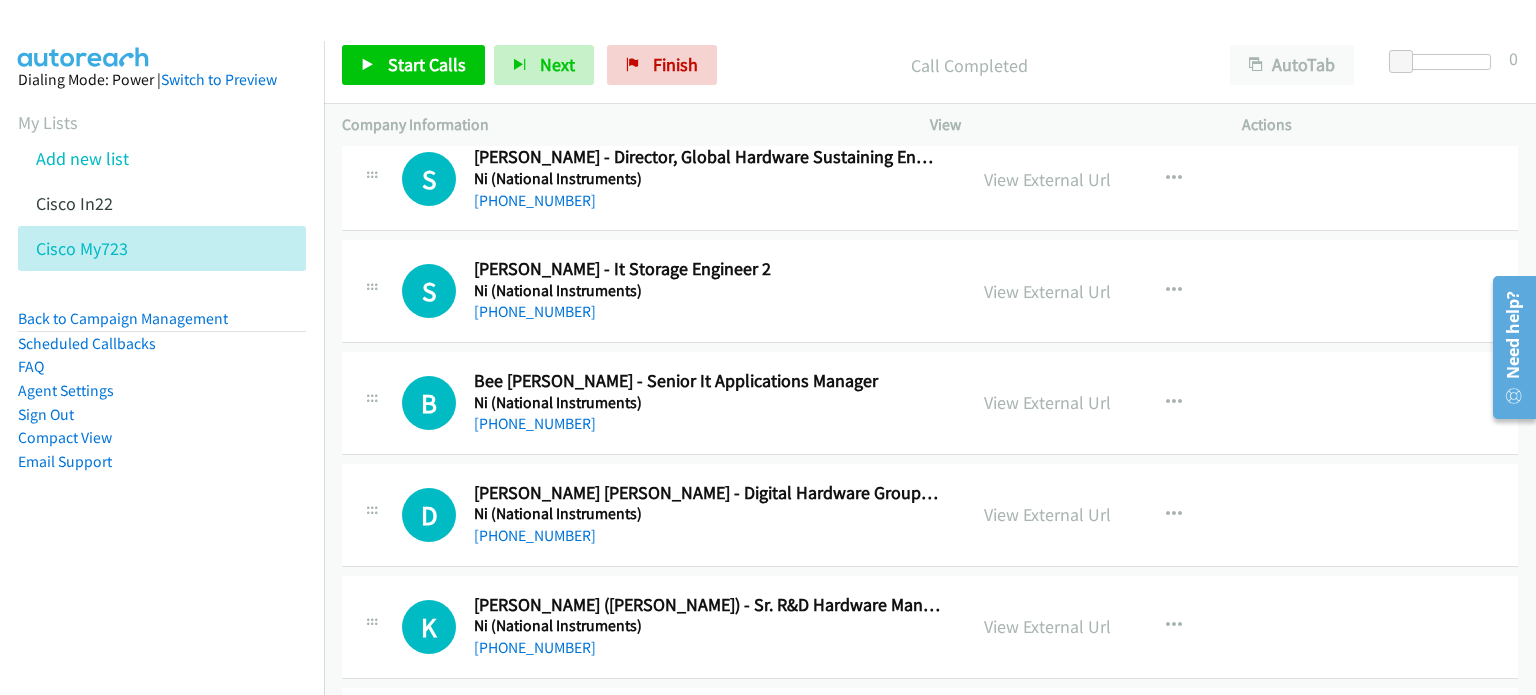 scroll, scrollTop: 11987, scrollLeft: 0, axis: vertical 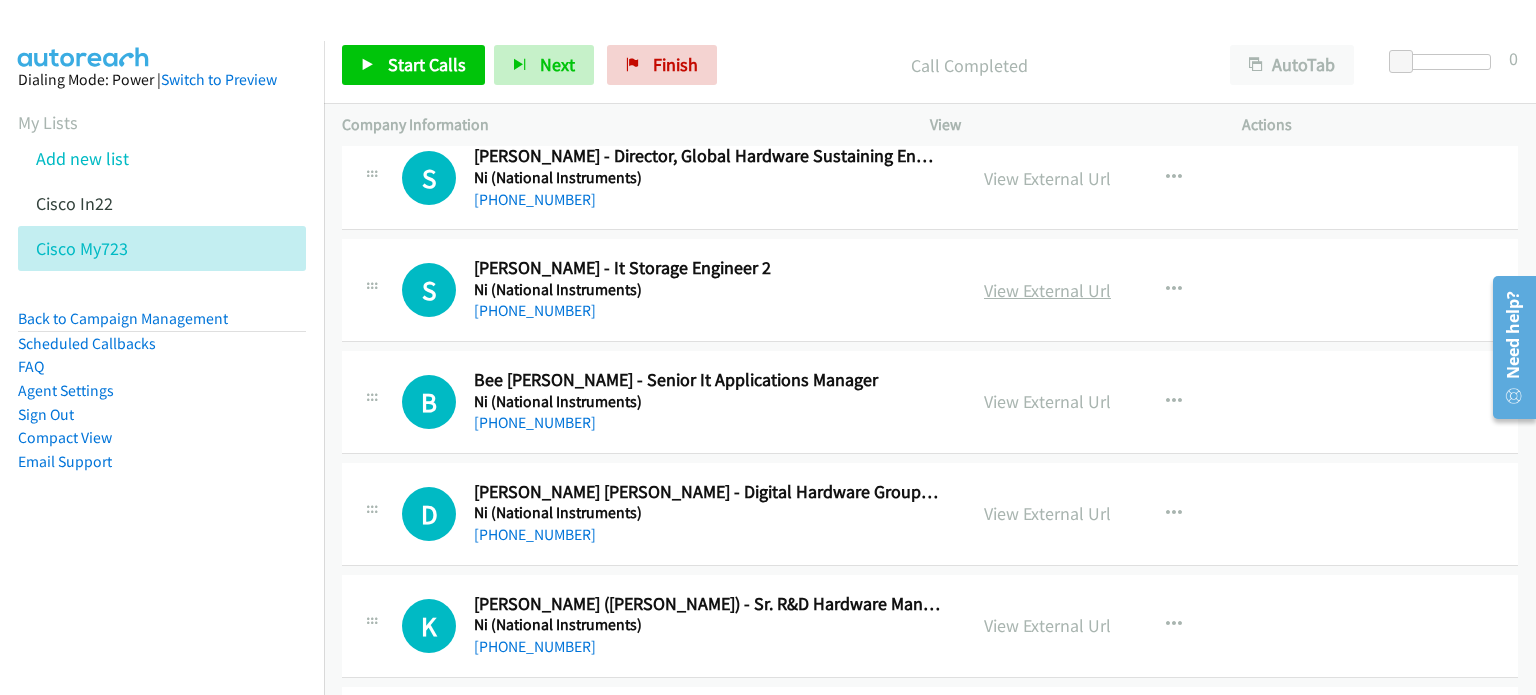 click on "View External Url" at bounding box center (1047, 290) 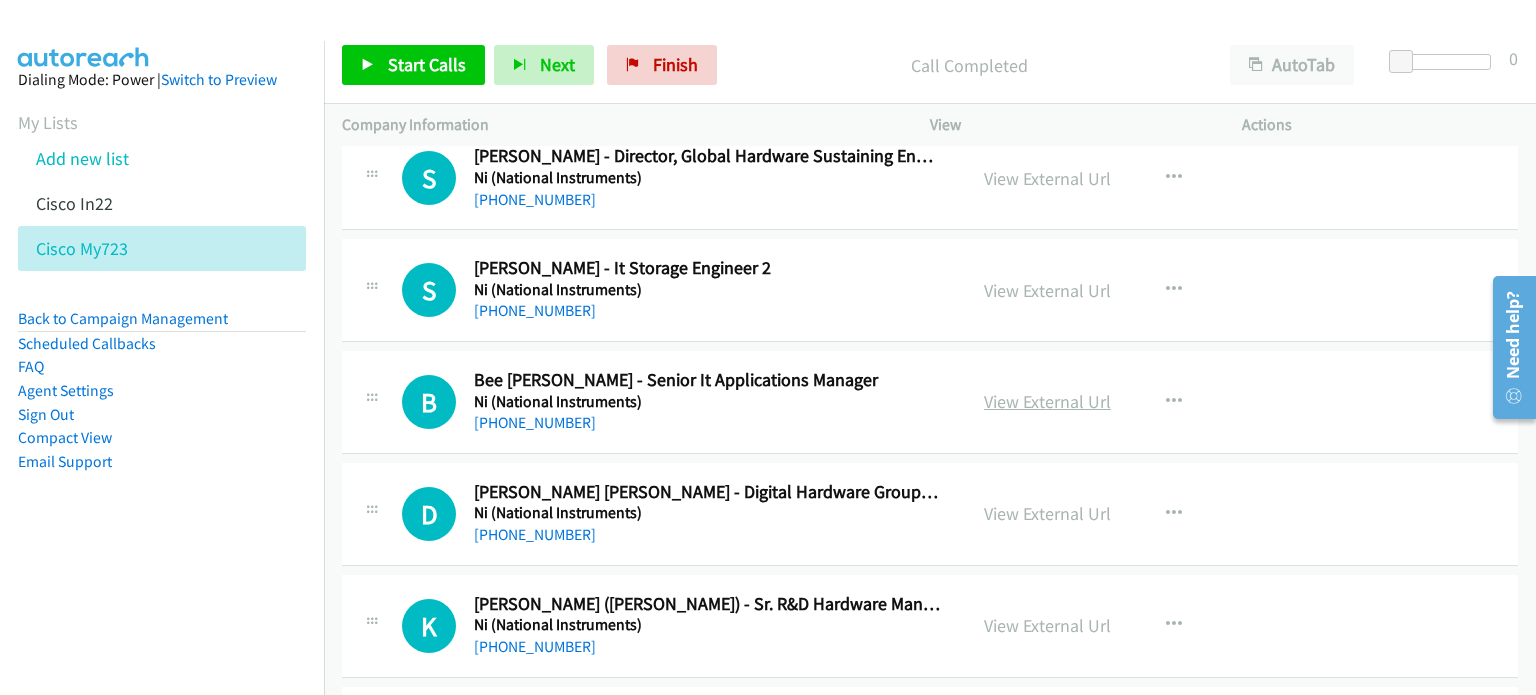 click on "View External Url" at bounding box center [1047, 401] 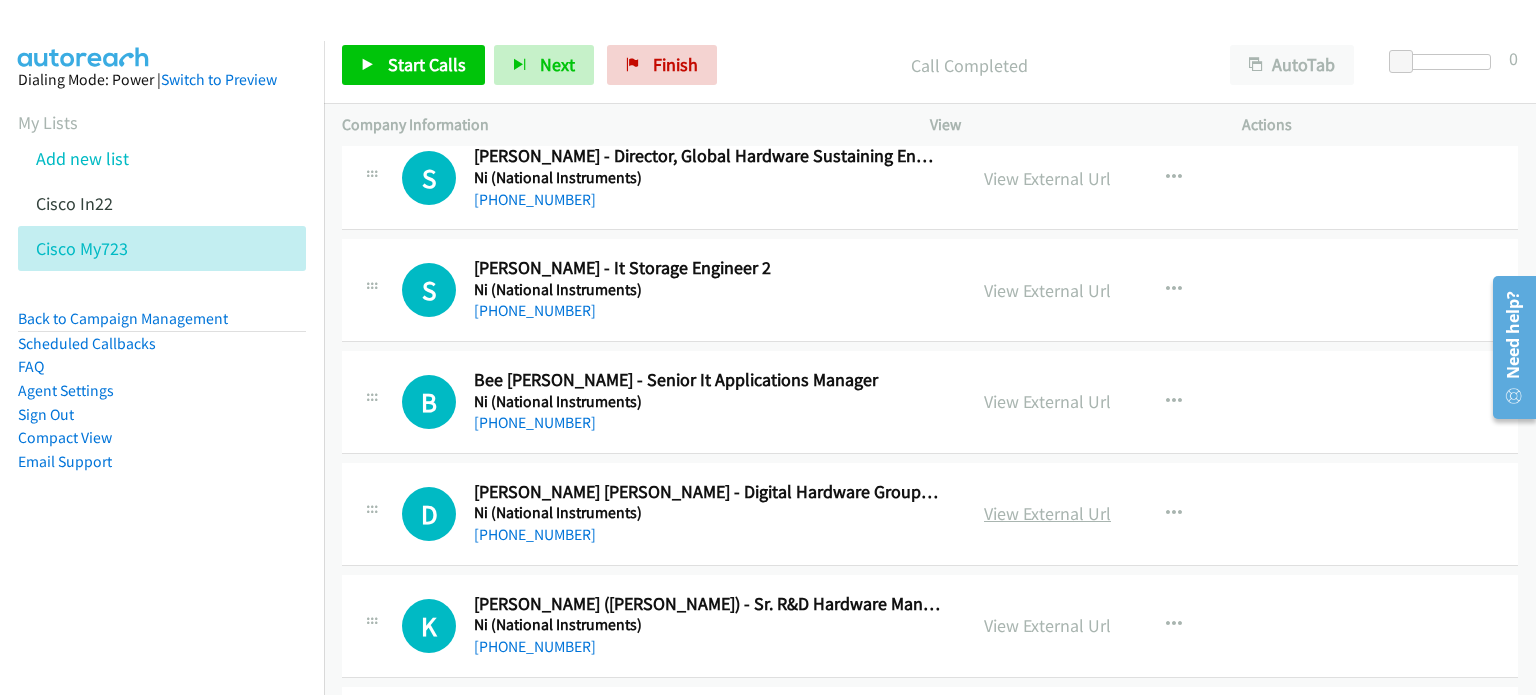 click on "View External Url" at bounding box center (1047, 513) 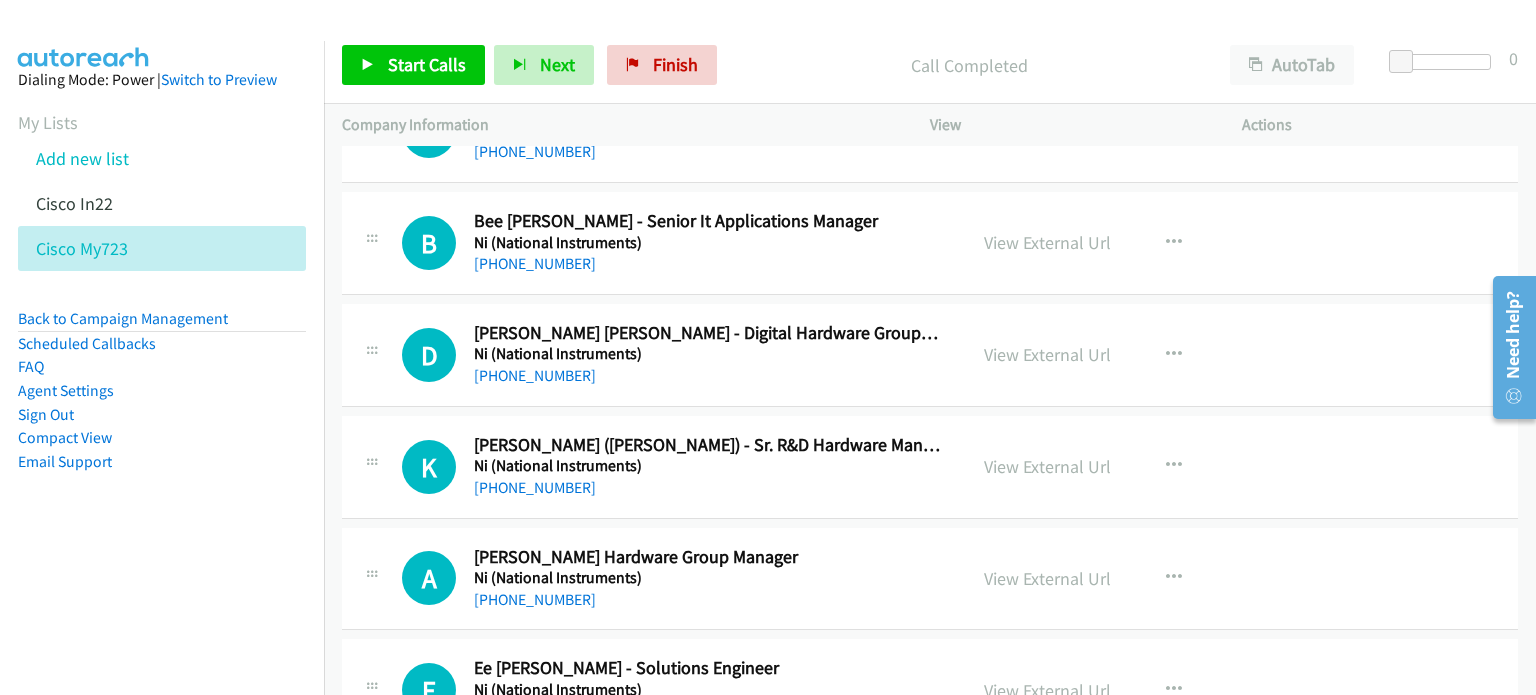 scroll, scrollTop: 12149, scrollLeft: 0, axis: vertical 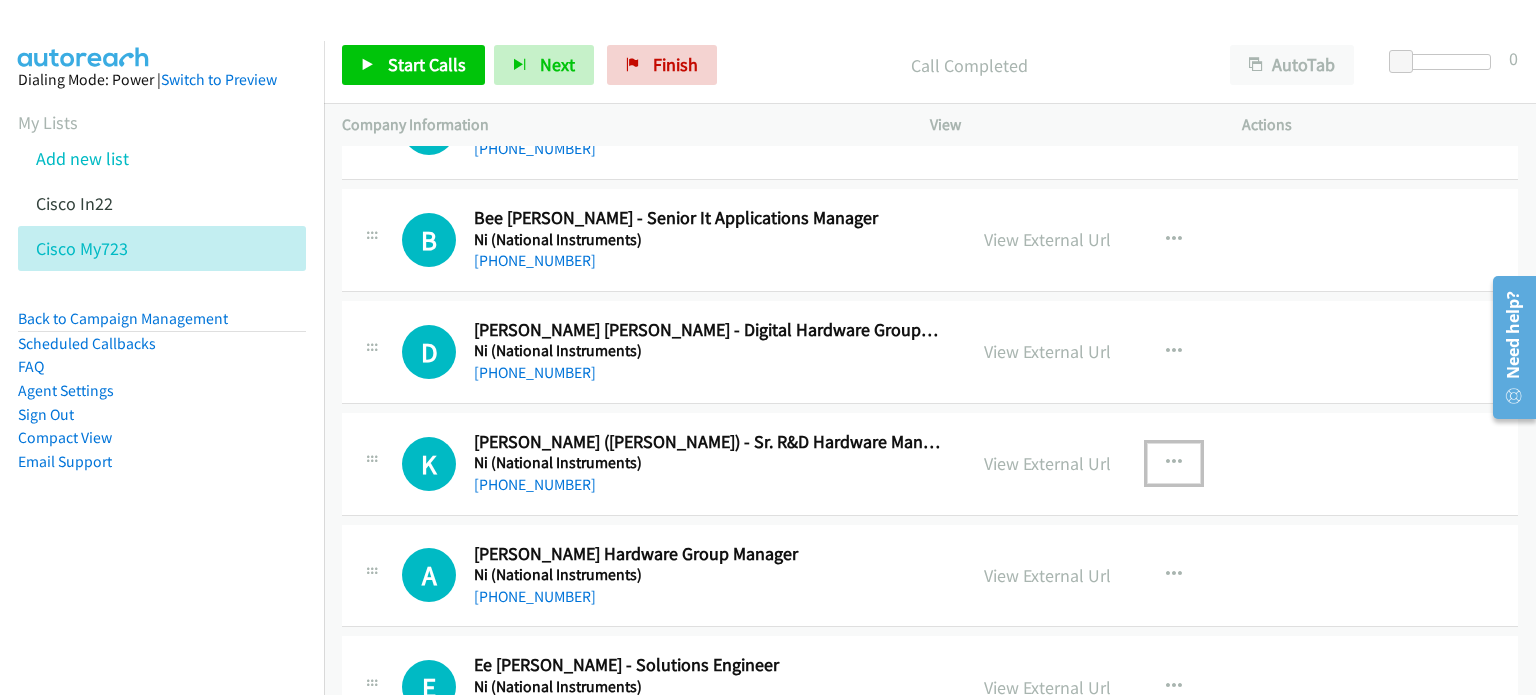 click at bounding box center (1174, 463) 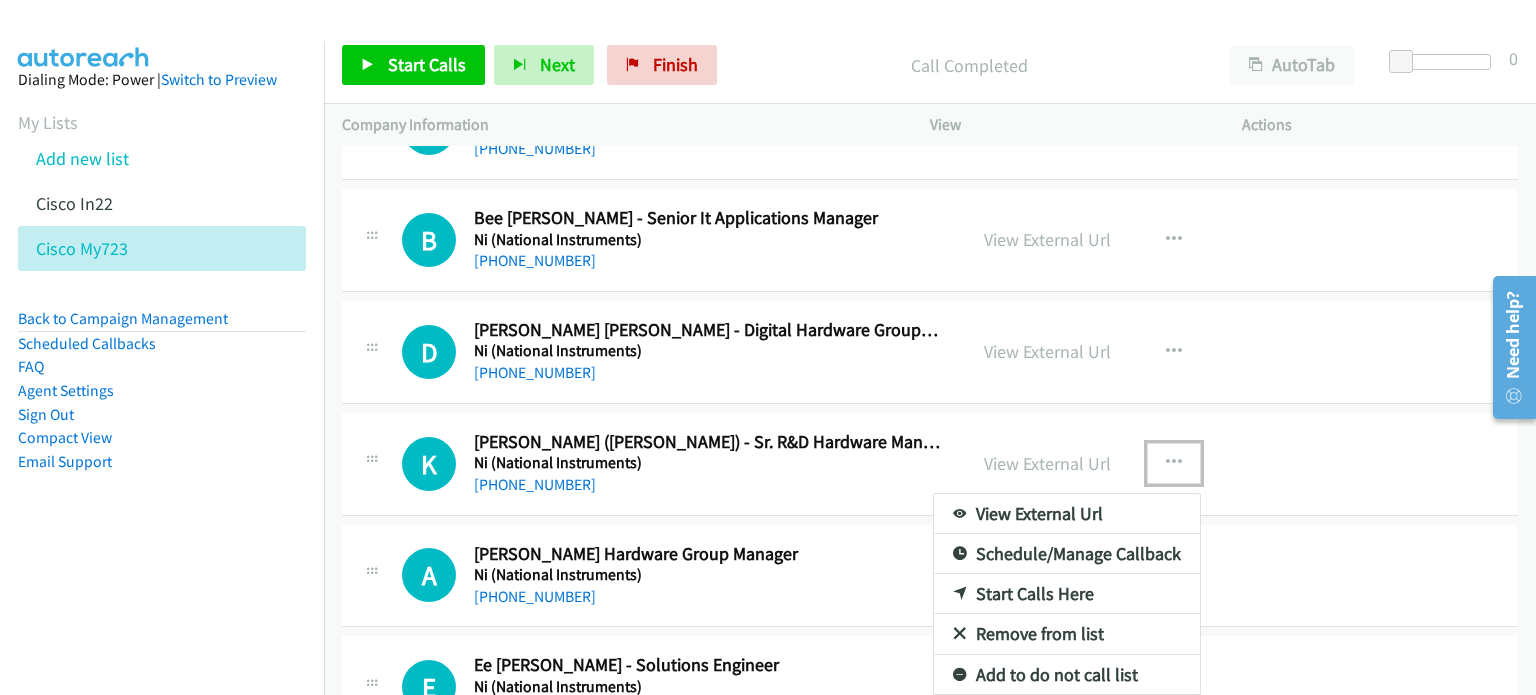 click on "Remove from list" at bounding box center [1067, 634] 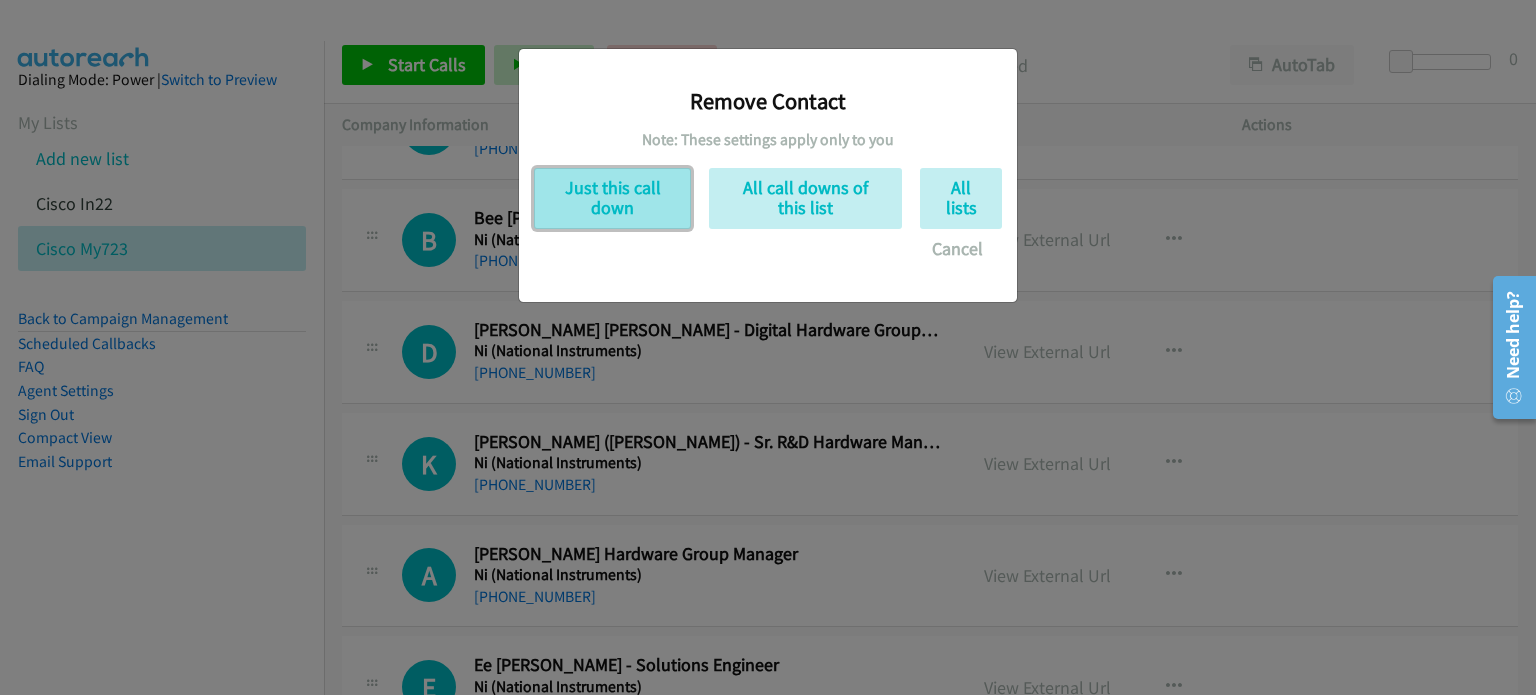 click on "Just this call down" at bounding box center (612, 198) 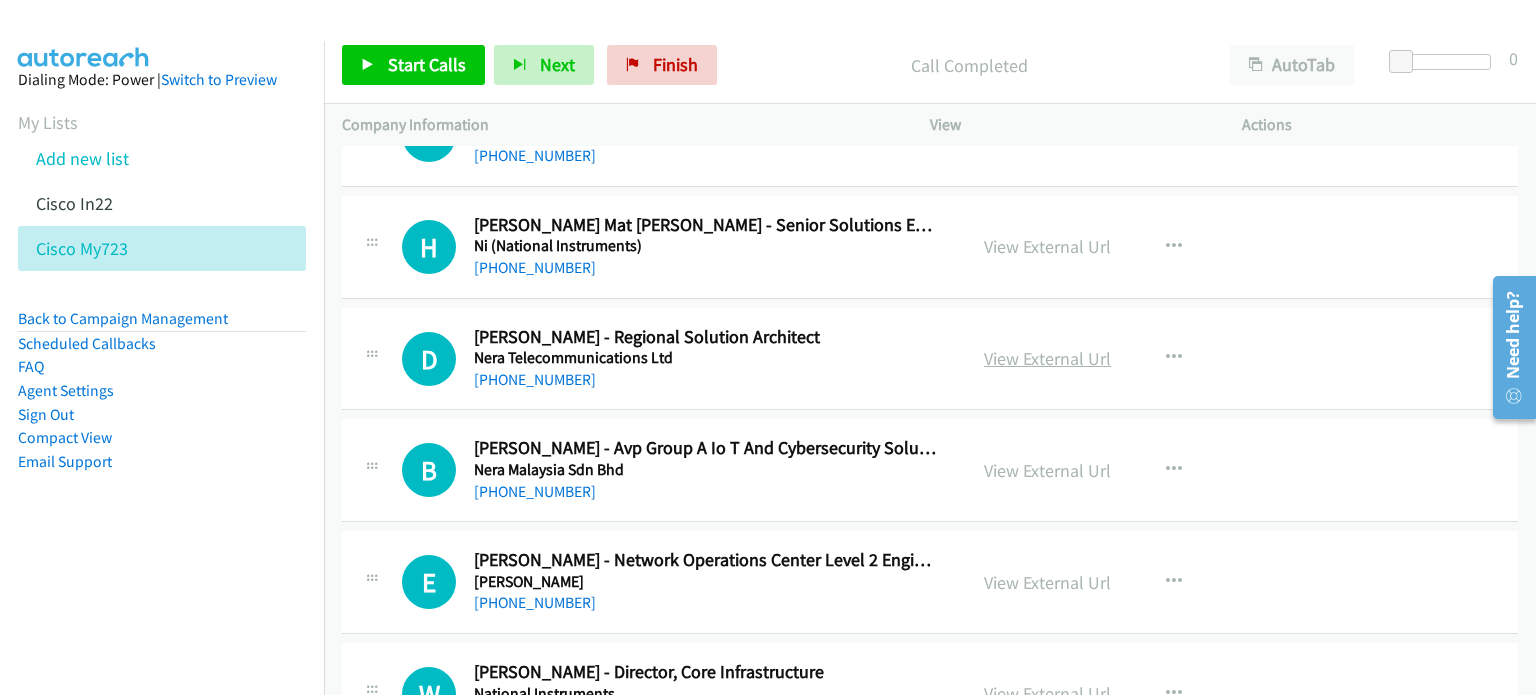 scroll, scrollTop: 13483, scrollLeft: 0, axis: vertical 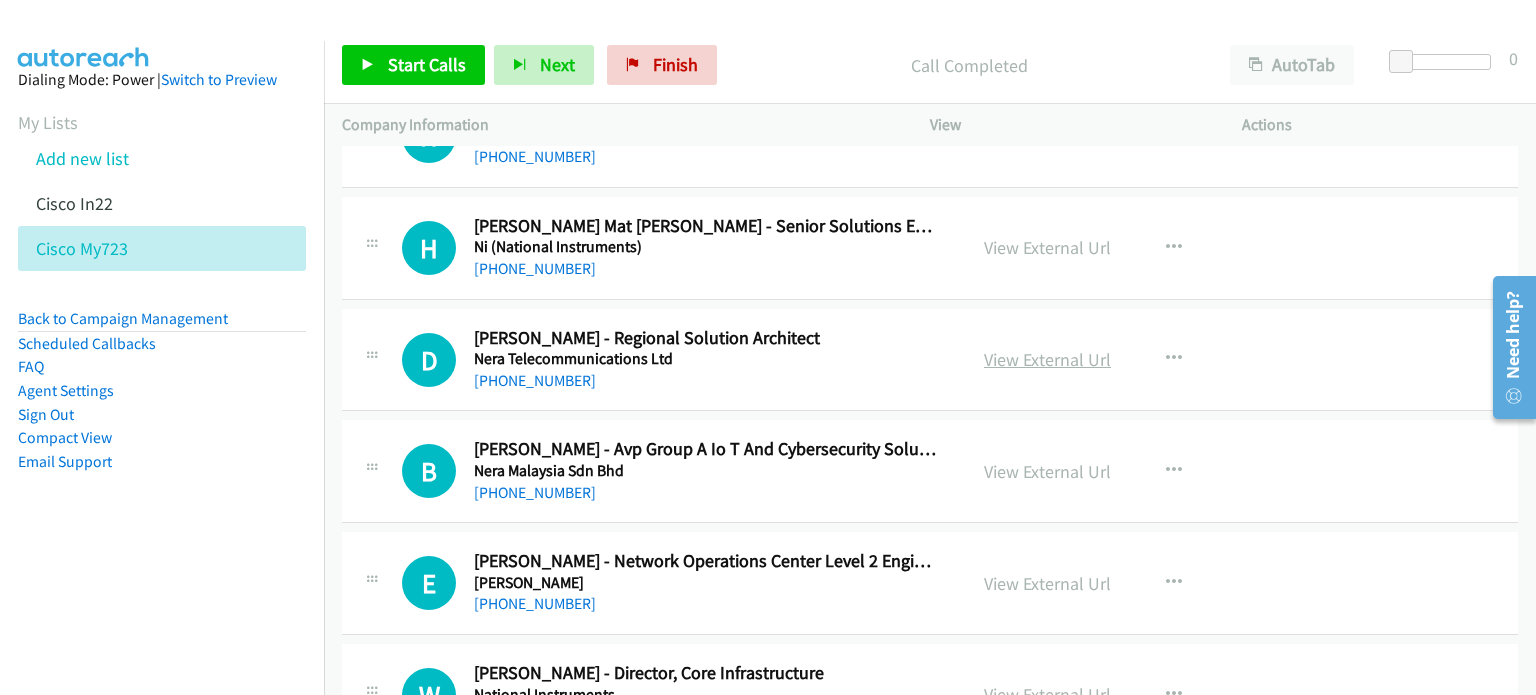 click on "View External Url" at bounding box center (1047, 359) 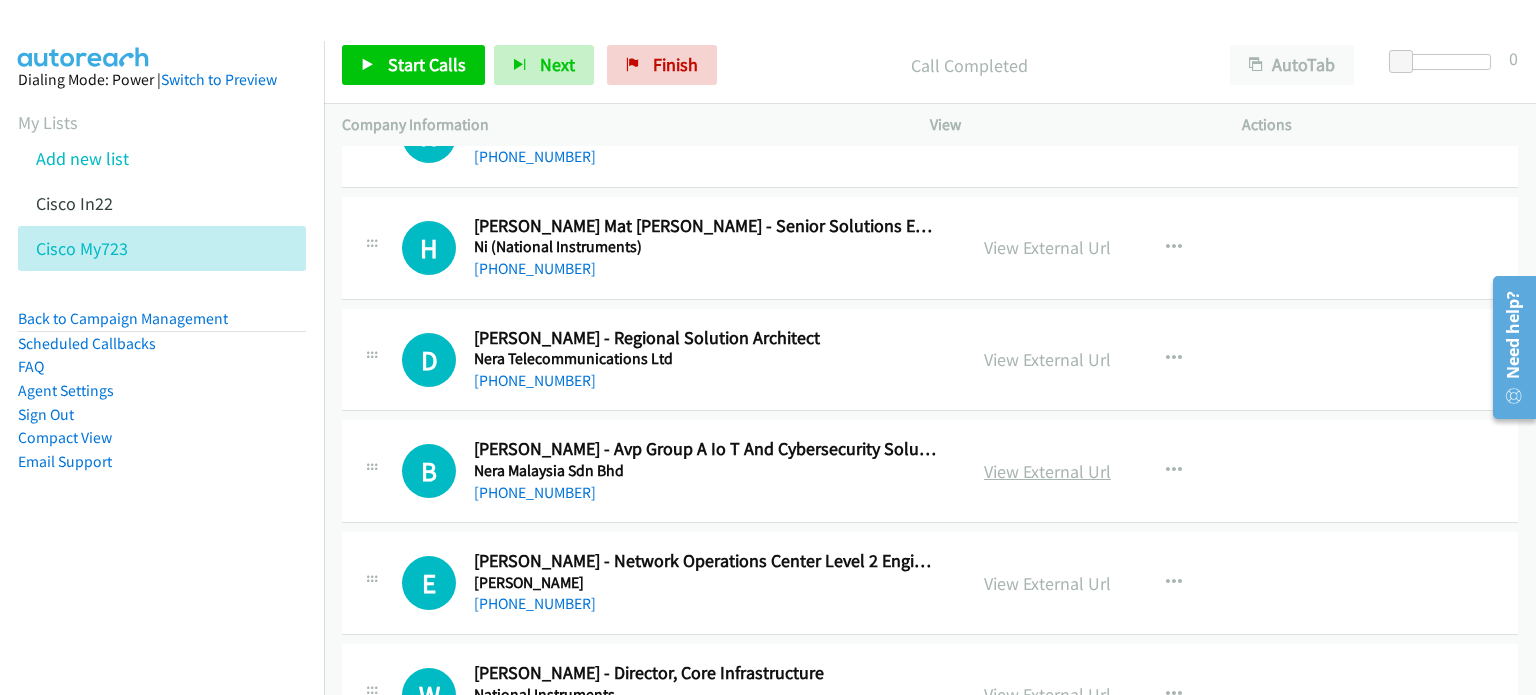 click on "View External Url" at bounding box center (1047, 471) 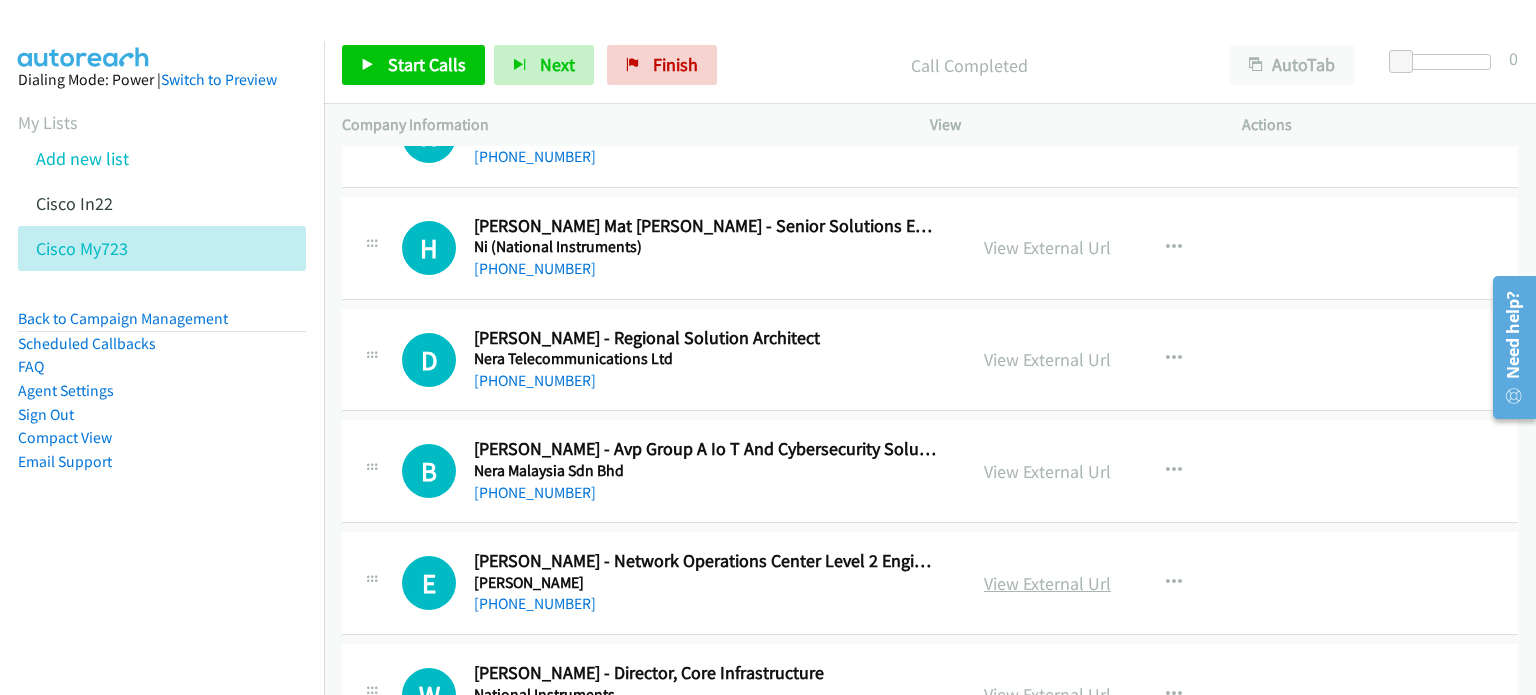 click on "View External Url" at bounding box center (1047, 583) 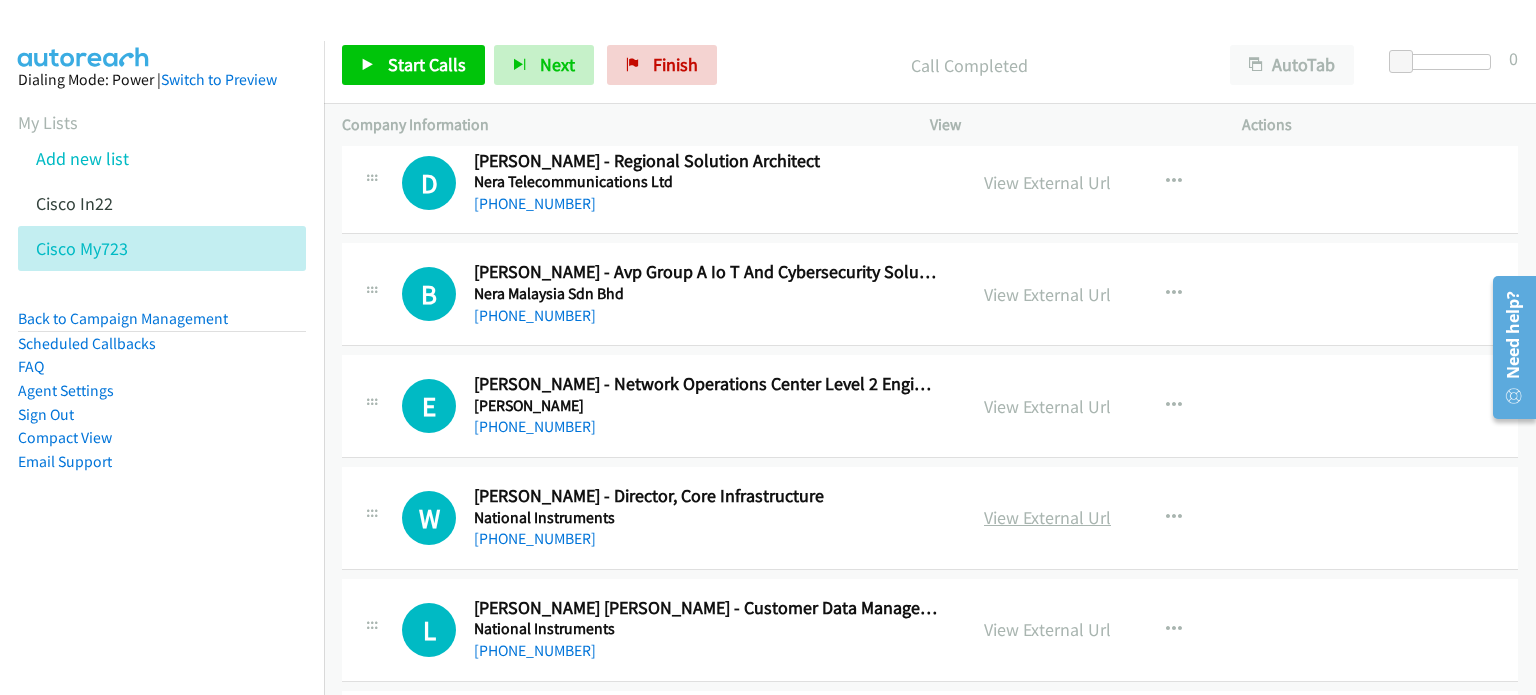 scroll, scrollTop: 13660, scrollLeft: 0, axis: vertical 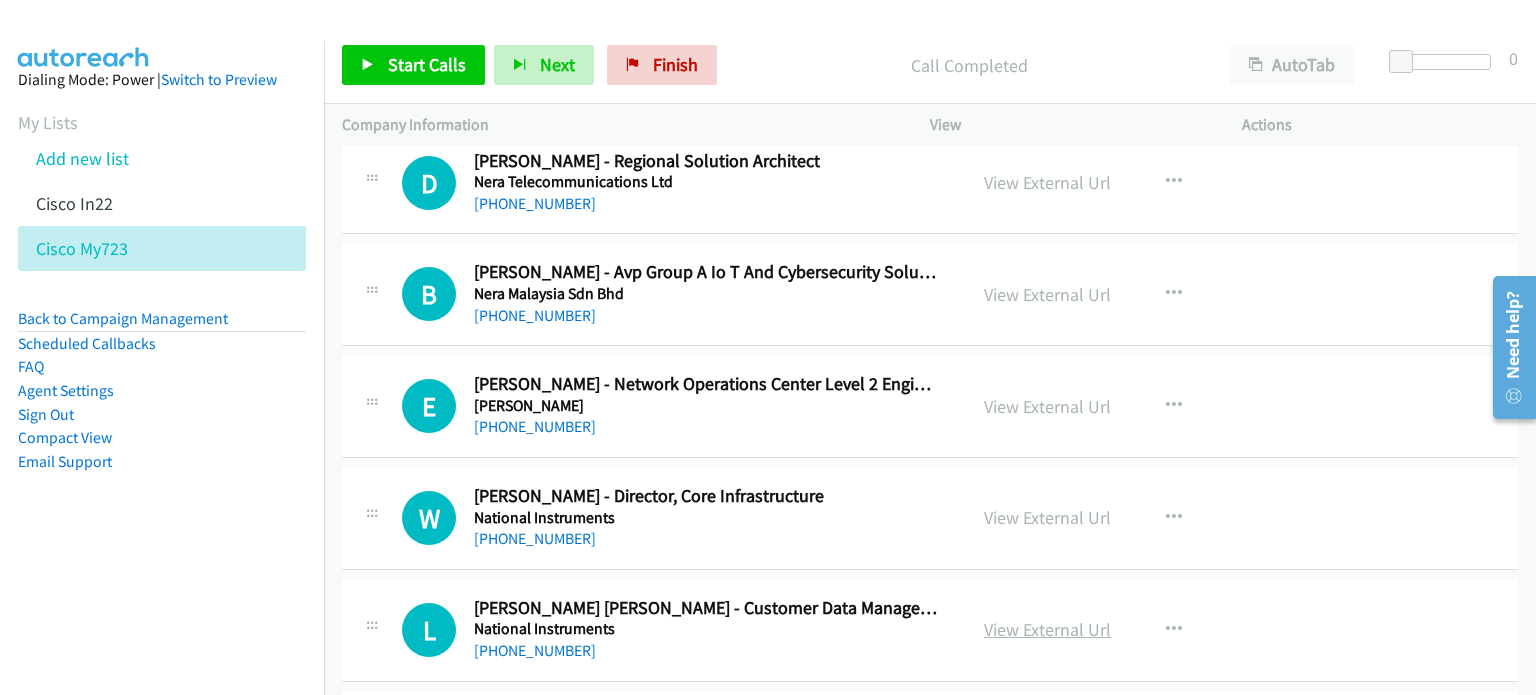 click on "View External Url" at bounding box center (1047, 629) 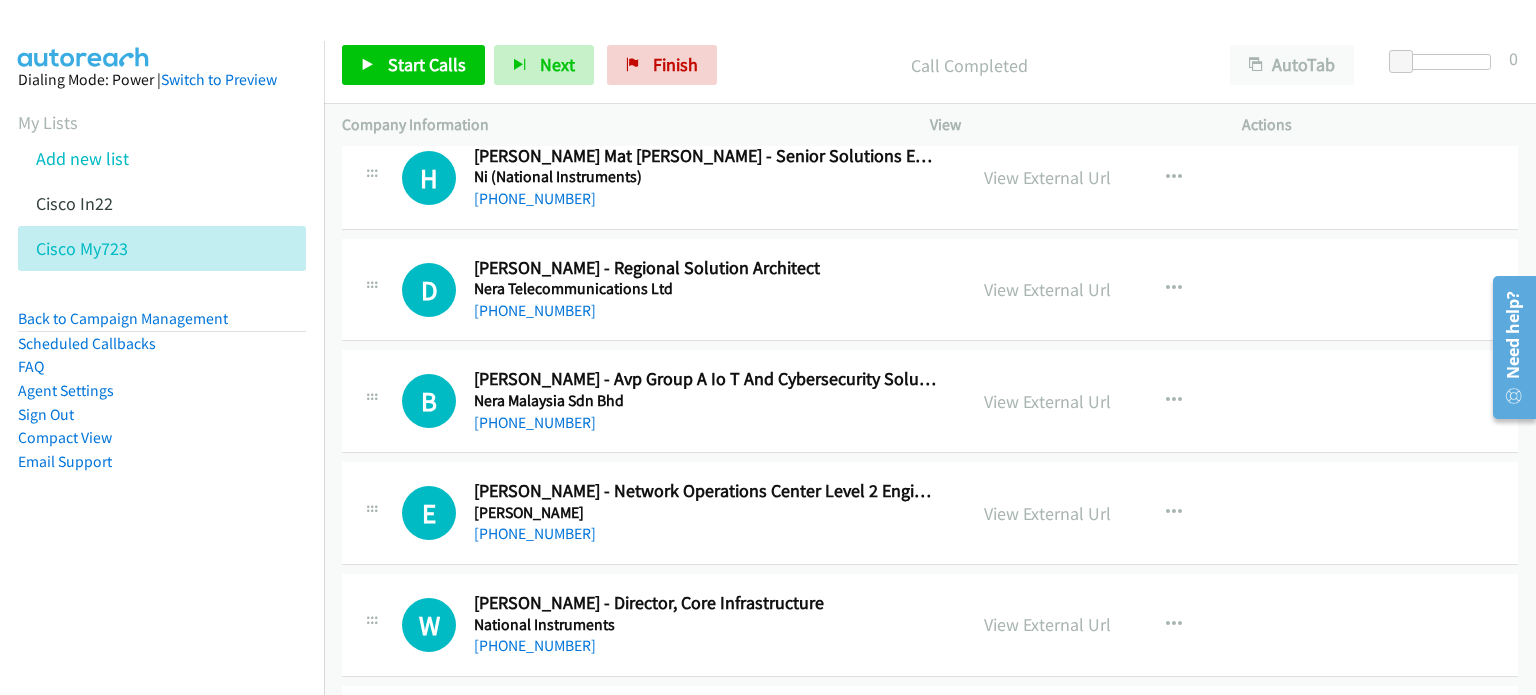scroll, scrollTop: 13618, scrollLeft: 0, axis: vertical 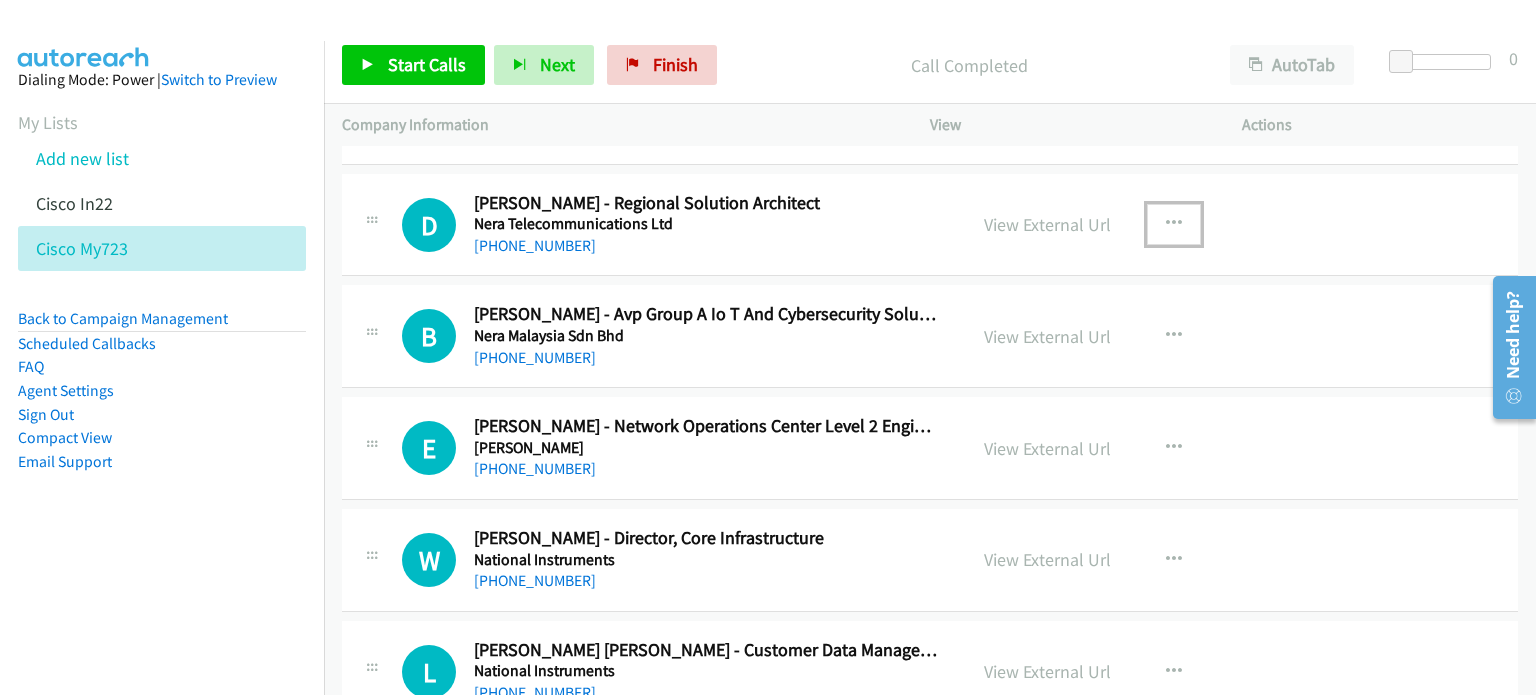 click at bounding box center (1174, 224) 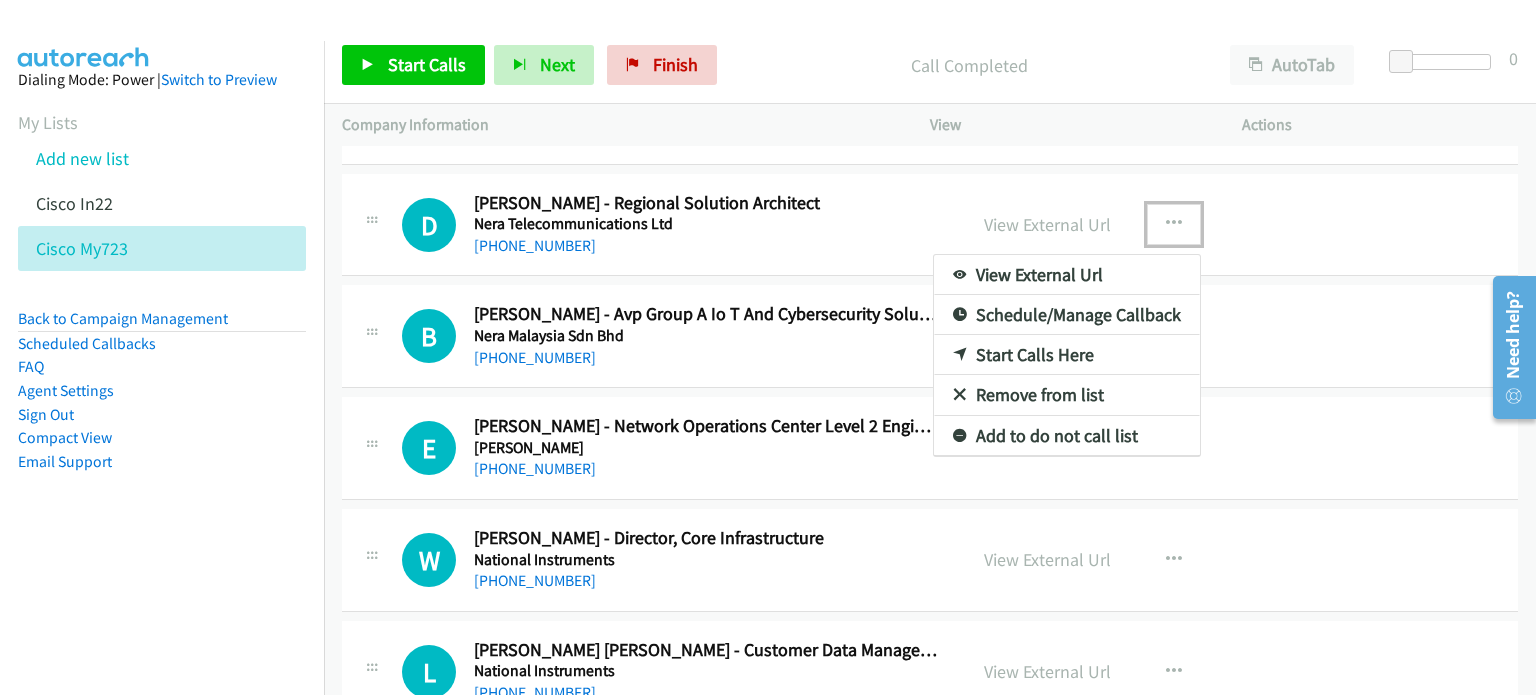 click on "Start Calls Here" at bounding box center (1067, 355) 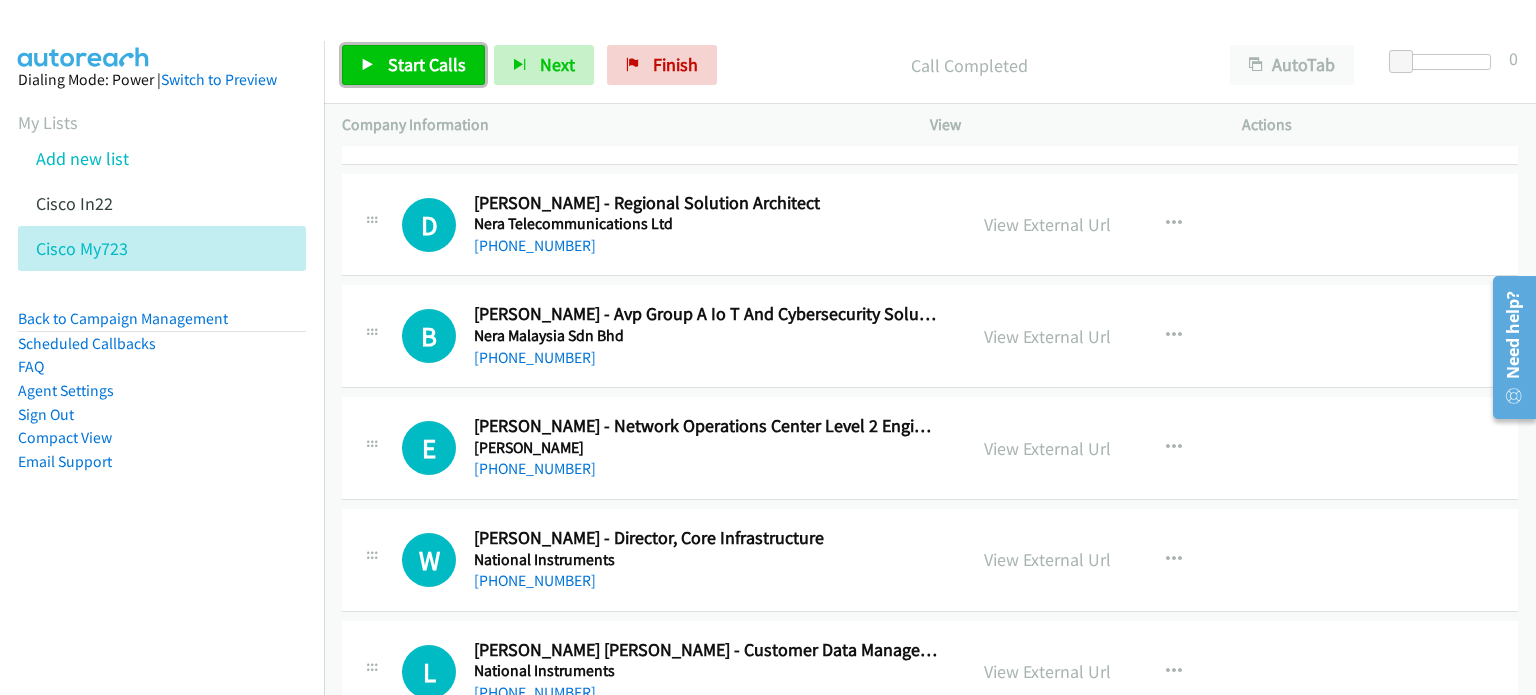 click on "Start Calls" at bounding box center (427, 64) 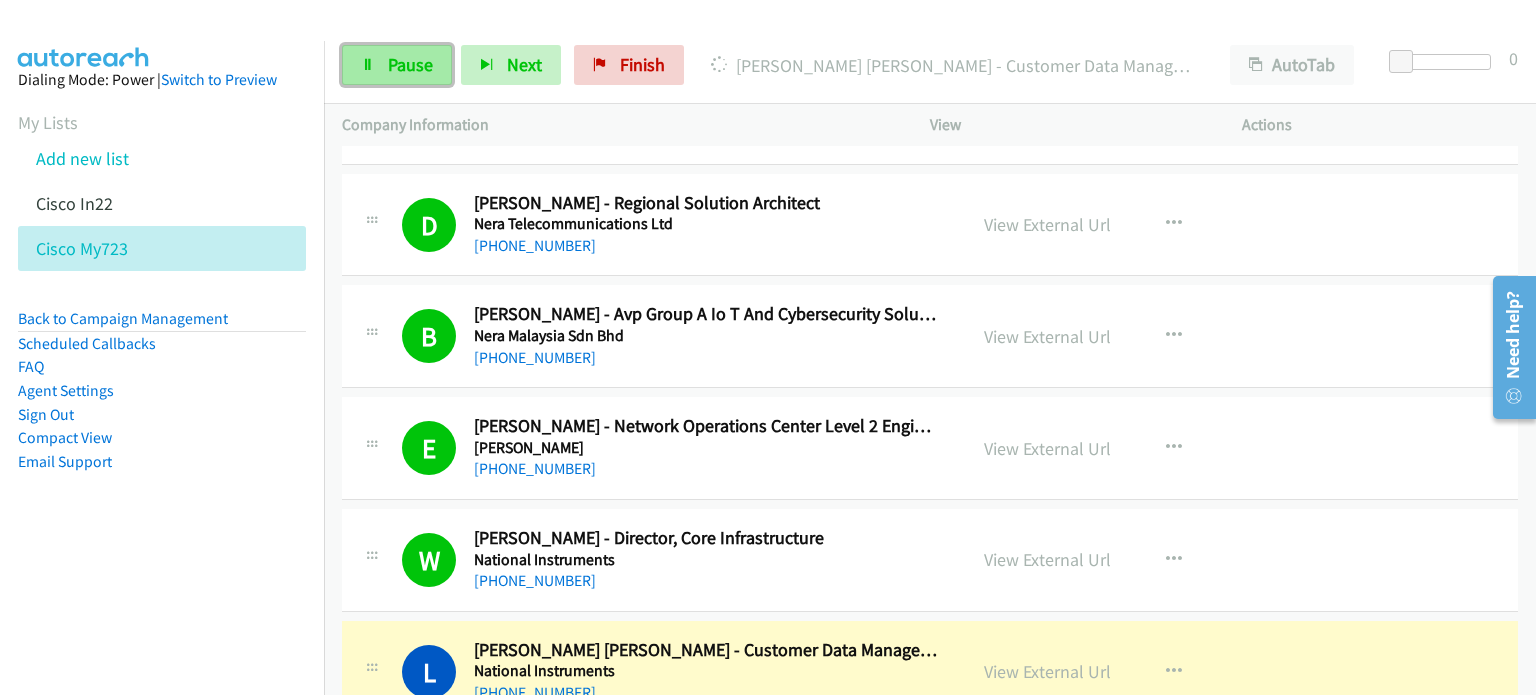 click on "Pause" at bounding box center (410, 64) 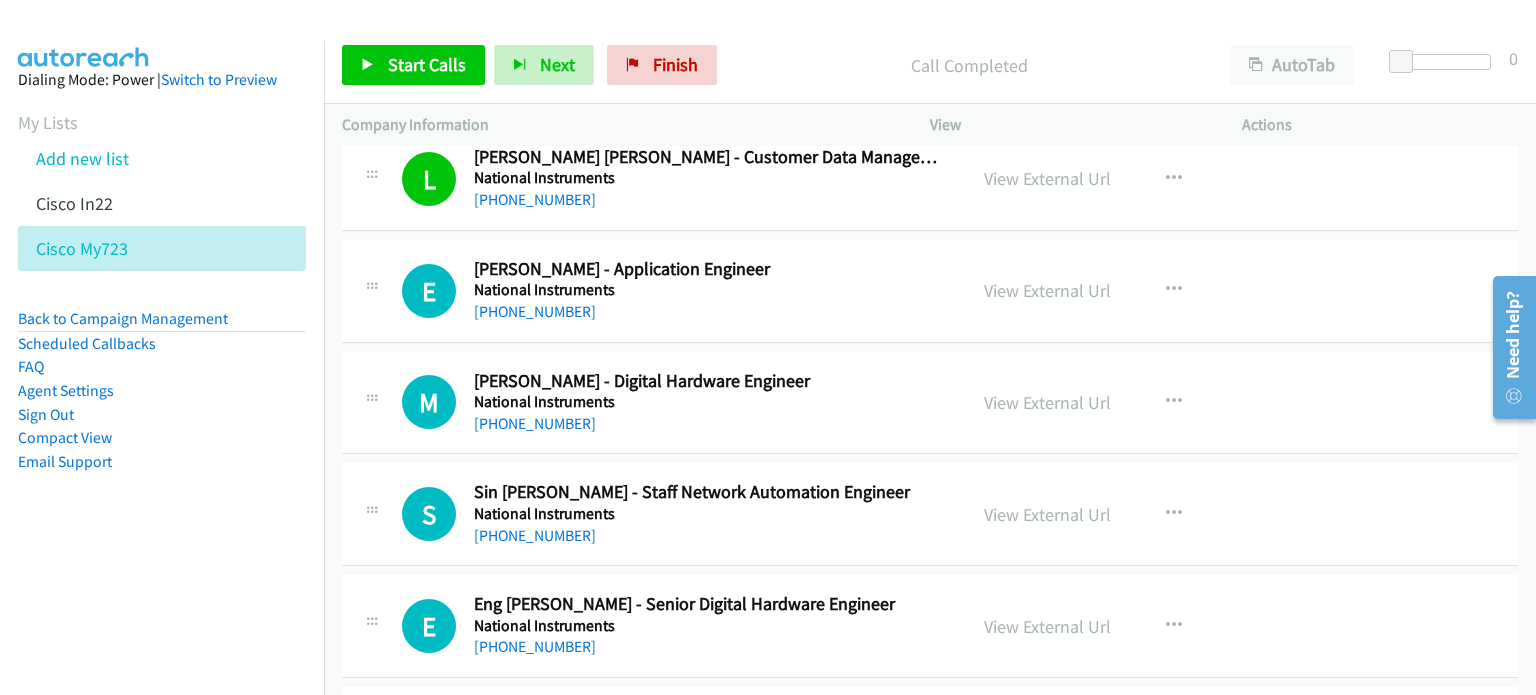 scroll, scrollTop: 14112, scrollLeft: 0, axis: vertical 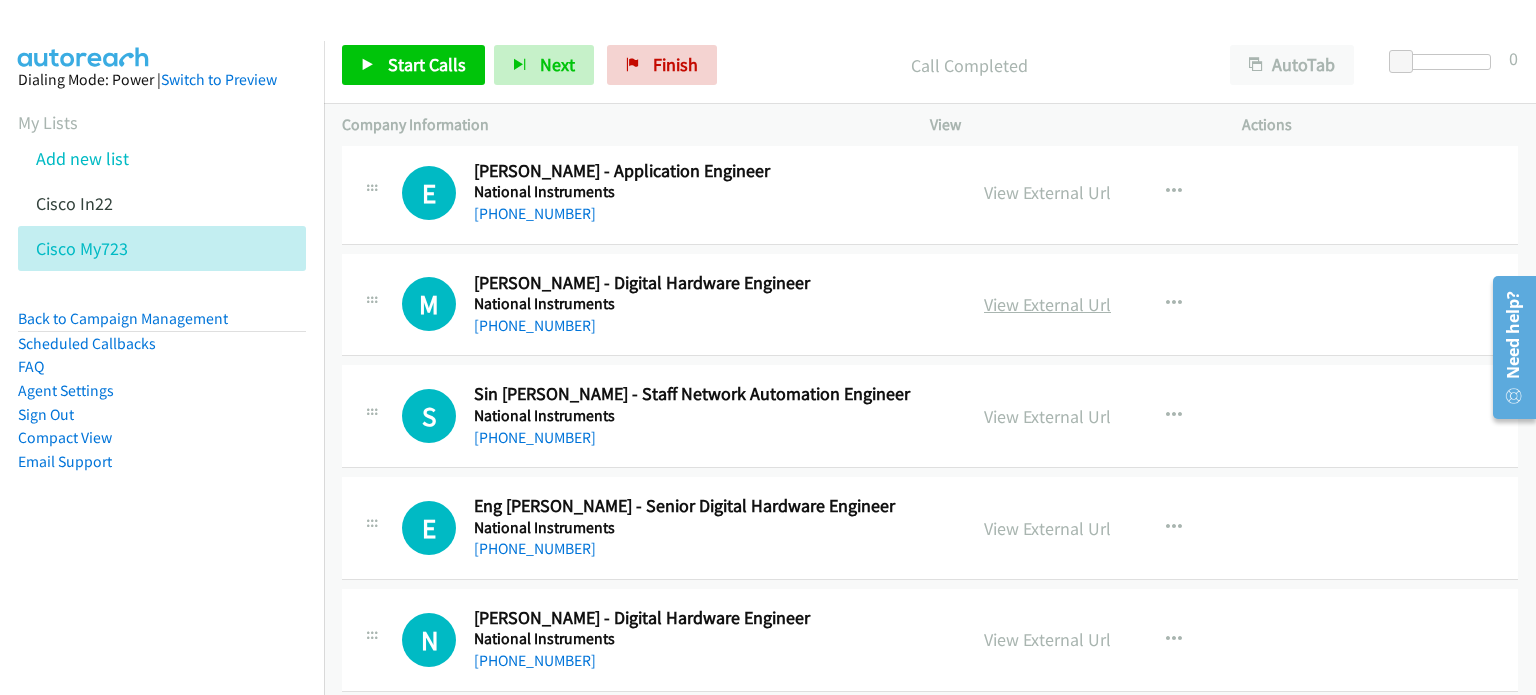click on "View External Url" at bounding box center [1047, 304] 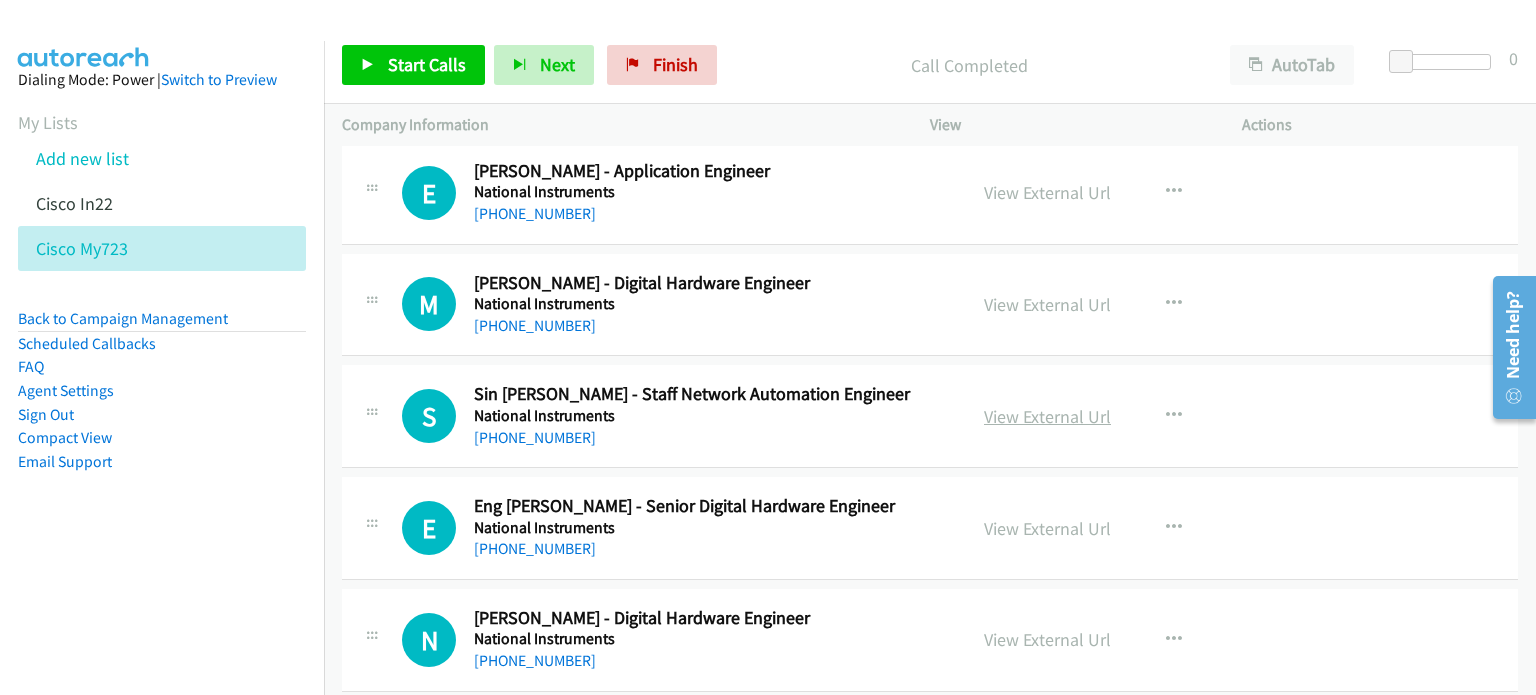 click on "View External Url" at bounding box center (1047, 416) 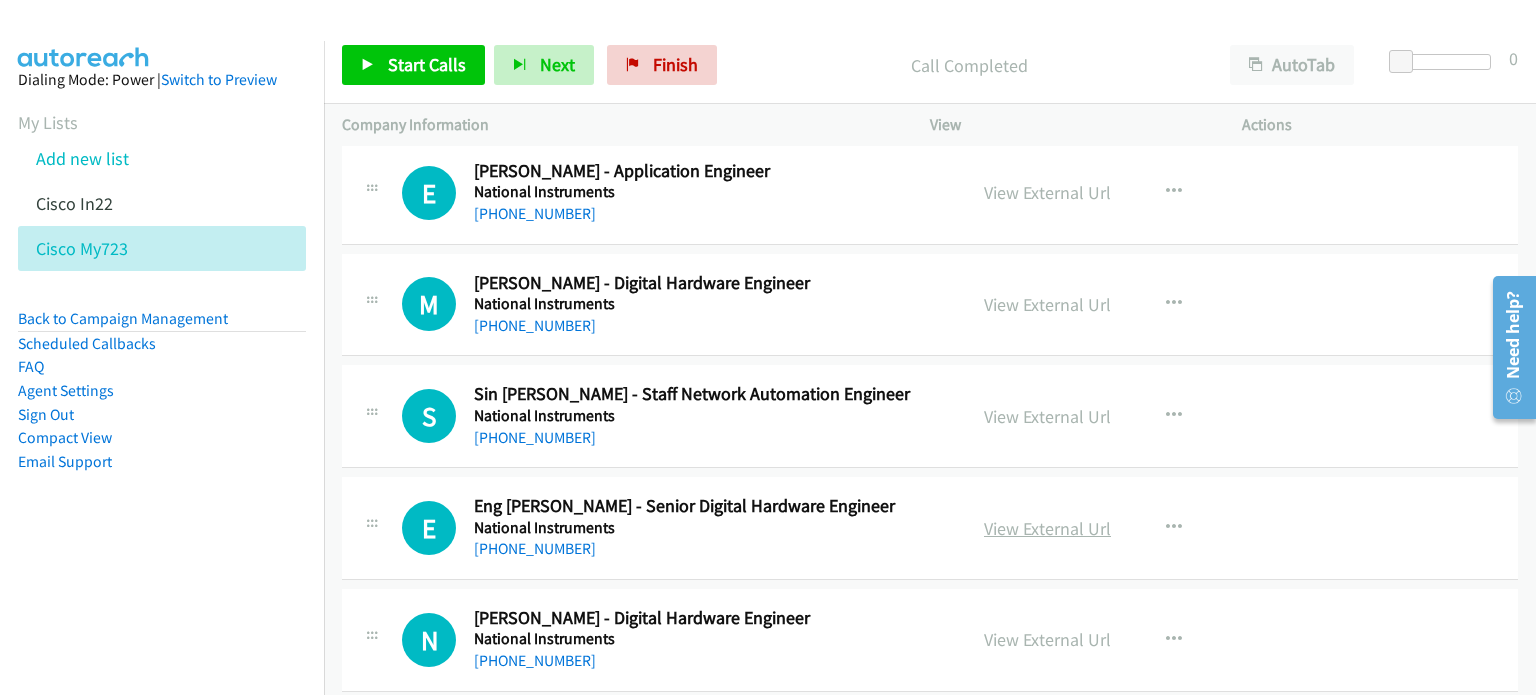 click on "View External Url" at bounding box center [1047, 528] 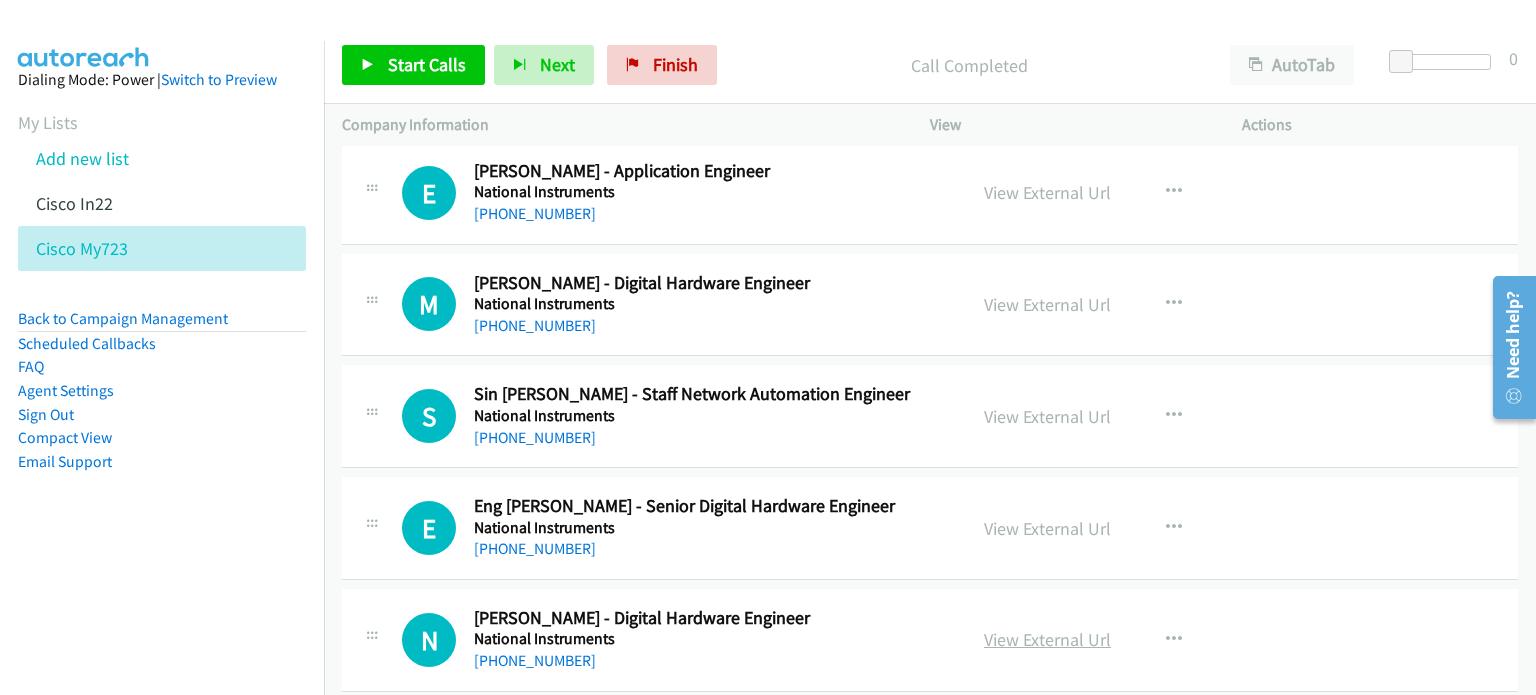 click on "View External Url" at bounding box center (1047, 639) 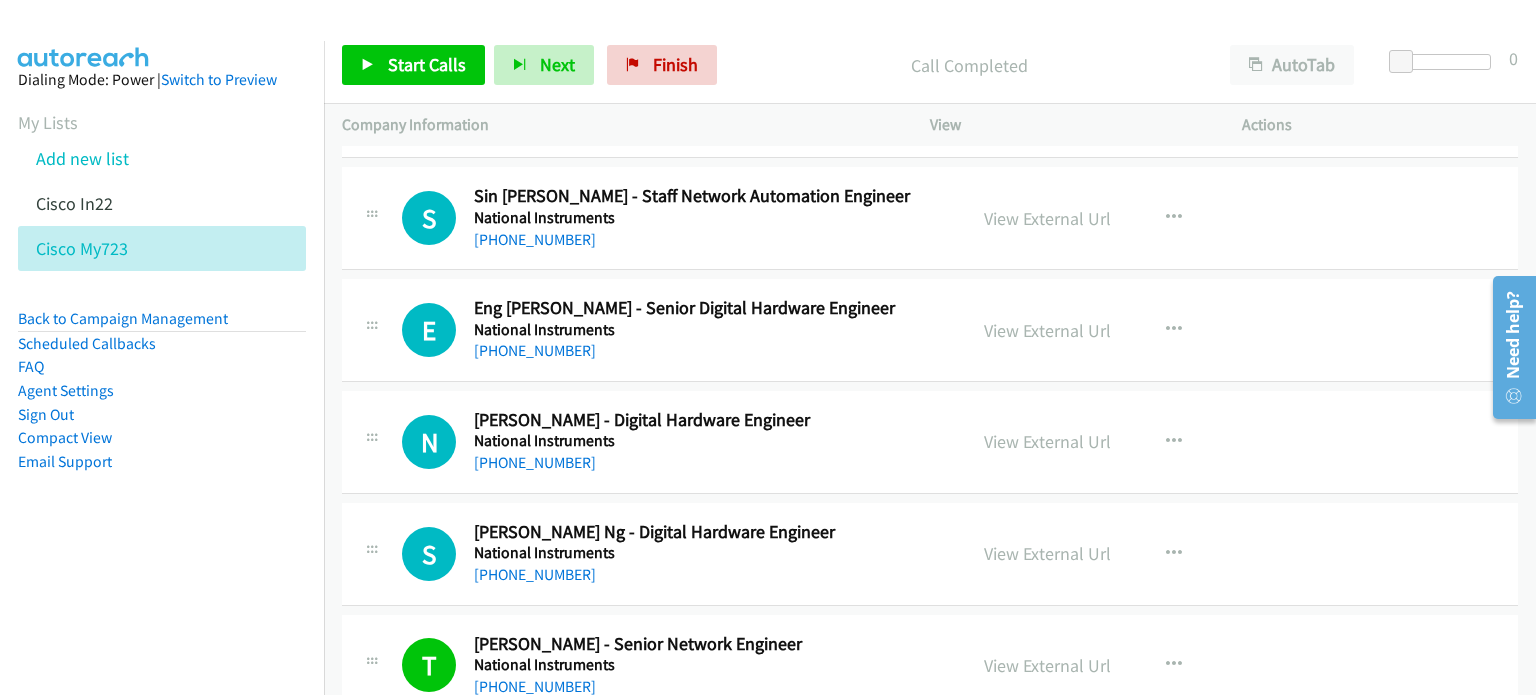 scroll, scrollTop: 14408, scrollLeft: 0, axis: vertical 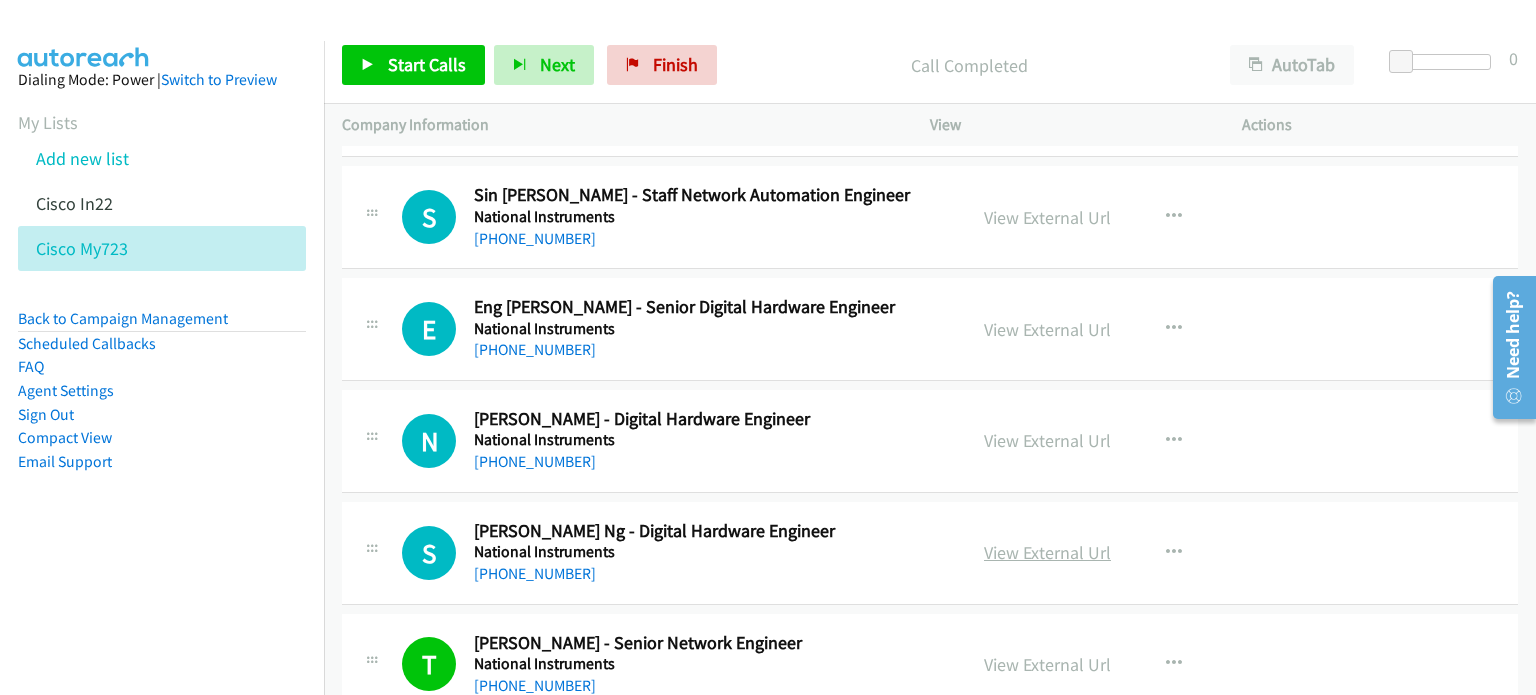 click on "View External Url" at bounding box center (1047, 552) 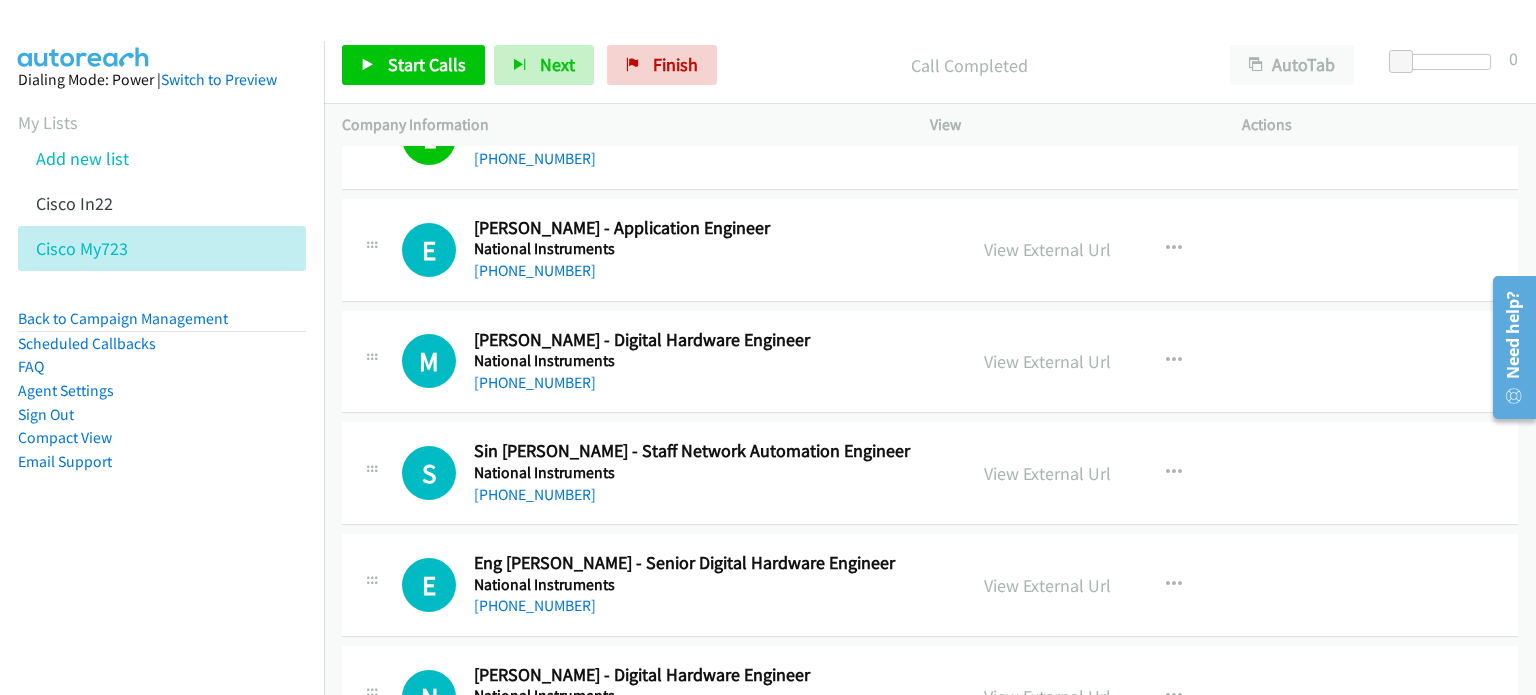 scroll, scrollTop: 14152, scrollLeft: 0, axis: vertical 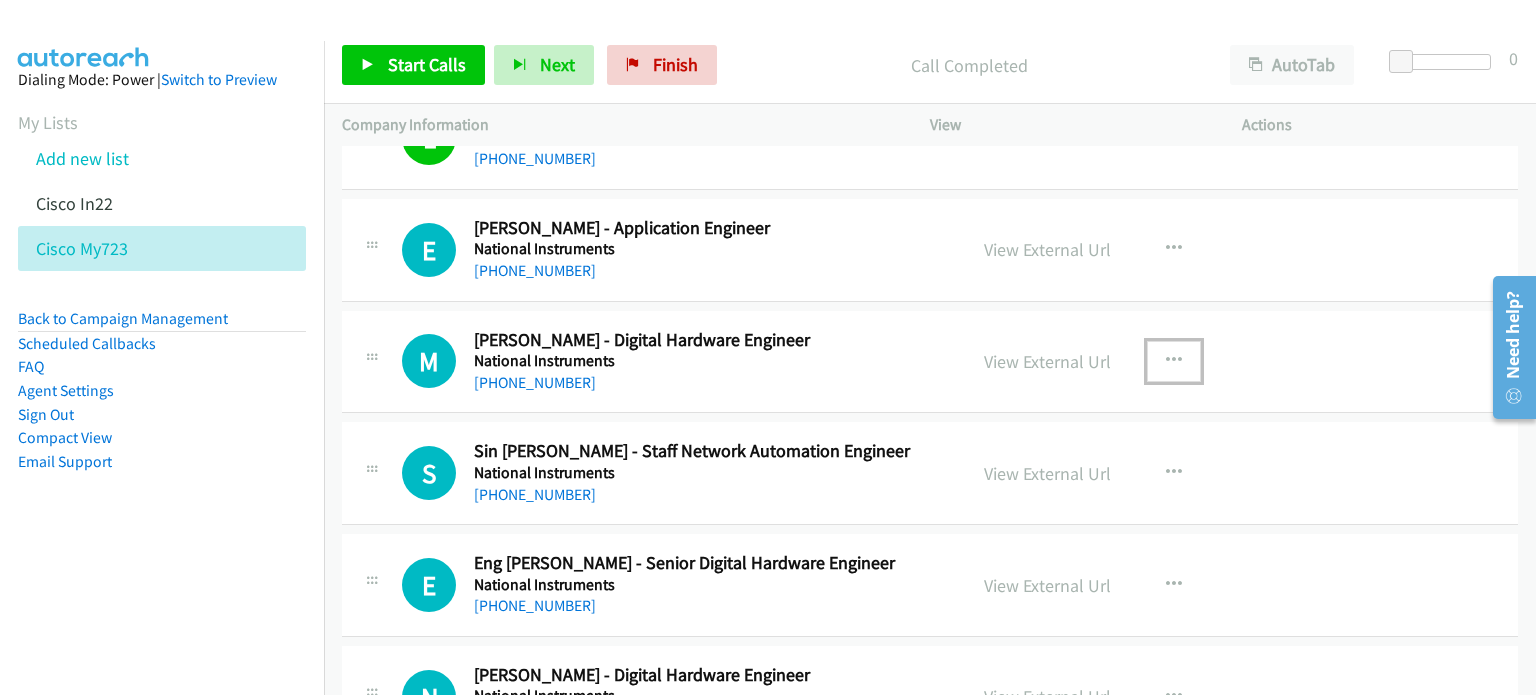 click at bounding box center [1174, 361] 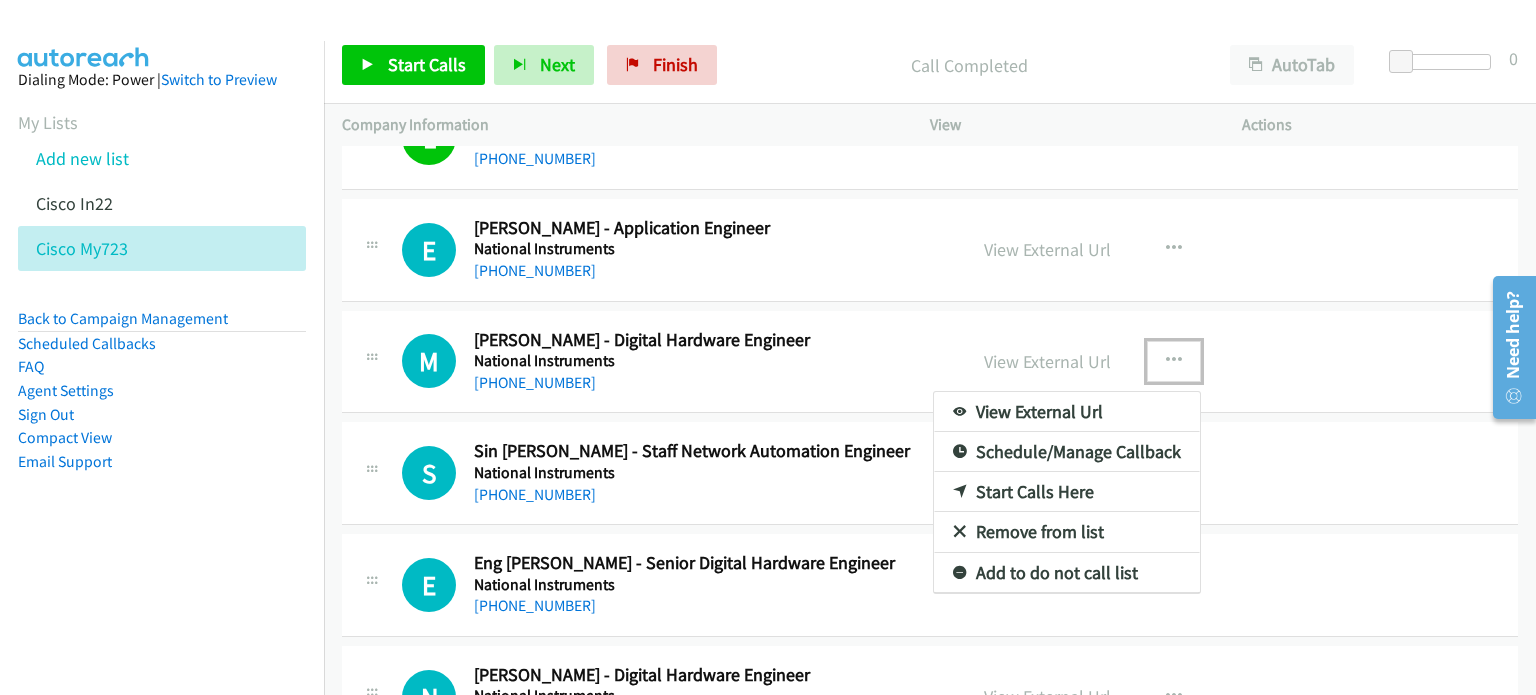 click on "Start Calls Here" at bounding box center [1067, 492] 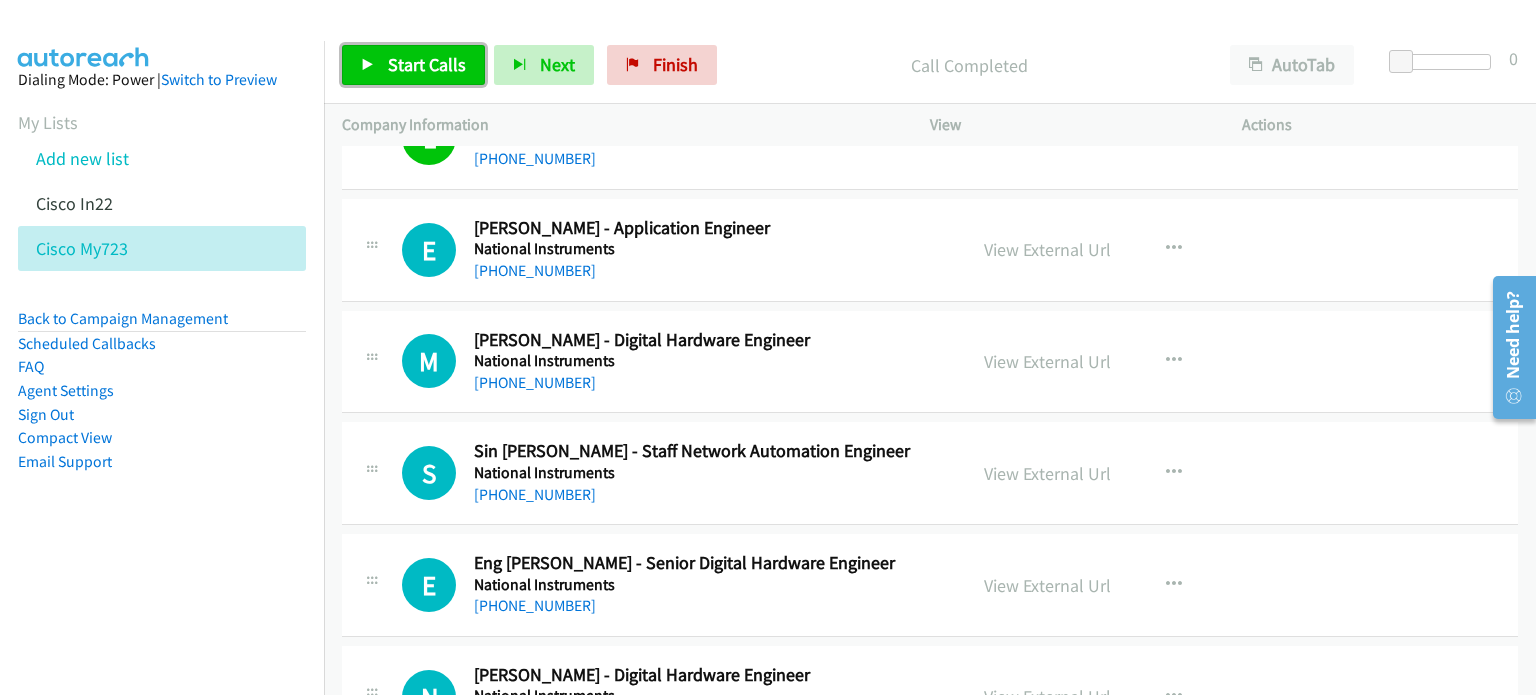 click on "Start Calls" at bounding box center [427, 64] 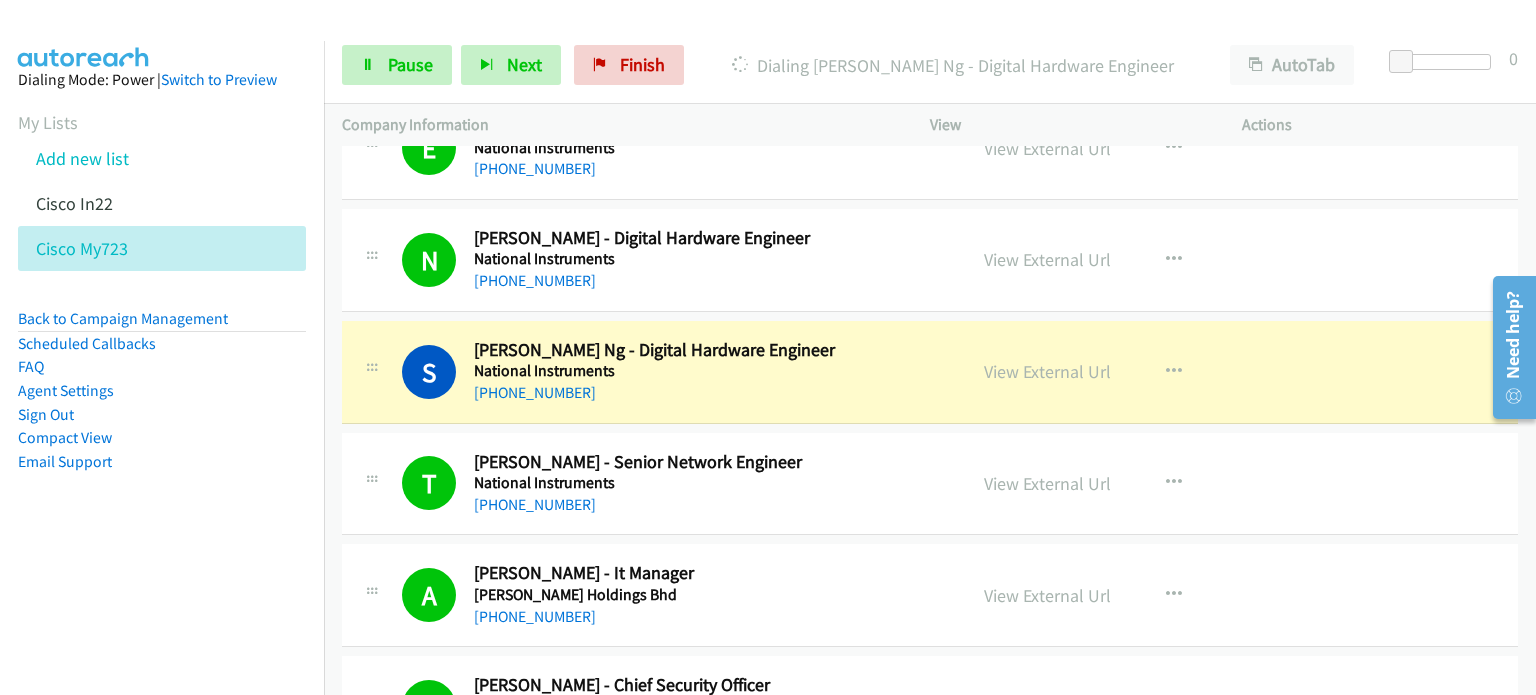 scroll, scrollTop: 14590, scrollLeft: 0, axis: vertical 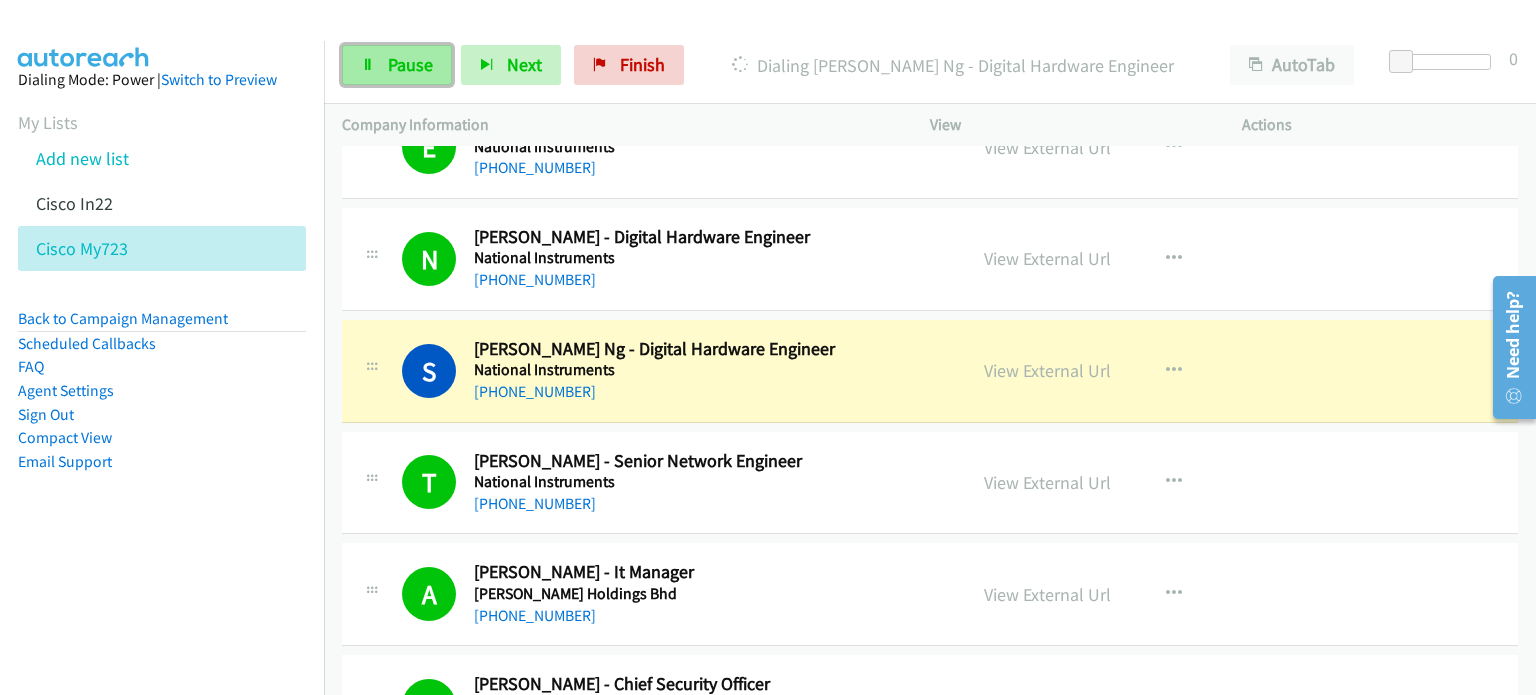 click on "Pause" at bounding box center [410, 64] 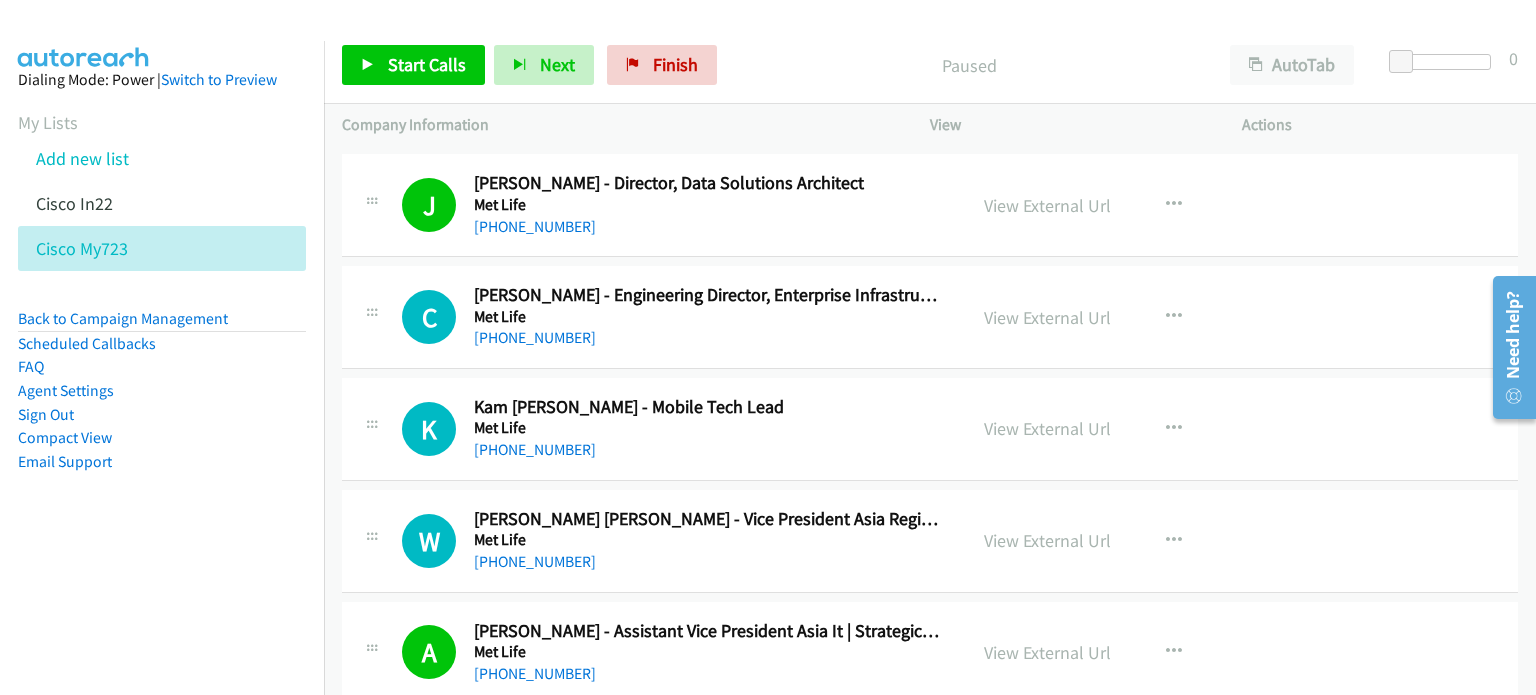 scroll, scrollTop: 17997, scrollLeft: 0, axis: vertical 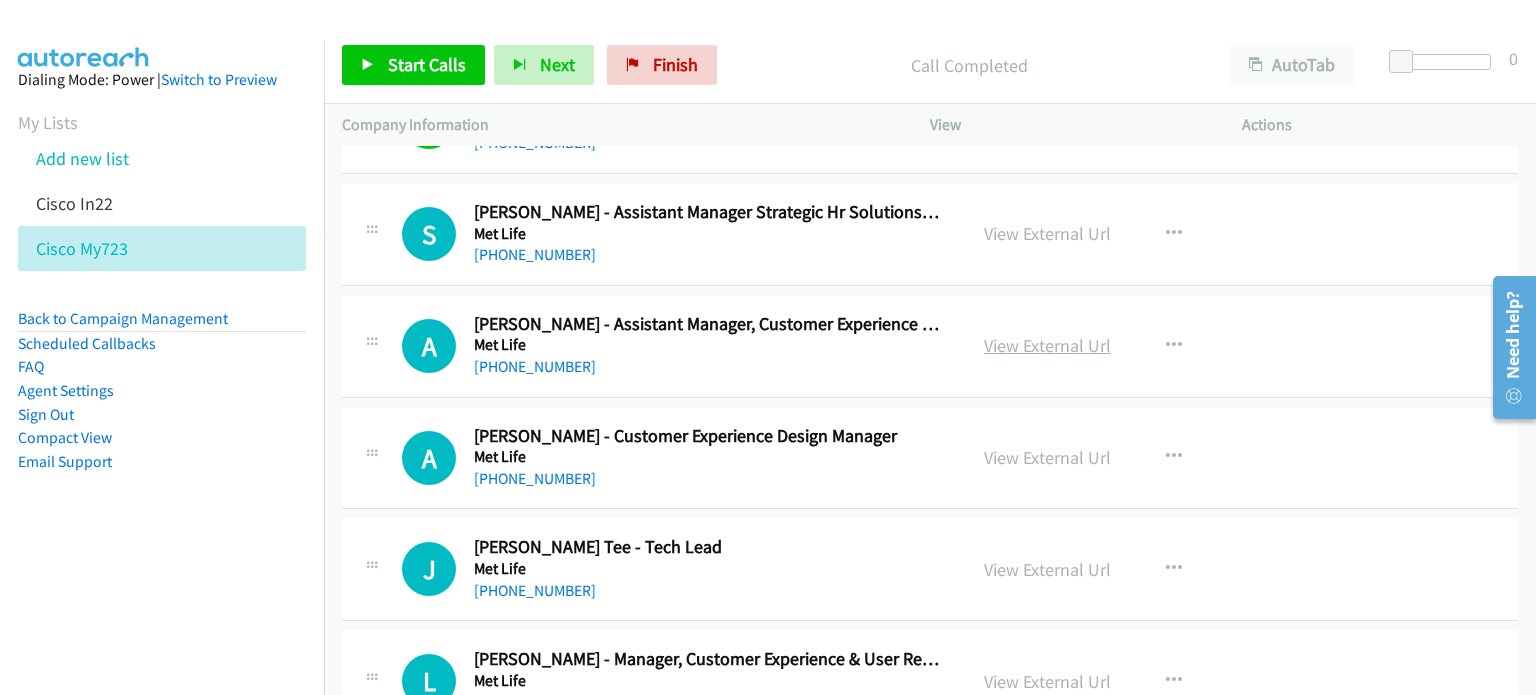 click on "View External Url" at bounding box center [1047, 345] 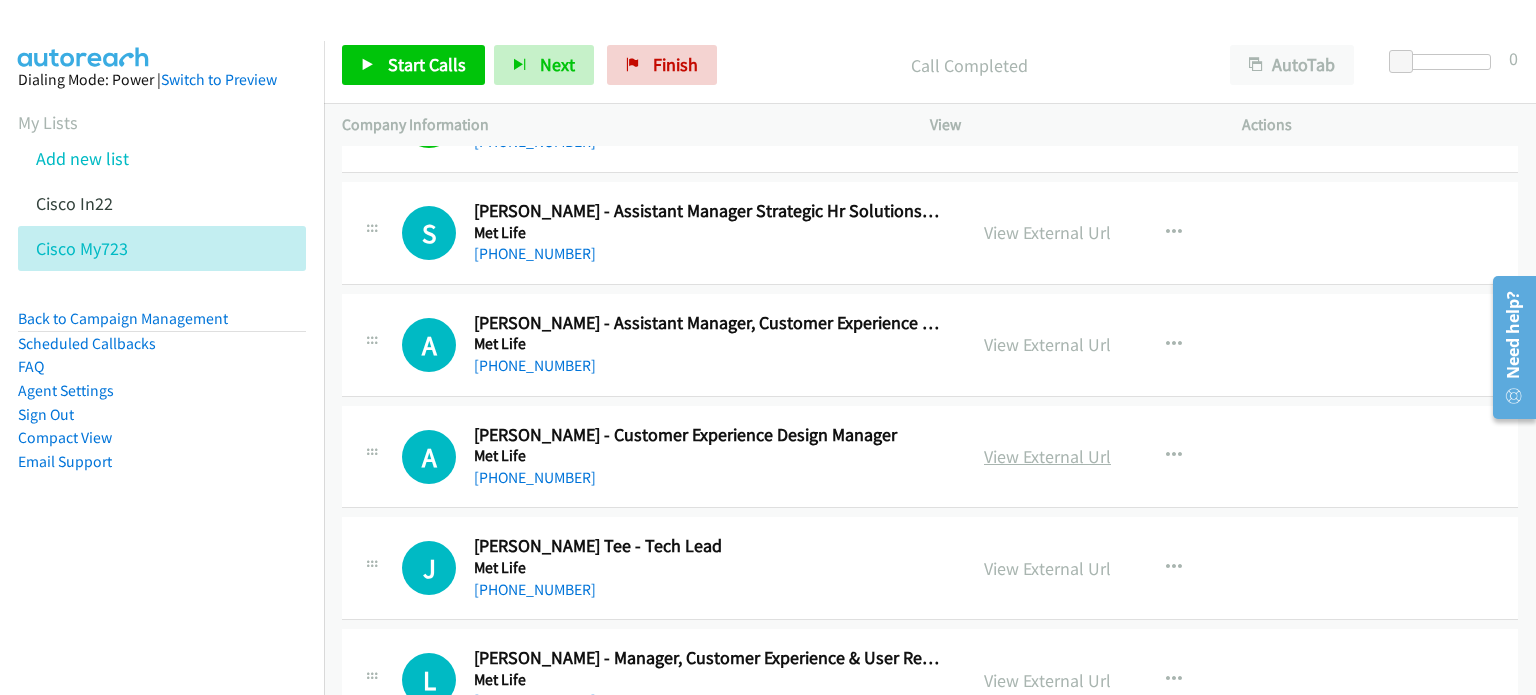 click on "View External Url" at bounding box center (1047, 456) 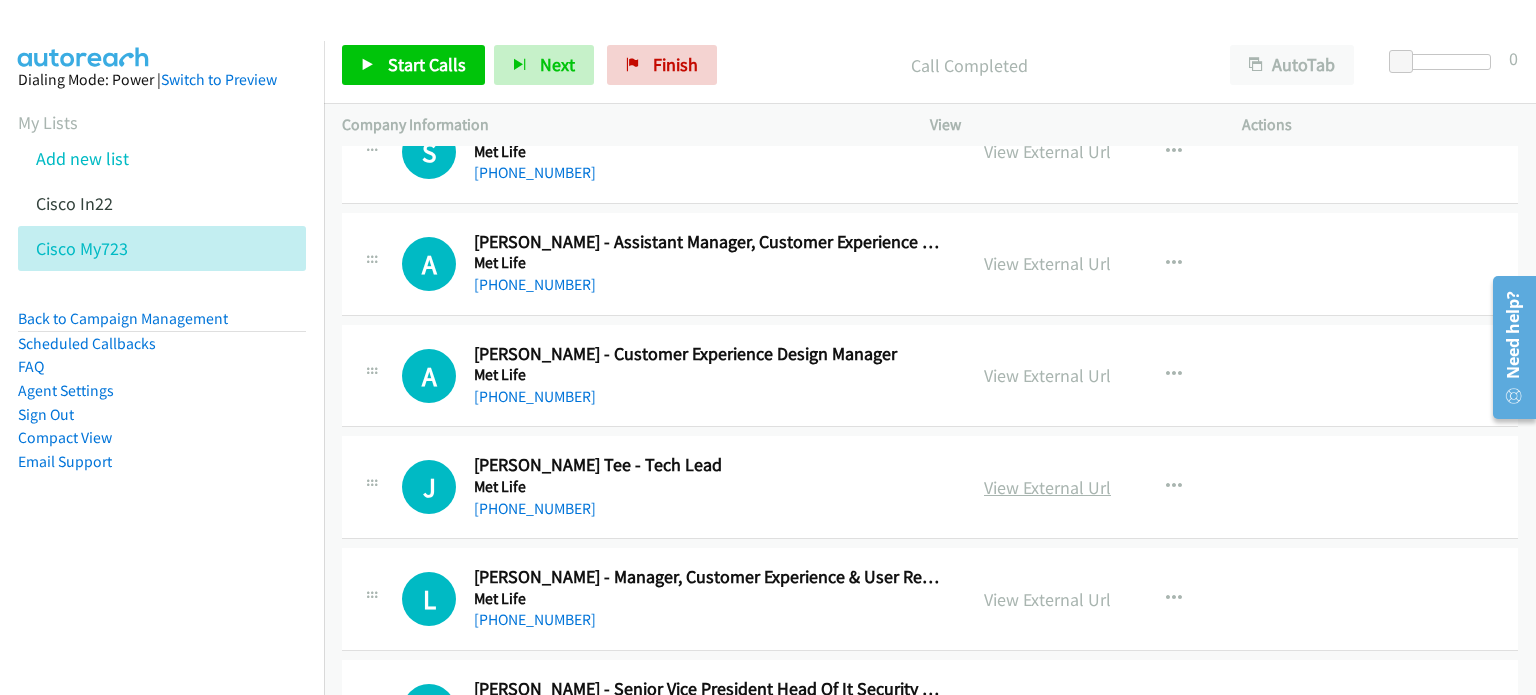 scroll, scrollTop: 18835, scrollLeft: 0, axis: vertical 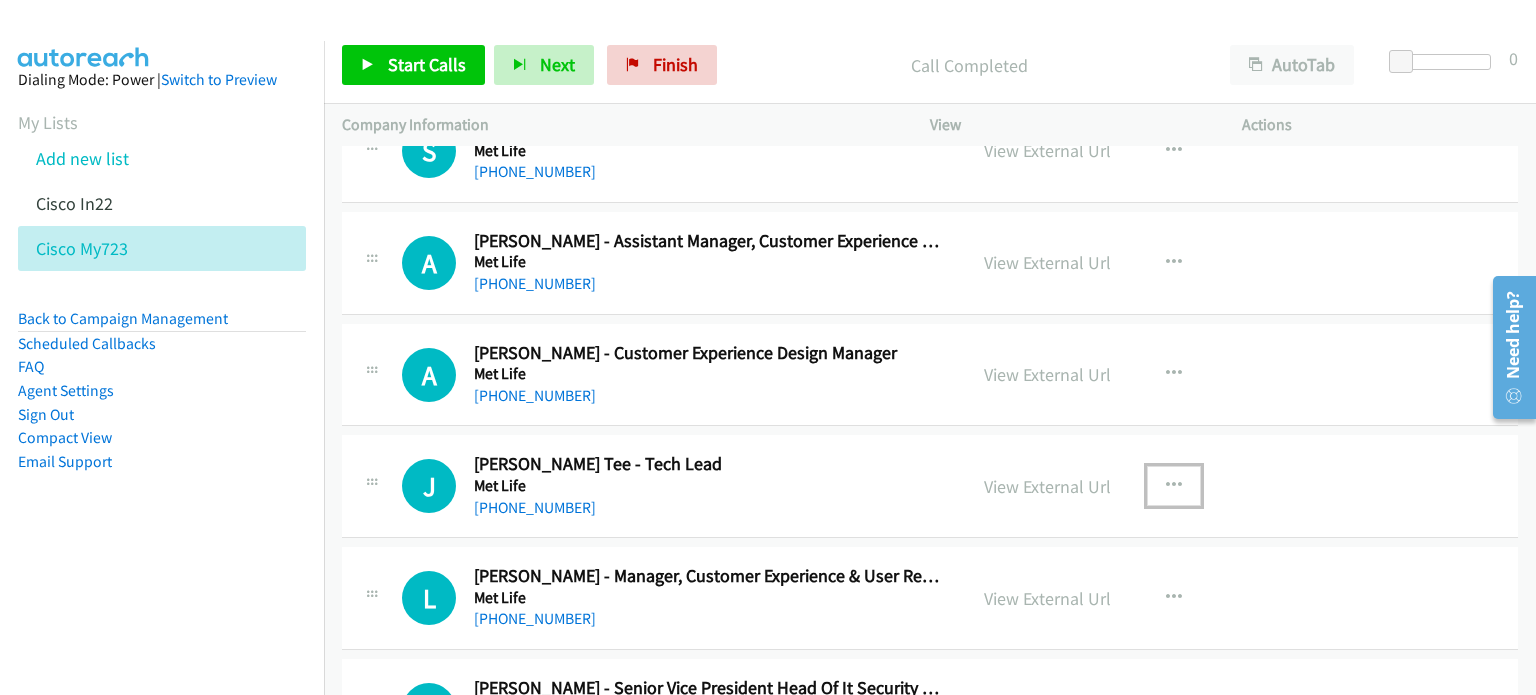 click at bounding box center [1174, 486] 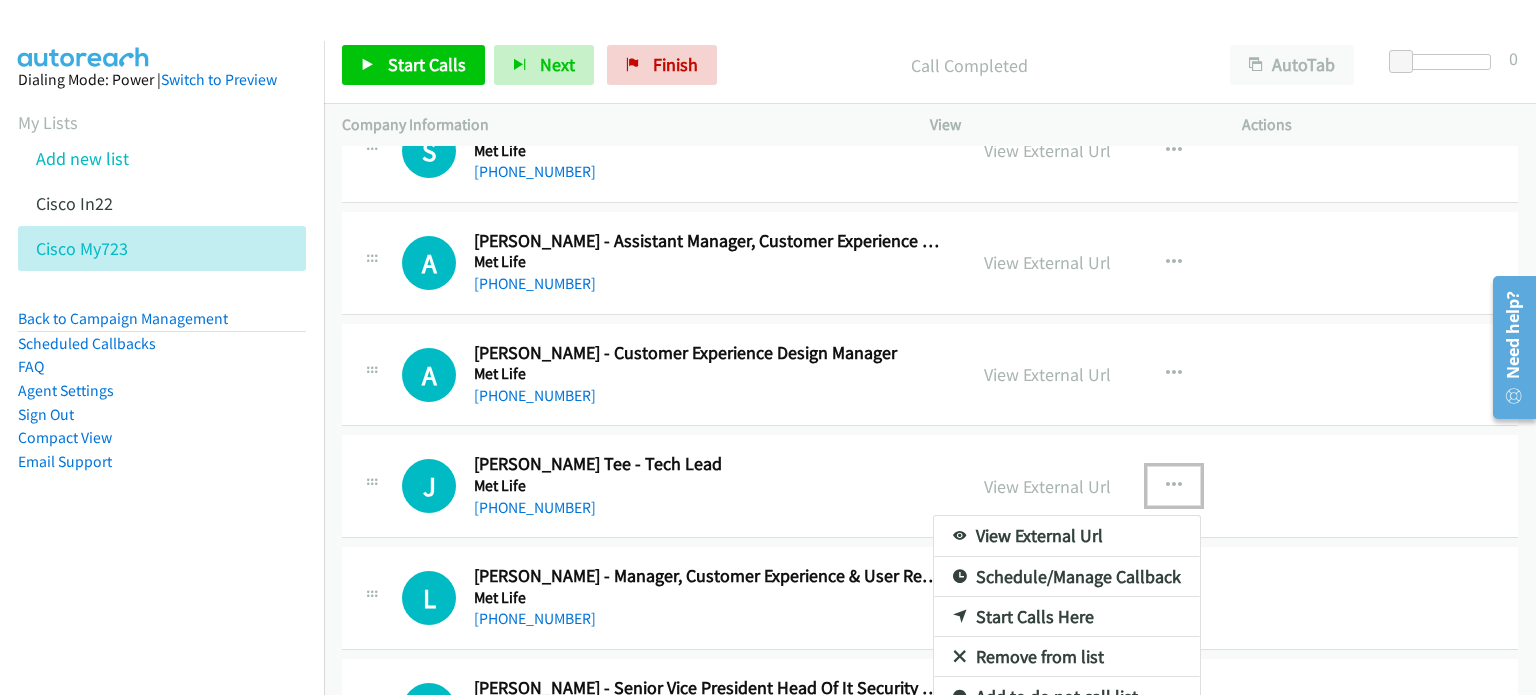 click on "Remove from list" at bounding box center (1067, 657) 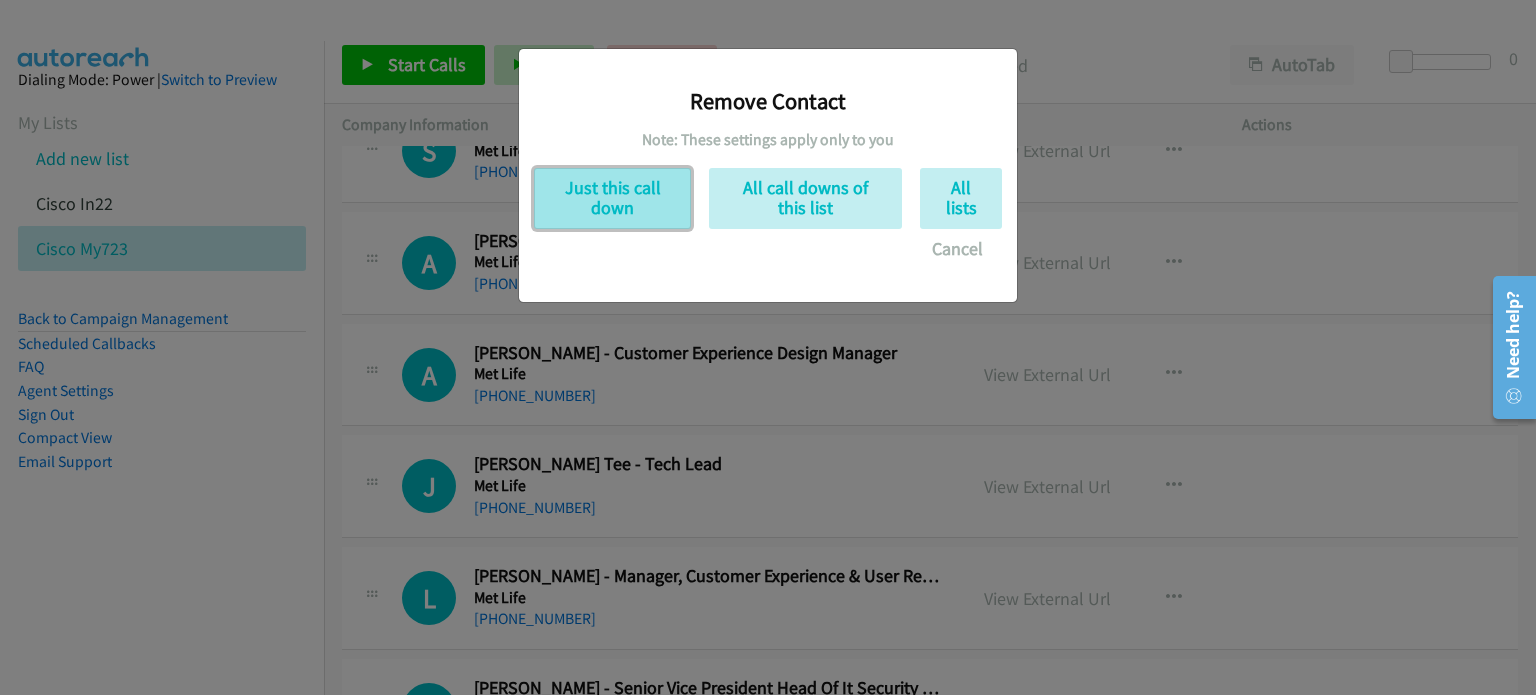 click on "Just this call down" at bounding box center [612, 198] 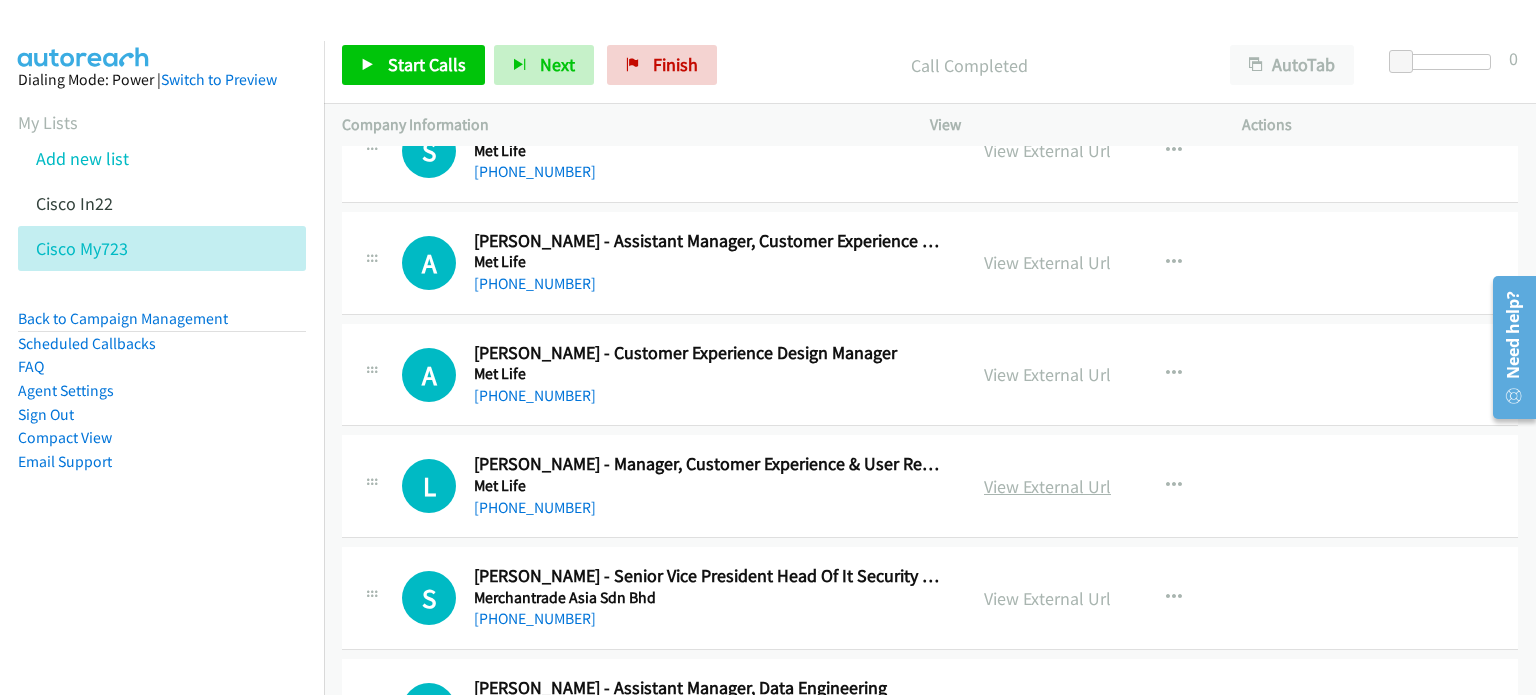 click on "View External Url" at bounding box center (1047, 486) 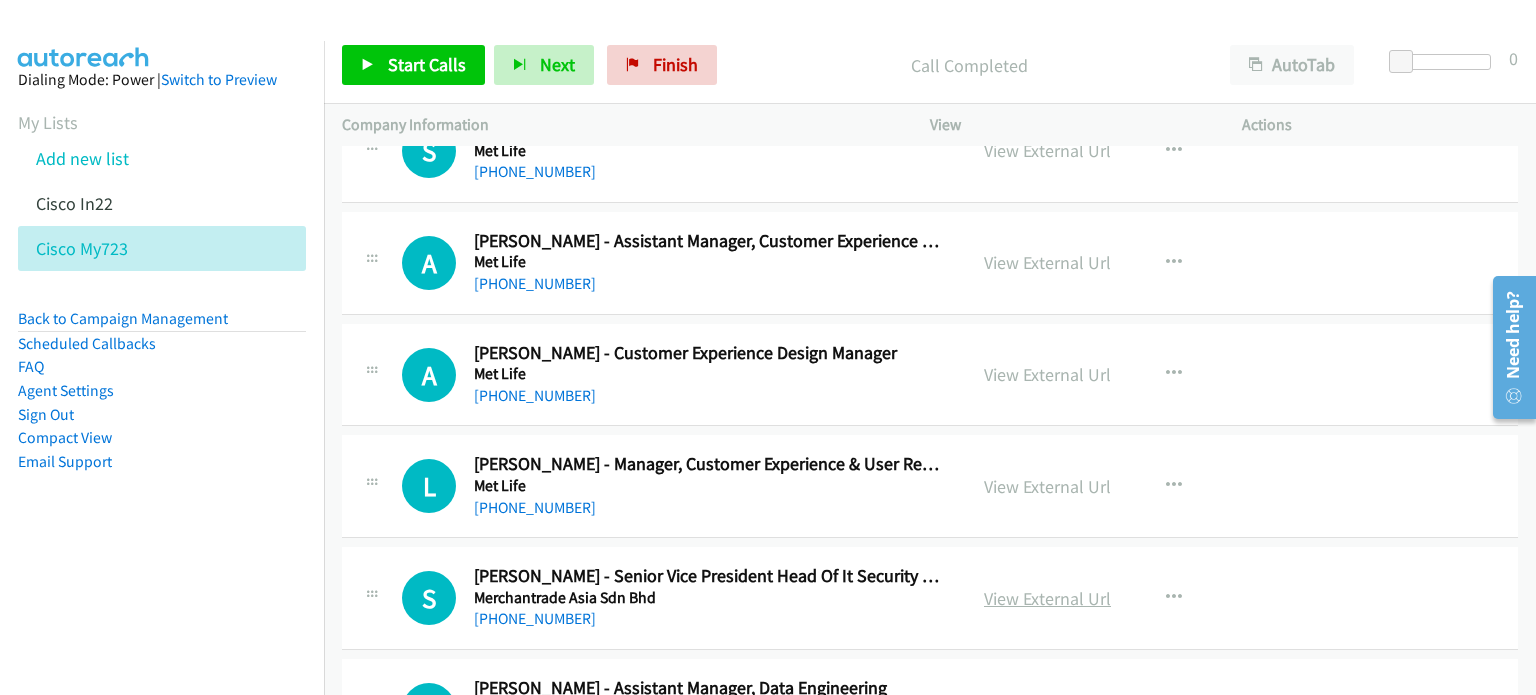 click on "View External Url" at bounding box center [1047, 598] 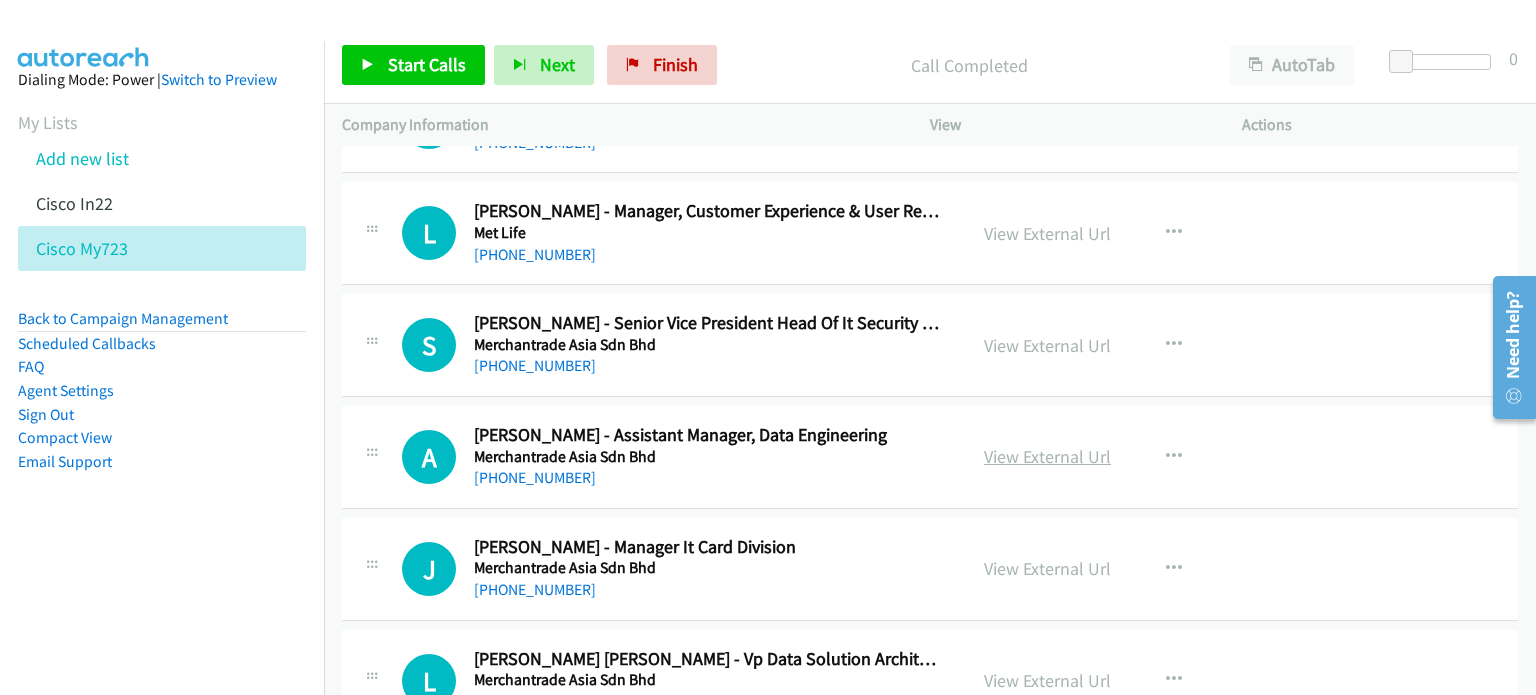 scroll, scrollTop: 19088, scrollLeft: 0, axis: vertical 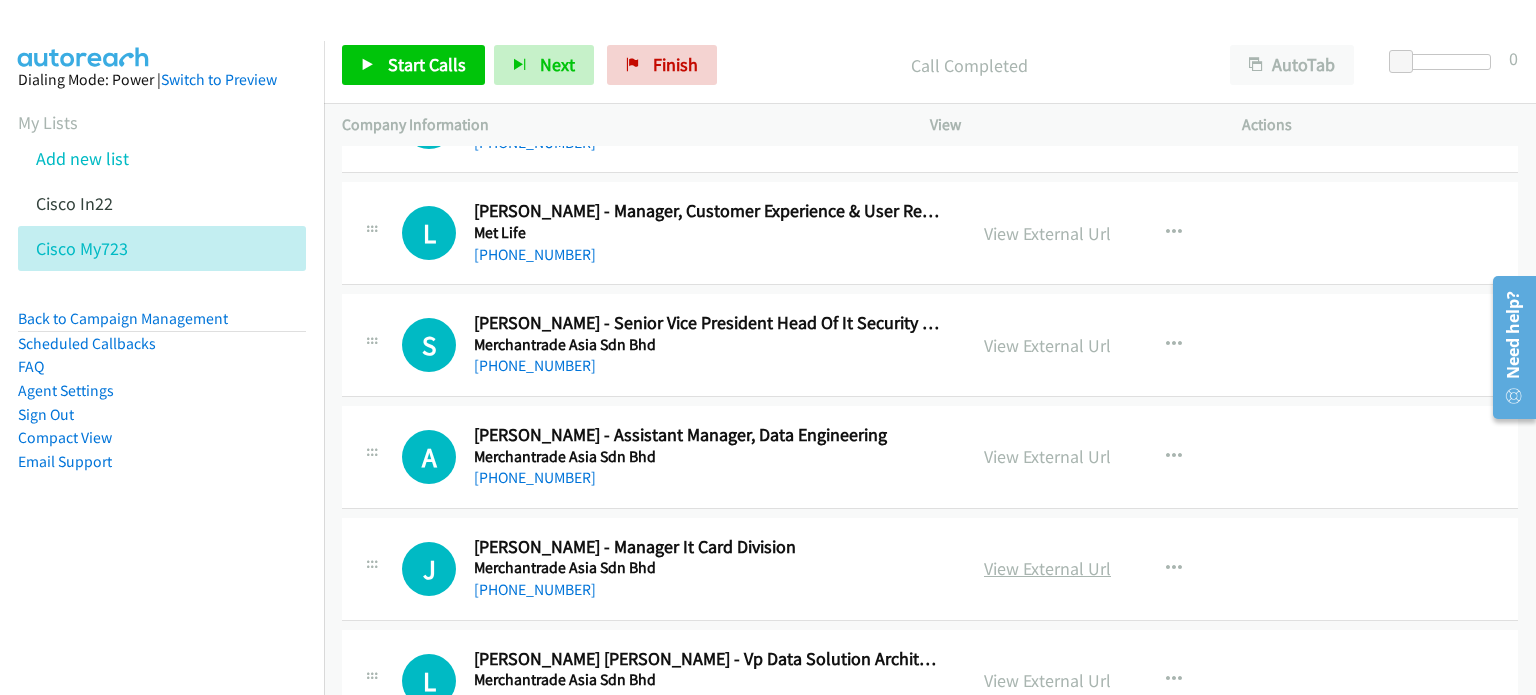 click on "View External Url" at bounding box center [1047, 568] 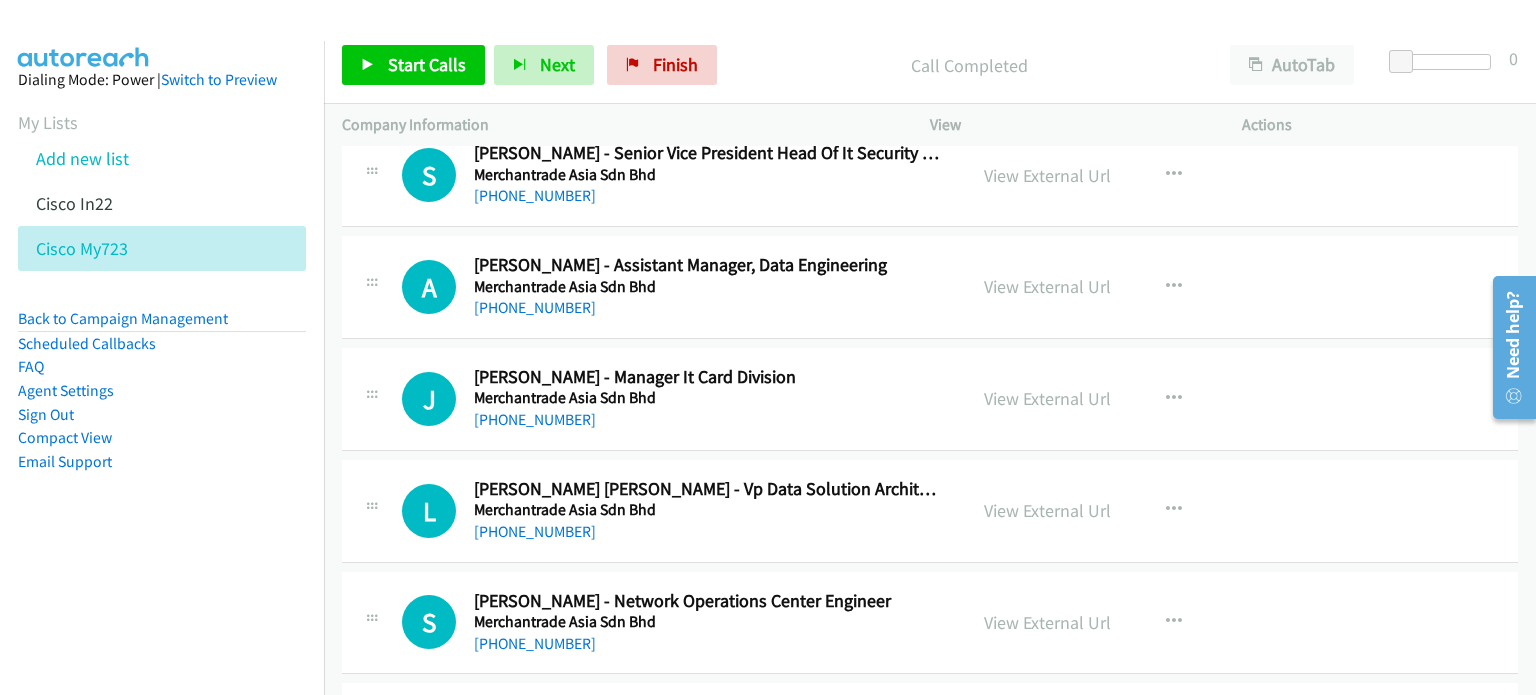 scroll, scrollTop: 19259, scrollLeft: 0, axis: vertical 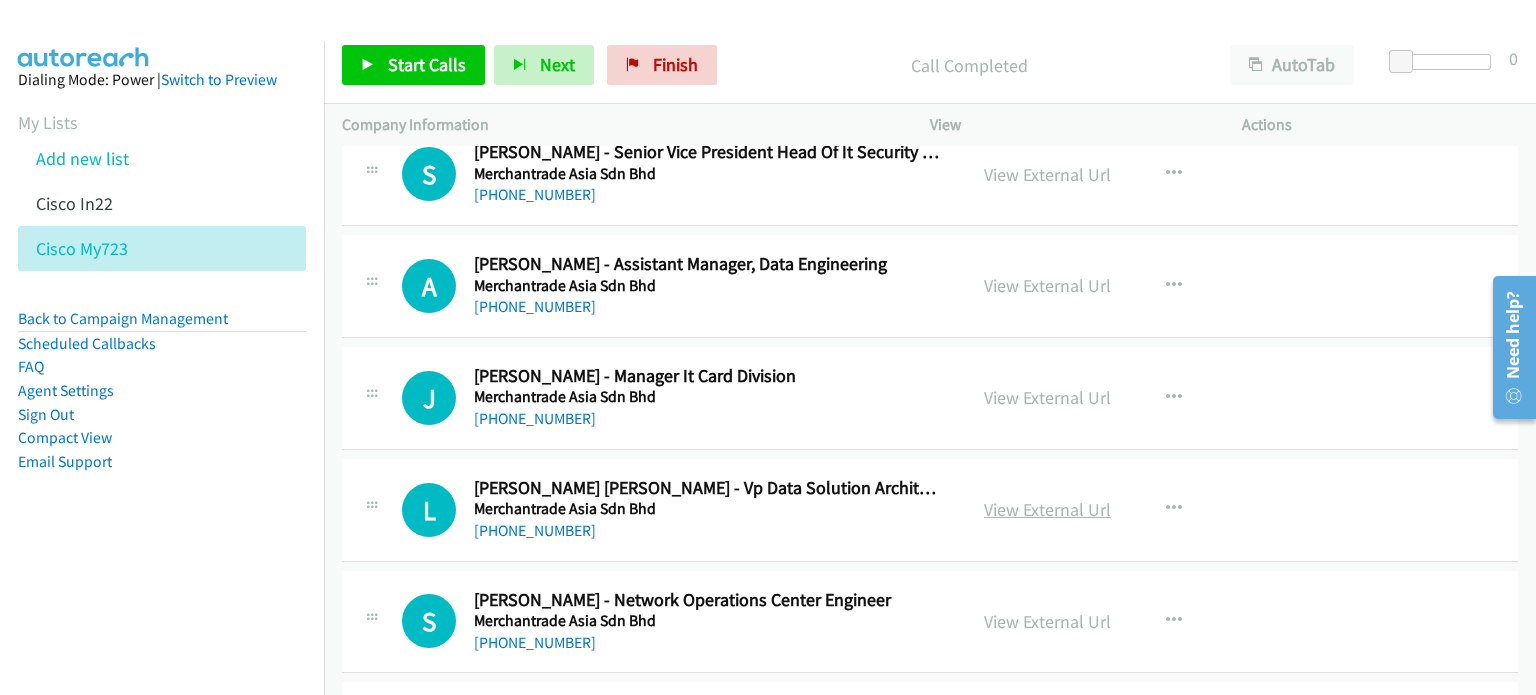 click on "View External Url" at bounding box center (1047, 509) 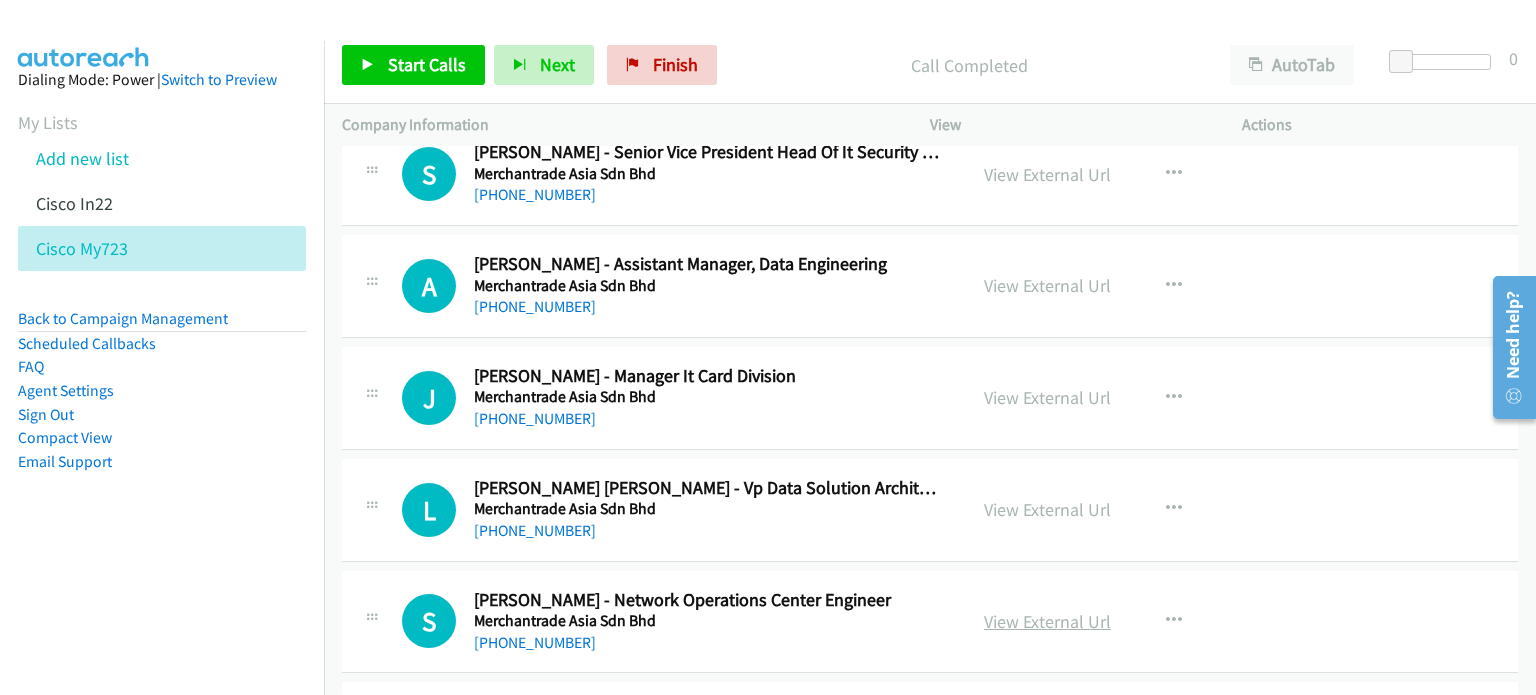 click on "View External Url" at bounding box center [1047, 621] 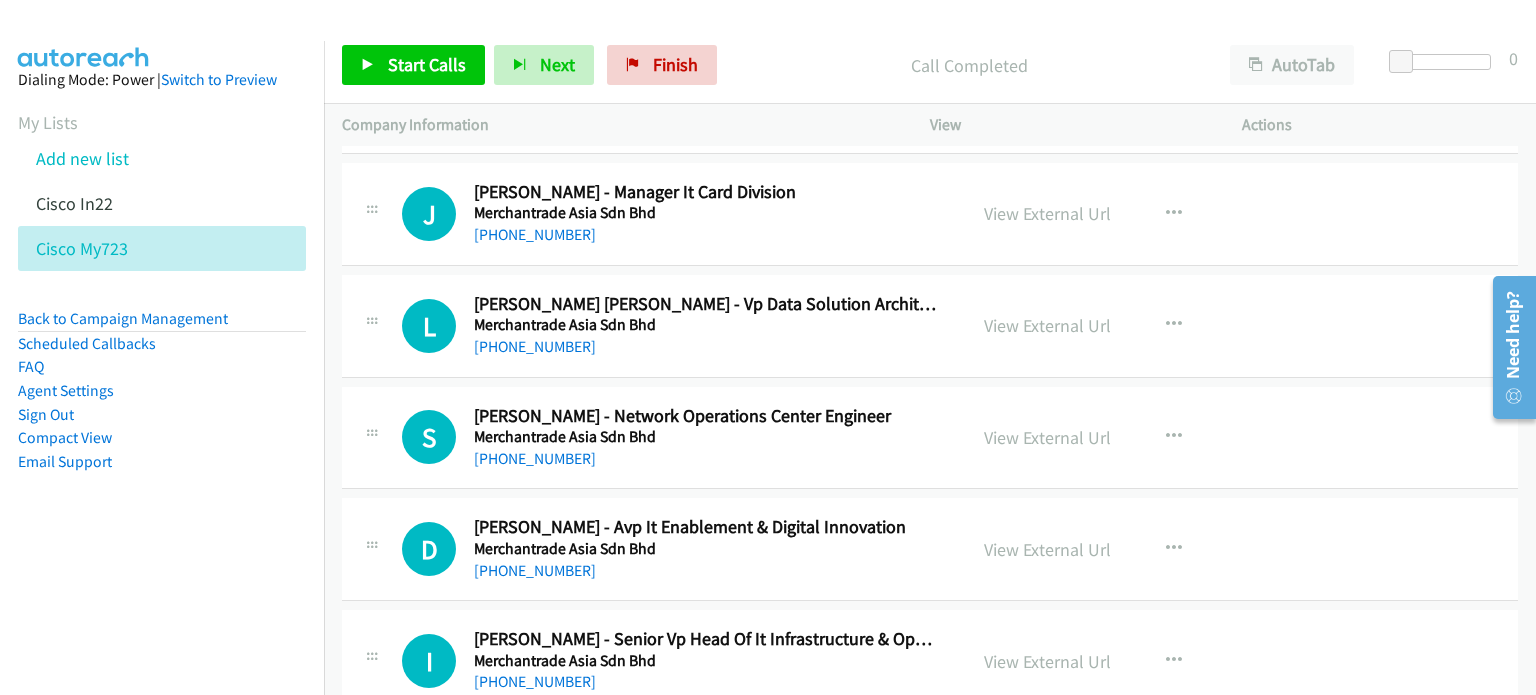 scroll, scrollTop: 19444, scrollLeft: 0, axis: vertical 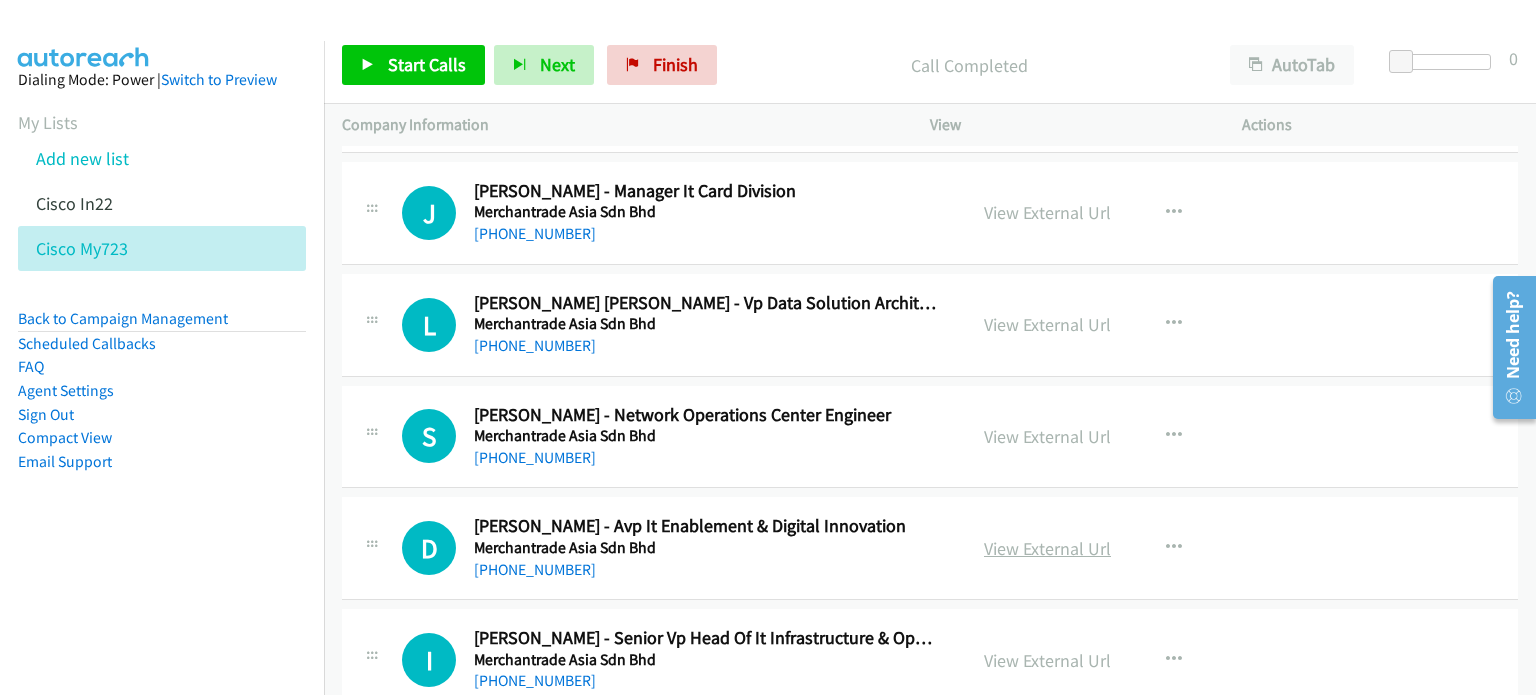 click on "View External Url" at bounding box center [1047, 548] 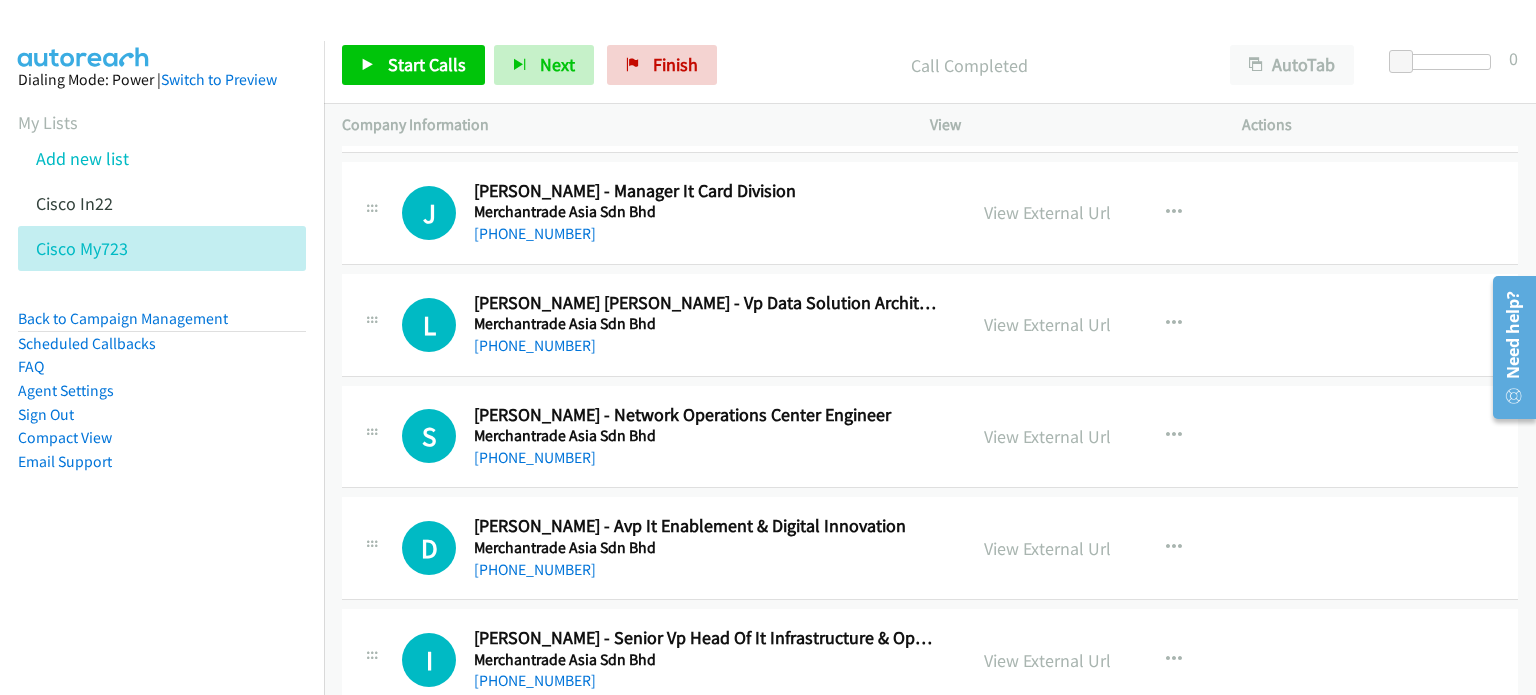 click on "View External Url" at bounding box center (1047, 660) 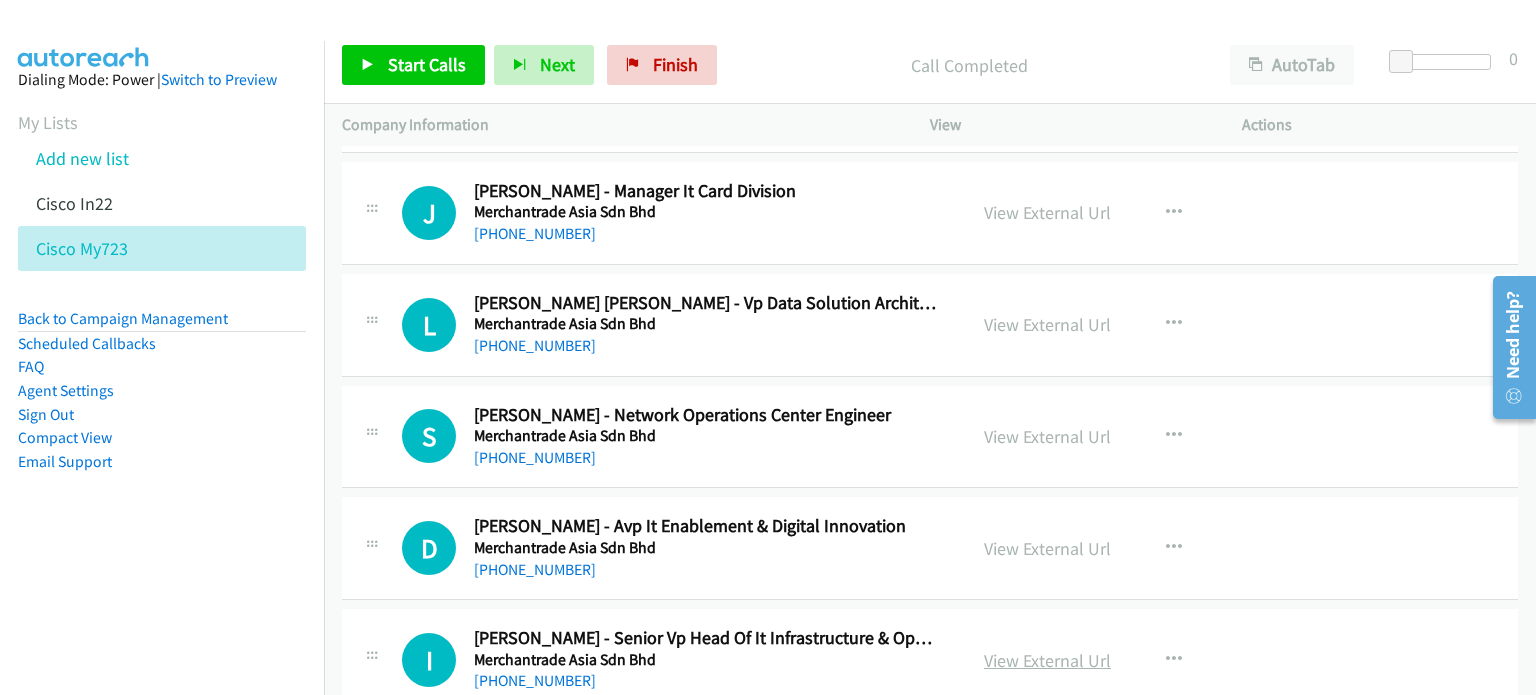 click on "View External Url" at bounding box center (1047, 660) 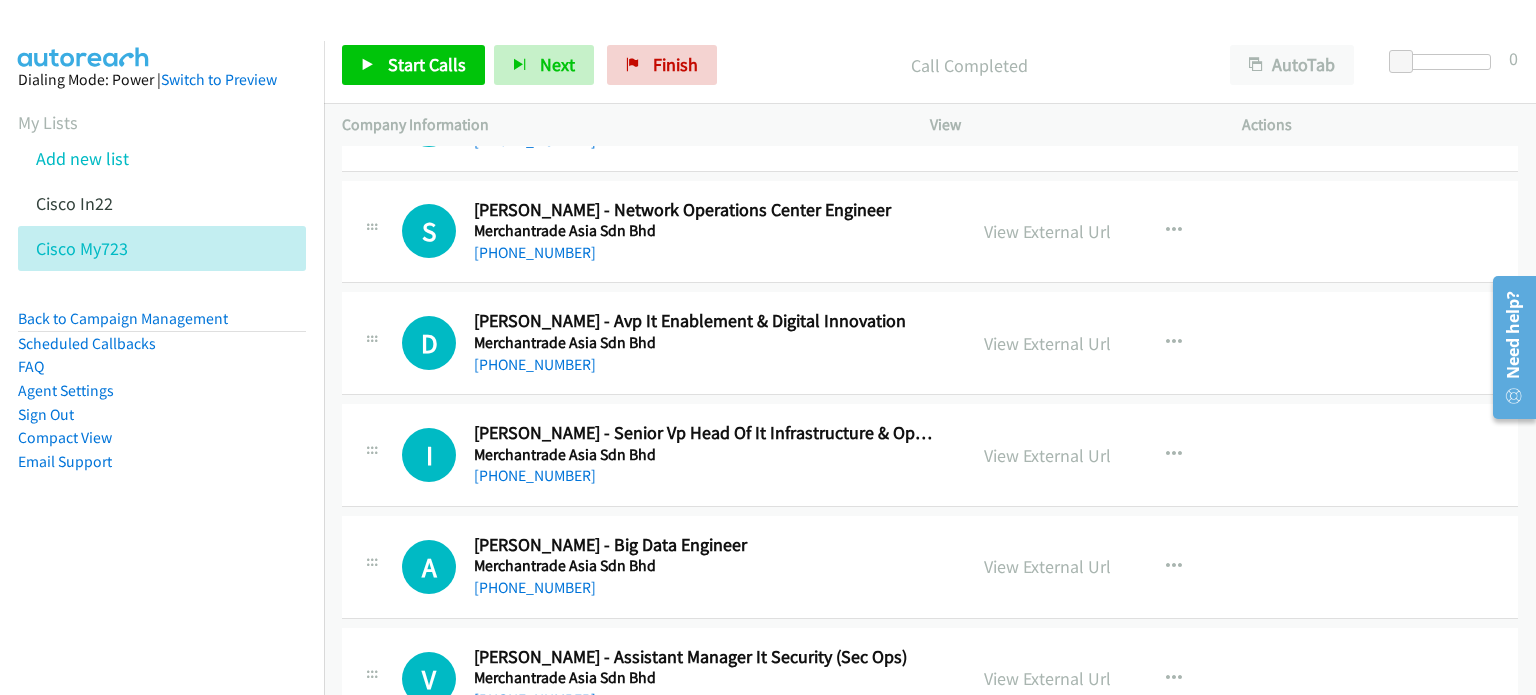 scroll, scrollTop: 19650, scrollLeft: 0, axis: vertical 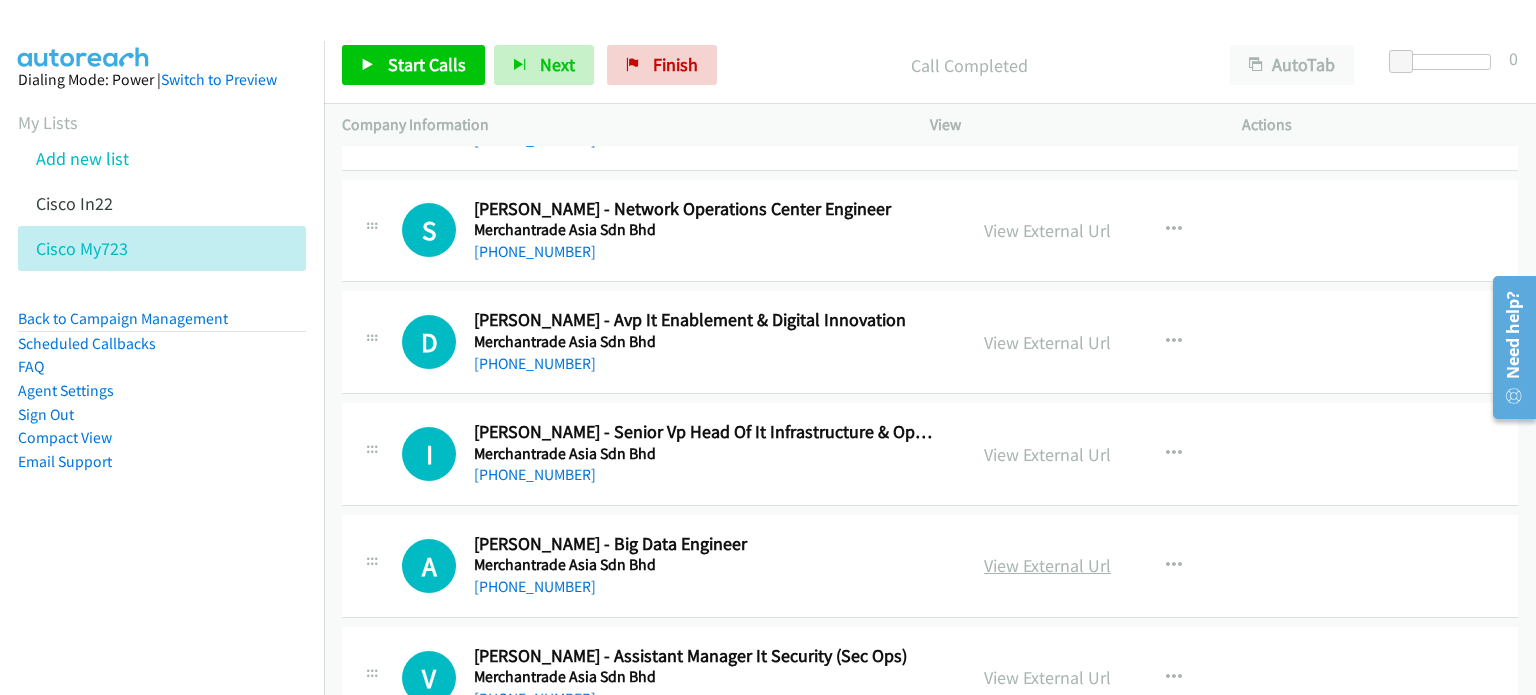 click on "View External Url" at bounding box center [1047, 565] 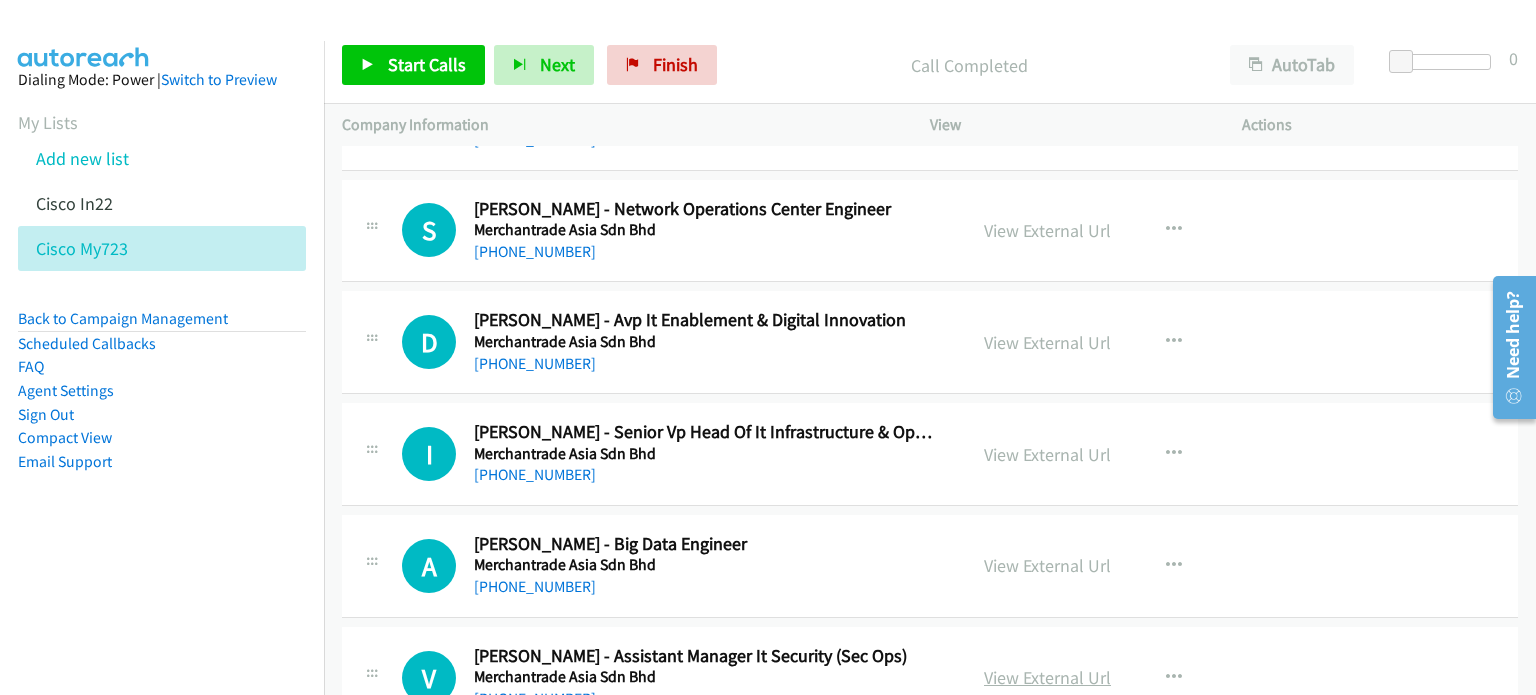 click on "View External Url" at bounding box center (1047, 677) 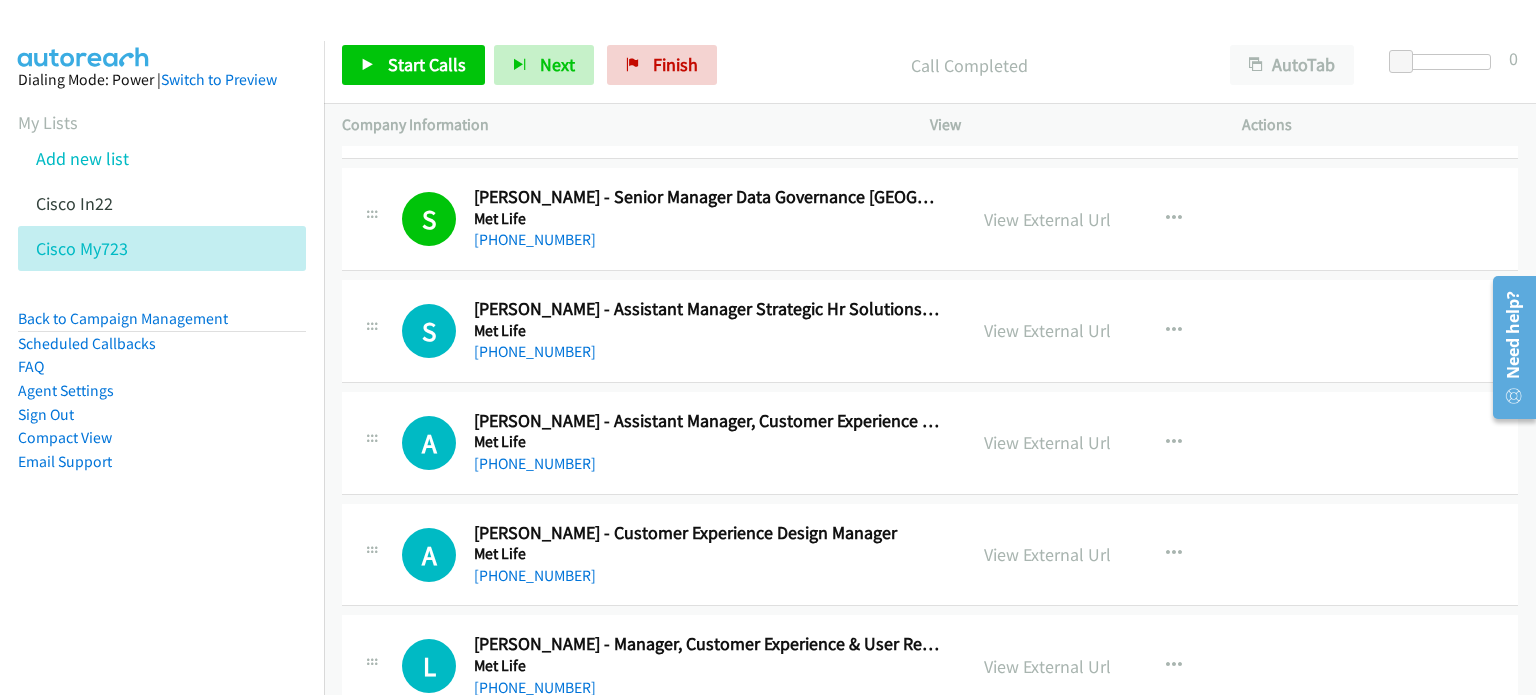 scroll, scrollTop: 18653, scrollLeft: 0, axis: vertical 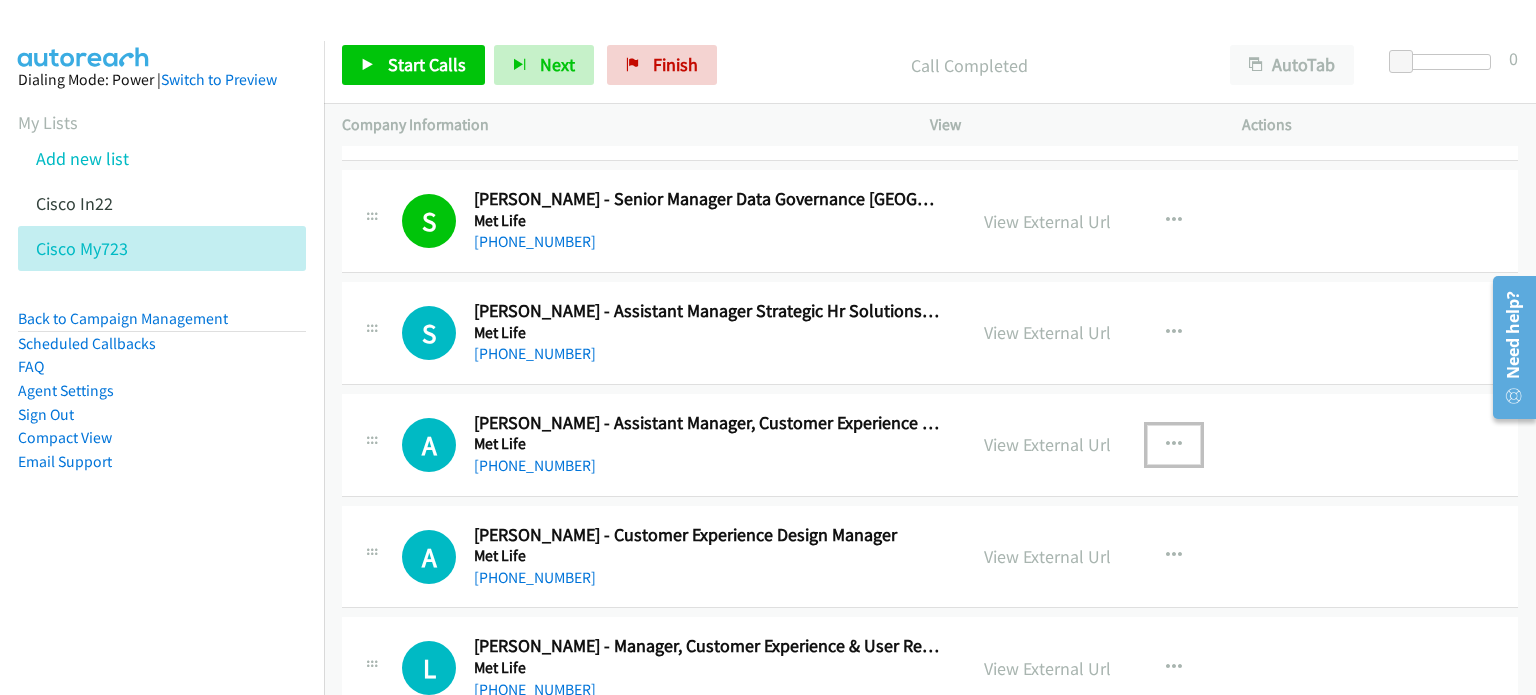 click at bounding box center [1174, 445] 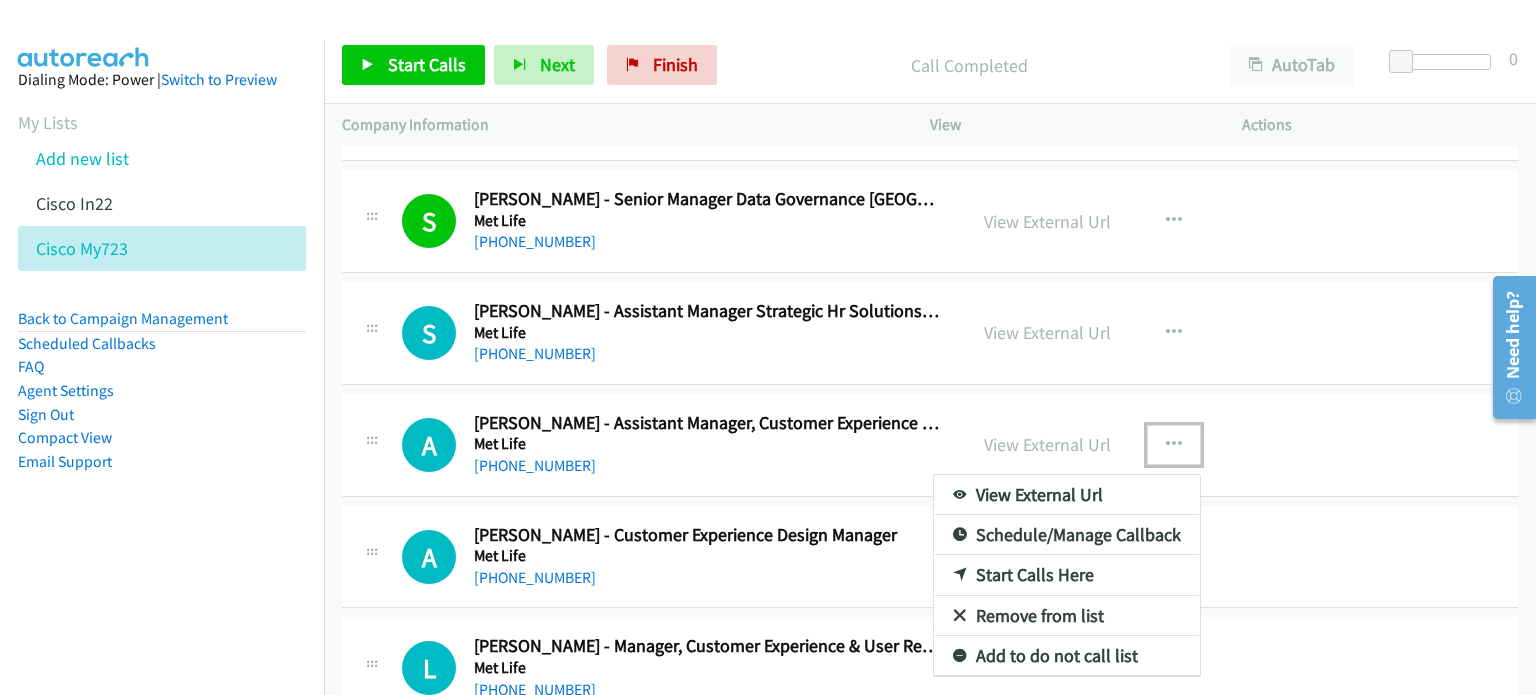 click on "Start Calls Here" at bounding box center [1067, 575] 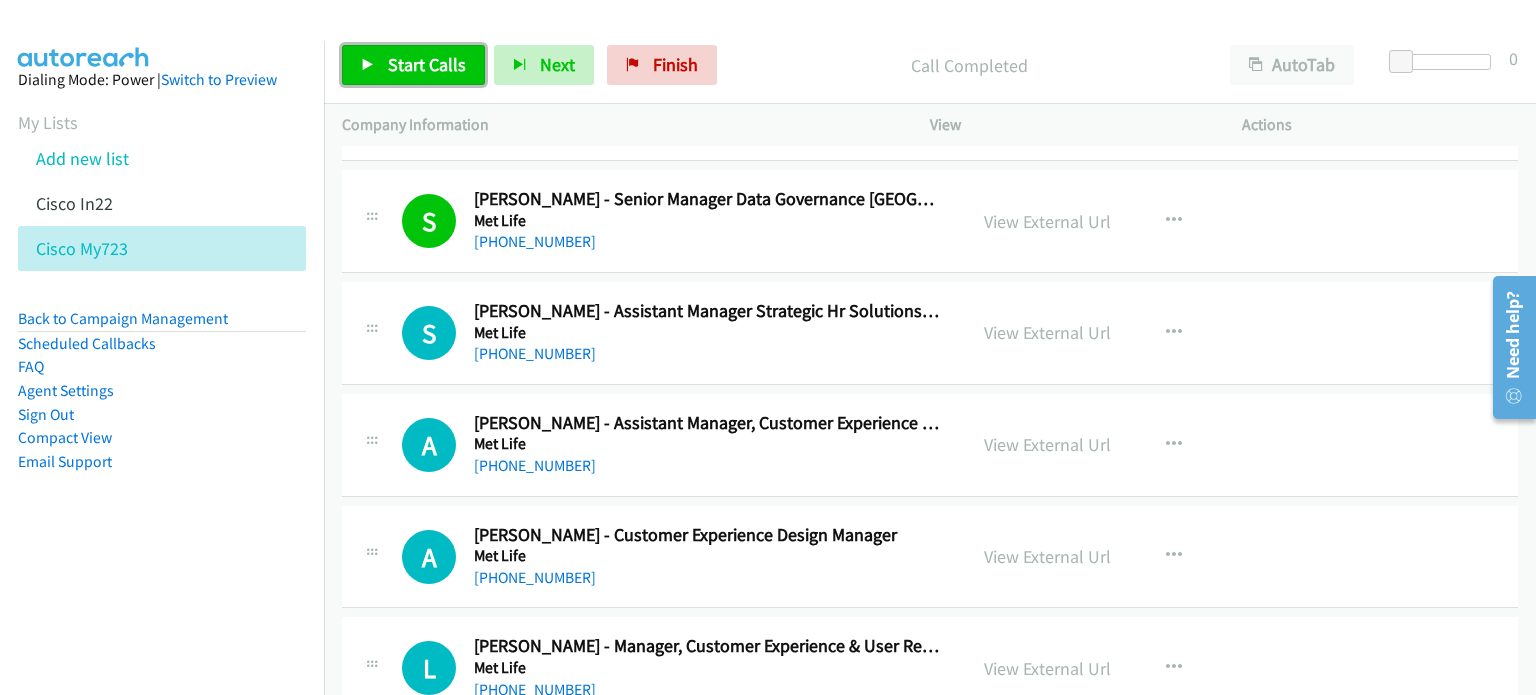 click on "Start Calls" at bounding box center [413, 65] 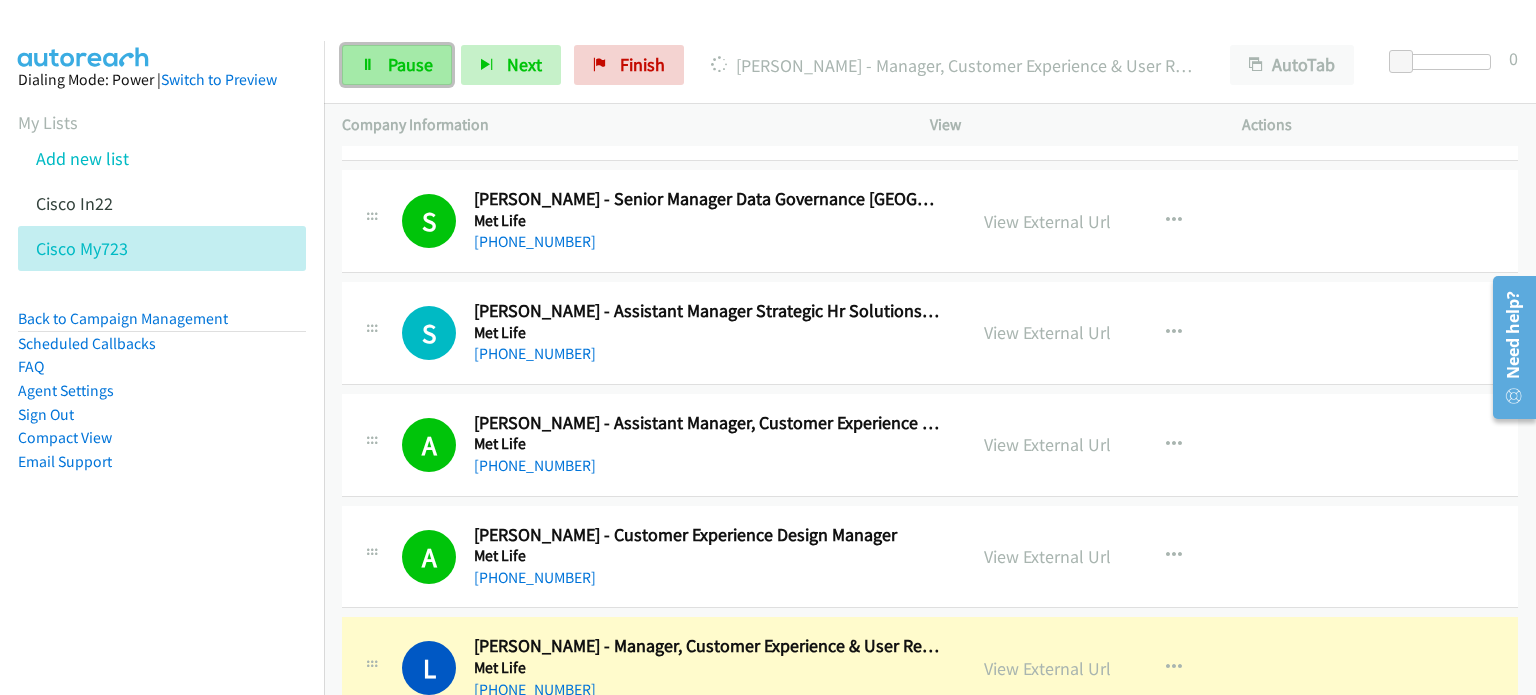 click on "Pause" at bounding box center (410, 64) 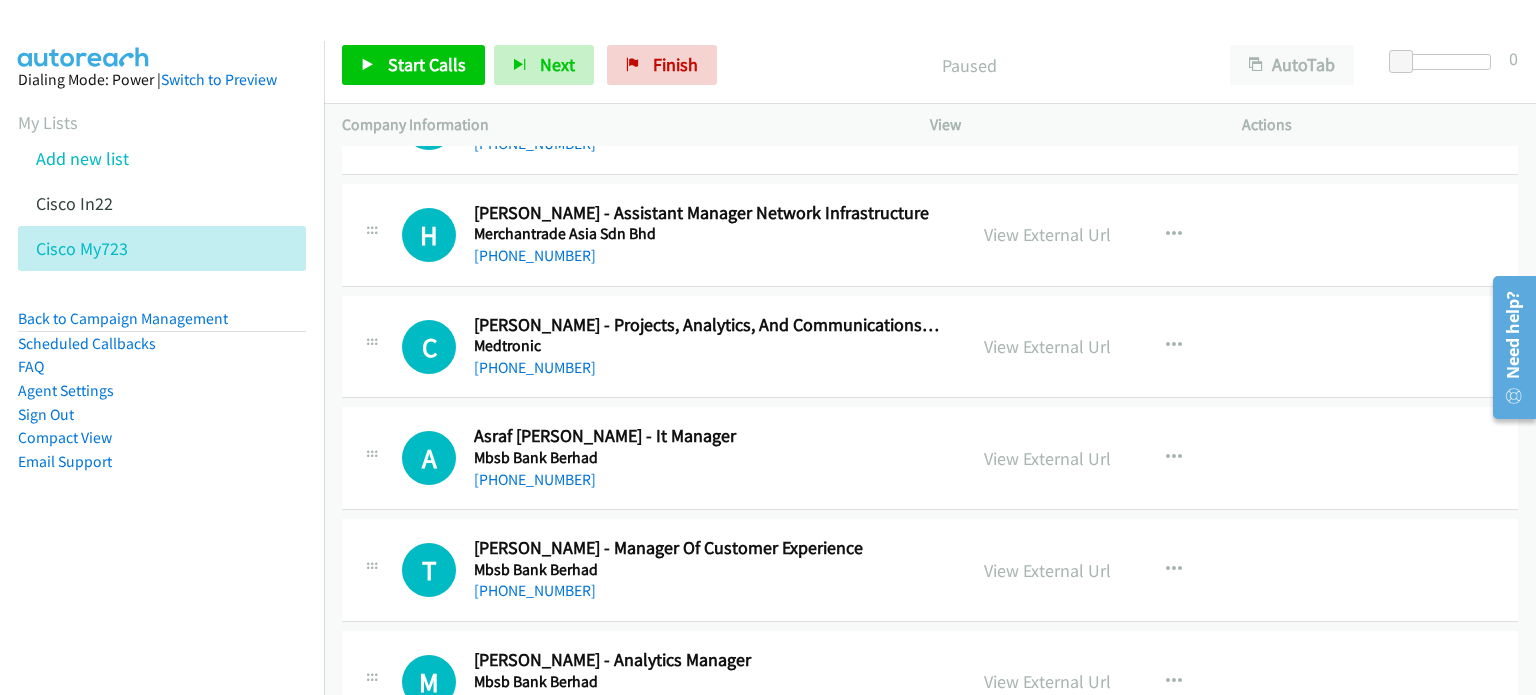 scroll, scrollTop: 20653, scrollLeft: 0, axis: vertical 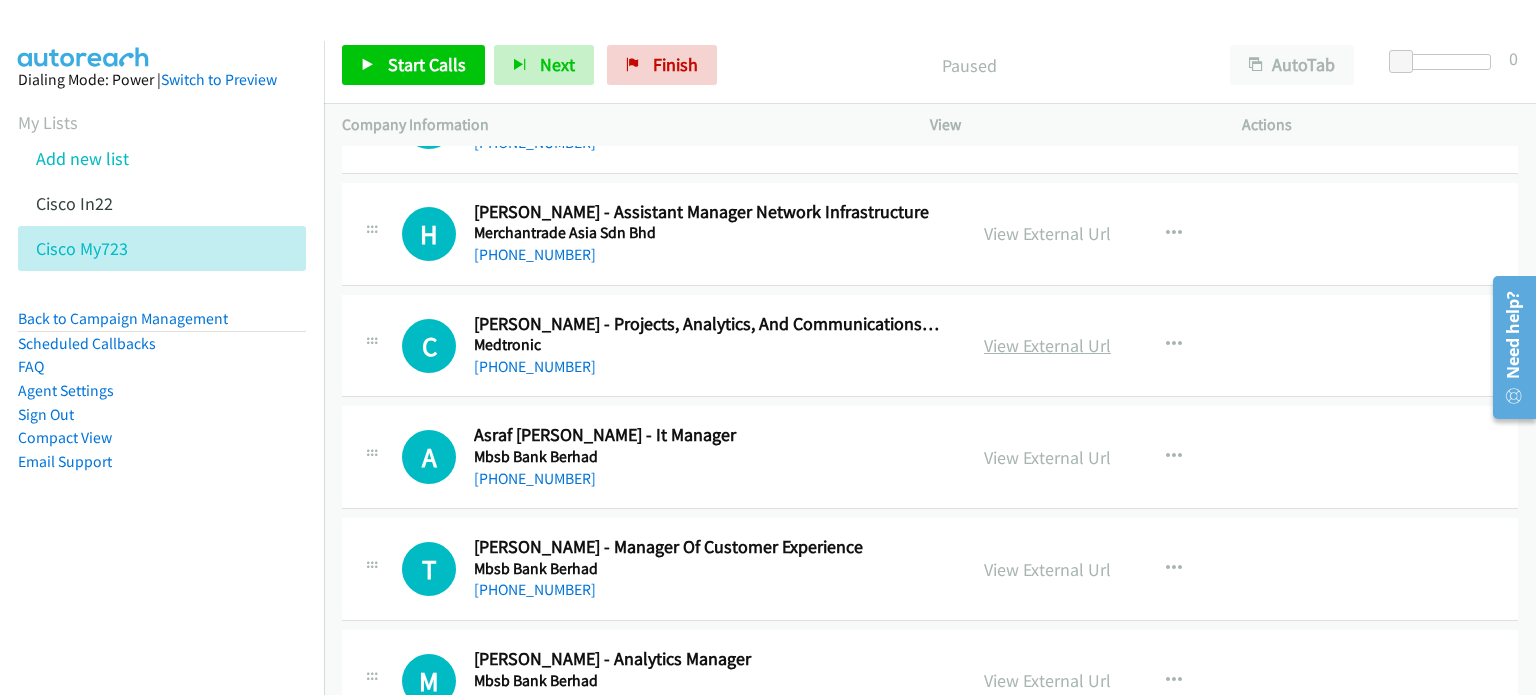 click on "View External Url" at bounding box center (1047, 345) 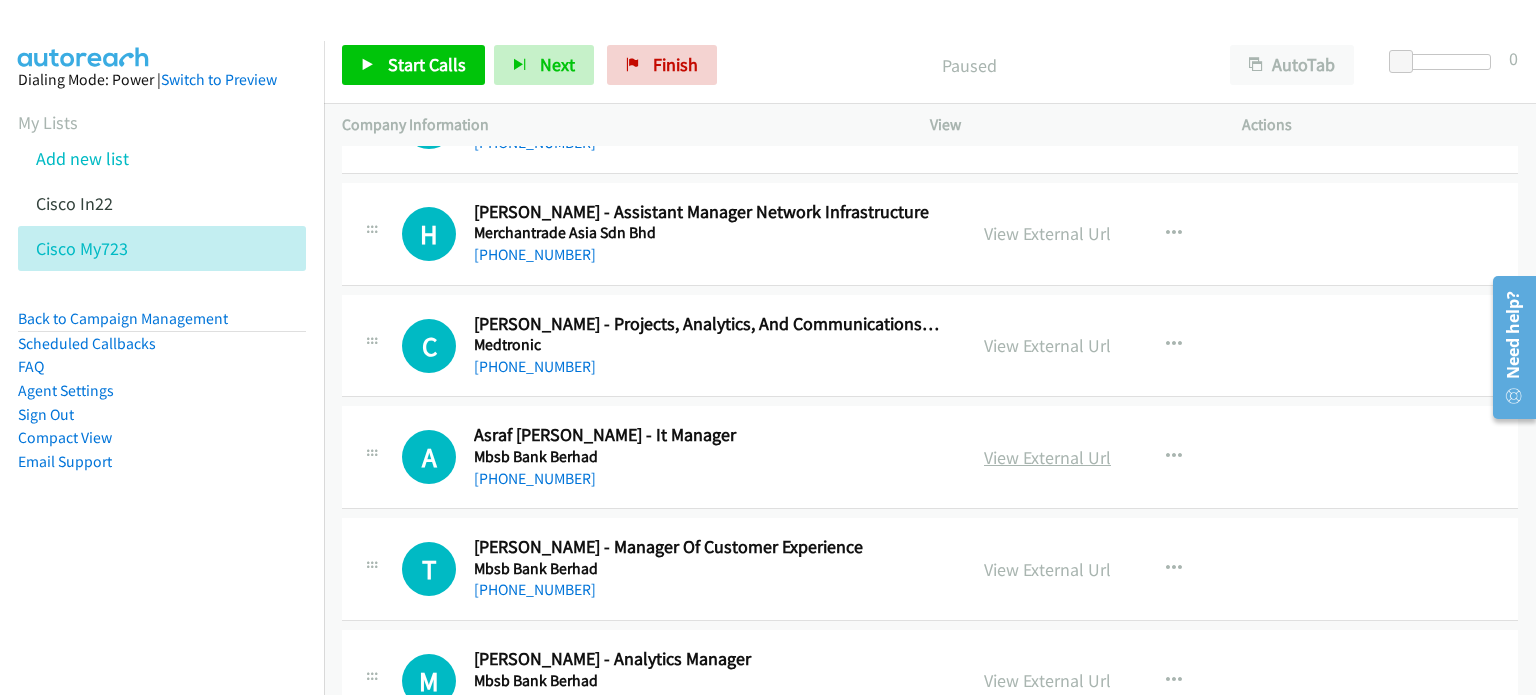 click on "View External Url" at bounding box center [1047, 457] 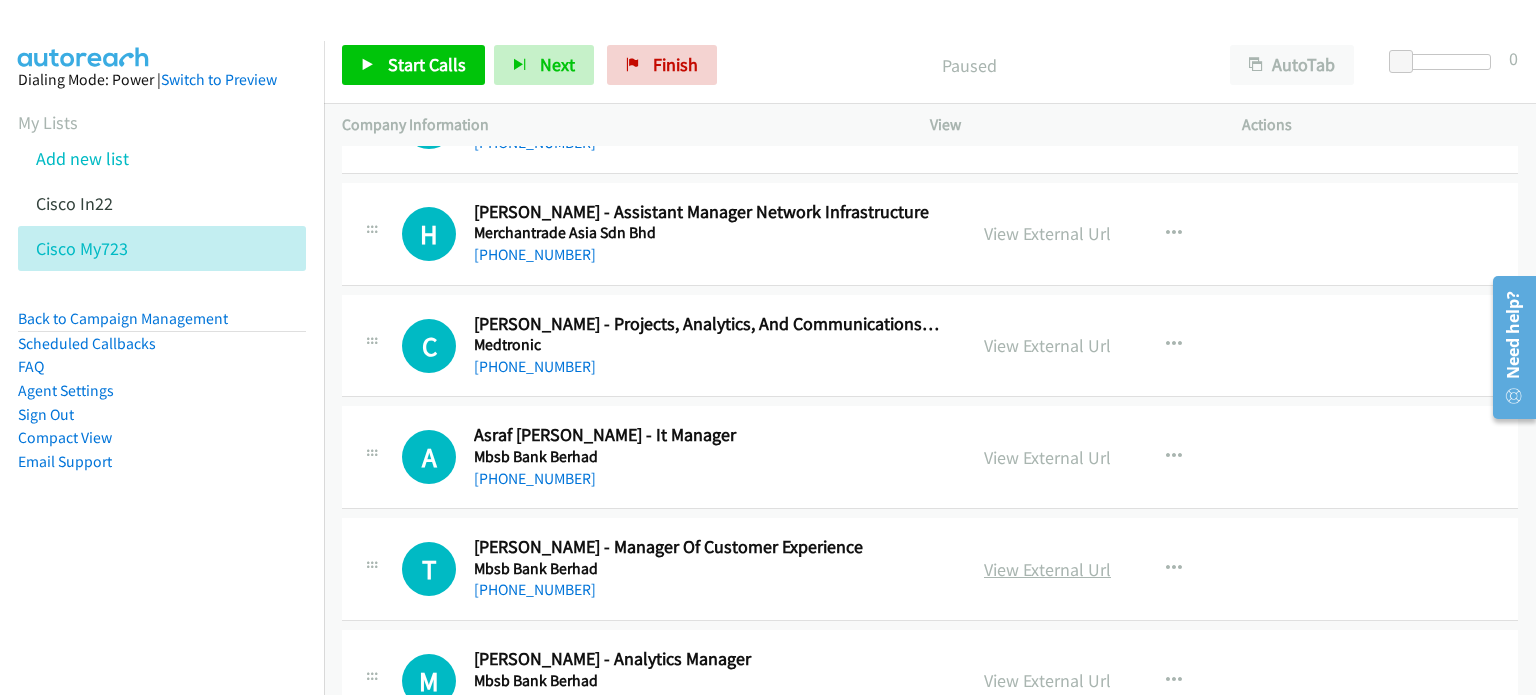 click on "View External Url" at bounding box center (1047, 569) 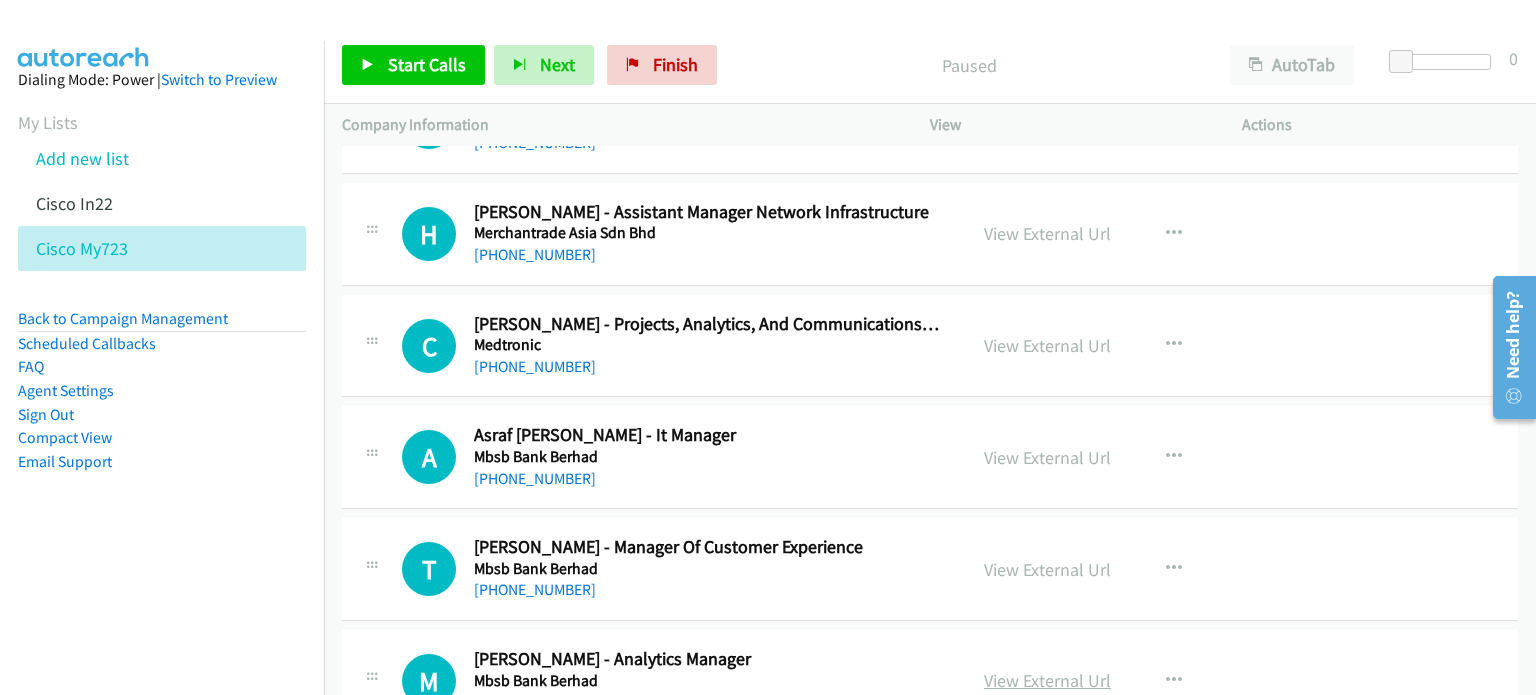 click on "View External Url" at bounding box center [1047, 680] 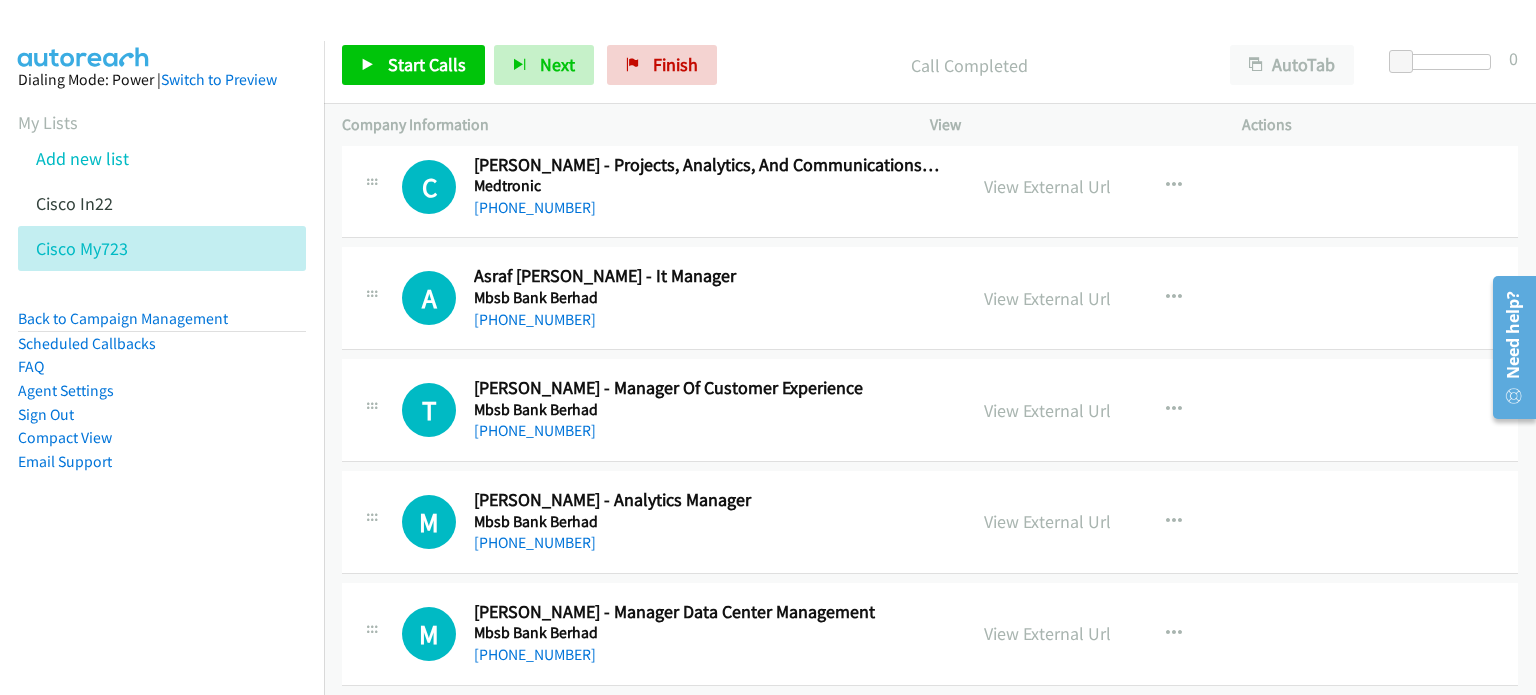 scroll, scrollTop: 20828, scrollLeft: 0, axis: vertical 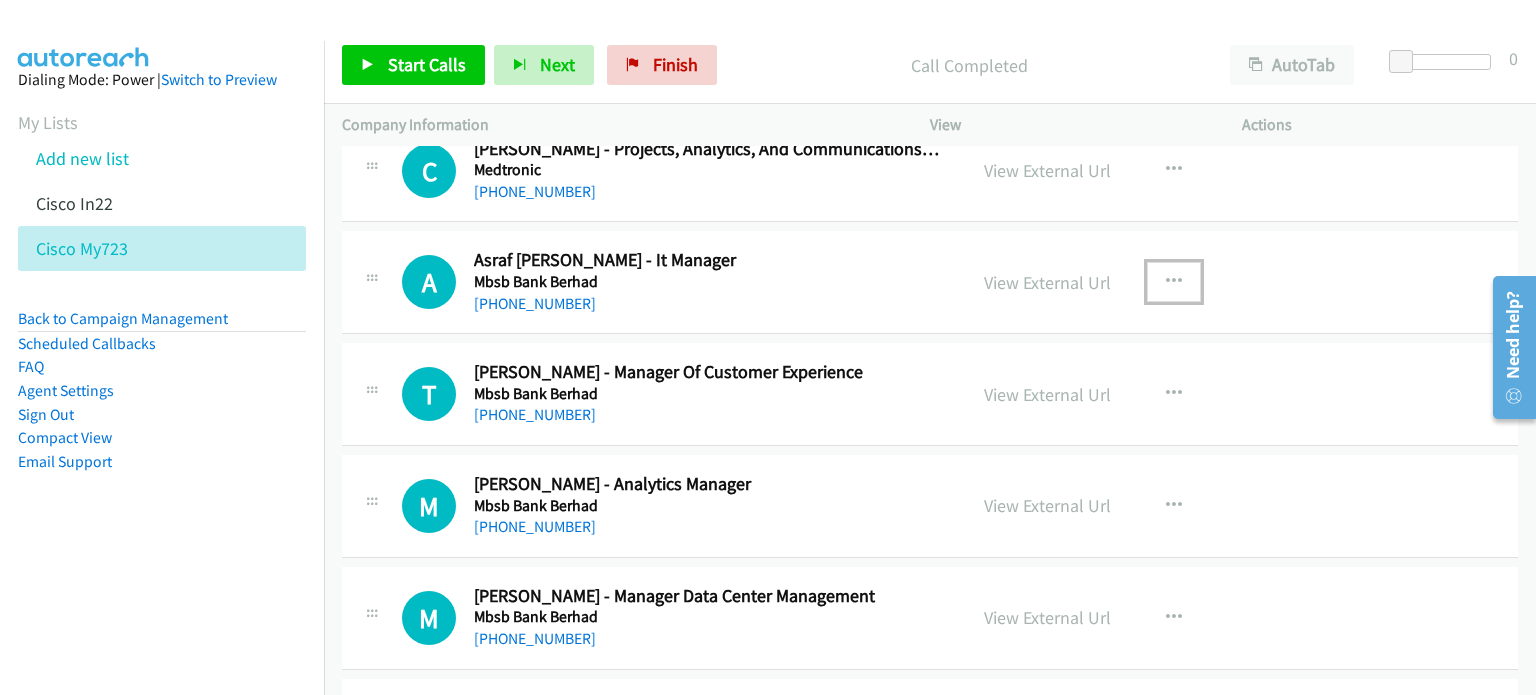 click at bounding box center [1174, 282] 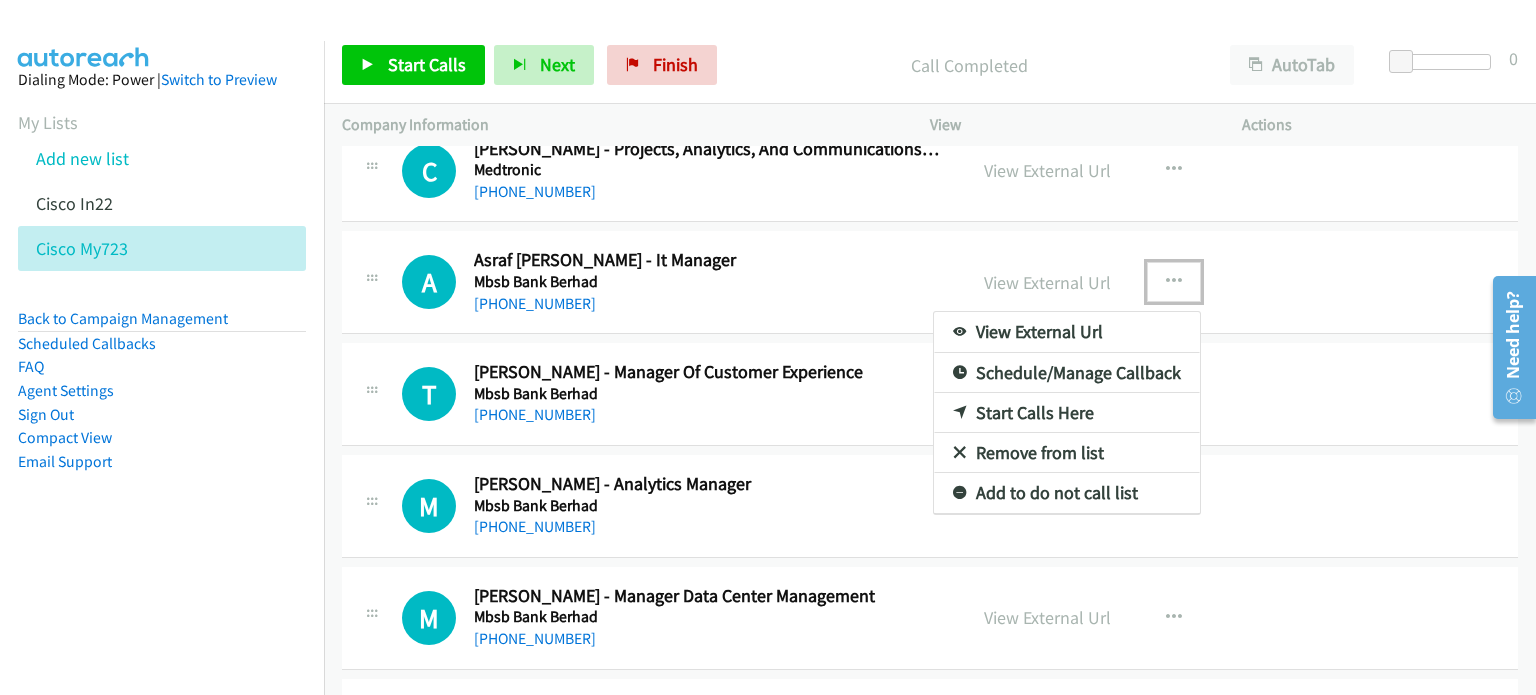 click on "Start Calls Here" at bounding box center (1067, 413) 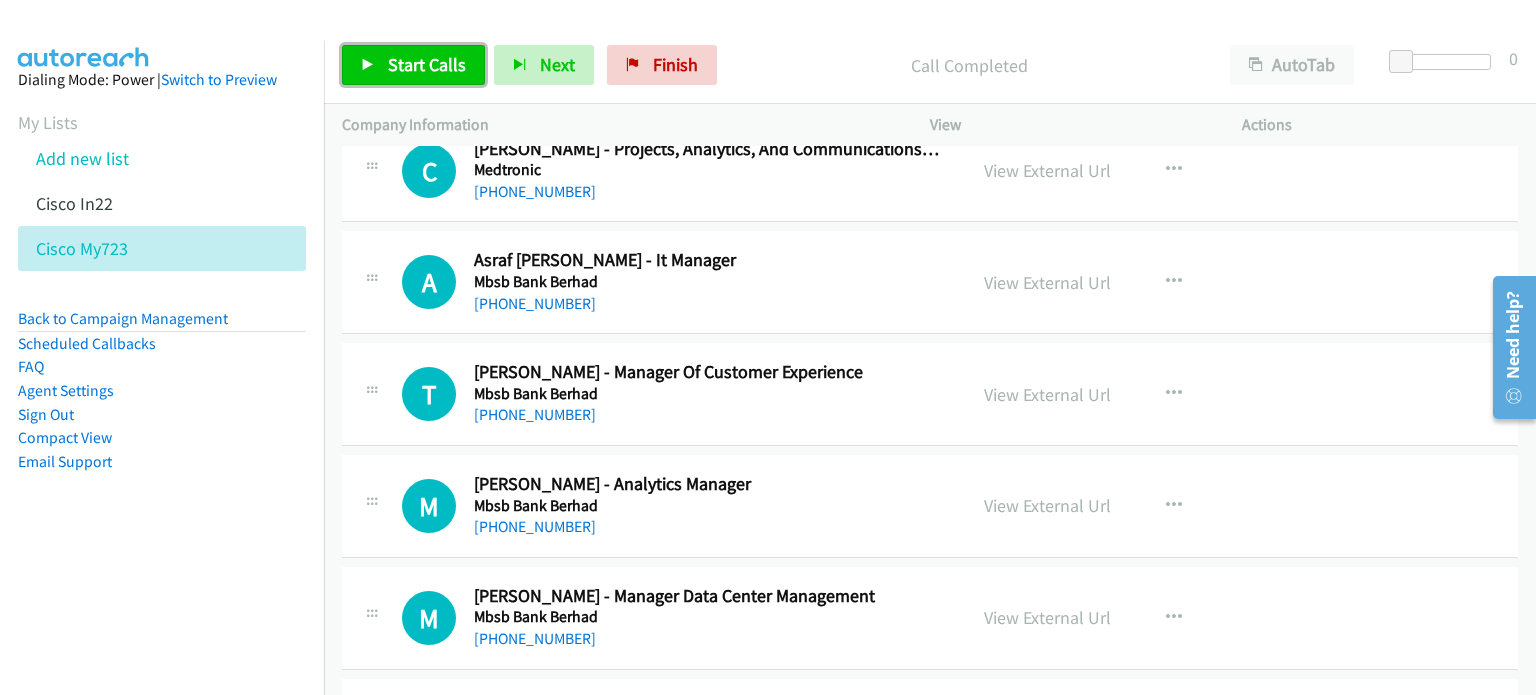 click on "Start Calls" at bounding box center [427, 64] 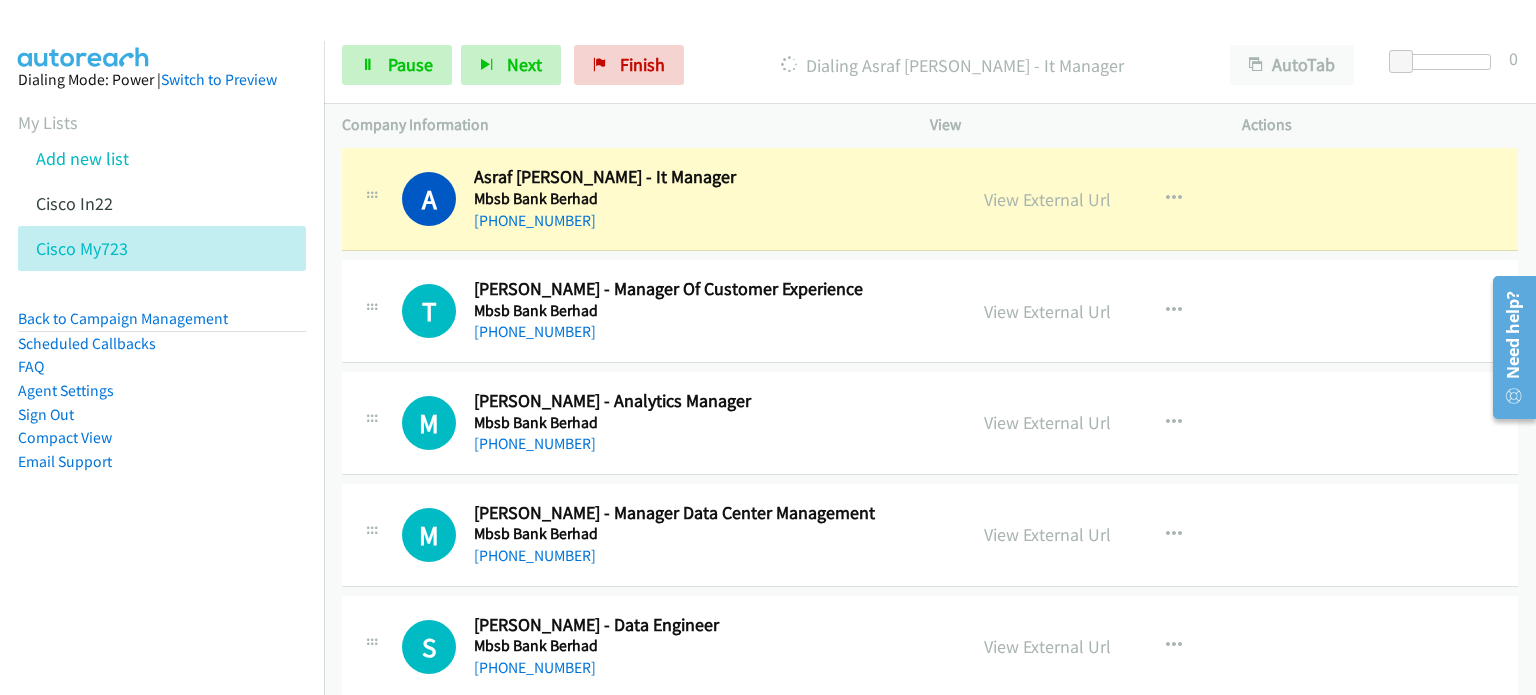 scroll, scrollTop: 20912, scrollLeft: 0, axis: vertical 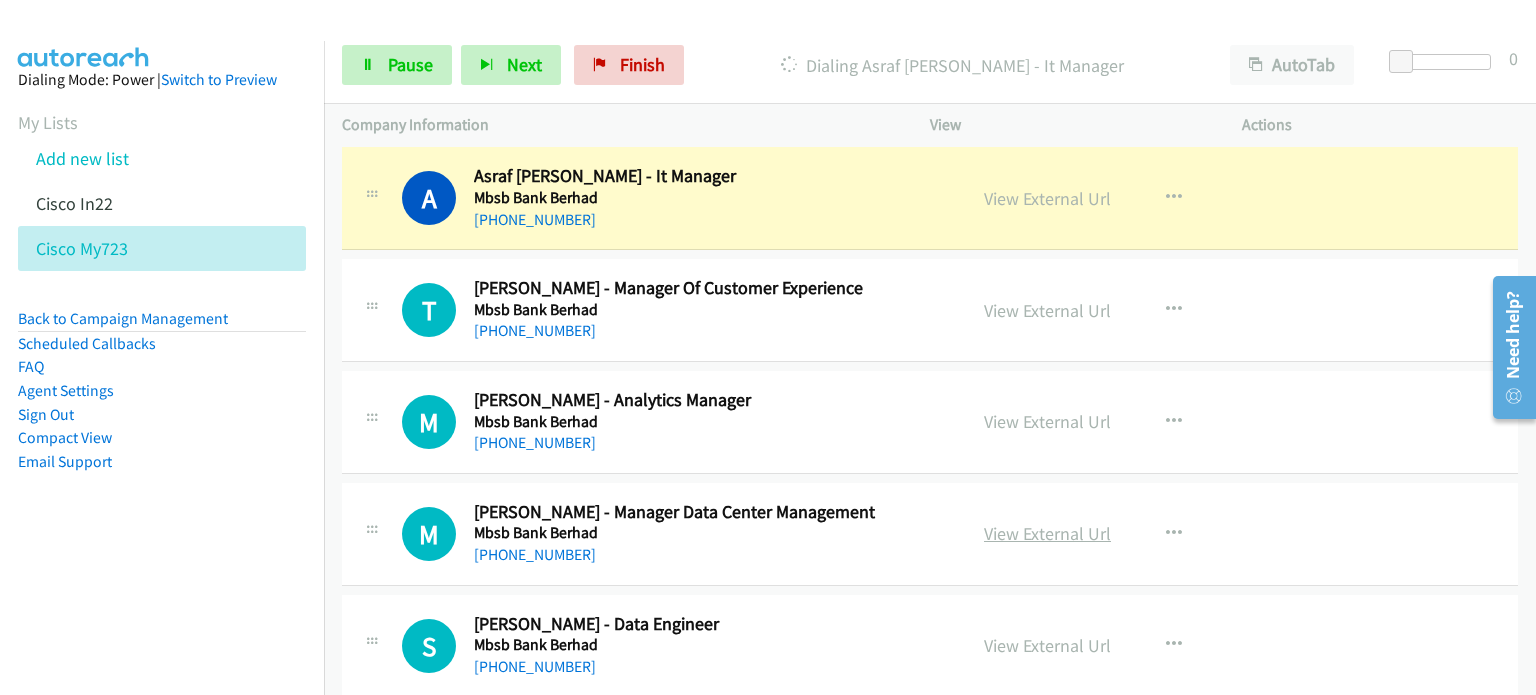 click on "View External Url" at bounding box center [1047, 533] 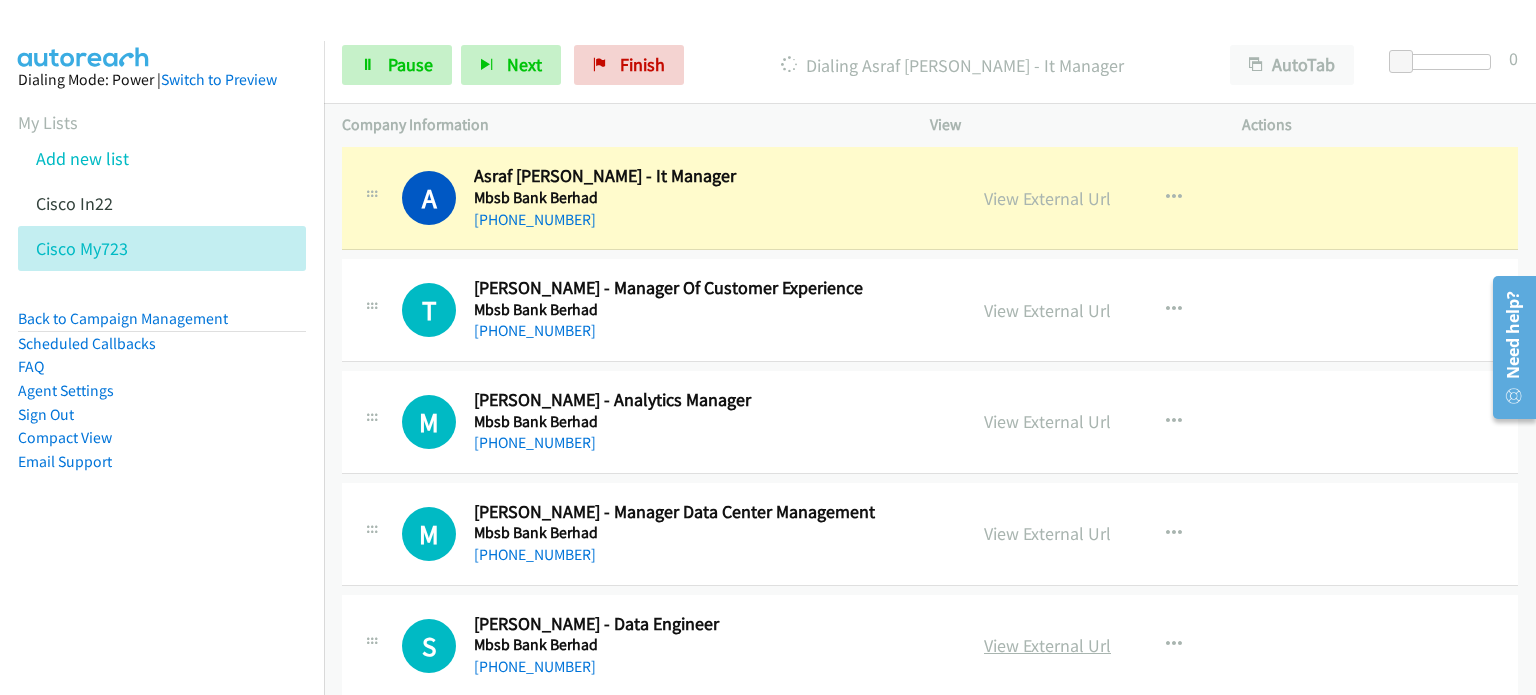 click on "View External Url" at bounding box center [1047, 645] 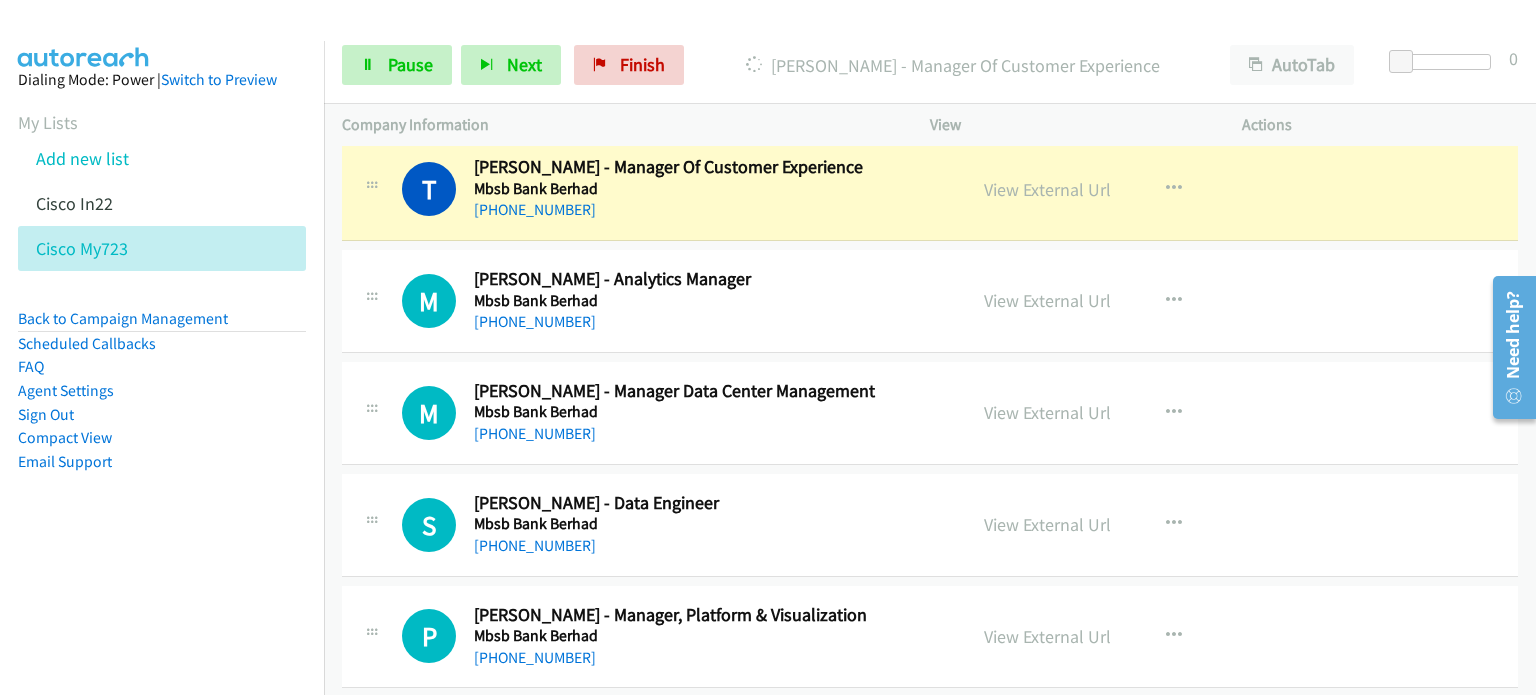 scroll, scrollTop: 21087, scrollLeft: 0, axis: vertical 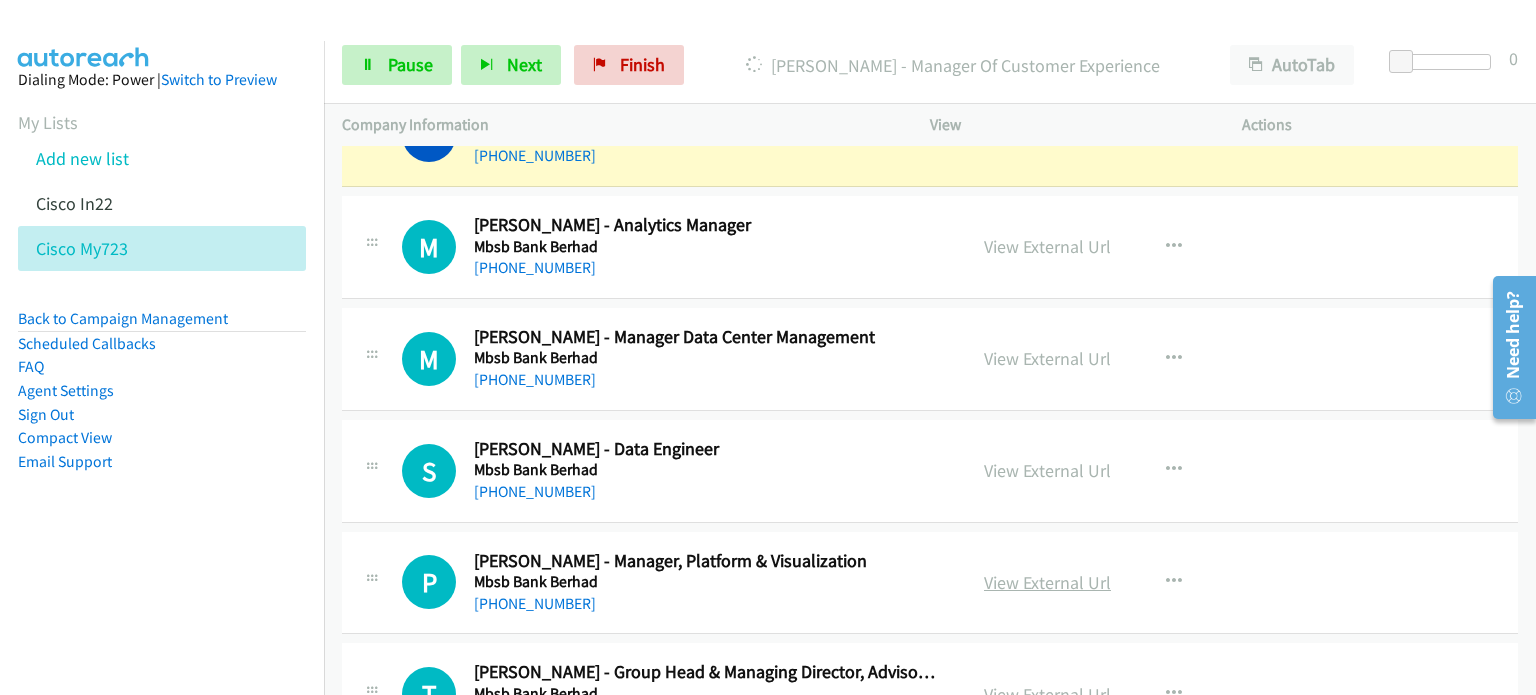 click on "View External Url" at bounding box center [1047, 582] 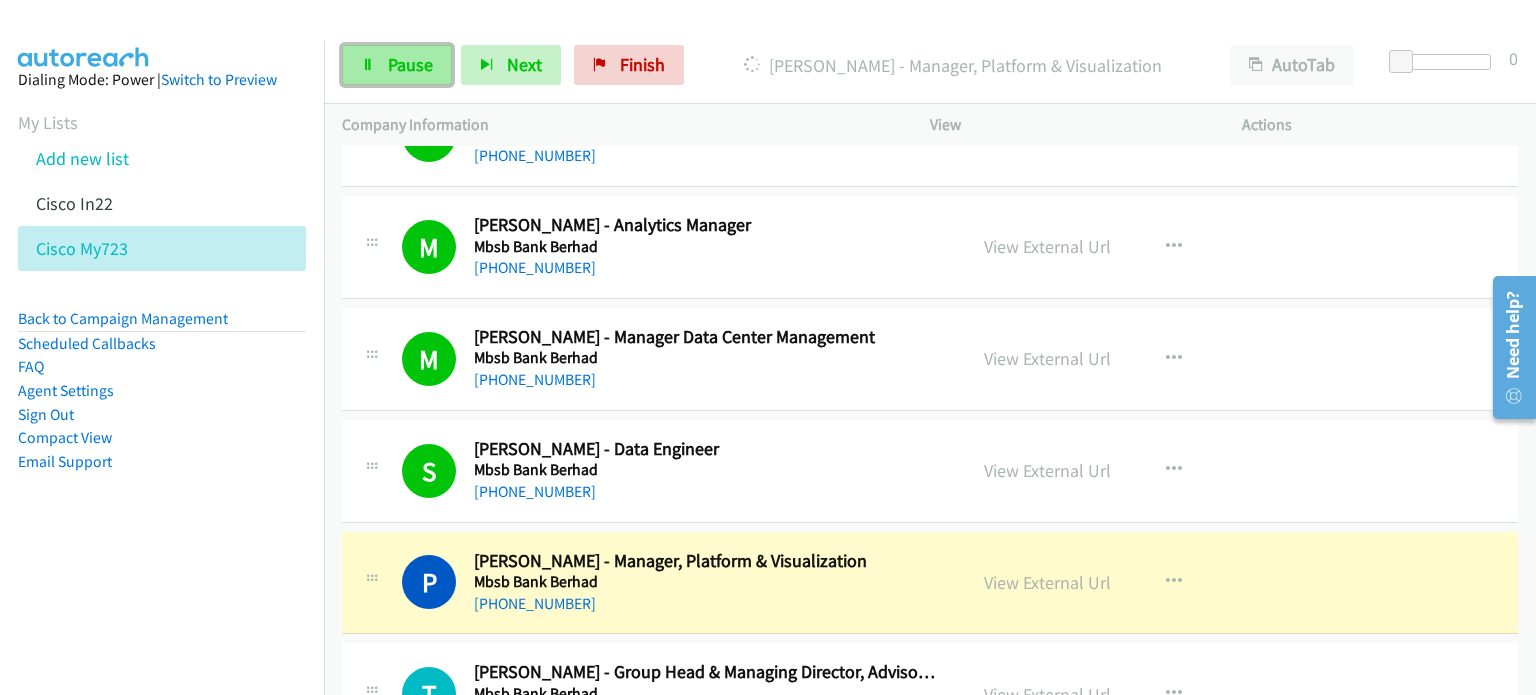 click on "Pause" at bounding box center (397, 65) 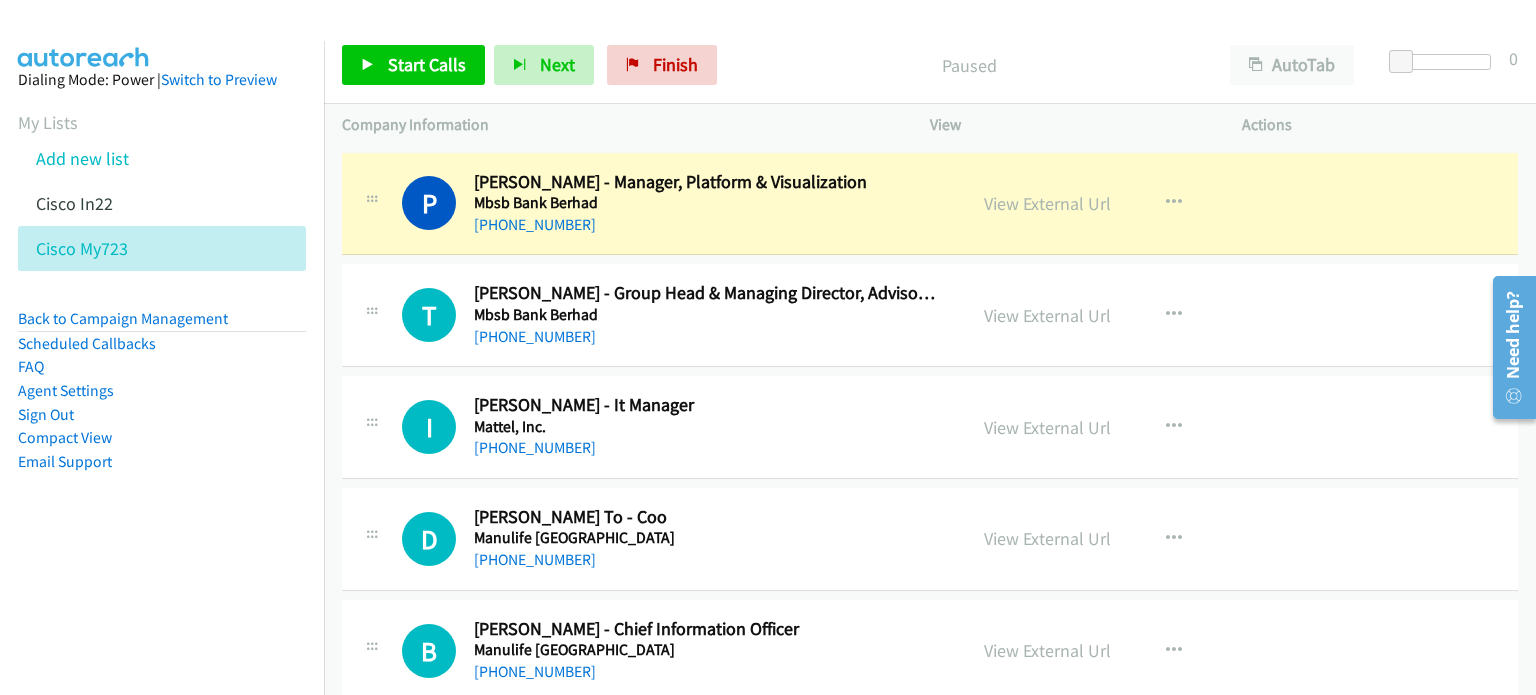 scroll, scrollTop: 21468, scrollLeft: 0, axis: vertical 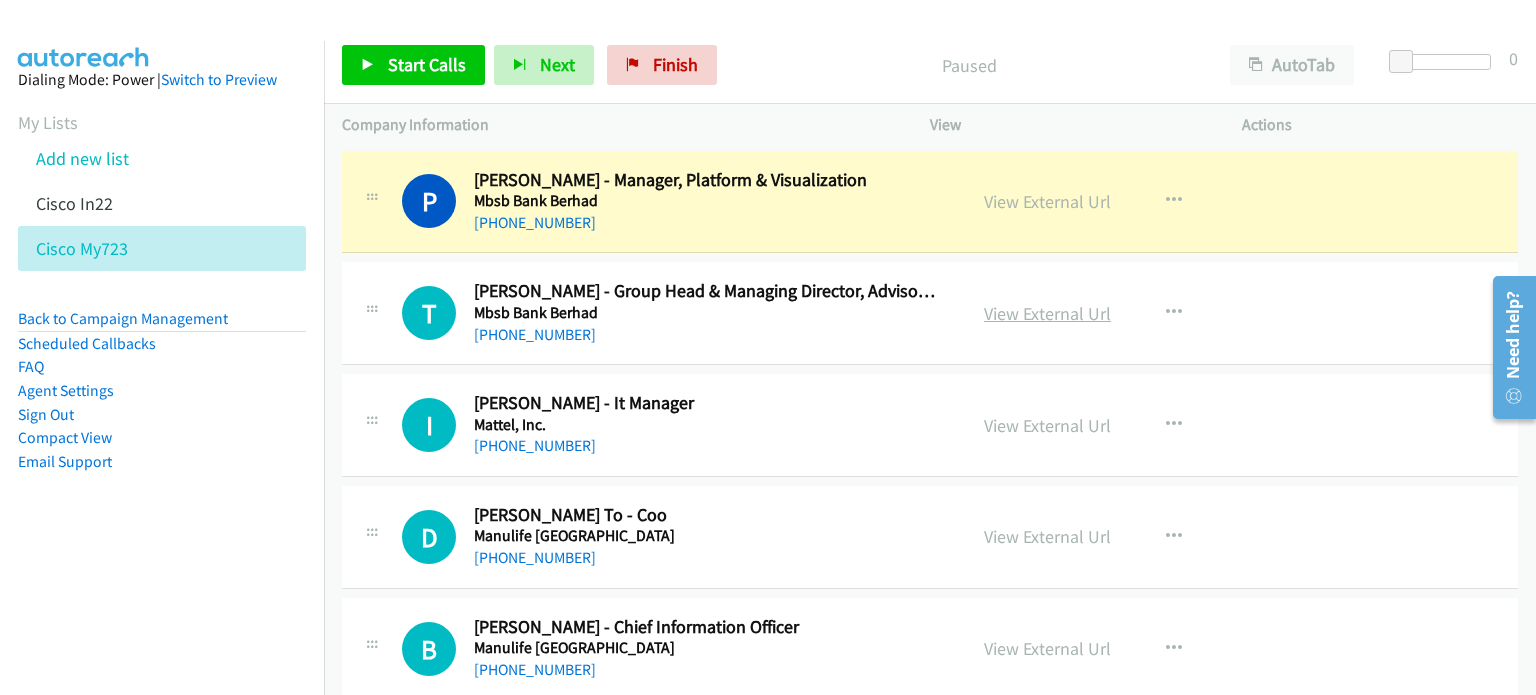 click on "View External Url" at bounding box center (1047, 313) 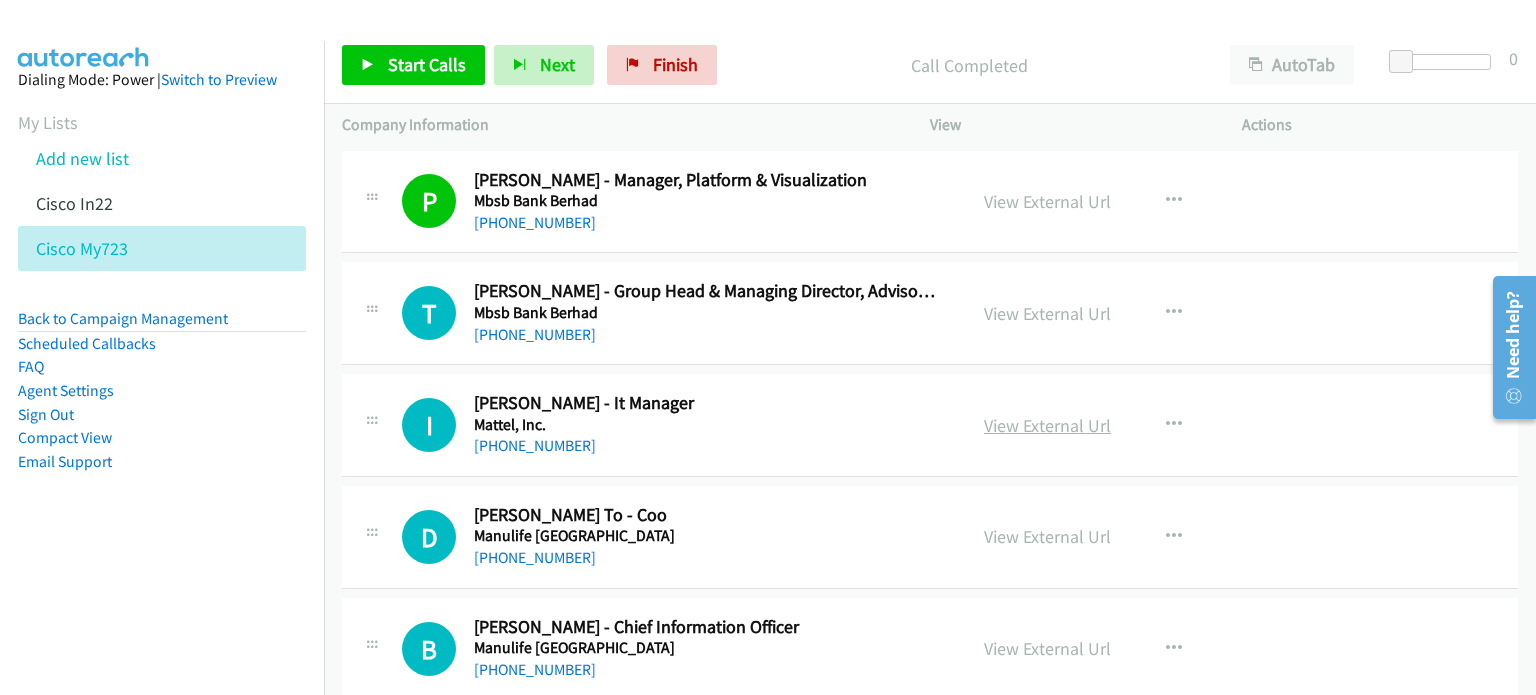 click on "View External Url" at bounding box center [1047, 425] 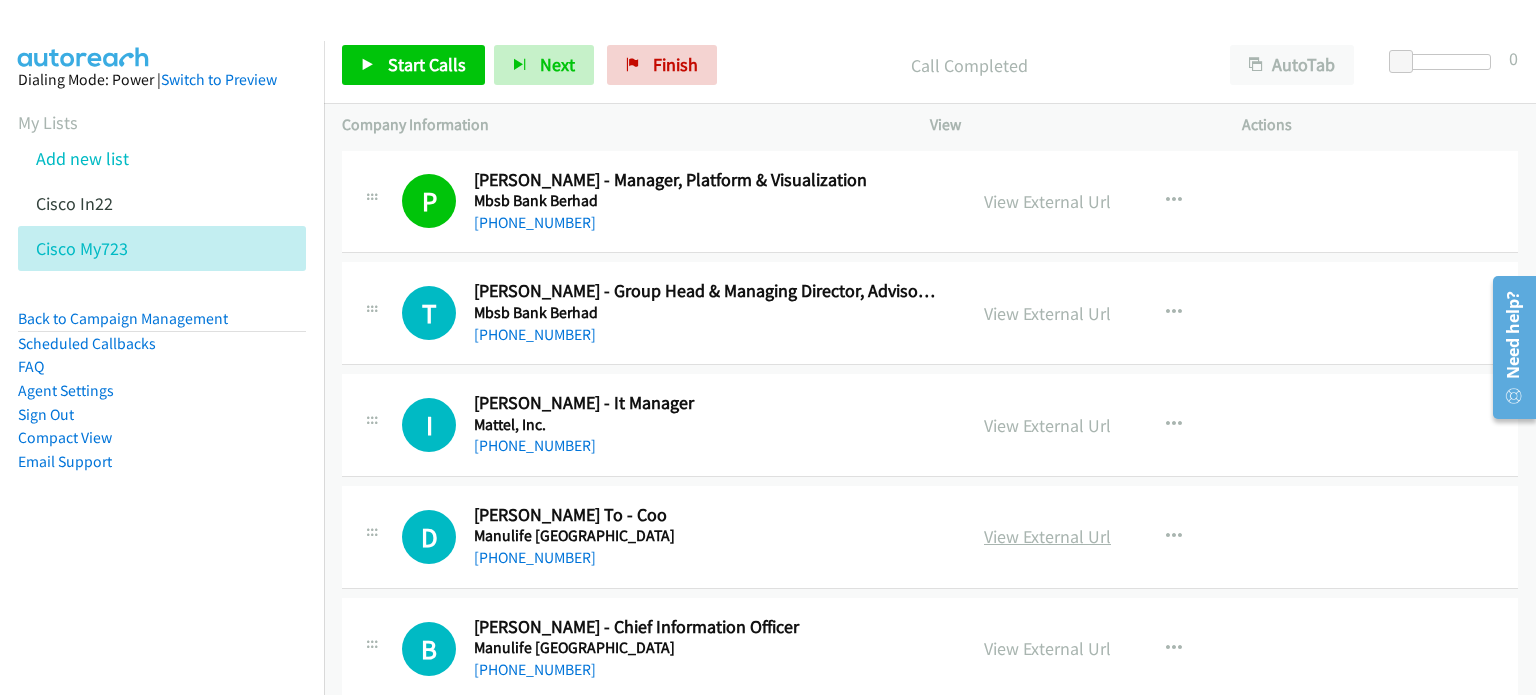 click on "View External Url" at bounding box center (1047, 536) 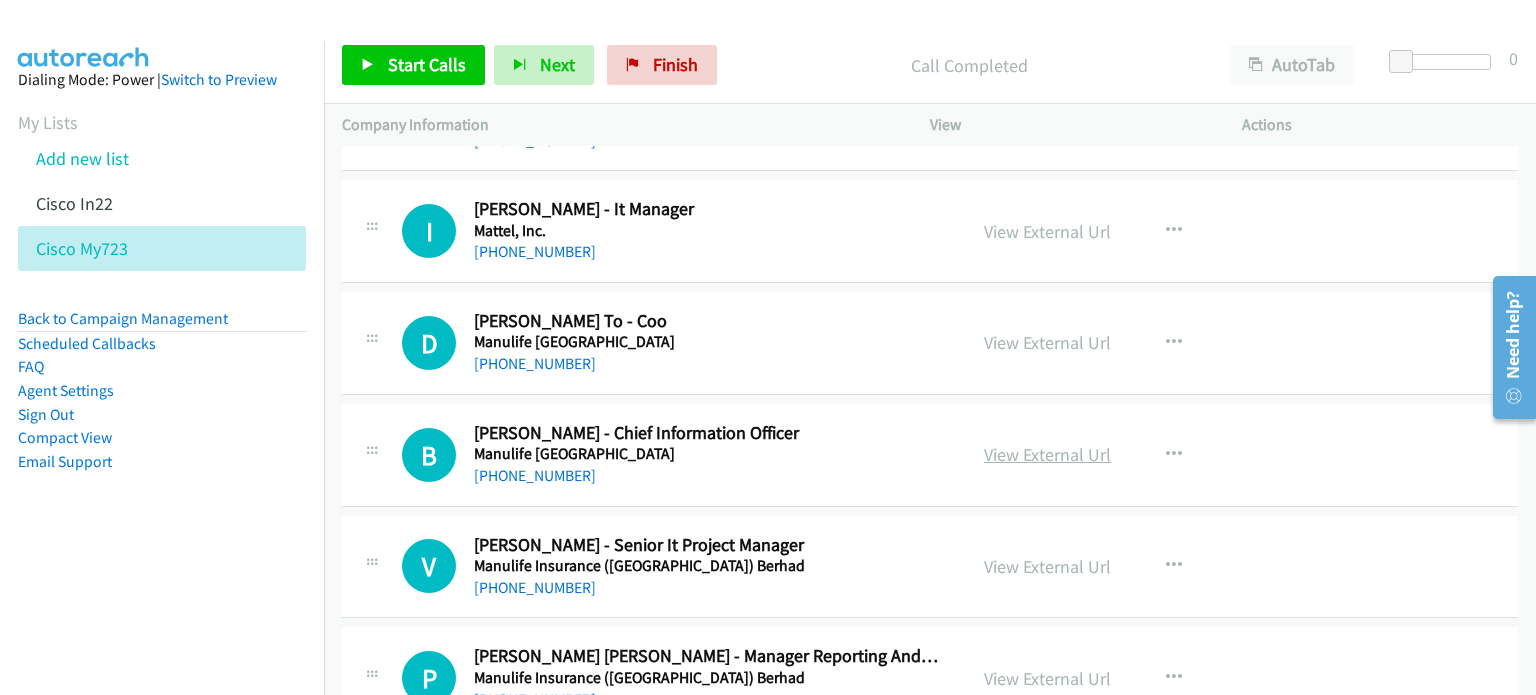 scroll, scrollTop: 21663, scrollLeft: 0, axis: vertical 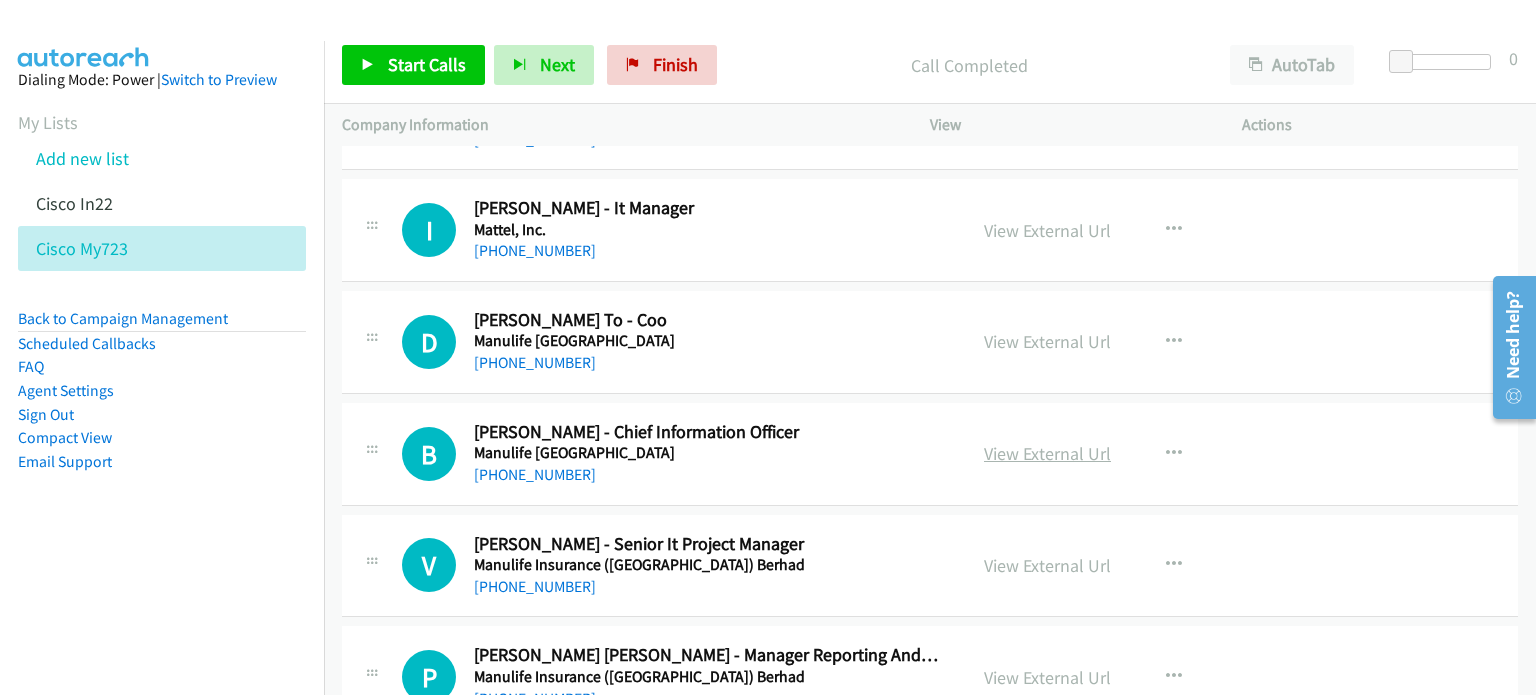 click on "View External Url" at bounding box center [1047, 453] 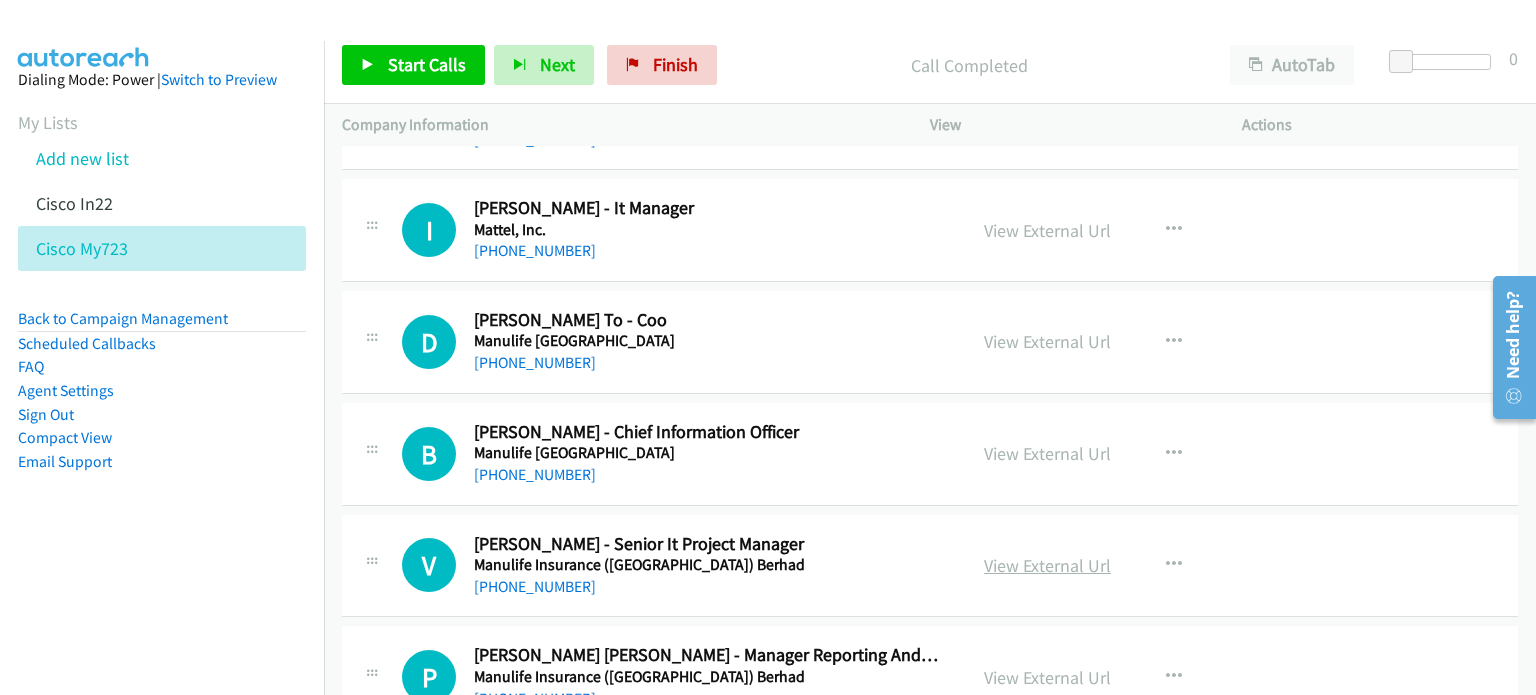 click on "View External Url" at bounding box center [1047, 565] 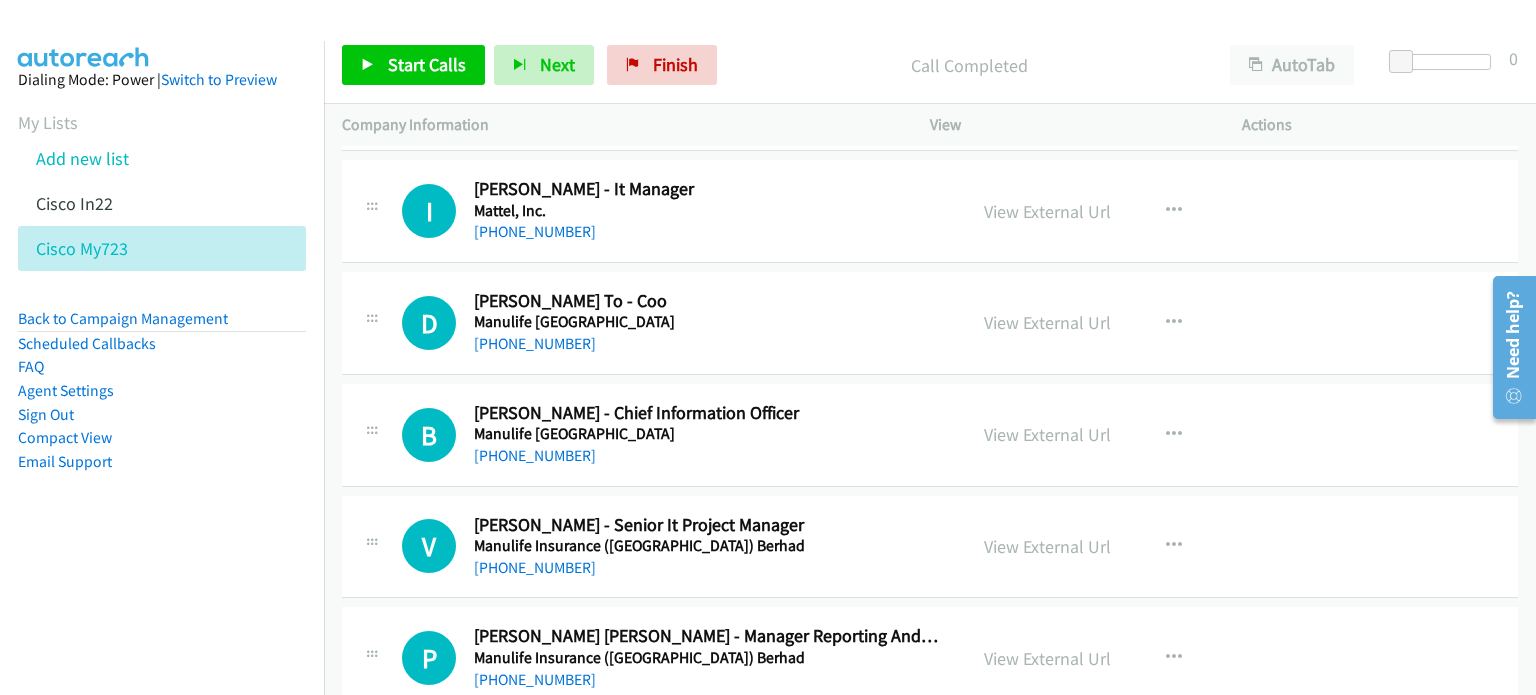 scroll, scrollTop: 21686, scrollLeft: 0, axis: vertical 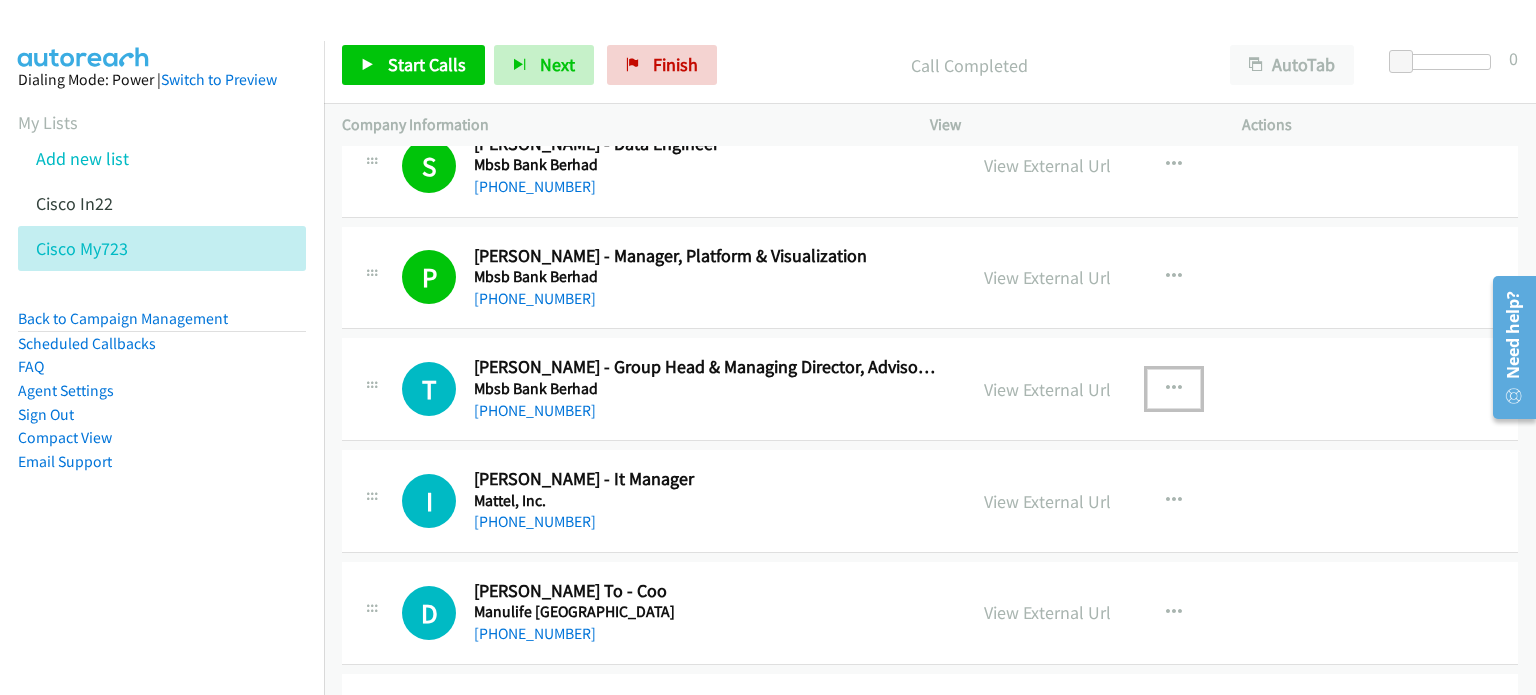 click at bounding box center (1174, 389) 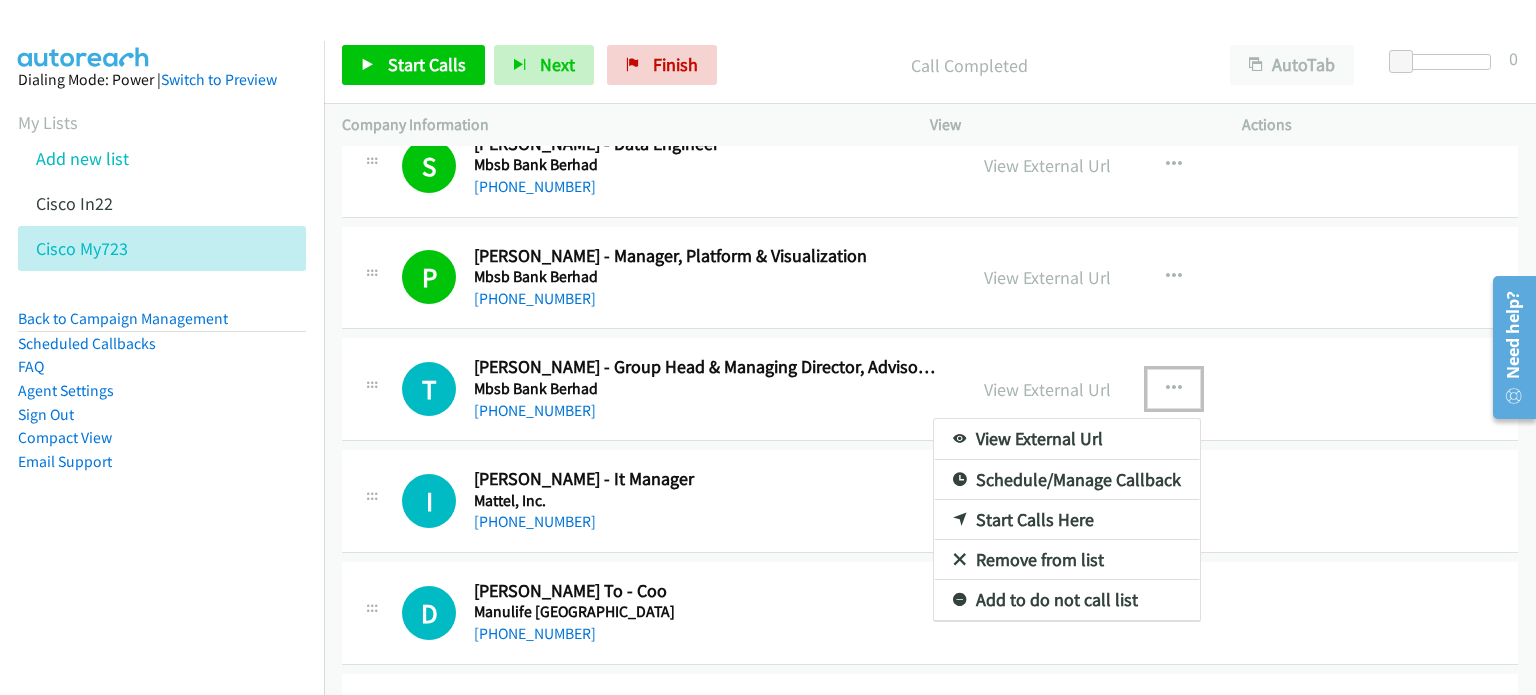 click on "Start Calls Here" at bounding box center [1067, 520] 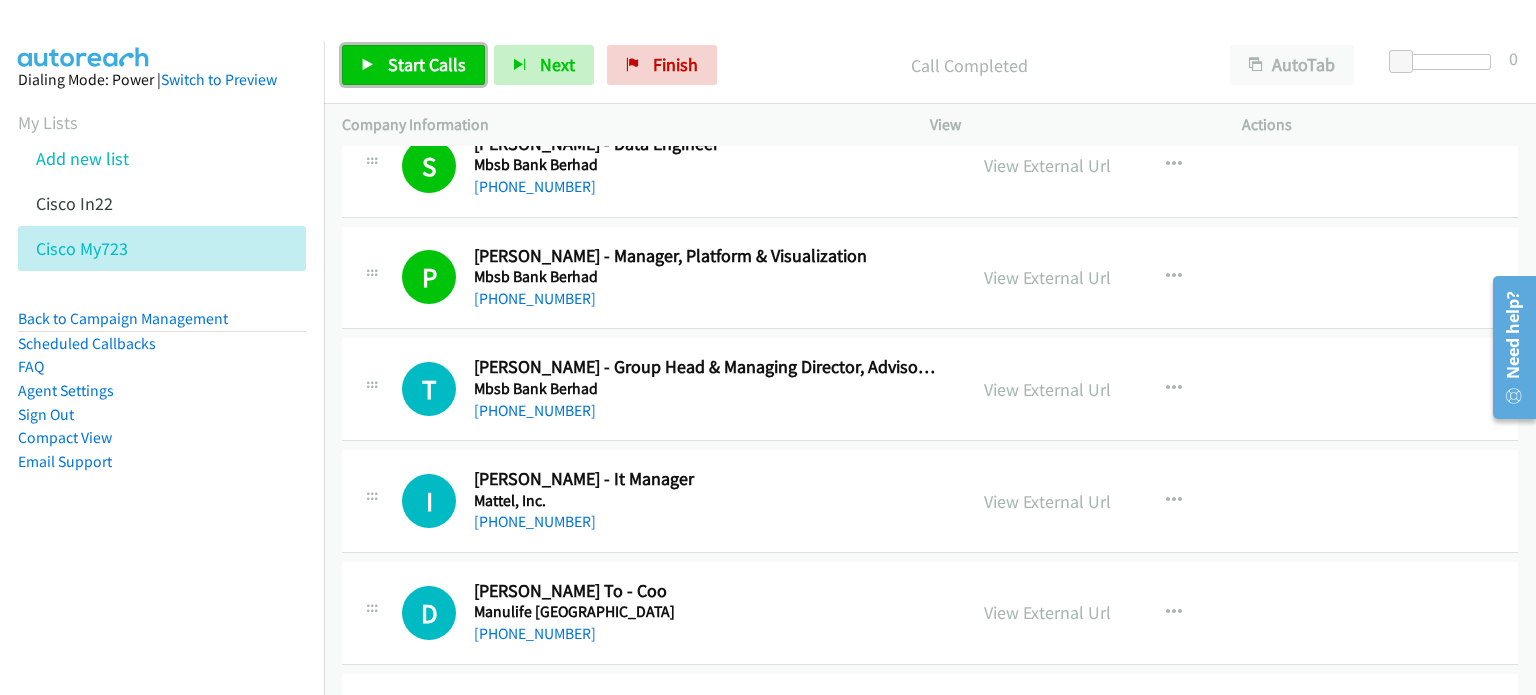 click on "Start Calls" at bounding box center (427, 64) 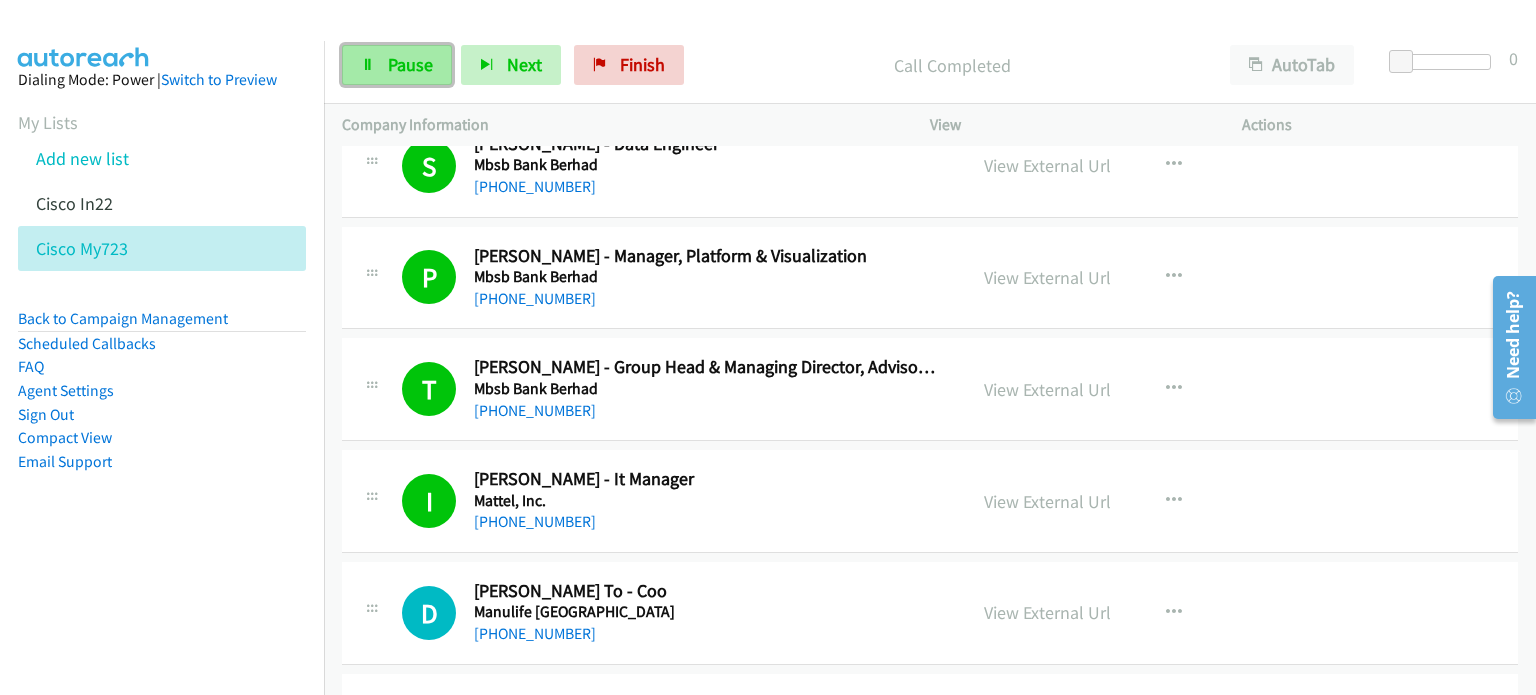 click on "Pause" at bounding box center [397, 65] 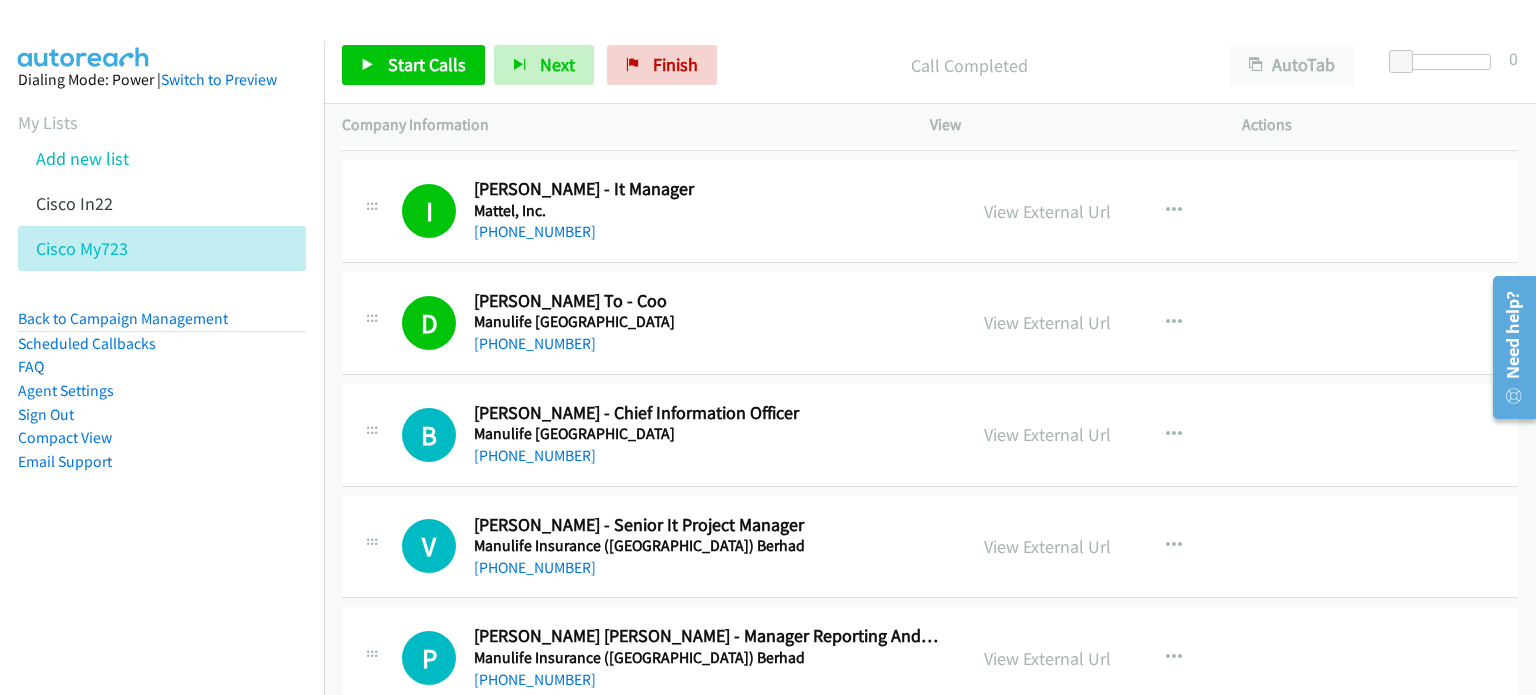 scroll, scrollTop: 21686, scrollLeft: 0, axis: vertical 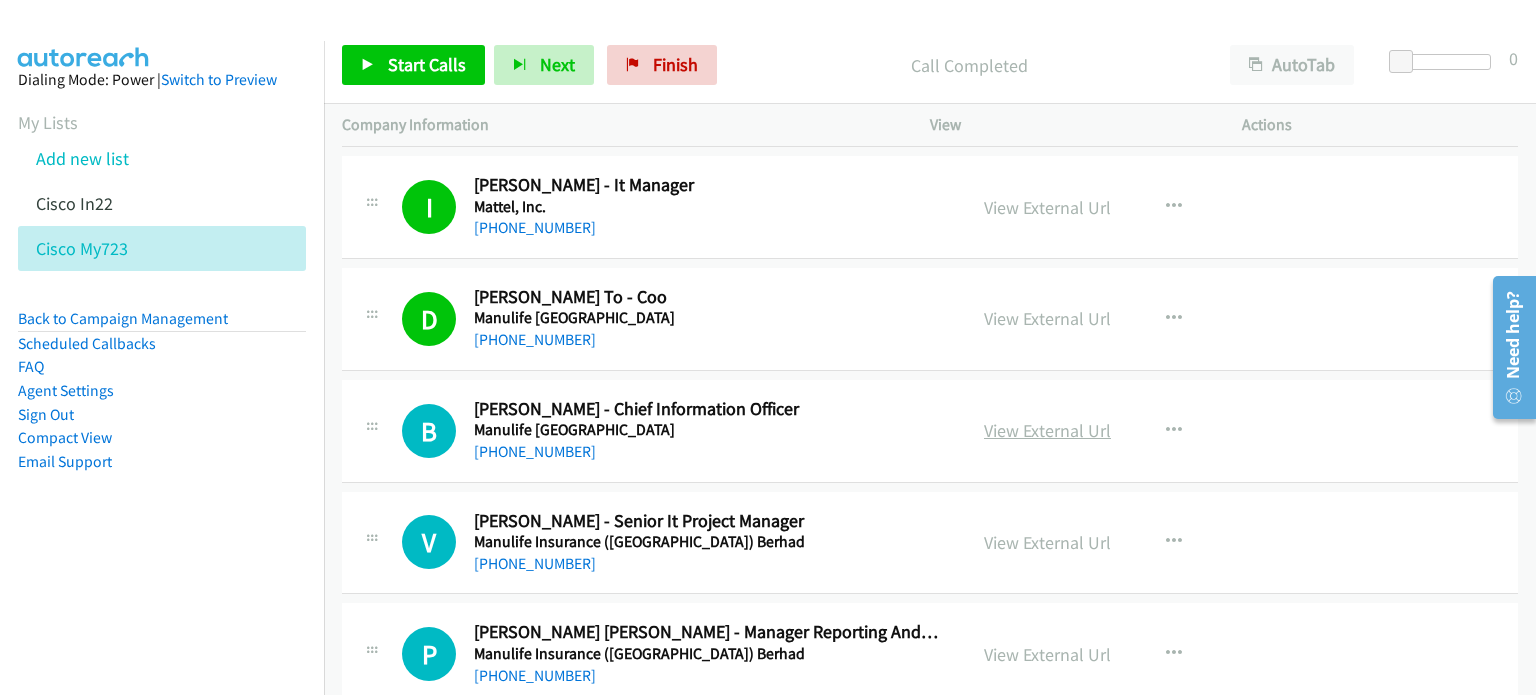 click on "View External Url" at bounding box center [1047, 430] 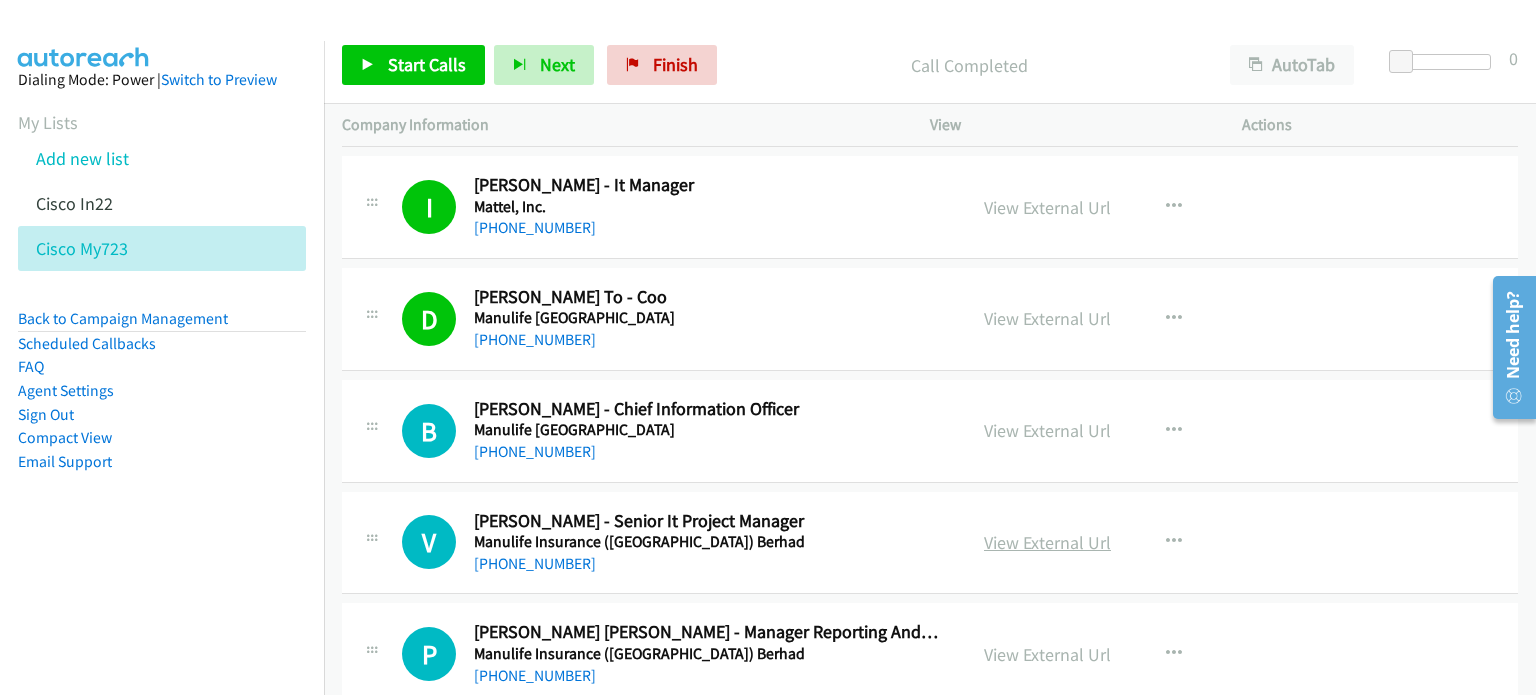 click on "View External Url" at bounding box center [1047, 542] 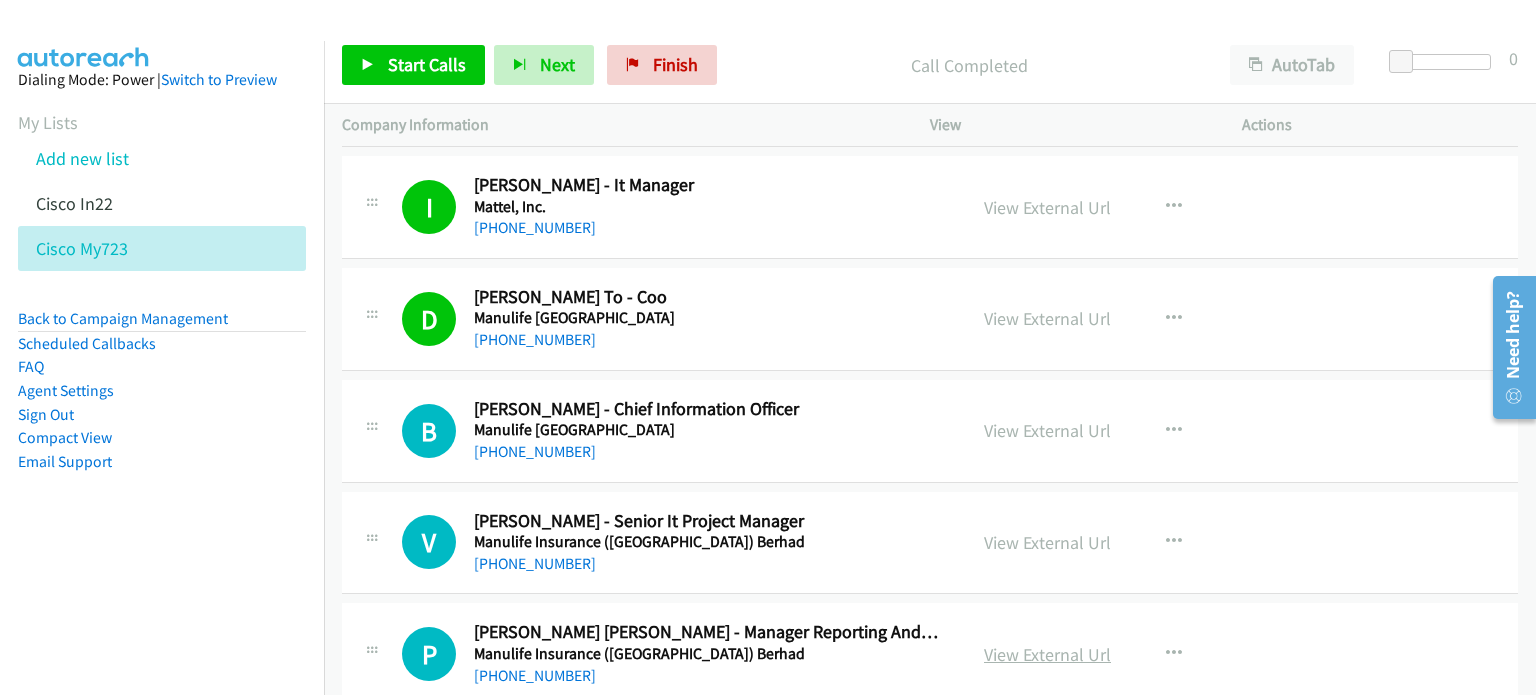 click on "View External Url" at bounding box center (1047, 654) 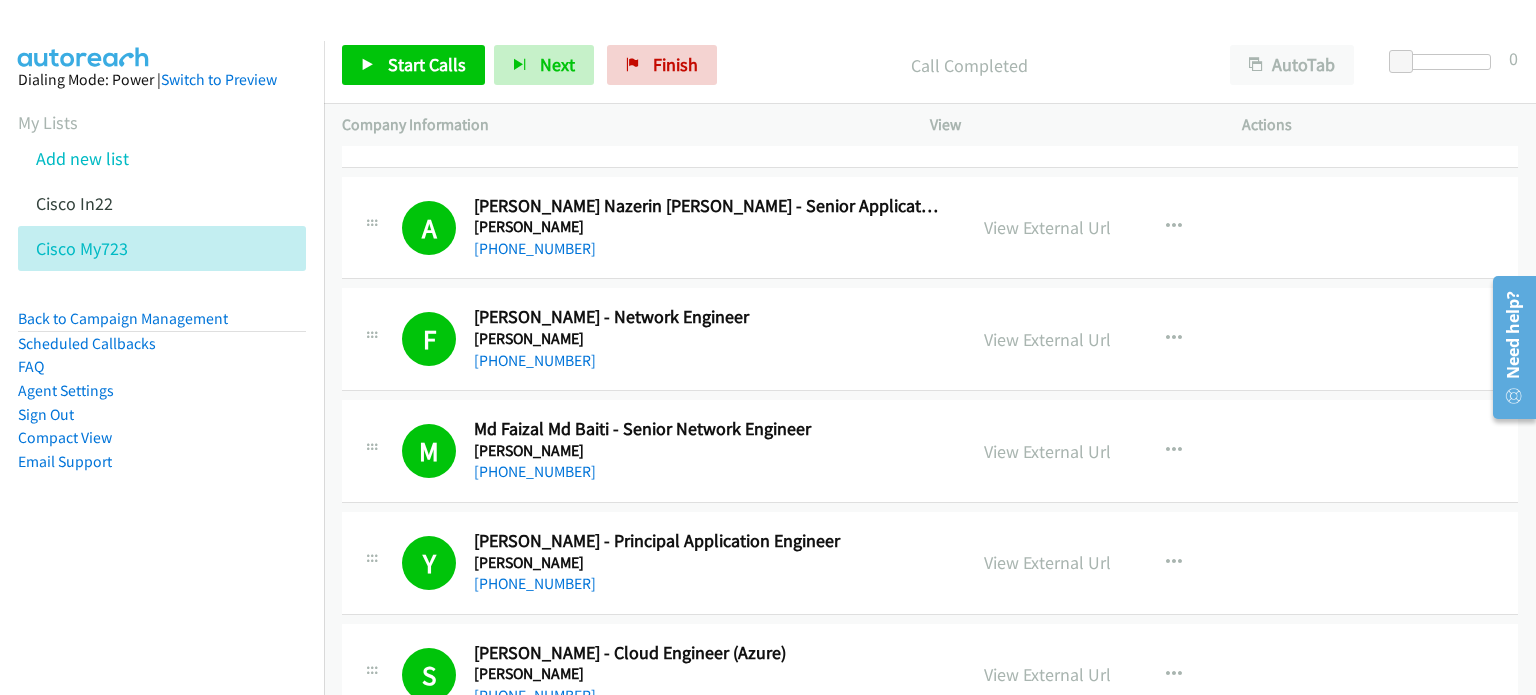 scroll, scrollTop: 0, scrollLeft: 0, axis: both 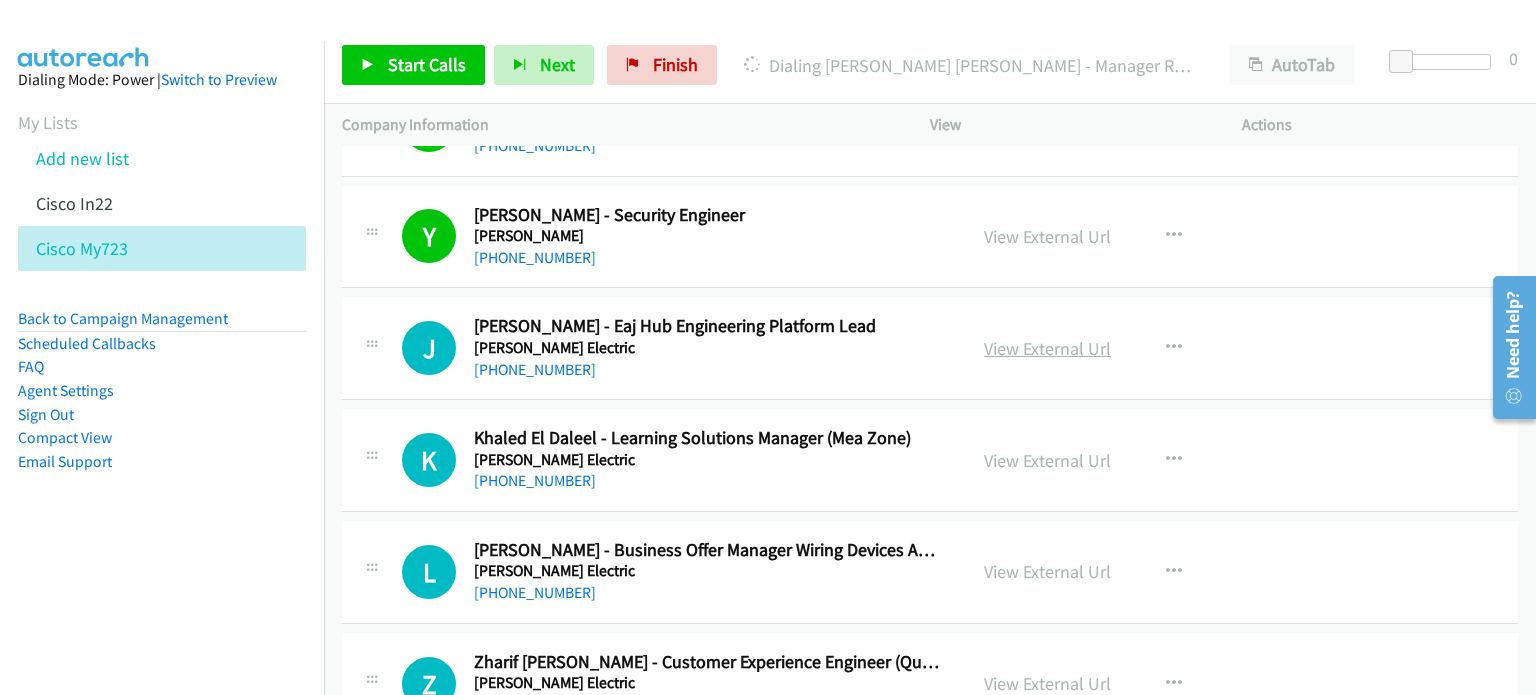 click on "View External Url" at bounding box center (1047, 348) 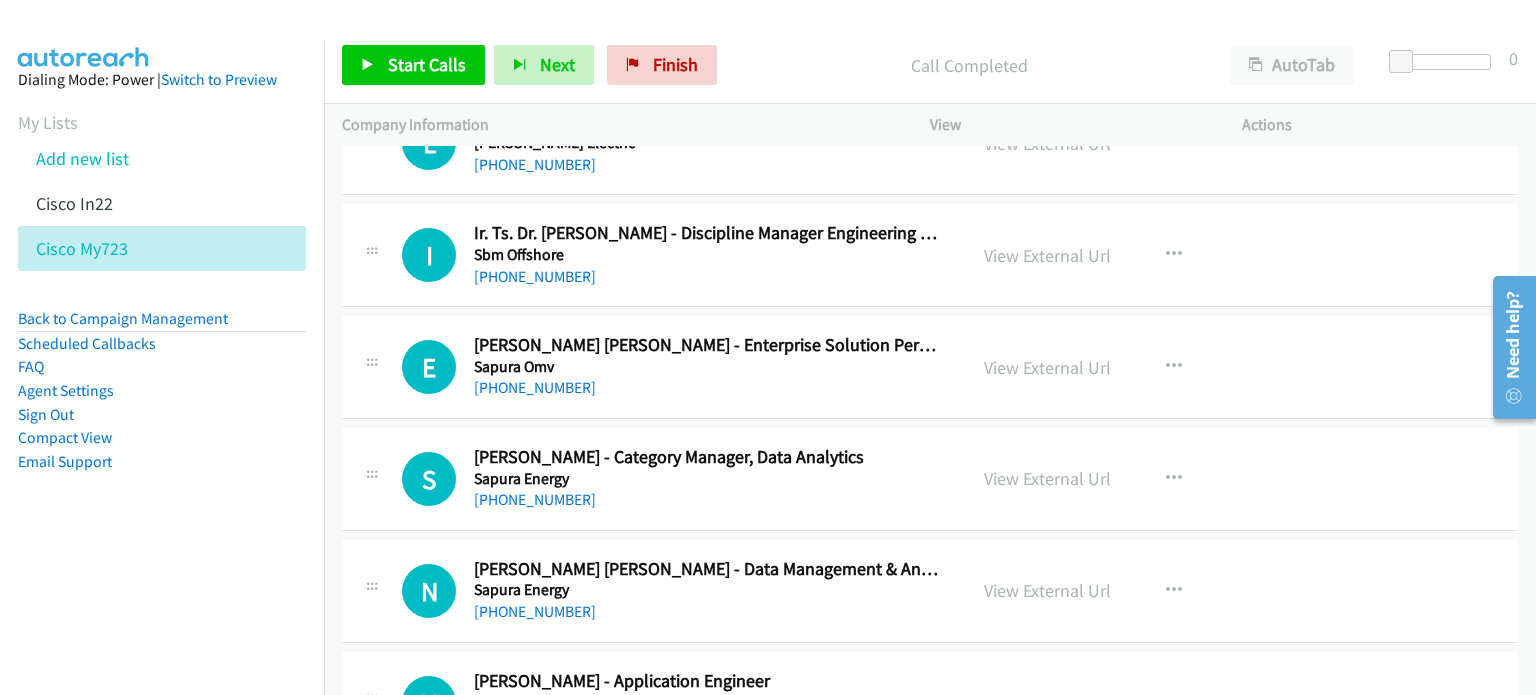 scroll, scrollTop: 2404, scrollLeft: 0, axis: vertical 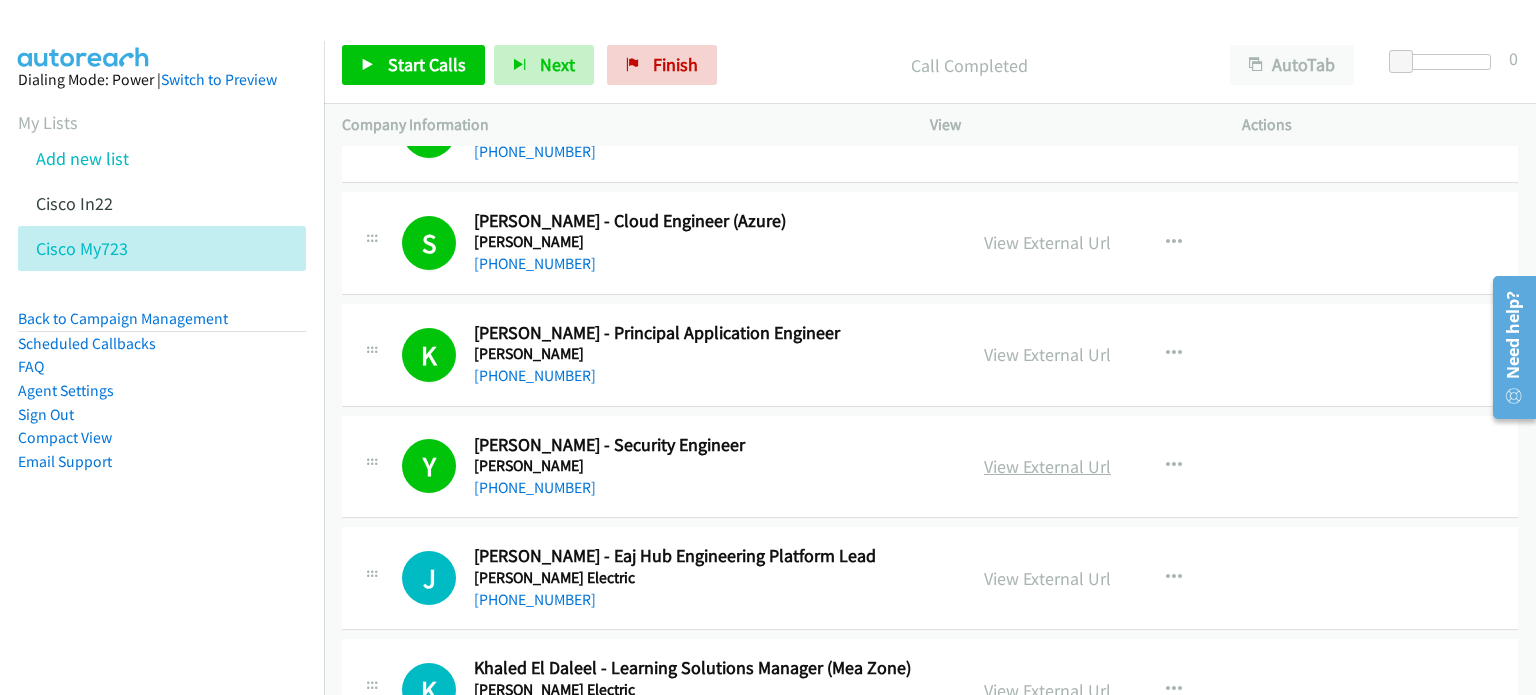click on "View External Url" at bounding box center [1047, 466] 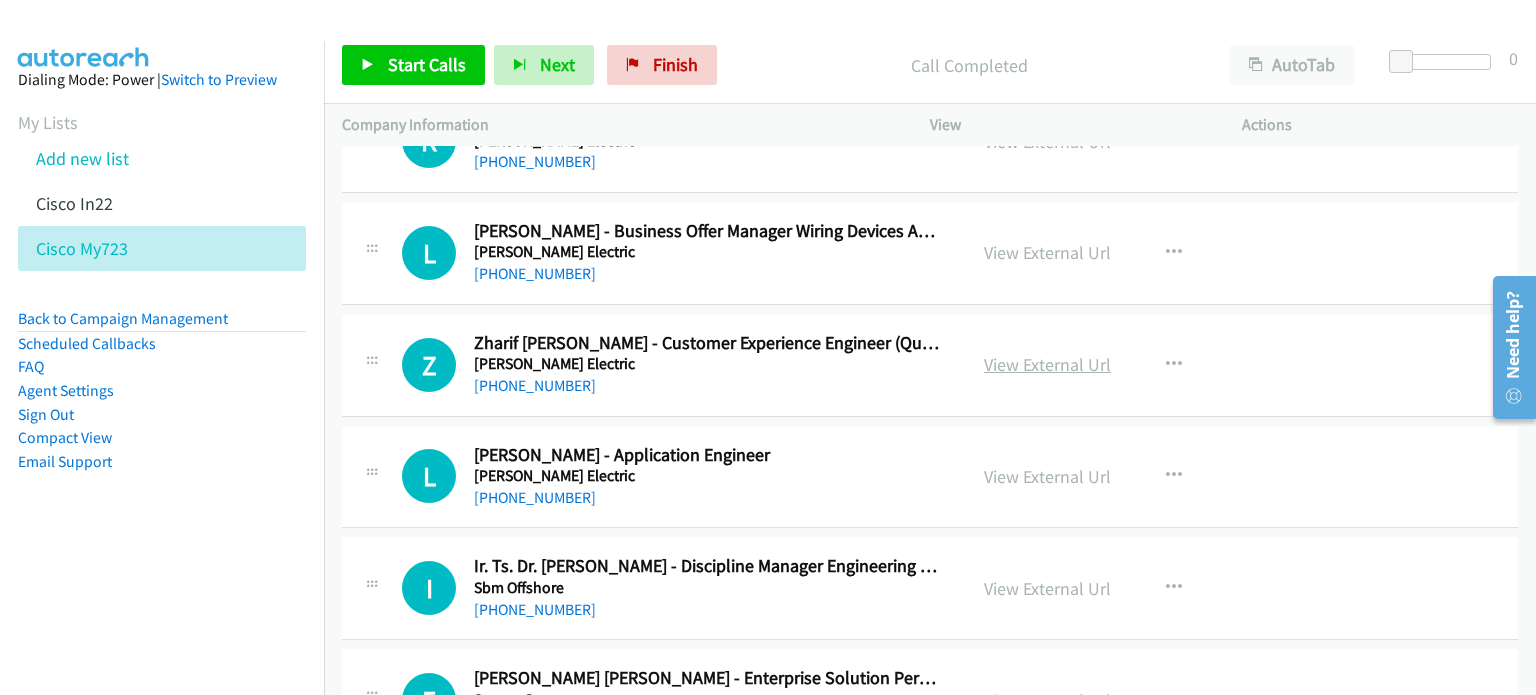 scroll, scrollTop: 2074, scrollLeft: 0, axis: vertical 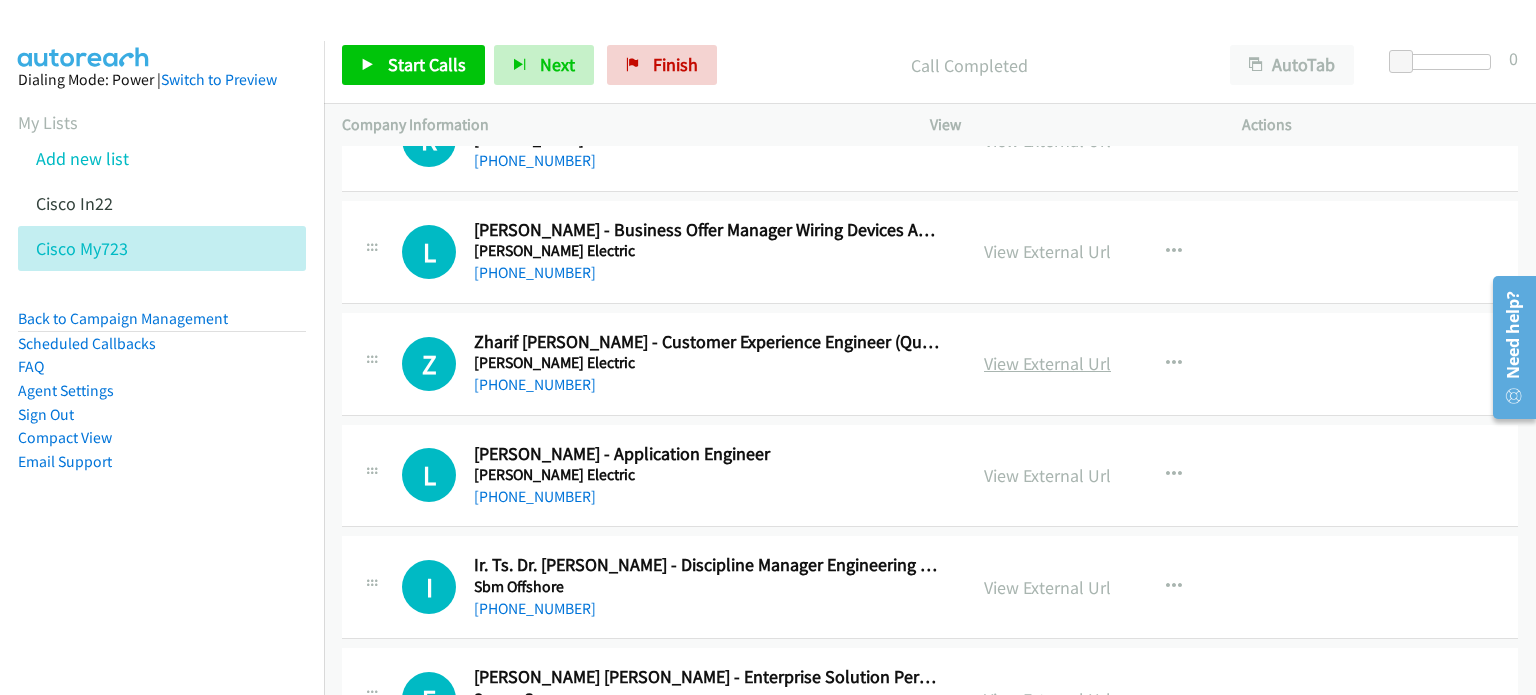 click on "View External Url" at bounding box center (1047, 363) 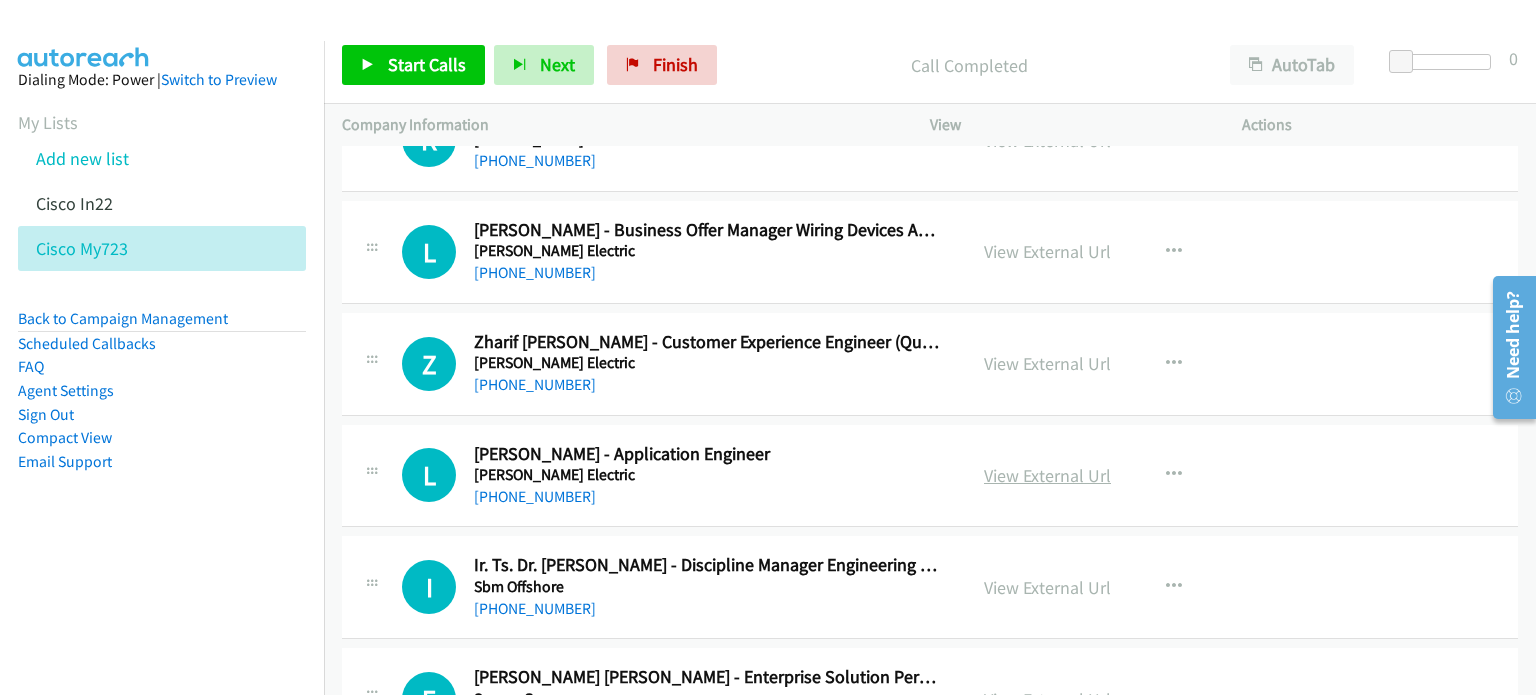 click on "View External Url" at bounding box center (1047, 475) 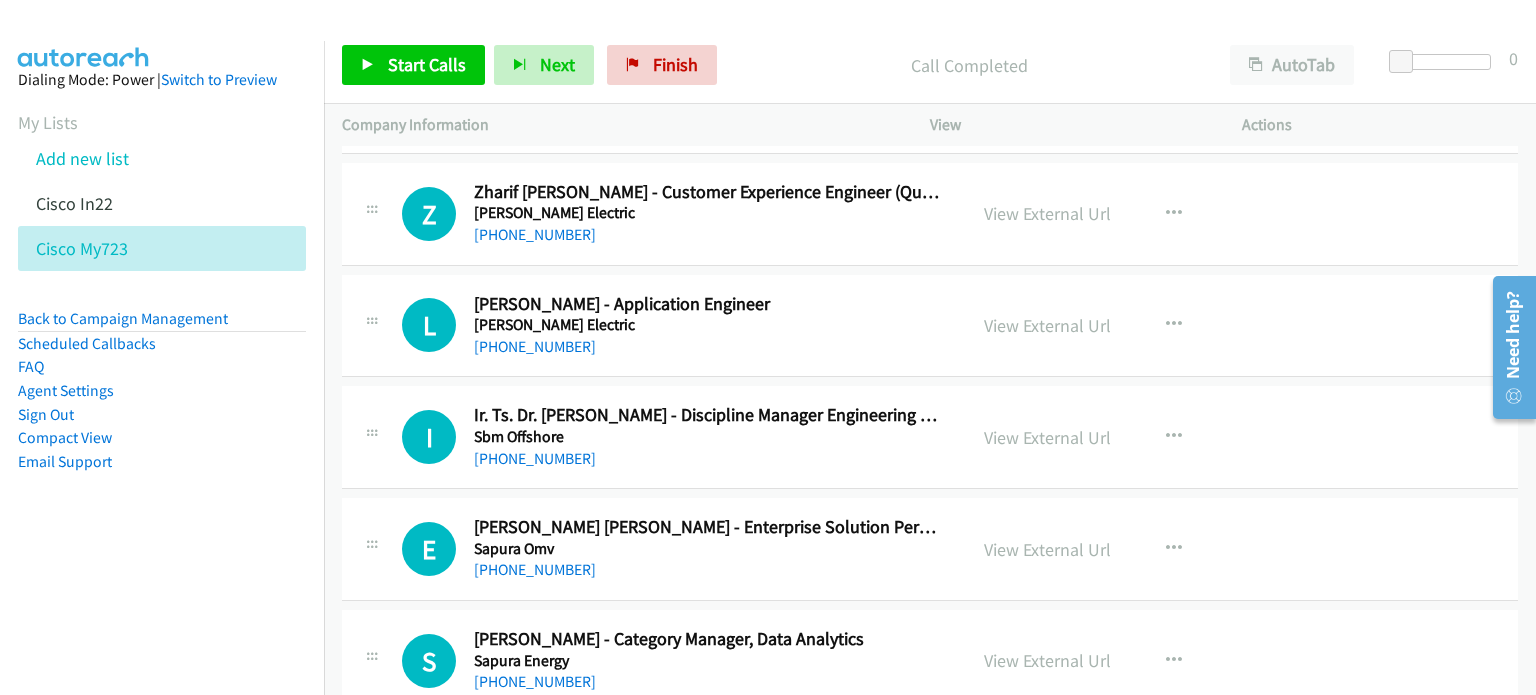 scroll, scrollTop: 2225, scrollLeft: 0, axis: vertical 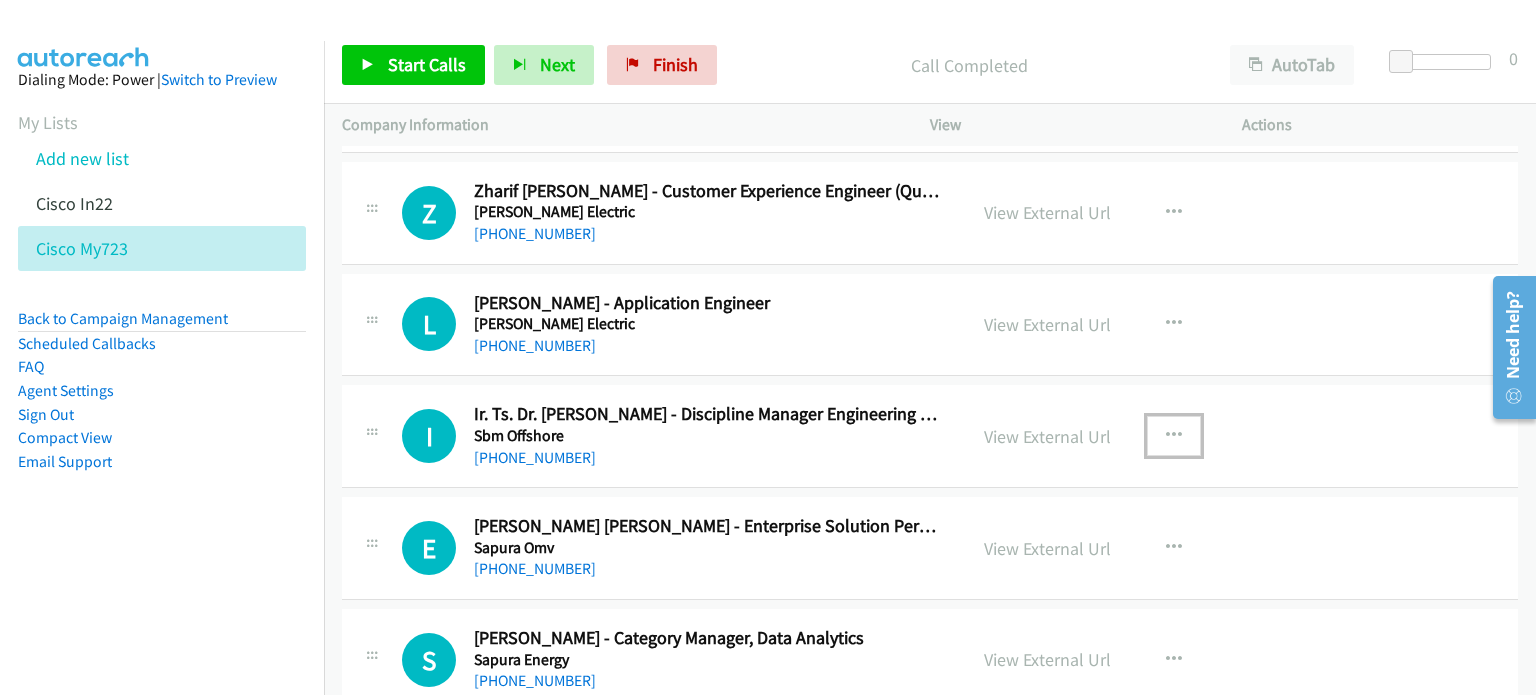 click at bounding box center [1174, 436] 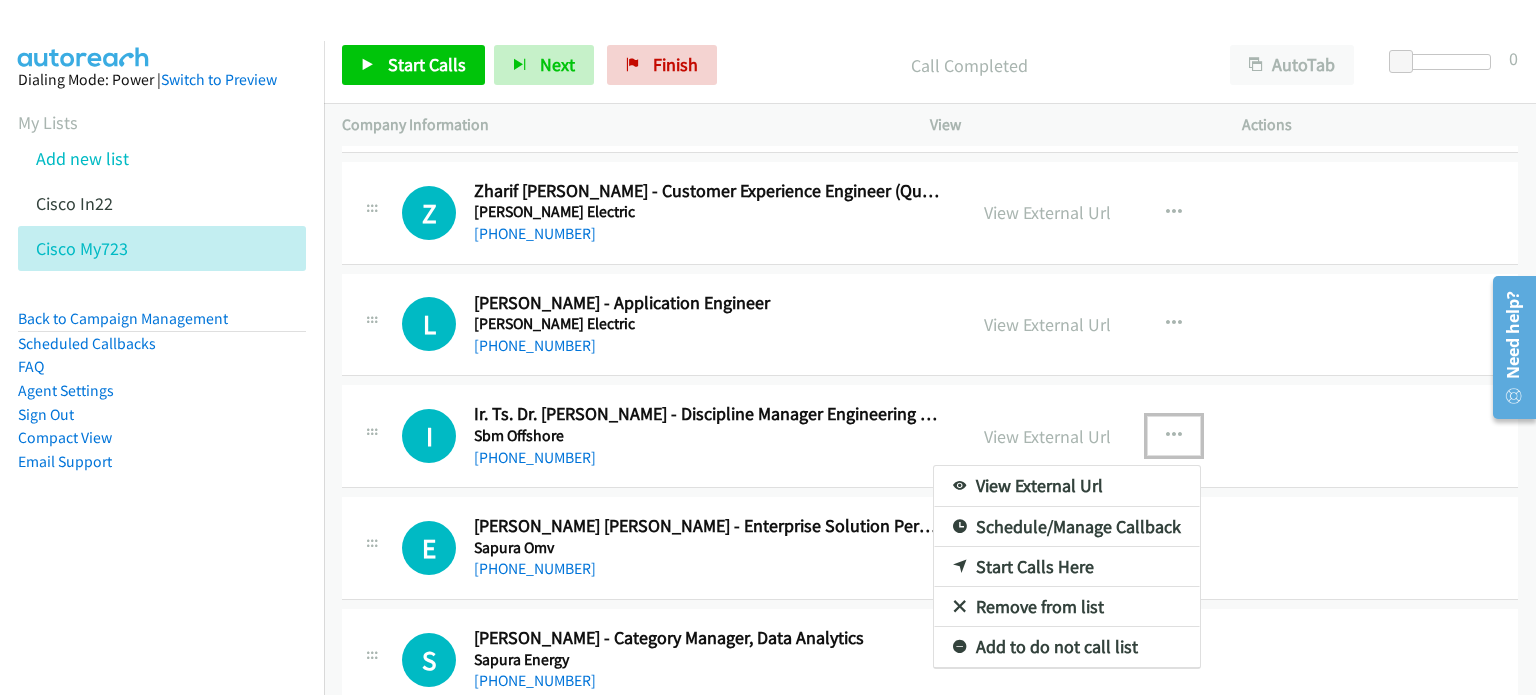 click on "Remove from list" at bounding box center (1067, 607) 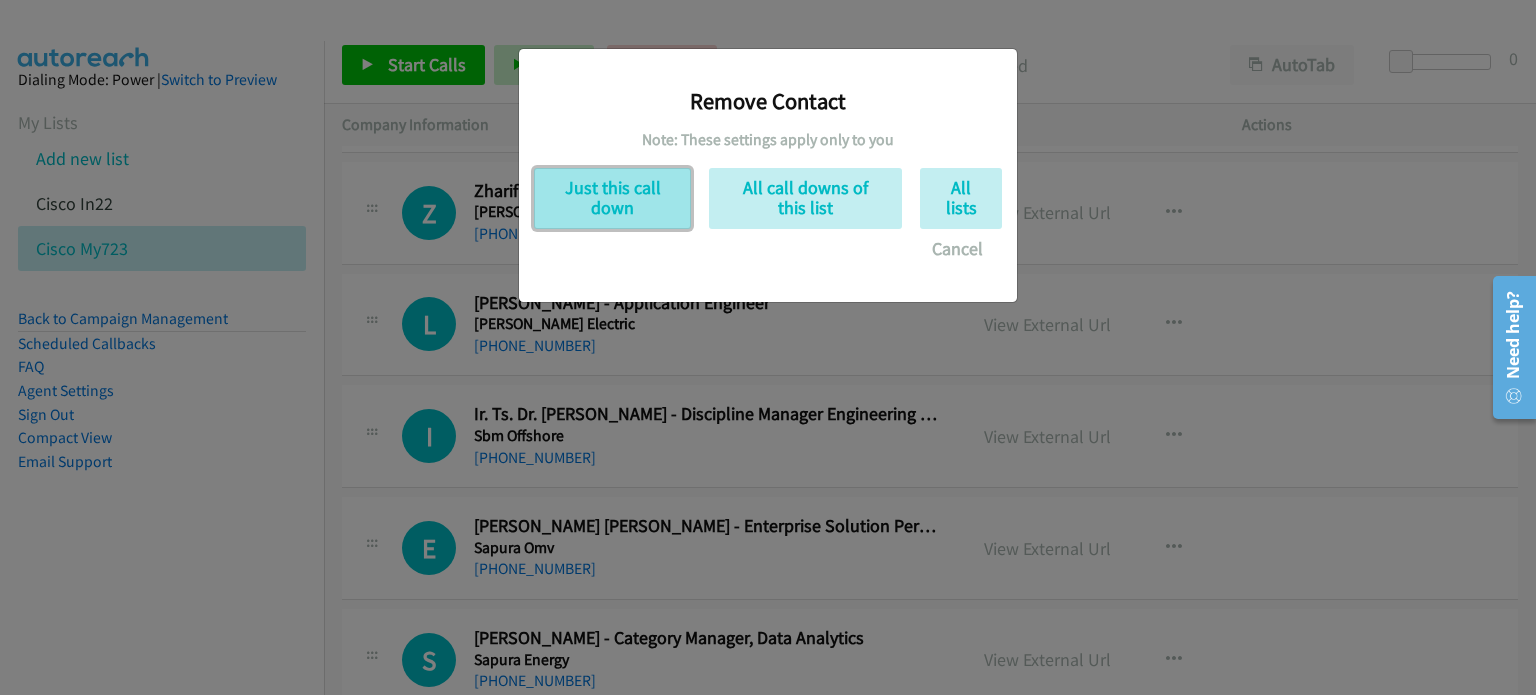 click on "Just this call down" at bounding box center [612, 198] 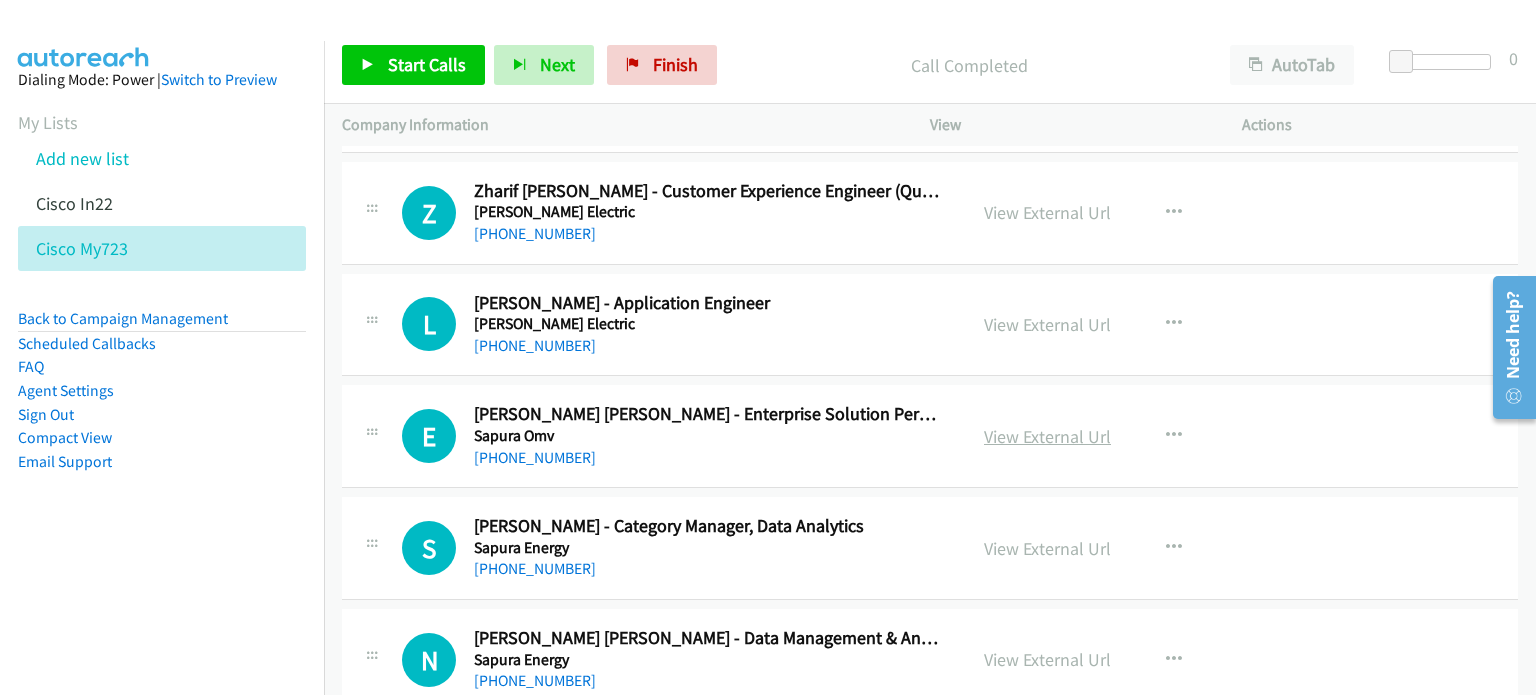 click on "View External Url" at bounding box center (1047, 436) 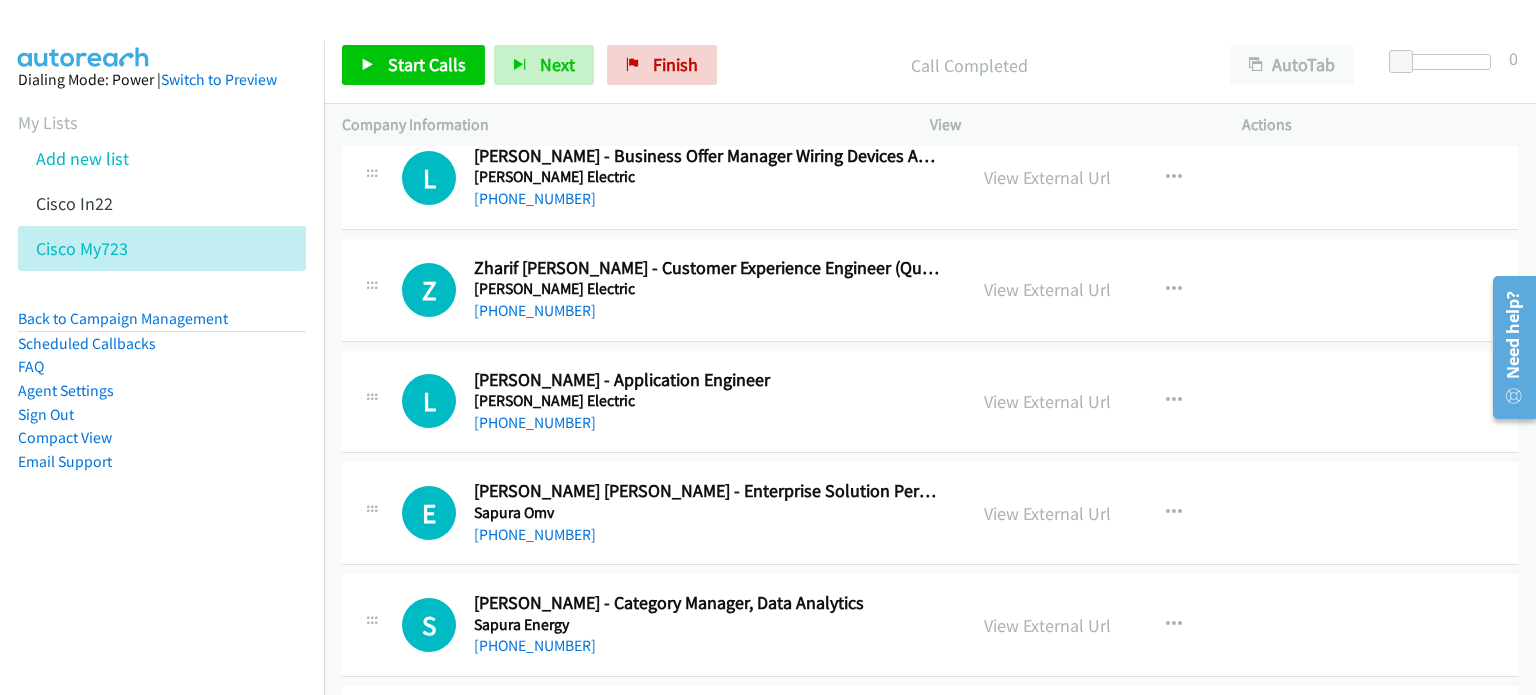 scroll, scrollTop: 2147, scrollLeft: 0, axis: vertical 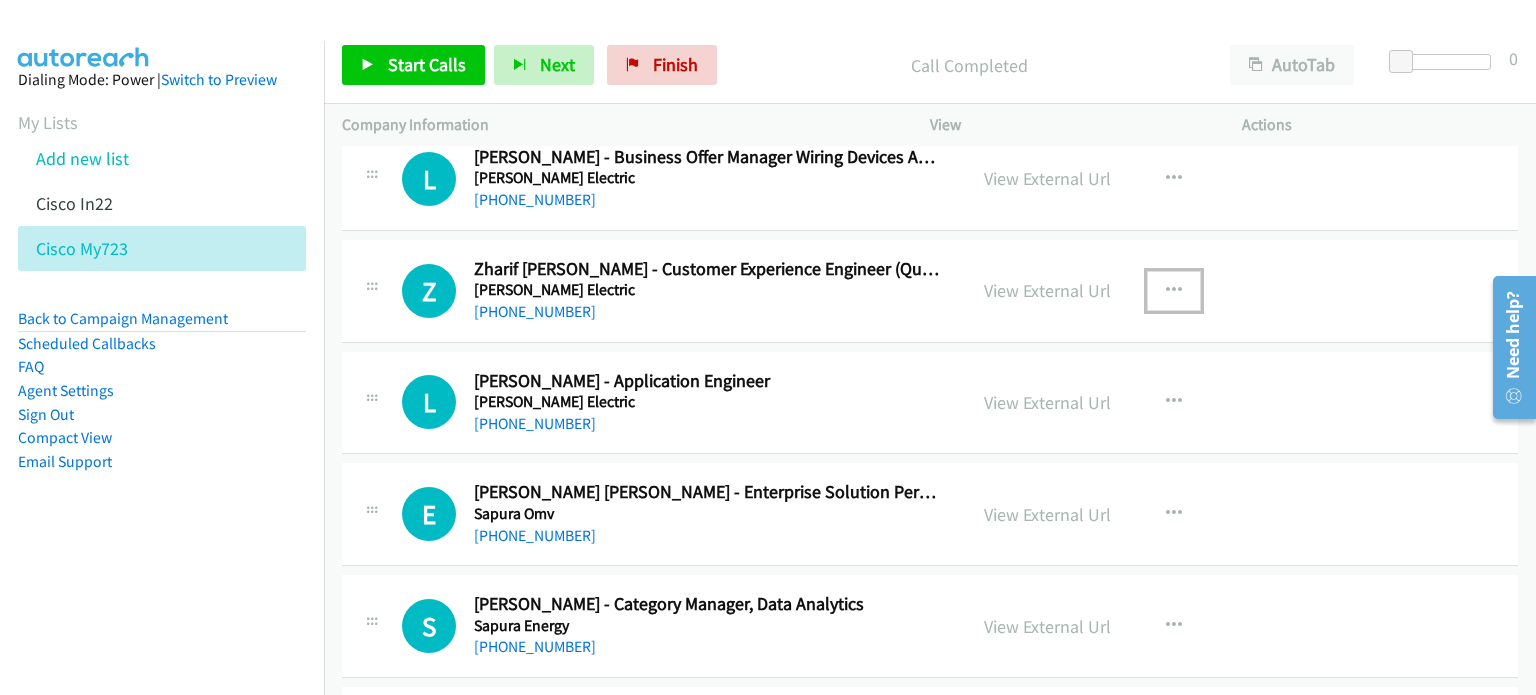 click at bounding box center (1174, 291) 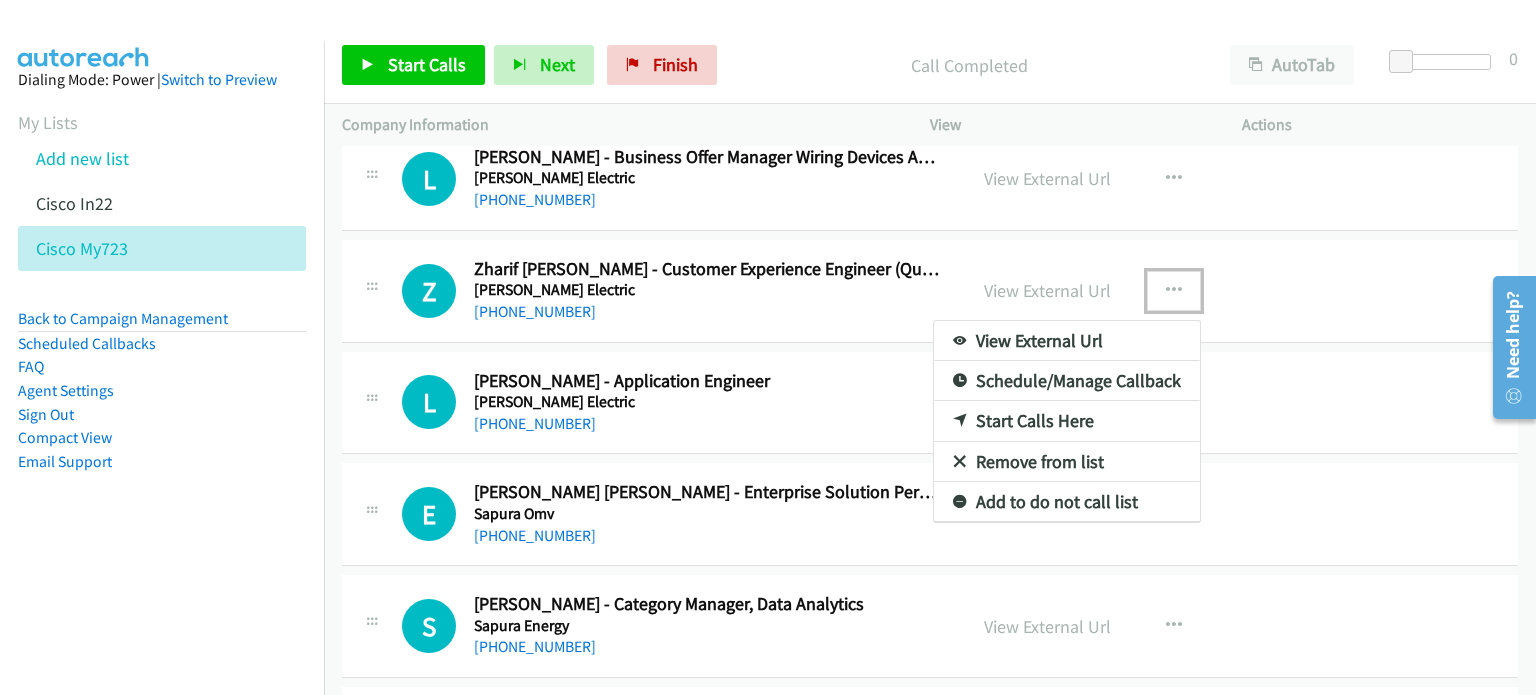 click on "Start Calls Here" at bounding box center (1067, 421) 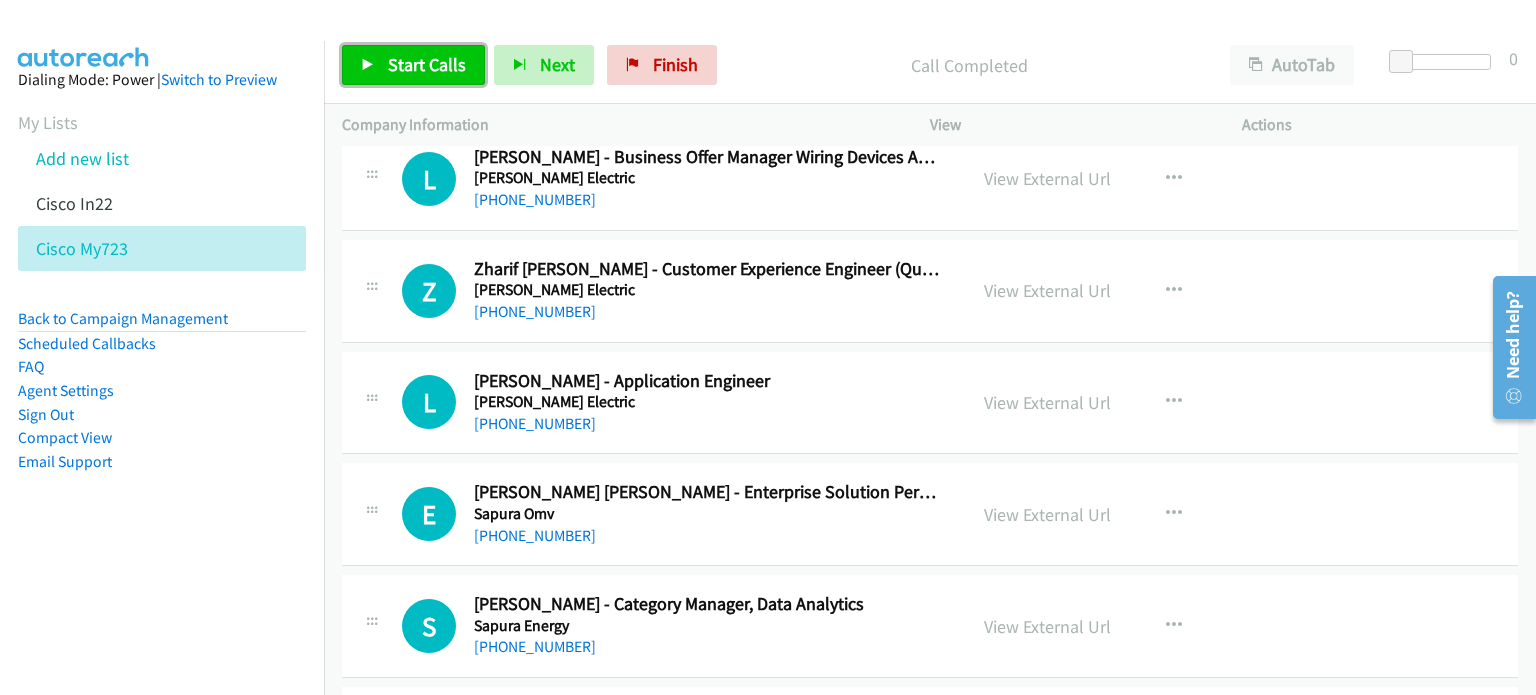 click on "Start Calls" at bounding box center (427, 64) 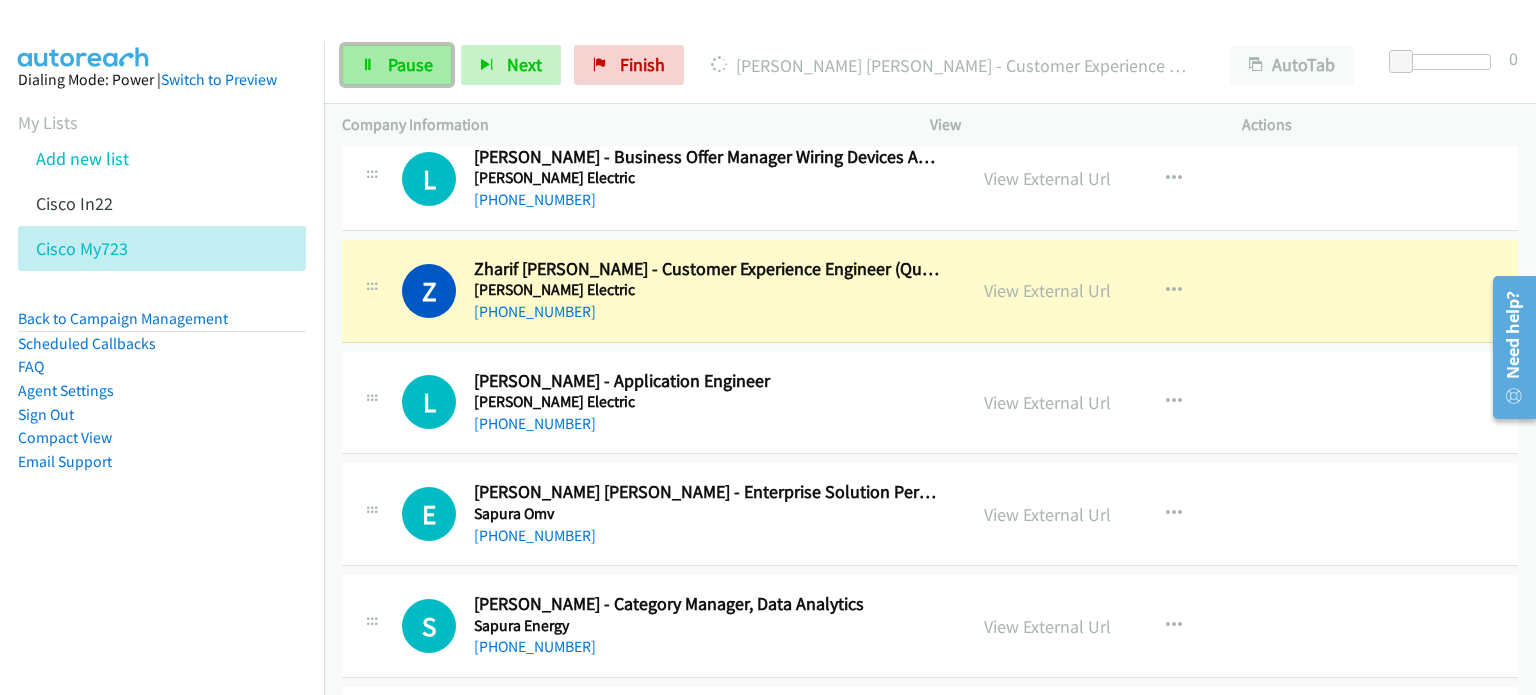 click on "Pause" at bounding box center (397, 65) 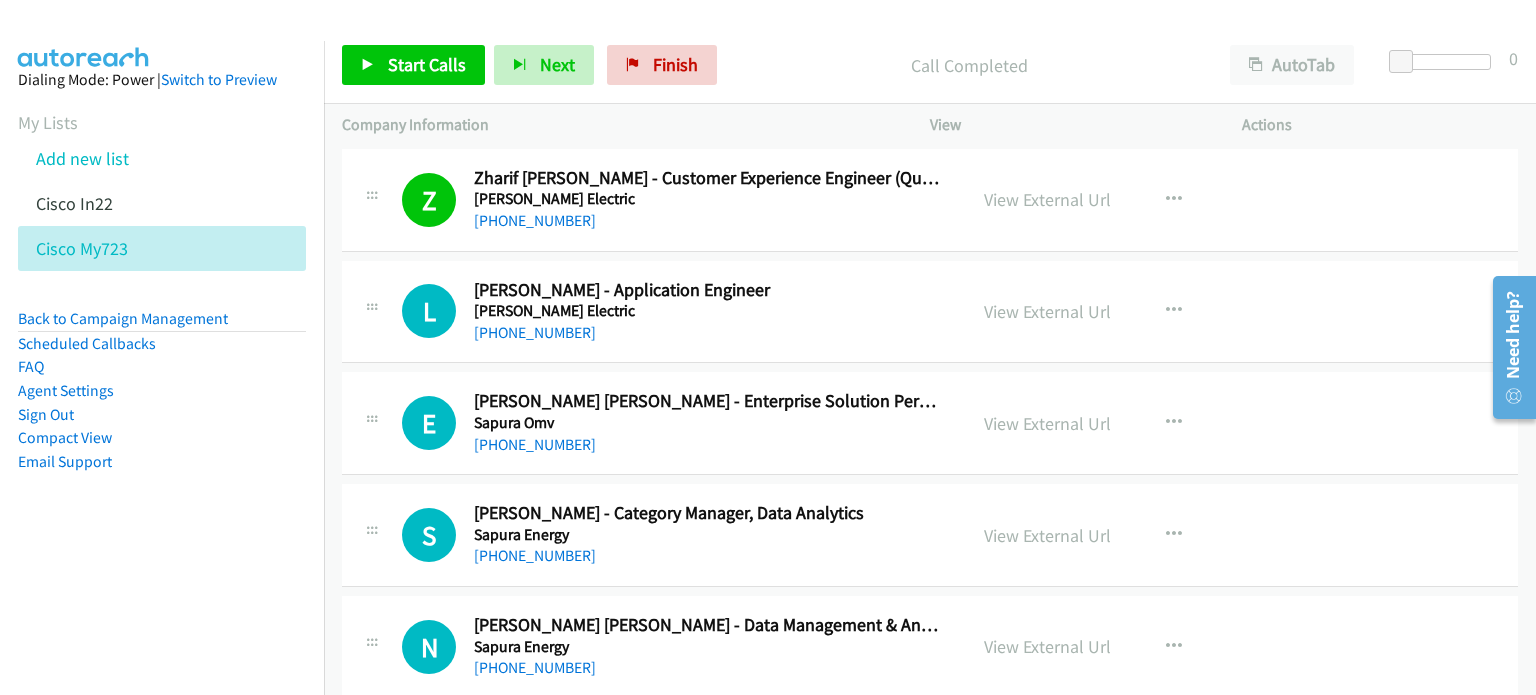 scroll, scrollTop: 2239, scrollLeft: 0, axis: vertical 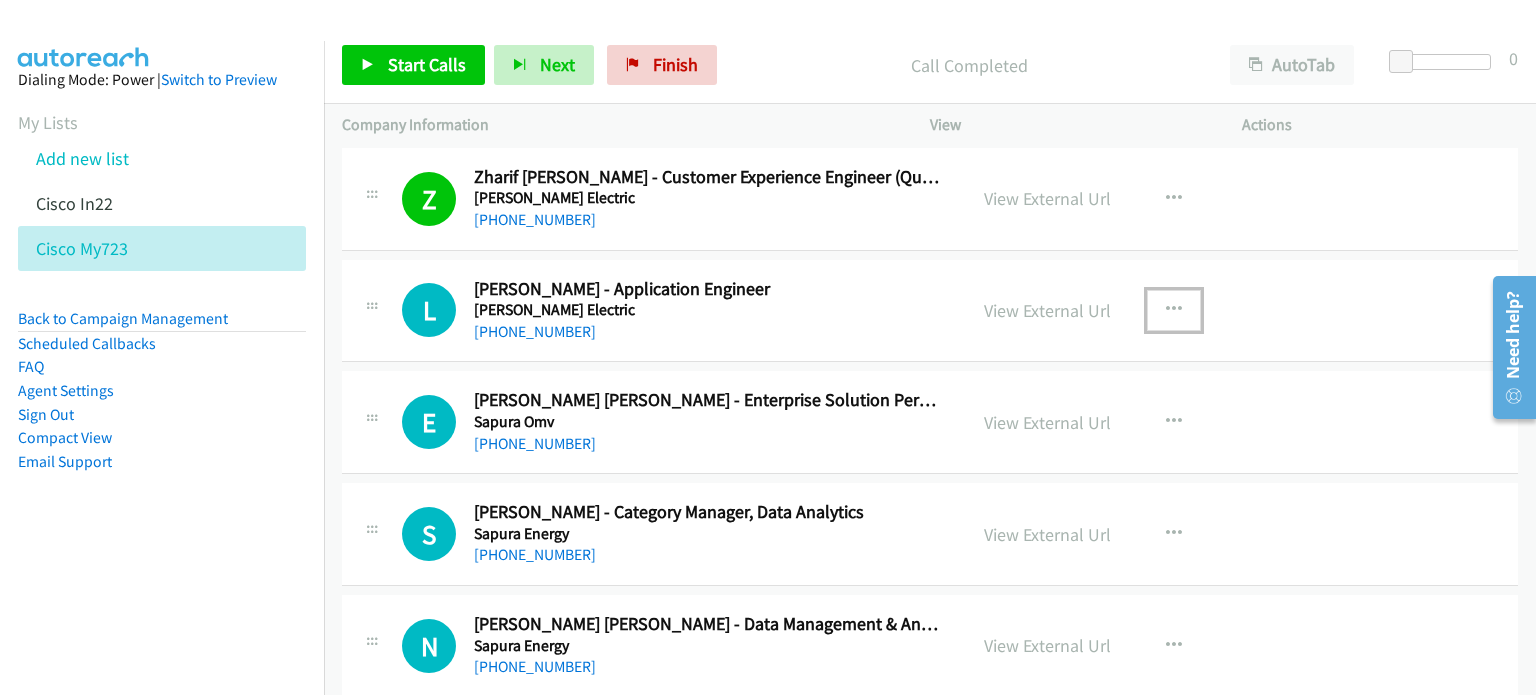 click at bounding box center [1174, 310] 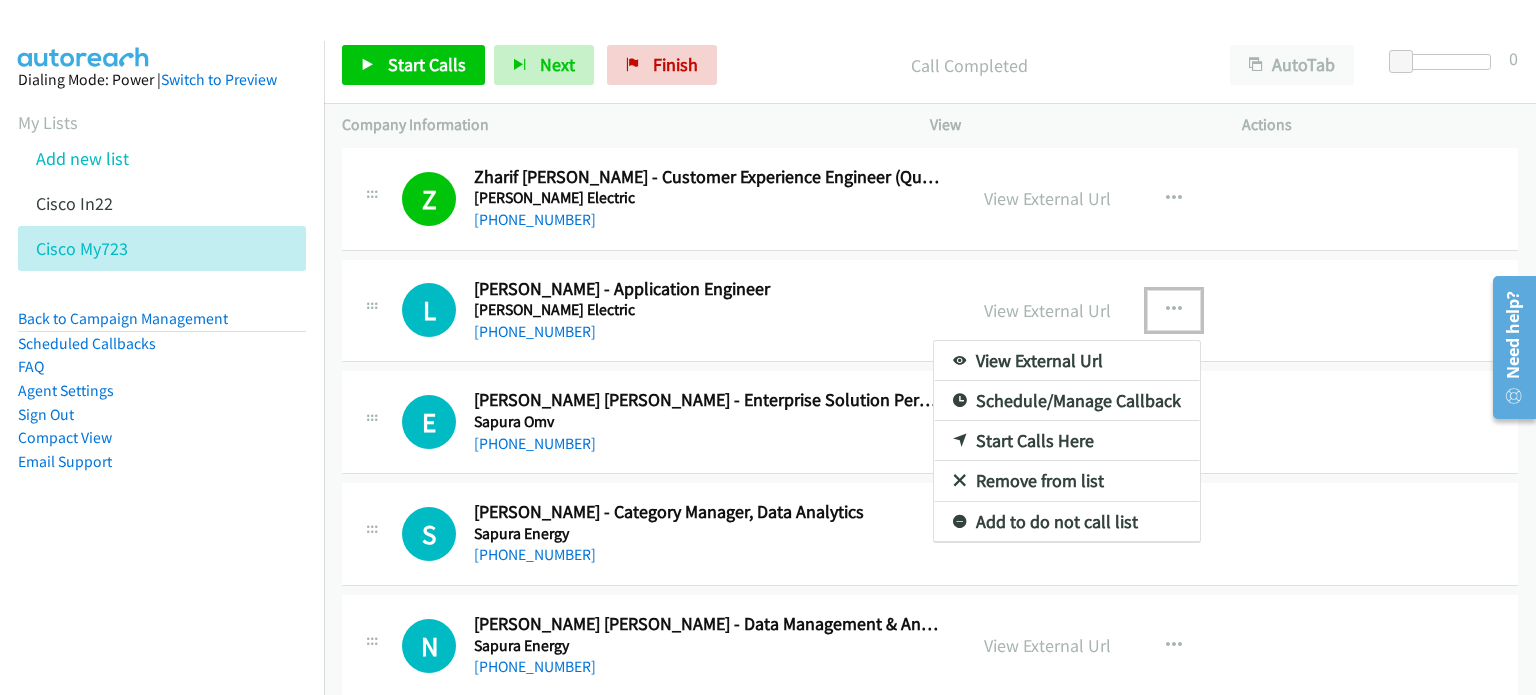 click at bounding box center (768, 347) 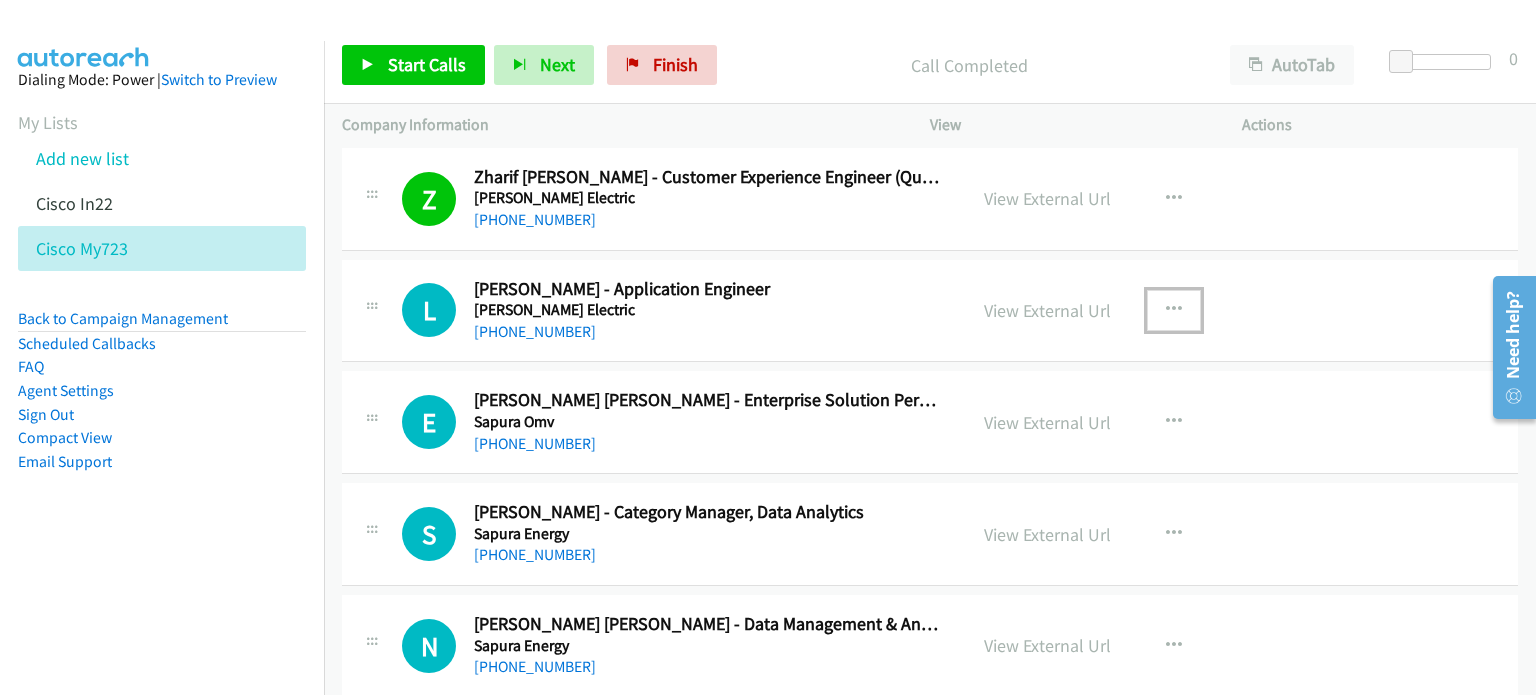 click at bounding box center (1174, 310) 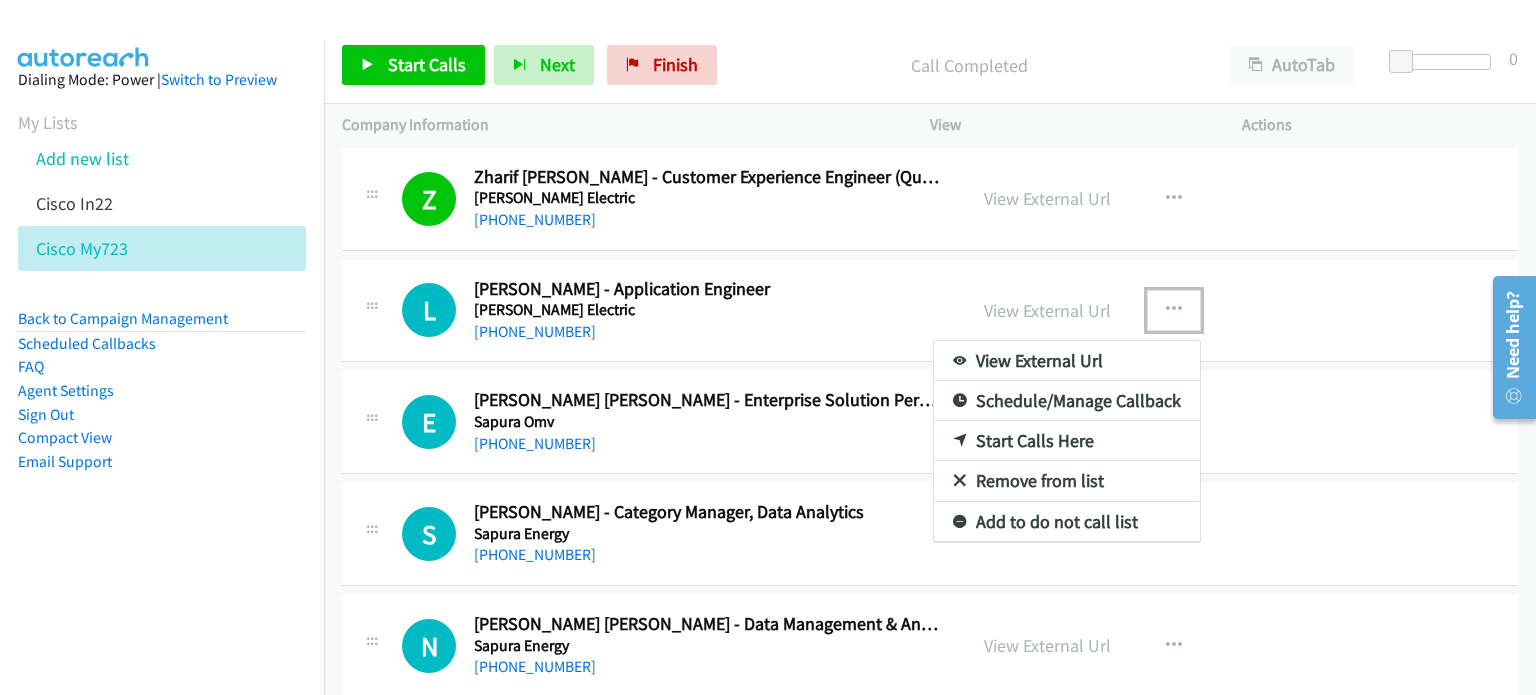 click on "Start Calls Here" at bounding box center (1067, 441) 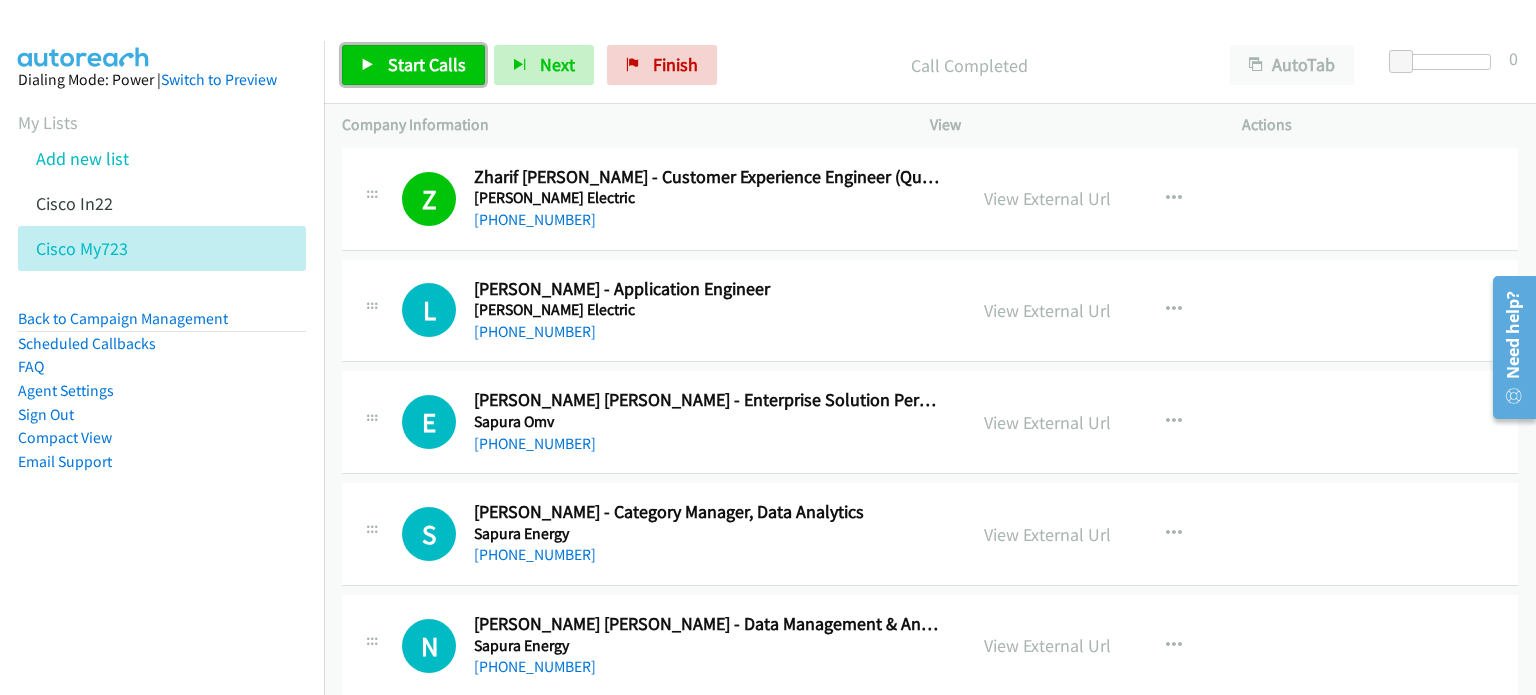 click on "Start Calls" at bounding box center [413, 65] 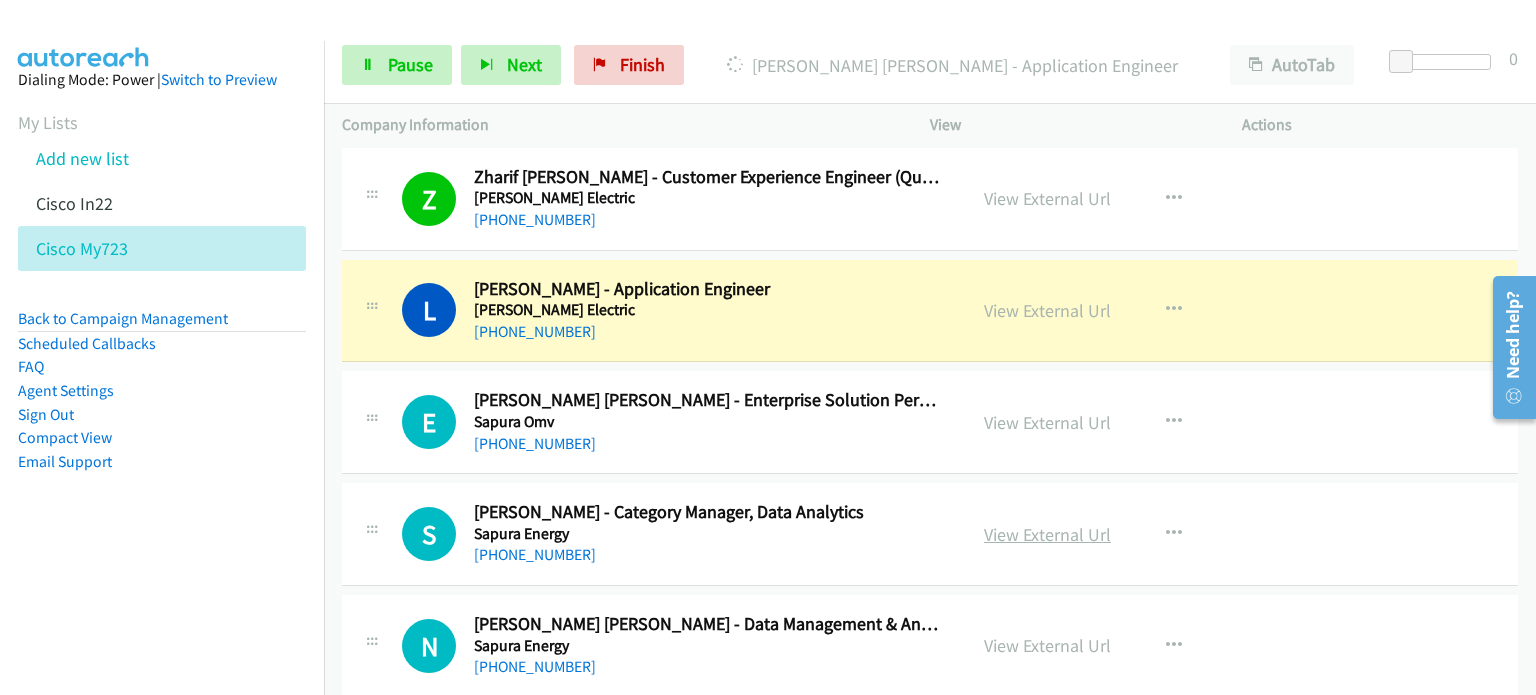 click on "View External Url" at bounding box center [1047, 534] 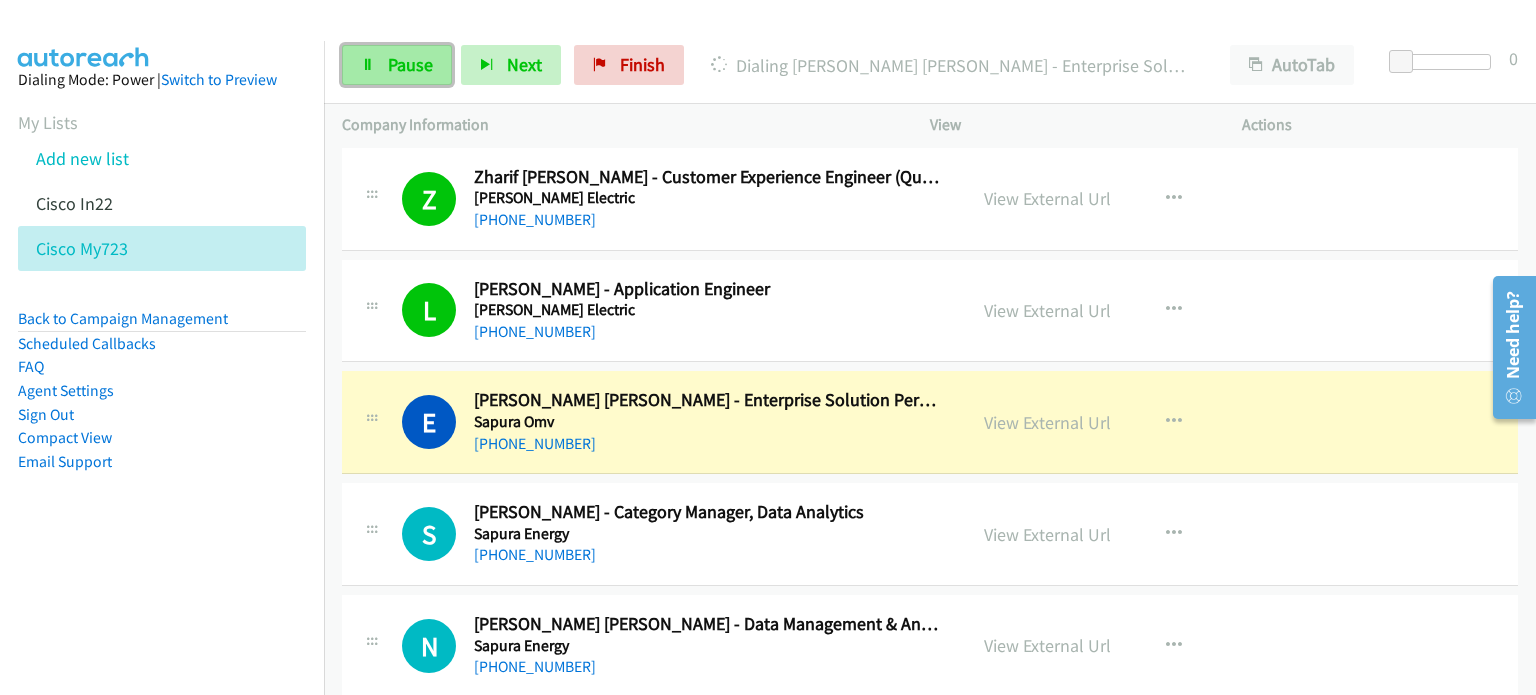 click on "Pause" at bounding box center (397, 65) 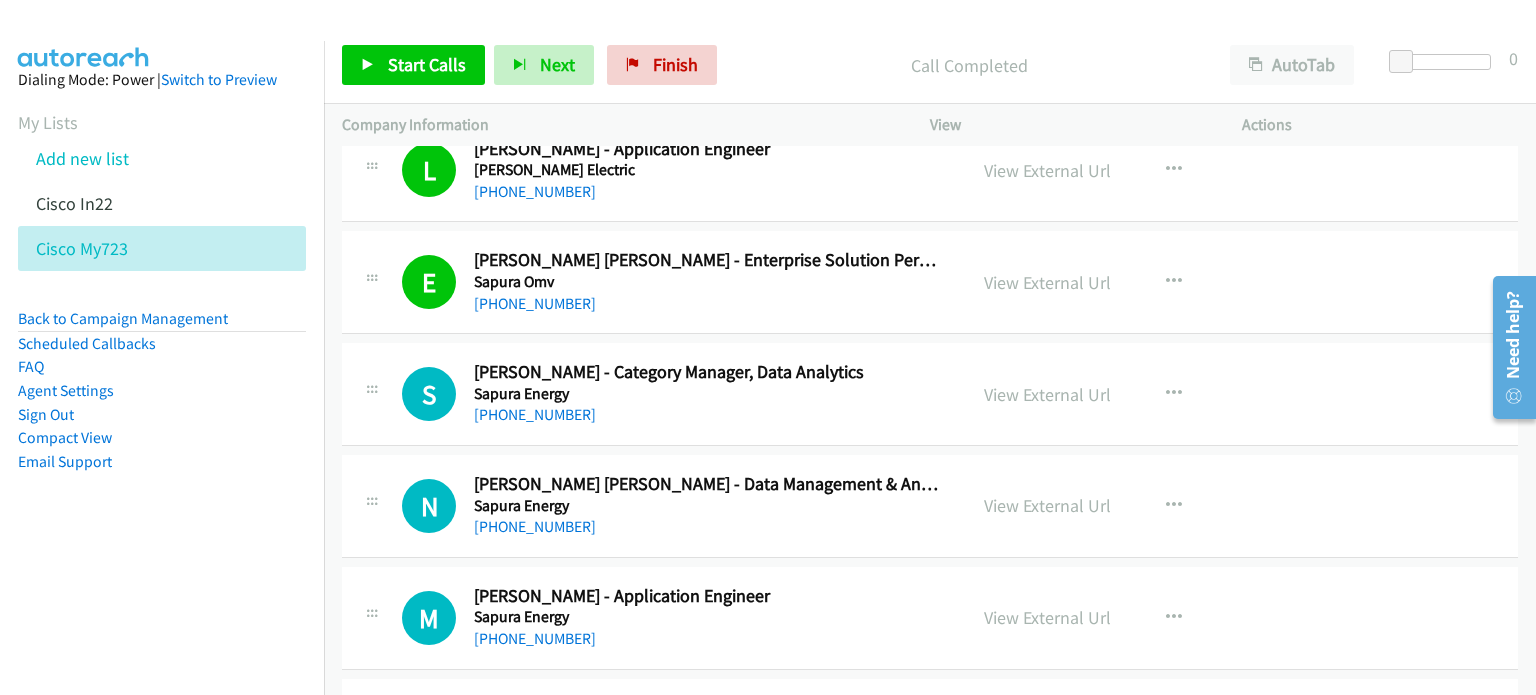 scroll, scrollTop: 2383, scrollLeft: 0, axis: vertical 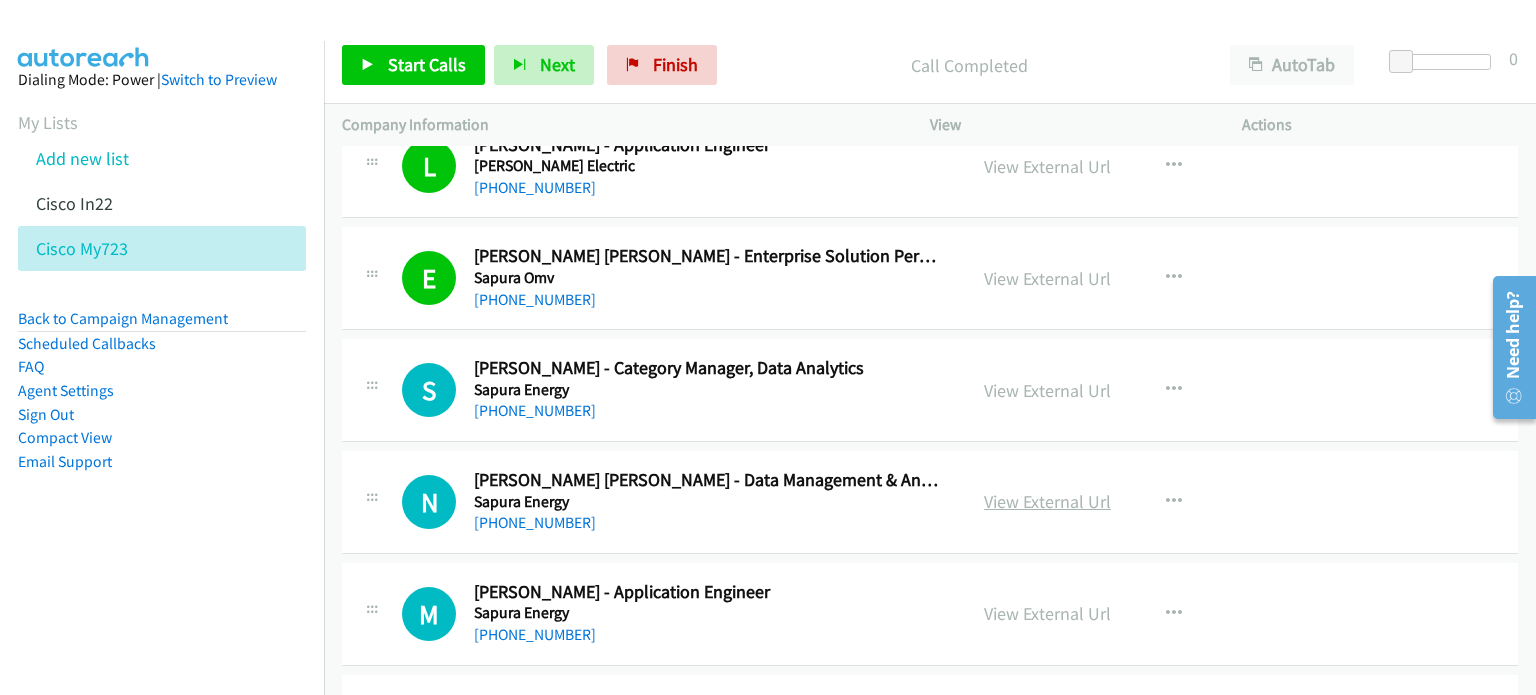 click on "View External Url" at bounding box center [1047, 501] 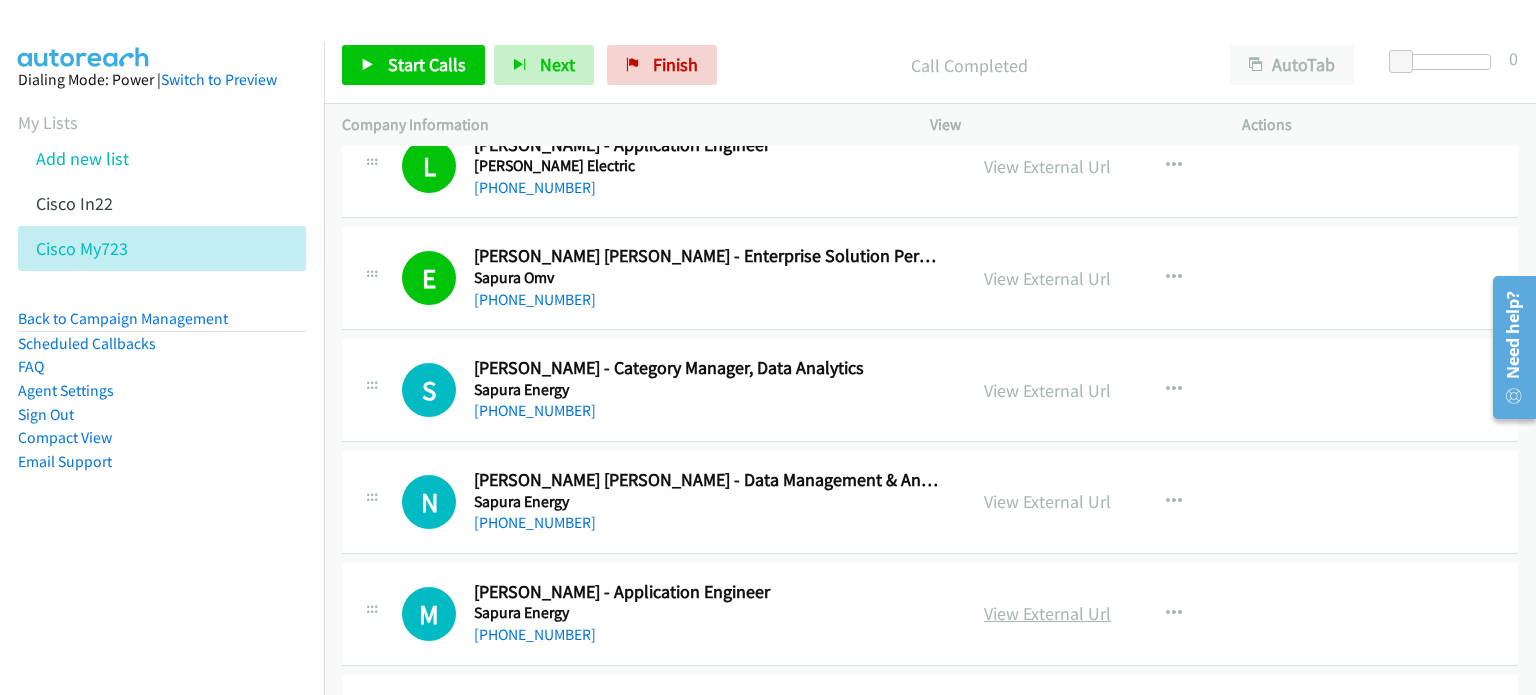 click on "View External Url" at bounding box center [1047, 613] 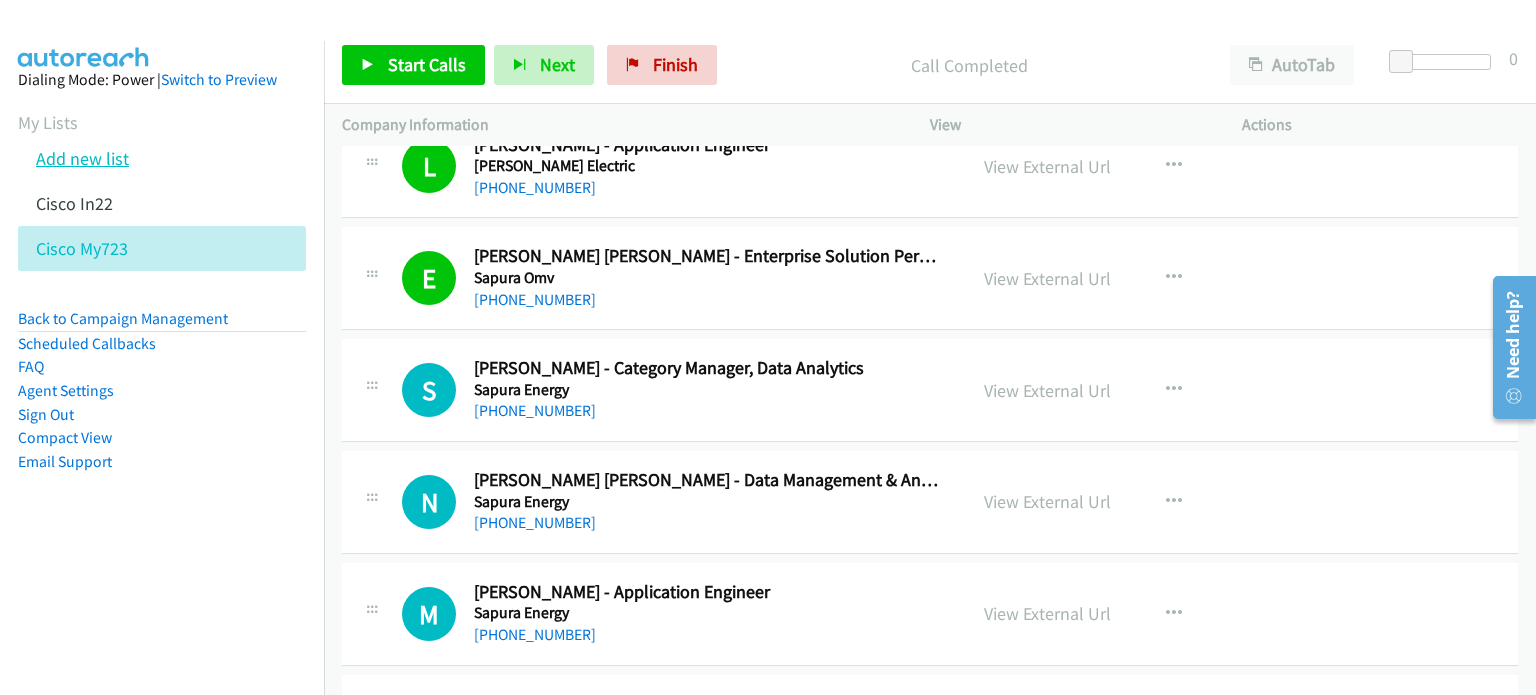 click on "Add new list" at bounding box center (82, 158) 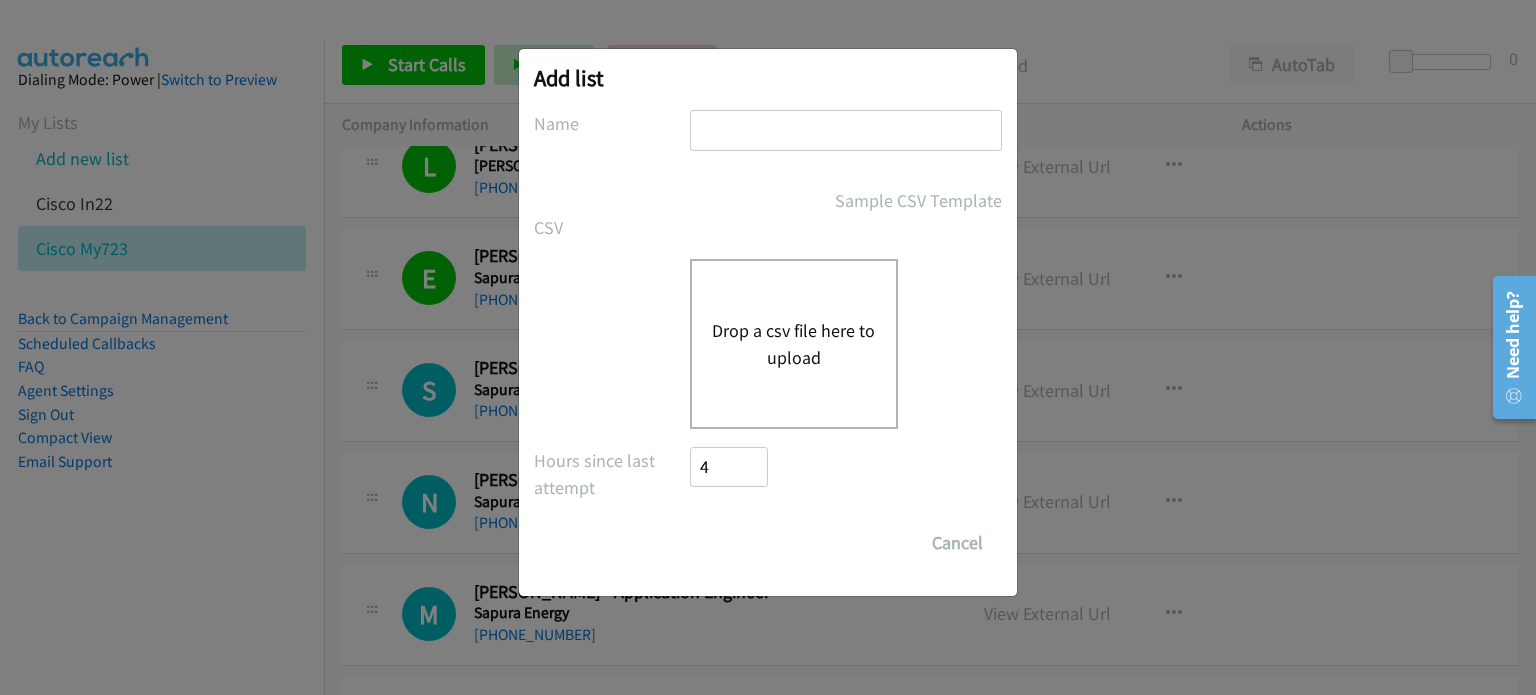 click on "Drop a csv file here to upload" at bounding box center [794, 344] 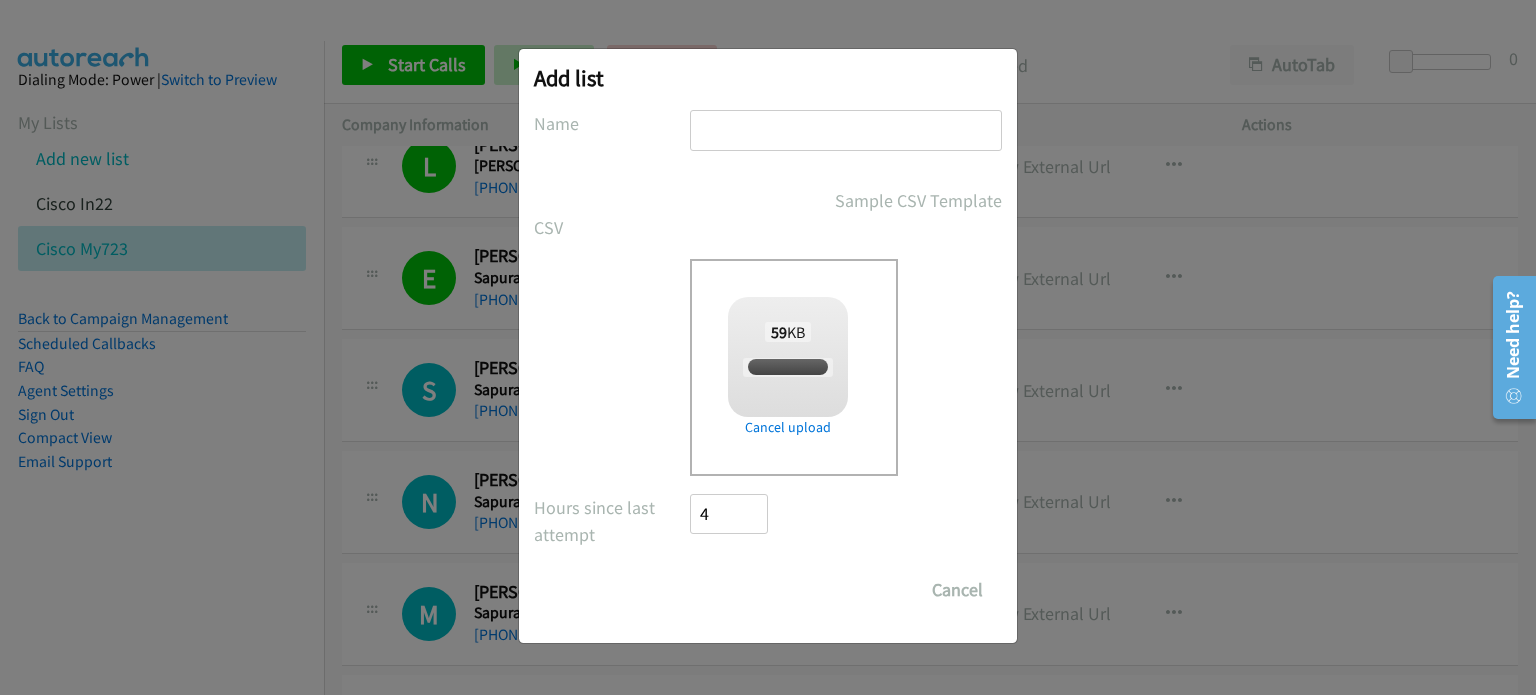 click at bounding box center (846, 130) 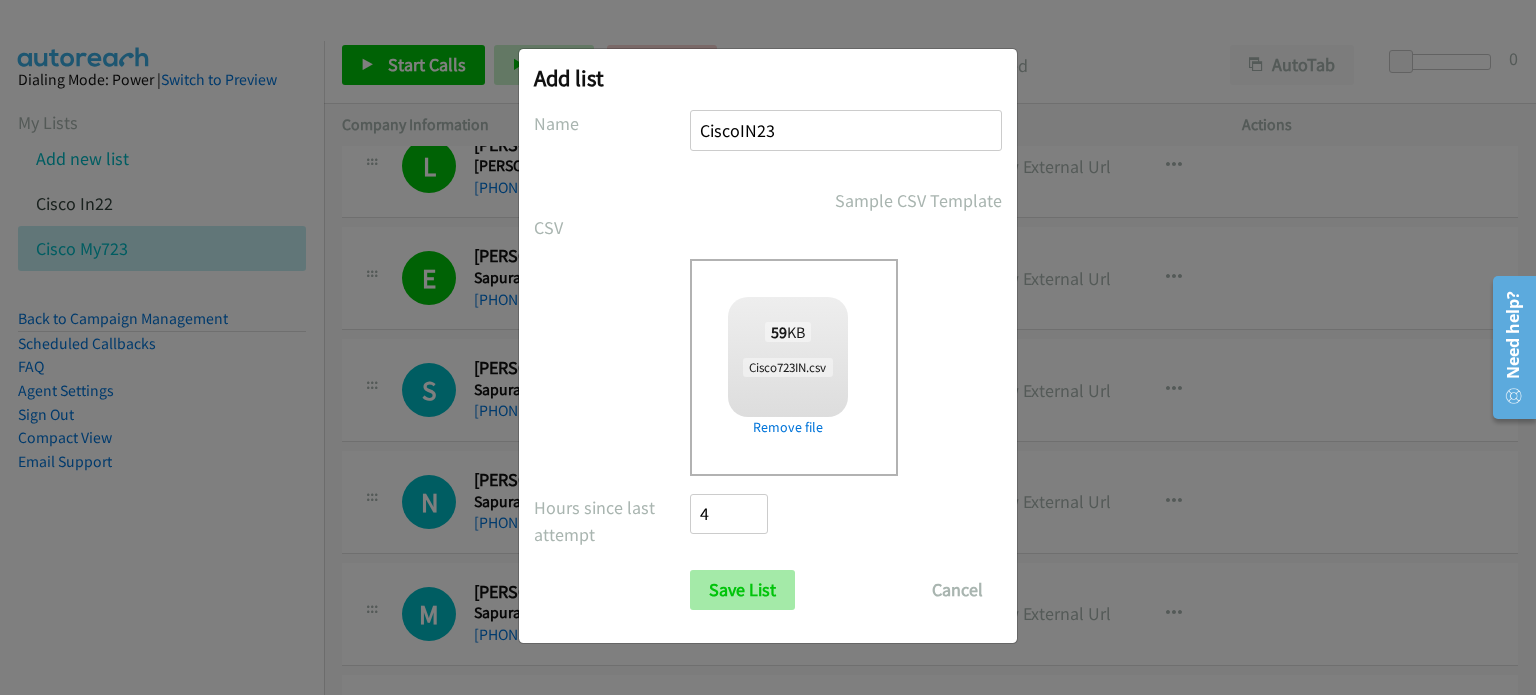 type on "CiscoIN23" 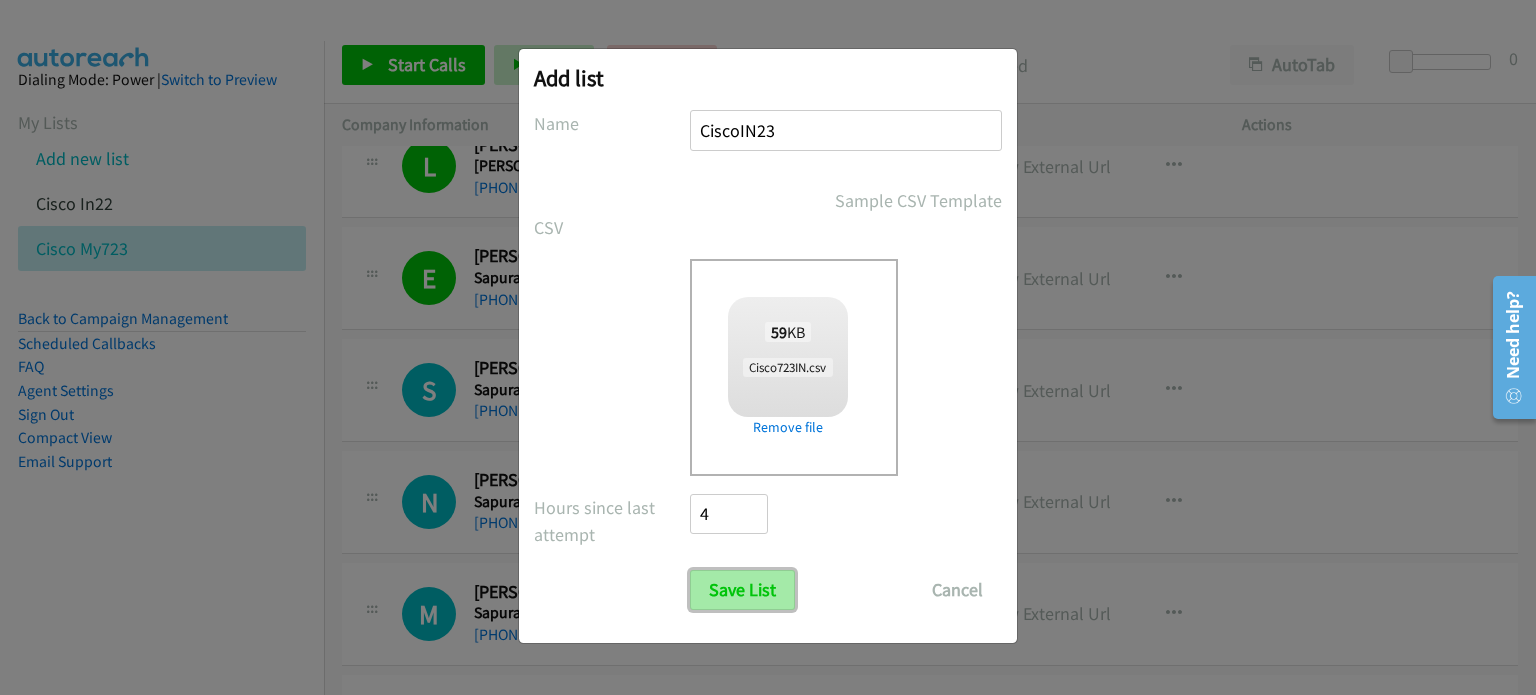 click on "Save List" at bounding box center (742, 590) 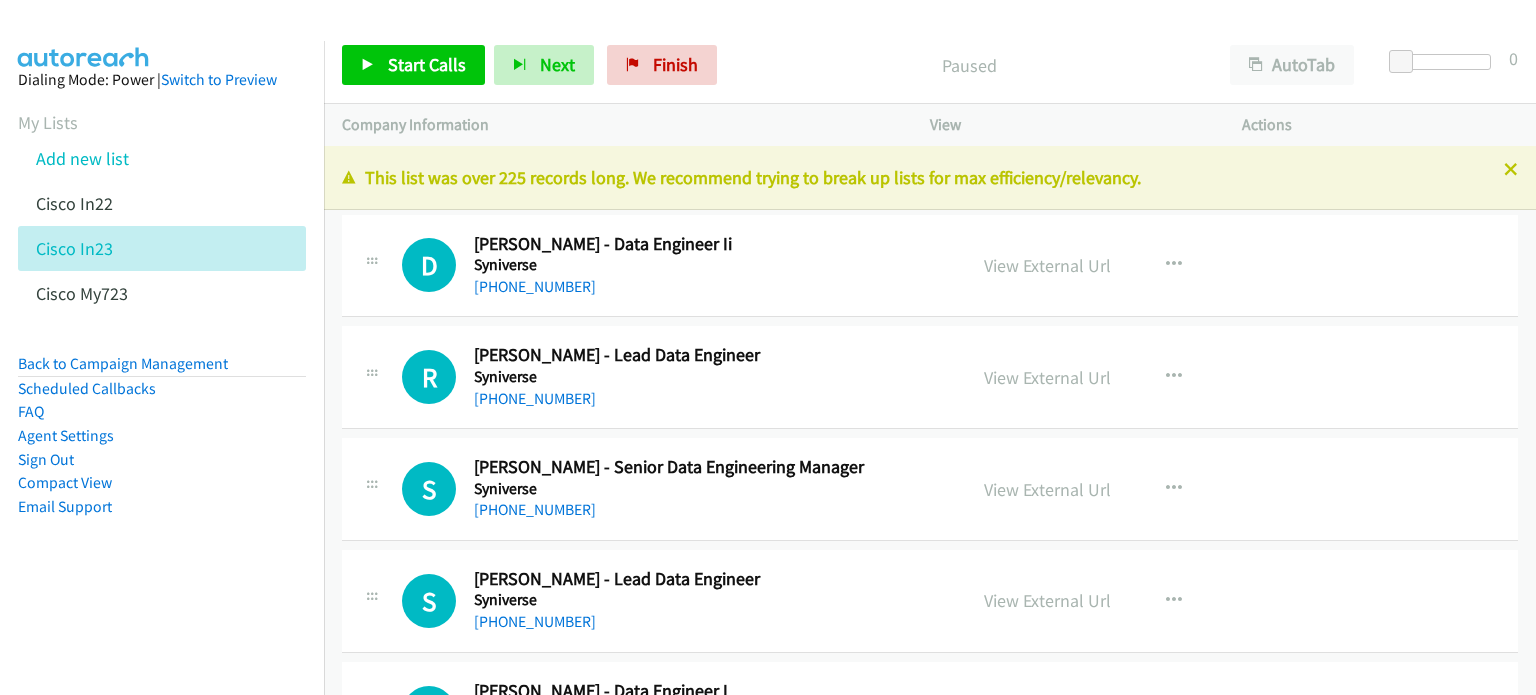 scroll, scrollTop: 0, scrollLeft: 0, axis: both 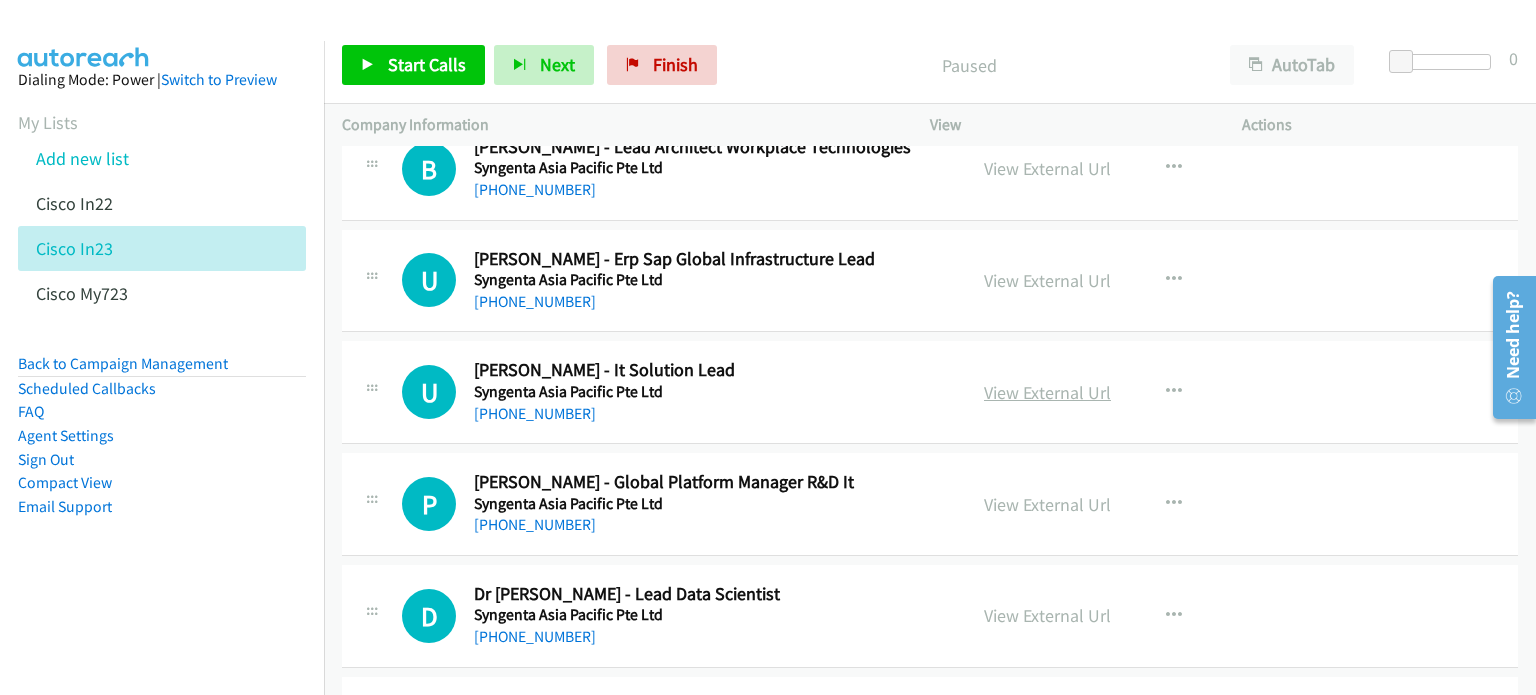 click on "View External Url" at bounding box center (1047, 392) 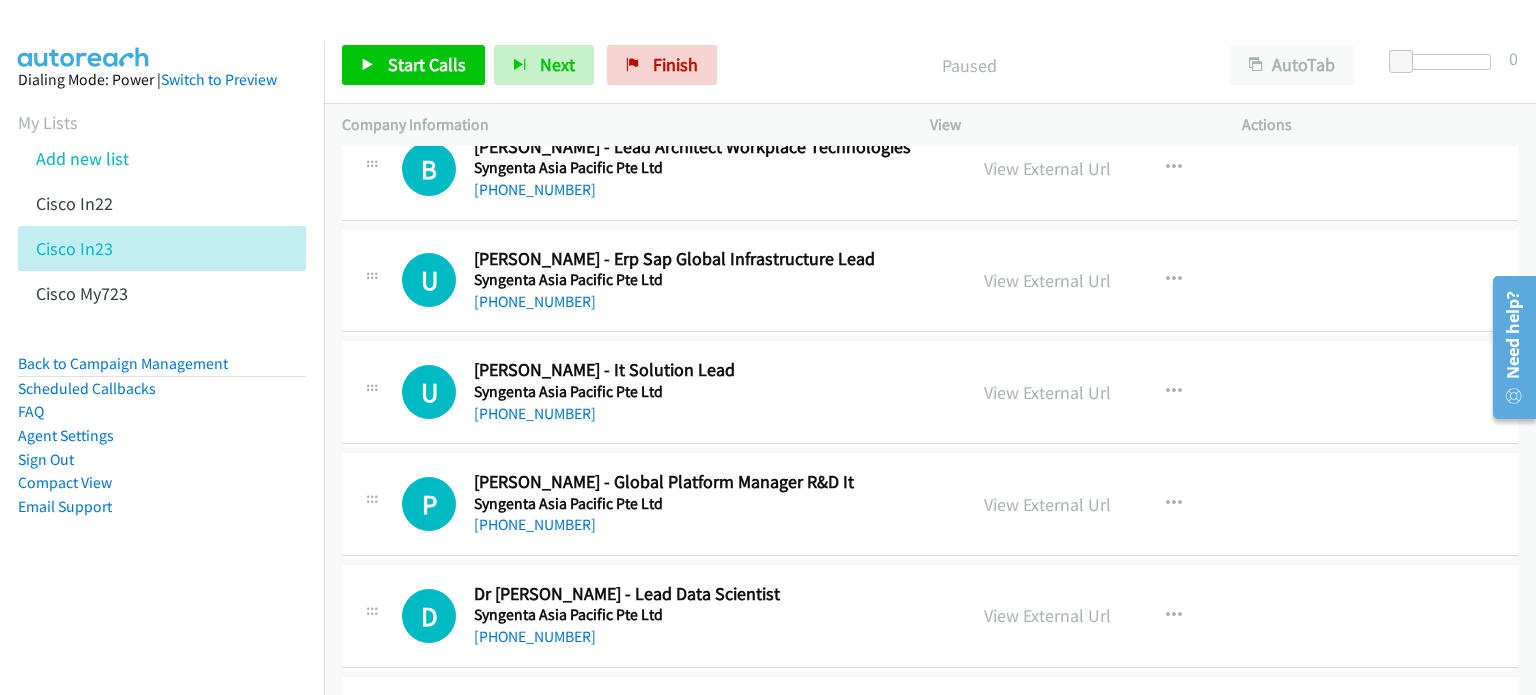 click on "View External Url
View External Url
Schedule/Manage Callback
Start Calls Here
Remove from list
Add to do not call list
Reset Call Status" at bounding box center (1131, 504) 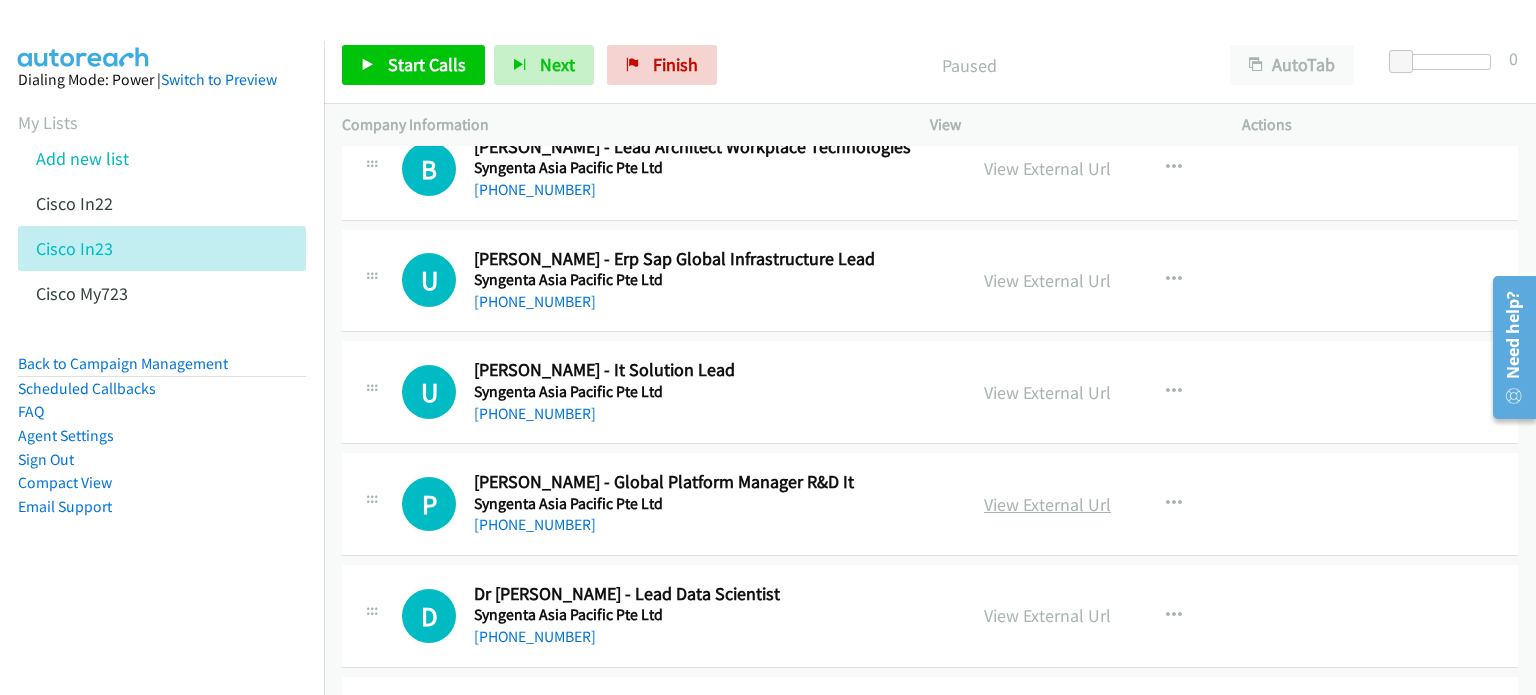 click on "View External Url" at bounding box center [1047, 504] 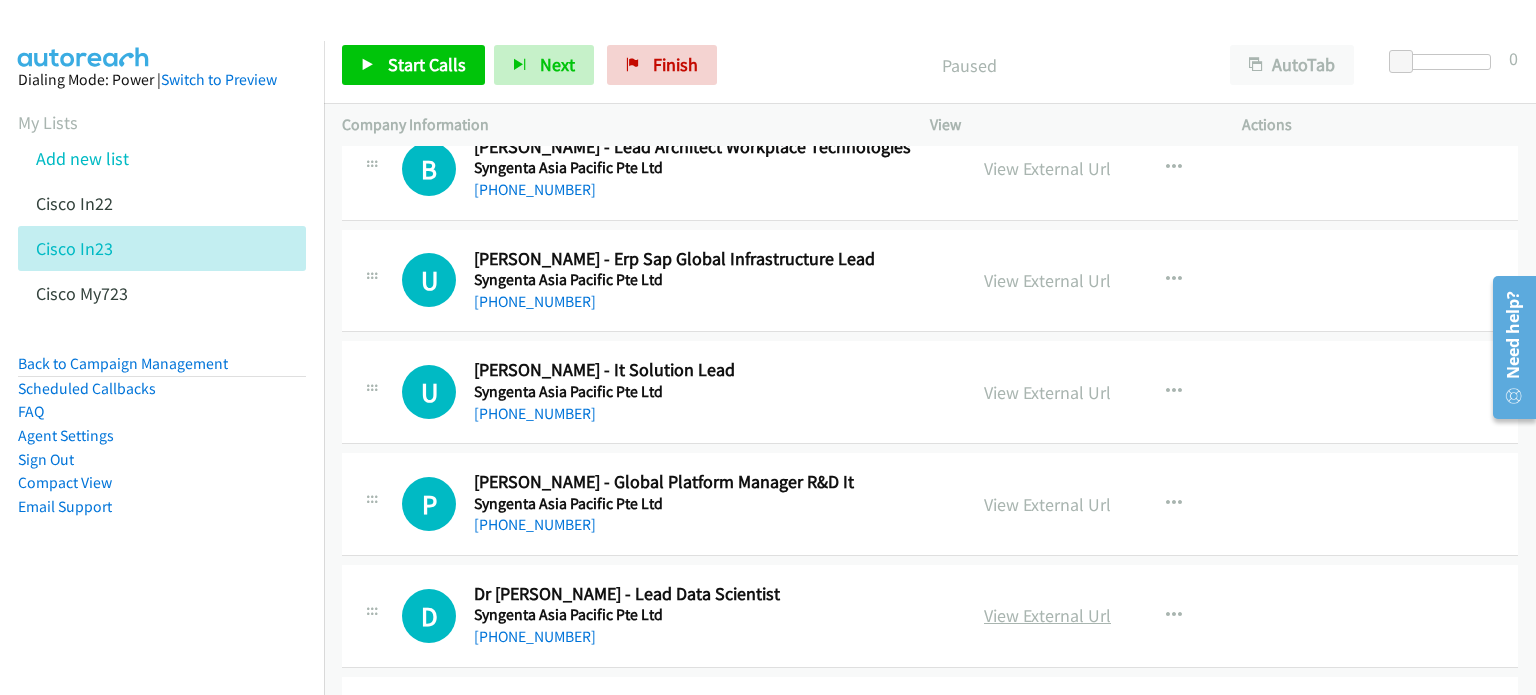 click on "View External Url" at bounding box center [1047, 615] 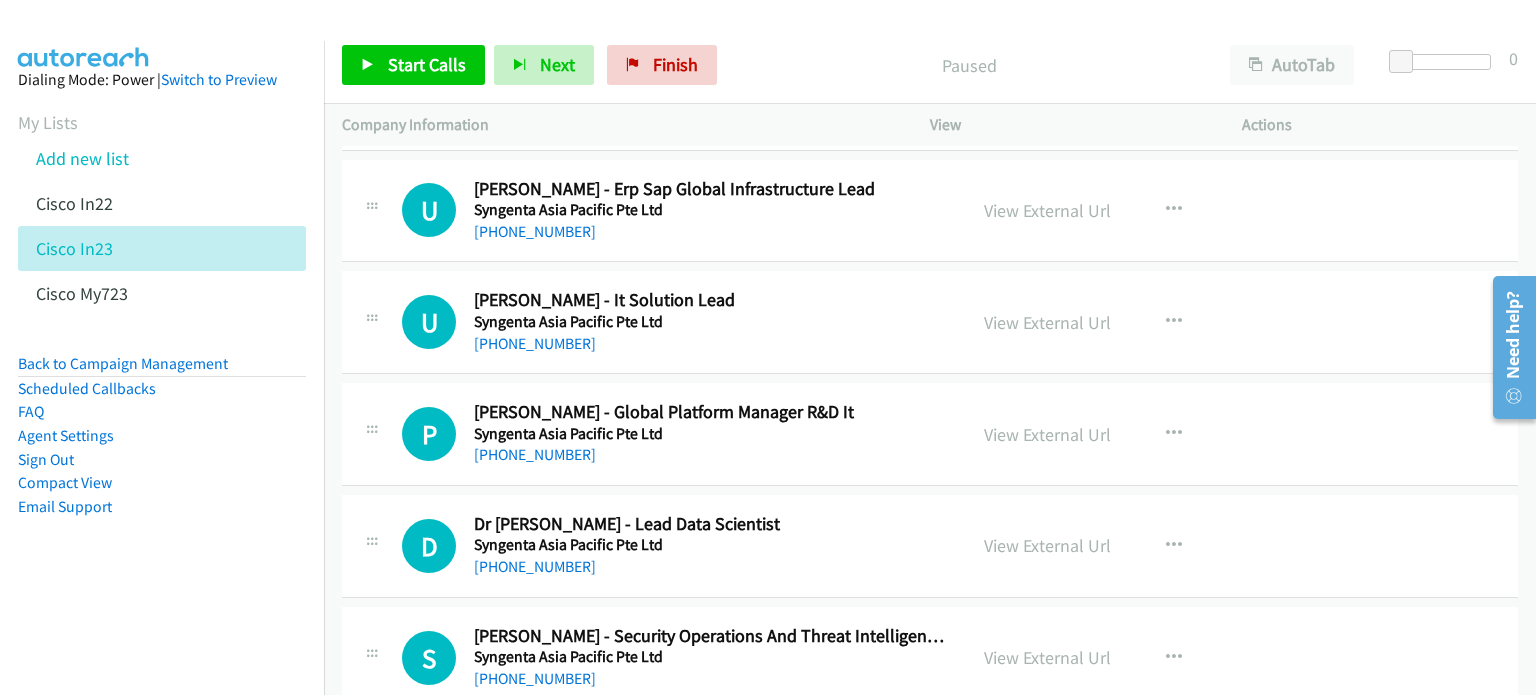 scroll, scrollTop: 1845, scrollLeft: 0, axis: vertical 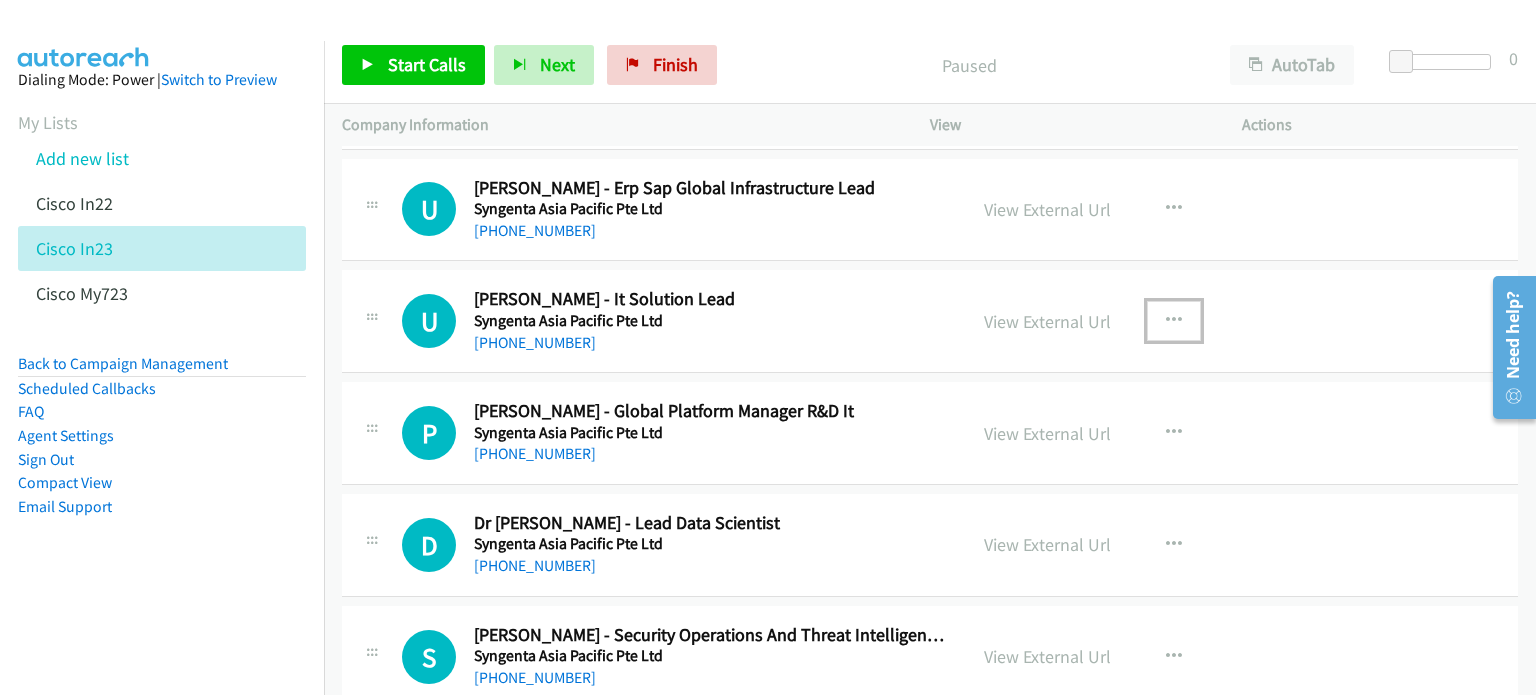 click at bounding box center [1174, 321] 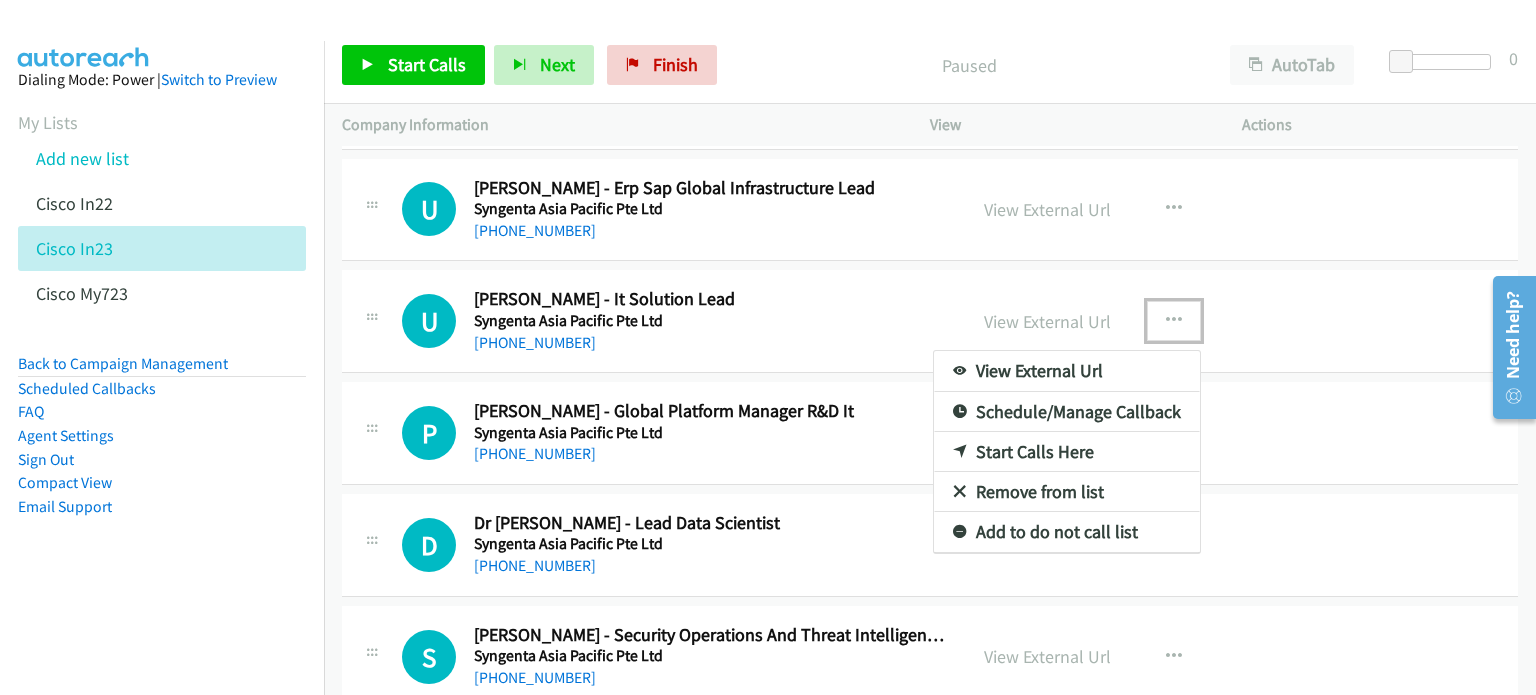 click on "Start Calls Here" at bounding box center [1067, 452] 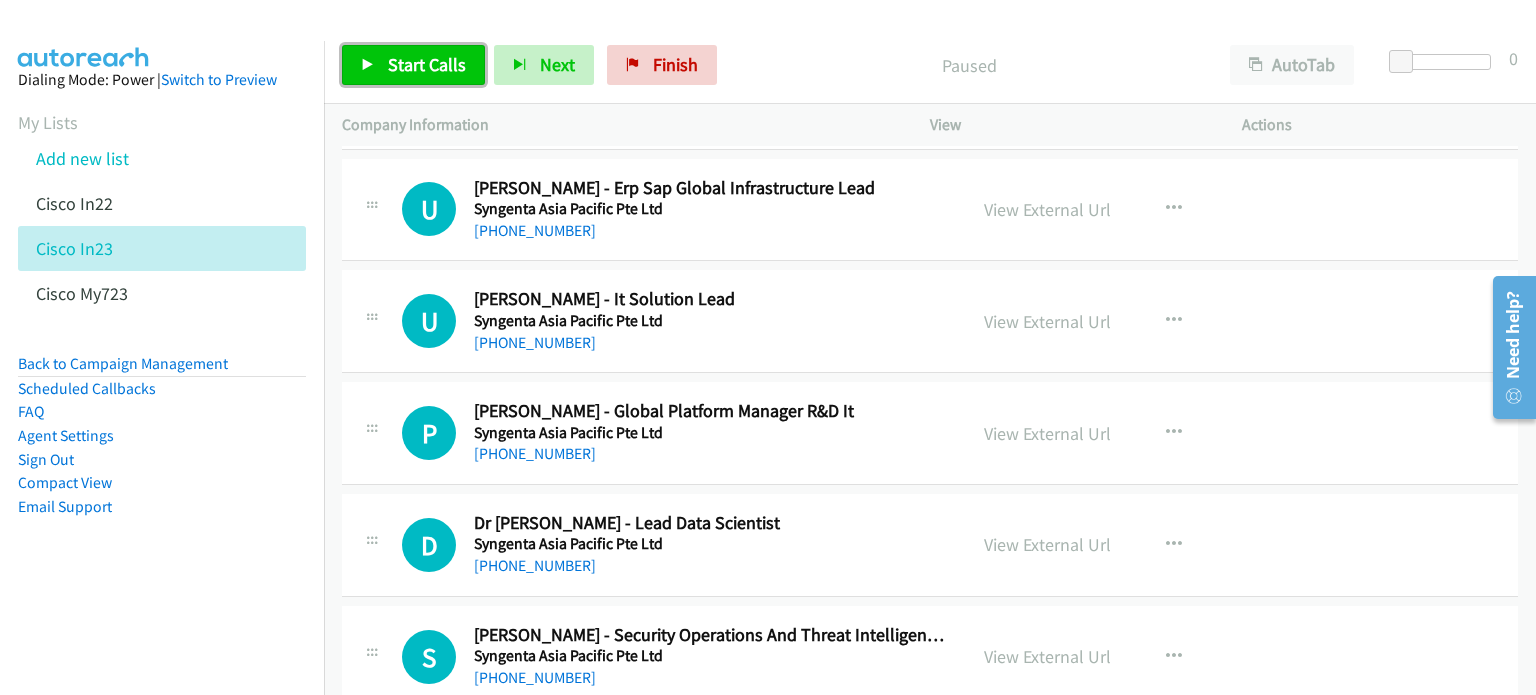 click on "Start Calls" at bounding box center (427, 64) 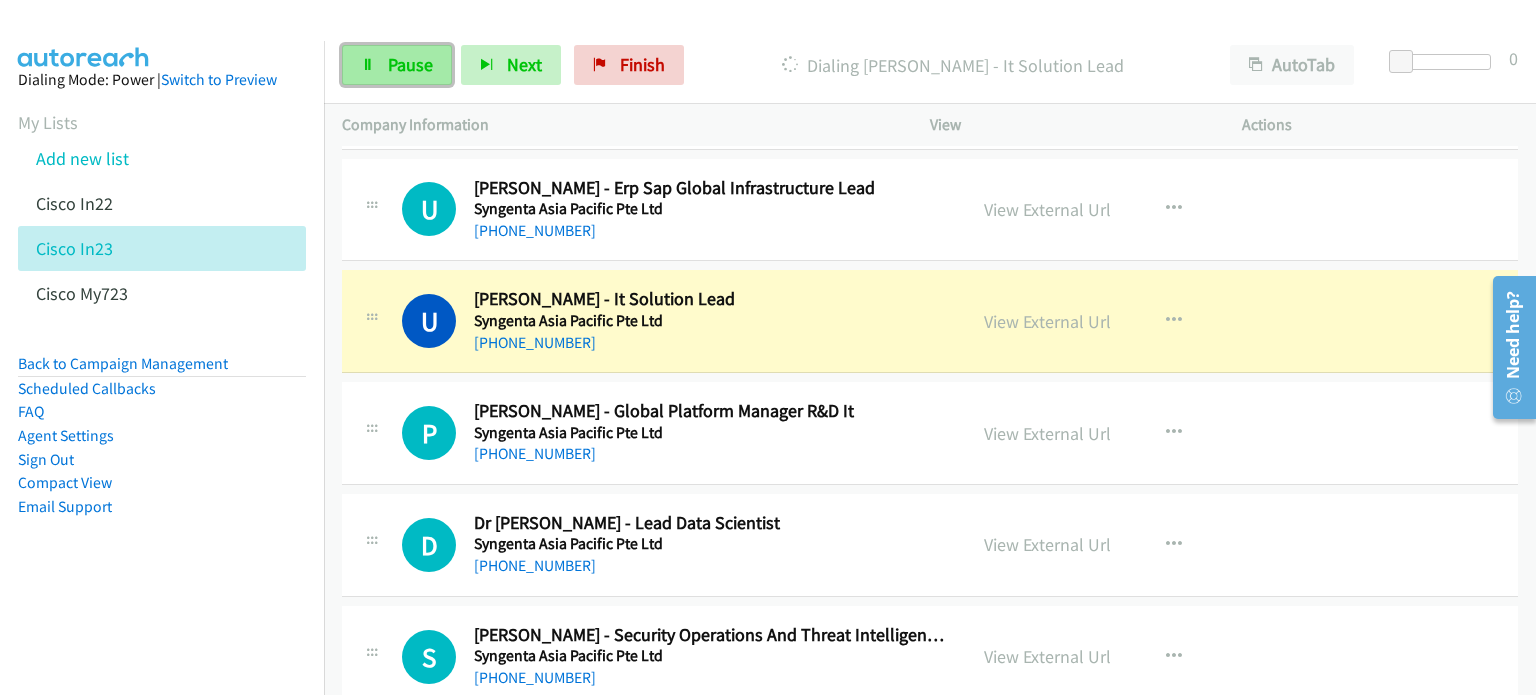 click on "Pause" at bounding box center (410, 64) 